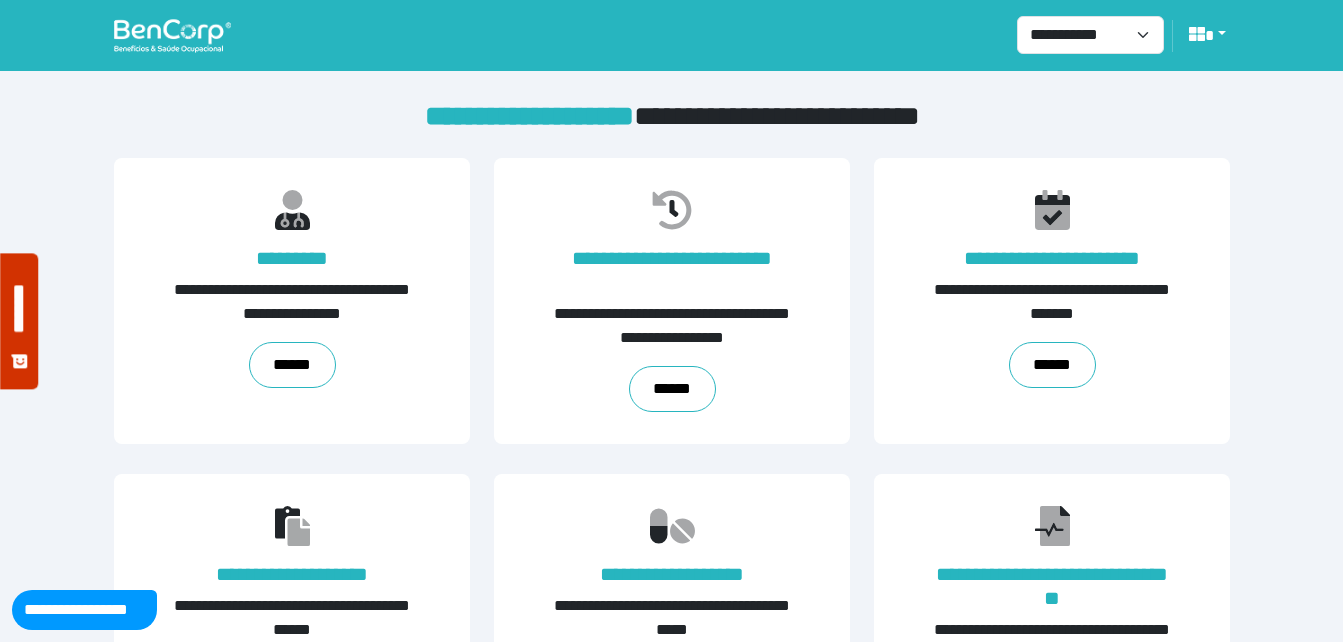 scroll, scrollTop: 454, scrollLeft: 0, axis: vertical 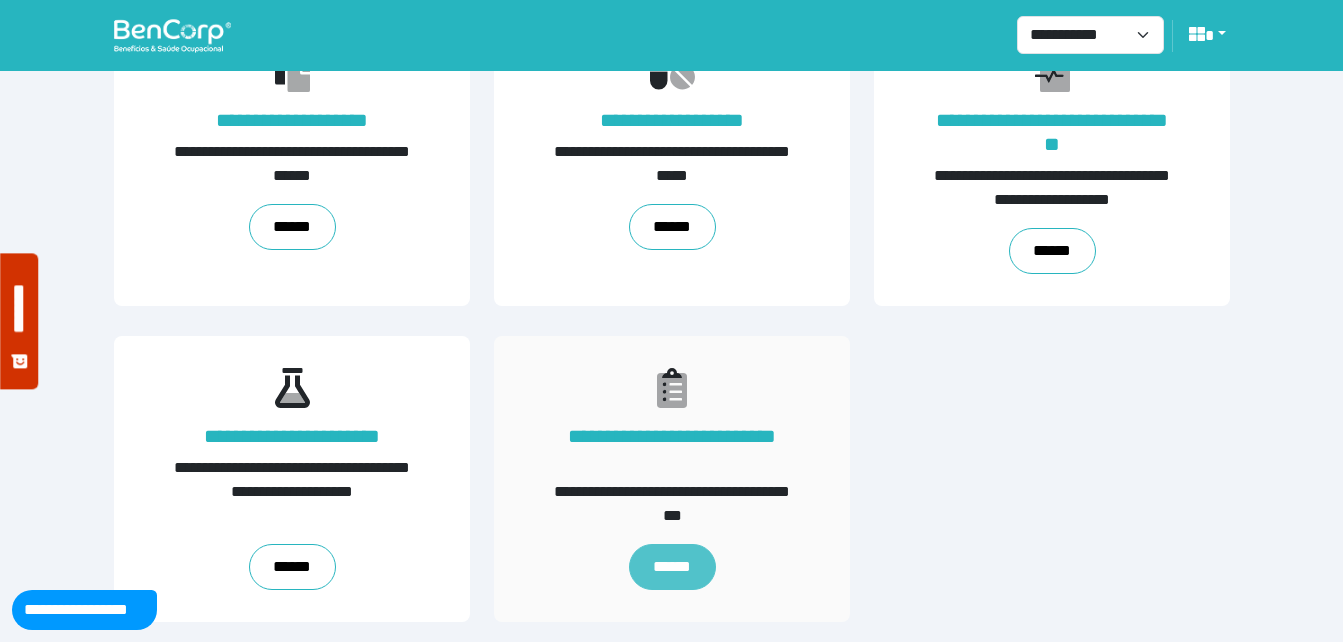 drag, startPoint x: 0, startPoint y: 0, endPoint x: 694, endPoint y: 558, distance: 890.5055 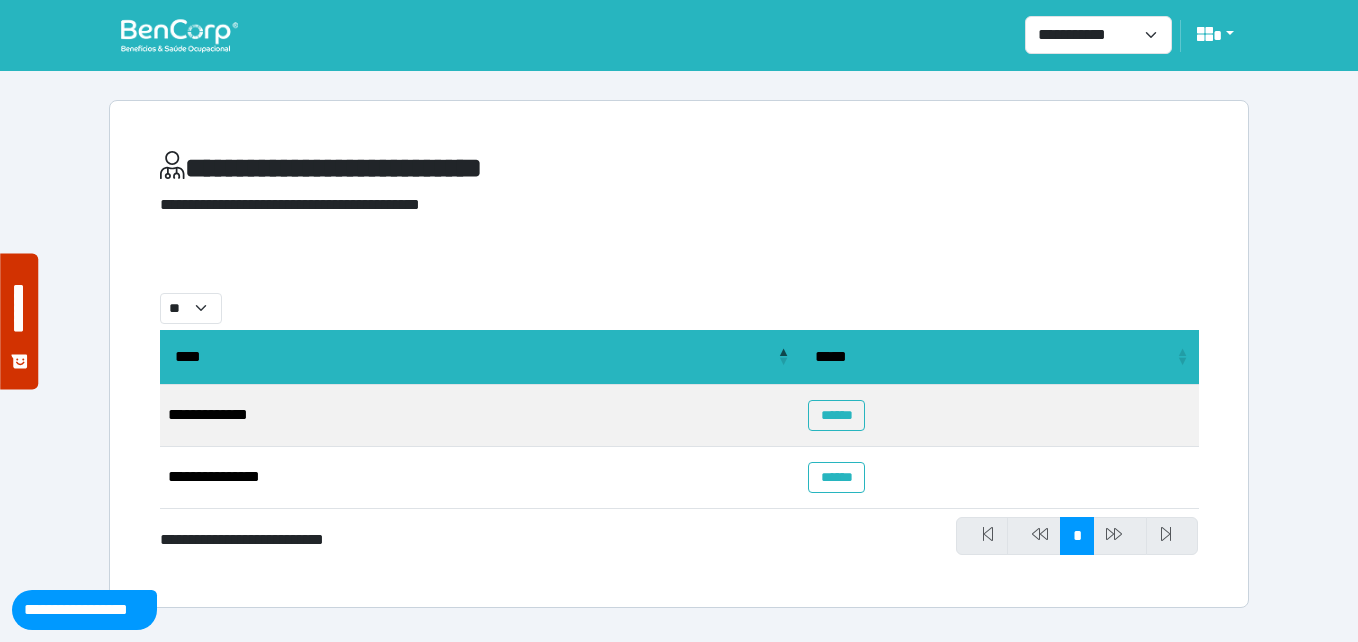 scroll, scrollTop: 0, scrollLeft: 0, axis: both 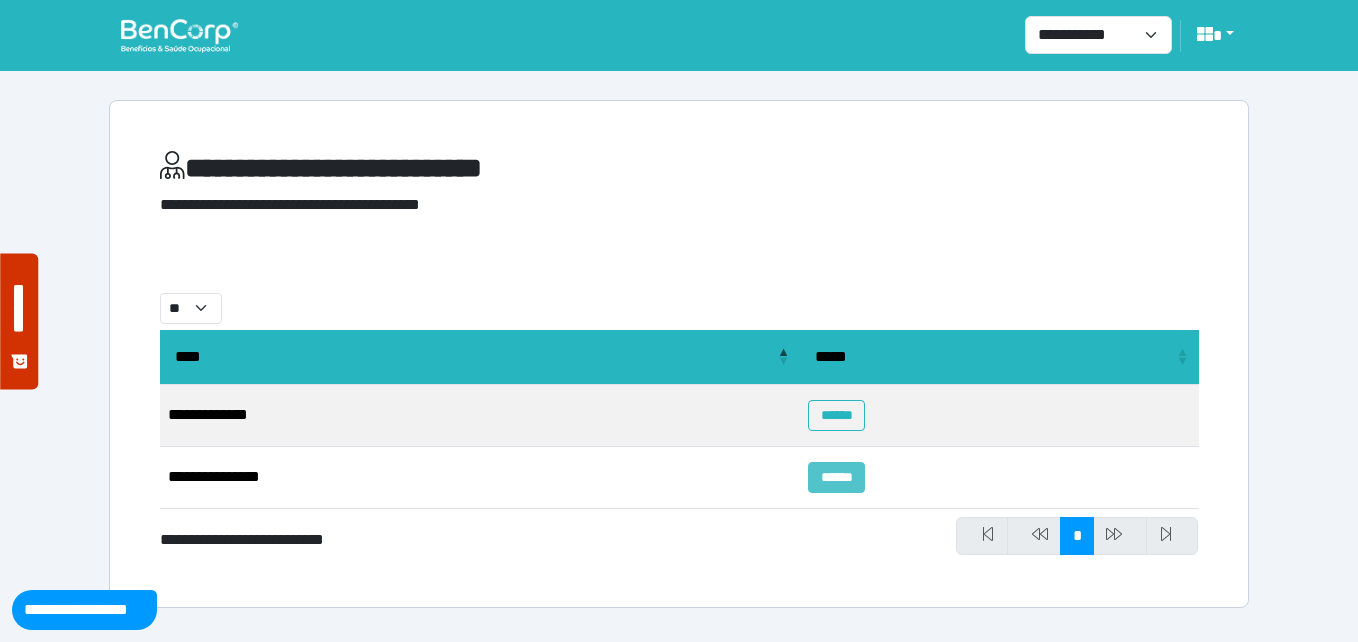 click on "******" at bounding box center [836, 477] 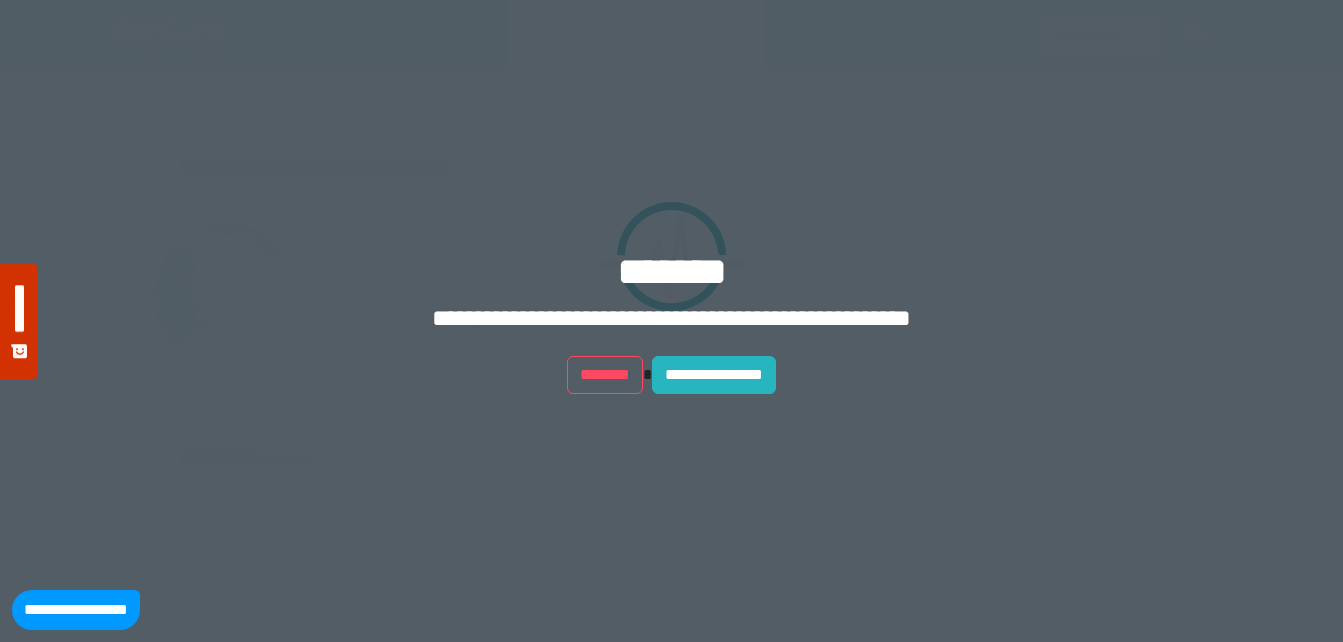 scroll, scrollTop: 0, scrollLeft: 0, axis: both 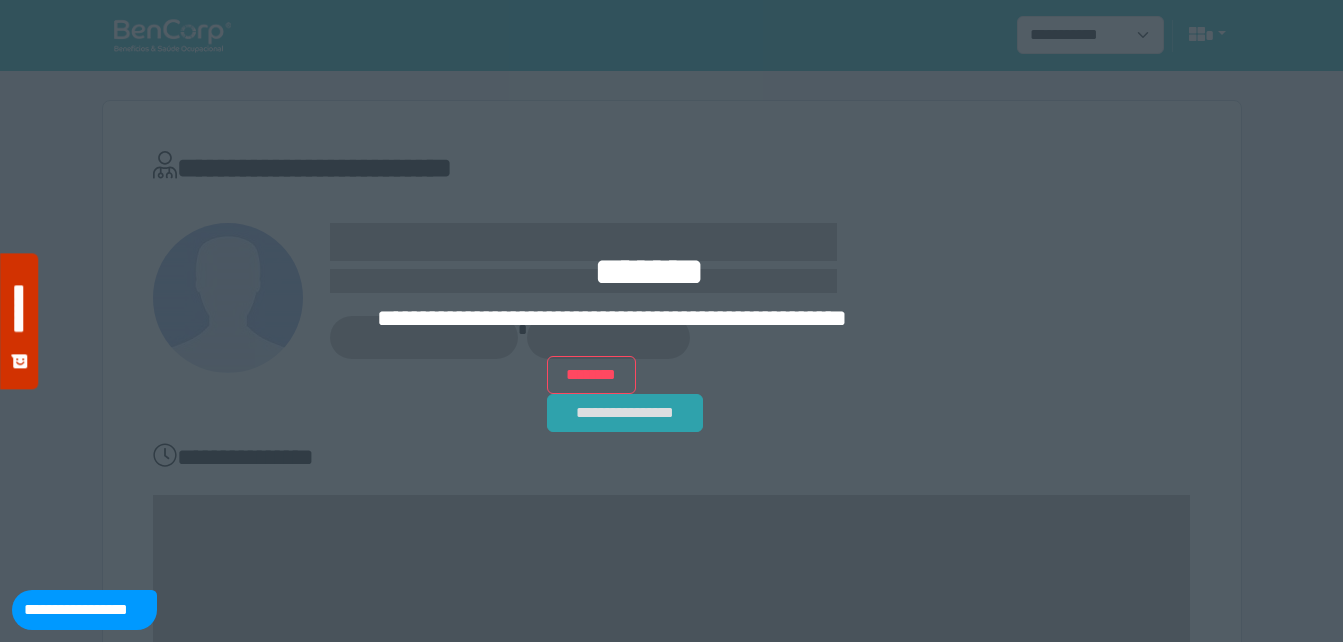 click on "**********" at bounding box center (625, 413) 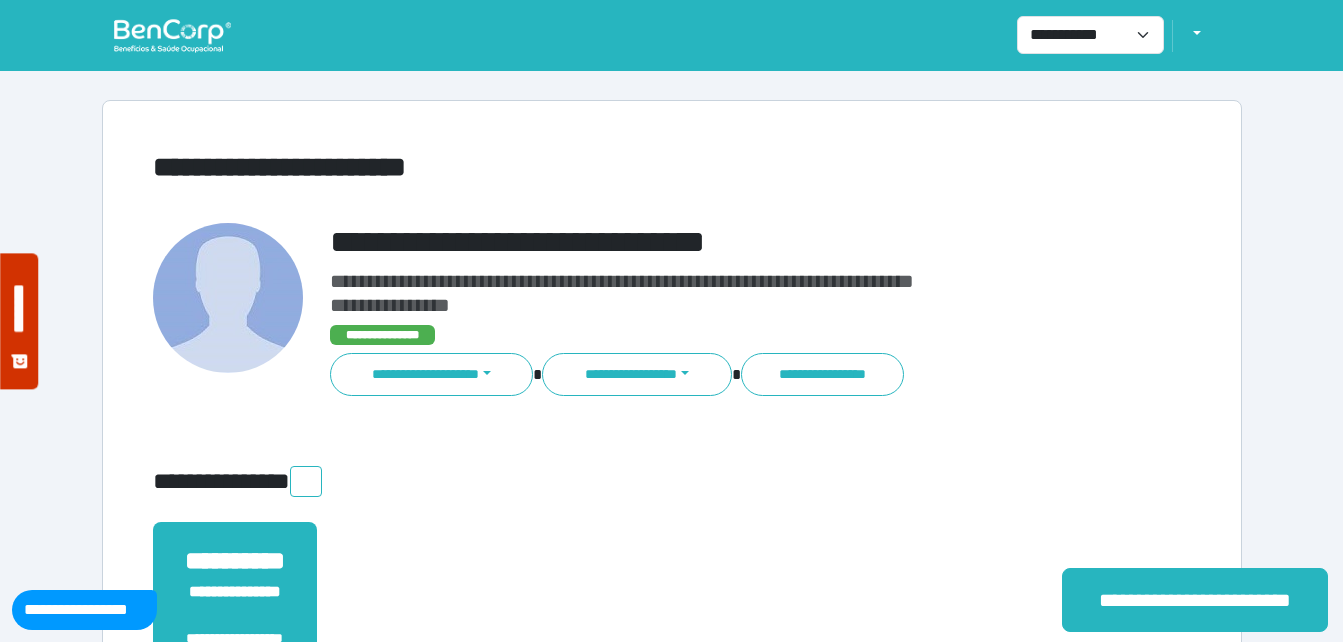 scroll, scrollTop: 0, scrollLeft: 0, axis: both 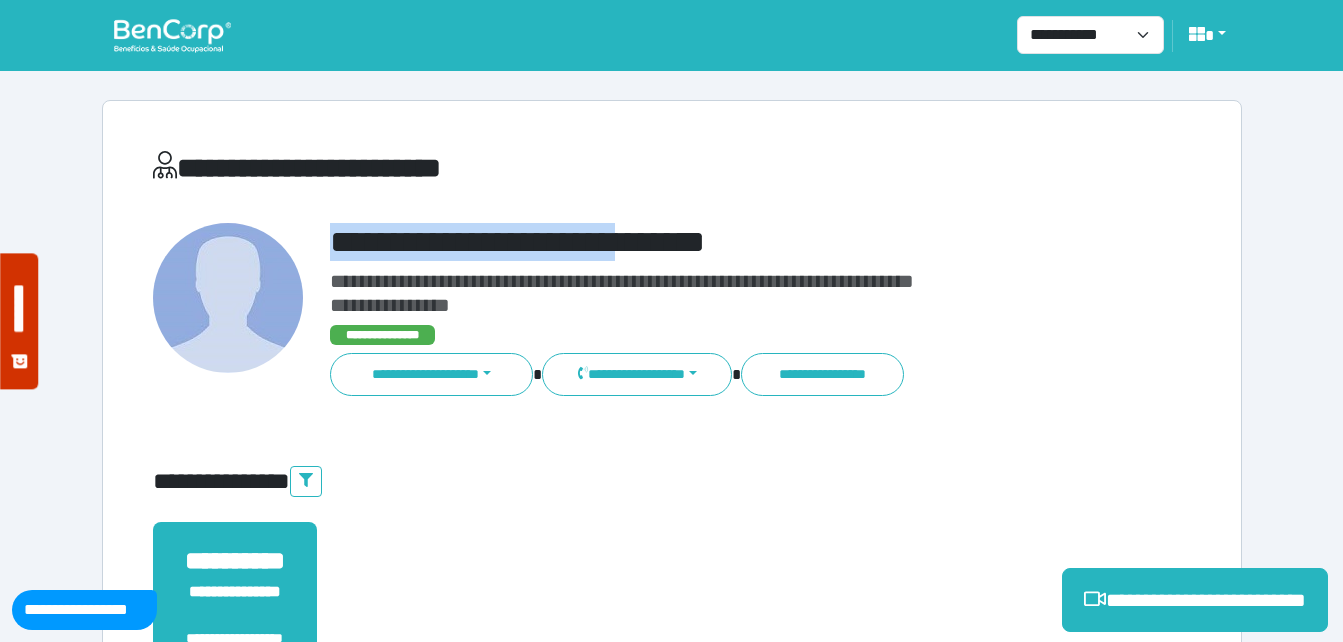 drag, startPoint x: 315, startPoint y: 243, endPoint x: 690, endPoint y: 246, distance: 375.012 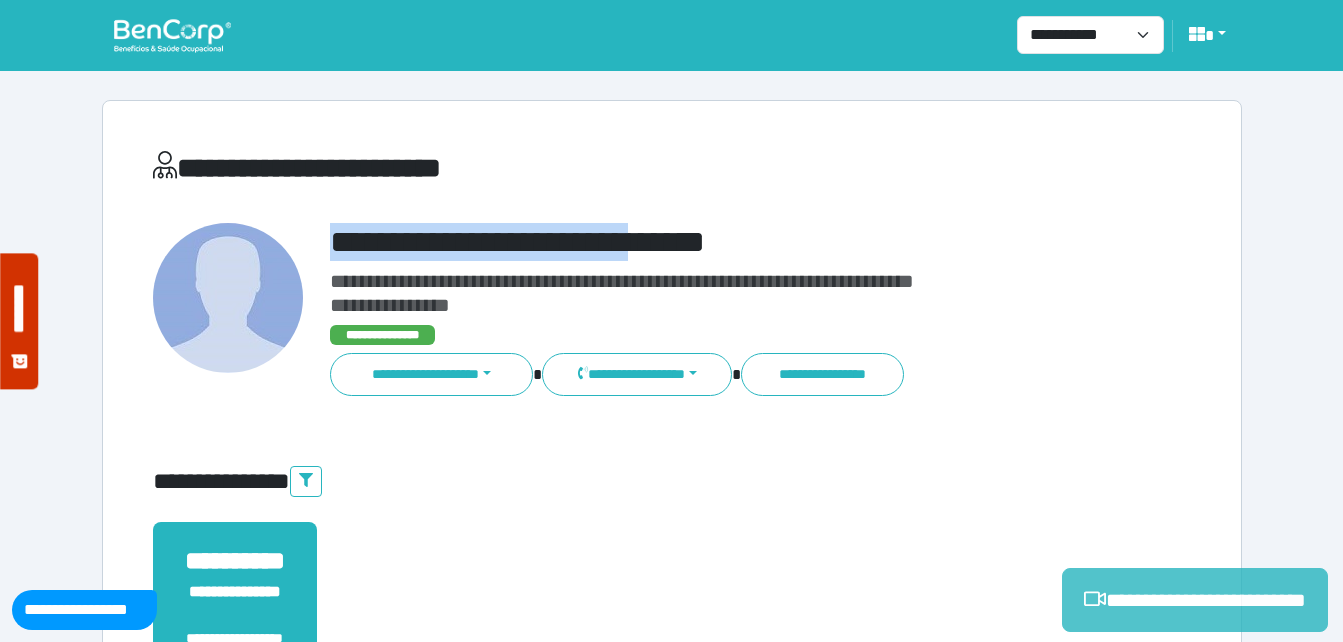 click on "**********" at bounding box center [1195, 600] 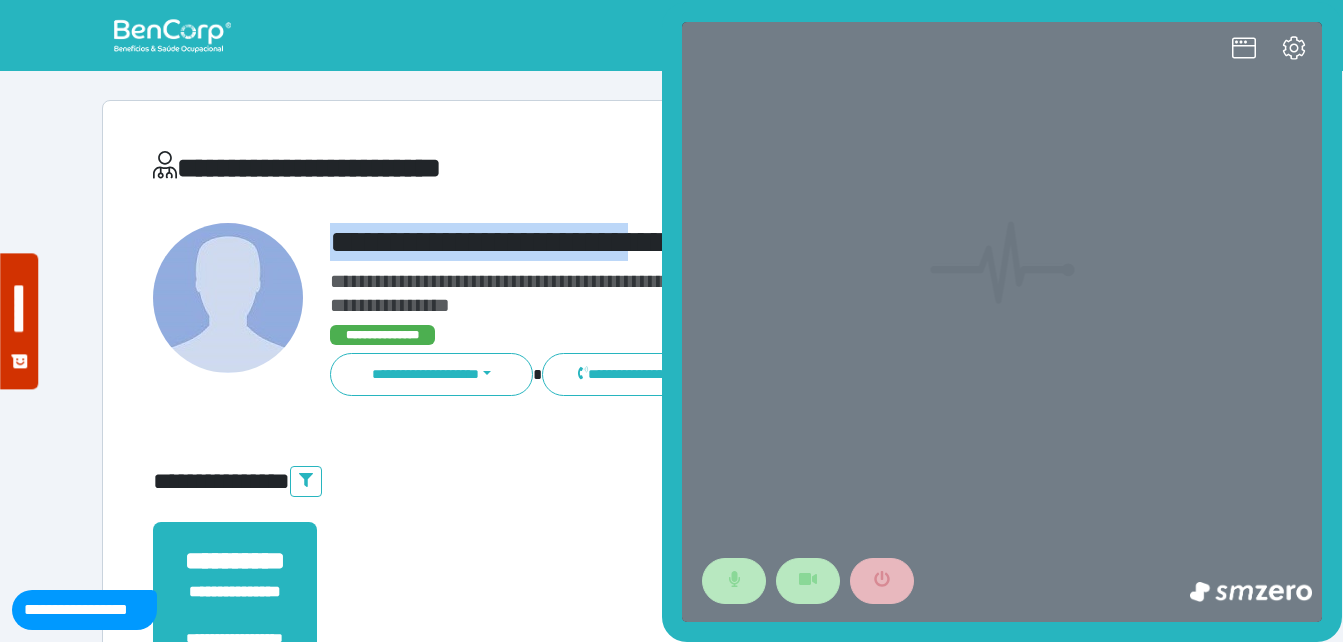 scroll, scrollTop: 0, scrollLeft: 0, axis: both 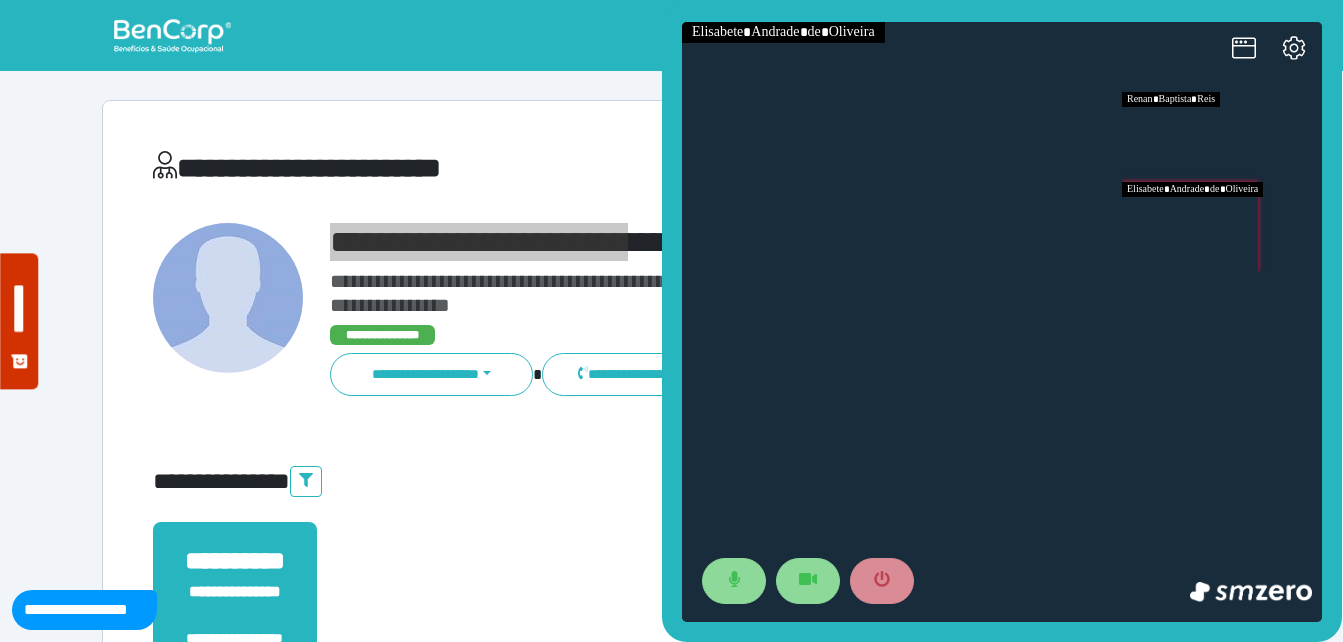 click at bounding box center [1222, 137] 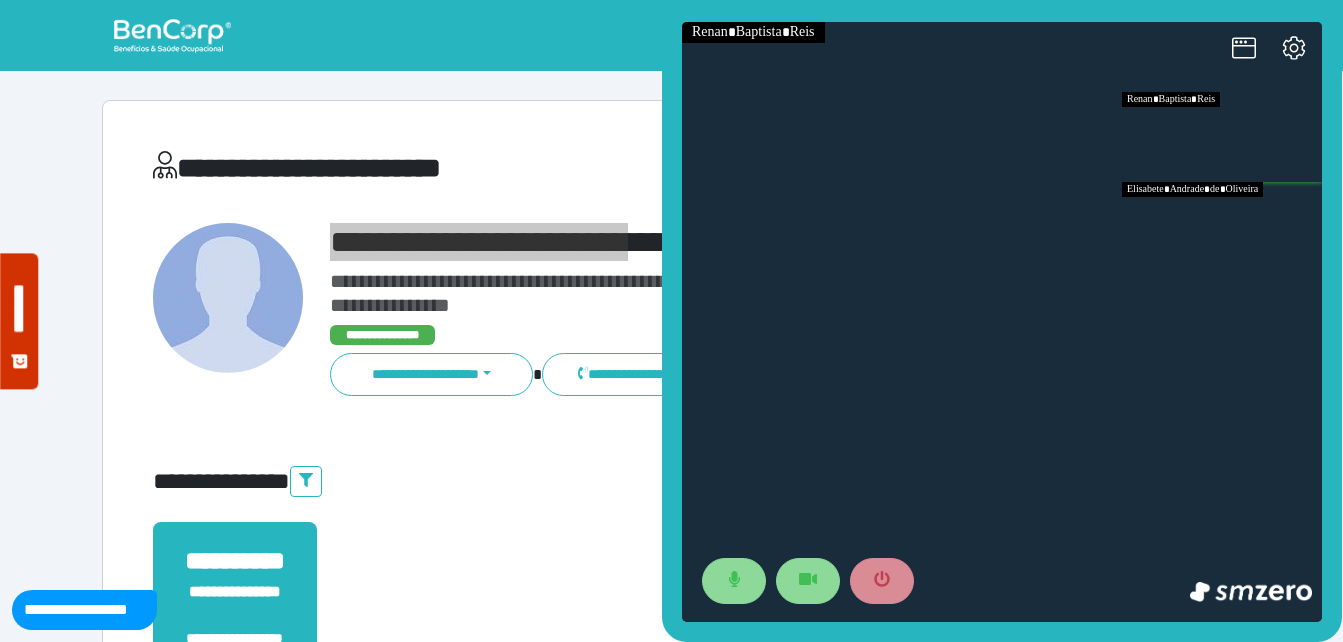 click at bounding box center (1222, 227) 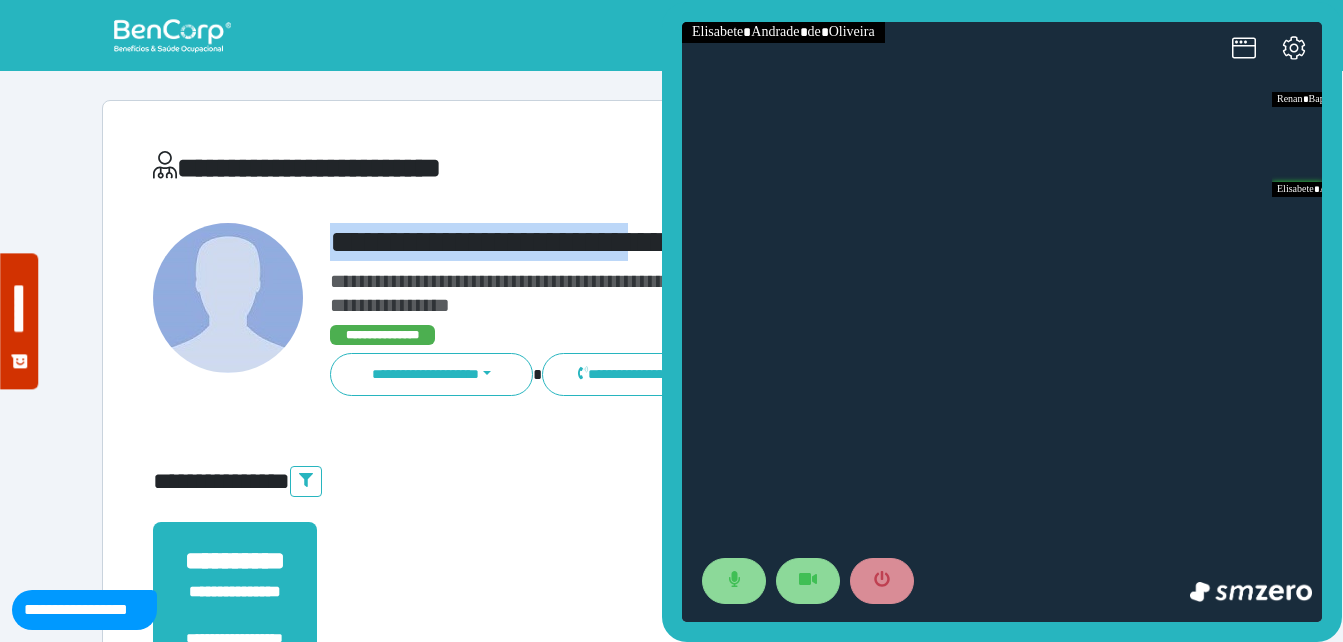 click on "**********" at bounding box center [716, 242] 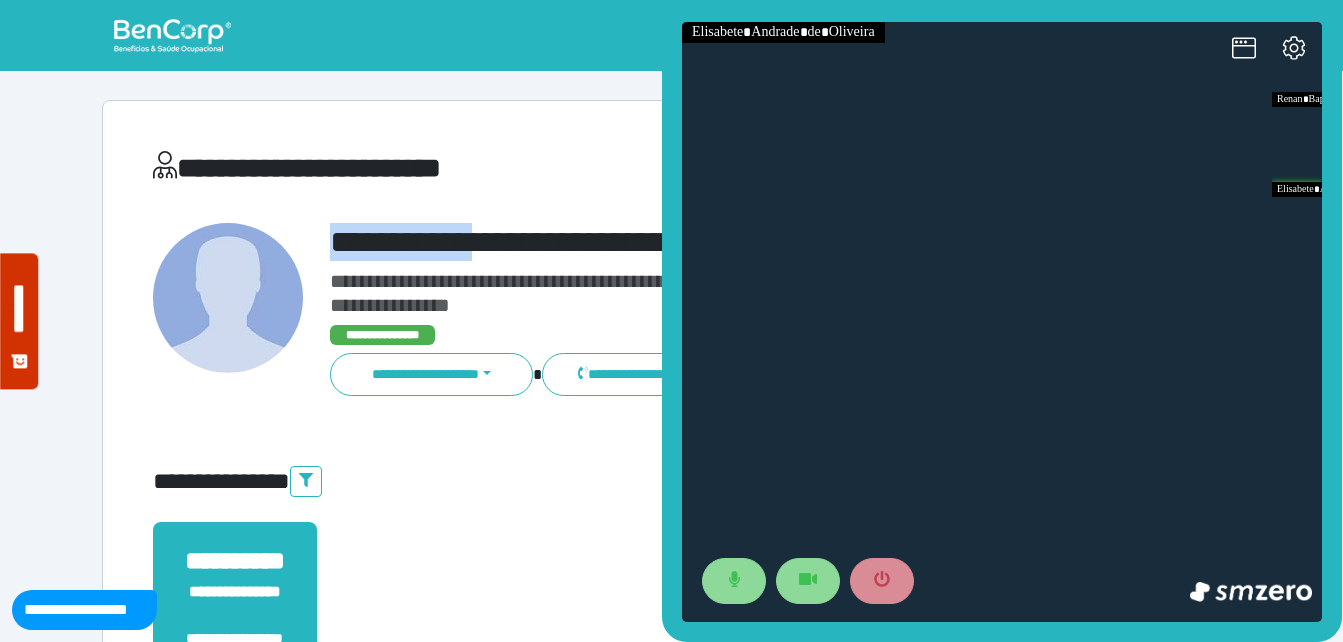 drag, startPoint x: 328, startPoint y: 238, endPoint x: 481, endPoint y: 233, distance: 153.08168 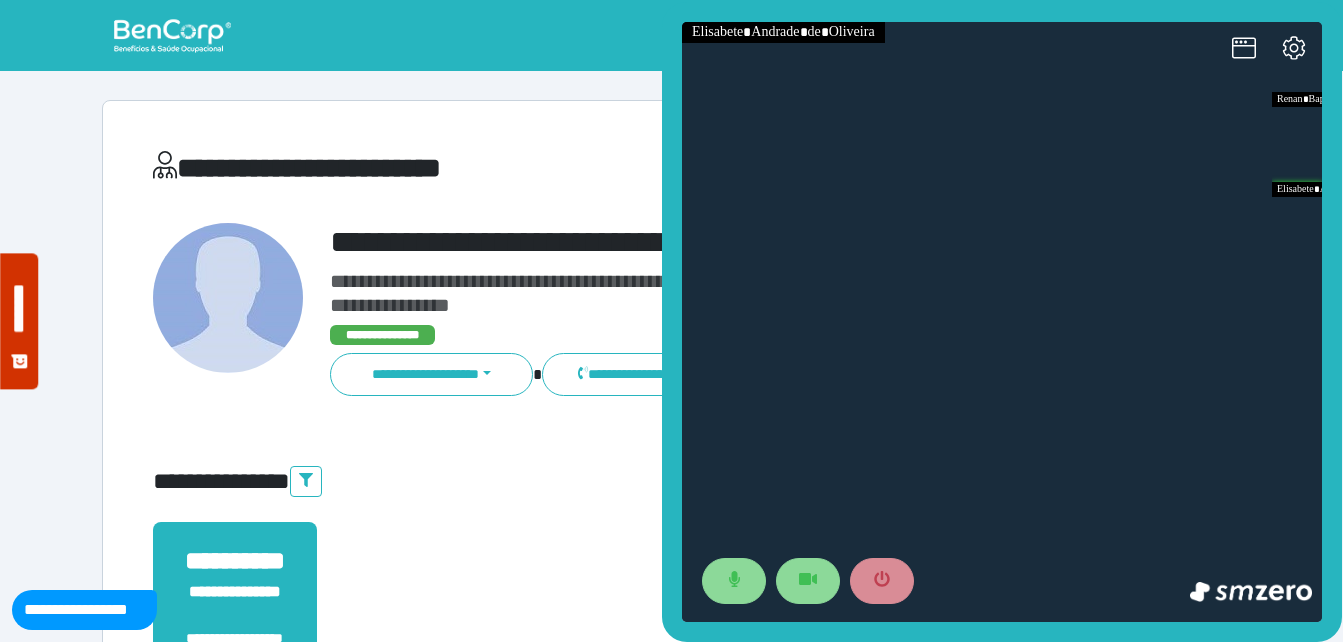 click on "**********" at bounding box center [672, 600] 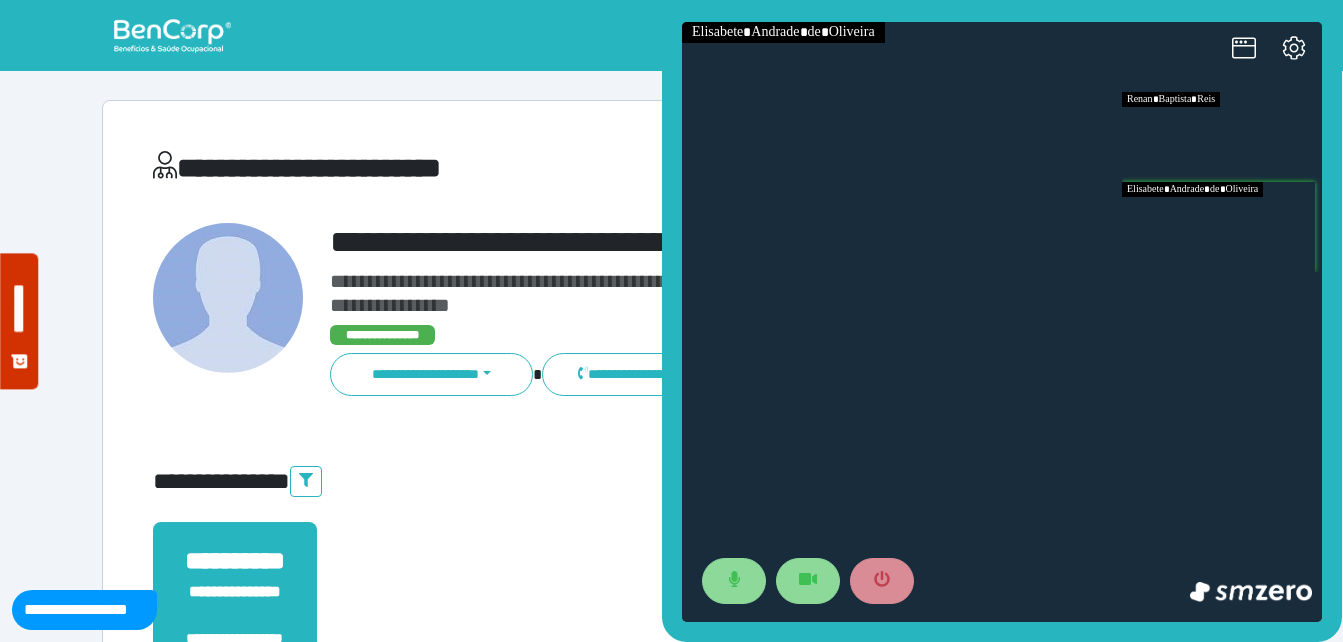 click at bounding box center (1222, 137) 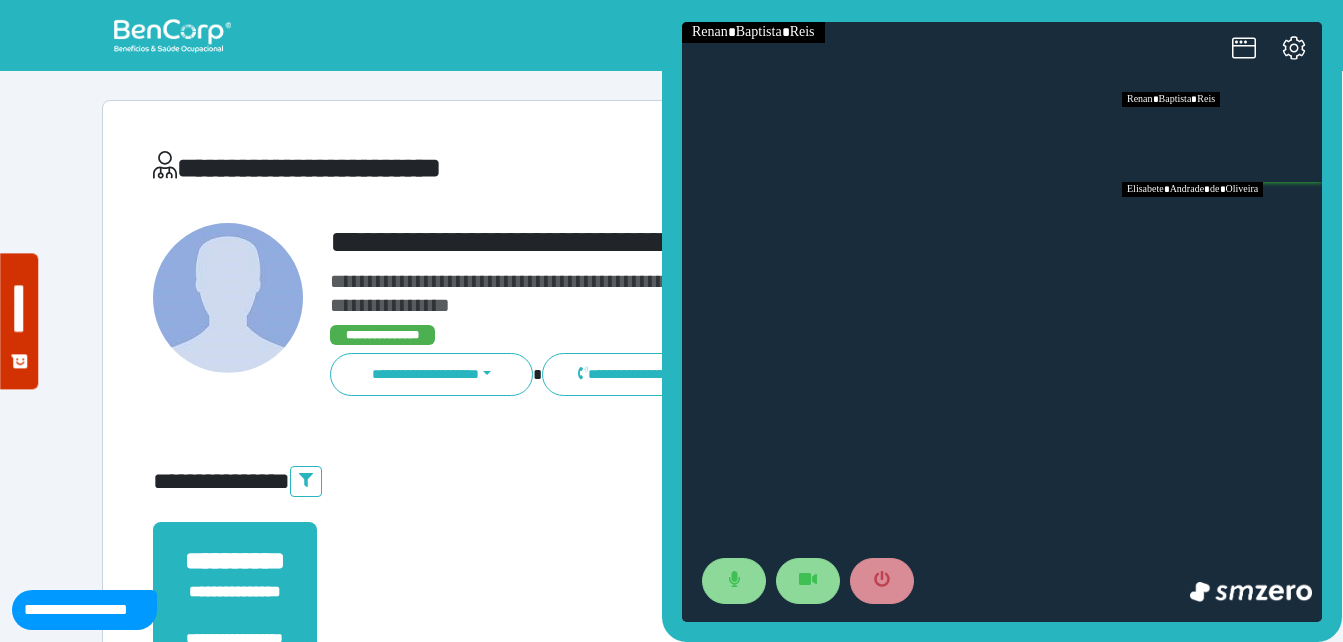 click at bounding box center (1222, 227) 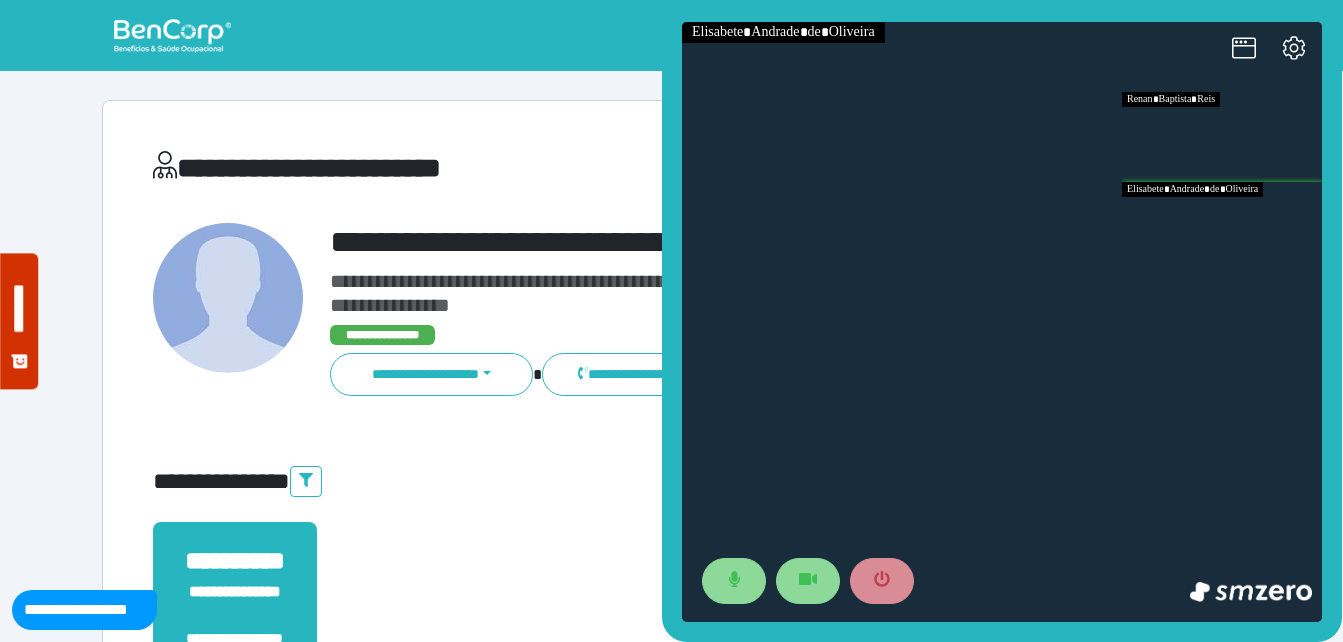 click at bounding box center (1222, 137) 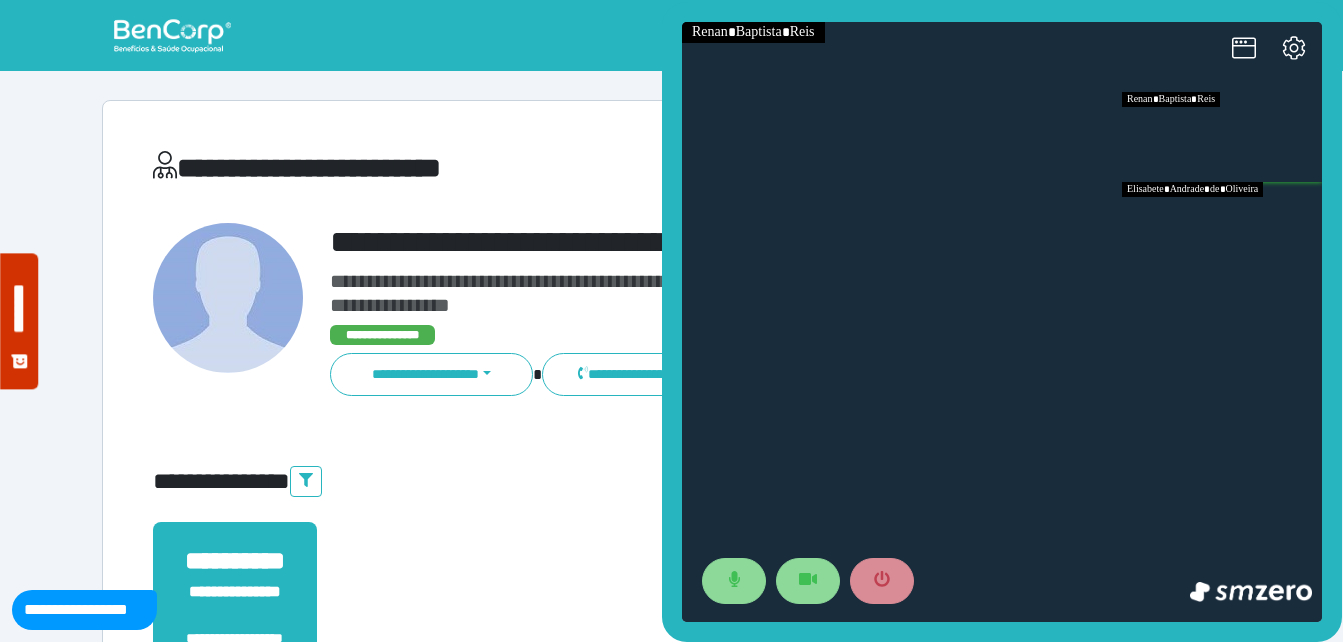 click at bounding box center (1222, 227) 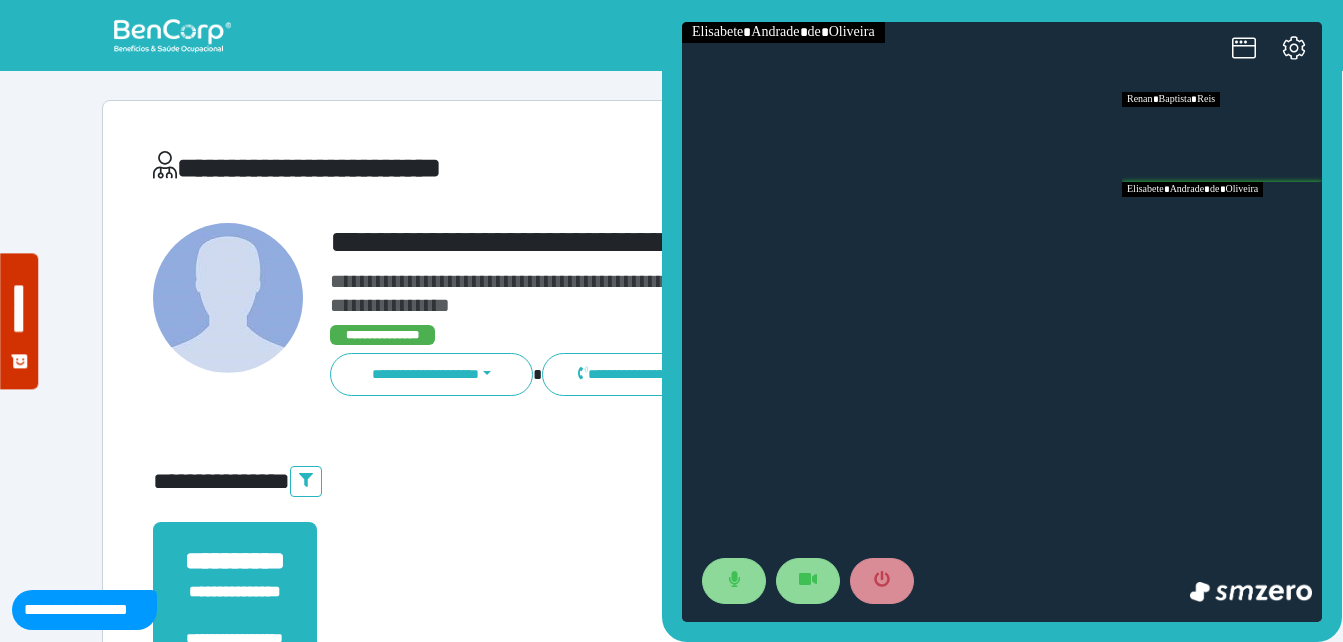 click at bounding box center (1222, 137) 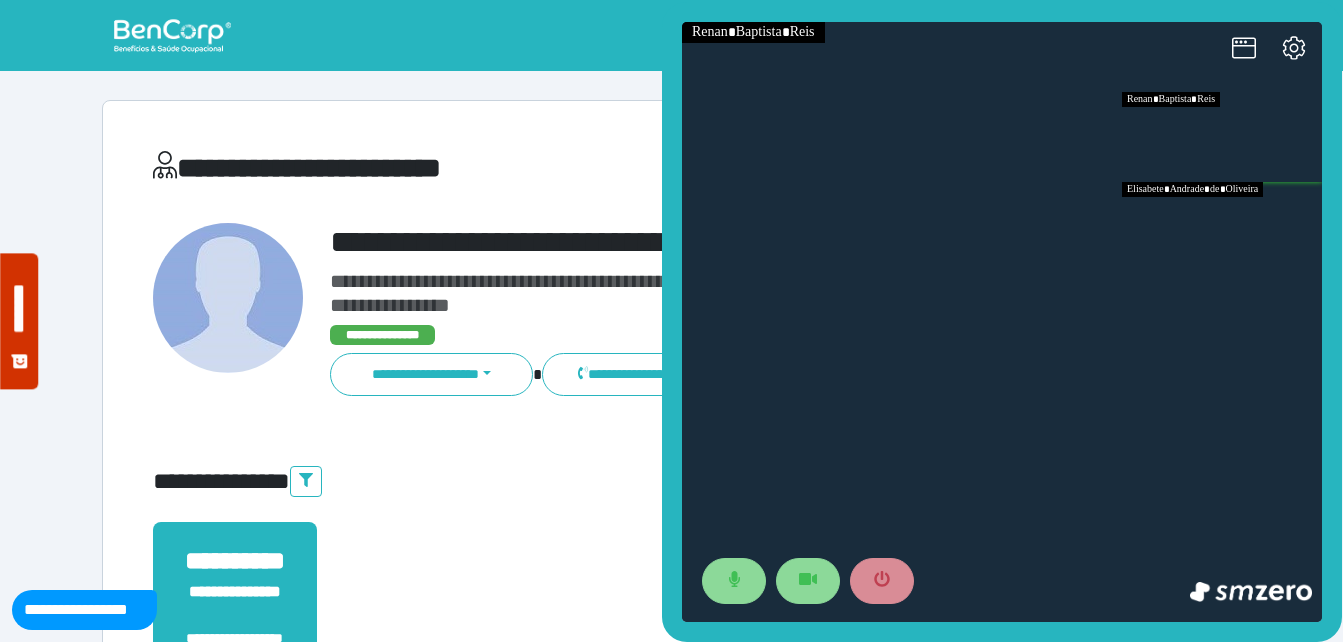 click at bounding box center (1222, 227) 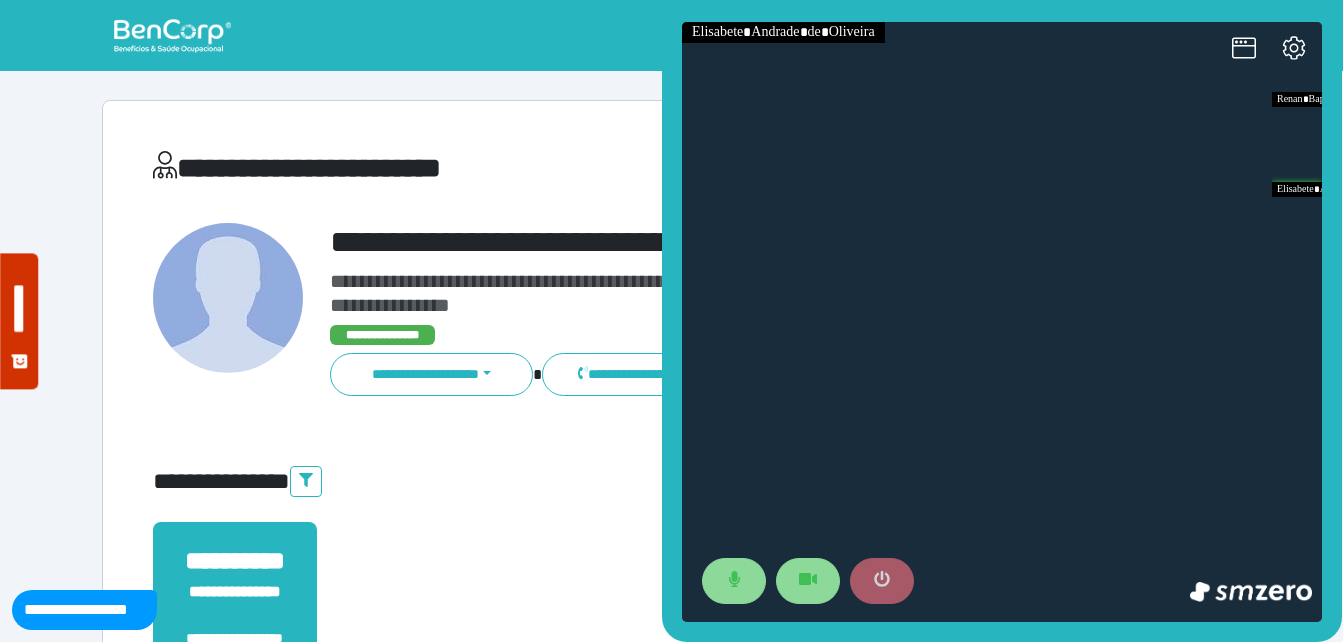 click at bounding box center [882, 581] 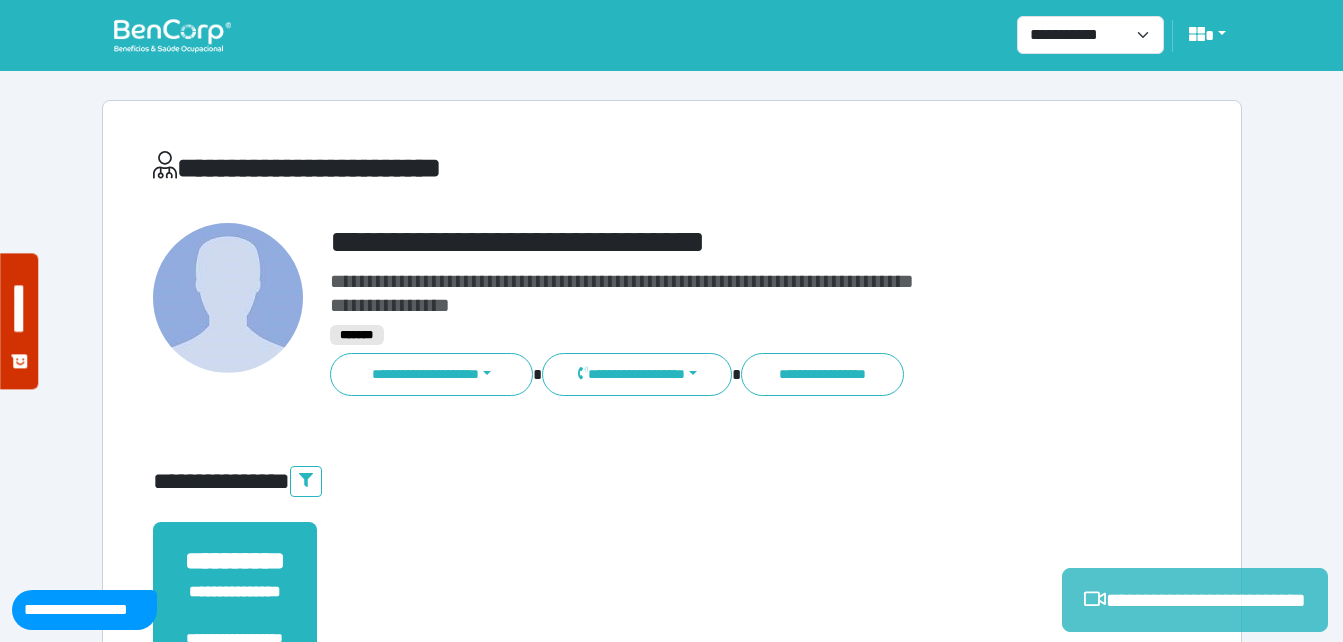 click on "**********" at bounding box center [1195, 600] 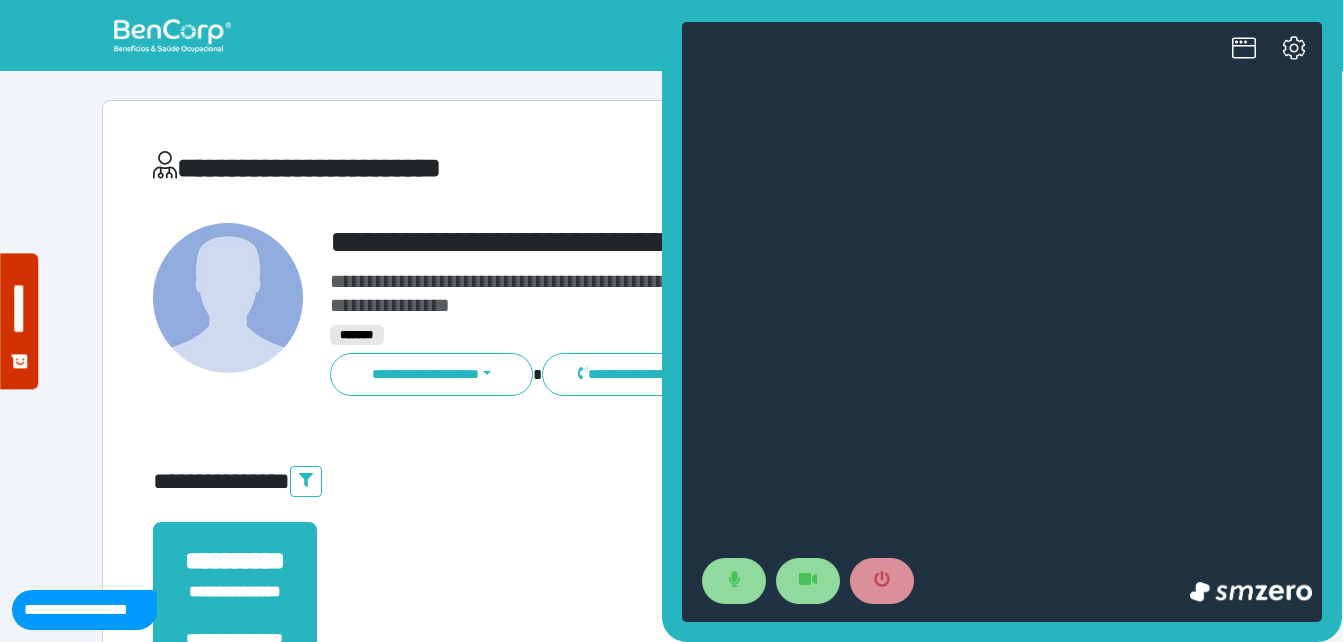 scroll, scrollTop: 0, scrollLeft: 0, axis: both 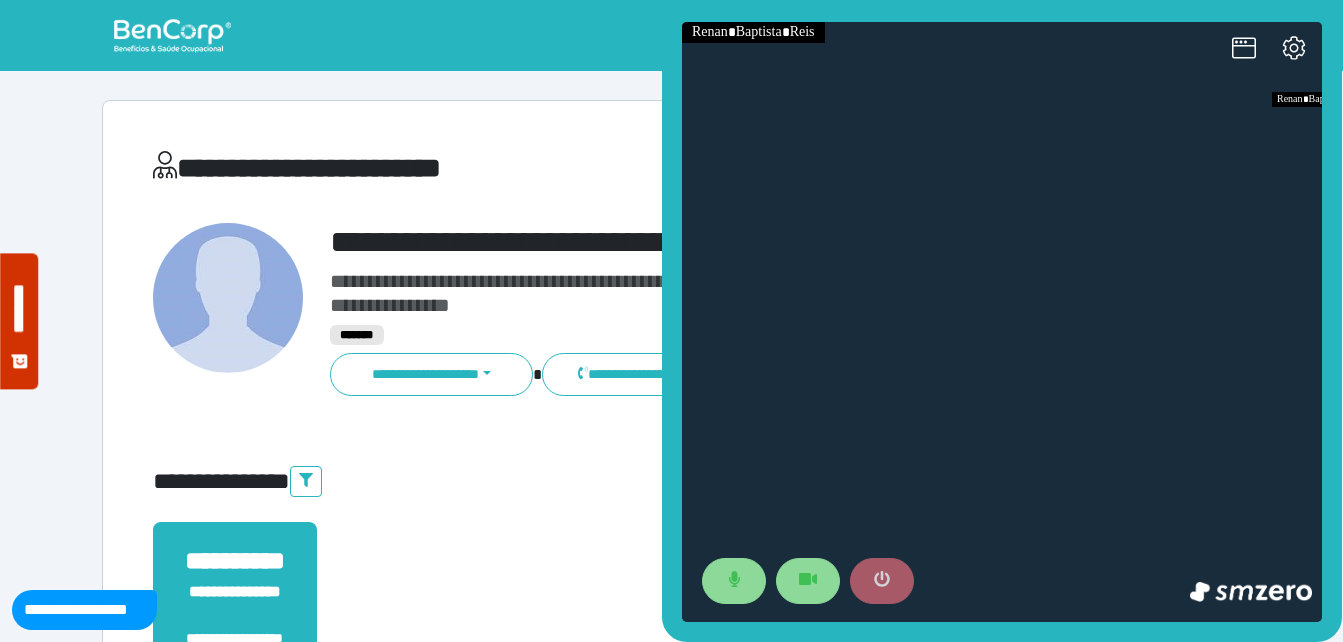 click 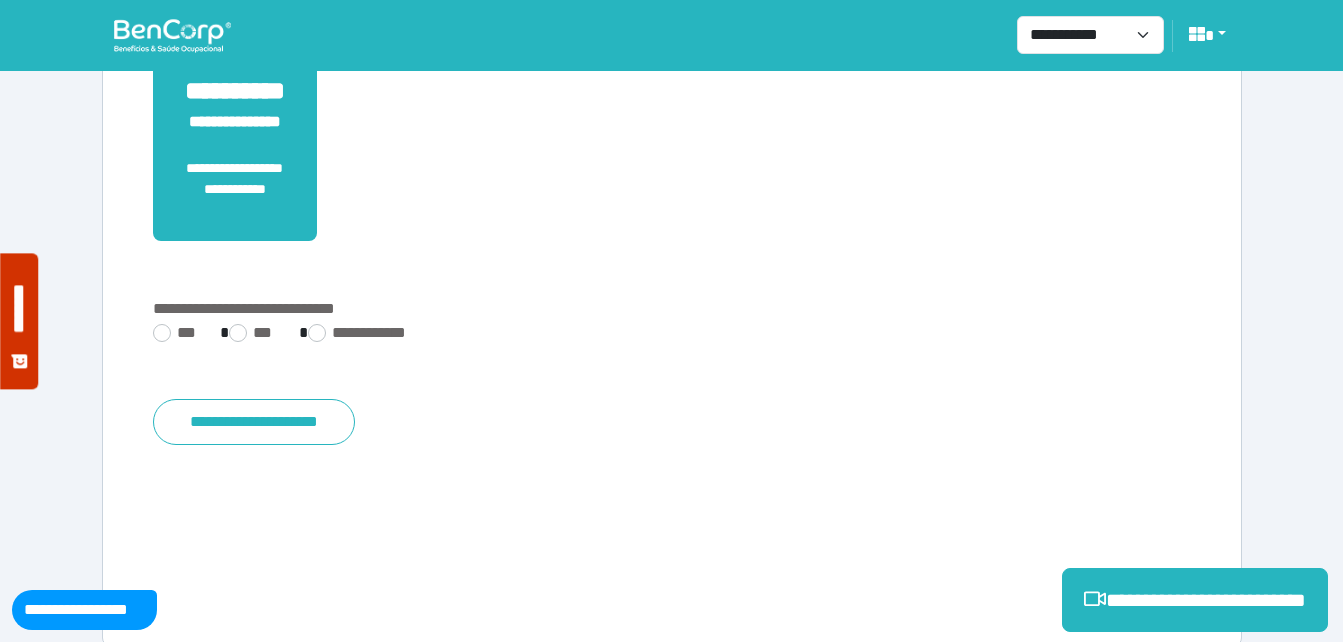 scroll, scrollTop: 494, scrollLeft: 0, axis: vertical 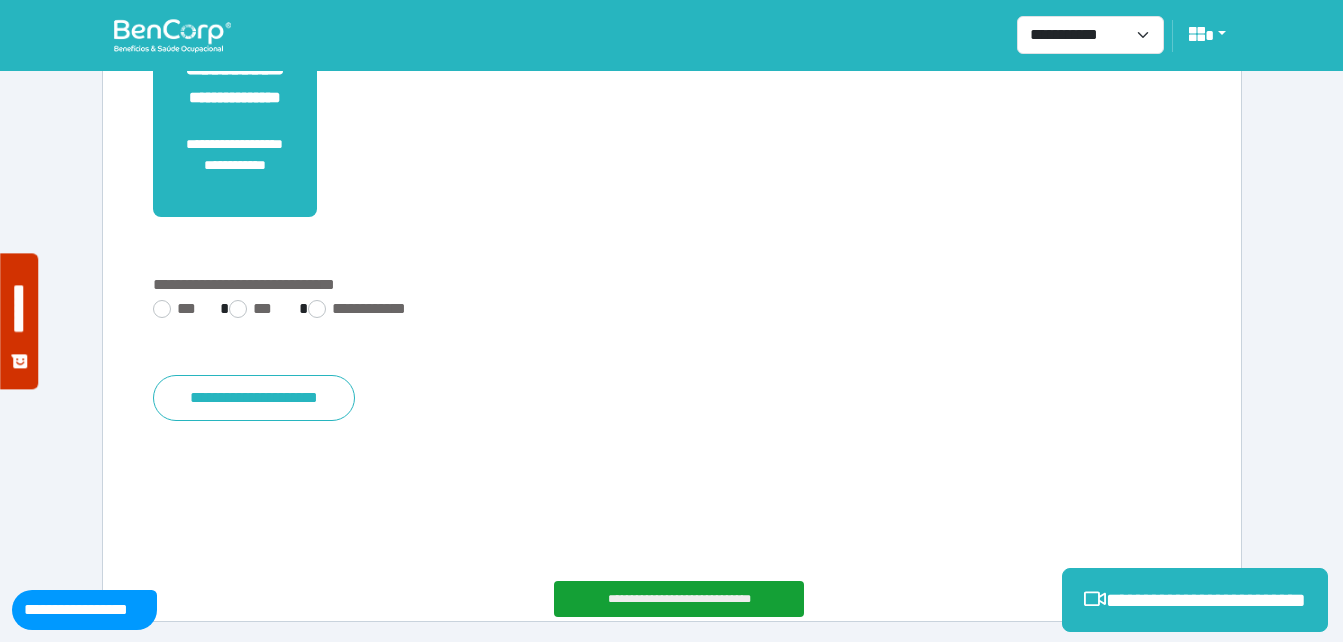 click on "**********" at bounding box center (672, 341) 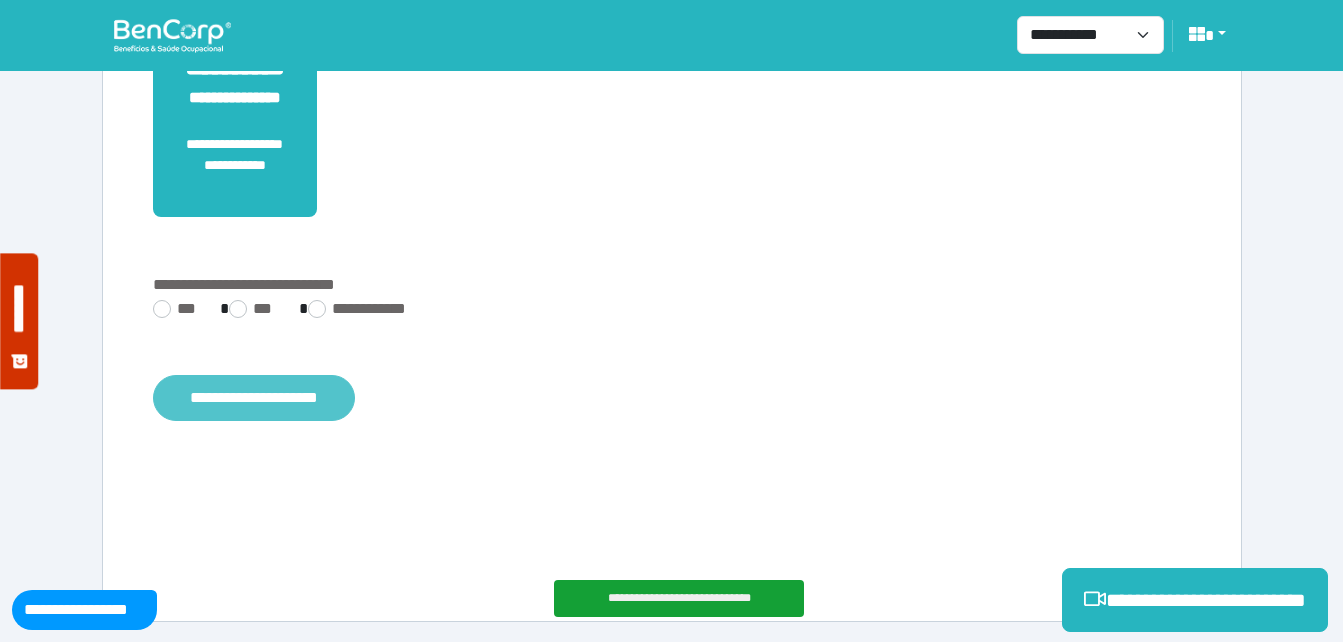 click on "**********" at bounding box center (254, 398) 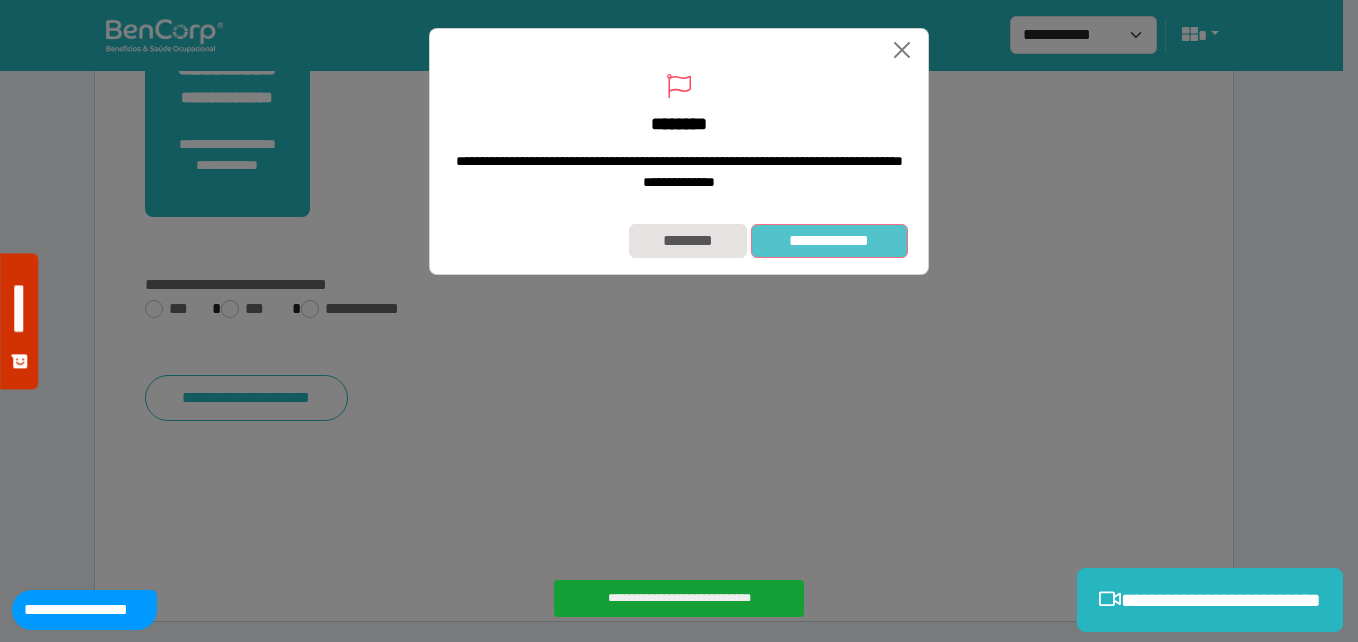 click on "**********" at bounding box center [829, 241] 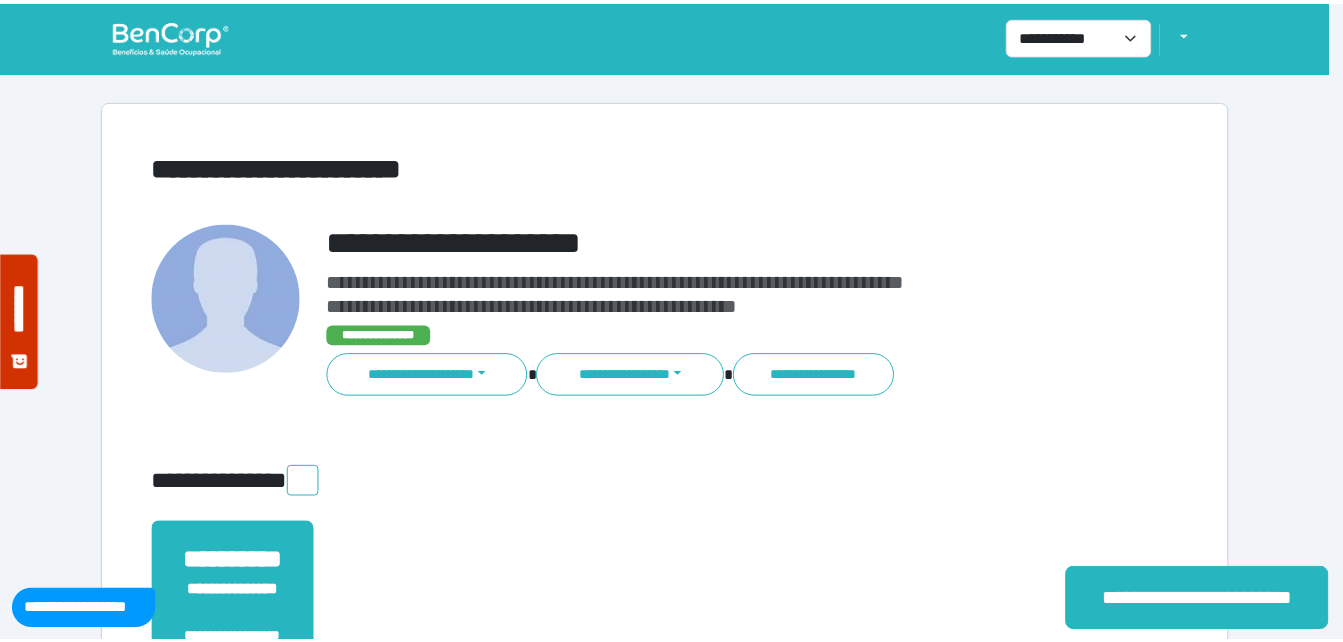 scroll, scrollTop: 0, scrollLeft: 0, axis: both 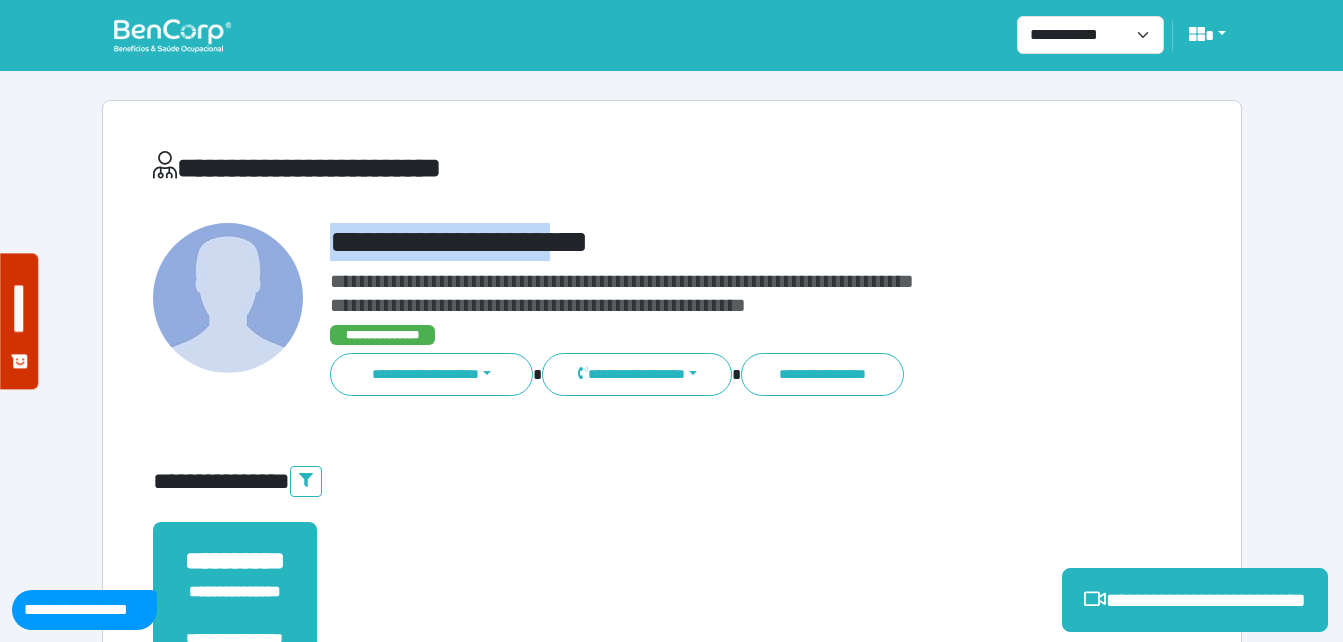 drag, startPoint x: 336, startPoint y: 239, endPoint x: 600, endPoint y: 231, distance: 264.1212 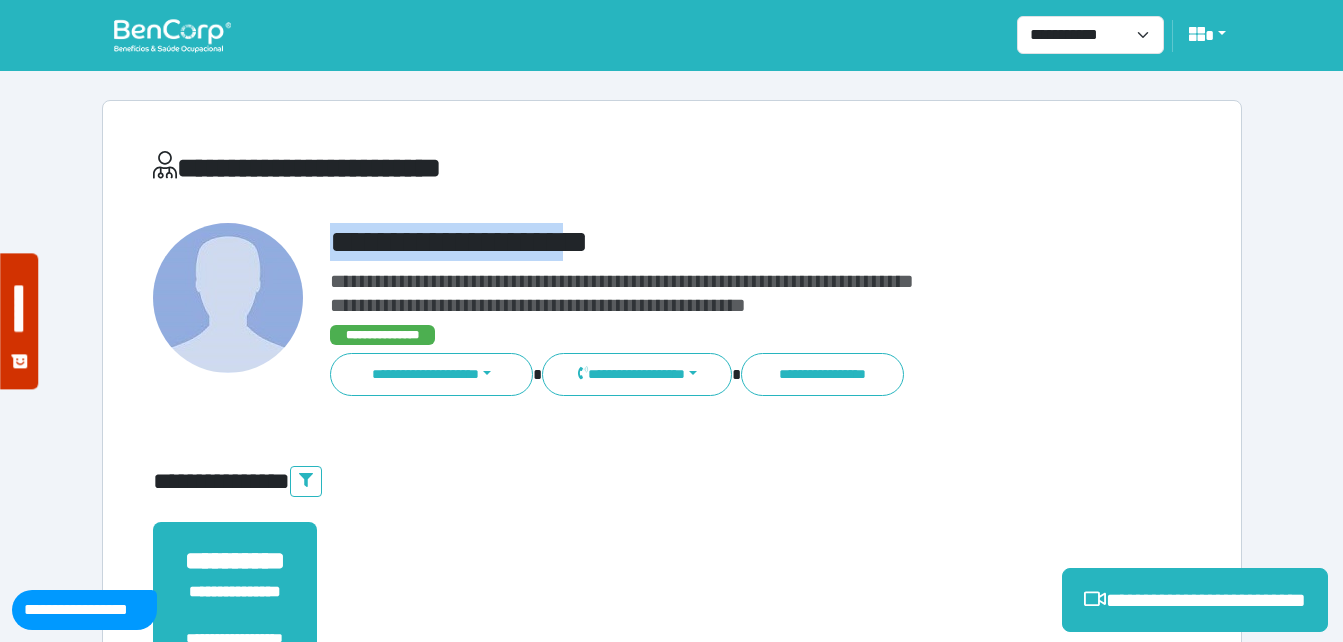 copy on "**********" 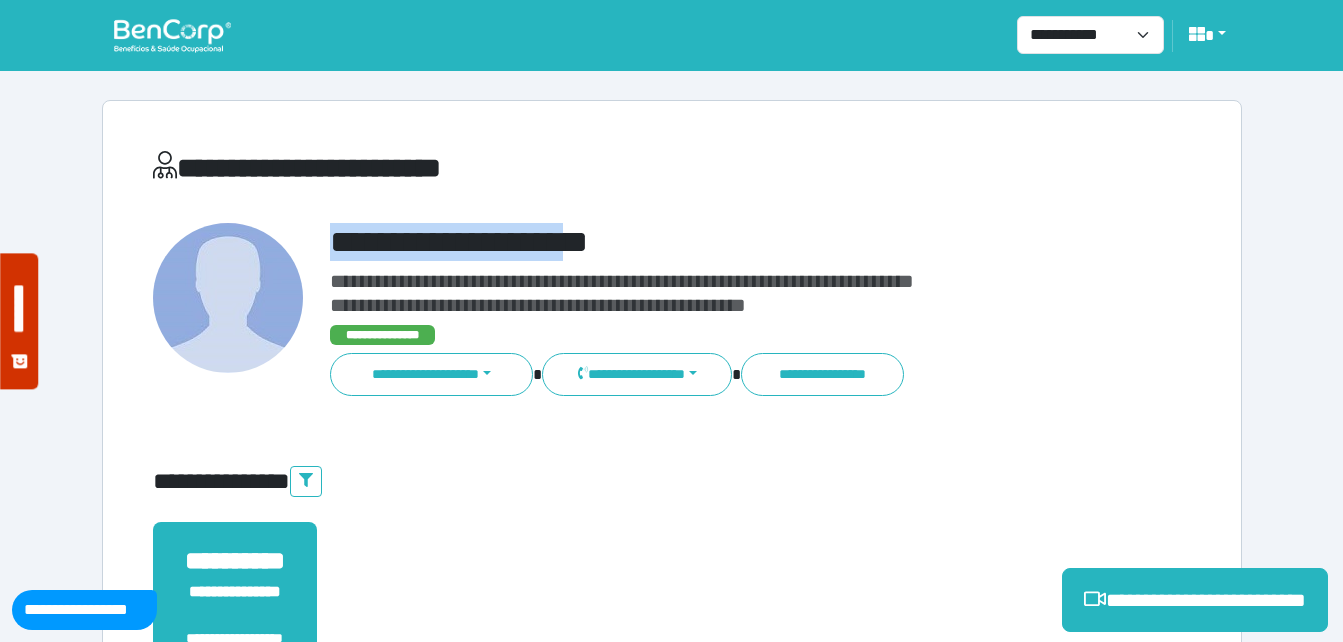 click on "**********" at bounding box center [672, 628] 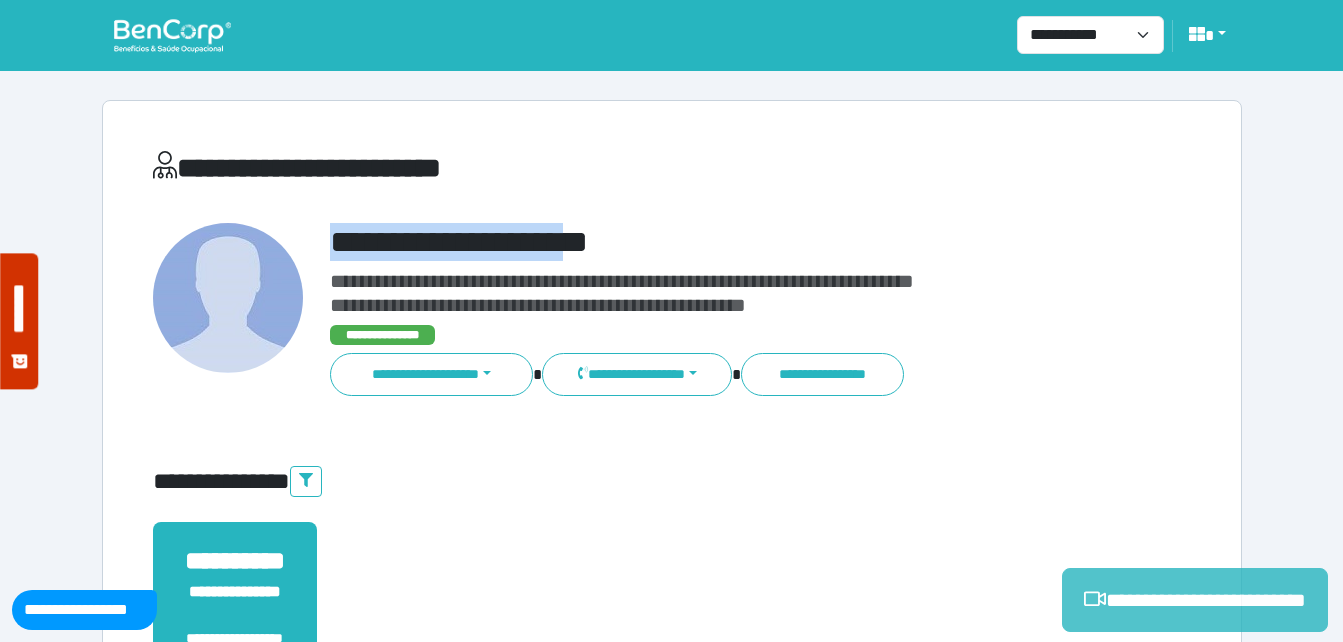click on "**********" at bounding box center [1195, 600] 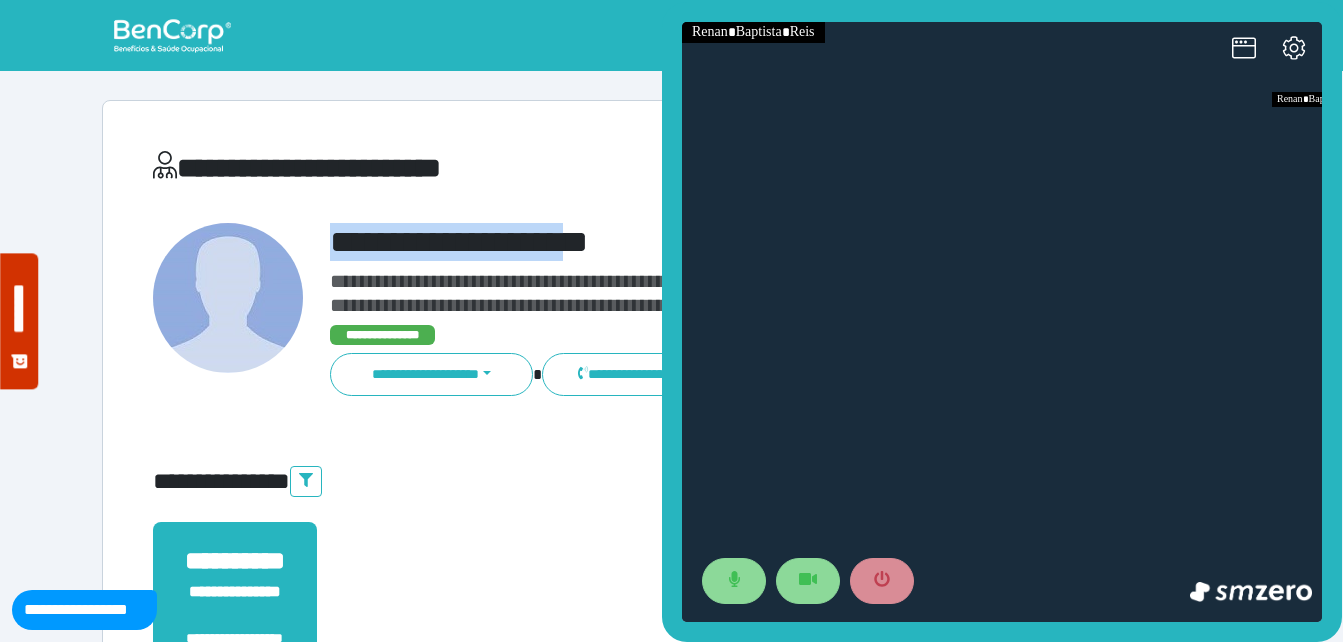 scroll, scrollTop: 0, scrollLeft: 0, axis: both 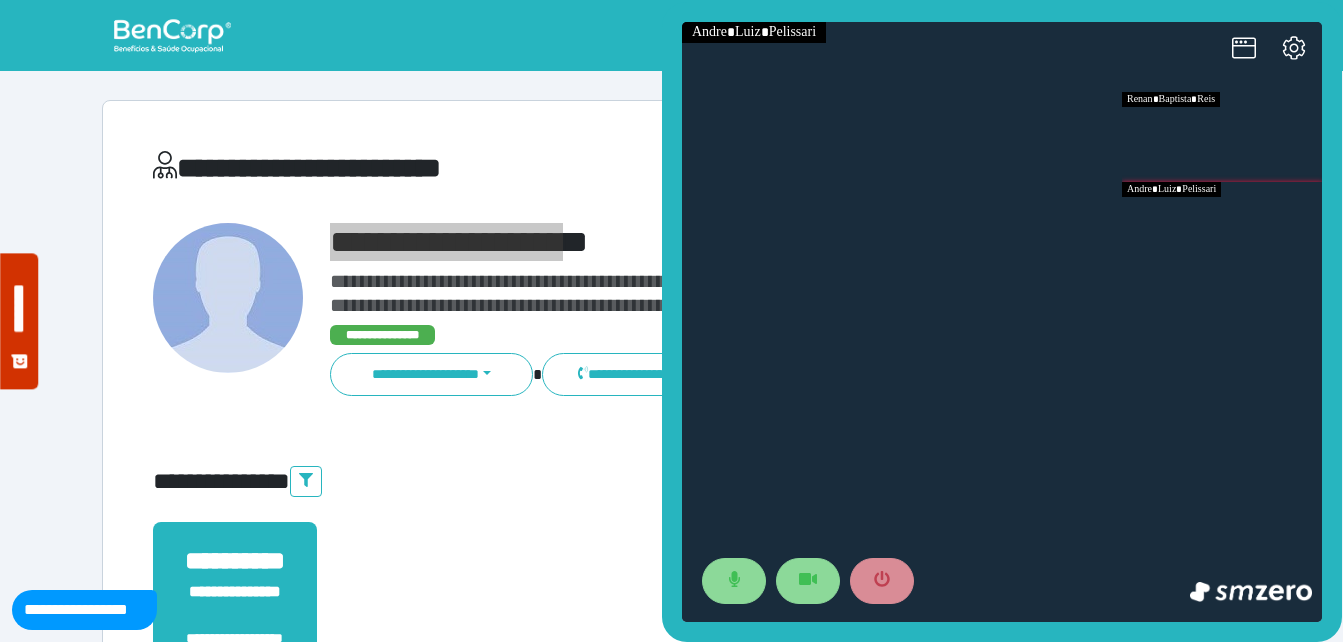 click at bounding box center (1222, 227) 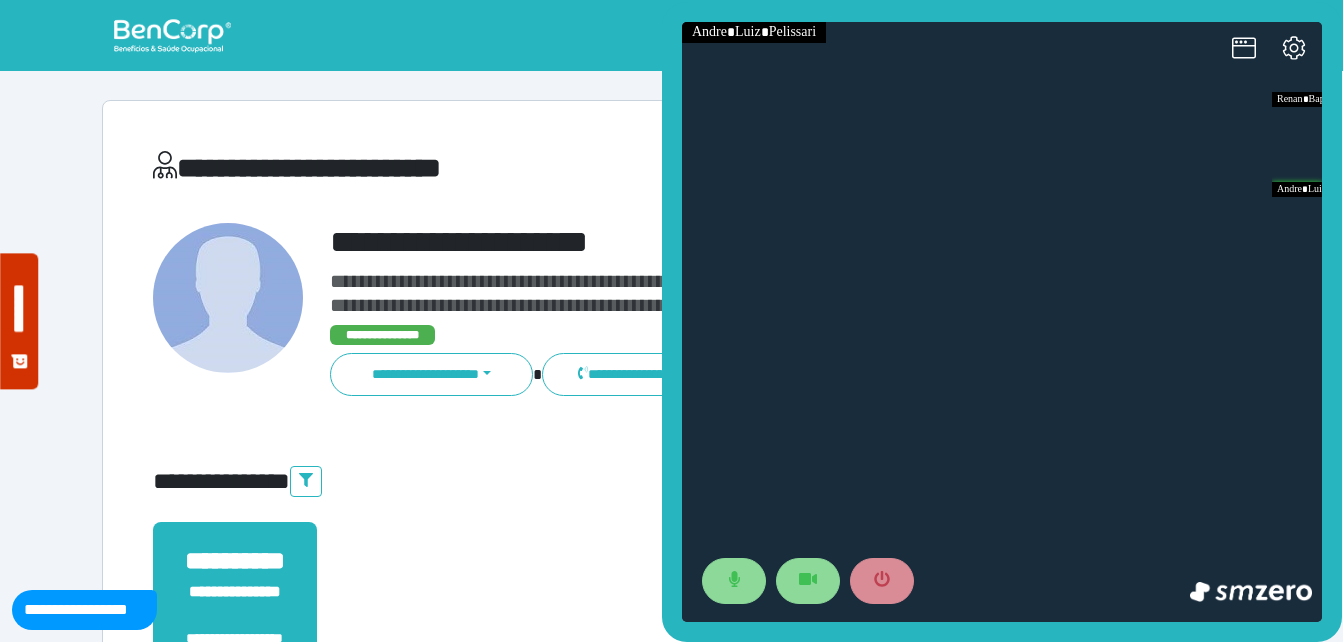 click on "**********" at bounding box center [716, 310] 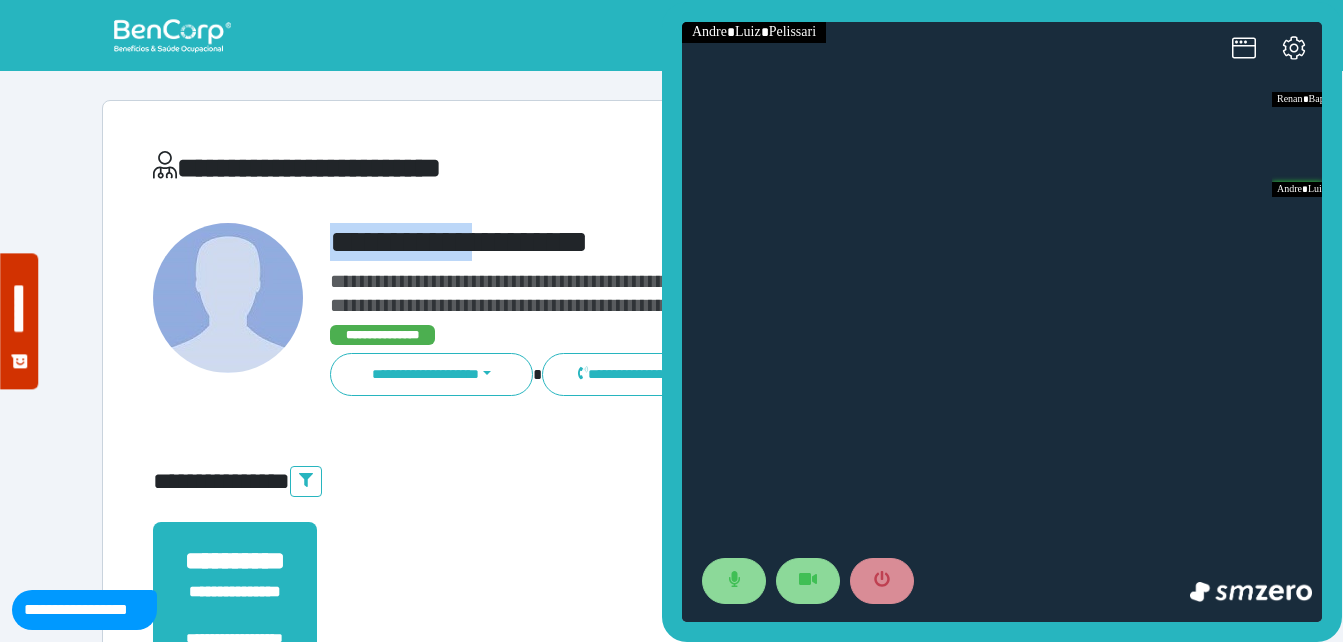 drag, startPoint x: 332, startPoint y: 244, endPoint x: 503, endPoint y: 223, distance: 172.28465 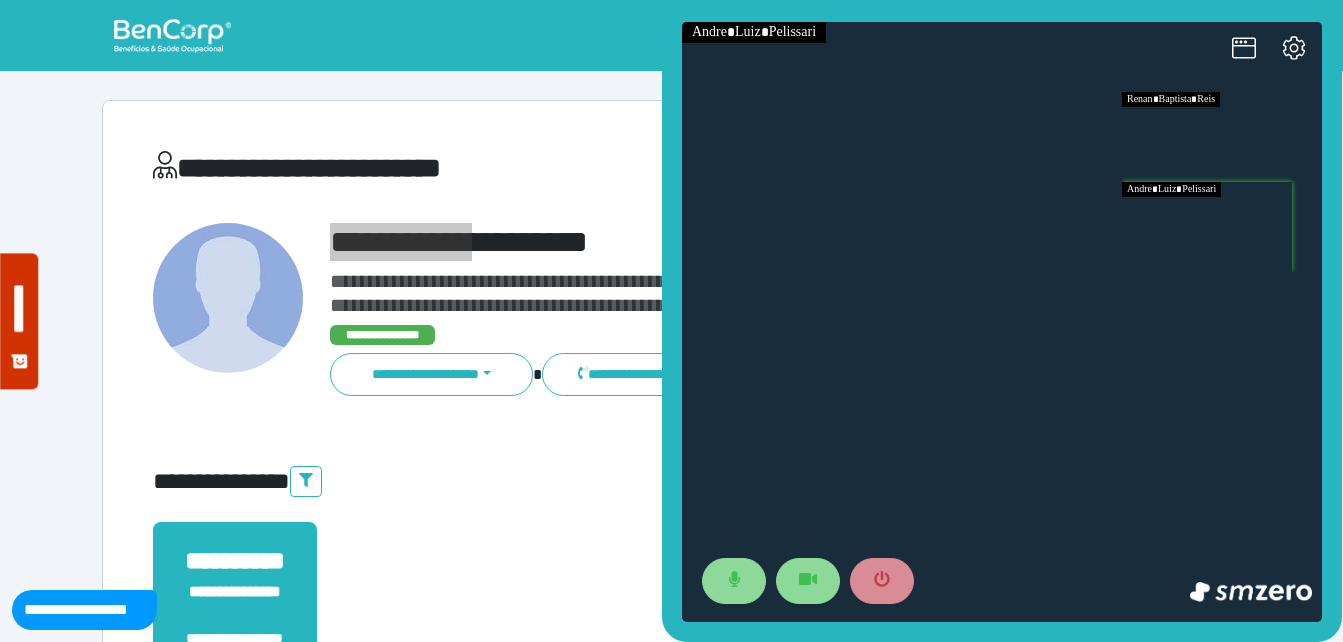 click at bounding box center [1222, 137] 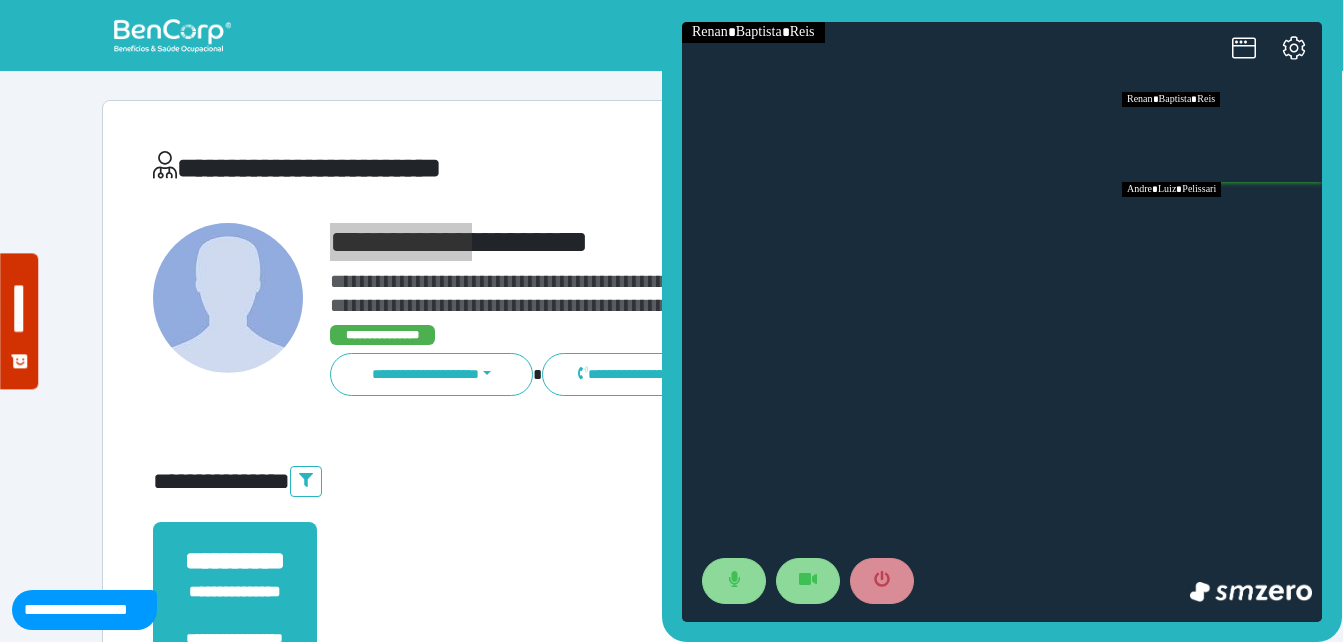 click at bounding box center [1222, 227] 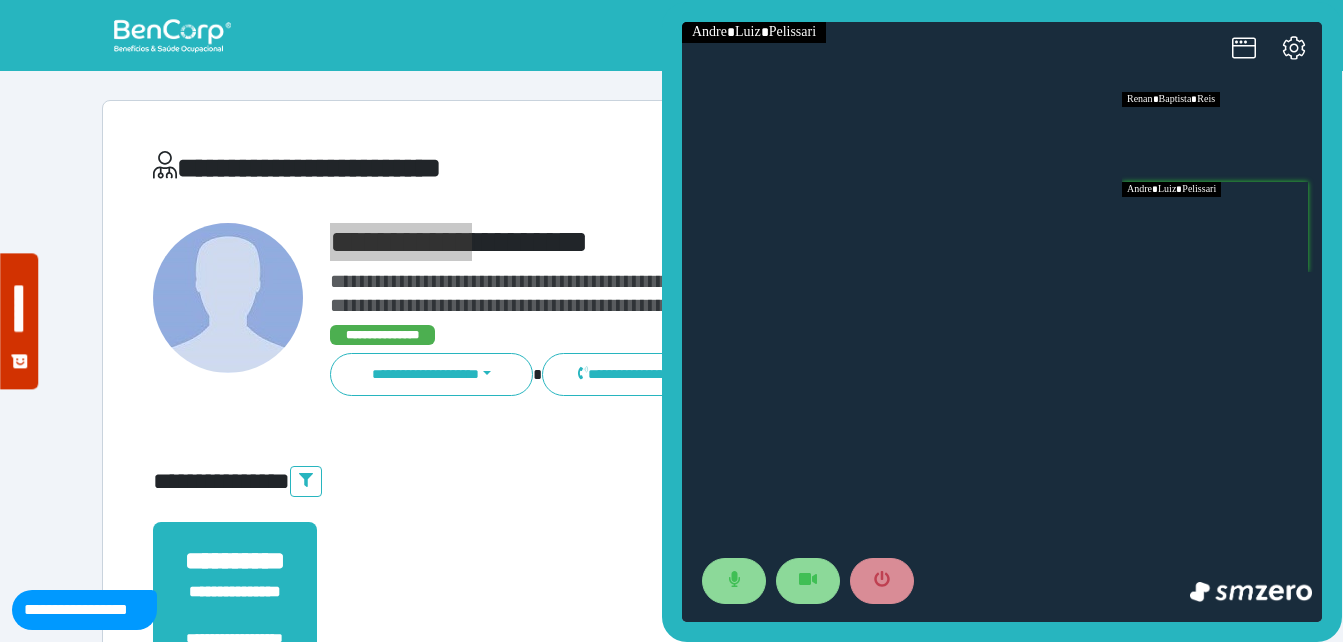 click at bounding box center (1222, 137) 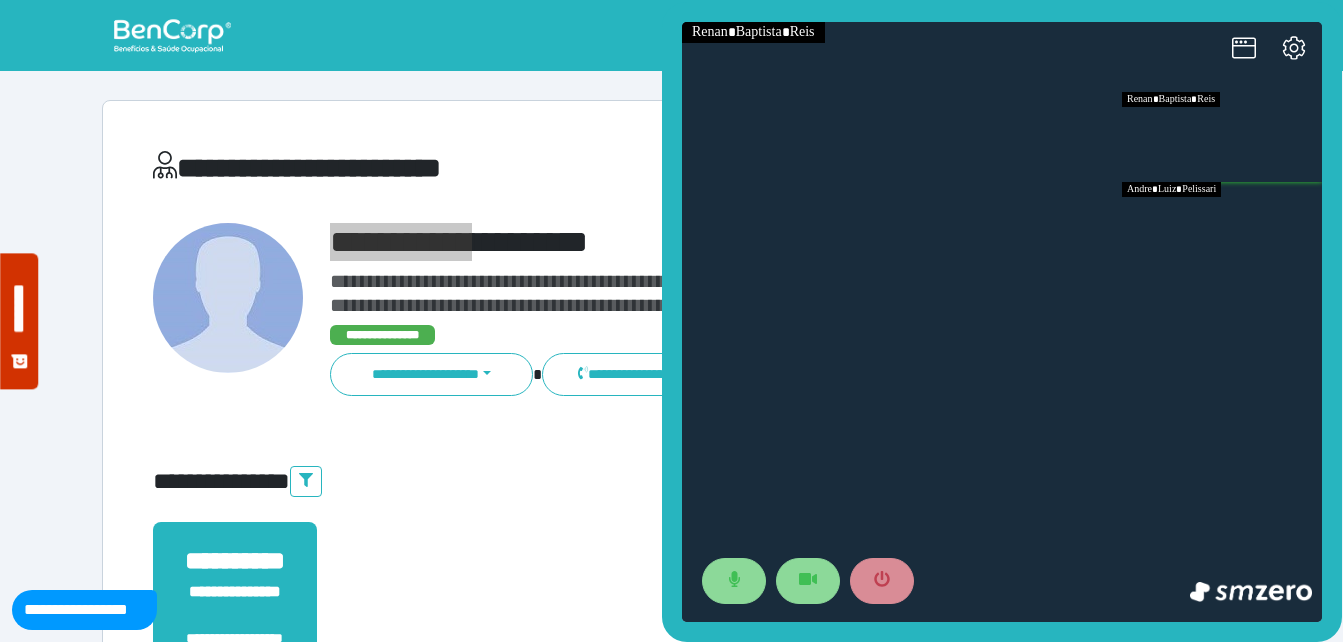 click at bounding box center [1222, 227] 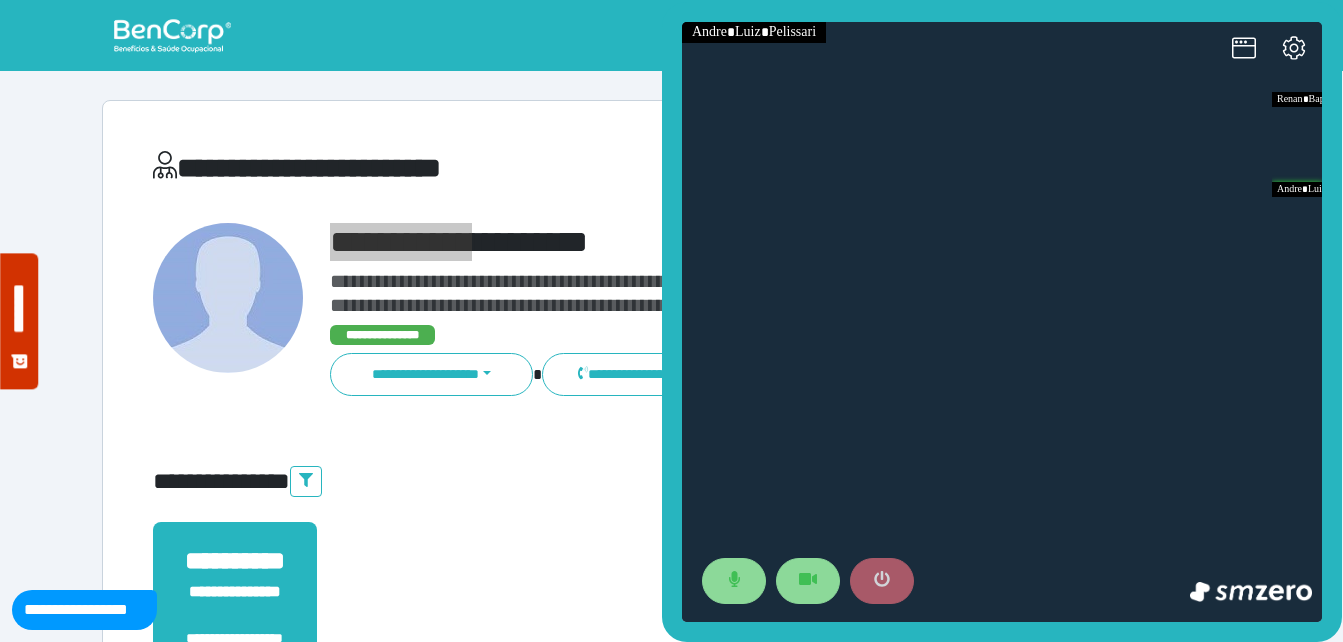 click 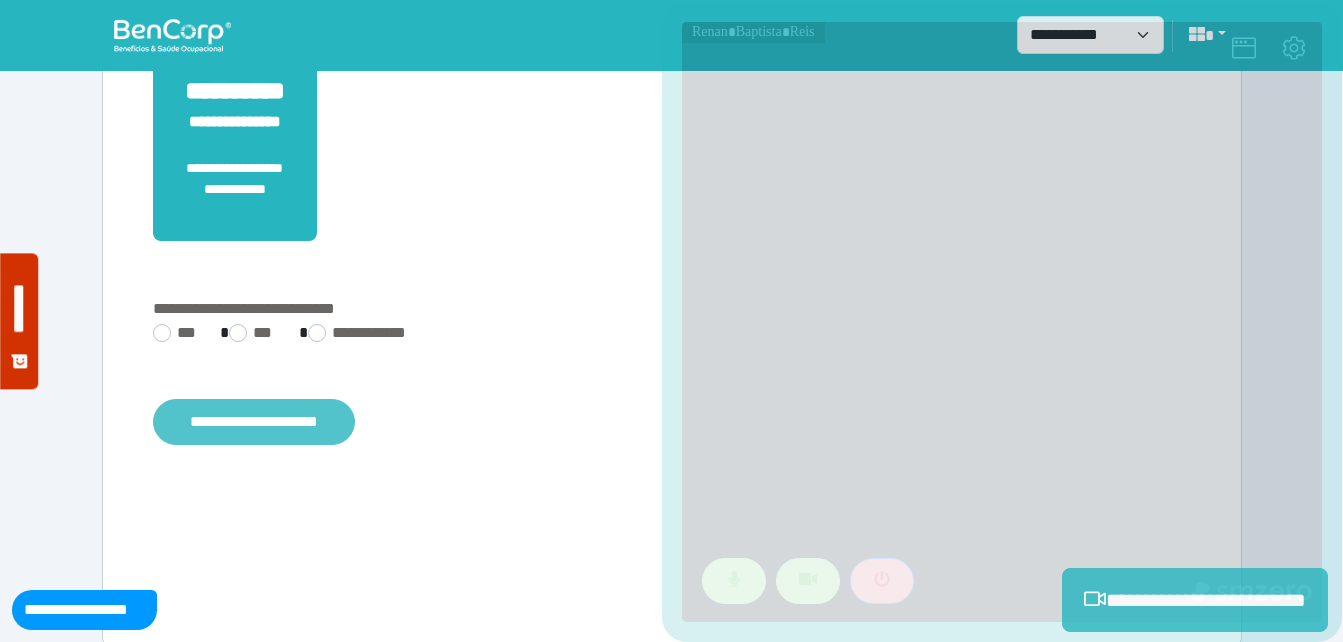 scroll, scrollTop: 494, scrollLeft: 0, axis: vertical 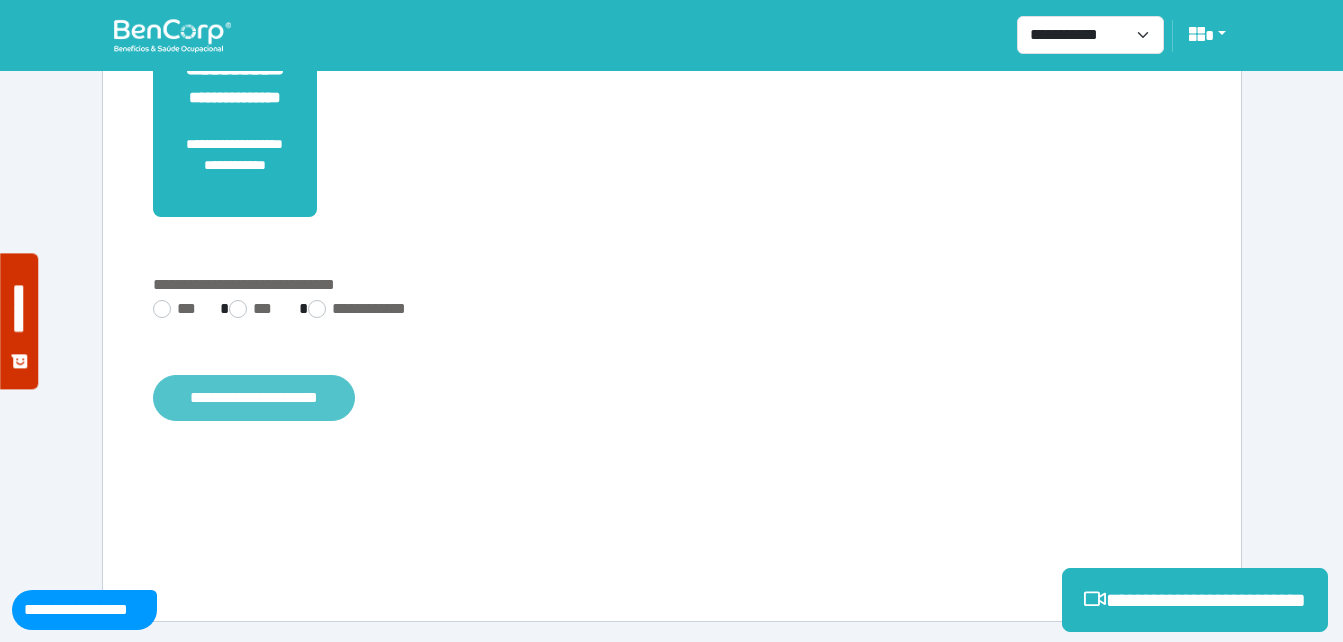 click on "**********" at bounding box center (254, 398) 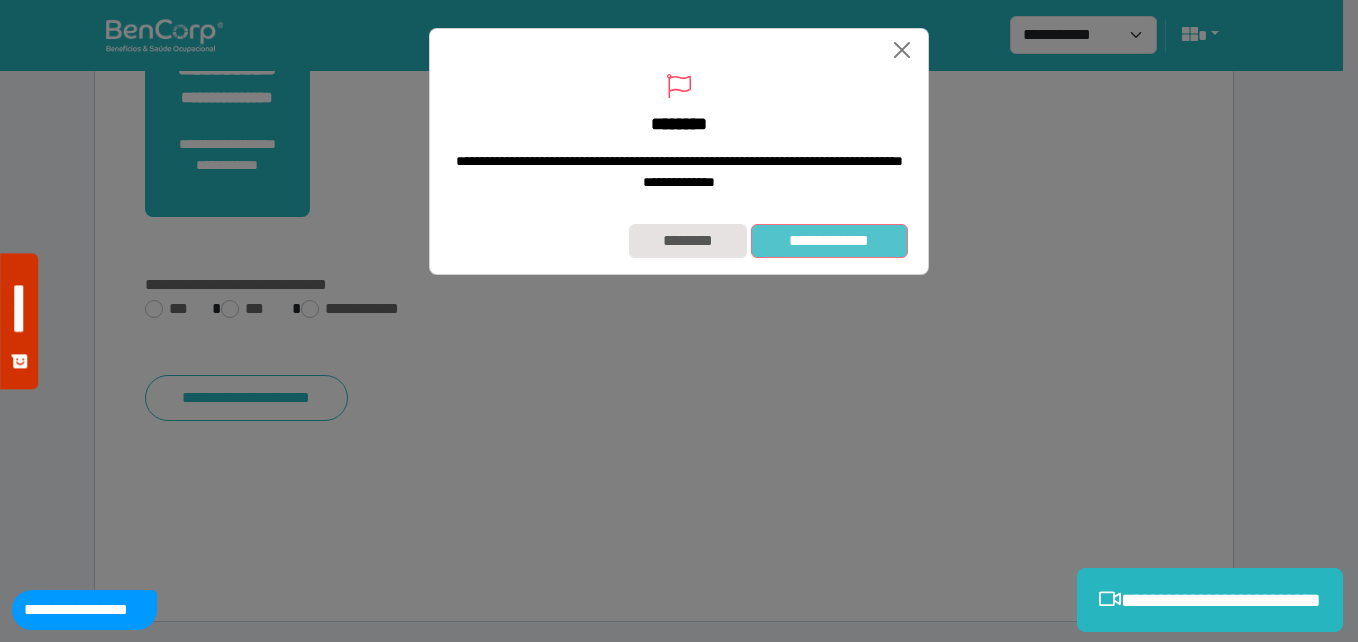 click on "**********" at bounding box center (829, 241) 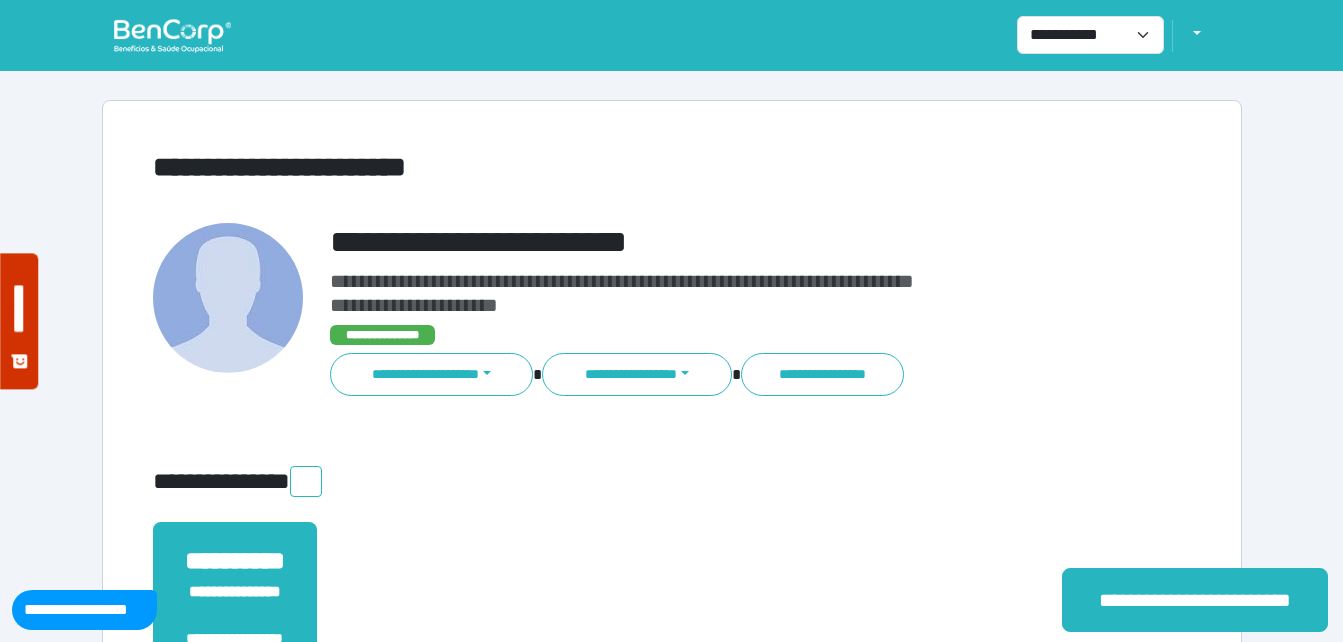 scroll, scrollTop: 0, scrollLeft: 0, axis: both 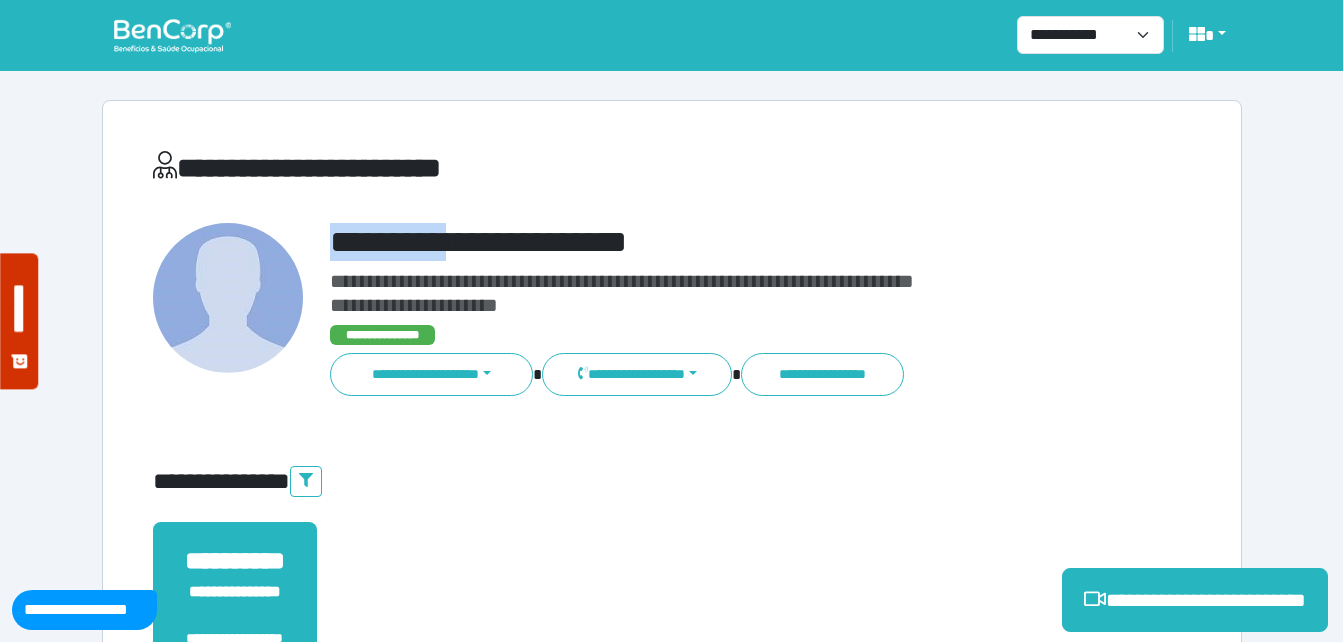 drag, startPoint x: 368, startPoint y: 232, endPoint x: 698, endPoint y: 234, distance: 330.00607 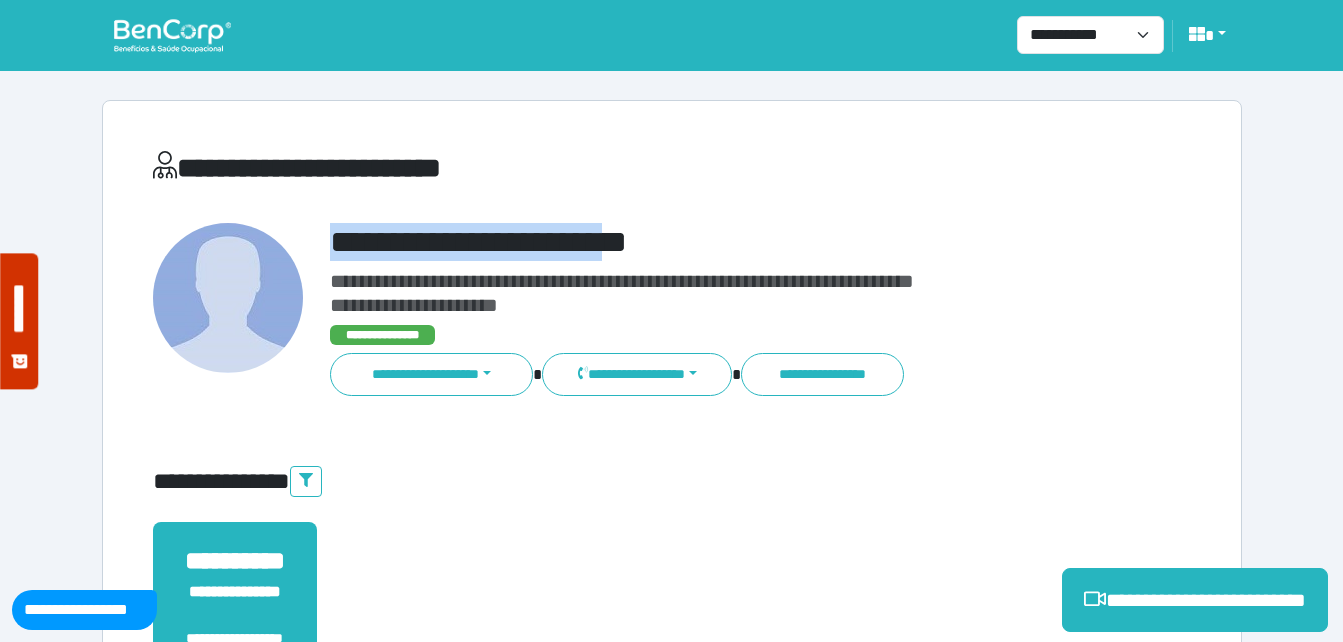 copy on "**********" 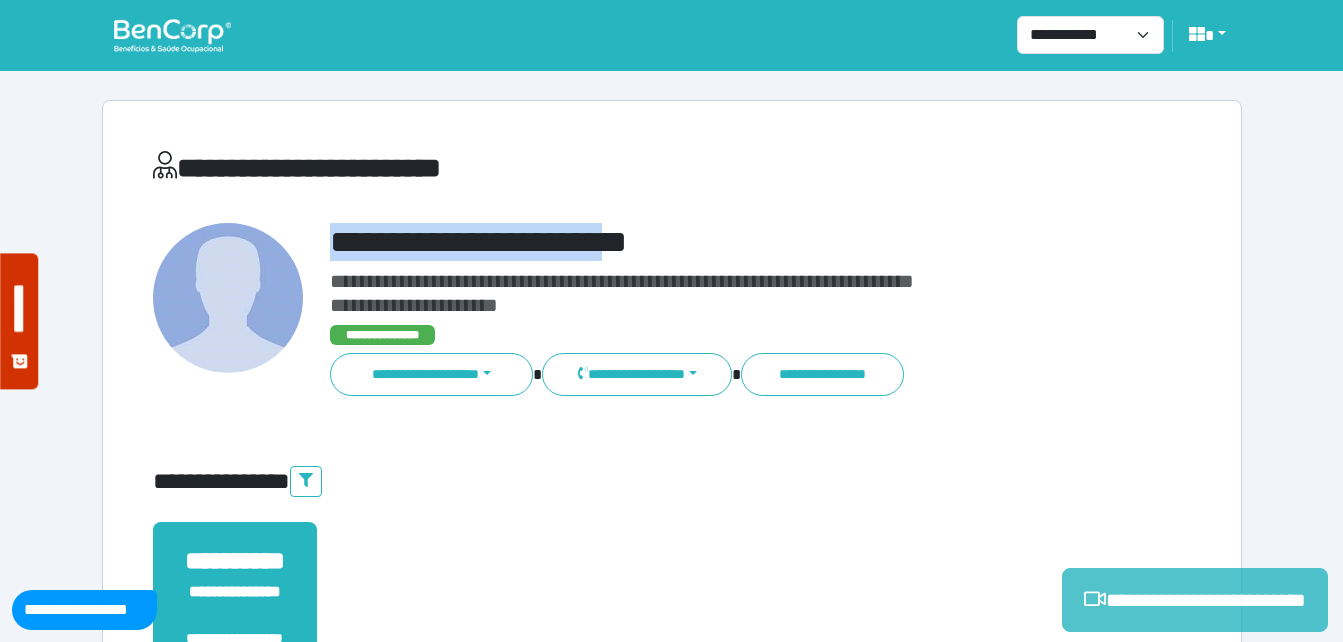 click on "**********" at bounding box center (1195, 600) 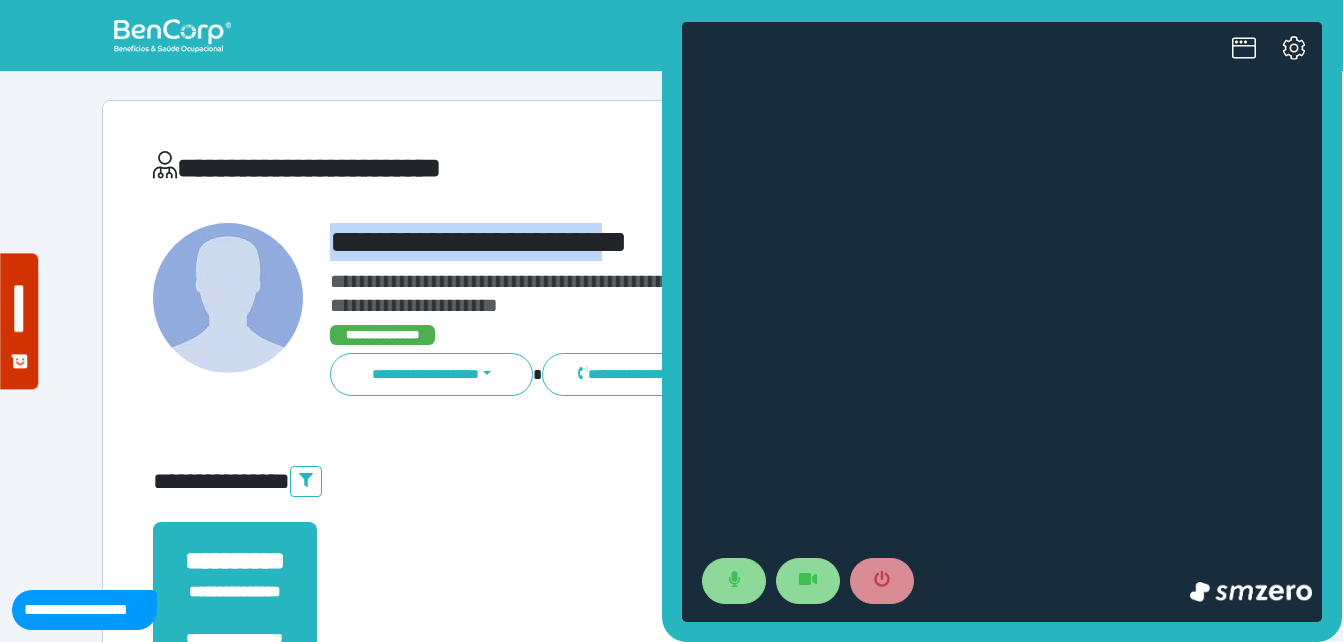 scroll, scrollTop: 0, scrollLeft: 0, axis: both 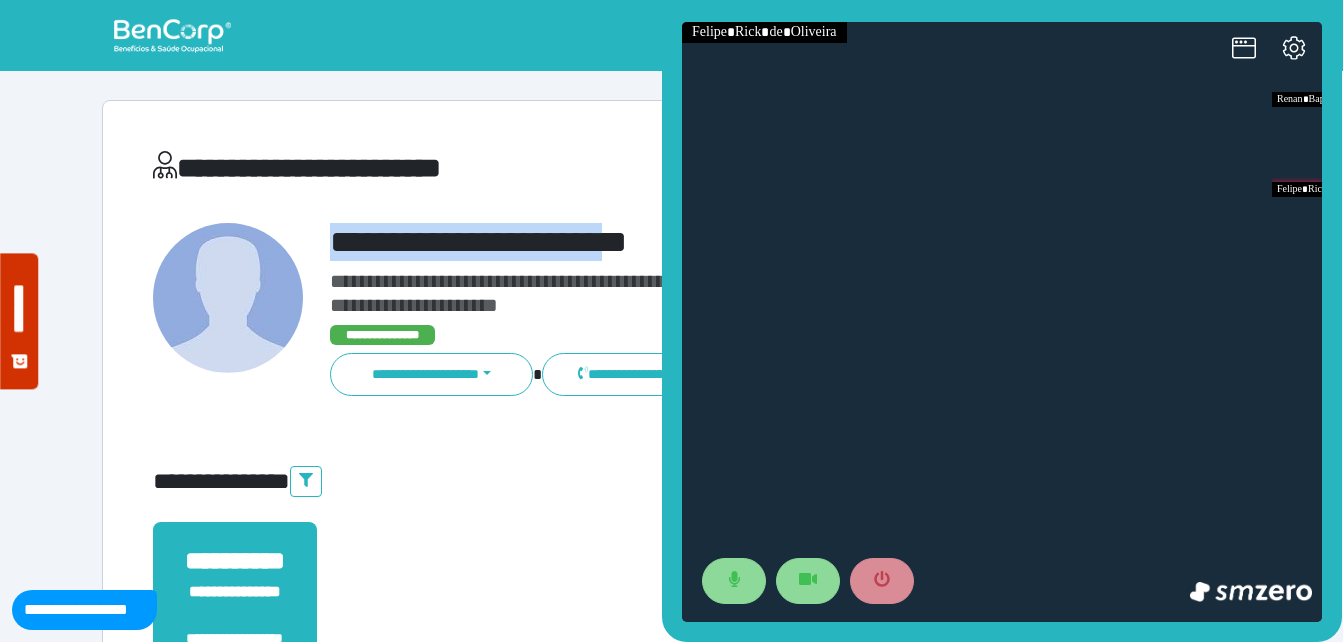 click on "**********" at bounding box center (716, 242) 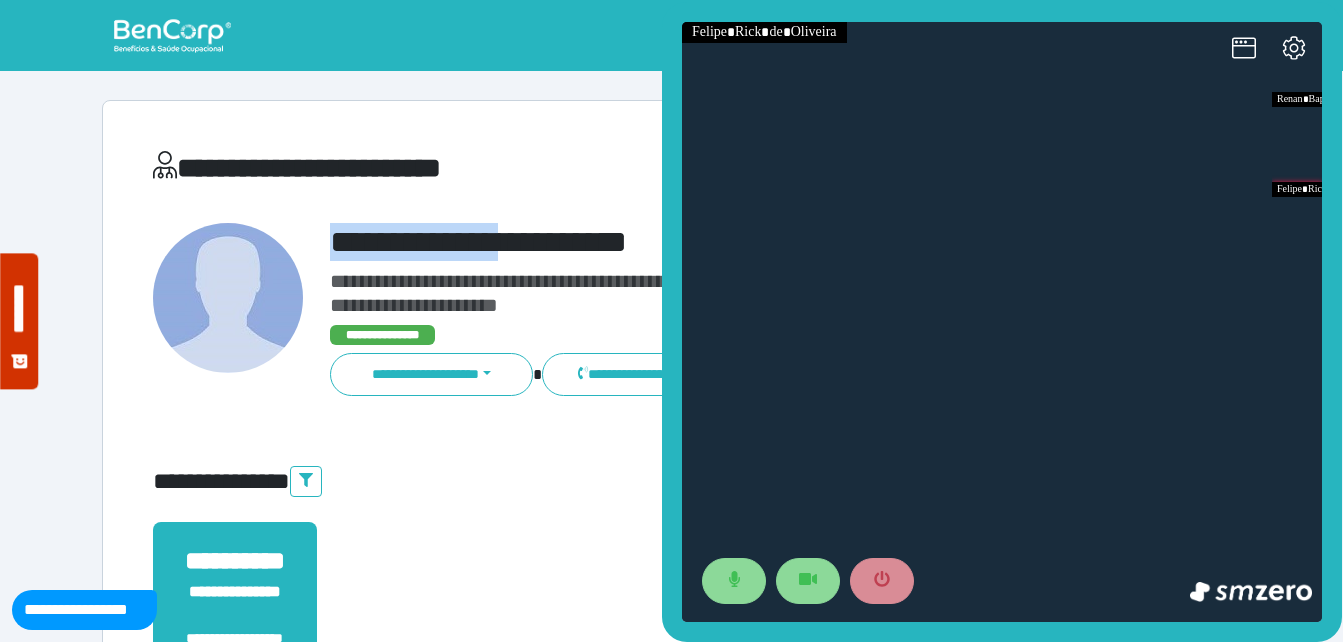 drag, startPoint x: 310, startPoint y: 235, endPoint x: 522, endPoint y: 207, distance: 213.84106 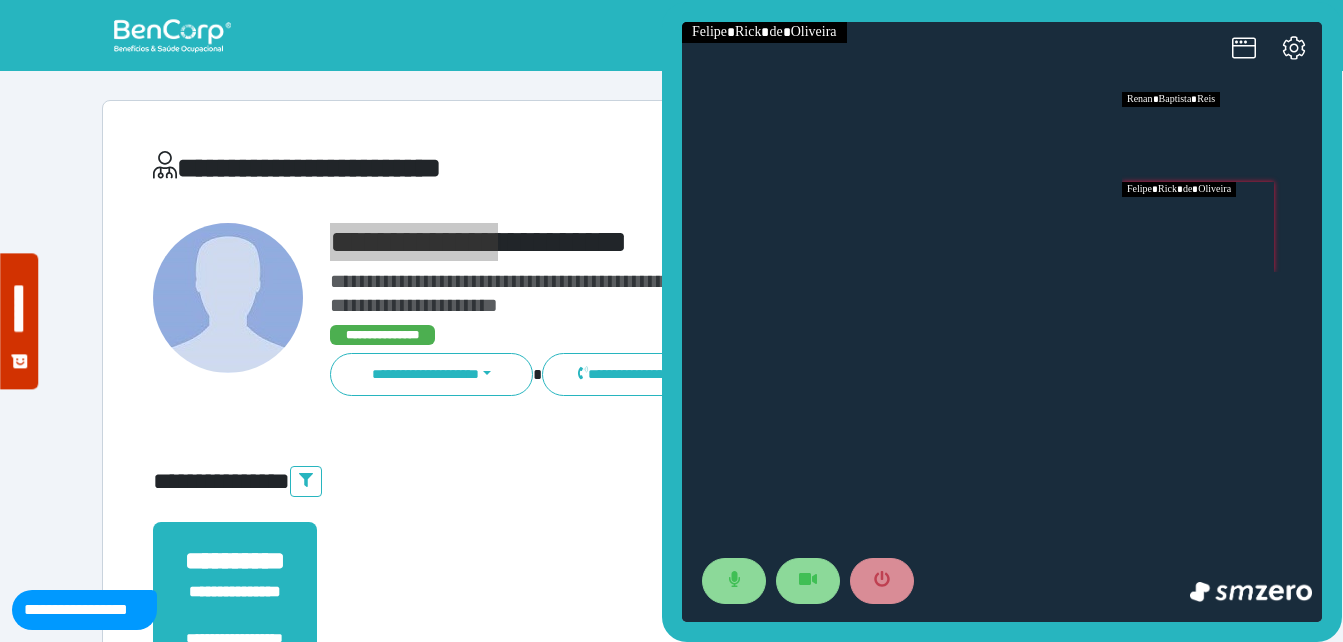 click at bounding box center [1222, 137] 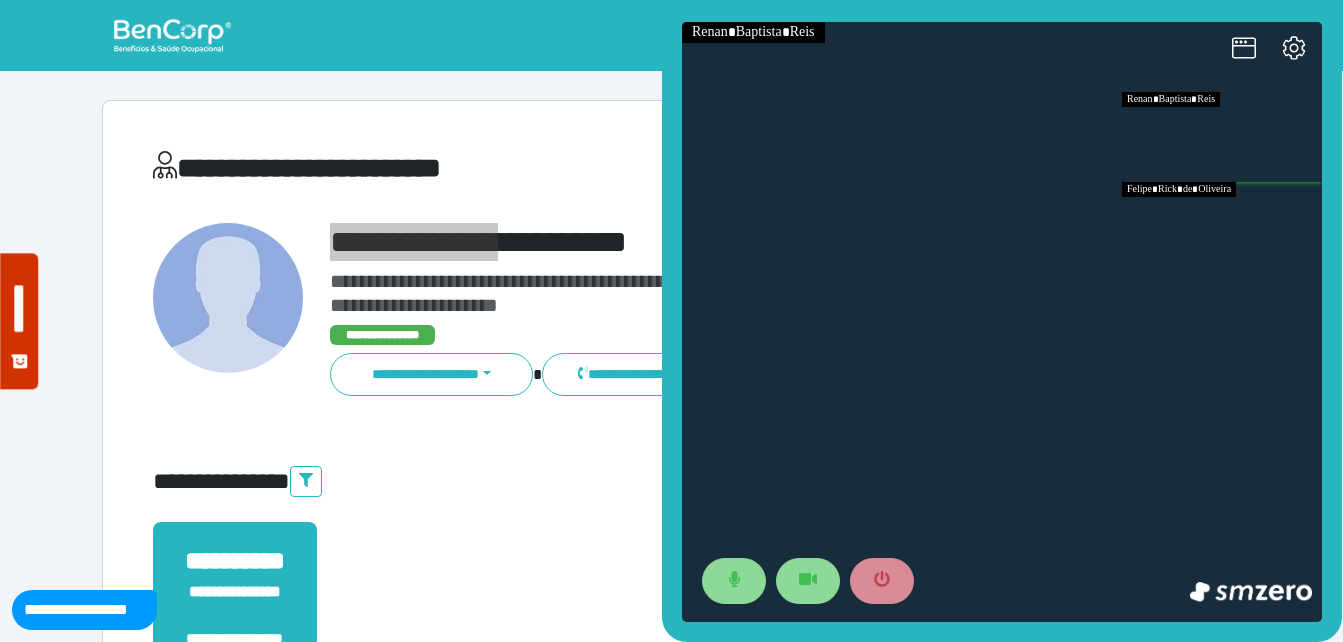click at bounding box center (1222, 227) 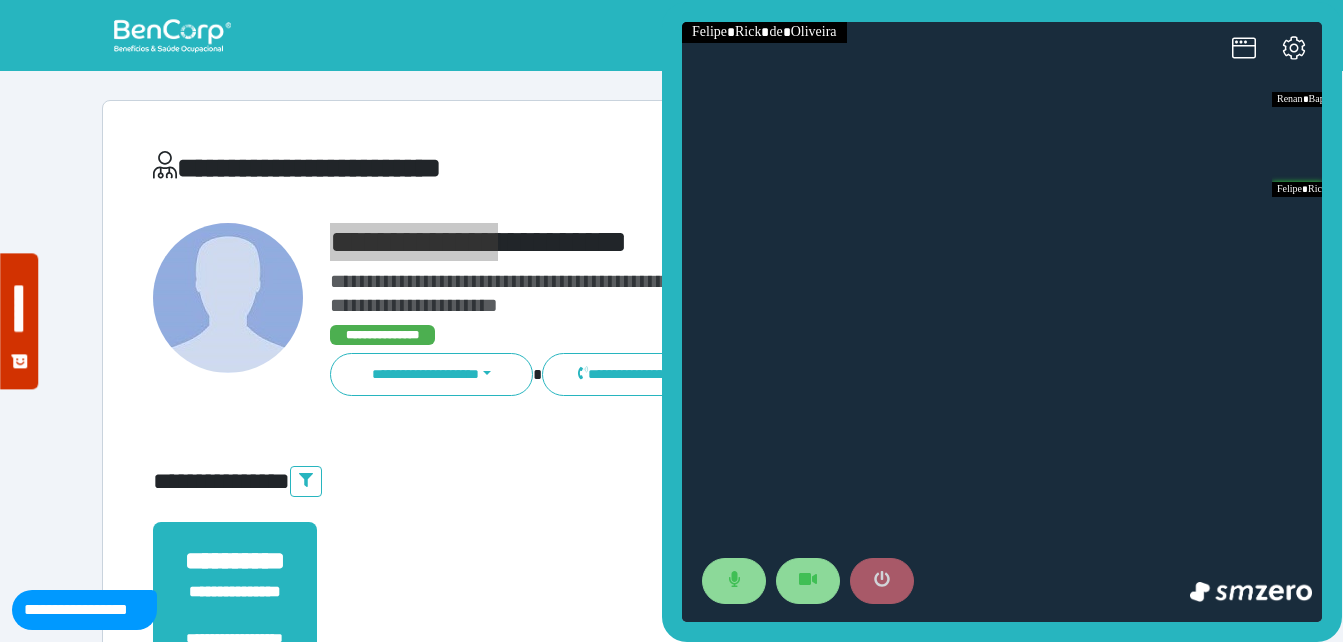 click 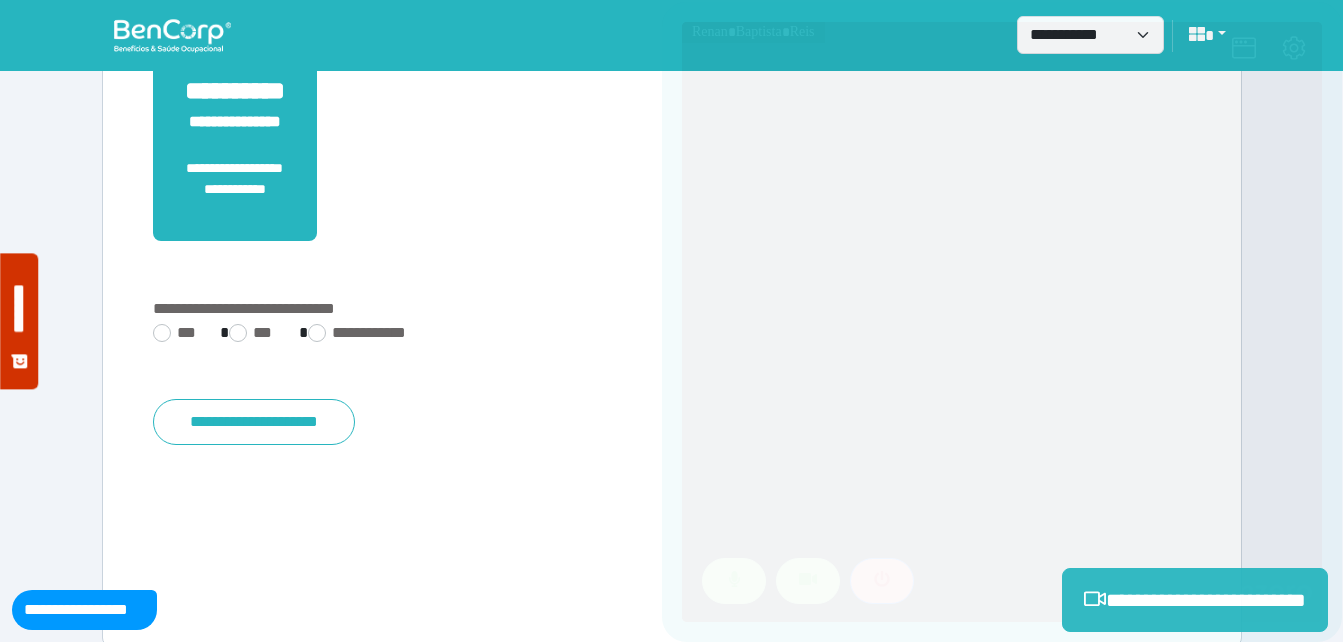 scroll, scrollTop: 494, scrollLeft: 0, axis: vertical 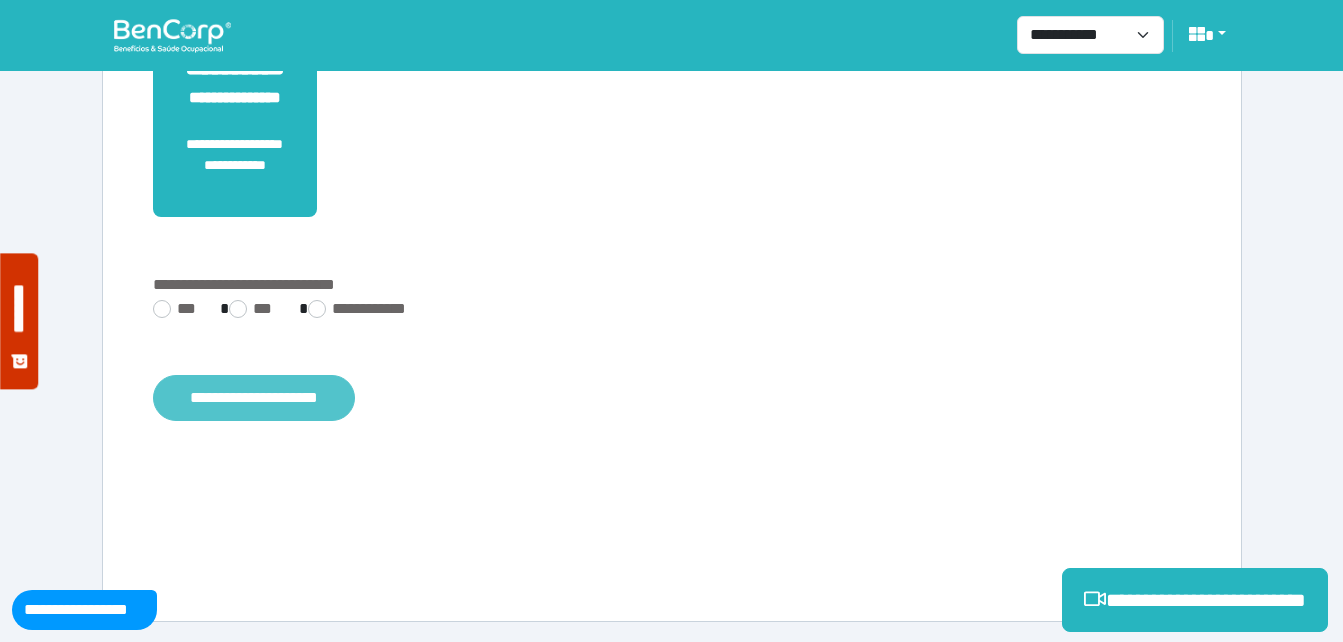 click on "**********" at bounding box center [254, 398] 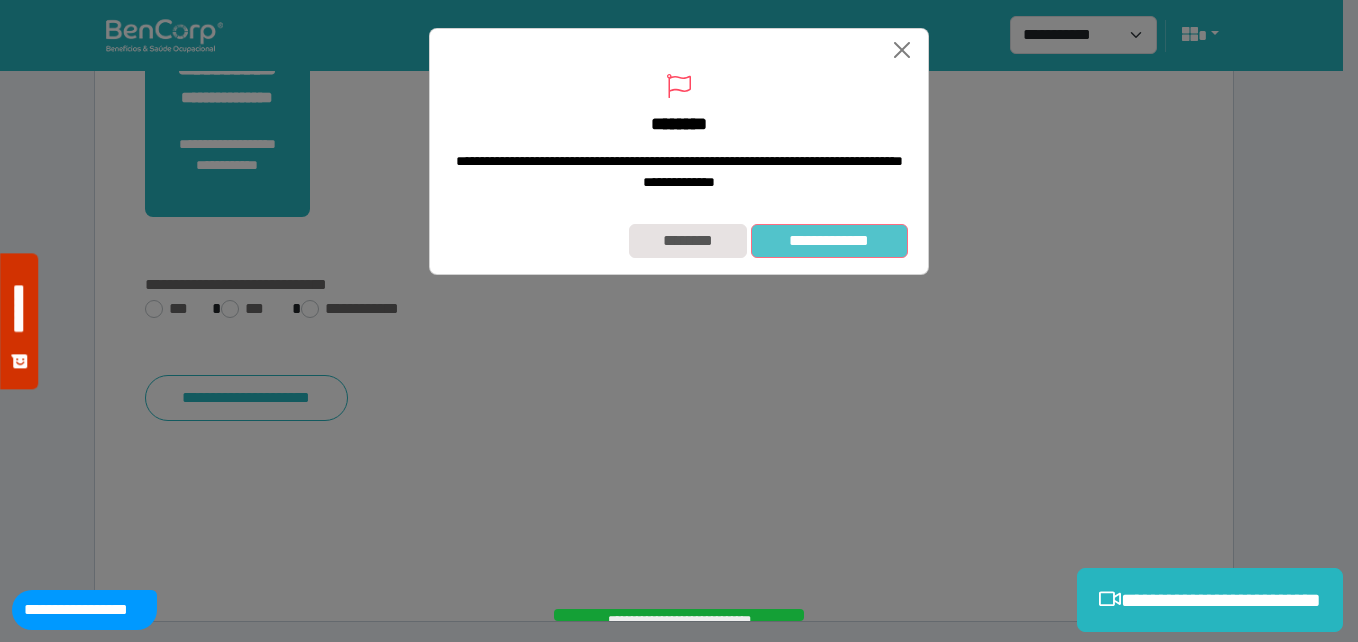 click on "**********" at bounding box center (829, 241) 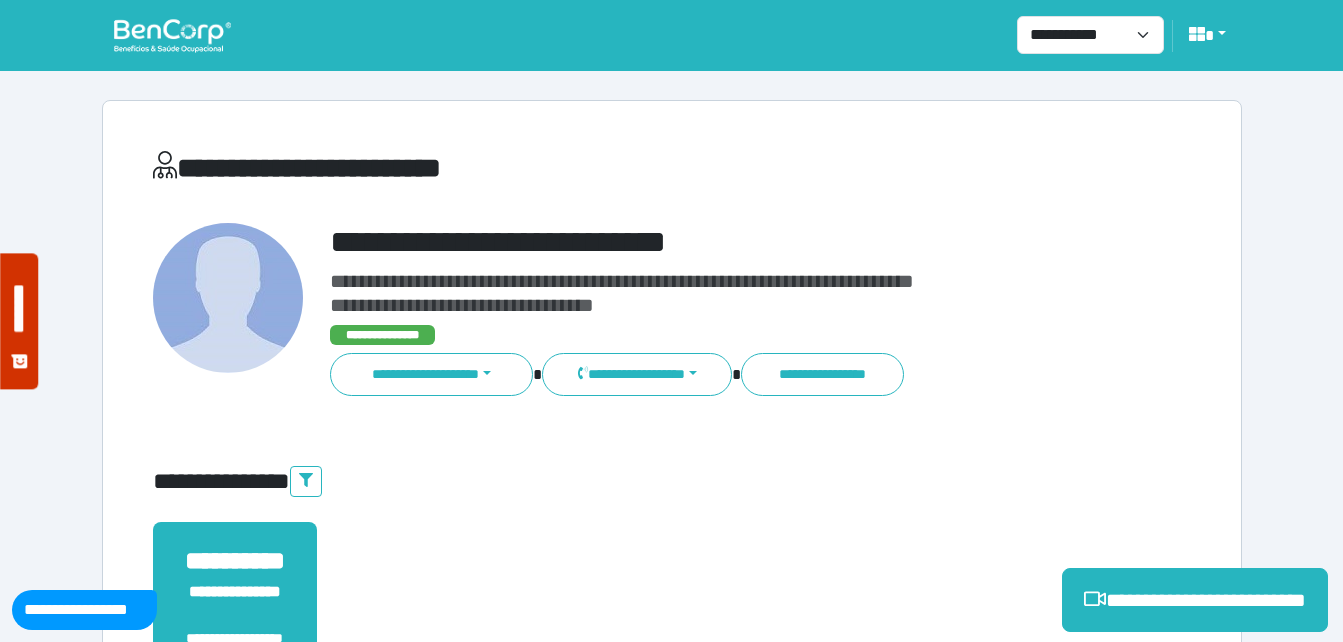 scroll, scrollTop: 0, scrollLeft: 0, axis: both 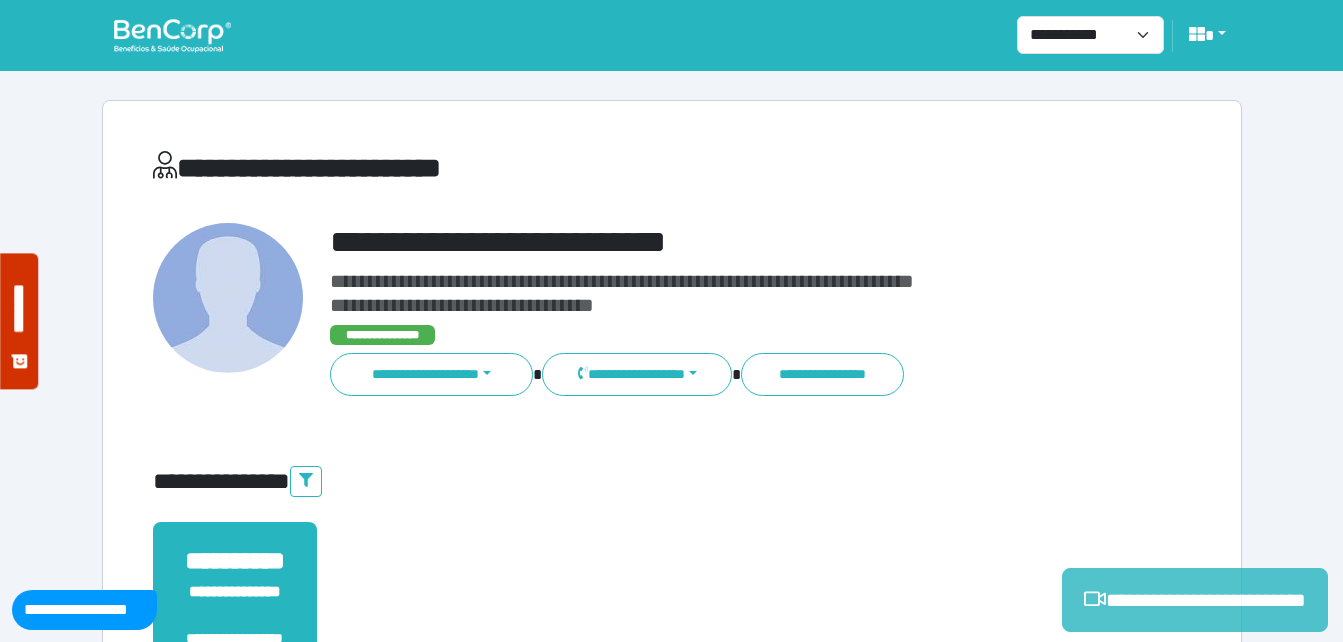 click on "**********" at bounding box center [1195, 600] 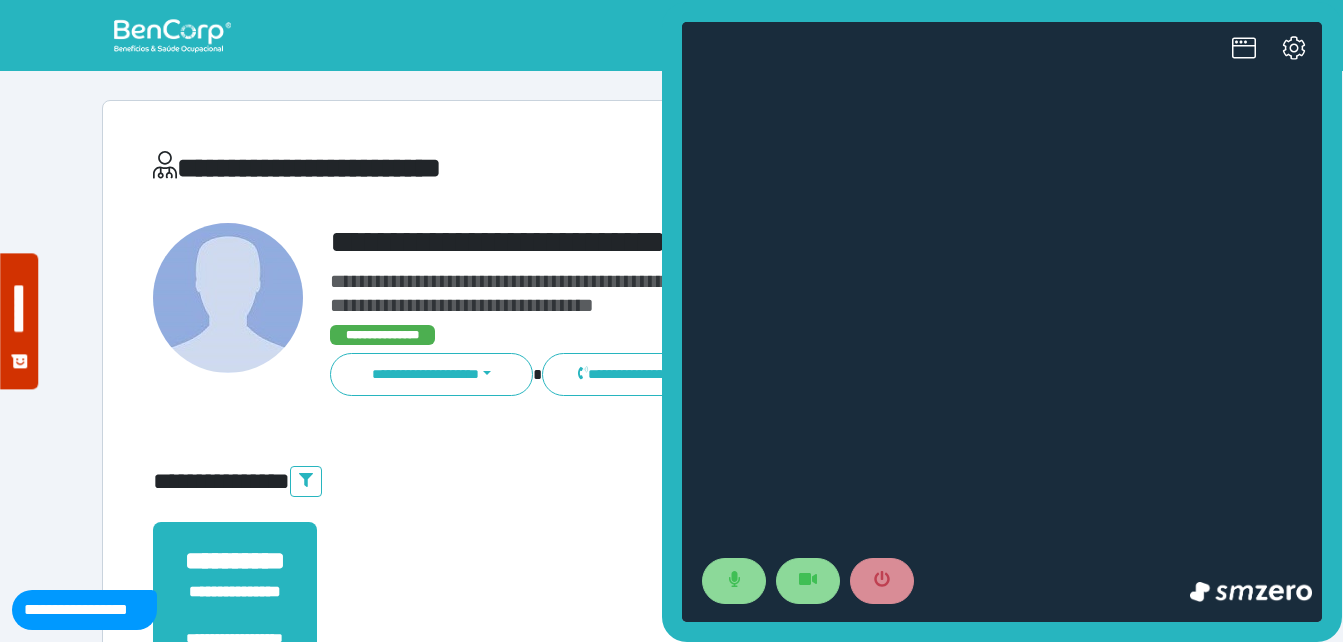 scroll, scrollTop: 0, scrollLeft: 0, axis: both 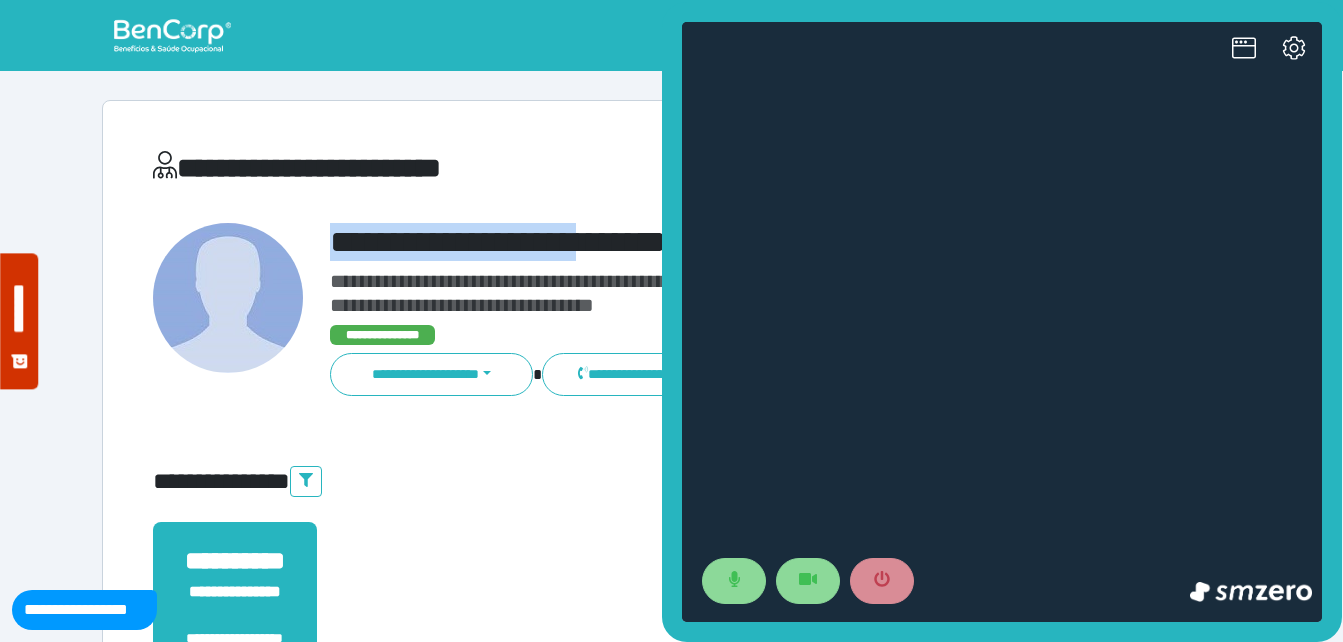 drag, startPoint x: 369, startPoint y: 234, endPoint x: 657, endPoint y: 230, distance: 288.02777 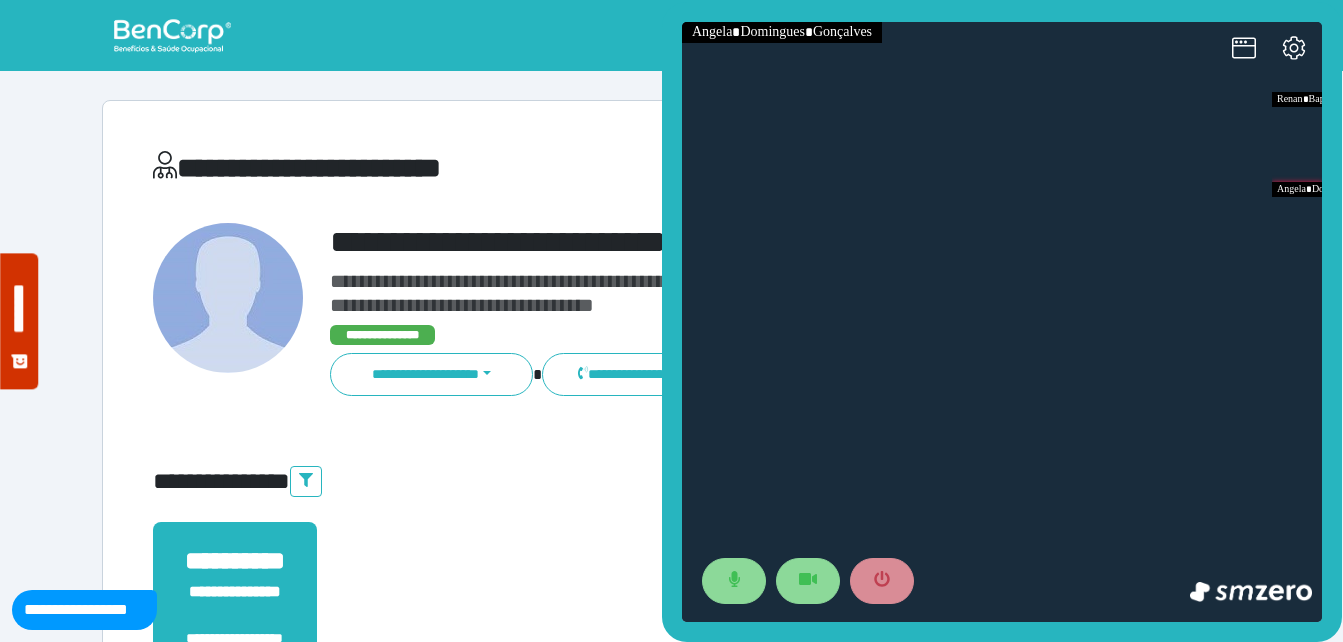 drag, startPoint x: 543, startPoint y: 506, endPoint x: 423, endPoint y: 400, distance: 160.11246 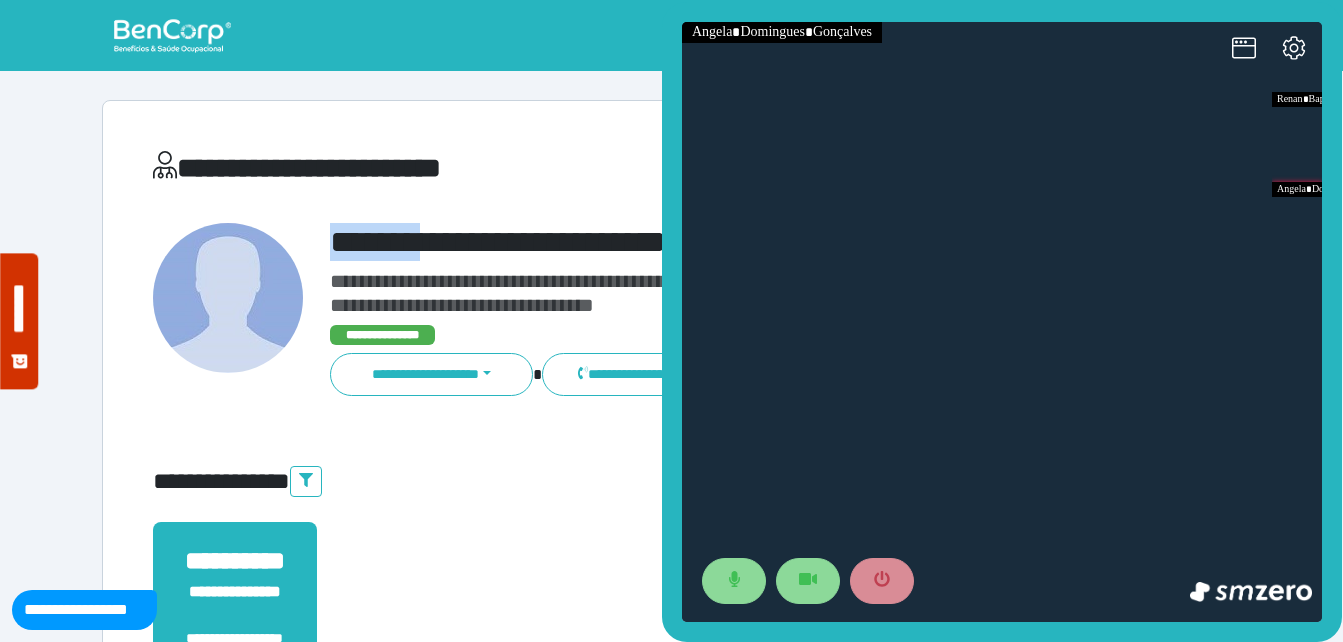 drag, startPoint x: 380, startPoint y: 219, endPoint x: 506, endPoint y: 223, distance: 126.06348 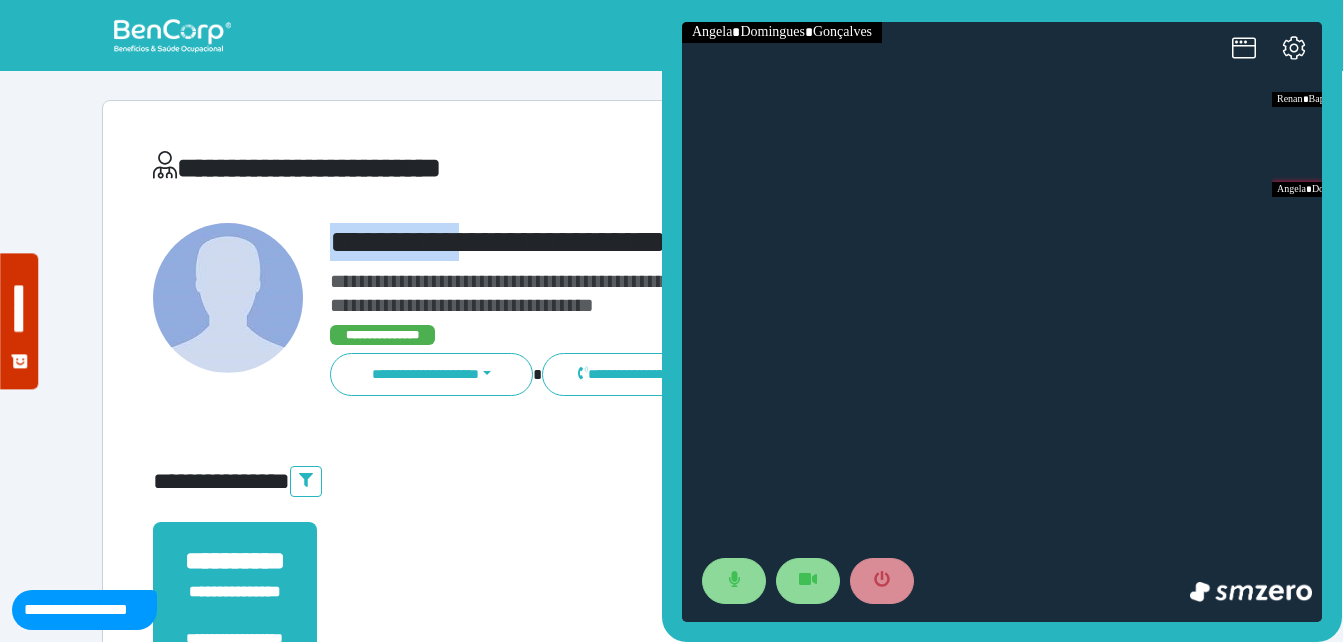 copy on "**********" 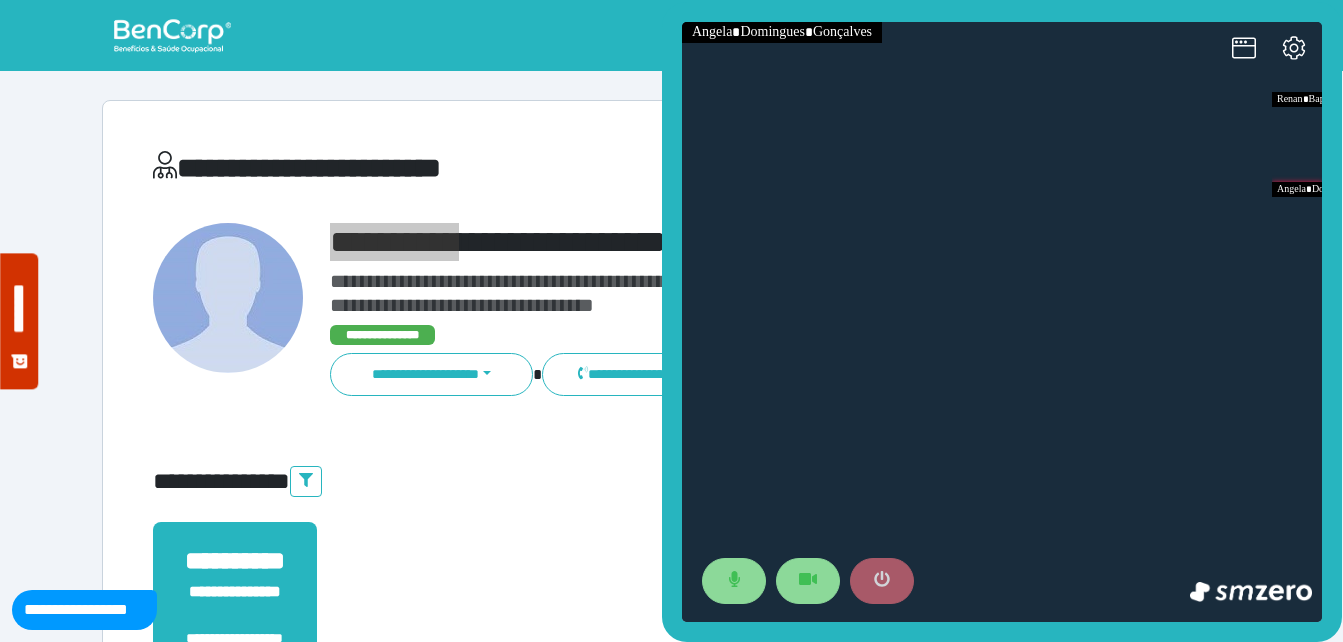 click 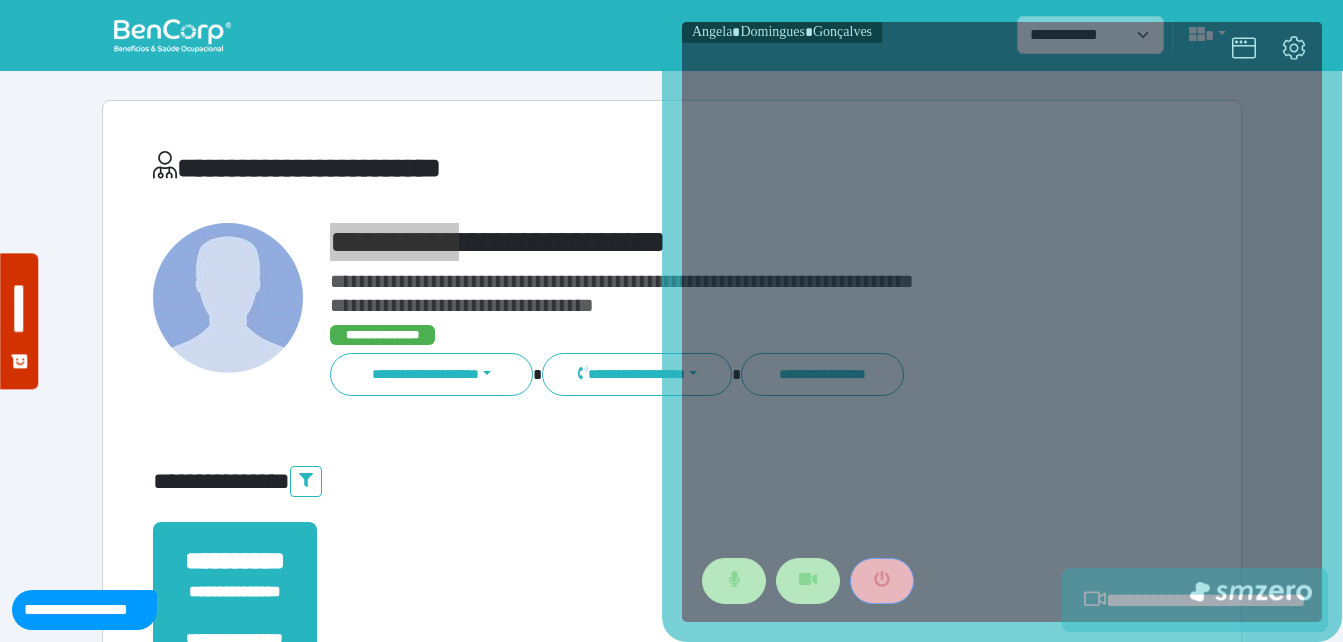 scroll, scrollTop: 494, scrollLeft: 0, axis: vertical 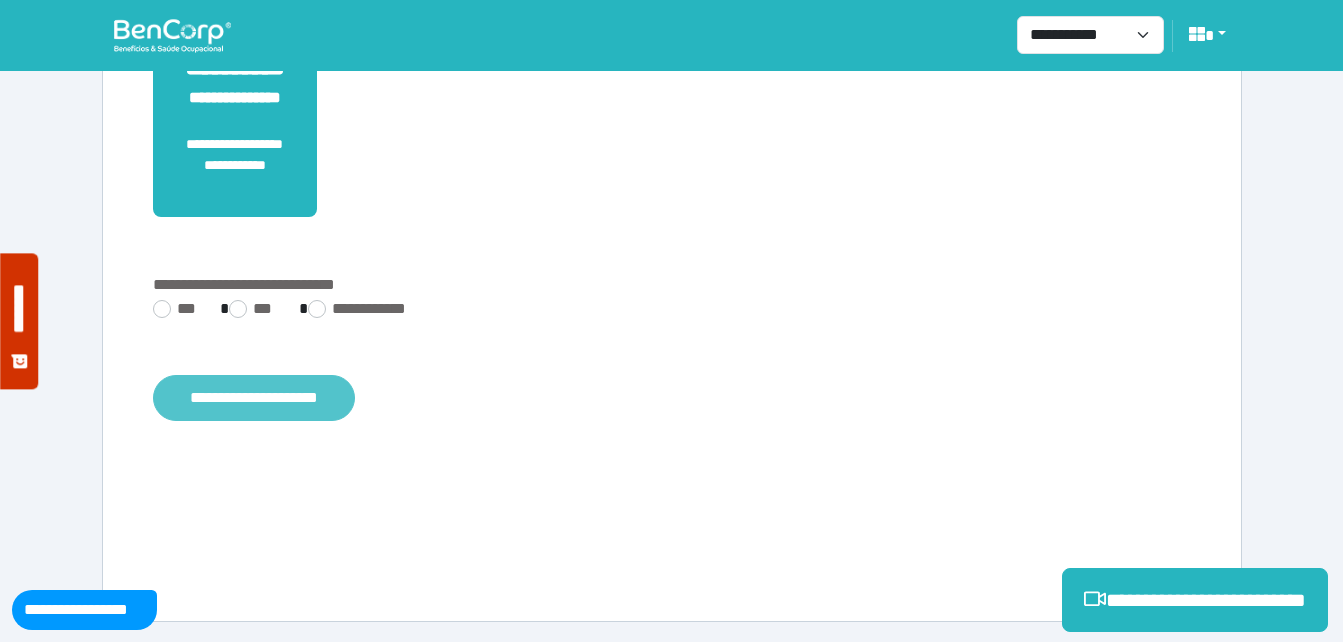 click on "**********" at bounding box center [254, 398] 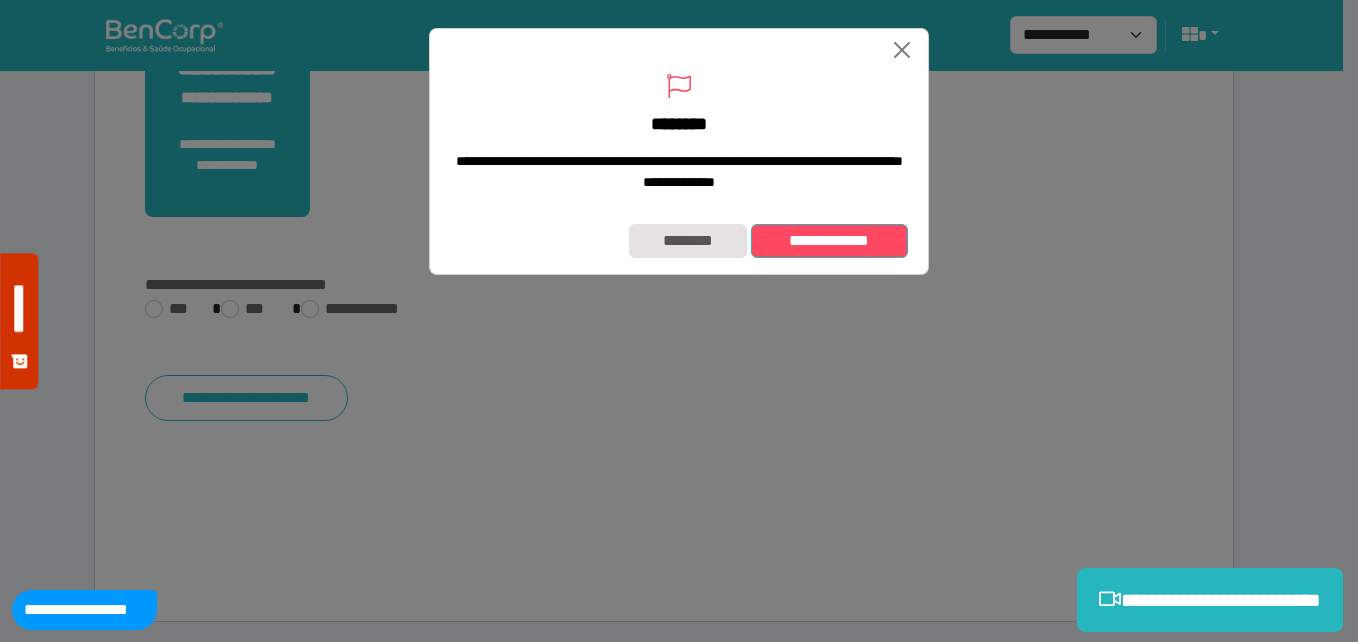 click on "**********" at bounding box center (829, 241) 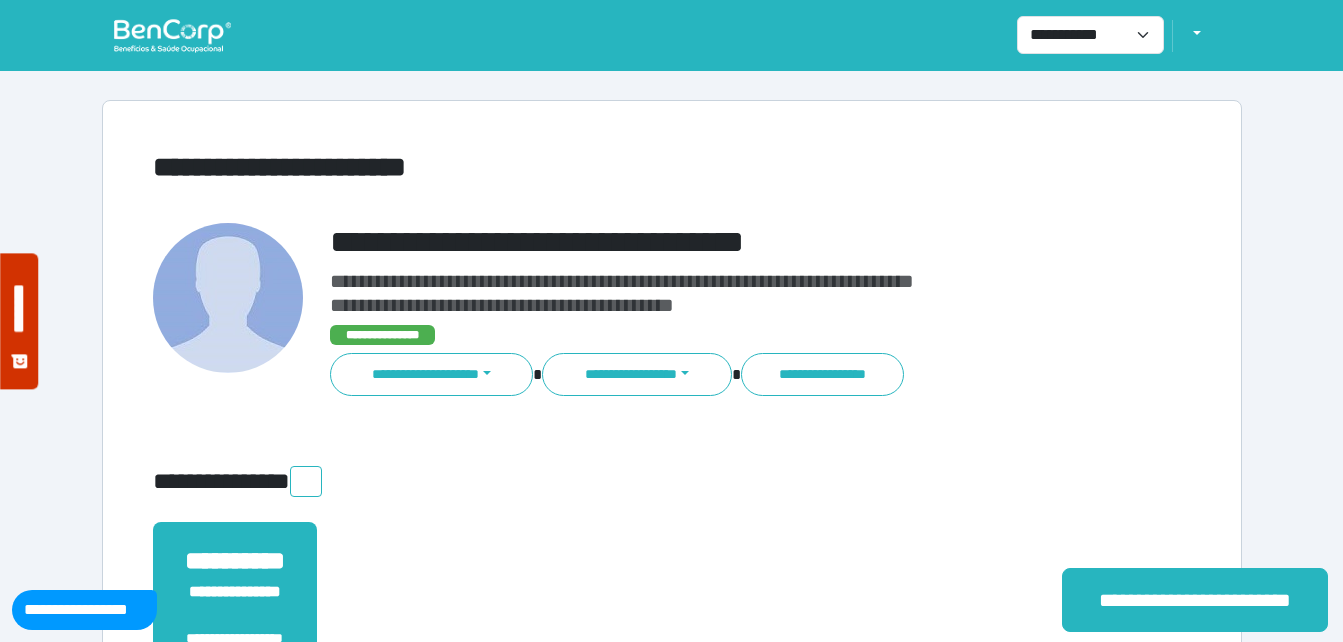 scroll, scrollTop: 0, scrollLeft: 0, axis: both 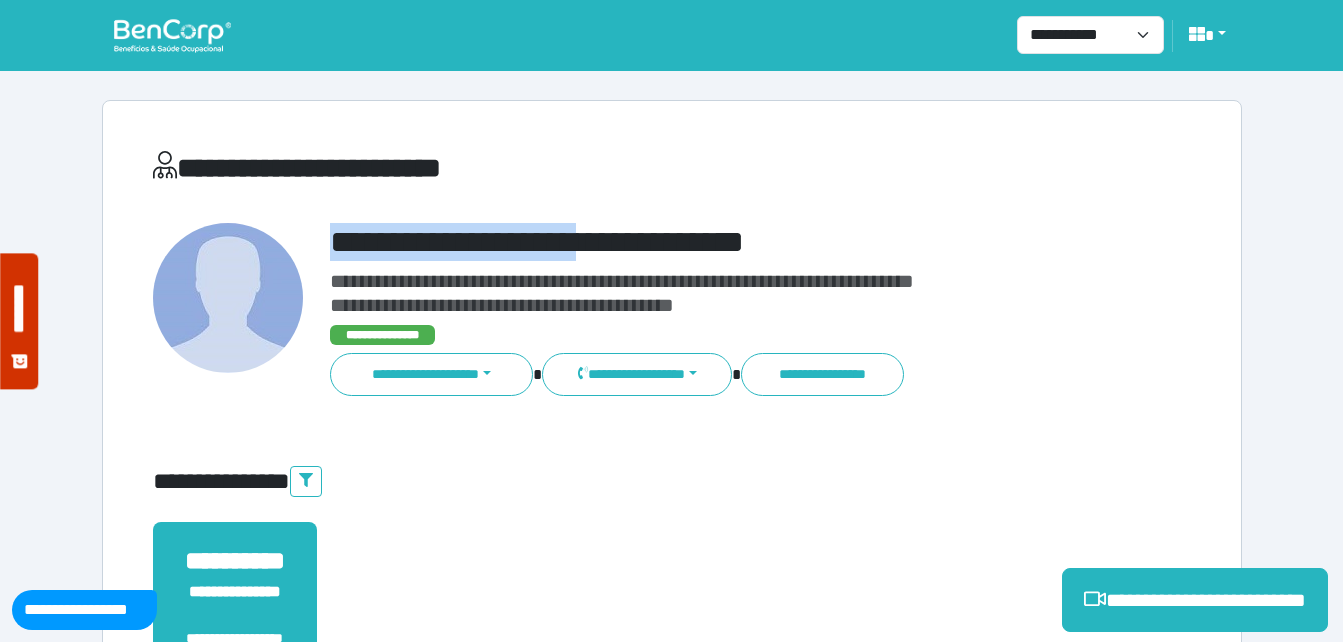 drag, startPoint x: 335, startPoint y: 232, endPoint x: 720, endPoint y: 229, distance: 385.0117 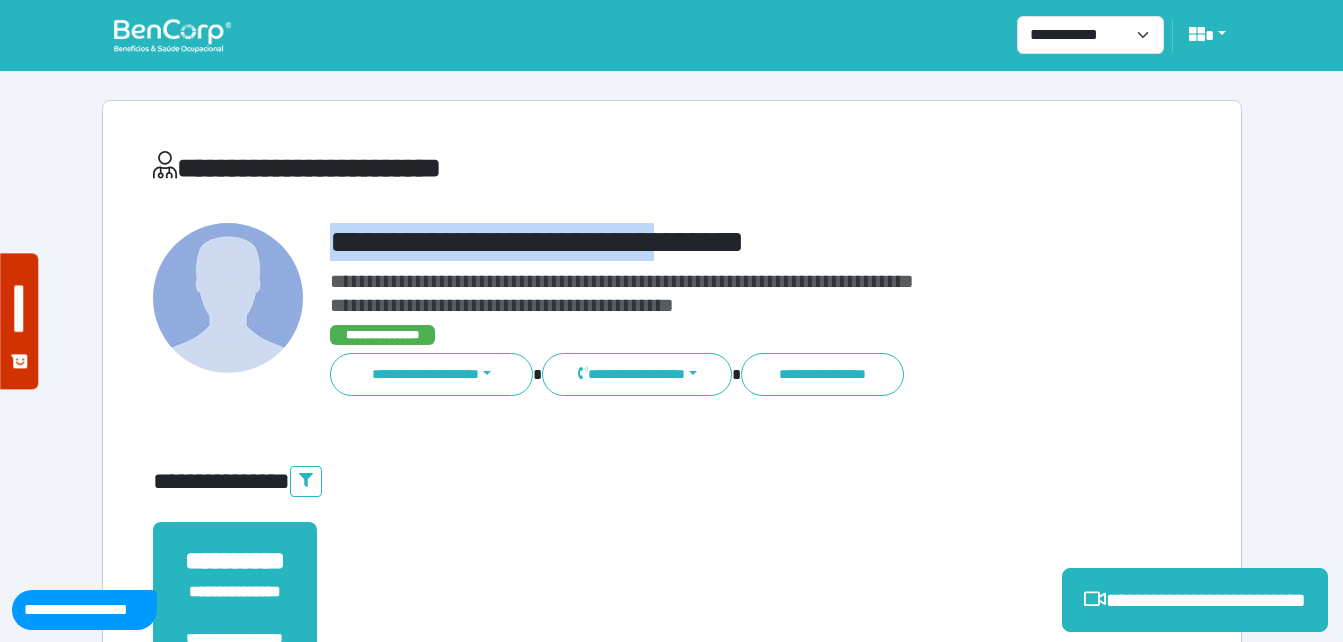 copy on "**********" 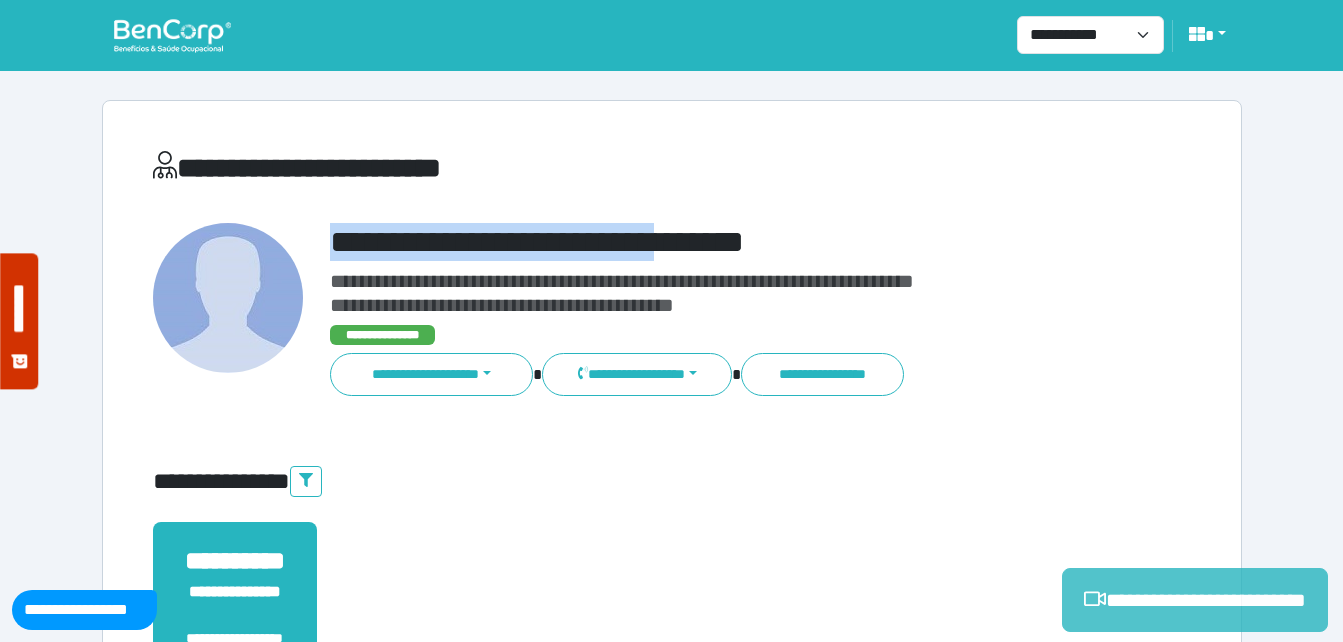 click on "**********" at bounding box center (1195, 600) 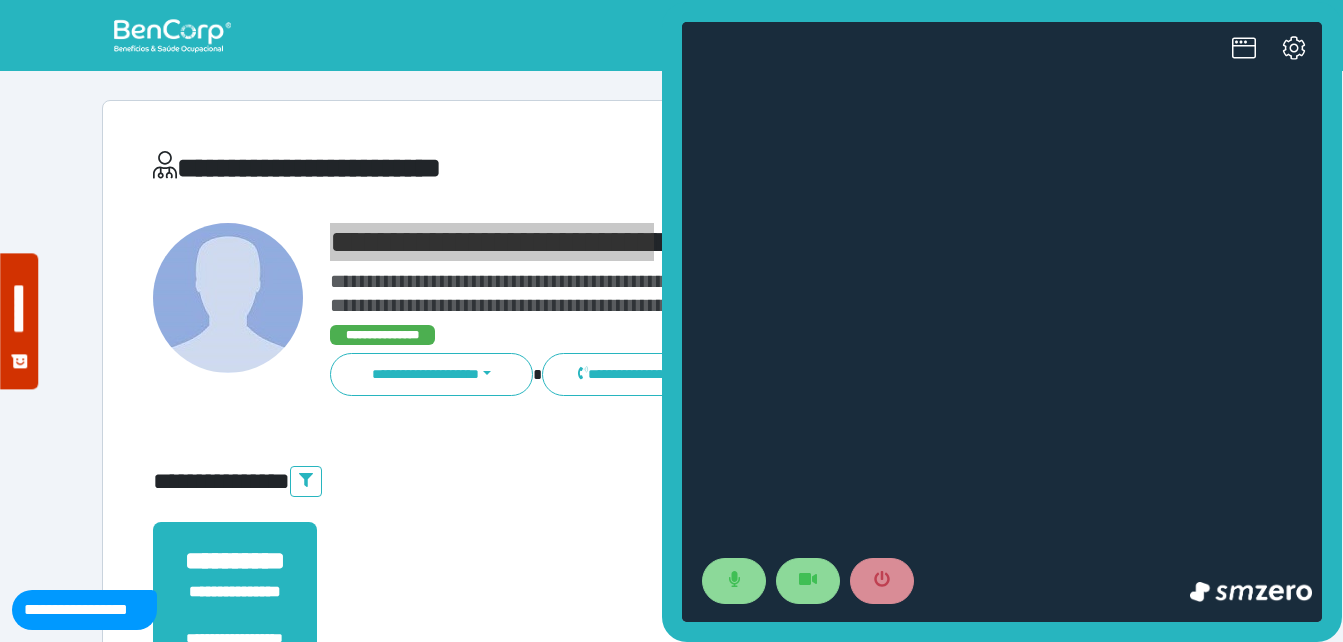 scroll, scrollTop: 0, scrollLeft: 0, axis: both 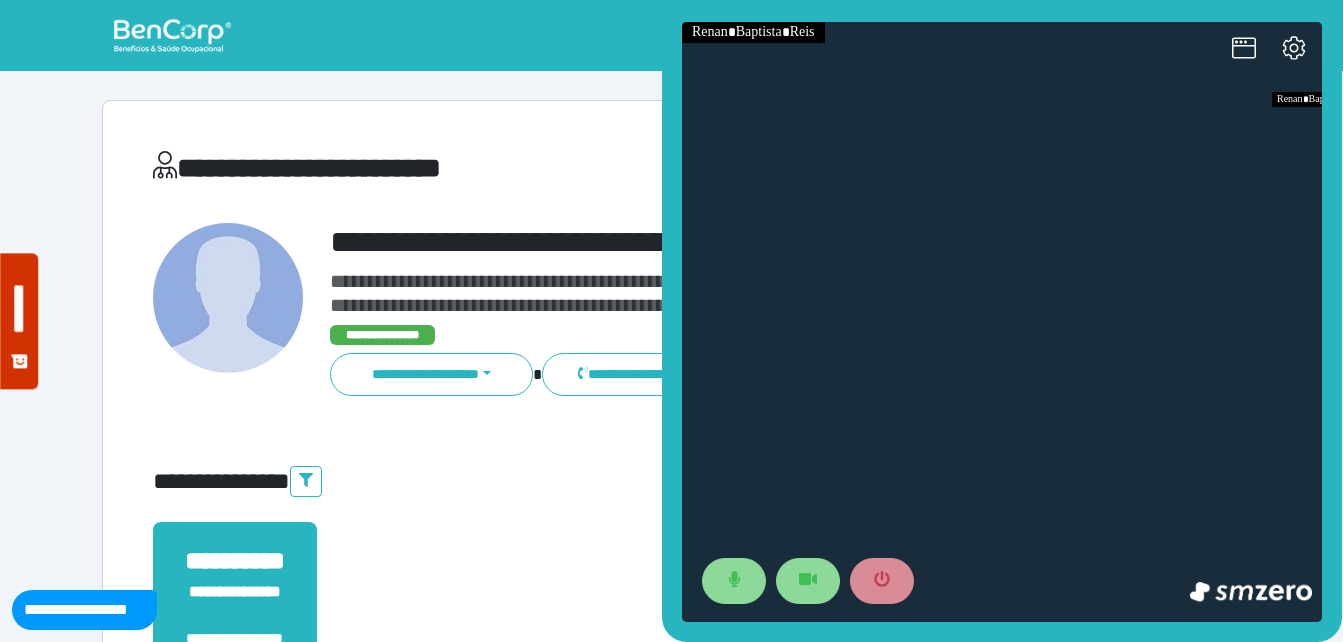 click on "**********" at bounding box center (672, 600) 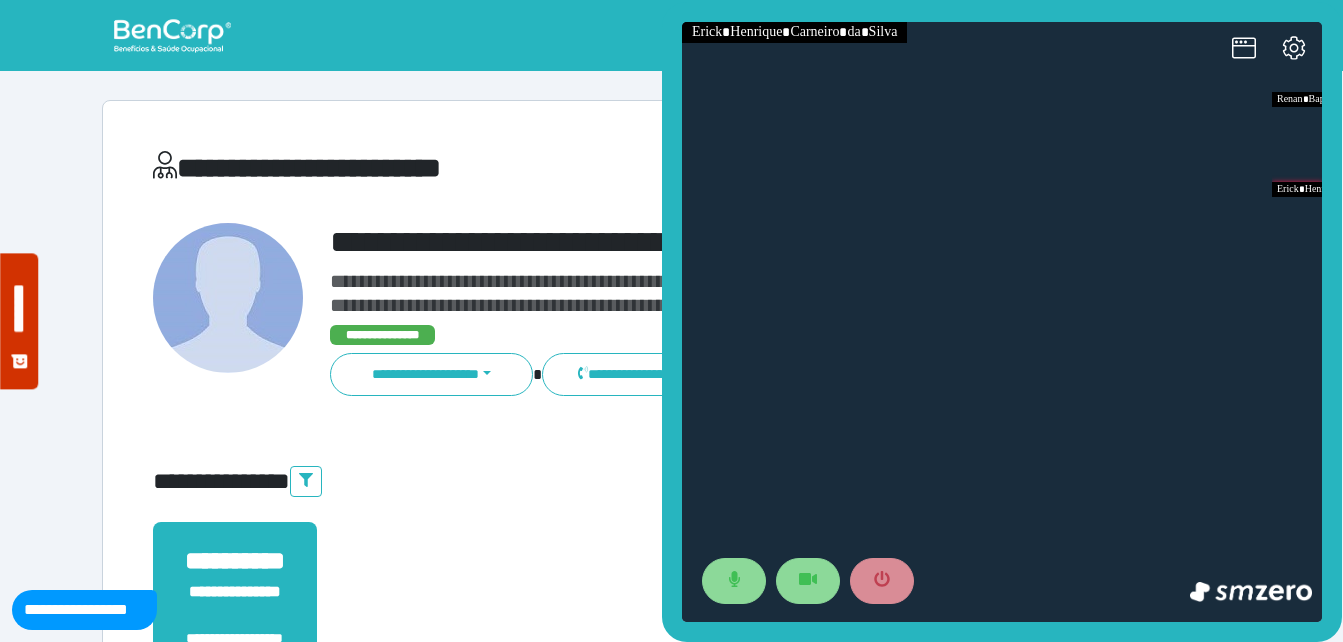 click on "**********" at bounding box center [716, 310] 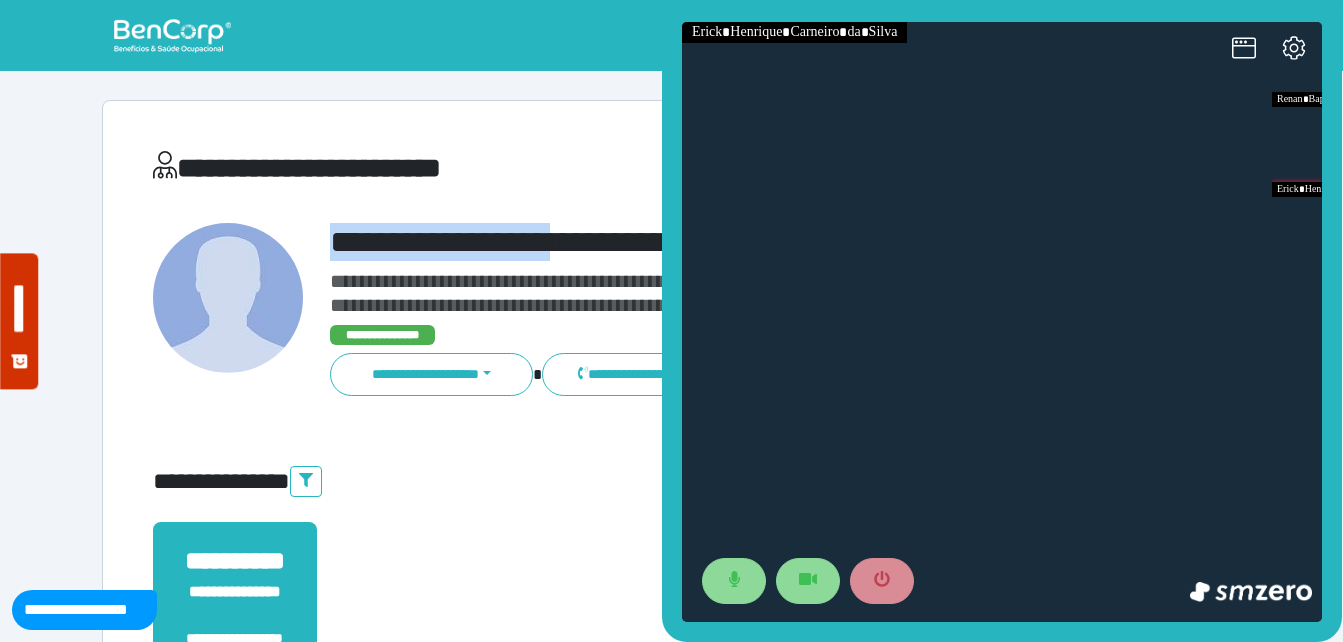 drag, startPoint x: 462, startPoint y: 227, endPoint x: 599, endPoint y: 228, distance: 137.00365 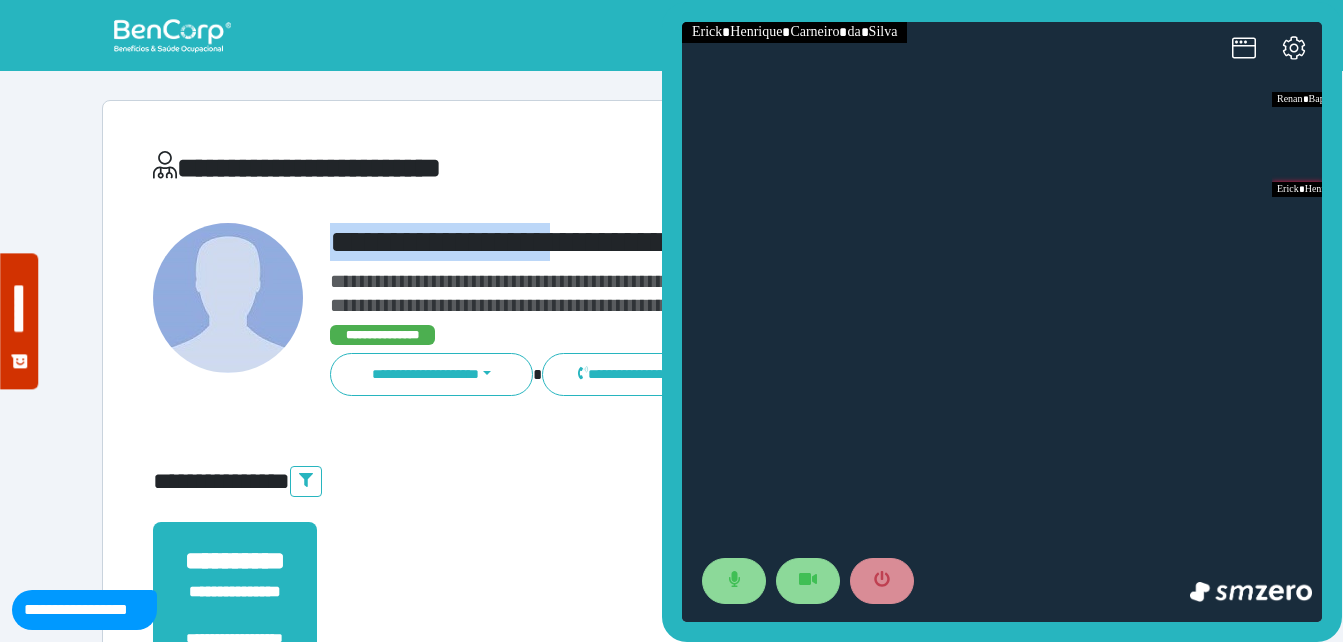 click on "**********" at bounding box center [716, 242] 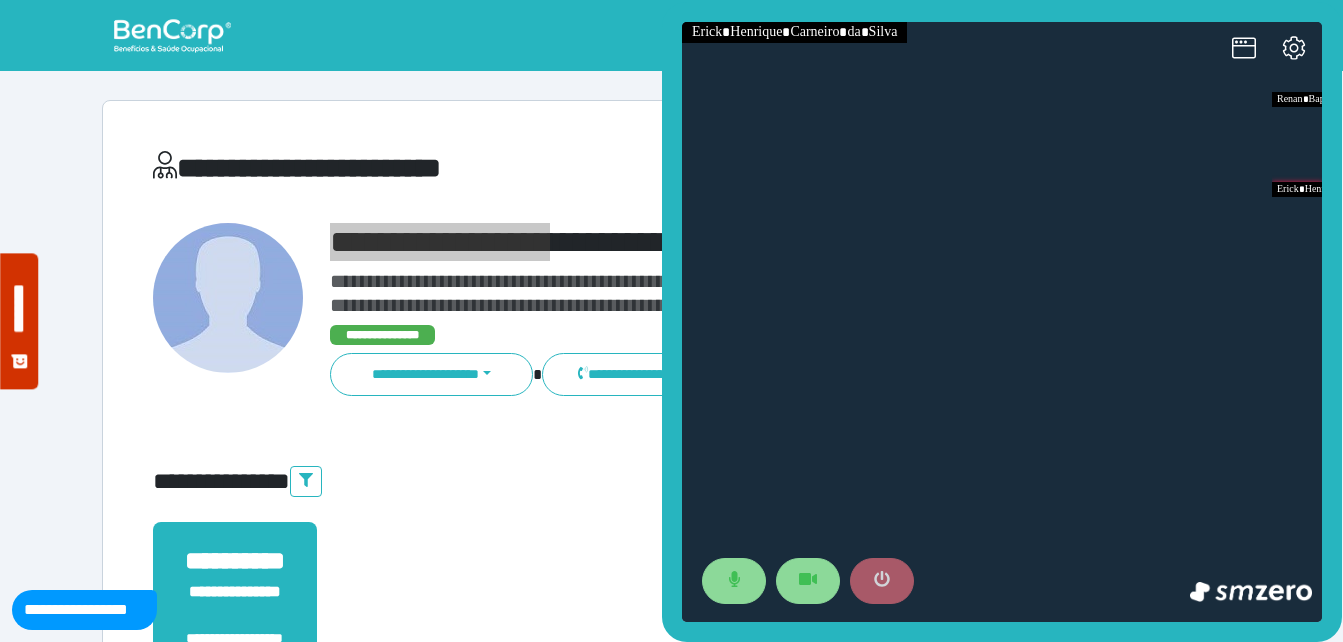 click at bounding box center [882, 581] 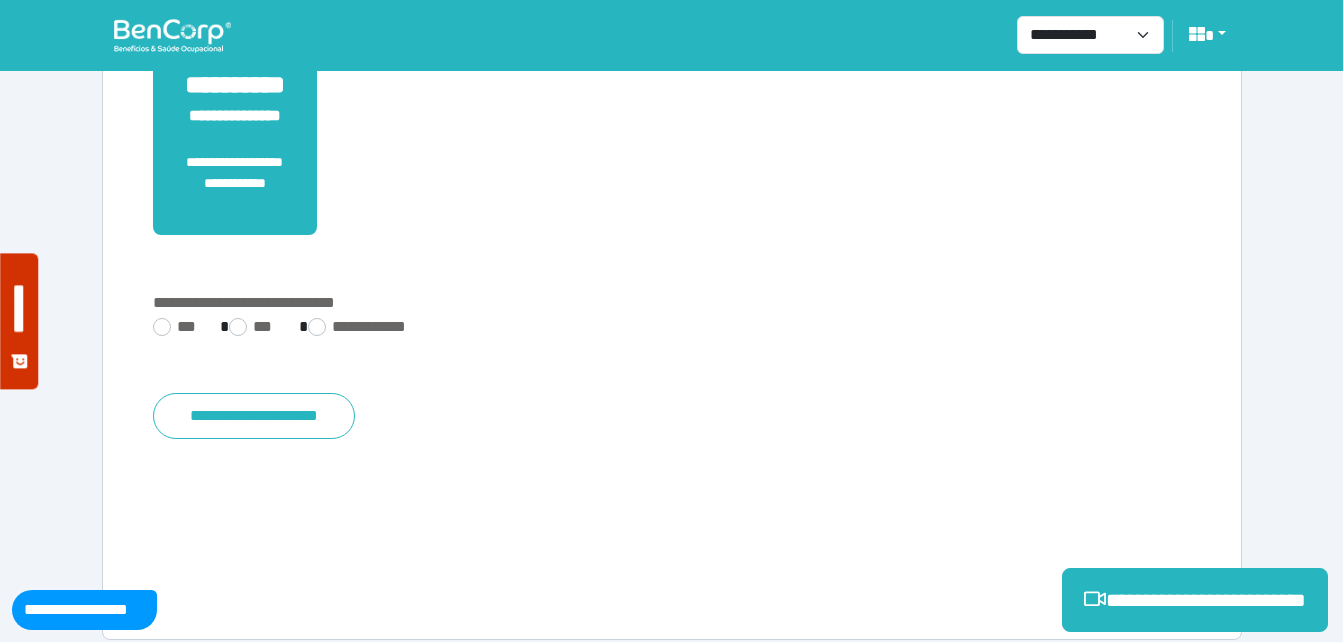 scroll, scrollTop: 494, scrollLeft: 0, axis: vertical 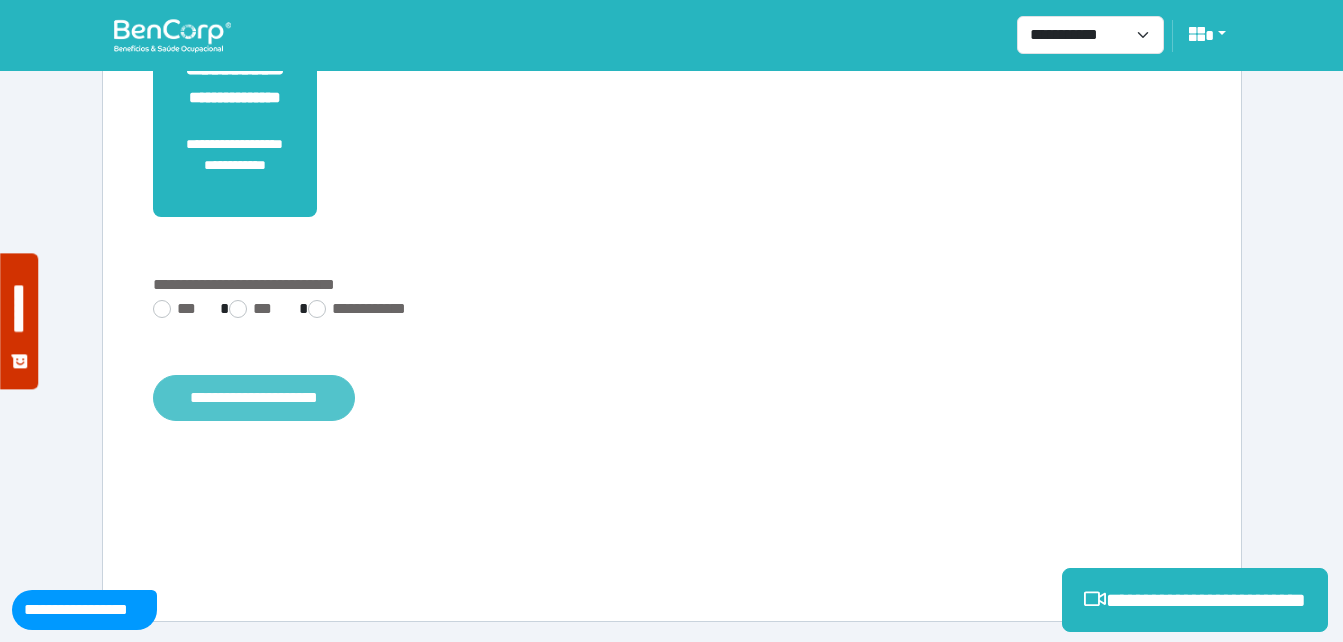 click on "**********" at bounding box center (254, 398) 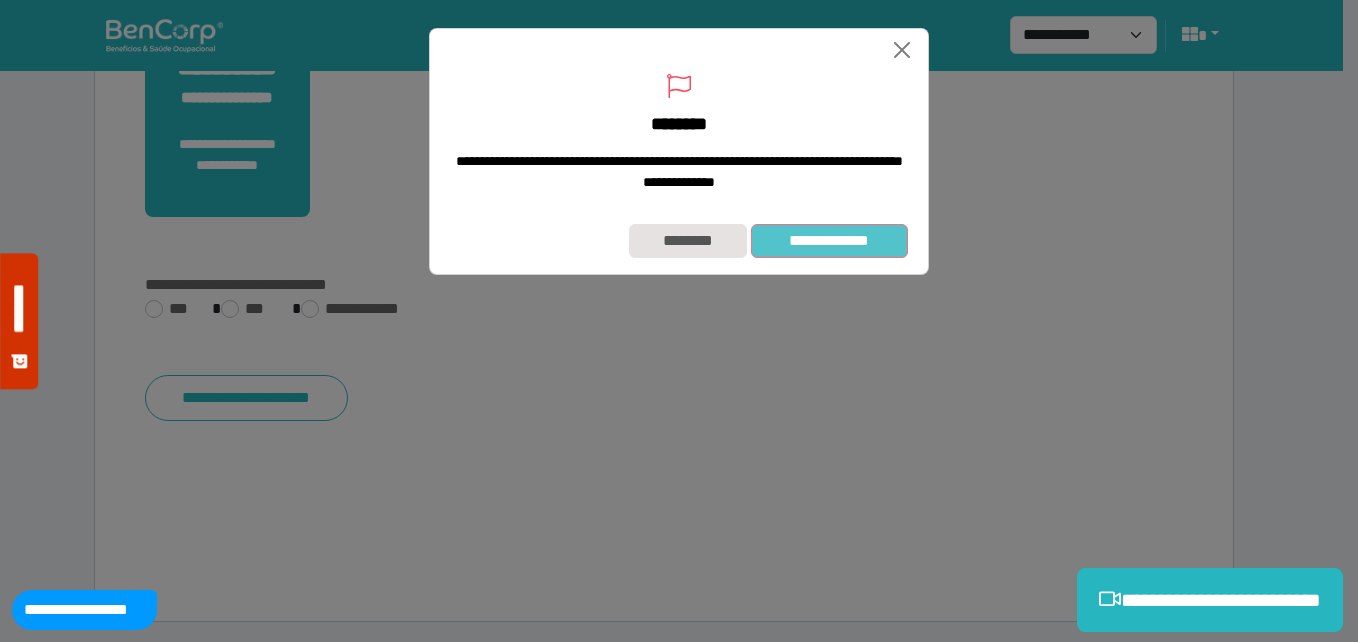 click on "**********" at bounding box center (829, 241) 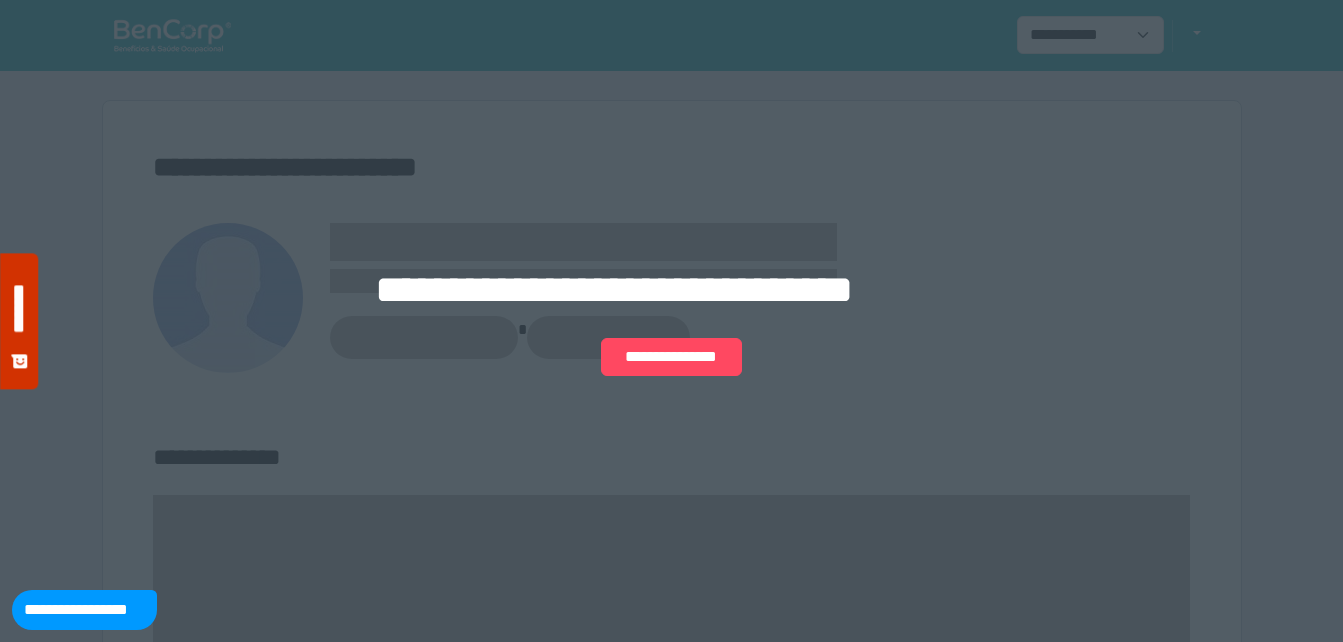 scroll, scrollTop: 0, scrollLeft: 0, axis: both 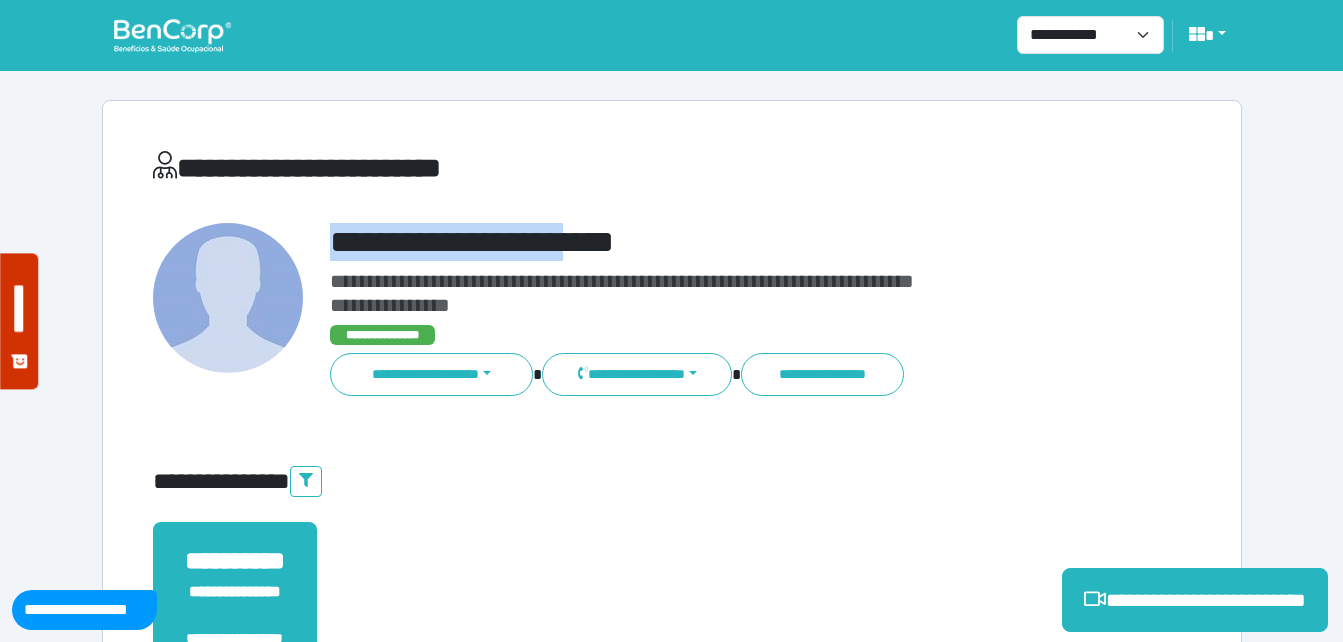 drag, startPoint x: 327, startPoint y: 245, endPoint x: 624, endPoint y: 213, distance: 298.71893 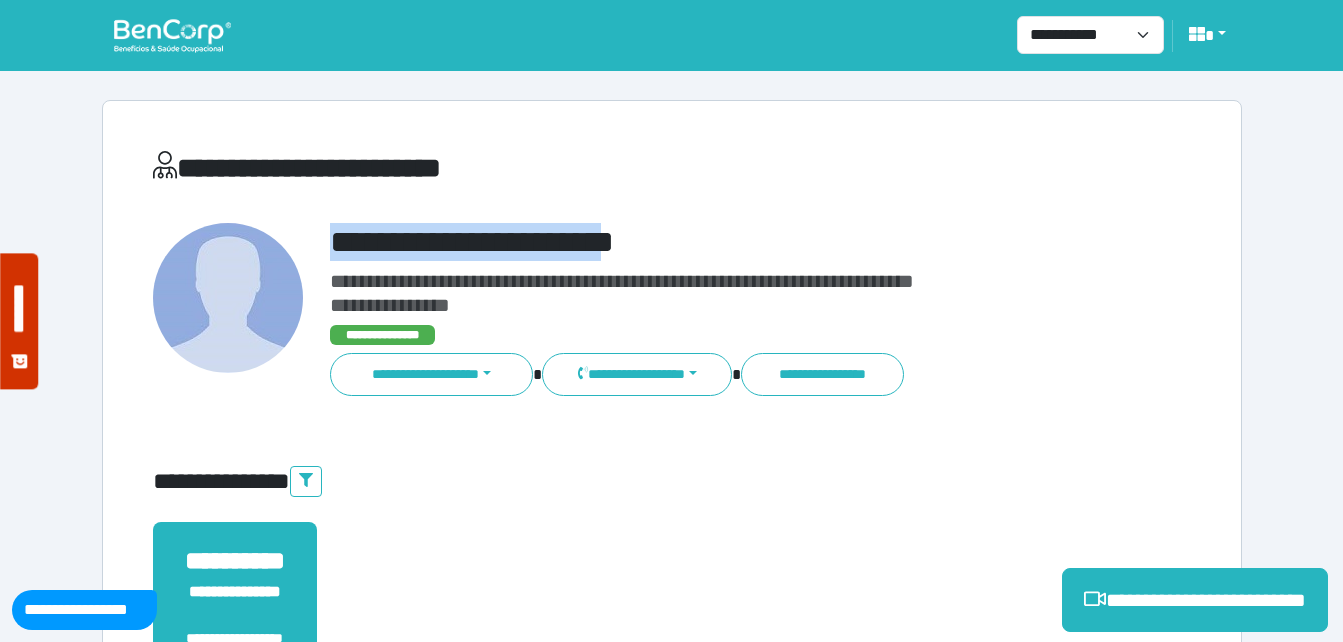copy on "**********" 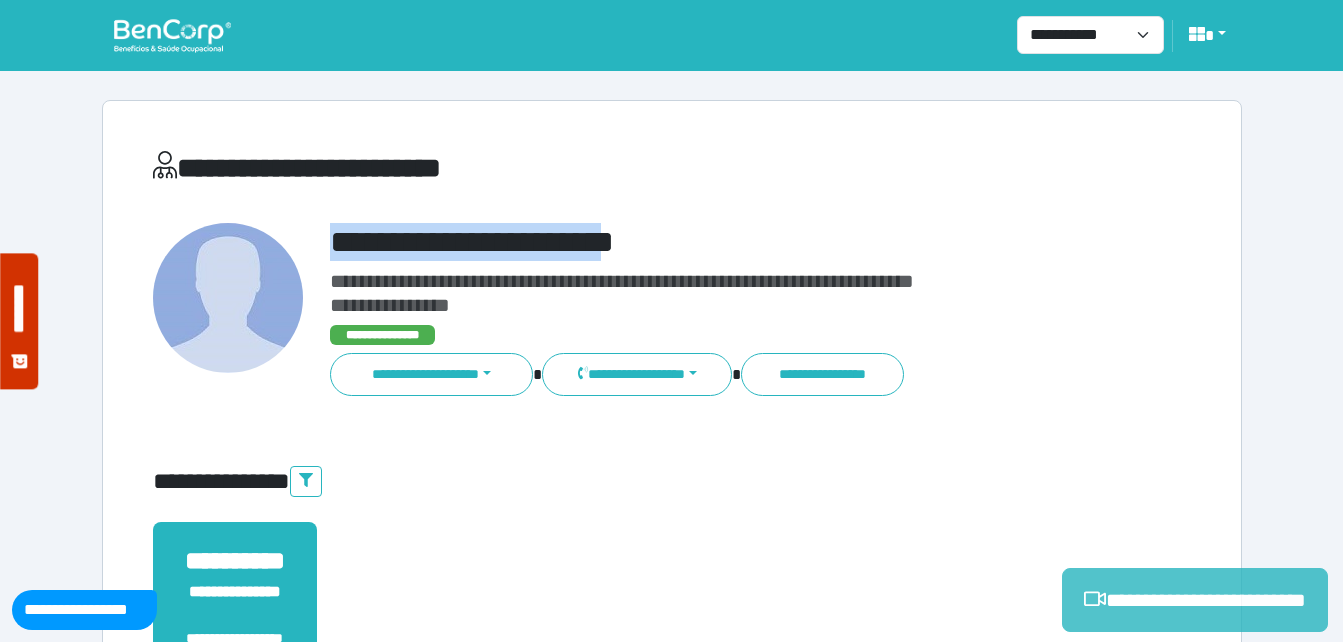 click on "**********" at bounding box center [1195, 600] 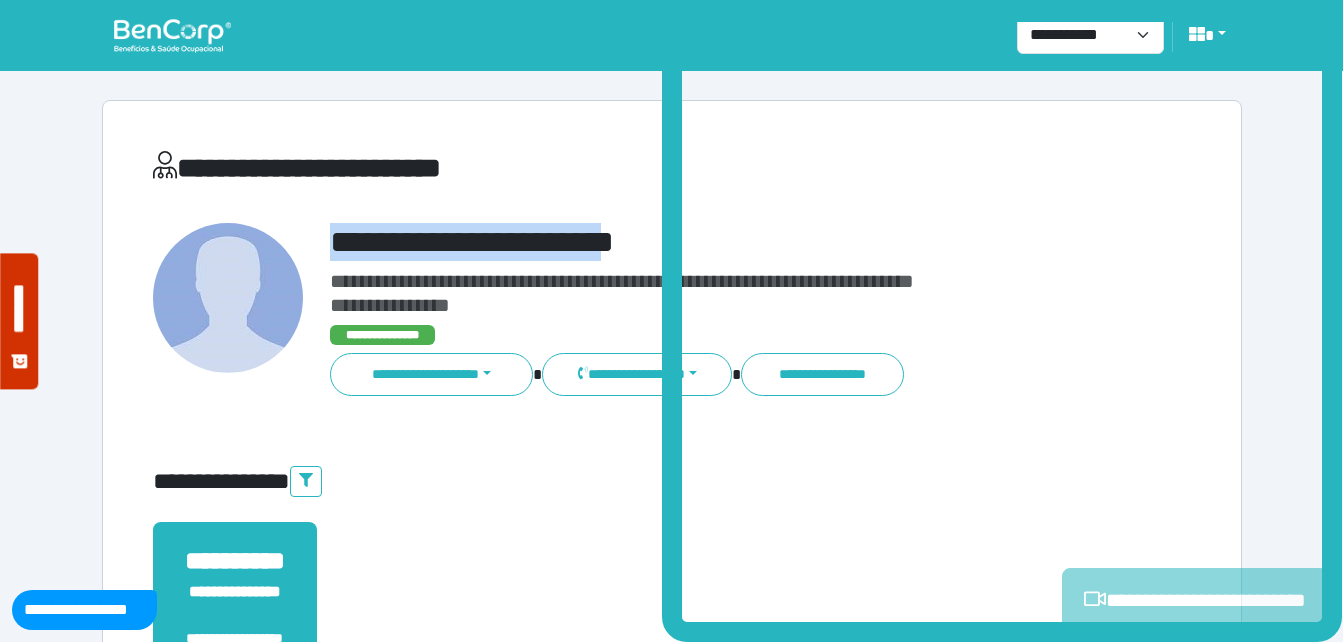 click on "**********" at bounding box center [1195, 600] 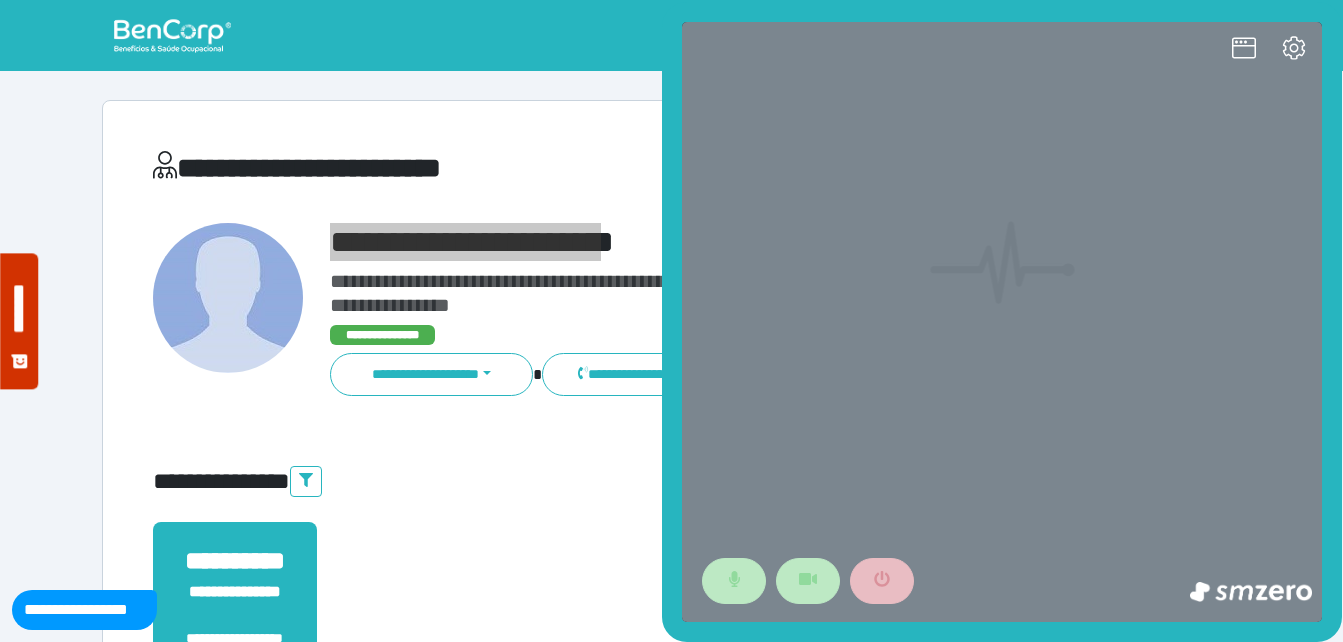 scroll, scrollTop: 0, scrollLeft: 0, axis: both 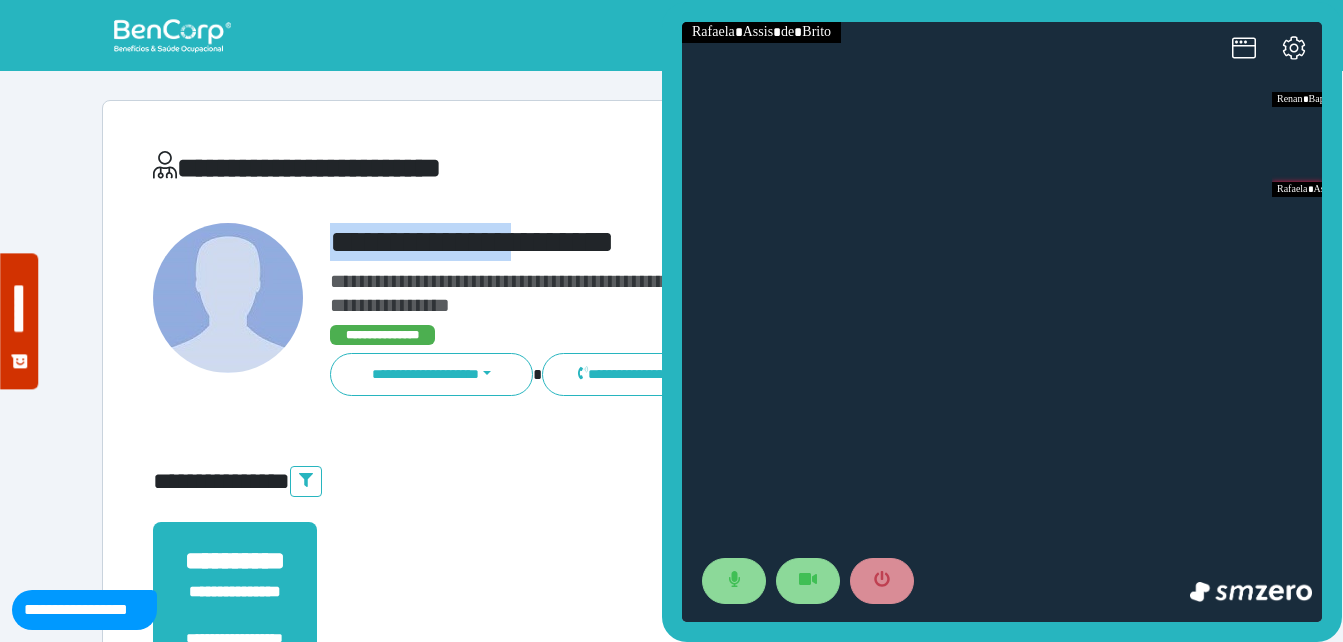drag, startPoint x: 315, startPoint y: 227, endPoint x: 533, endPoint y: 221, distance: 218.08255 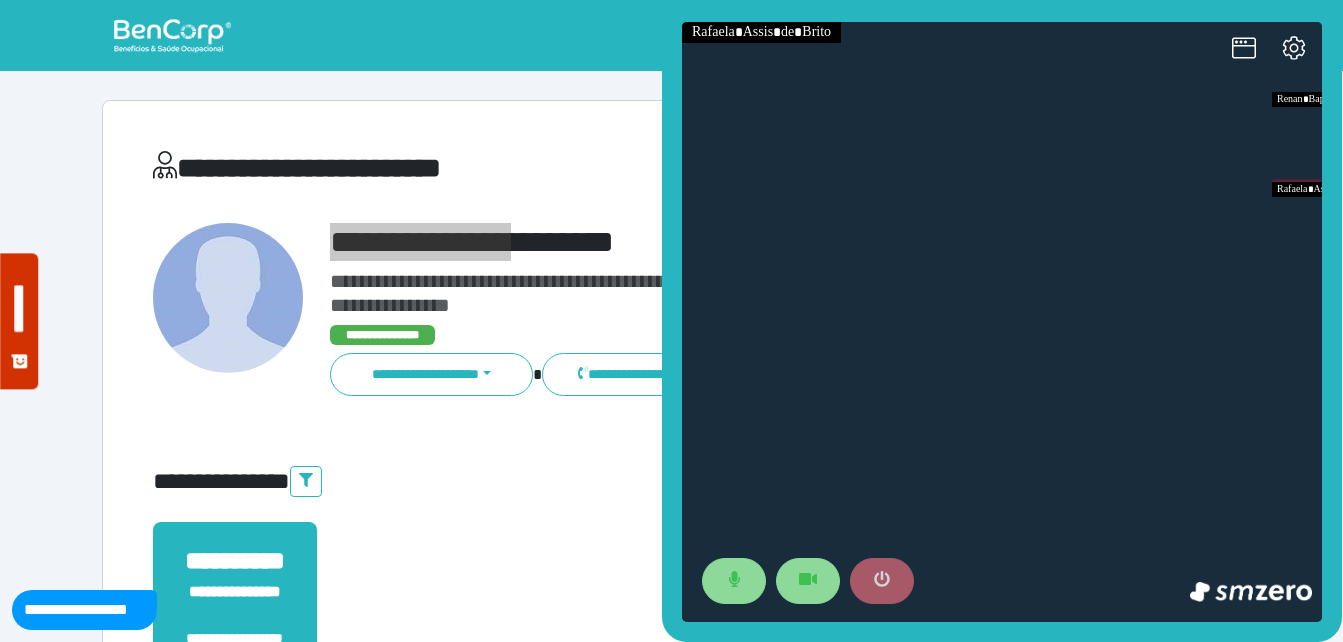 click at bounding box center [882, 581] 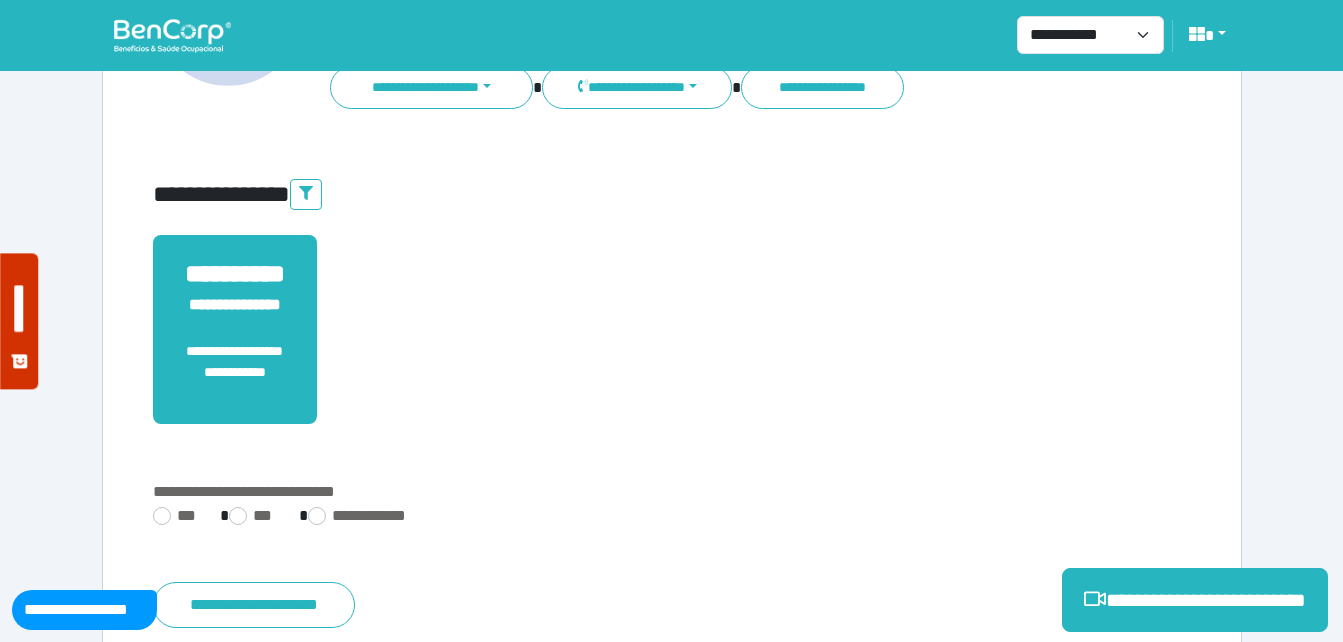 scroll, scrollTop: 494, scrollLeft: 0, axis: vertical 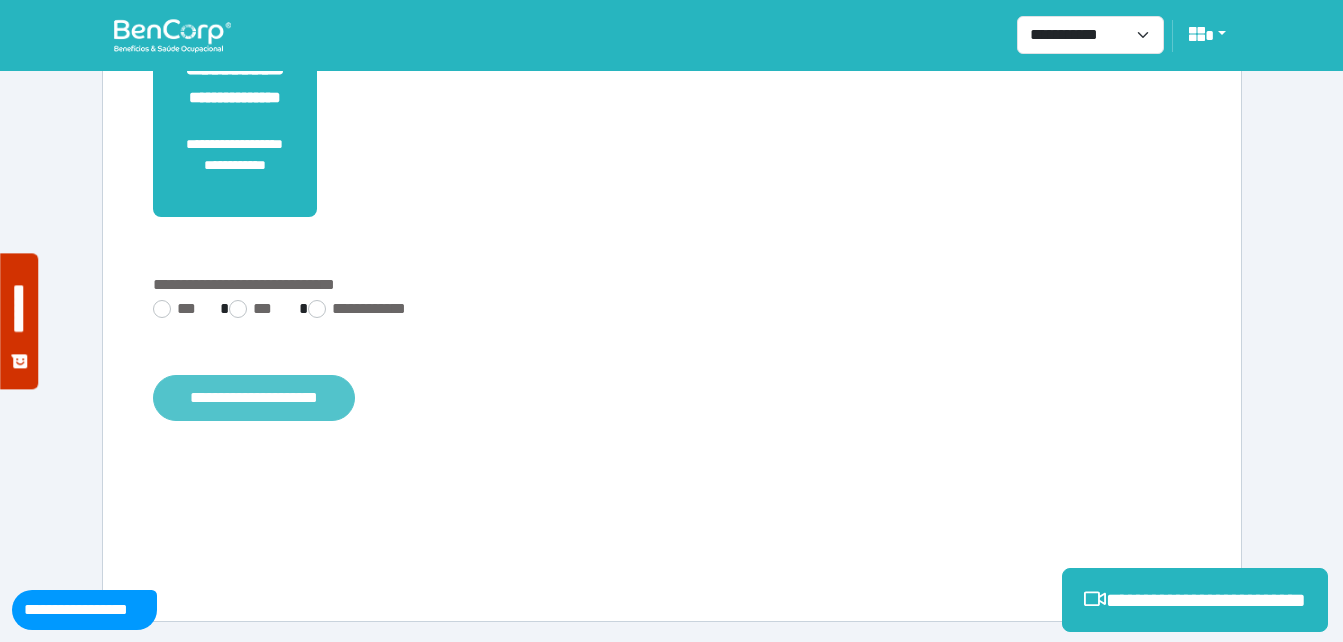 click on "**********" at bounding box center (254, 398) 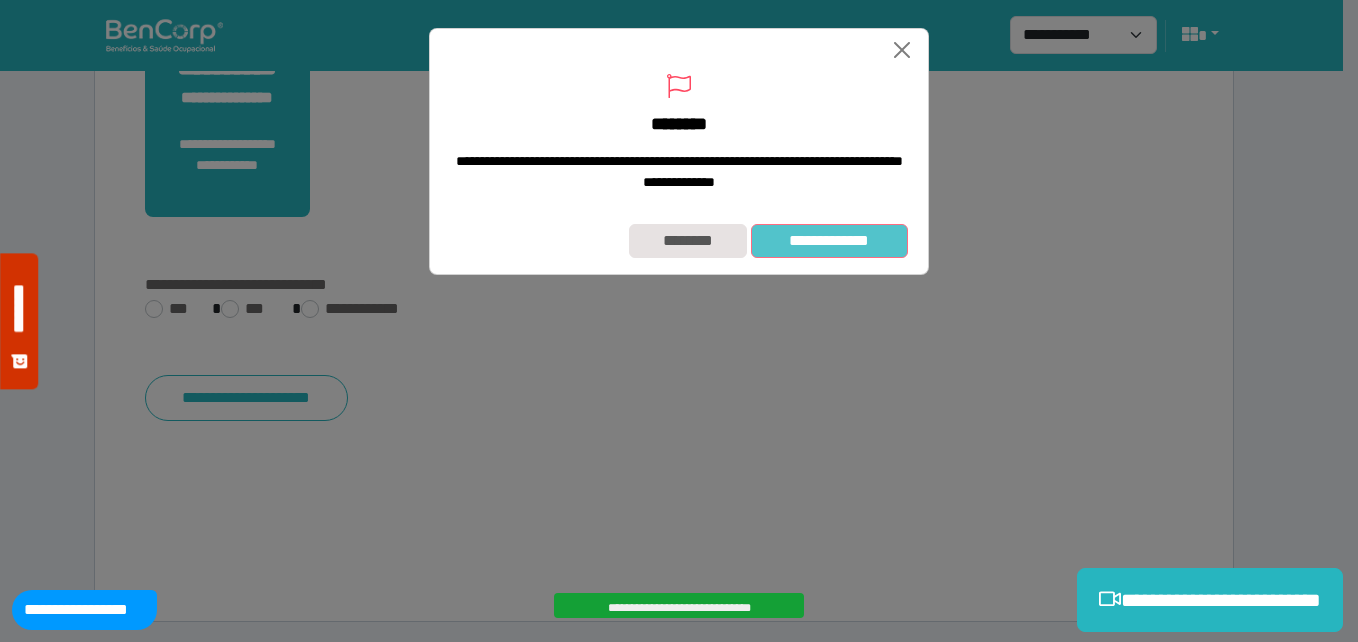 click on "**********" at bounding box center (829, 241) 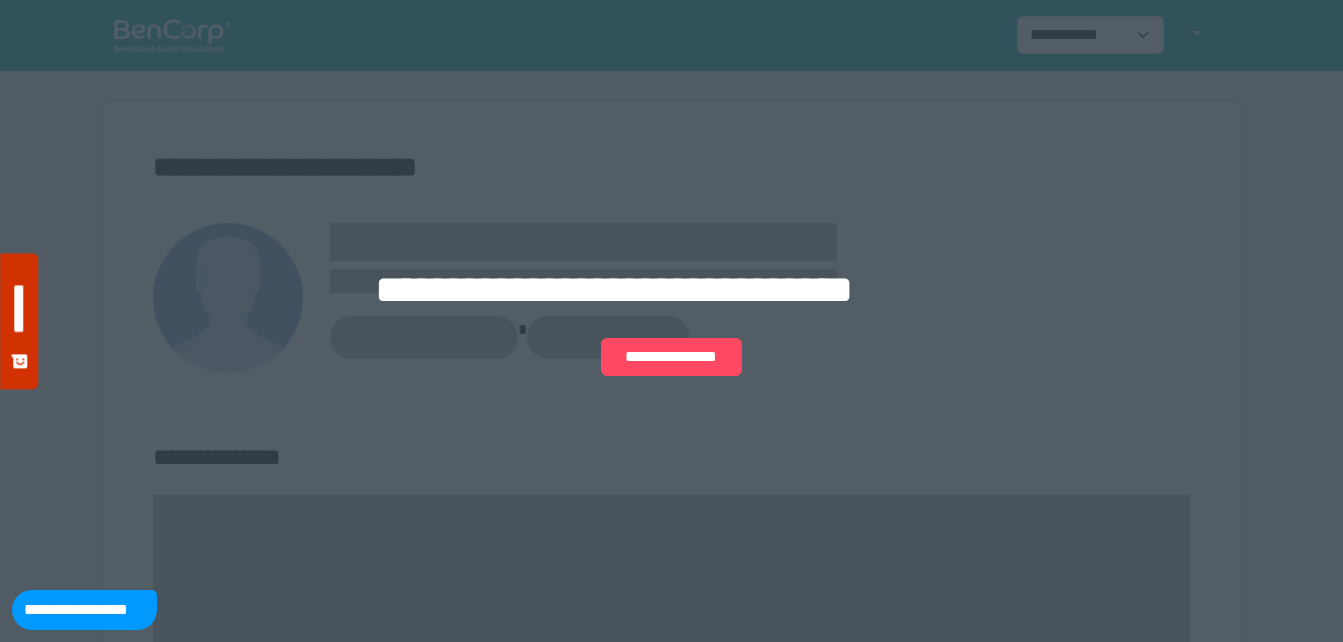 scroll, scrollTop: 0, scrollLeft: 0, axis: both 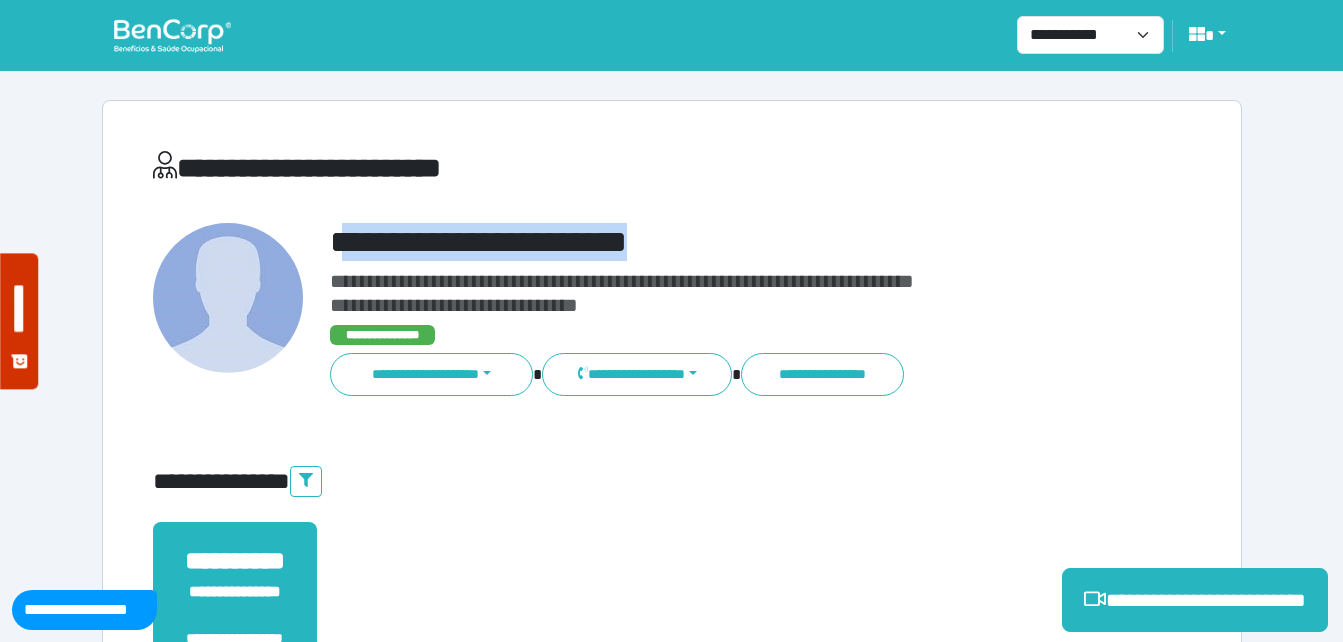 drag, startPoint x: 348, startPoint y: 243, endPoint x: 684, endPoint y: 229, distance: 336.29153 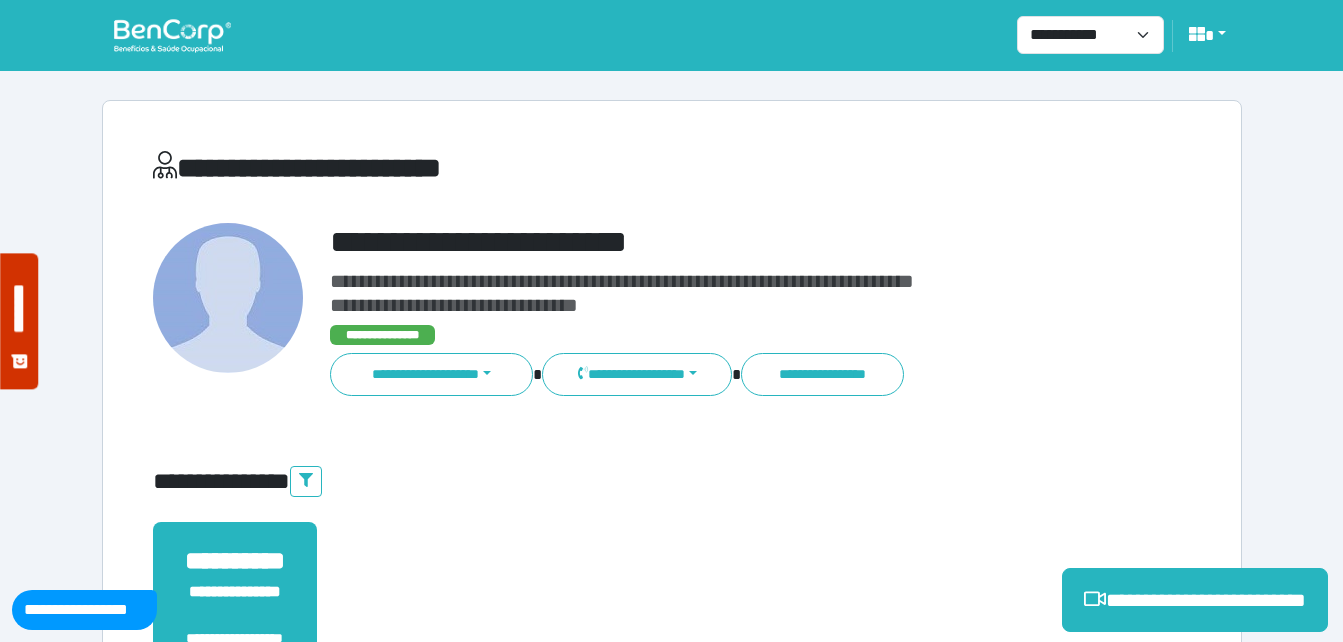 drag, startPoint x: 684, startPoint y: 229, endPoint x: 319, endPoint y: 218, distance: 365.1657 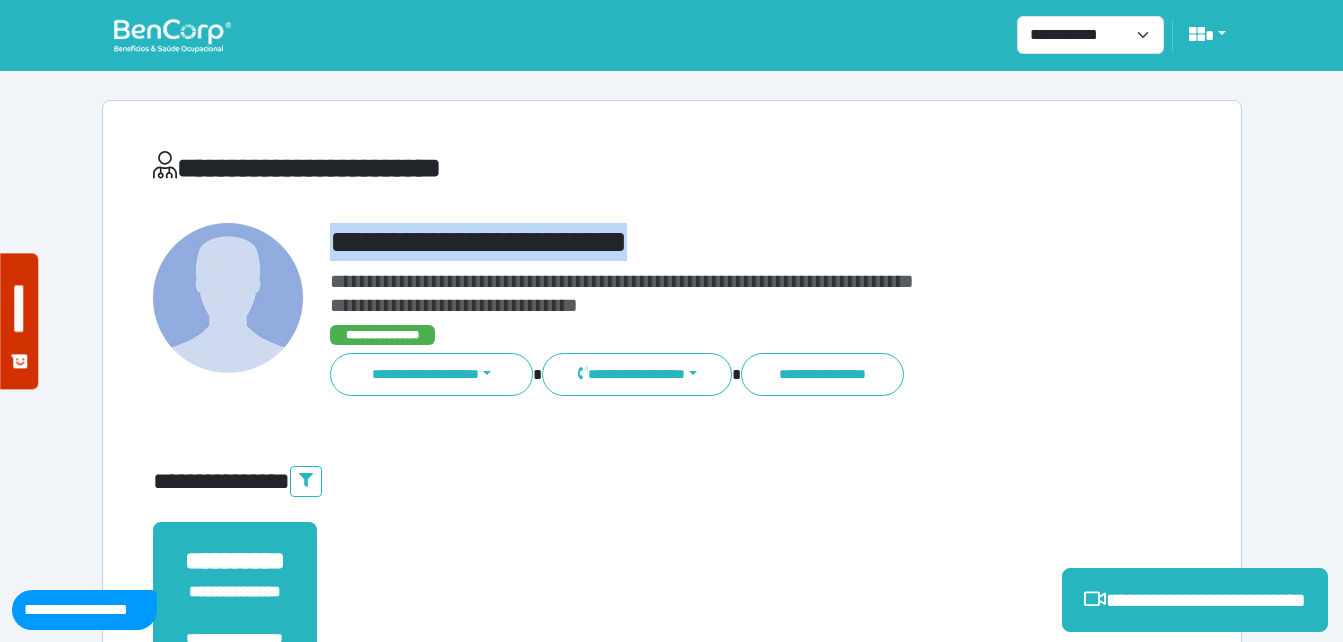 drag, startPoint x: 513, startPoint y: 224, endPoint x: 667, endPoint y: 242, distance: 155.04839 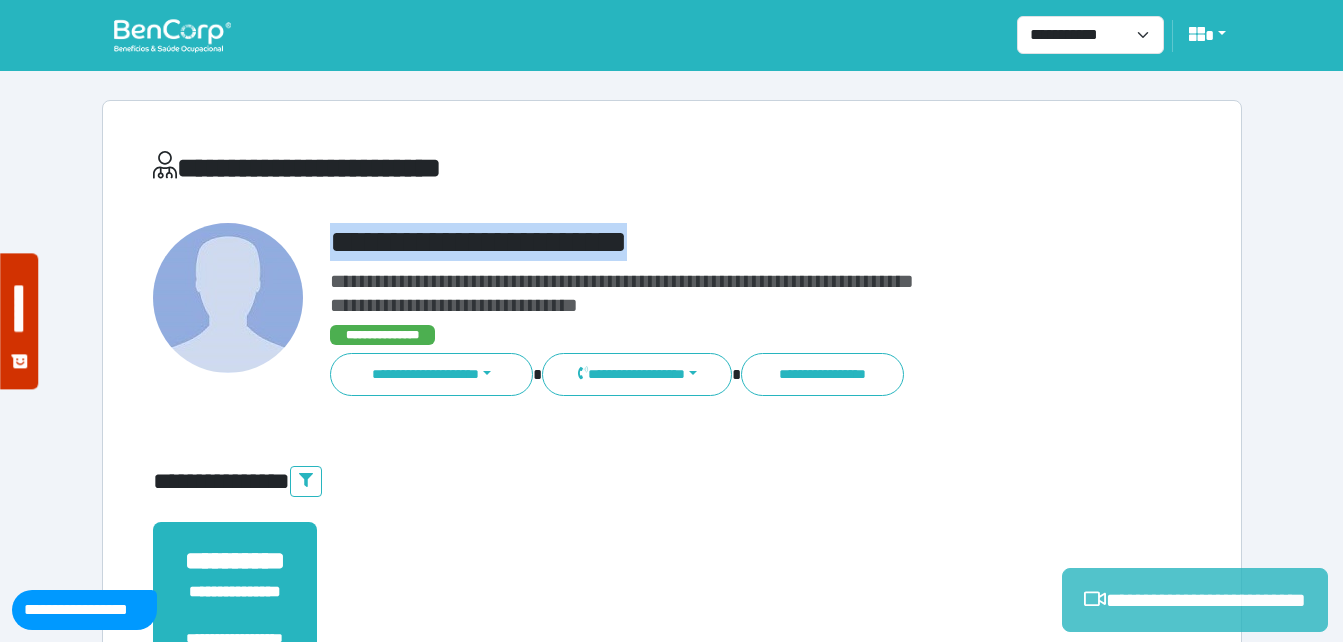 click on "**********" at bounding box center (1195, 600) 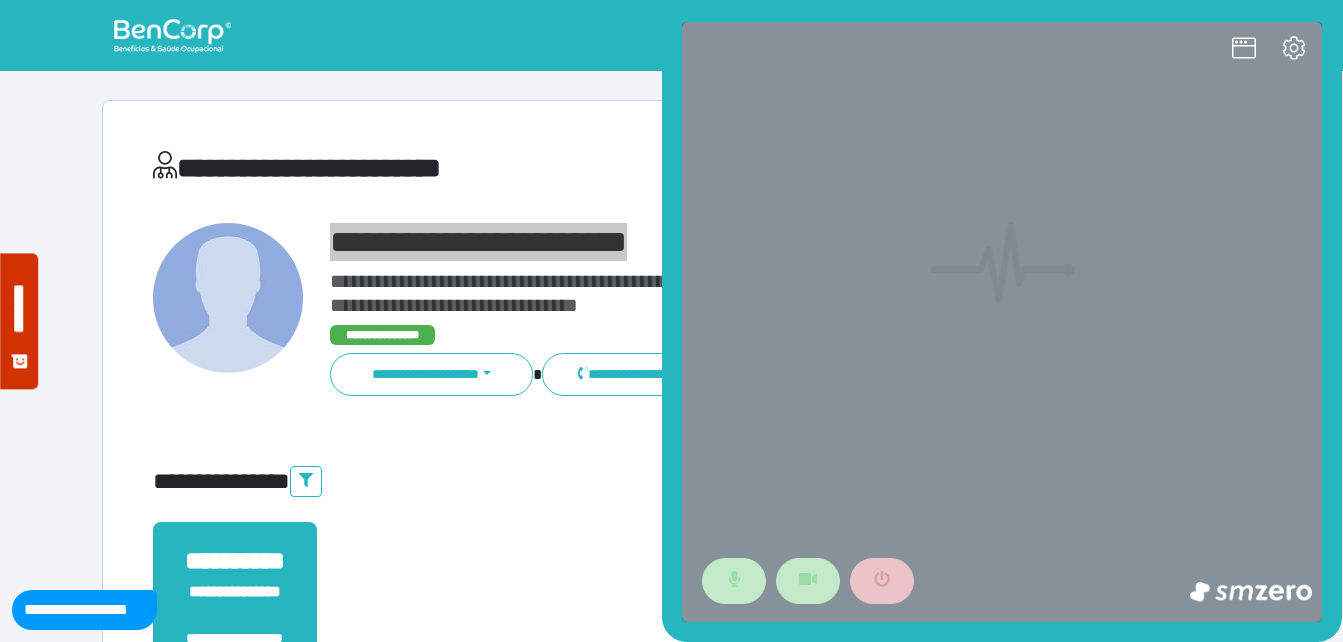 scroll, scrollTop: 0, scrollLeft: 0, axis: both 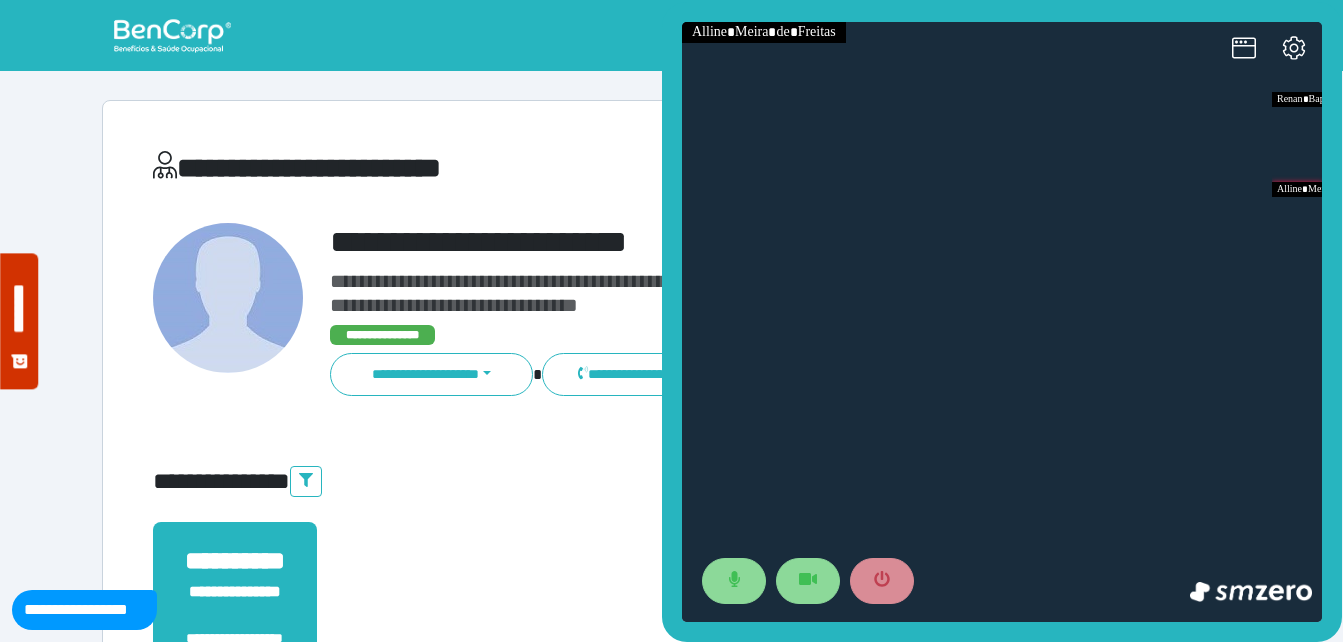 drag, startPoint x: 466, startPoint y: 482, endPoint x: 383, endPoint y: 408, distance: 111.19802 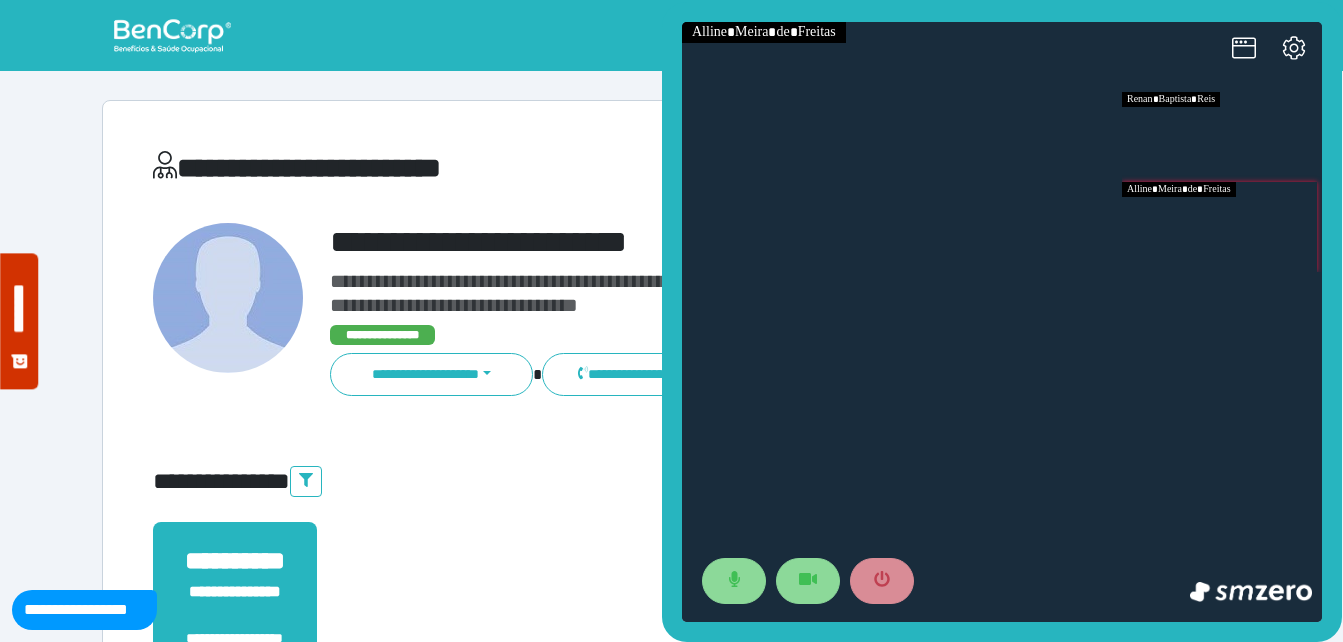 click at bounding box center [1222, 137] 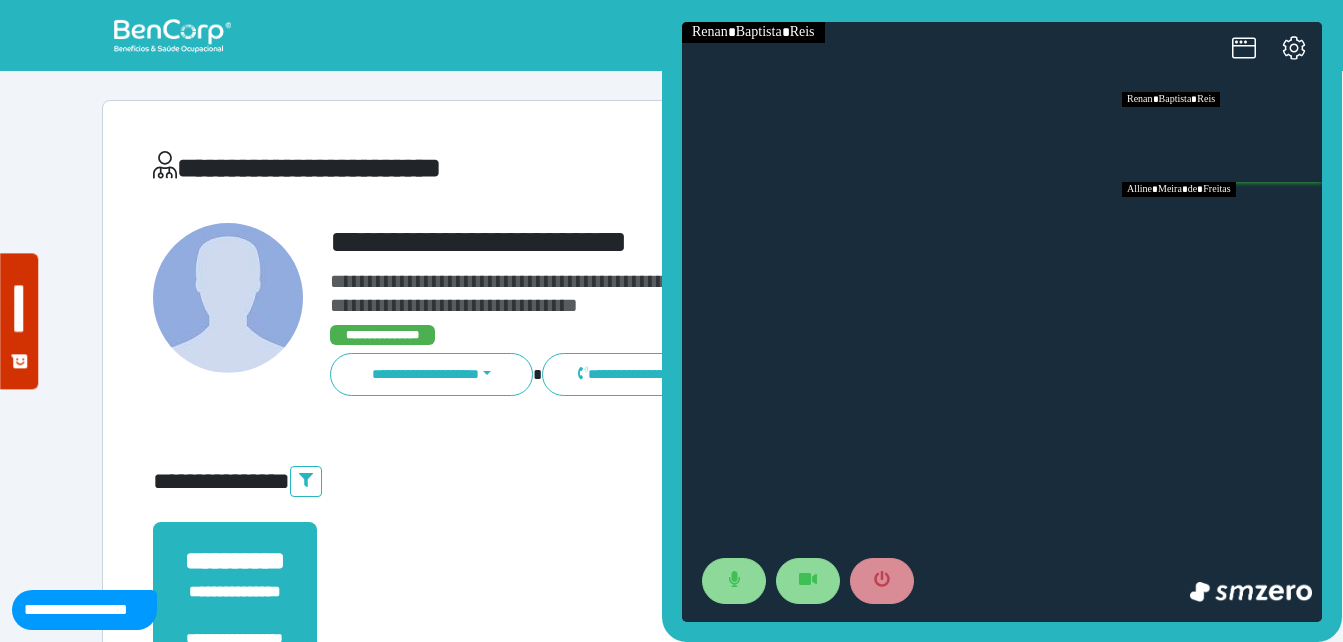 click at bounding box center (1222, 227) 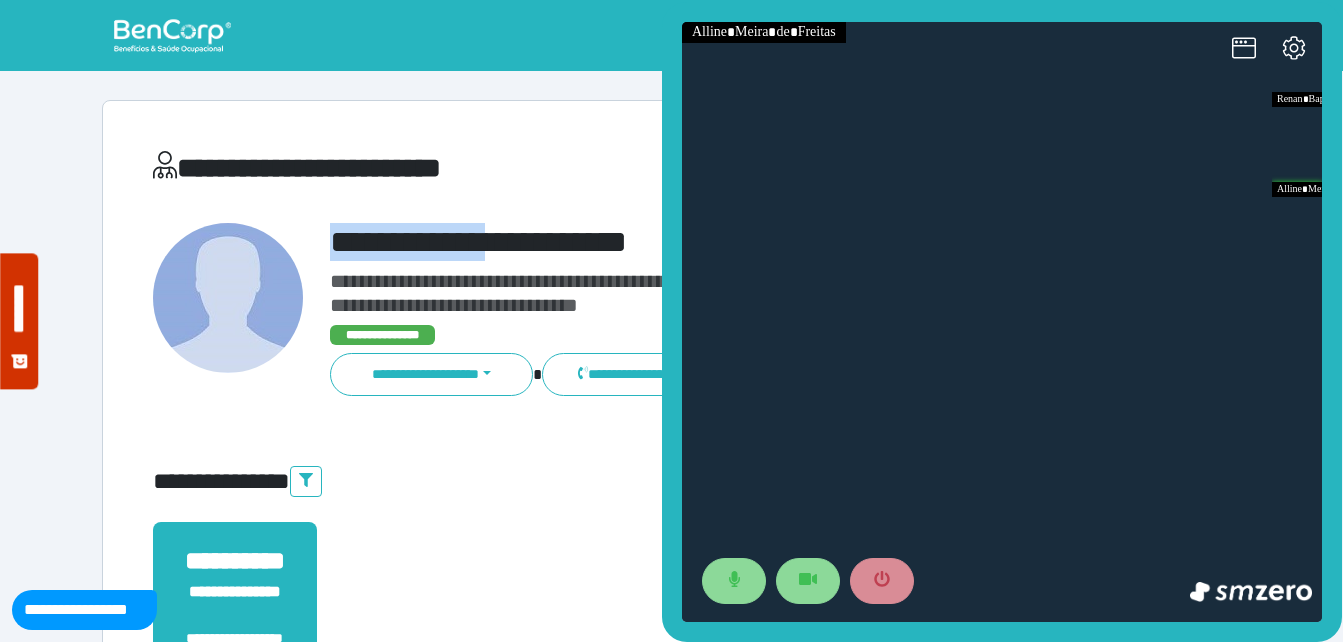 drag, startPoint x: 543, startPoint y: 216, endPoint x: 592, endPoint y: 216, distance: 49 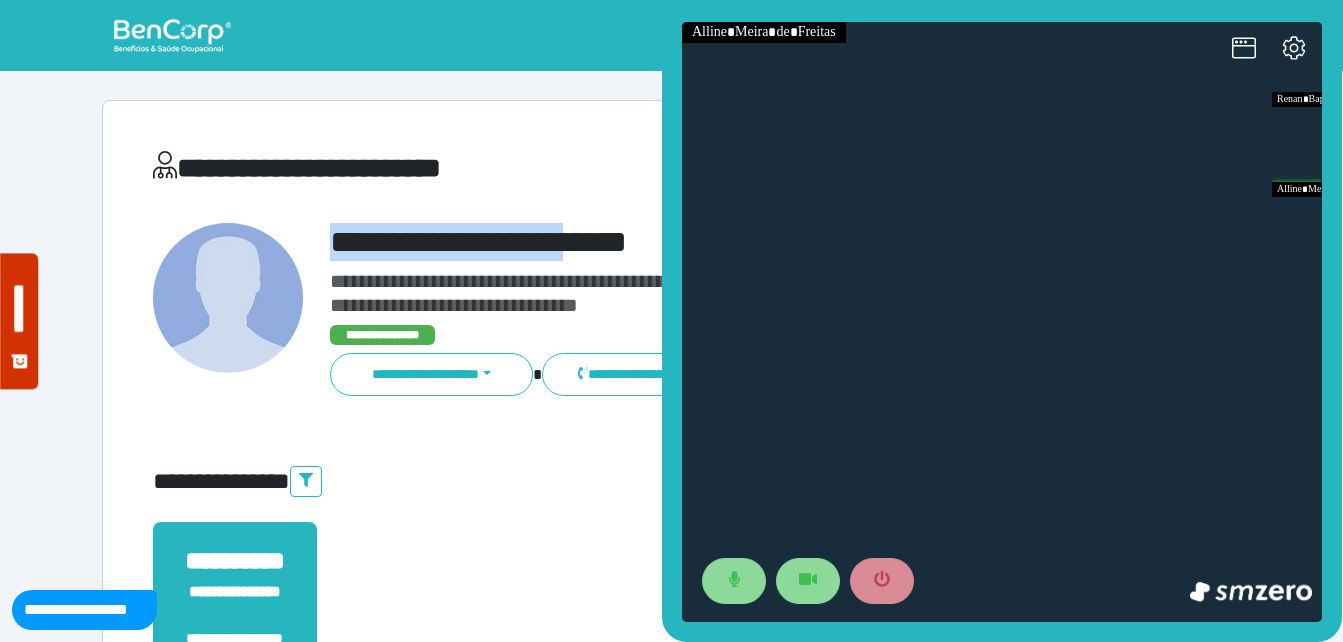 copy on "**********" 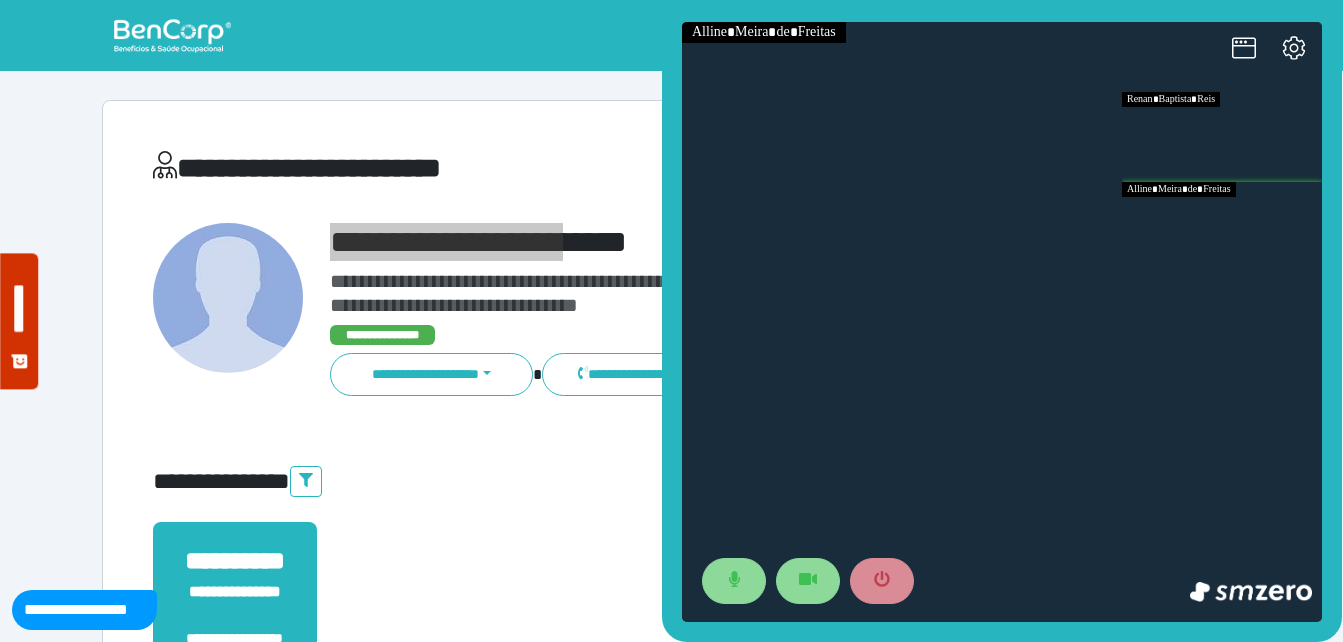 click at bounding box center (1222, 137) 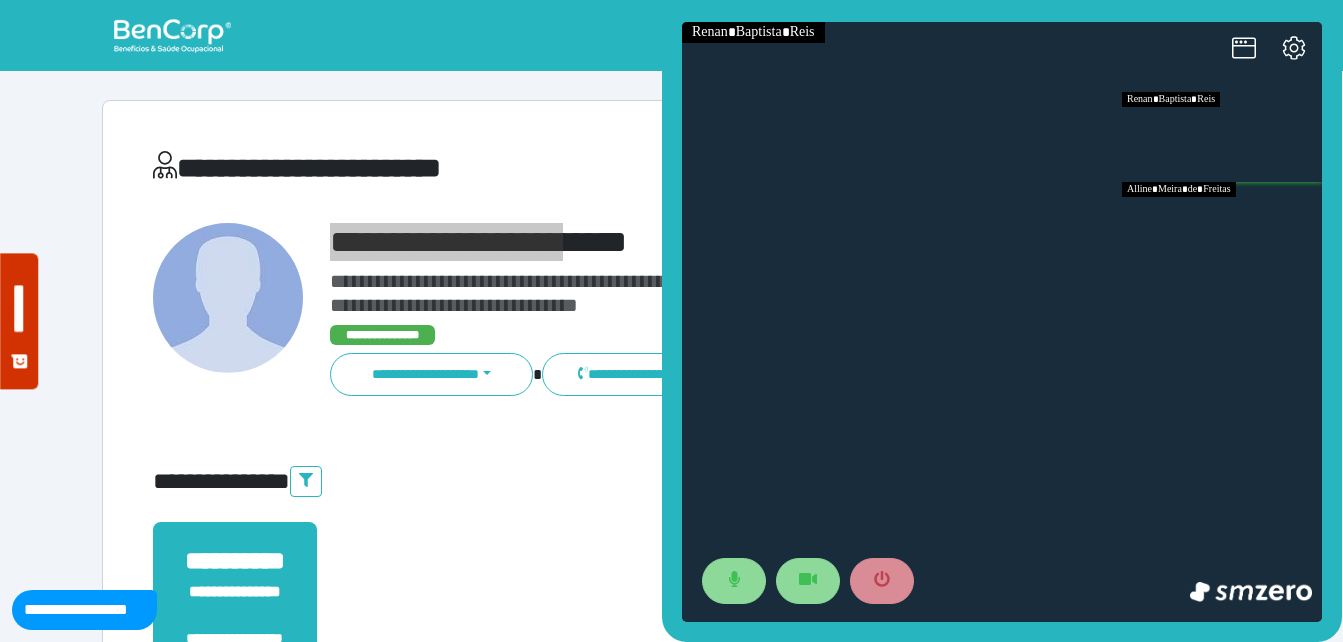 click at bounding box center [1222, 227] 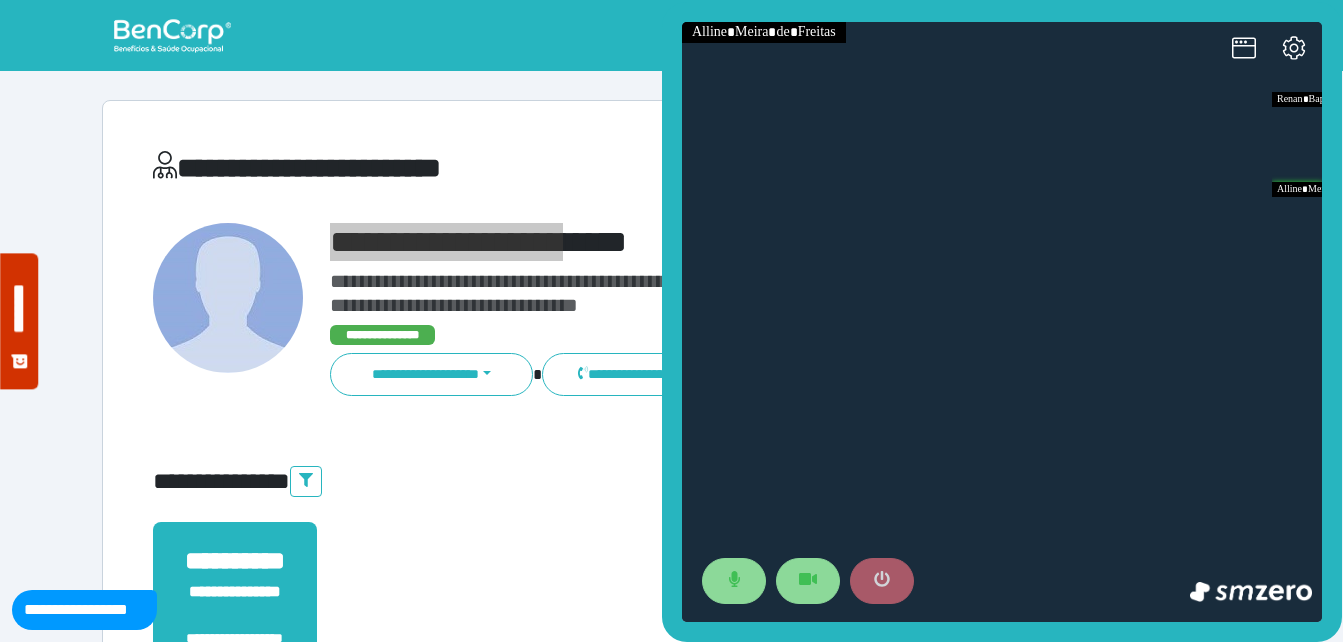 click at bounding box center [882, 581] 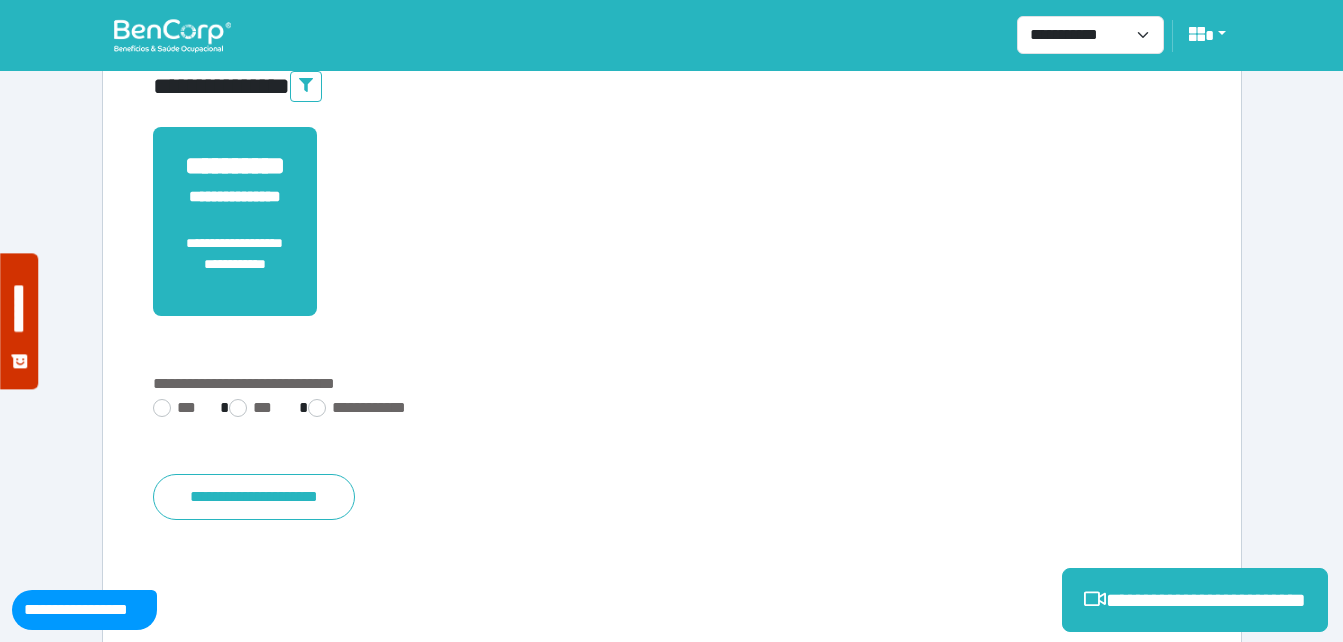 scroll, scrollTop: 400, scrollLeft: 0, axis: vertical 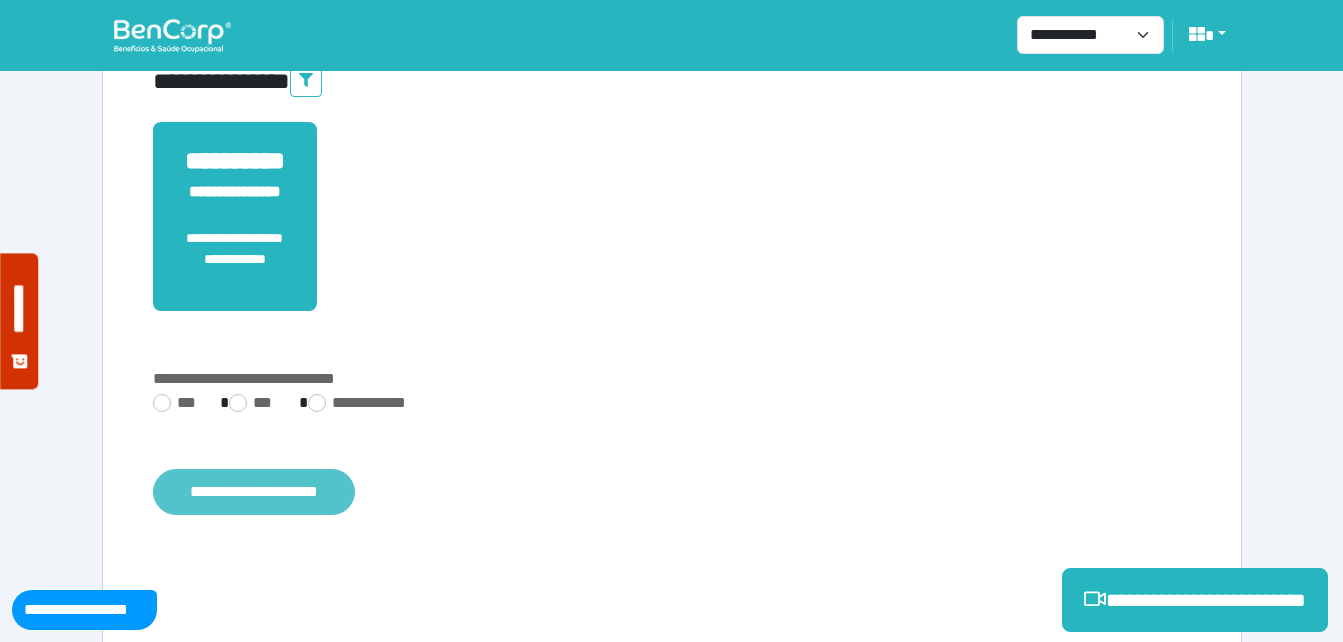 click on "**********" at bounding box center (254, 492) 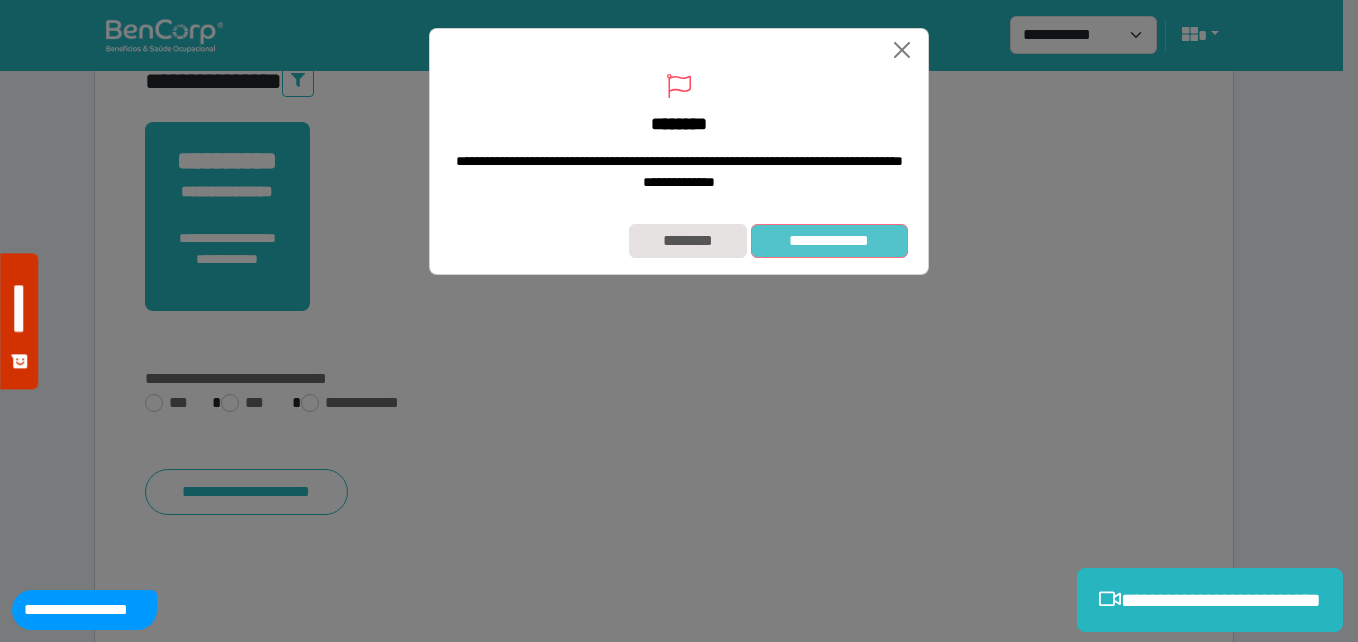 click on "**********" at bounding box center (829, 241) 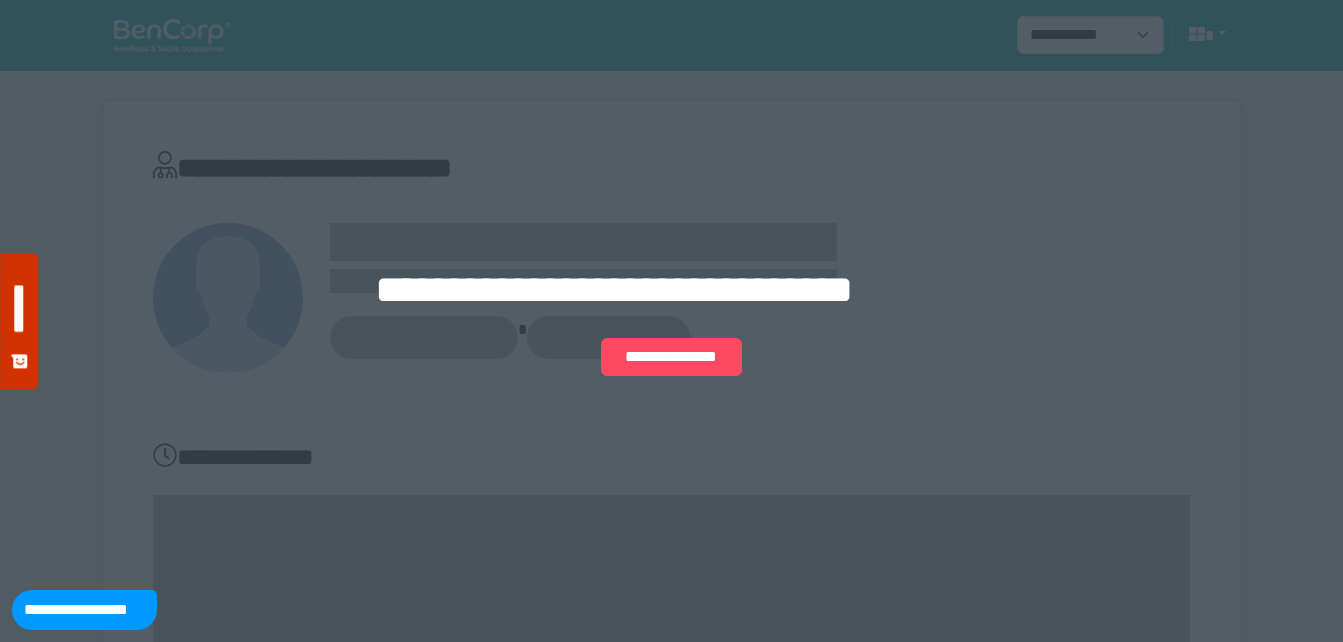 scroll, scrollTop: 0, scrollLeft: 0, axis: both 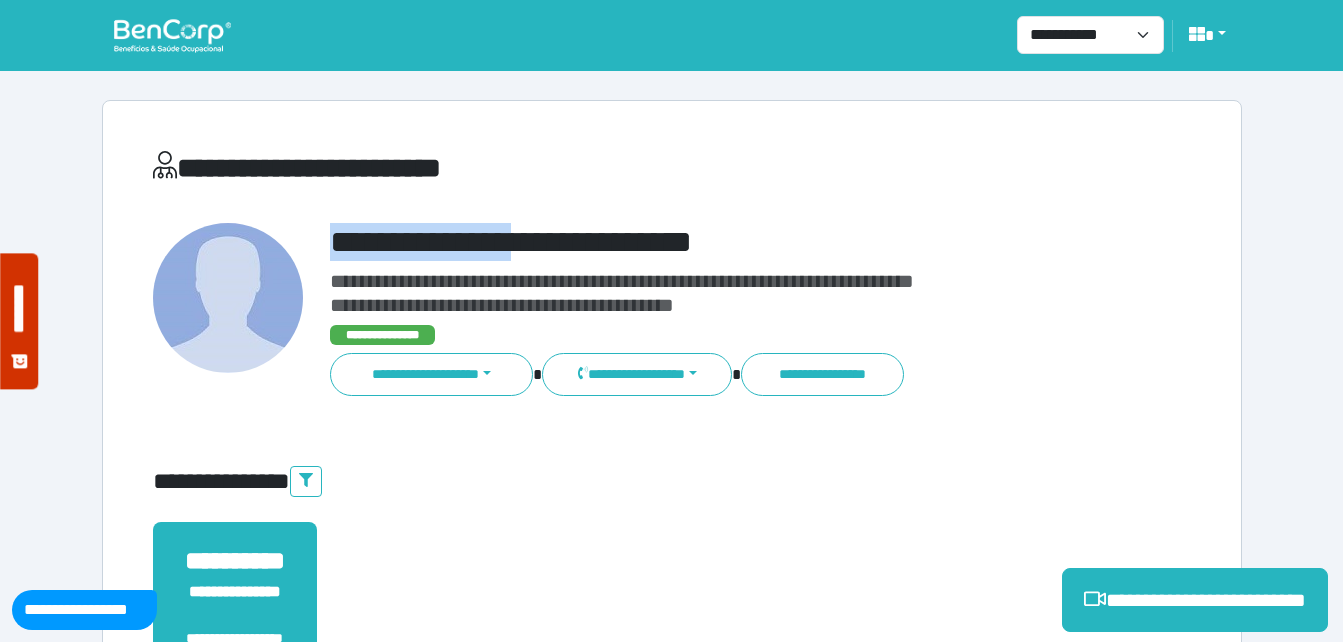 drag, startPoint x: 322, startPoint y: 248, endPoint x: 662, endPoint y: 228, distance: 340.58774 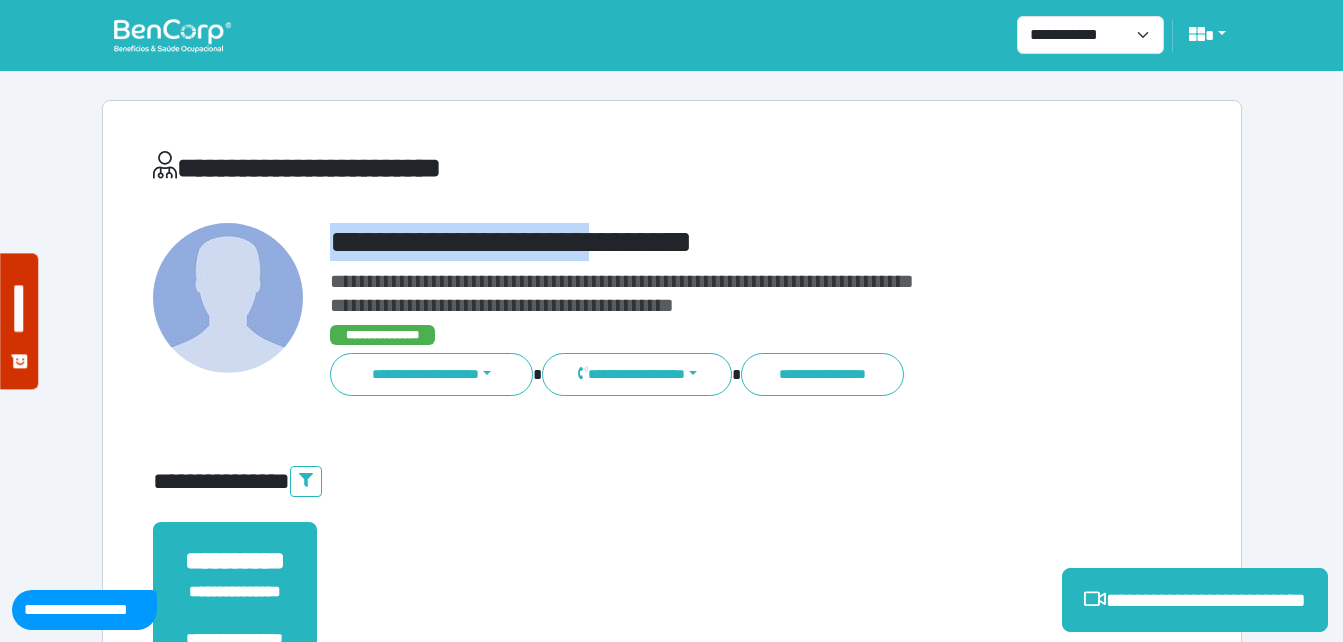 copy on "**********" 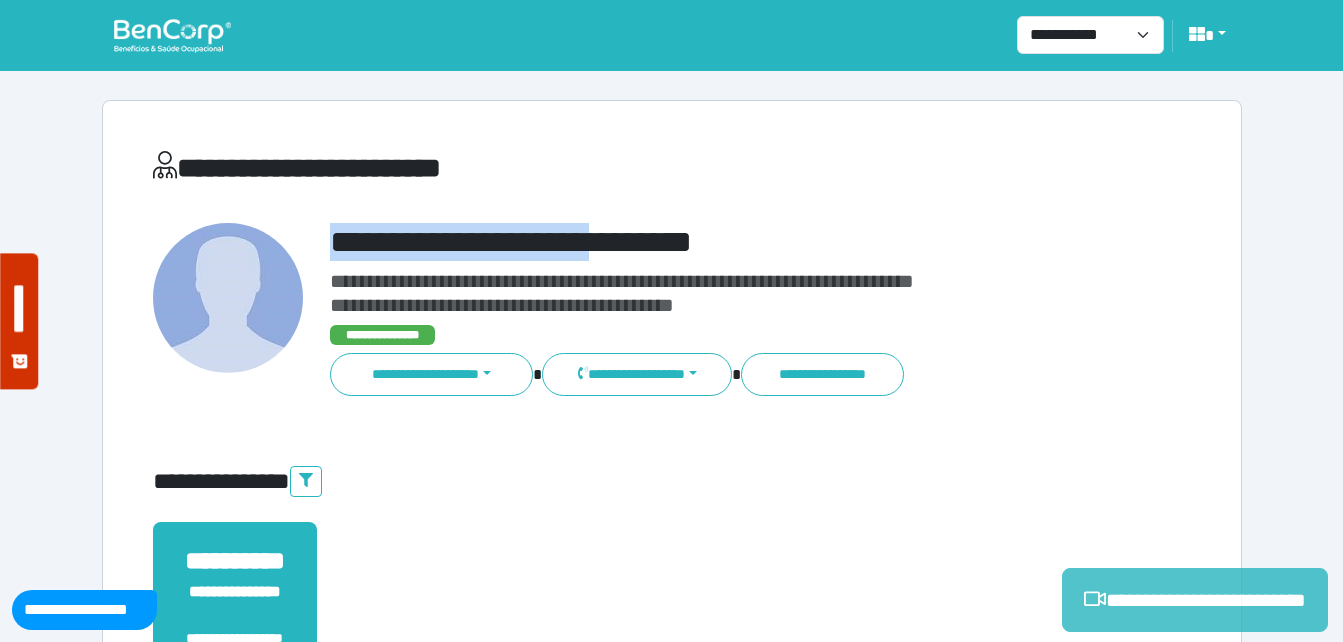 click on "**********" at bounding box center [1195, 600] 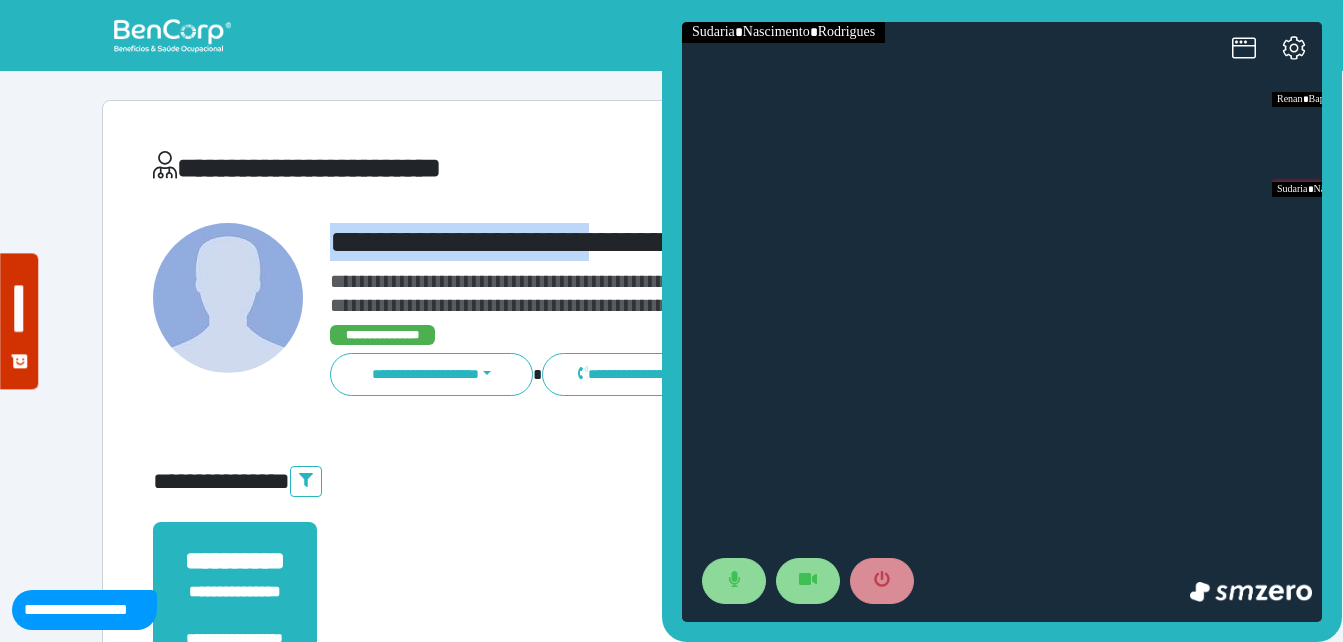 scroll, scrollTop: 0, scrollLeft: 0, axis: both 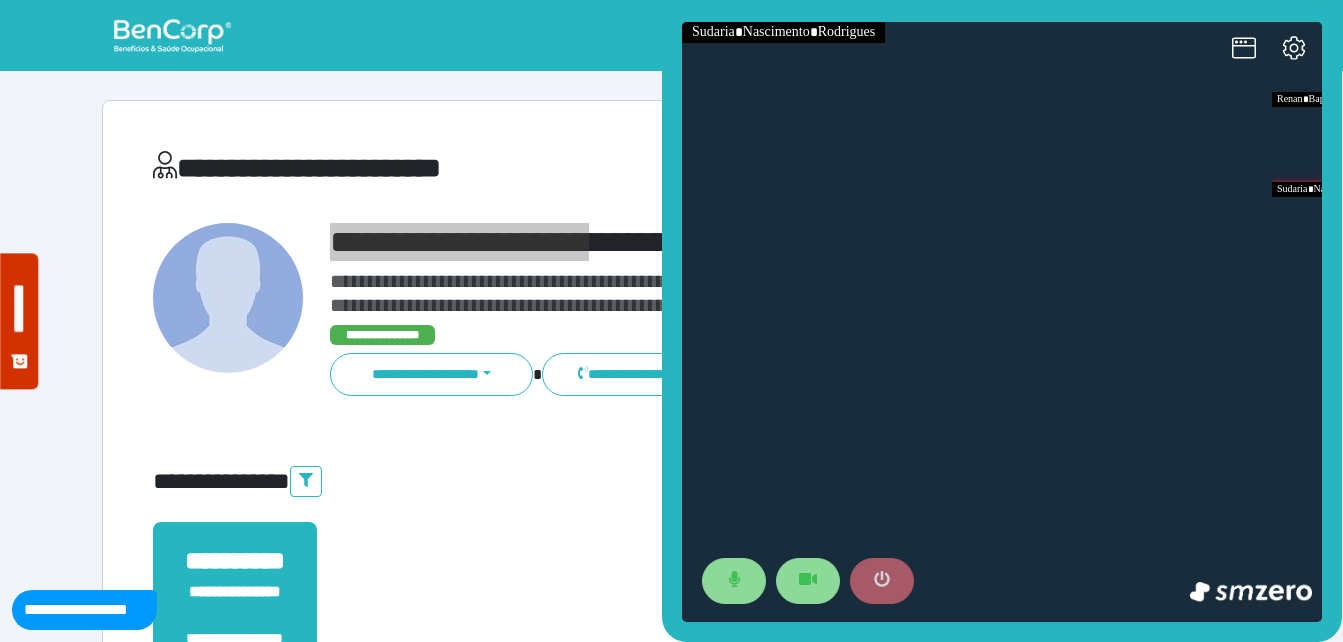 click 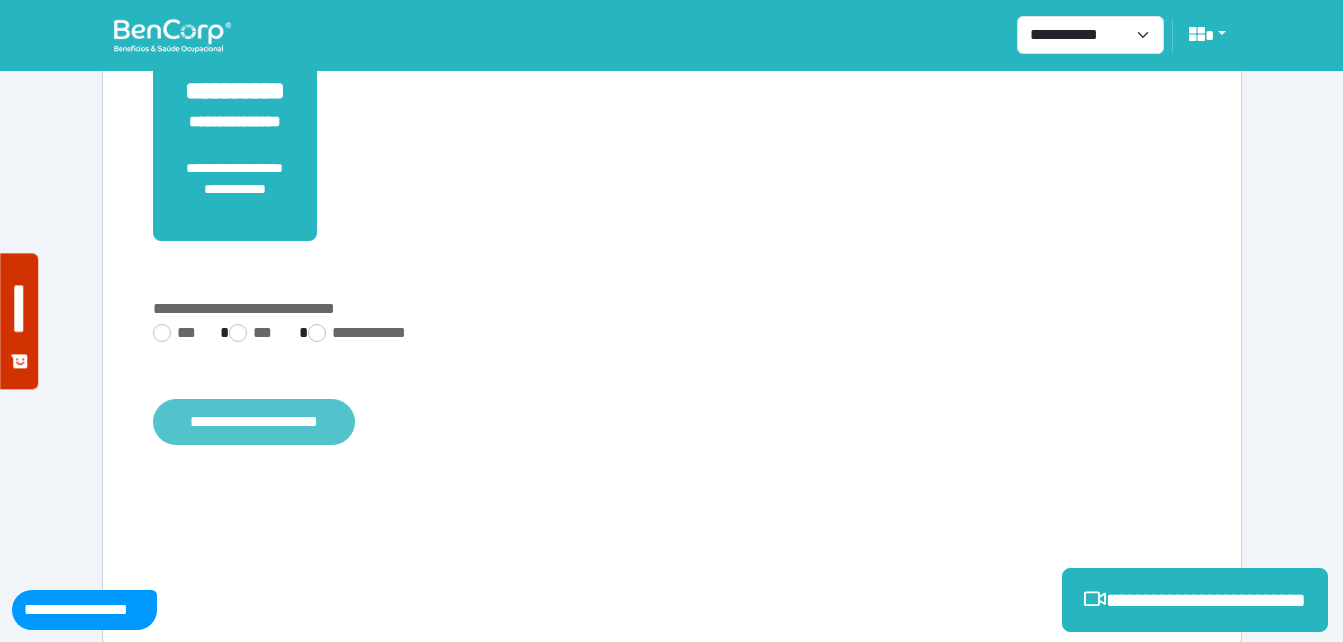 scroll, scrollTop: 494, scrollLeft: 0, axis: vertical 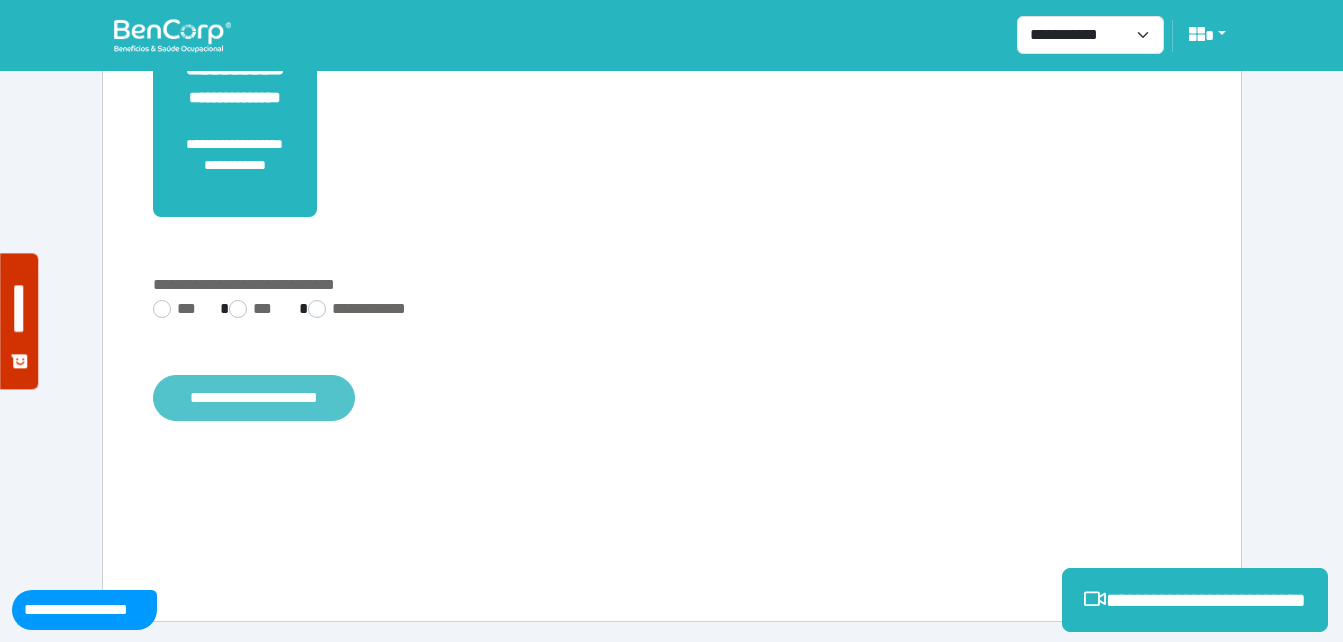 click on "**********" at bounding box center [254, 398] 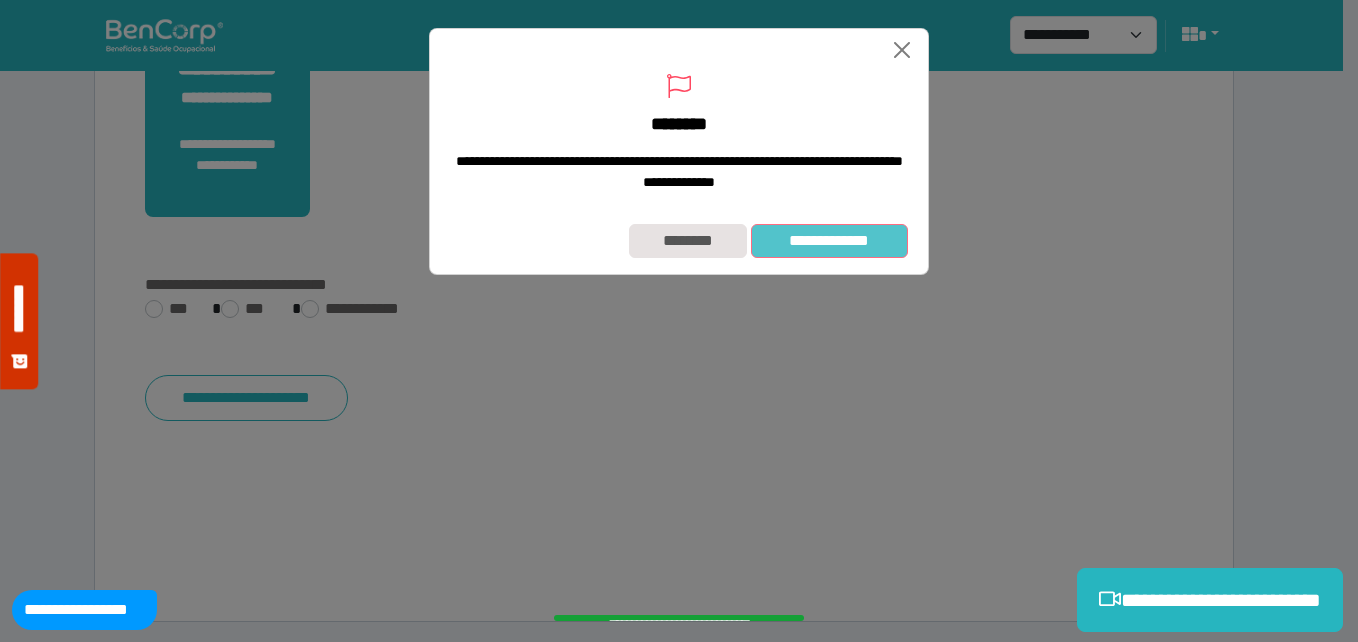 click on "**********" at bounding box center (829, 241) 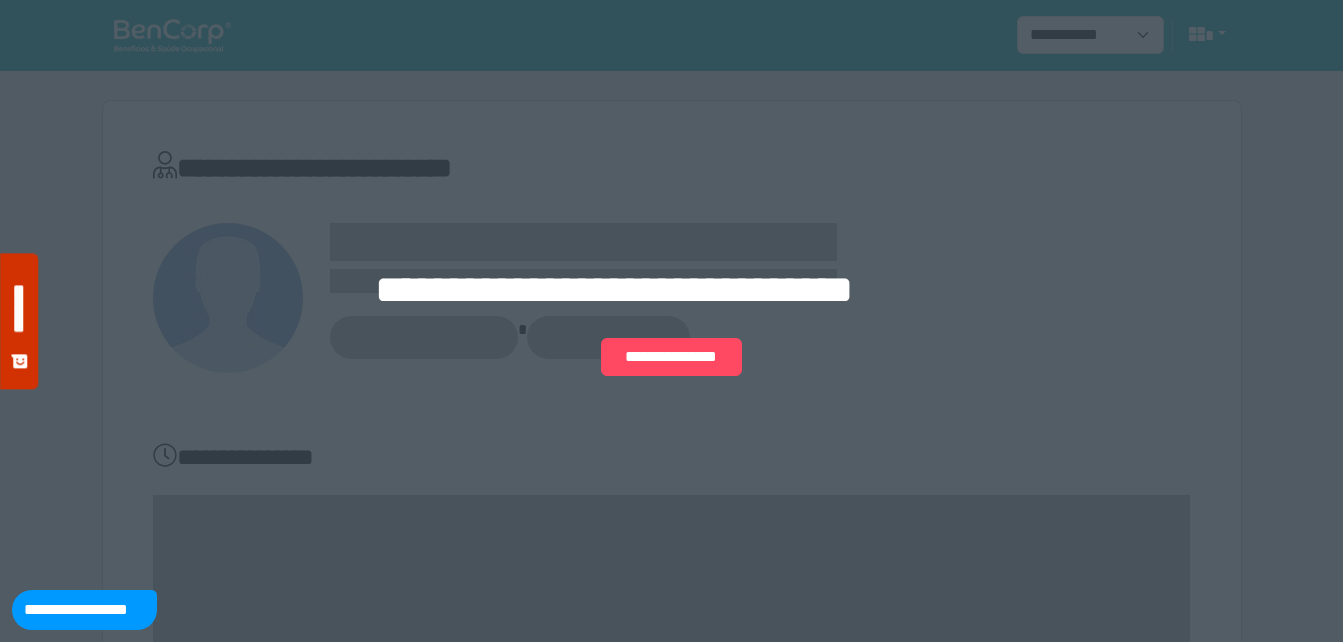 scroll, scrollTop: 0, scrollLeft: 0, axis: both 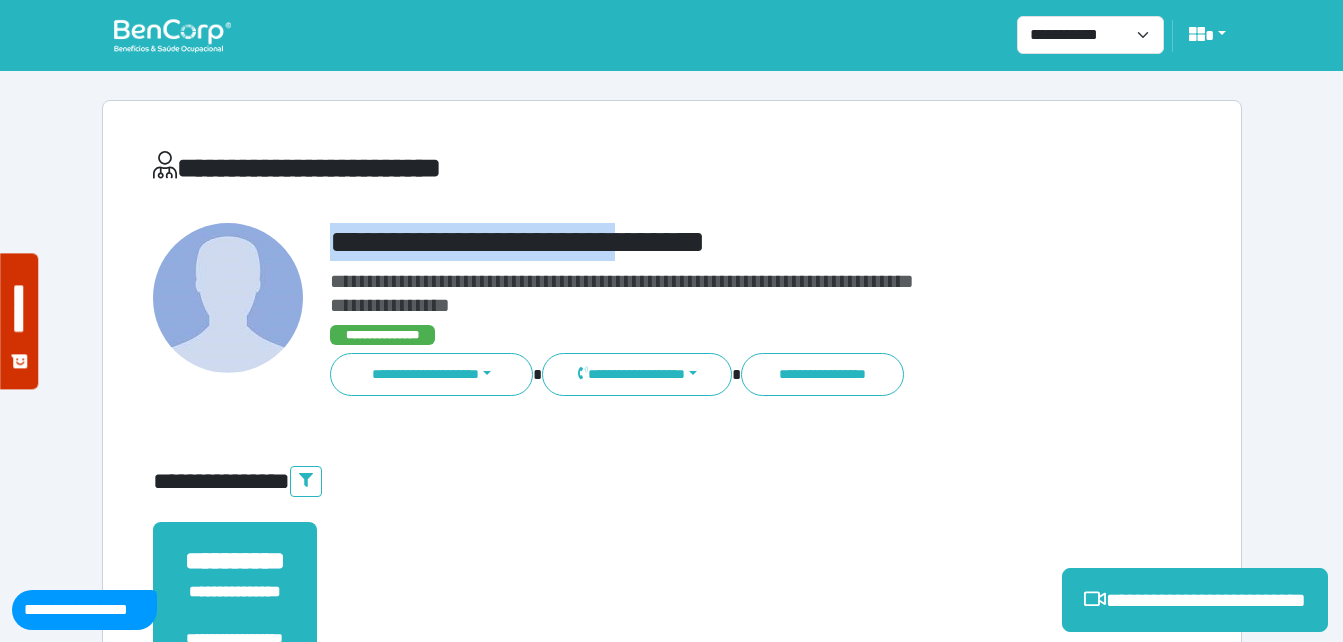 drag, startPoint x: 334, startPoint y: 242, endPoint x: 662, endPoint y: 257, distance: 328.3428 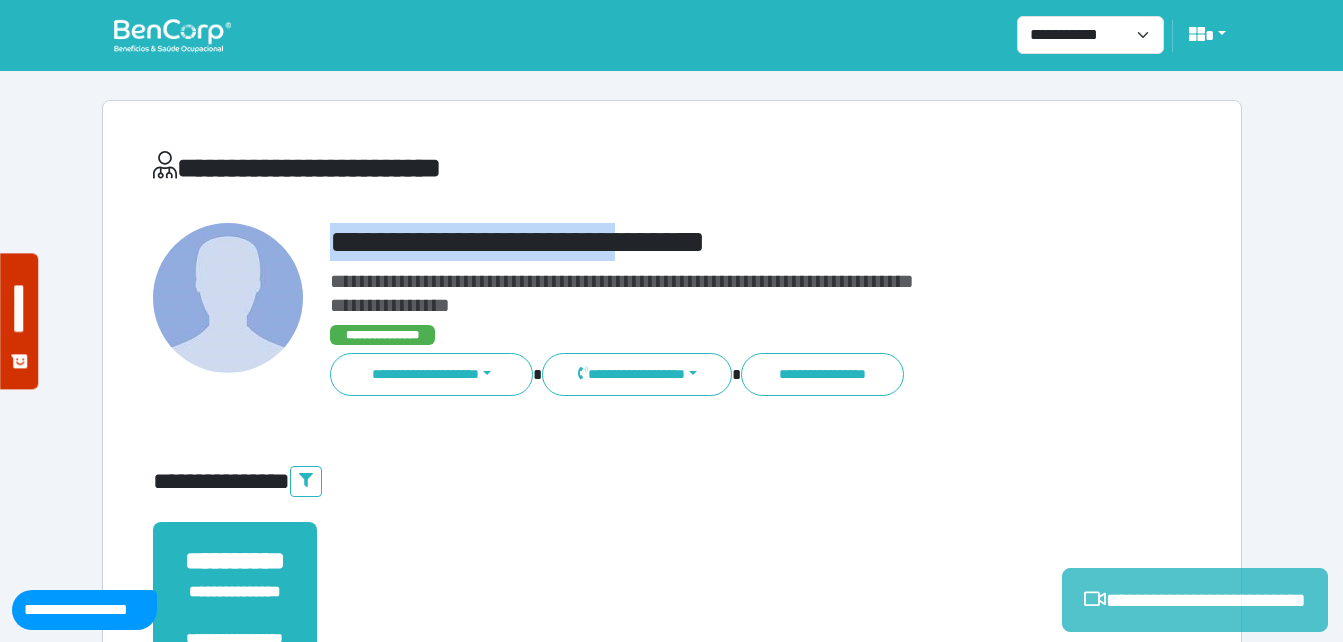 click on "**********" at bounding box center (1195, 600) 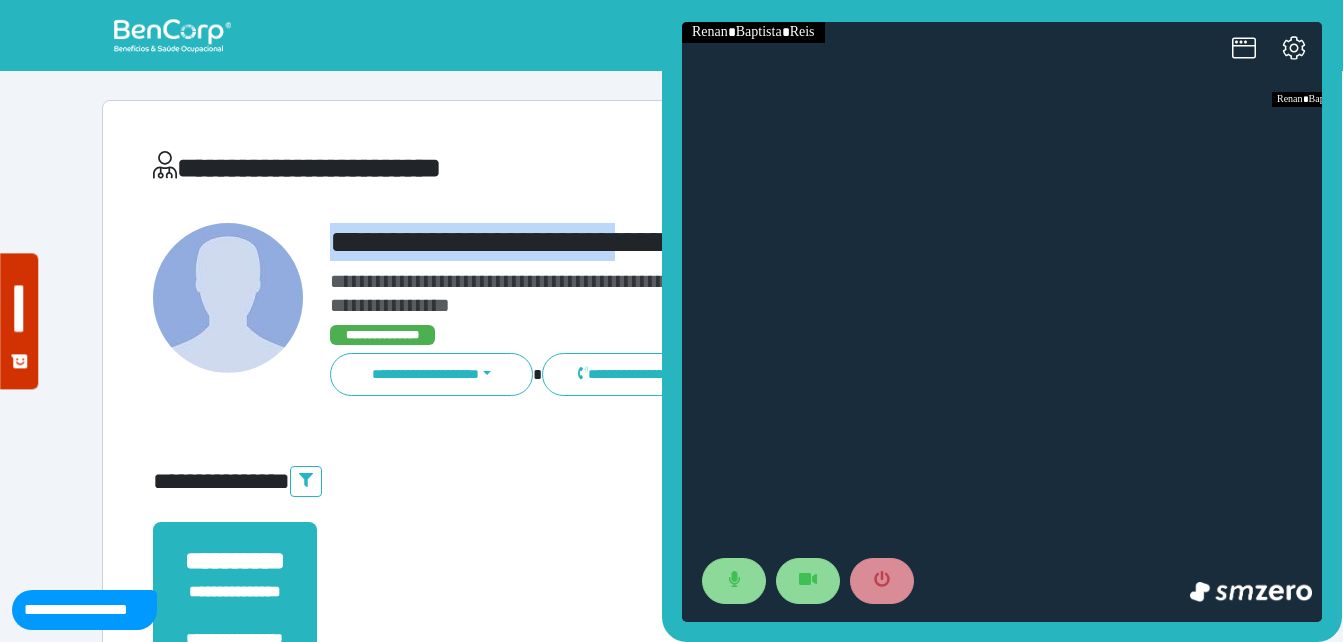 scroll, scrollTop: 0, scrollLeft: 0, axis: both 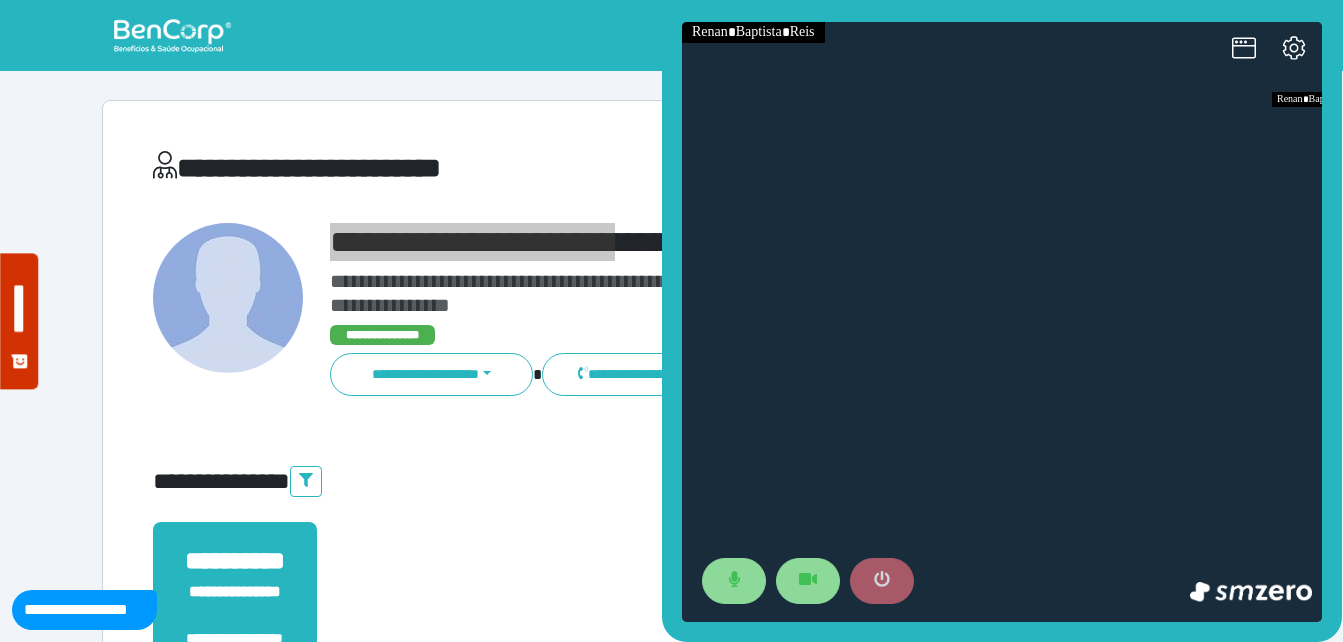 click at bounding box center [882, 581] 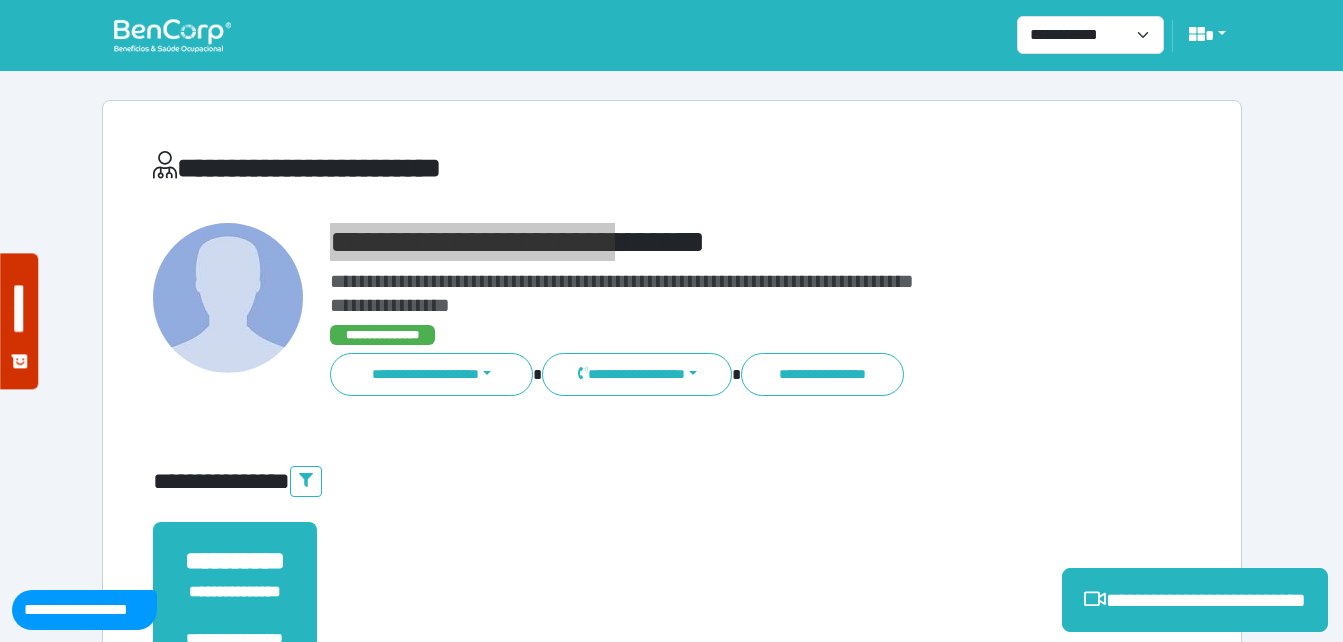click on "**********" at bounding box center [672, 628] 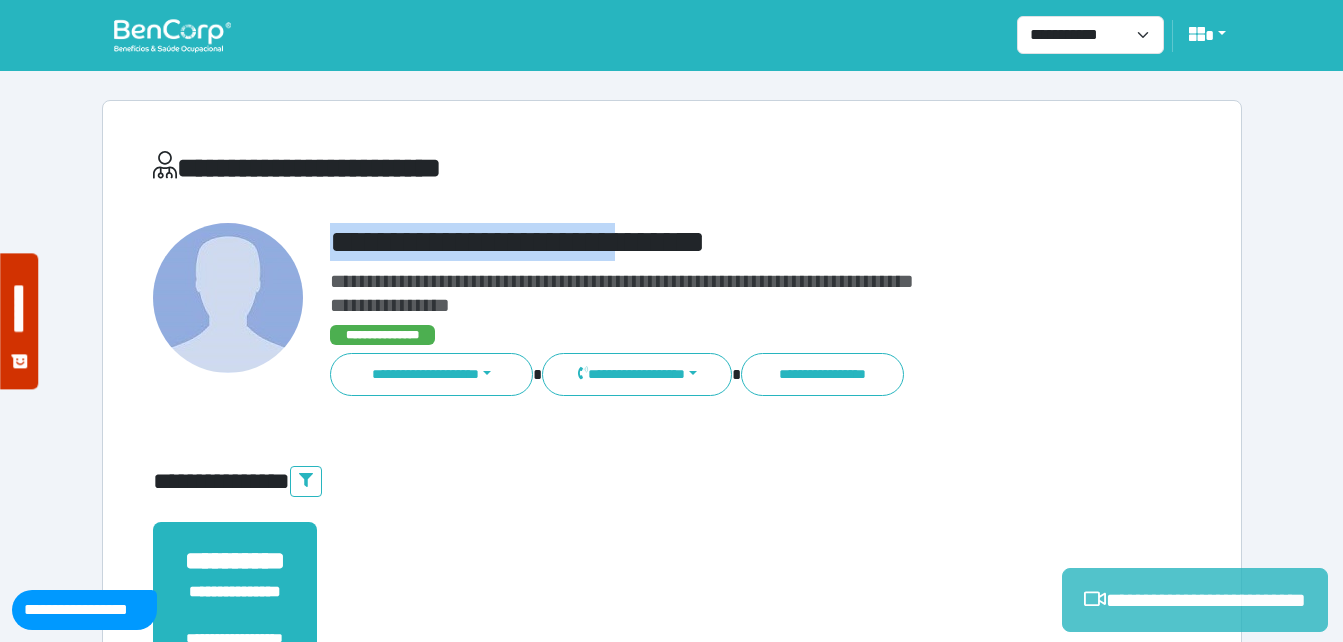 click on "**********" at bounding box center [1195, 600] 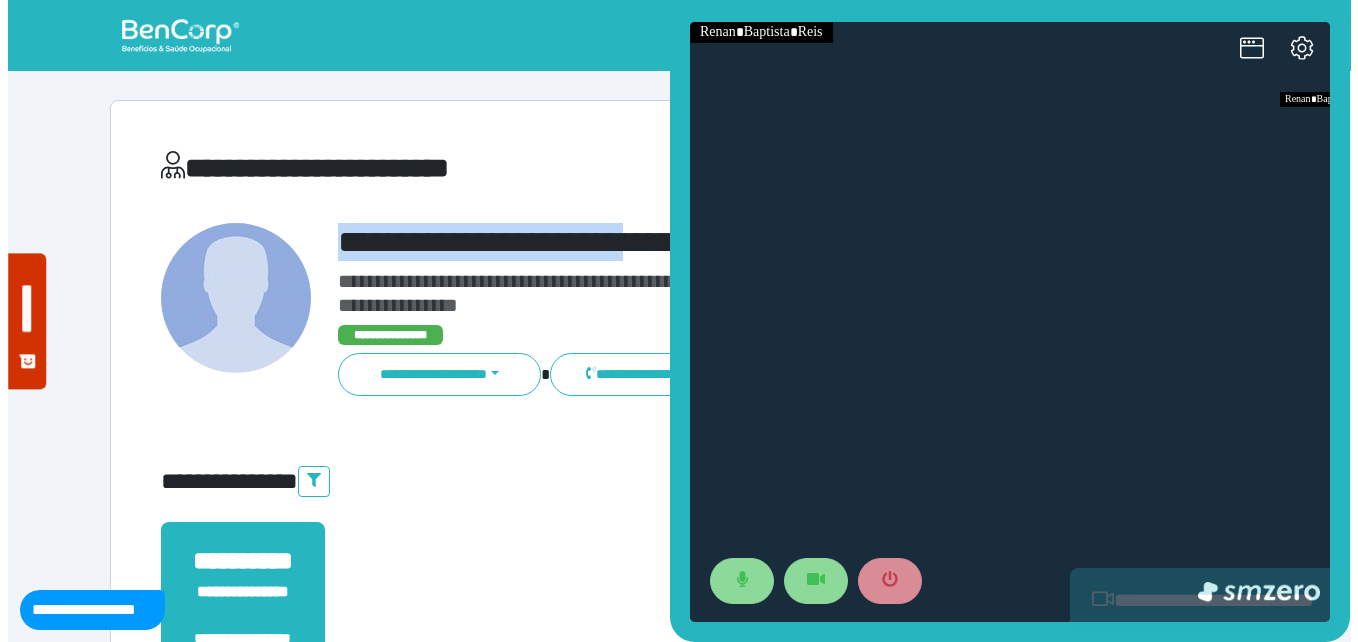 scroll, scrollTop: 0, scrollLeft: 0, axis: both 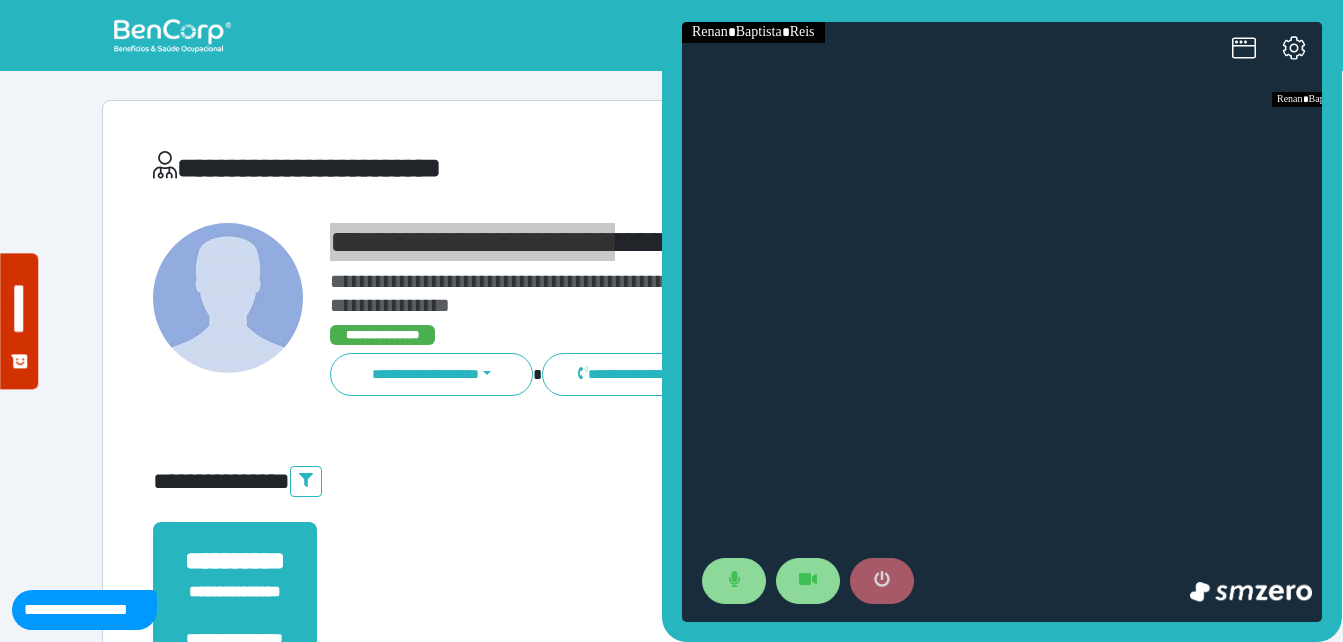 click at bounding box center [882, 581] 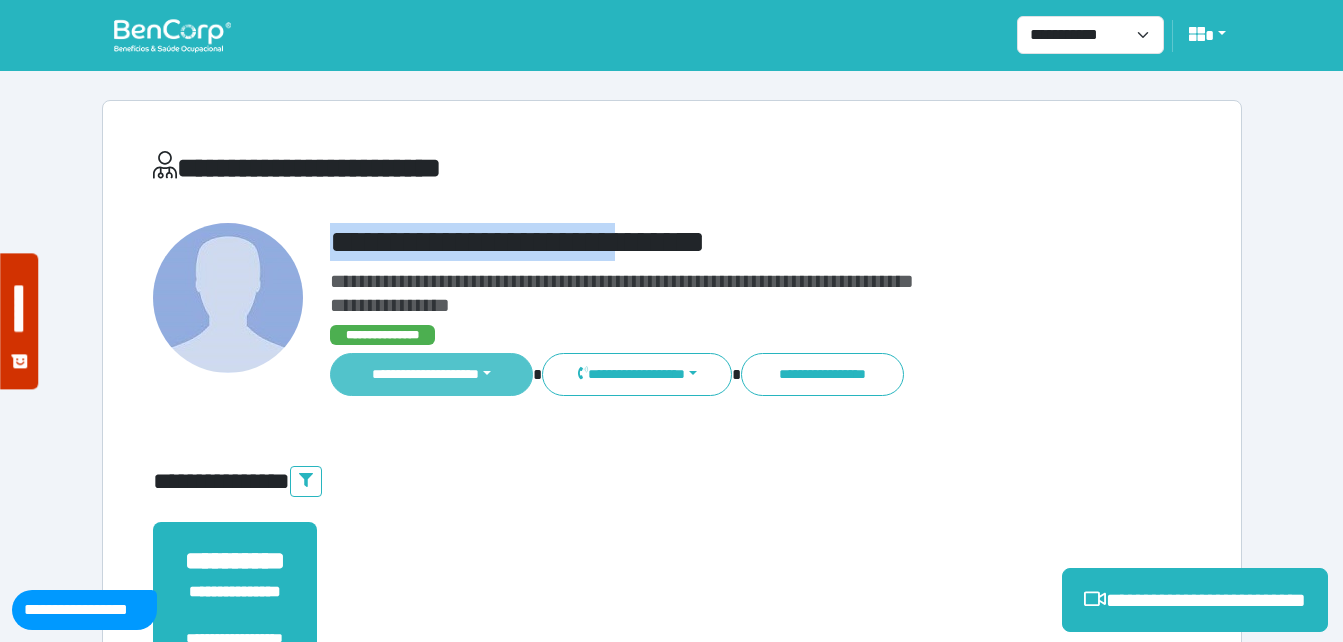 click on "**********" at bounding box center (432, 374) 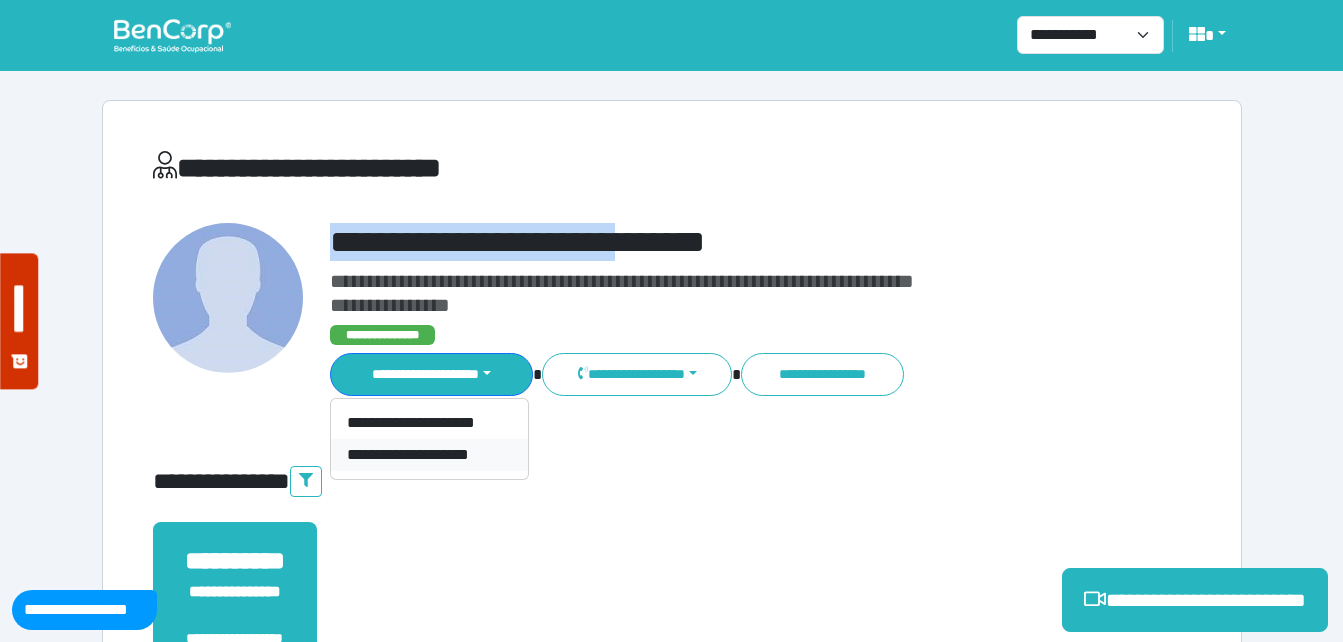 click on "**********" at bounding box center (429, 455) 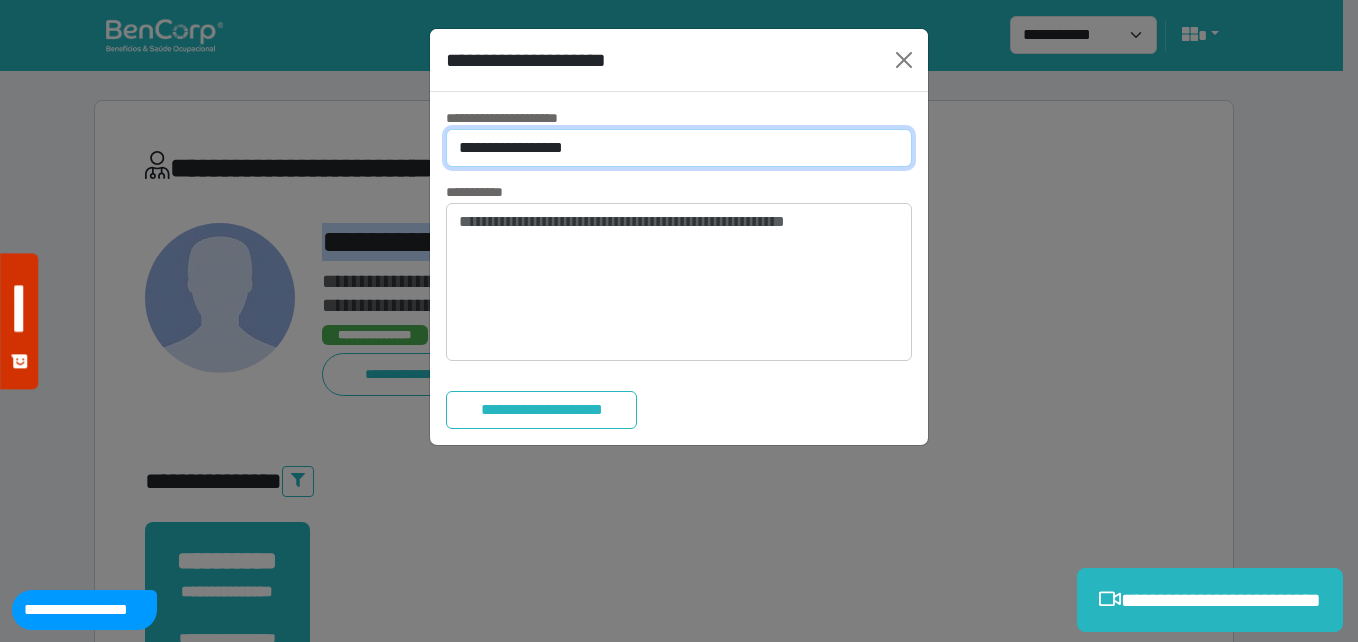 drag, startPoint x: 648, startPoint y: 149, endPoint x: 648, endPoint y: 165, distance: 16 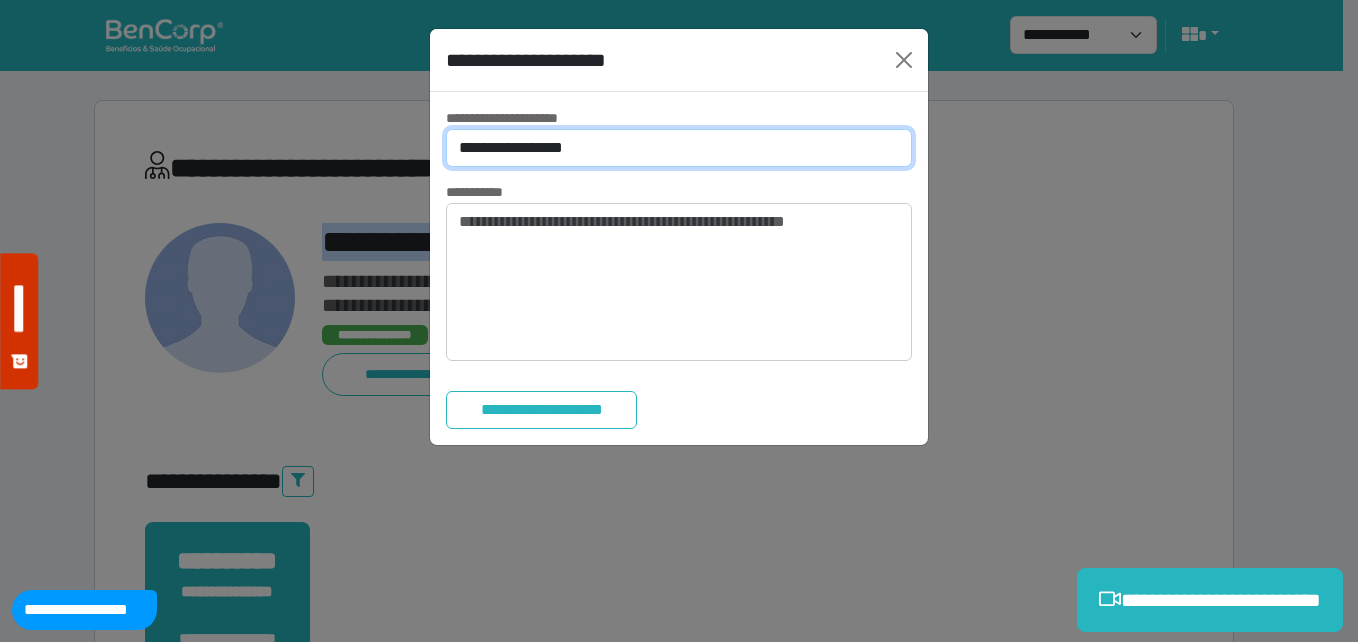 select on "*" 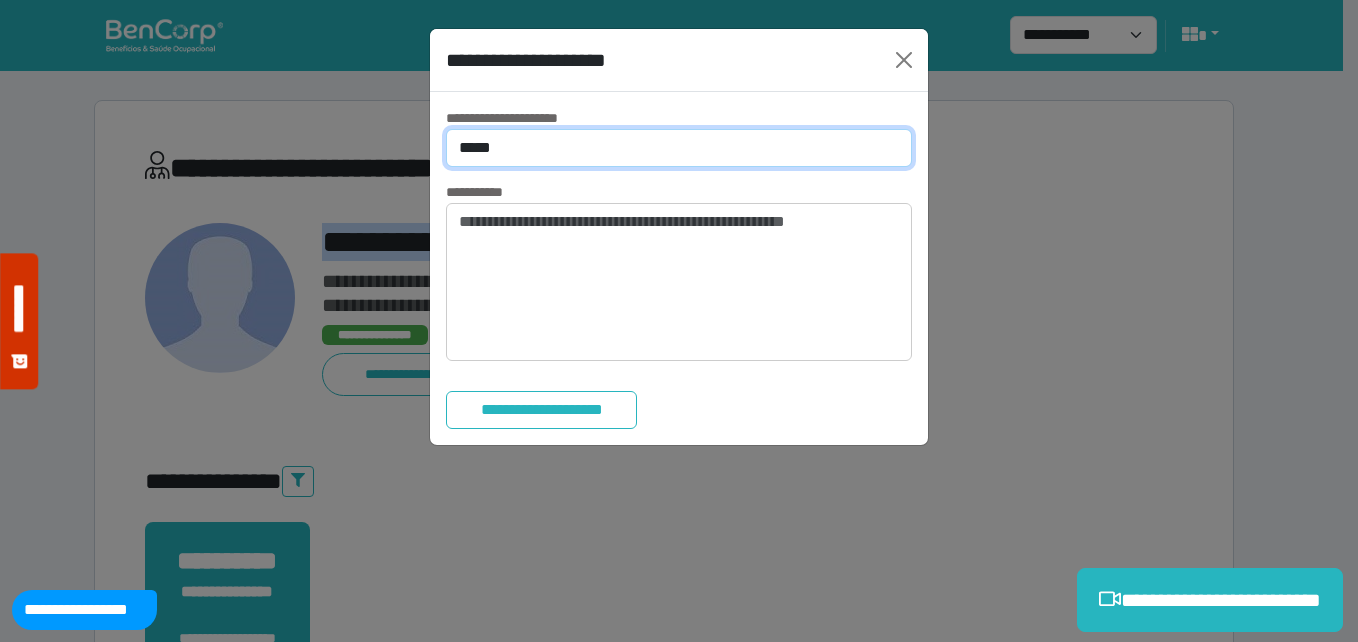 click on "**********" at bounding box center [679, 148] 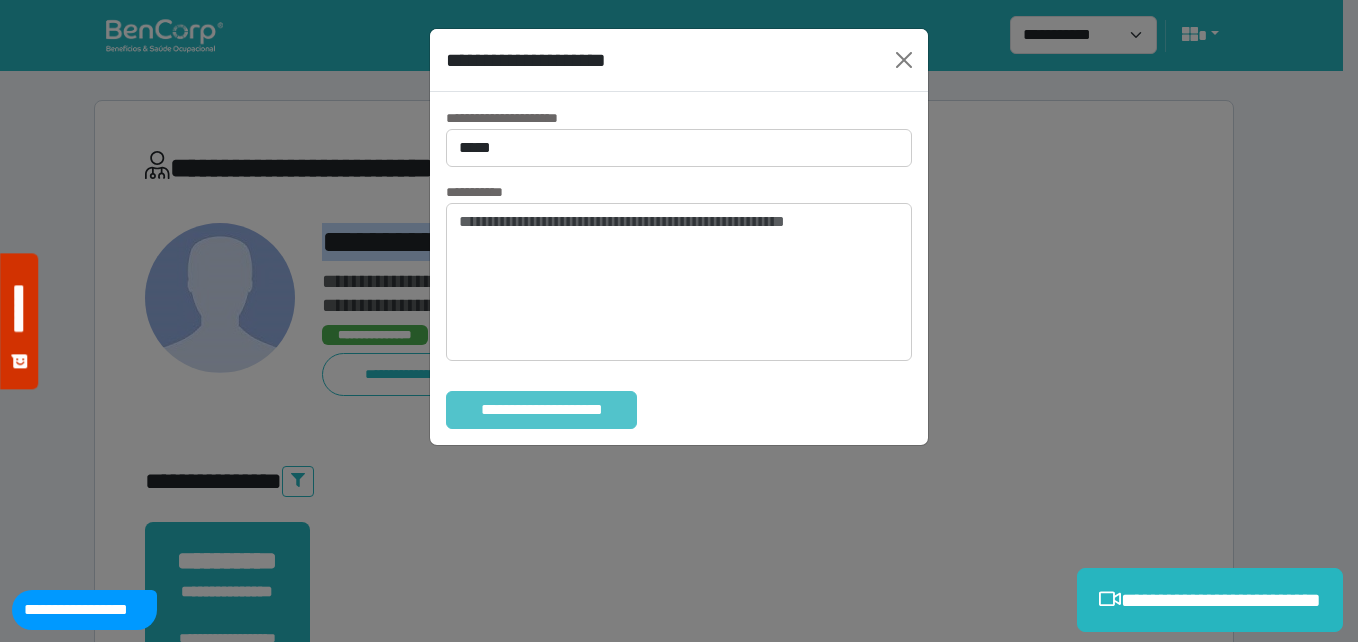 click on "**********" at bounding box center (541, 410) 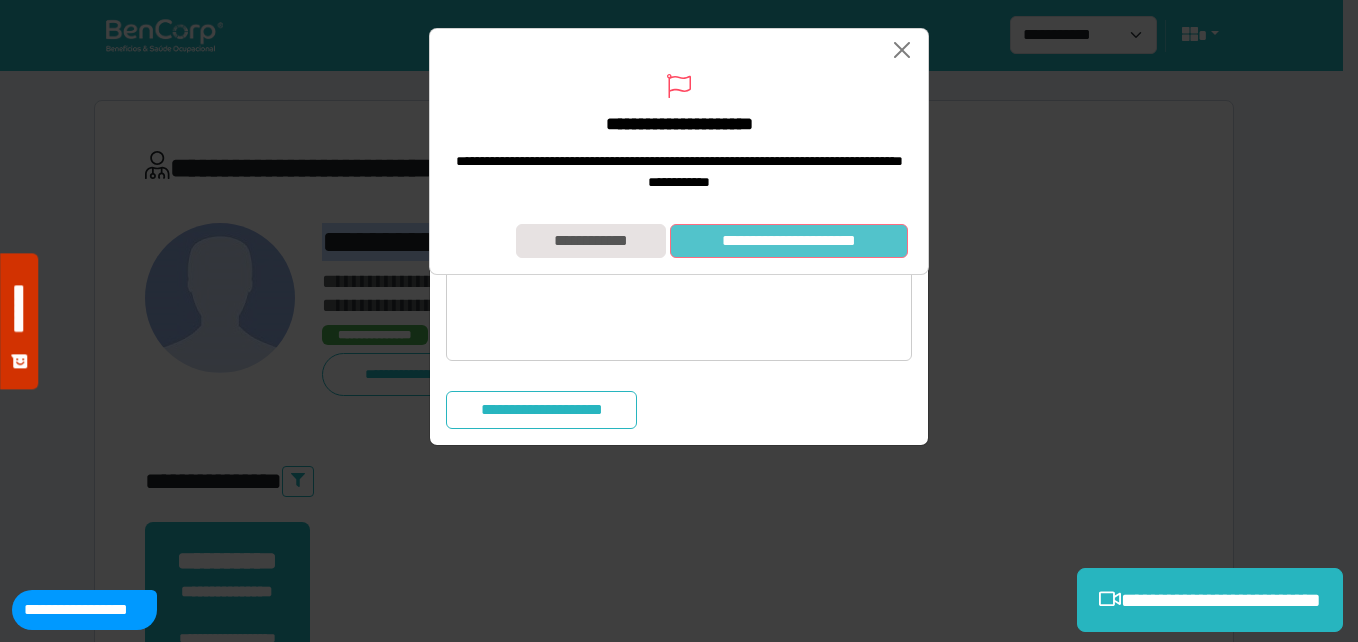 click on "**********" at bounding box center (789, 241) 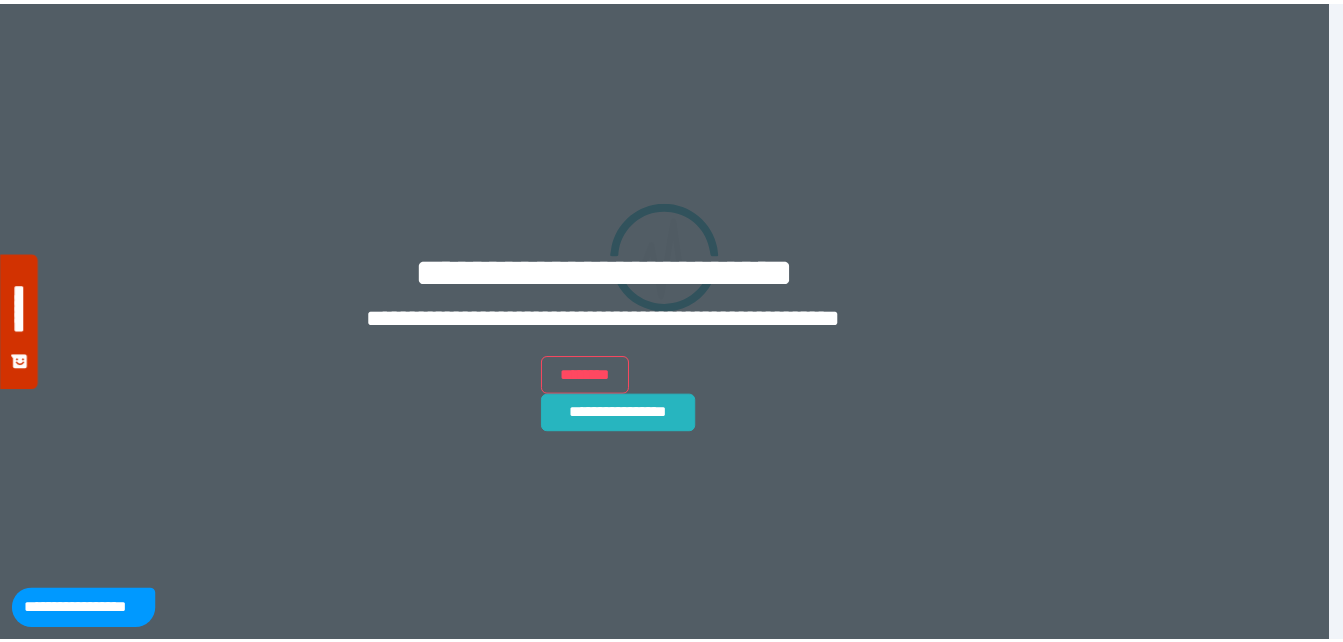 scroll, scrollTop: 0, scrollLeft: 0, axis: both 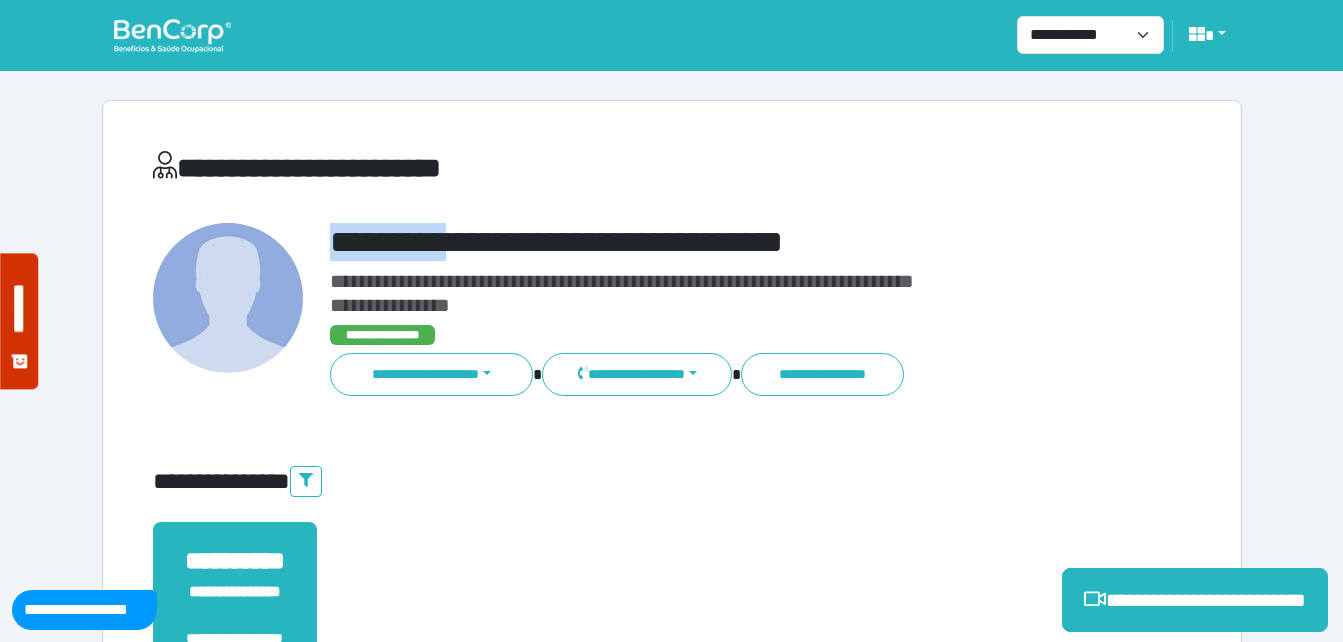 drag, startPoint x: 330, startPoint y: 244, endPoint x: 798, endPoint y: 237, distance: 468.05234 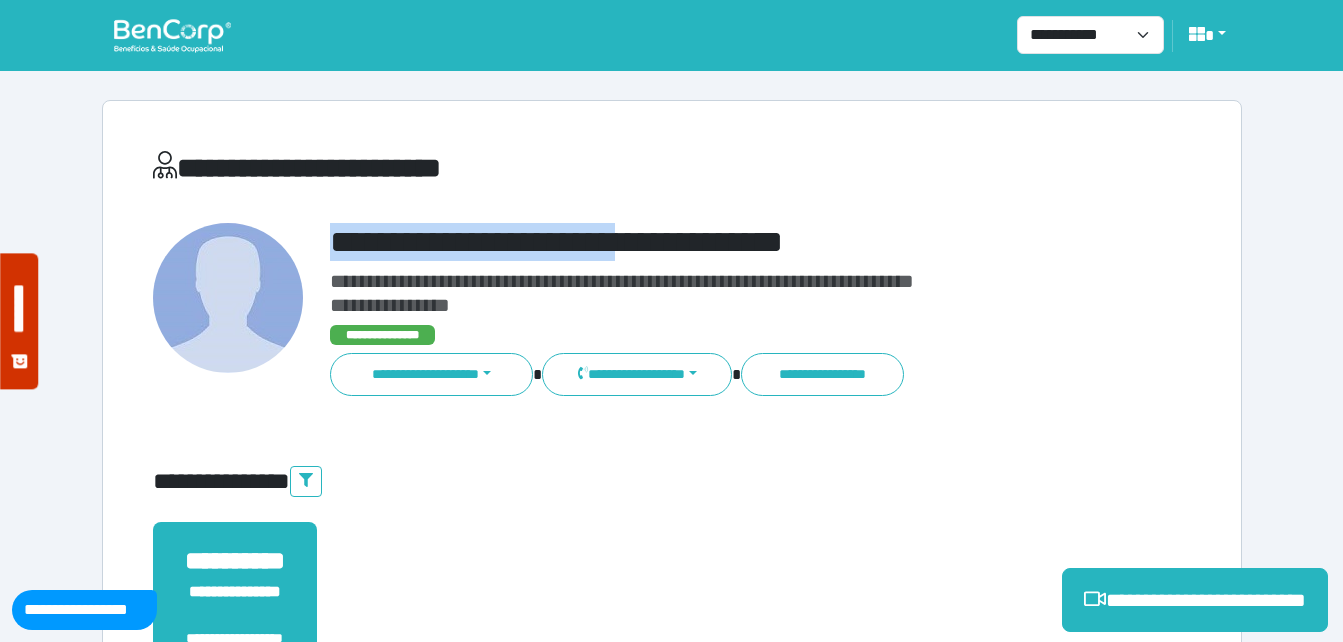 copy on "**********" 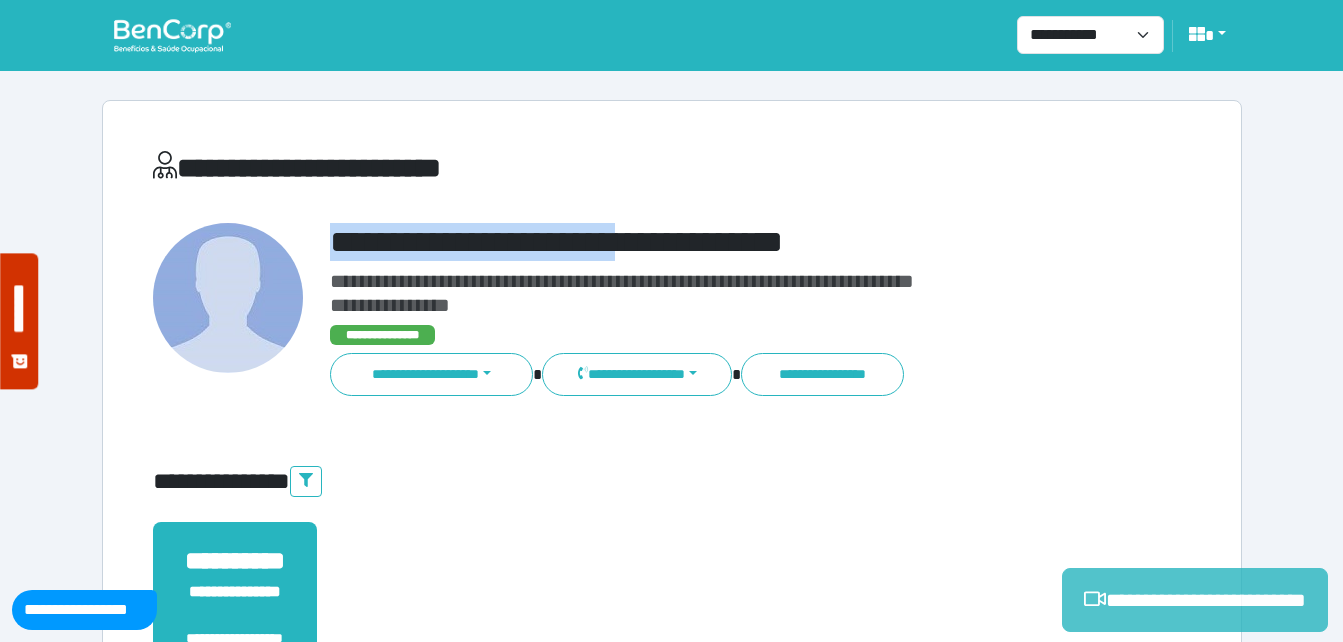click on "**********" at bounding box center [1195, 600] 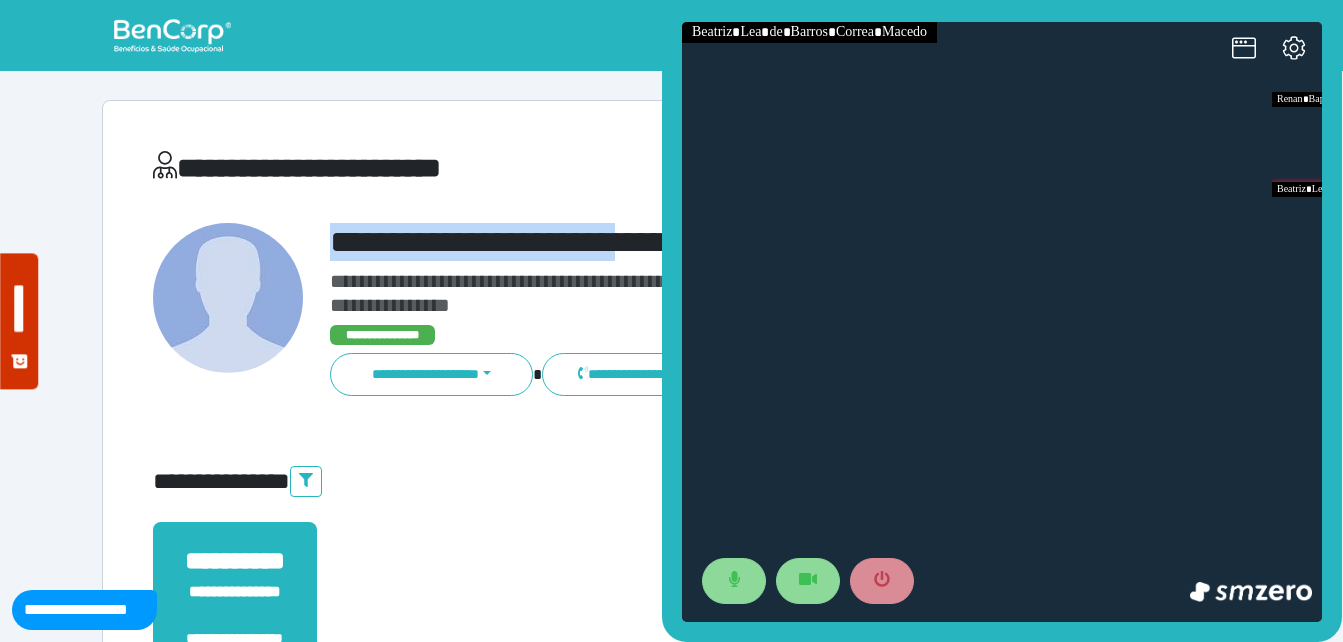 scroll, scrollTop: 0, scrollLeft: 0, axis: both 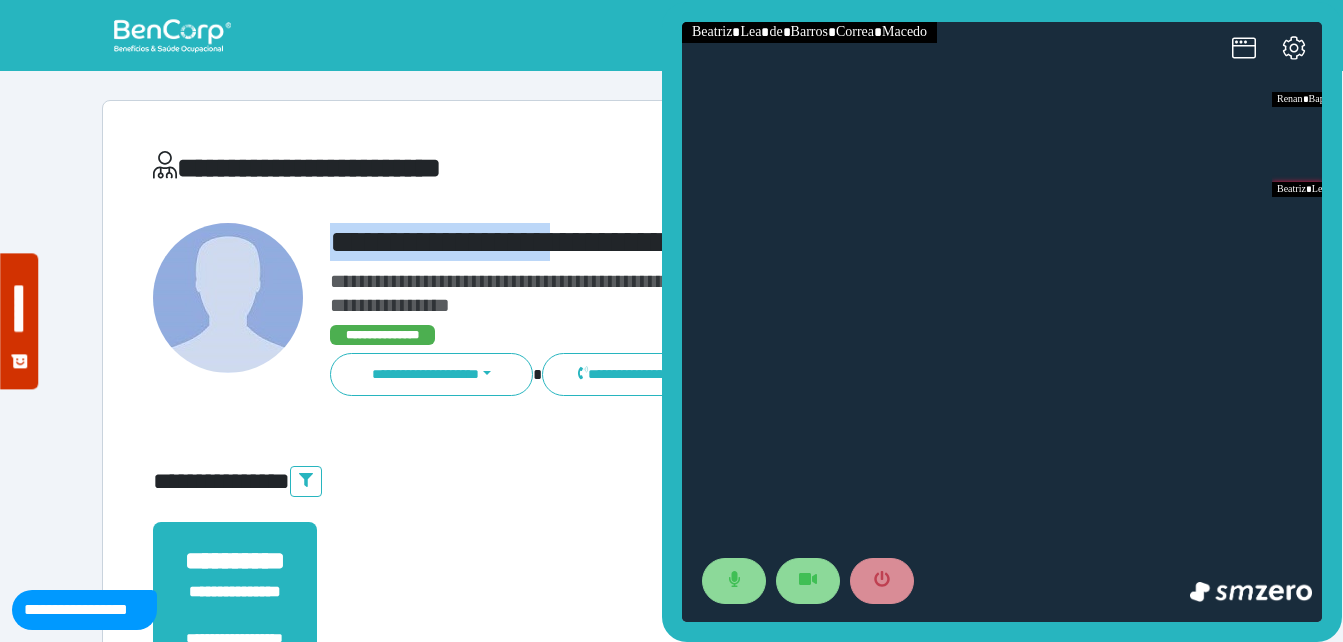 drag, startPoint x: 340, startPoint y: 236, endPoint x: 589, endPoint y: 227, distance: 249.1626 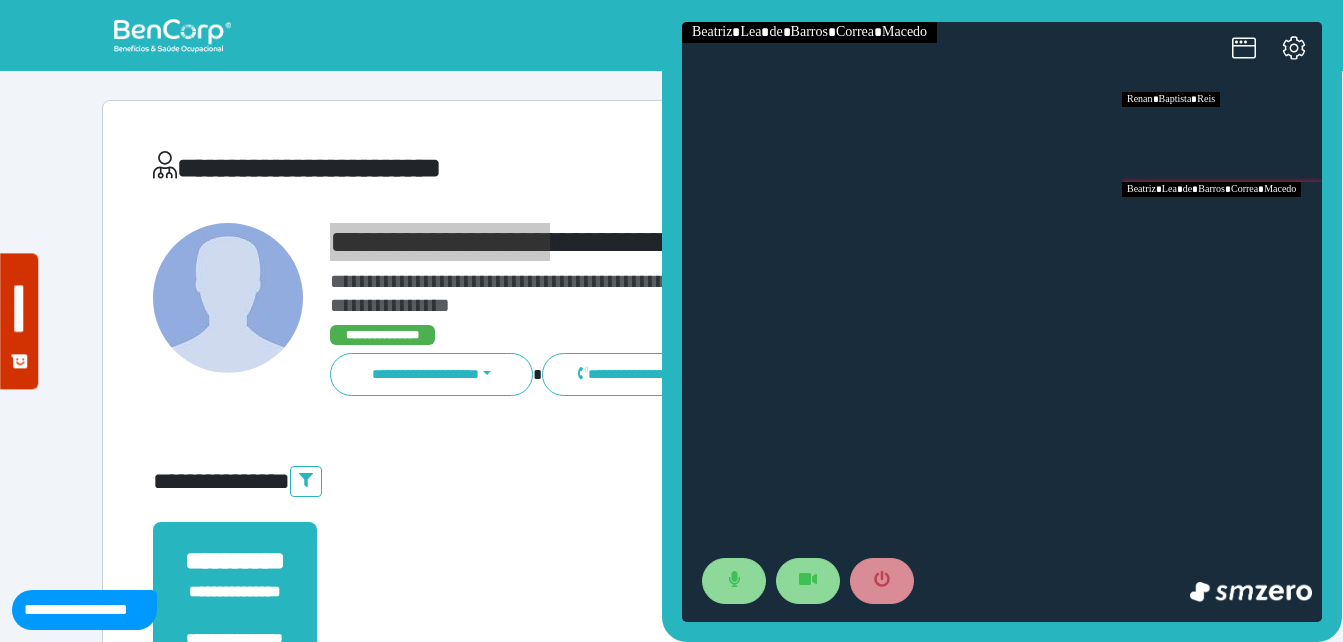 click at bounding box center (1222, 137) 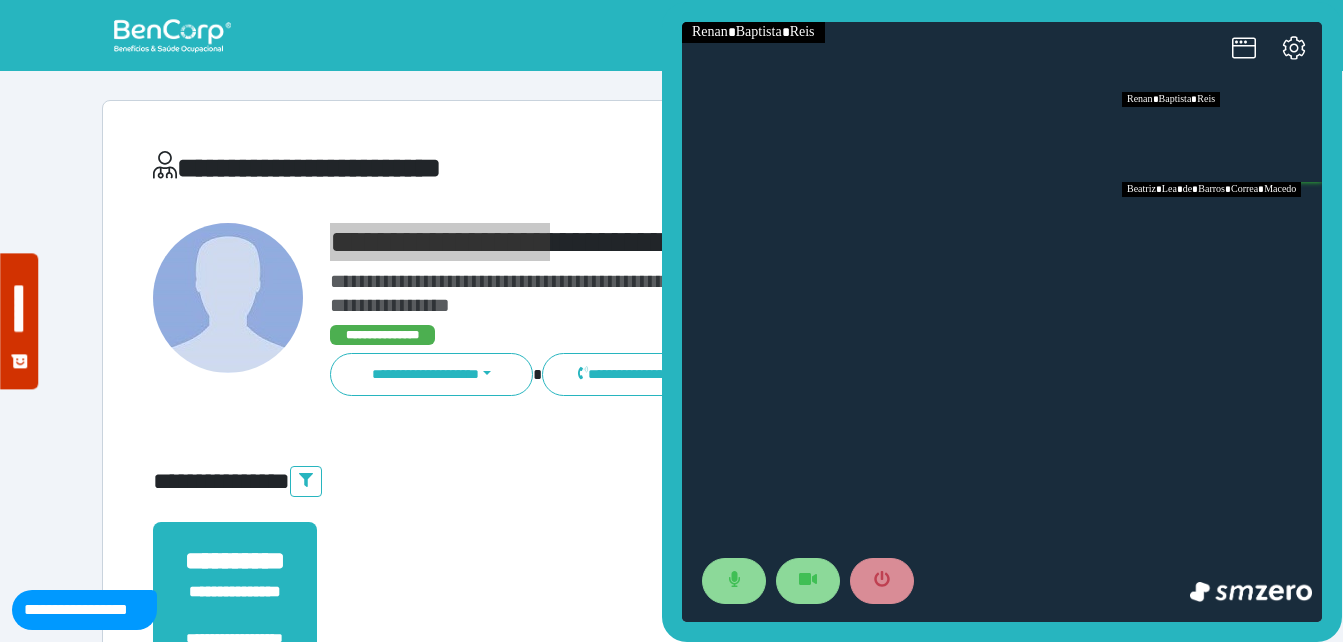 click at bounding box center (1222, 227) 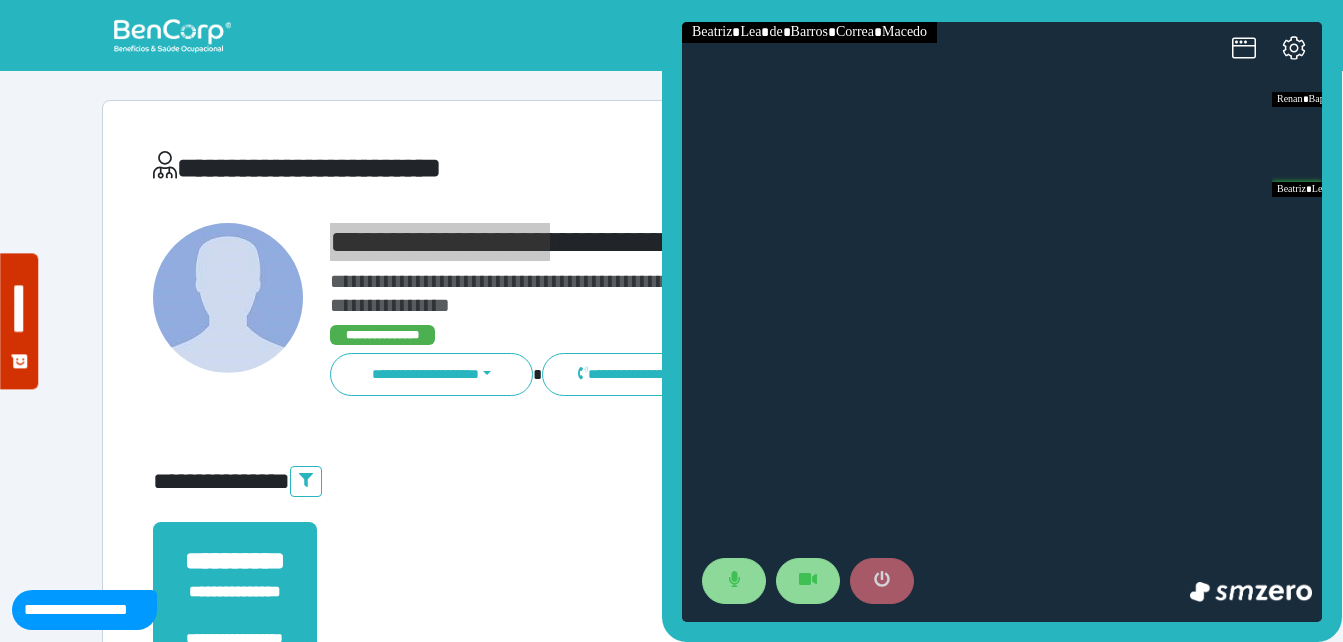 click at bounding box center (882, 581) 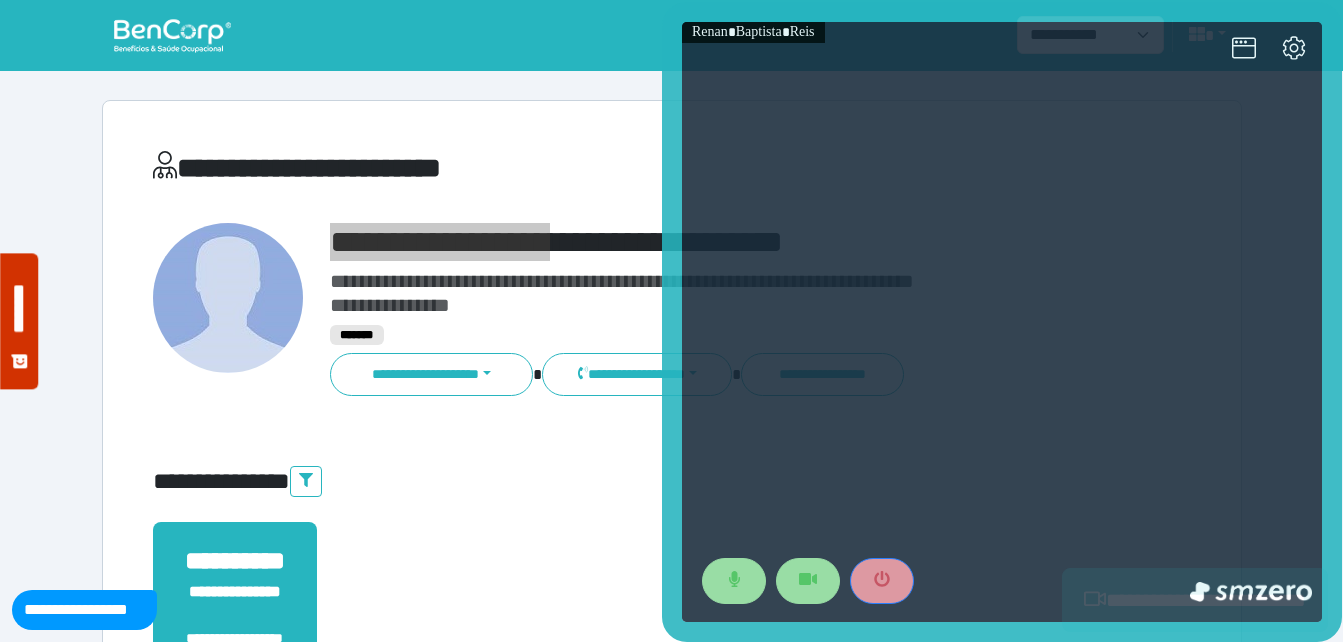 scroll, scrollTop: 494, scrollLeft: 0, axis: vertical 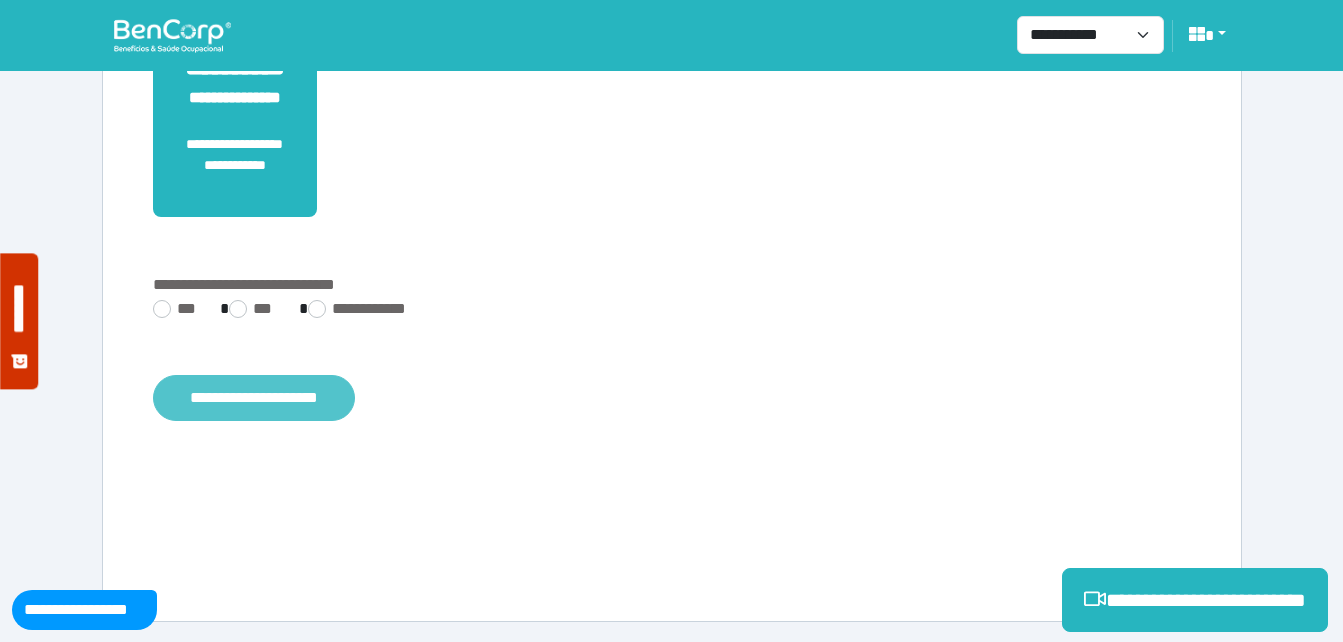 click on "**********" at bounding box center [254, 398] 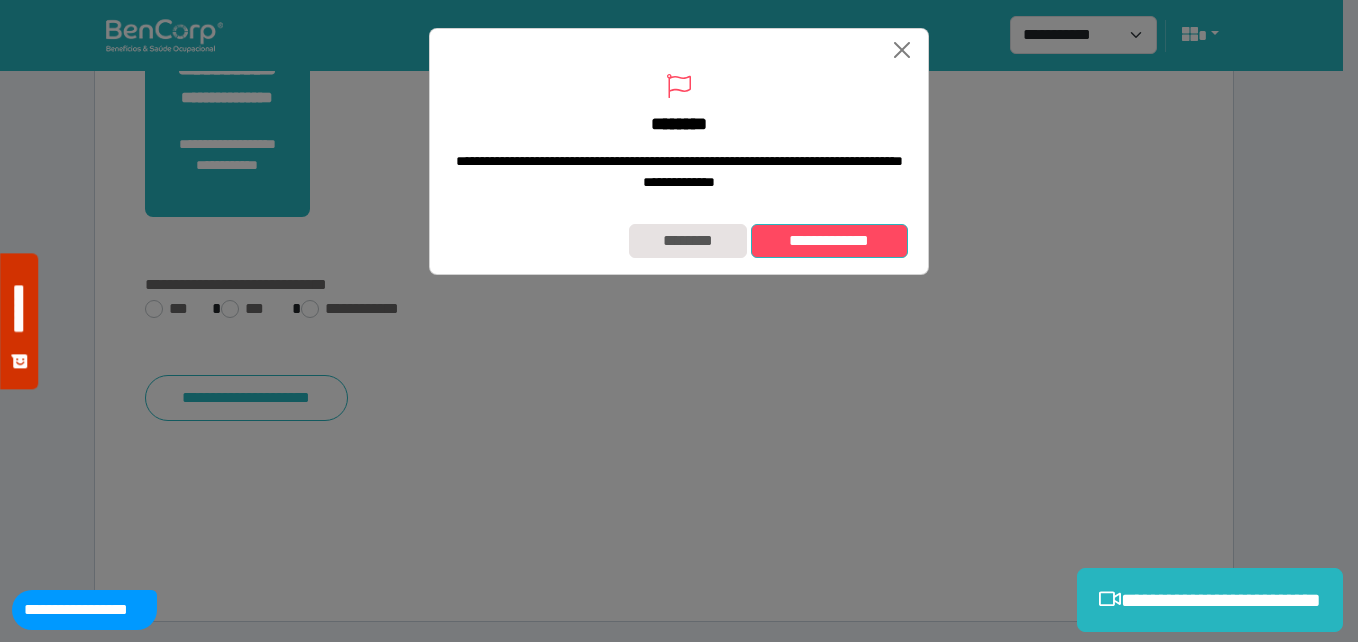 drag, startPoint x: 810, startPoint y: 252, endPoint x: 770, endPoint y: 479, distance: 230.49728 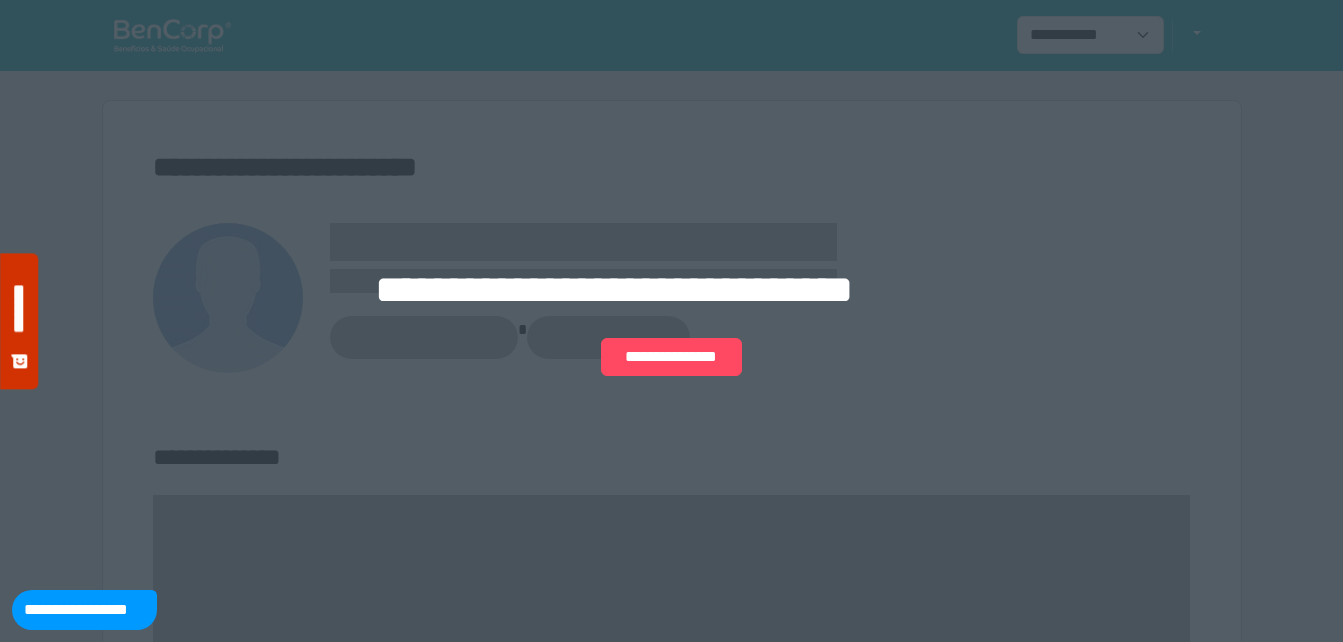 scroll, scrollTop: 0, scrollLeft: 0, axis: both 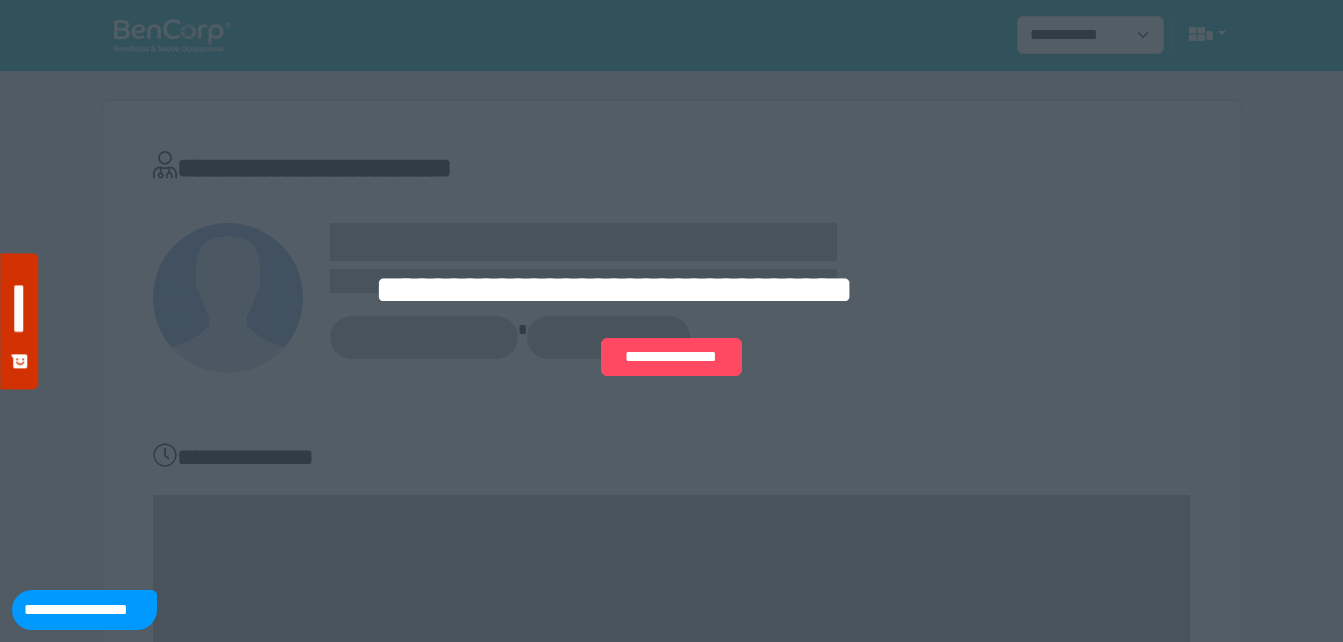 click on "**********" at bounding box center (671, 321) 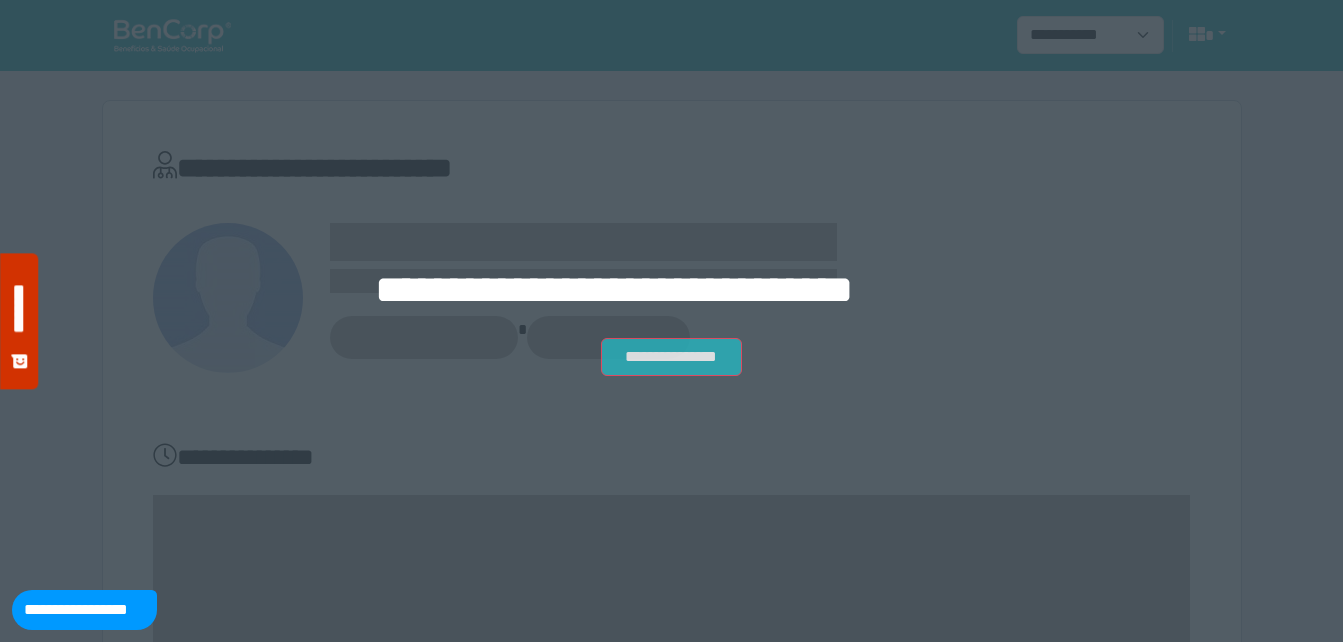 click on "**********" at bounding box center [671, 357] 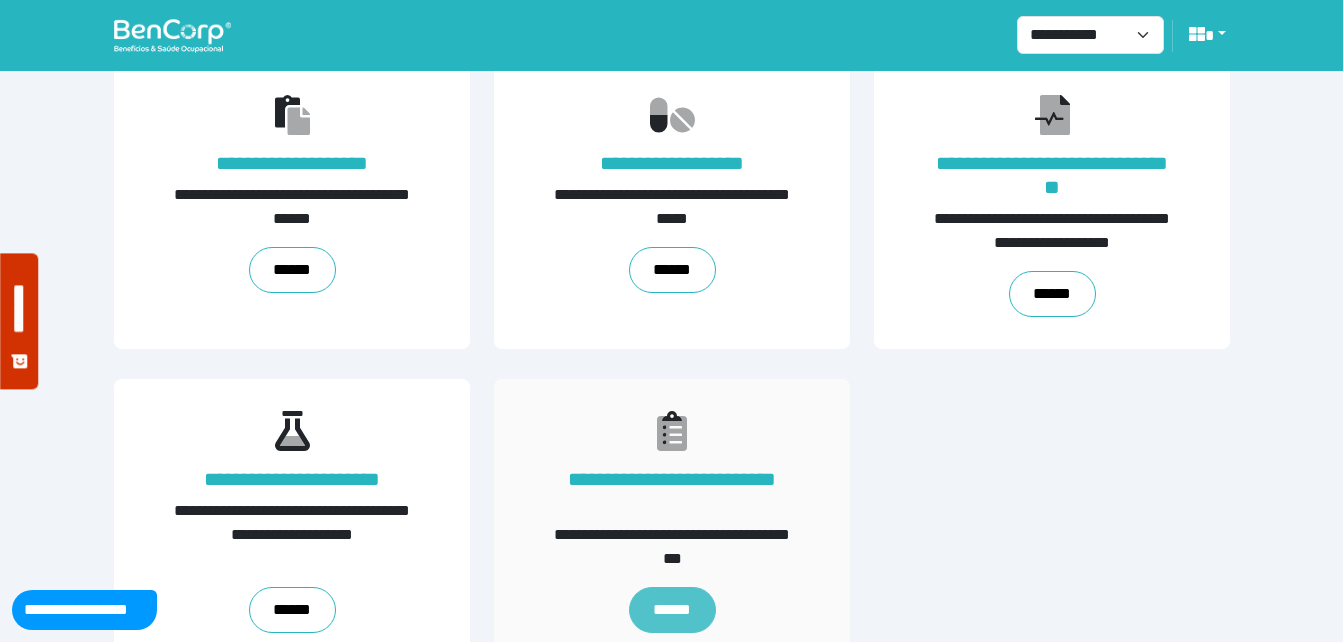 scroll, scrollTop: 454, scrollLeft: 0, axis: vertical 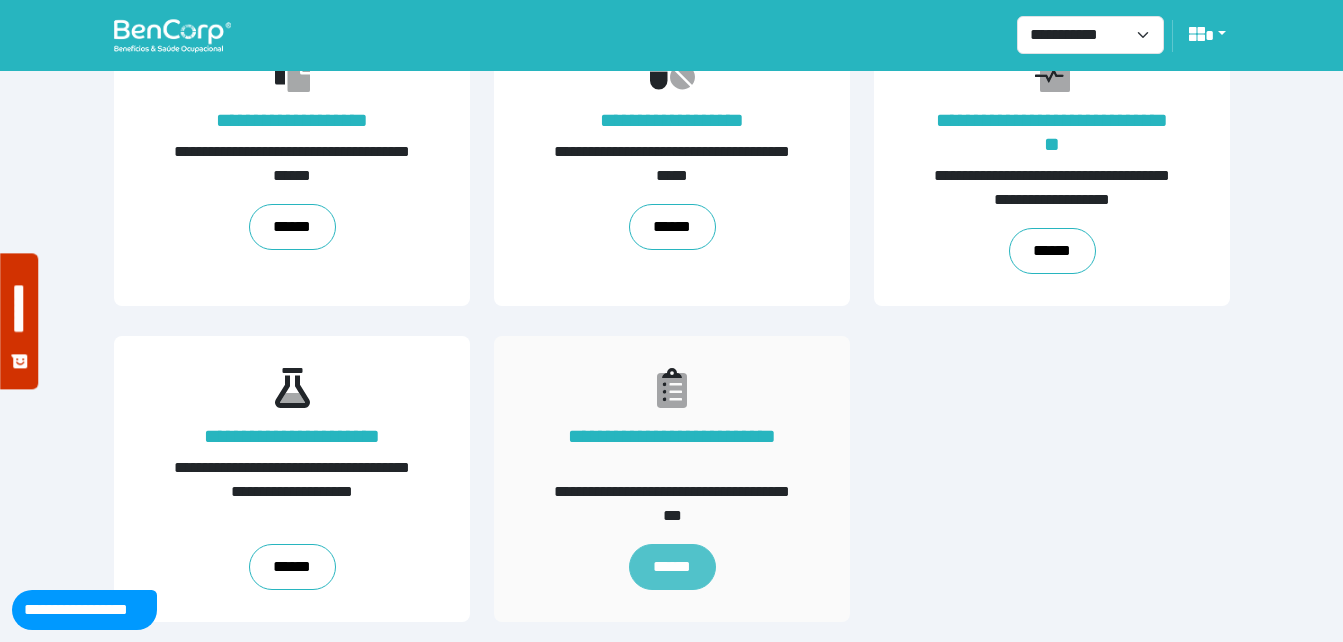 click on "******" at bounding box center [671, 567] 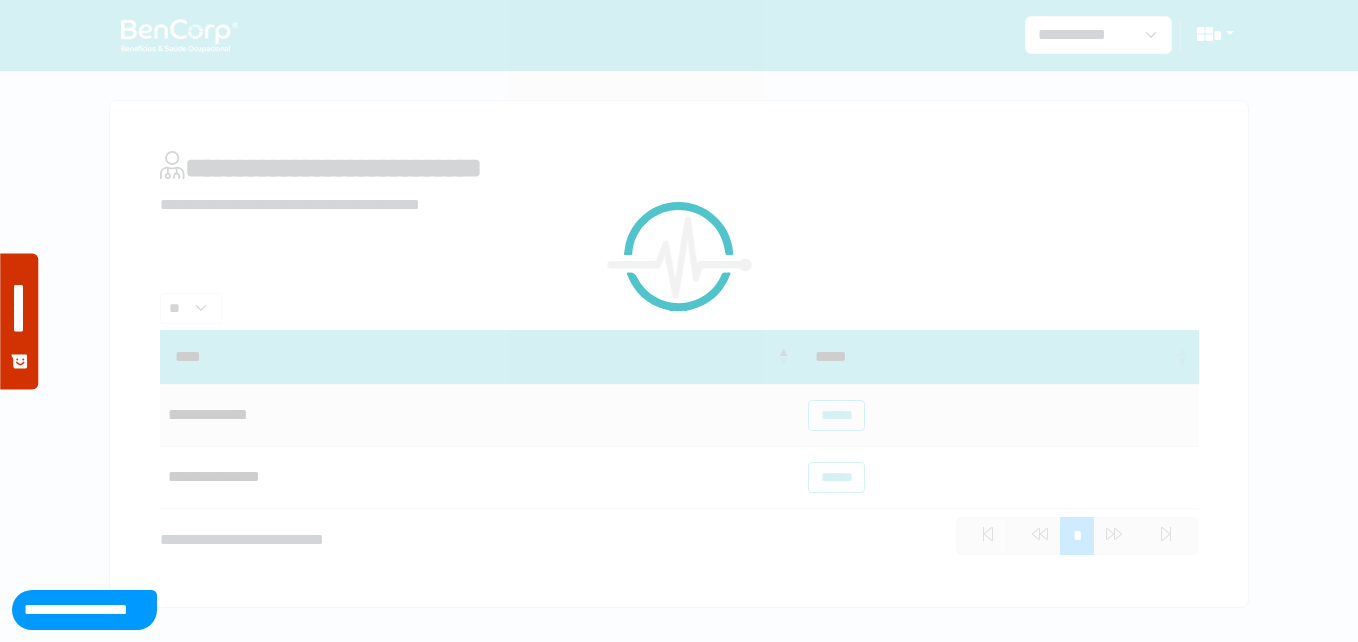 scroll, scrollTop: 0, scrollLeft: 0, axis: both 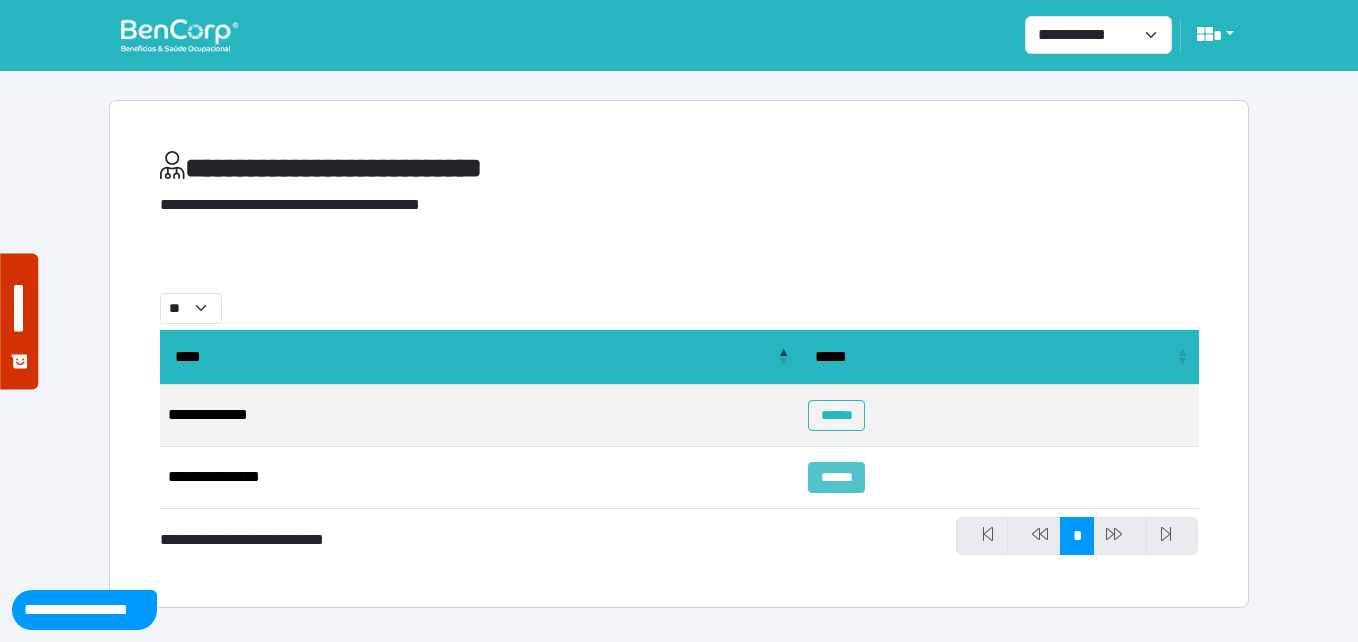 click on "******" at bounding box center (836, 477) 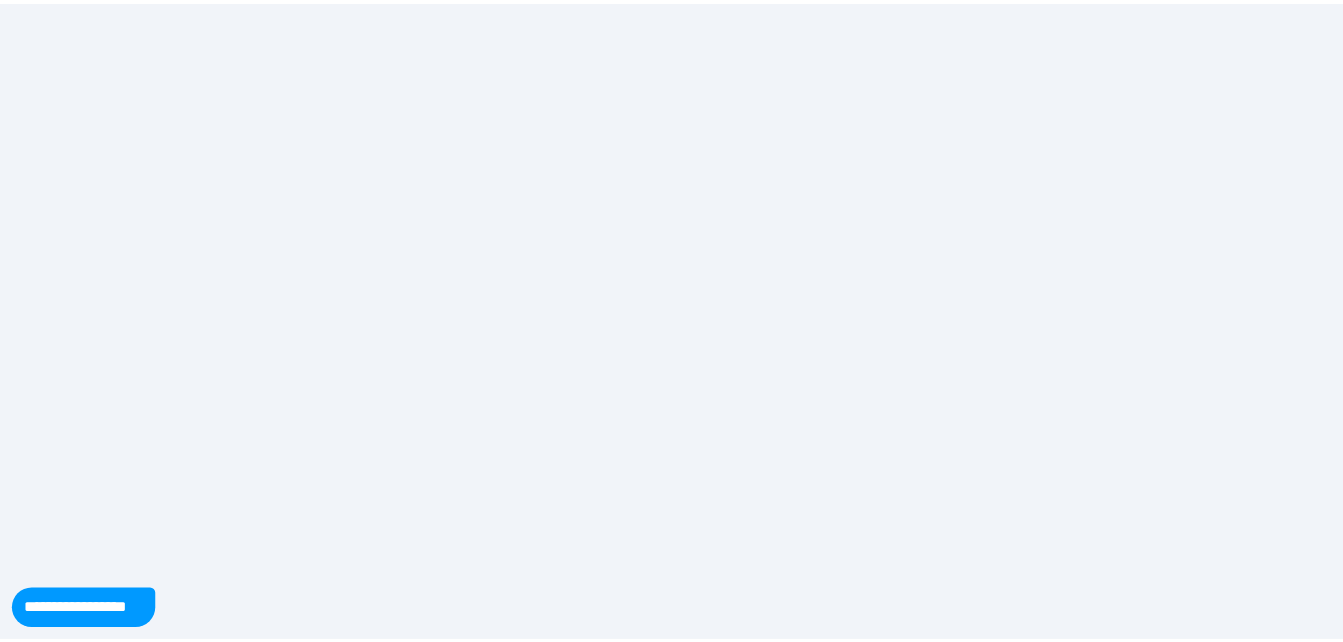 scroll, scrollTop: 0, scrollLeft: 0, axis: both 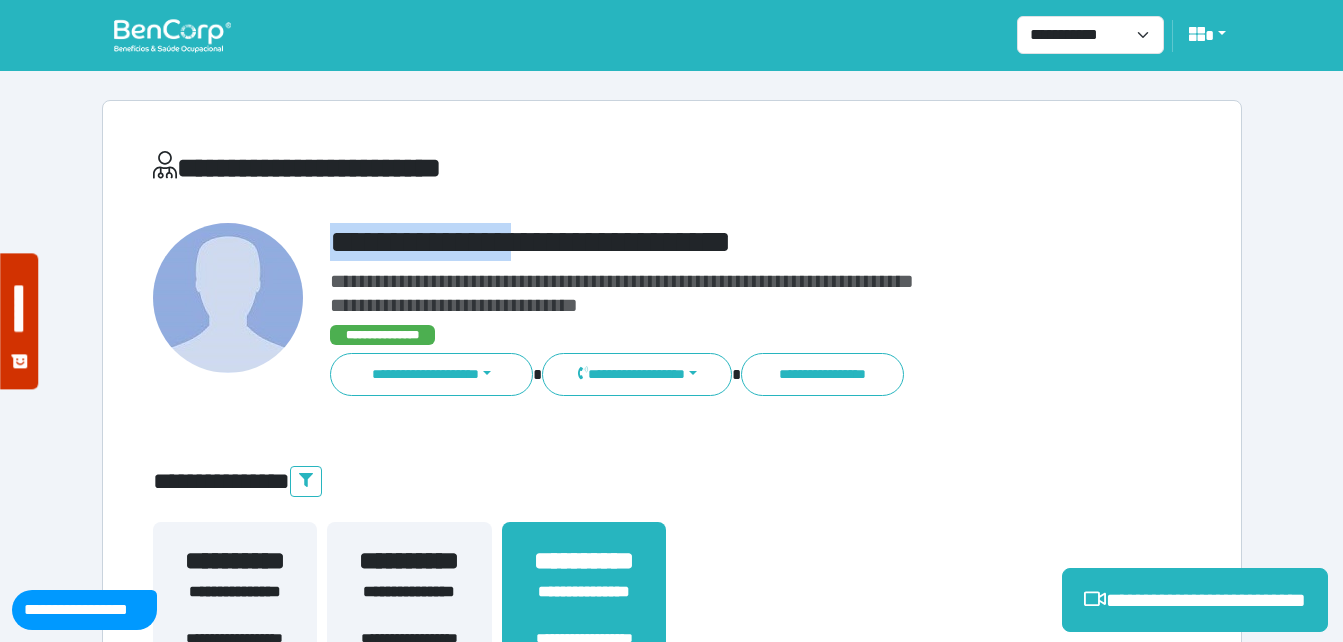 drag, startPoint x: 425, startPoint y: 246, endPoint x: 588, endPoint y: 249, distance: 163.0276 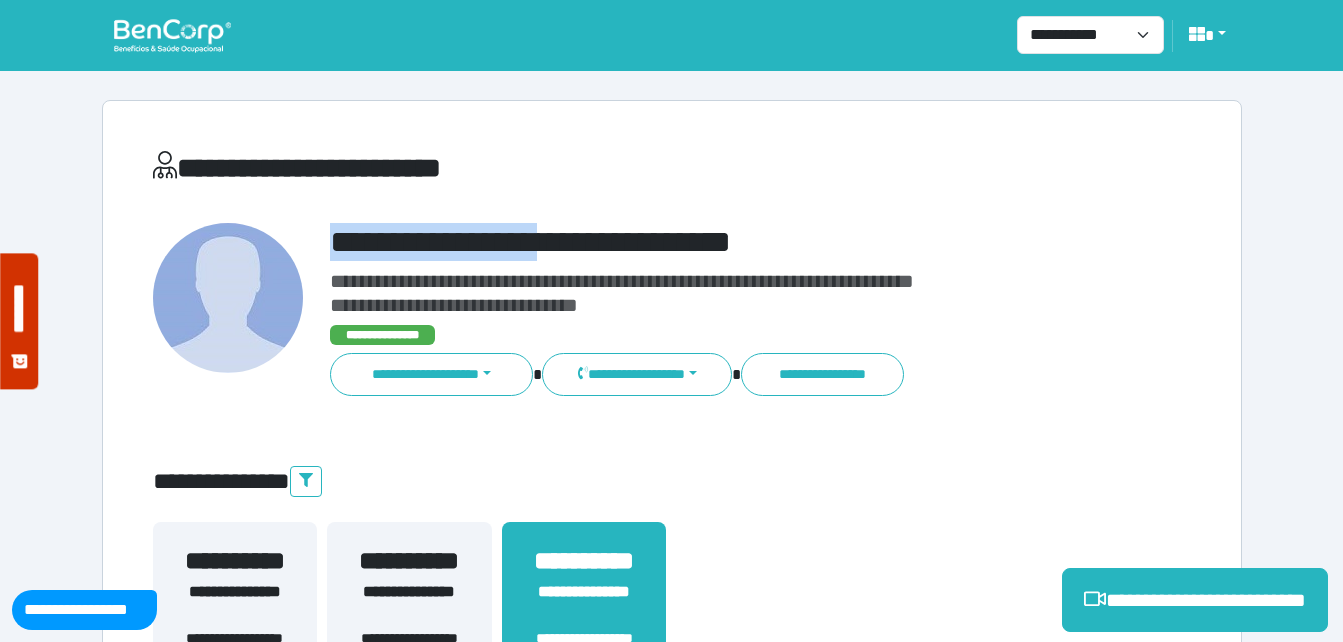 copy on "**********" 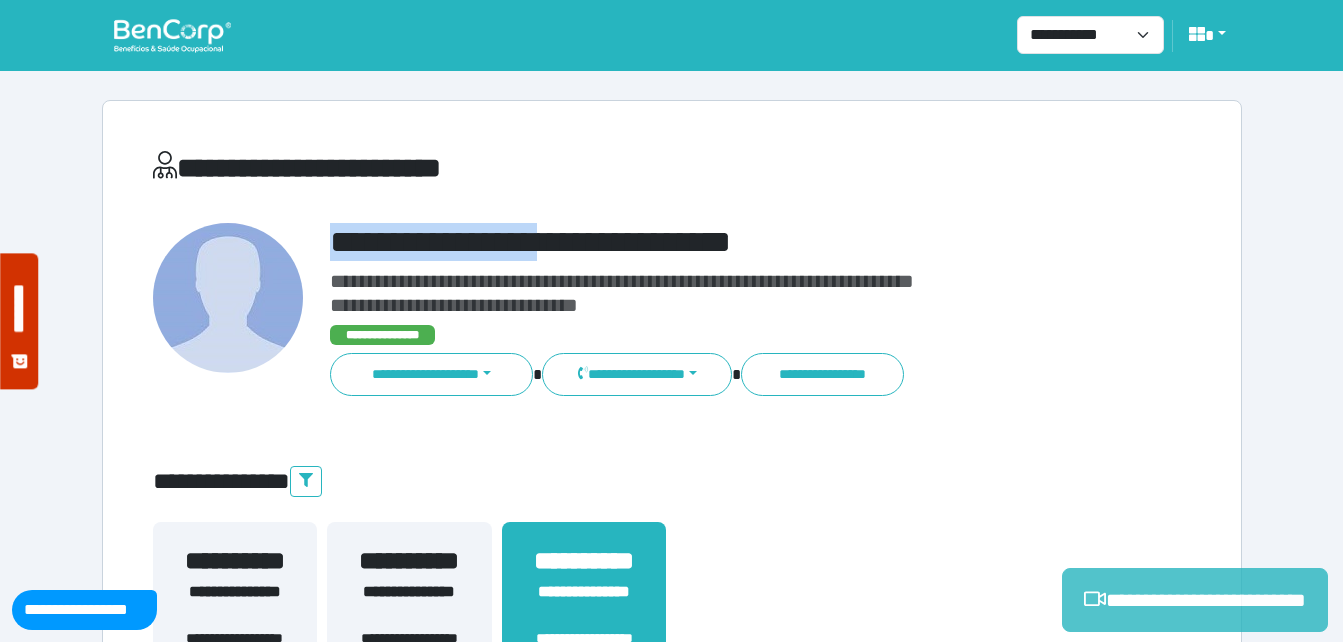 click 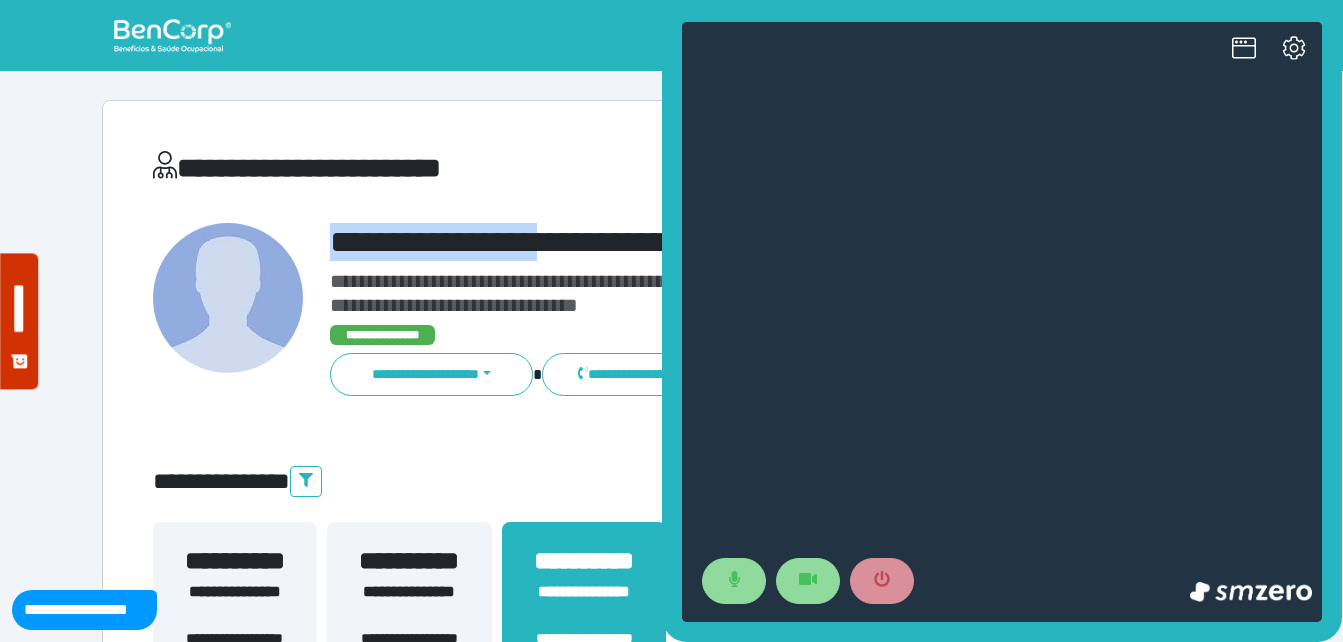 scroll, scrollTop: 0, scrollLeft: 0, axis: both 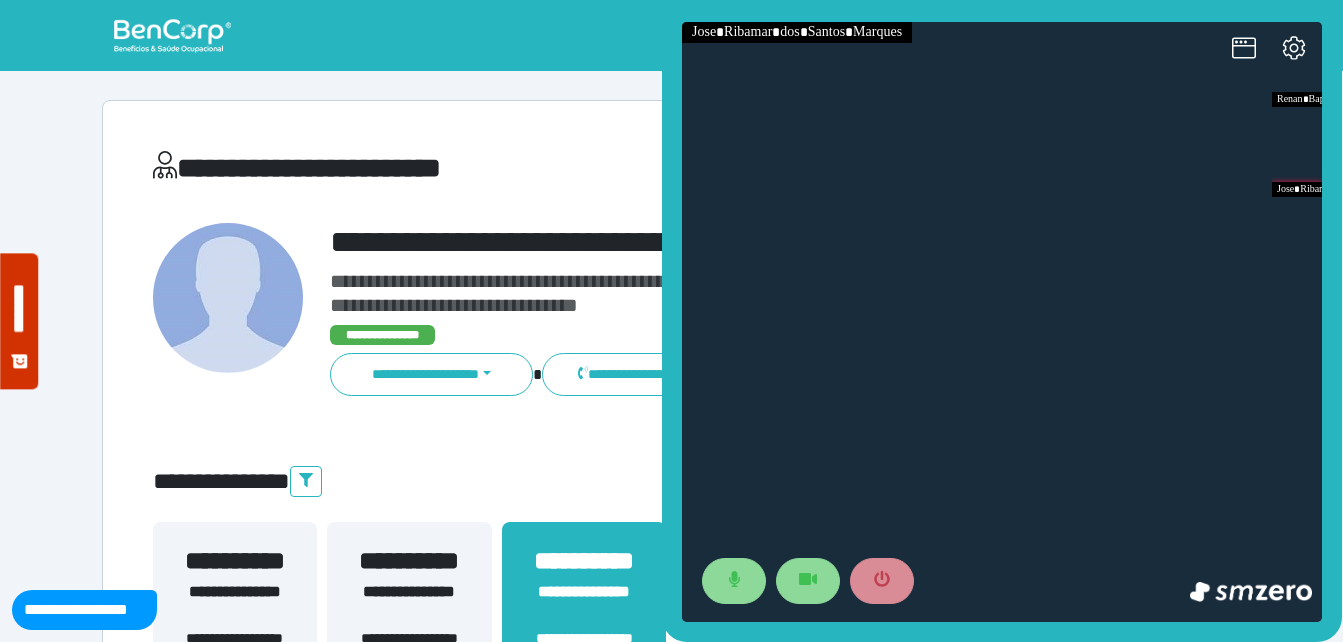 click on "**********" at bounding box center [495, 168] 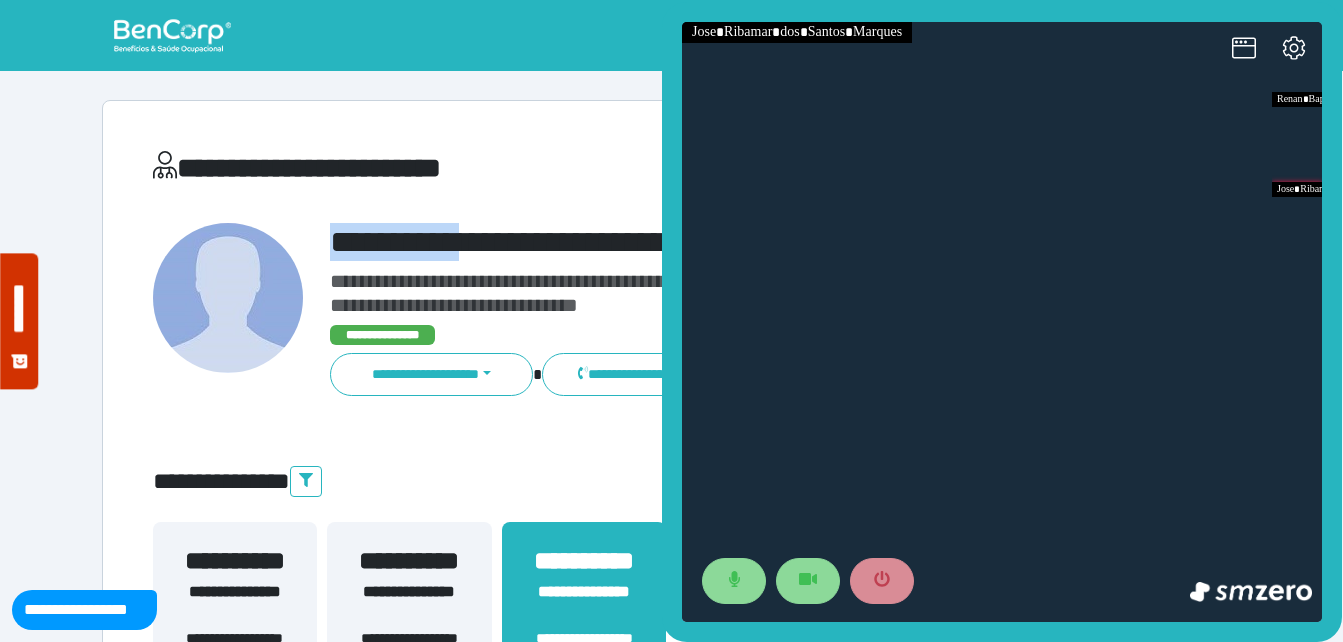 drag, startPoint x: 308, startPoint y: 239, endPoint x: 556, endPoint y: 262, distance: 249.06425 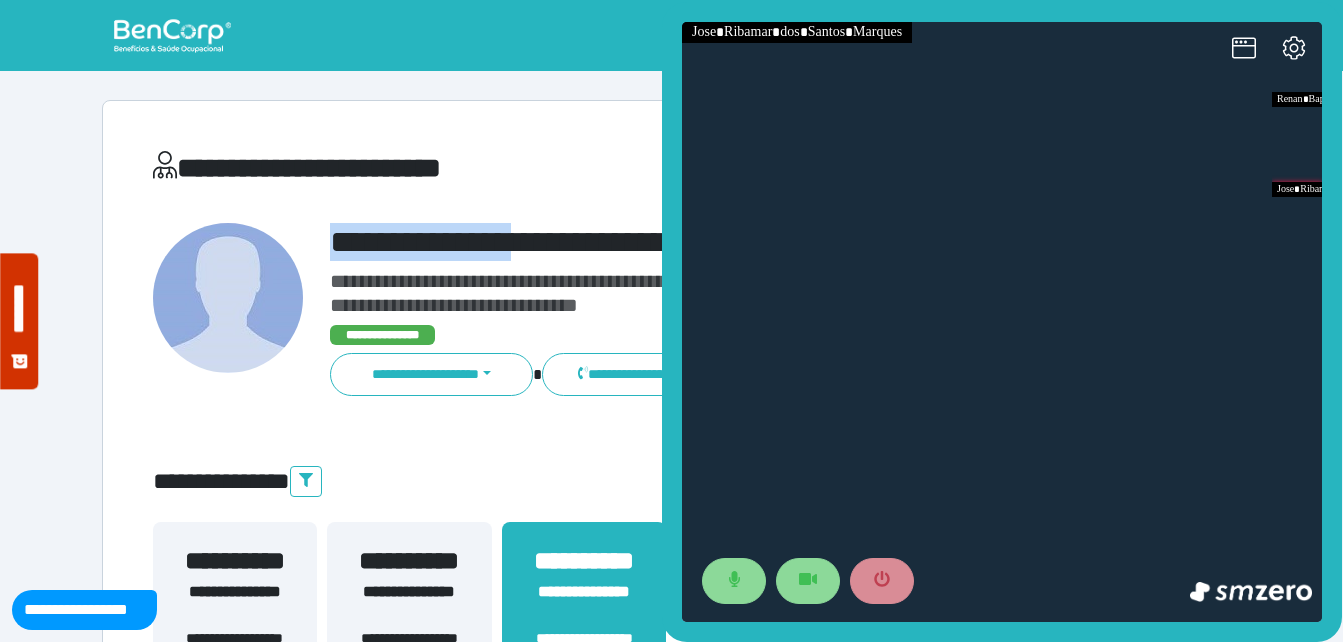 copy on "**********" 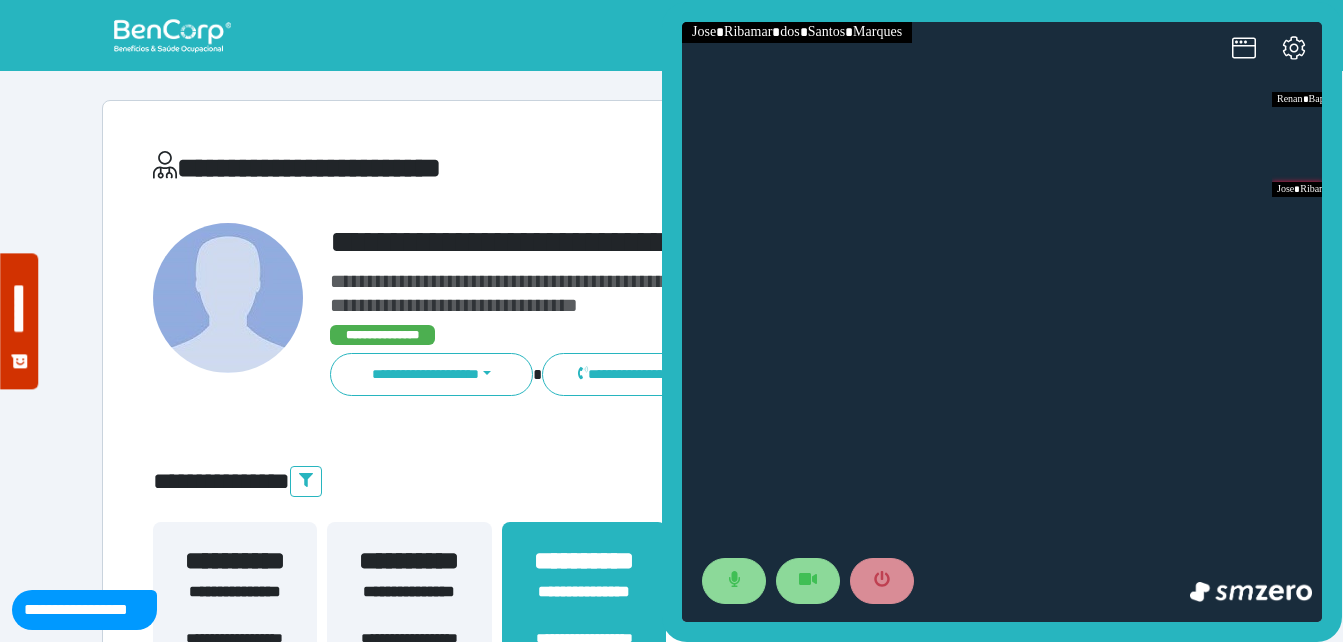 drag, startPoint x: 421, startPoint y: 270, endPoint x: 352, endPoint y: 257, distance: 70.21396 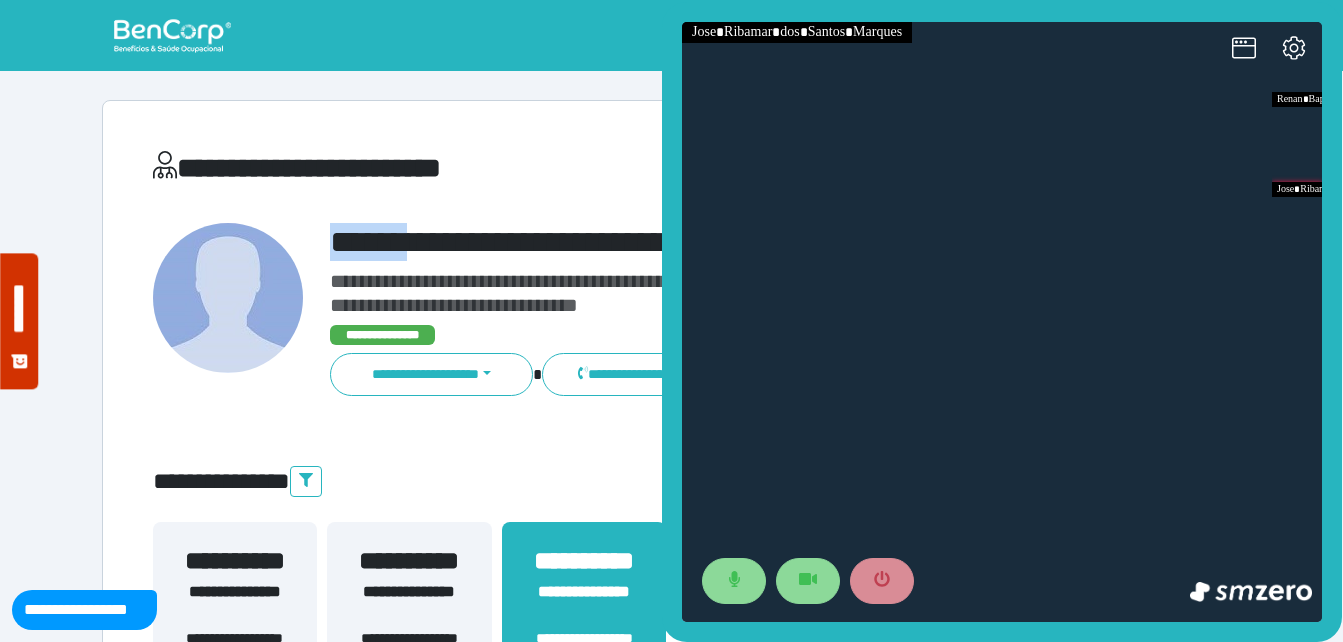 drag, startPoint x: 318, startPoint y: 249, endPoint x: 496, endPoint y: 244, distance: 178.0702 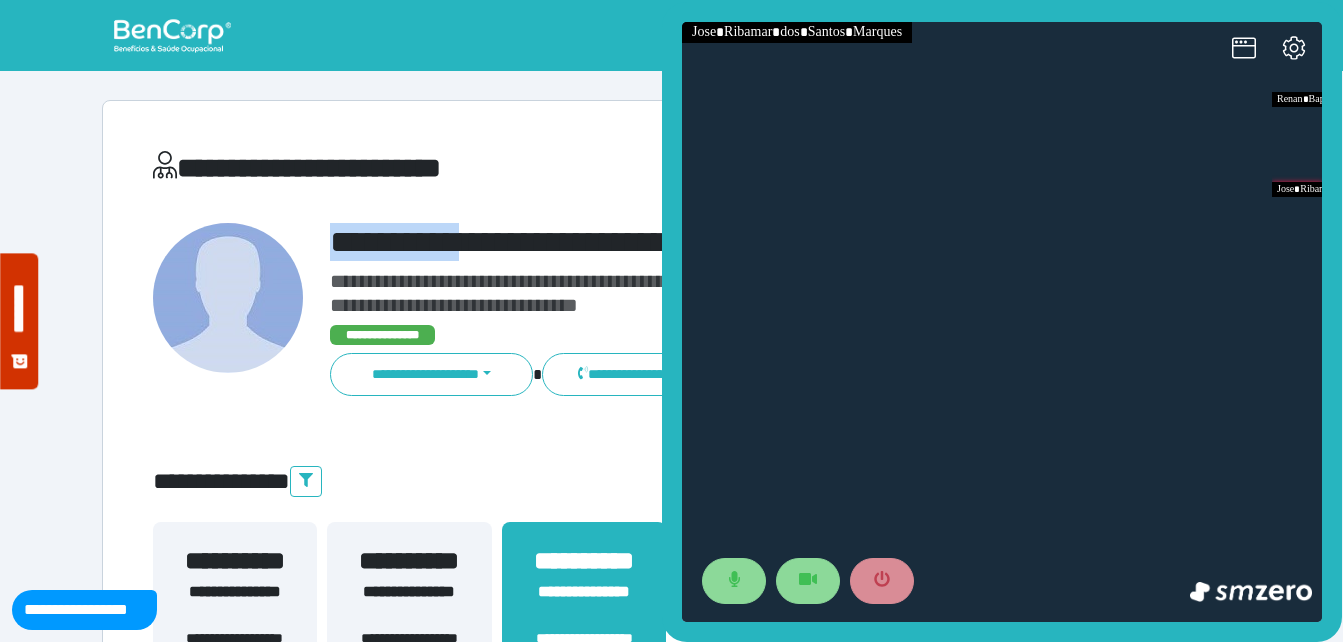 copy on "**********" 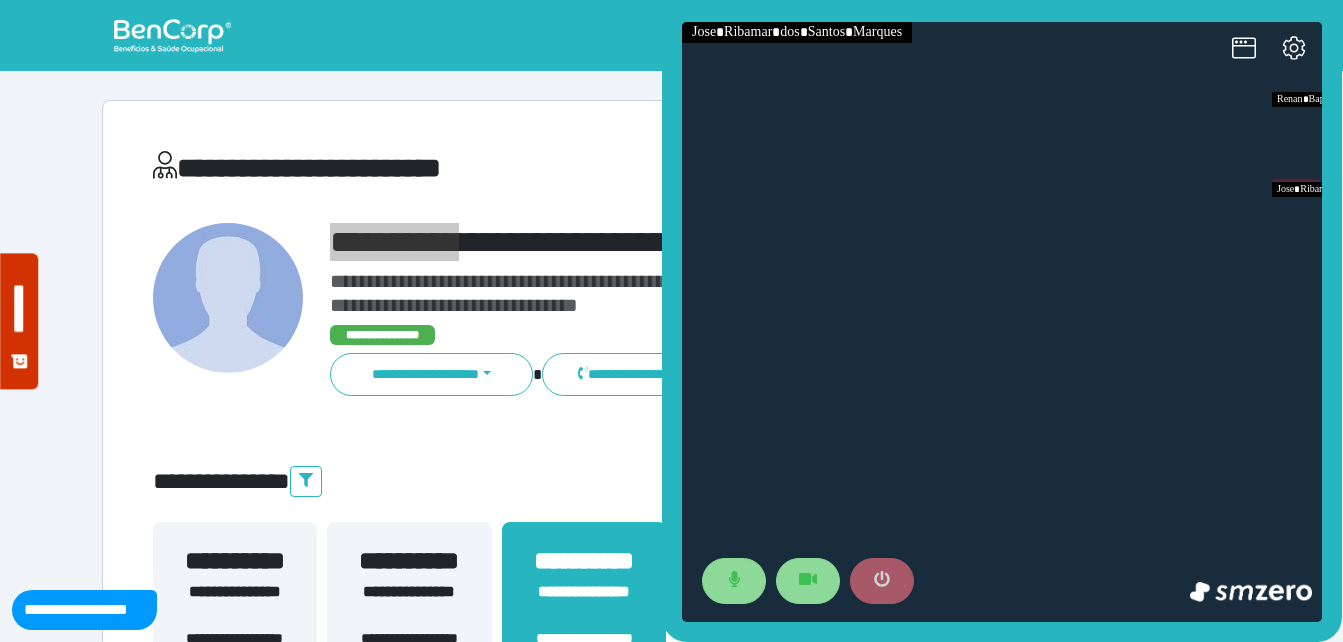 click 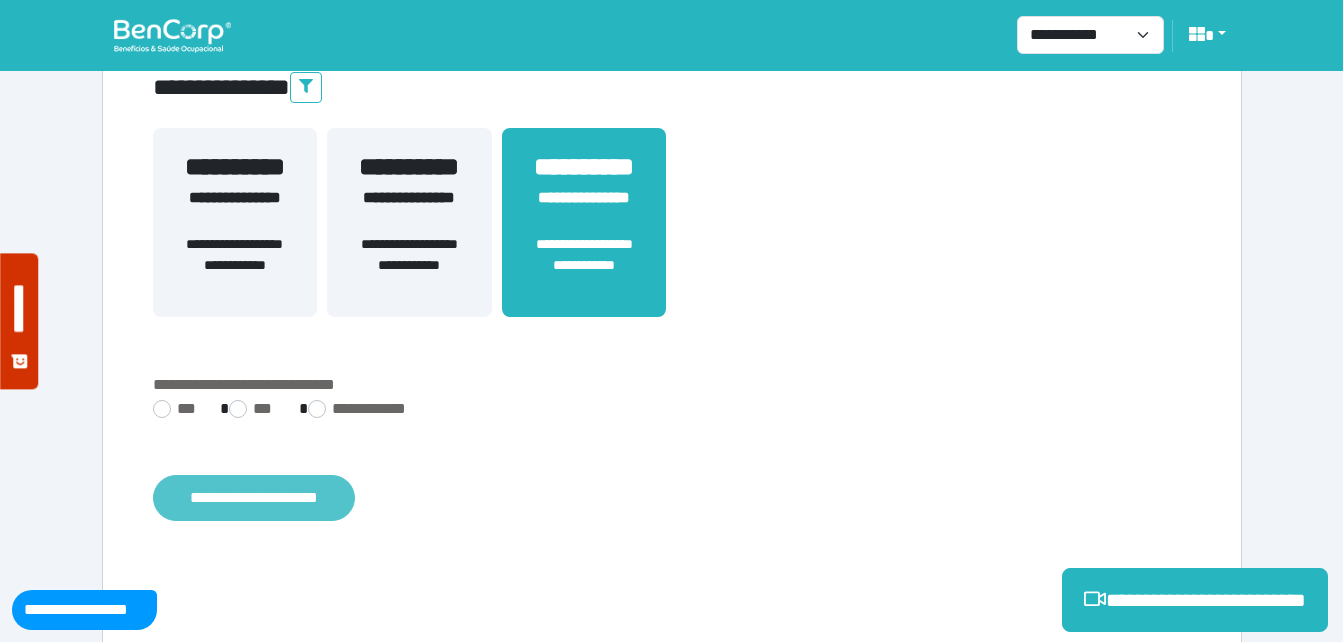 scroll, scrollTop: 494, scrollLeft: 0, axis: vertical 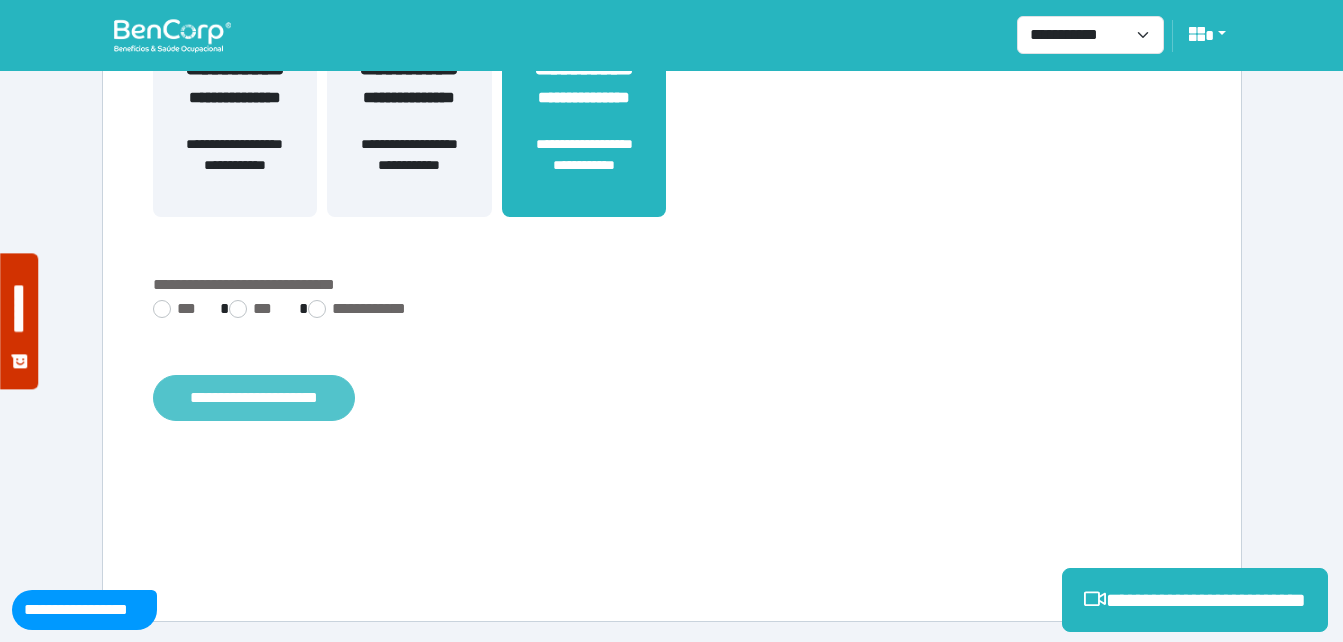 click on "**********" at bounding box center [254, 398] 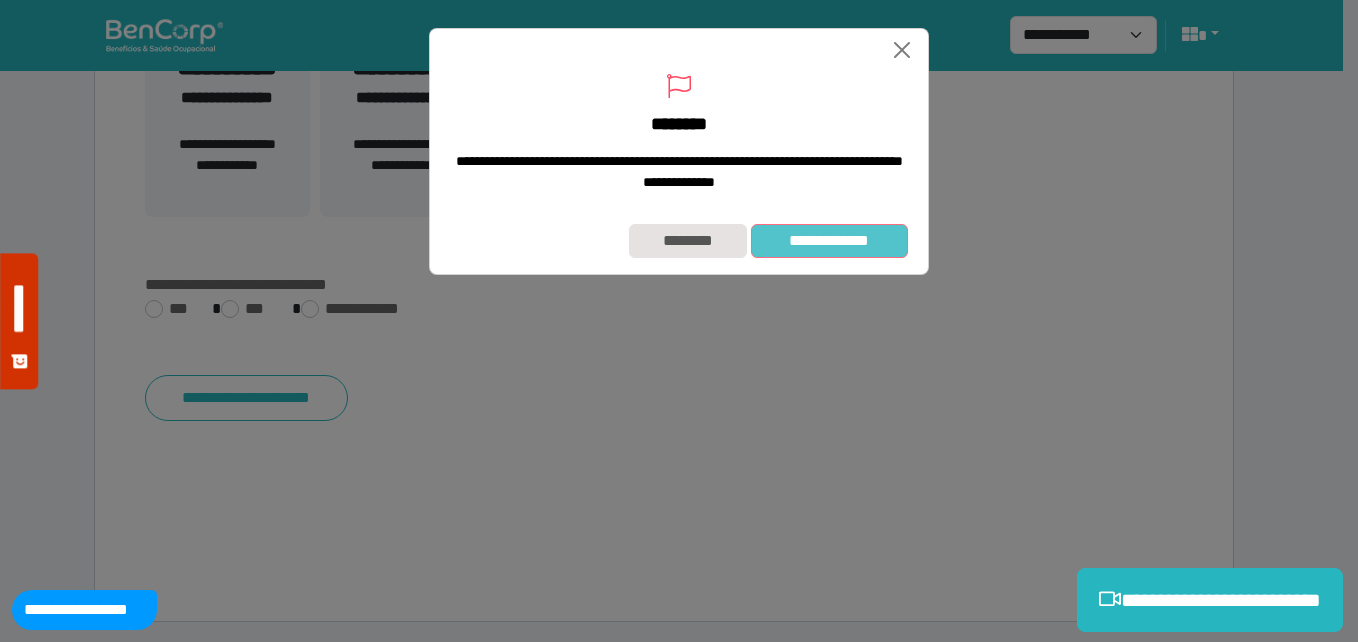 click on "**********" at bounding box center [829, 241] 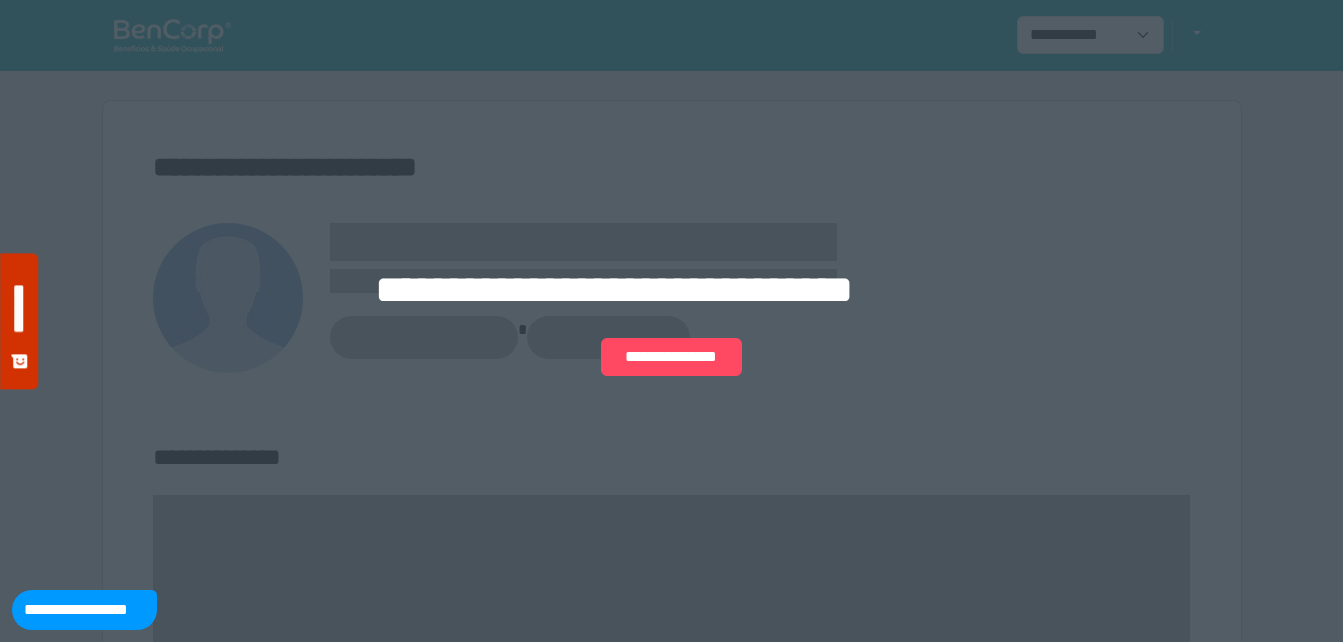 scroll, scrollTop: 0, scrollLeft: 0, axis: both 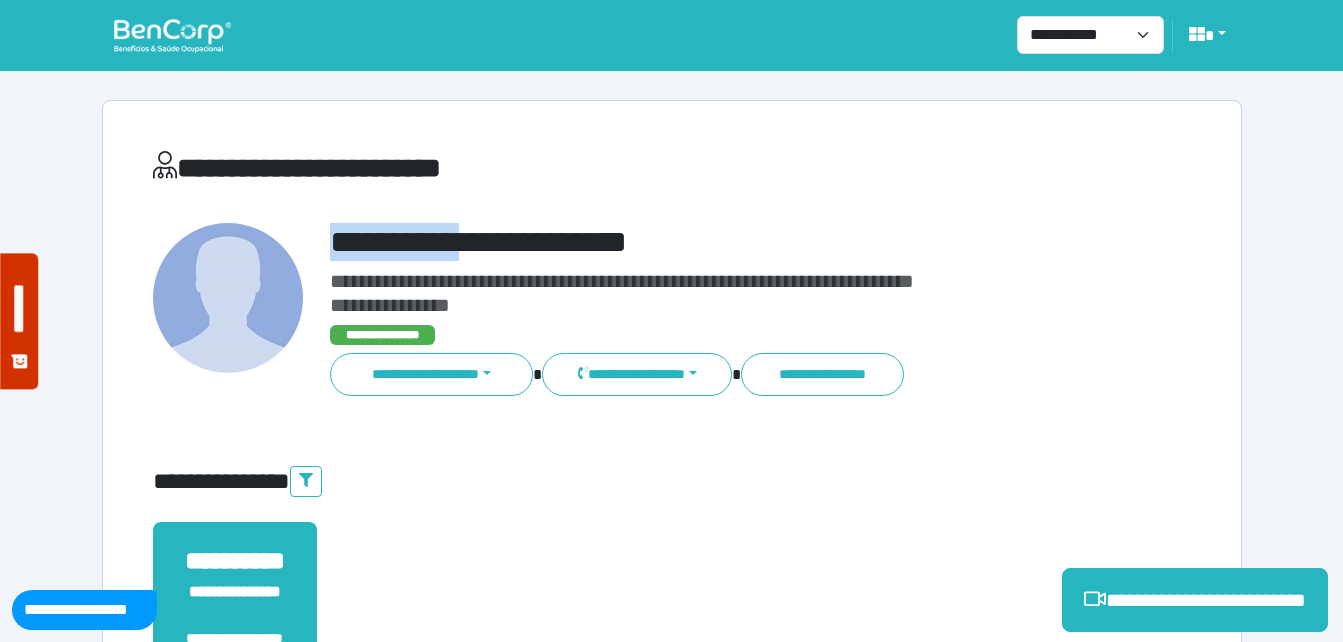 drag, startPoint x: 322, startPoint y: 226, endPoint x: 695, endPoint y: 221, distance: 373.0335 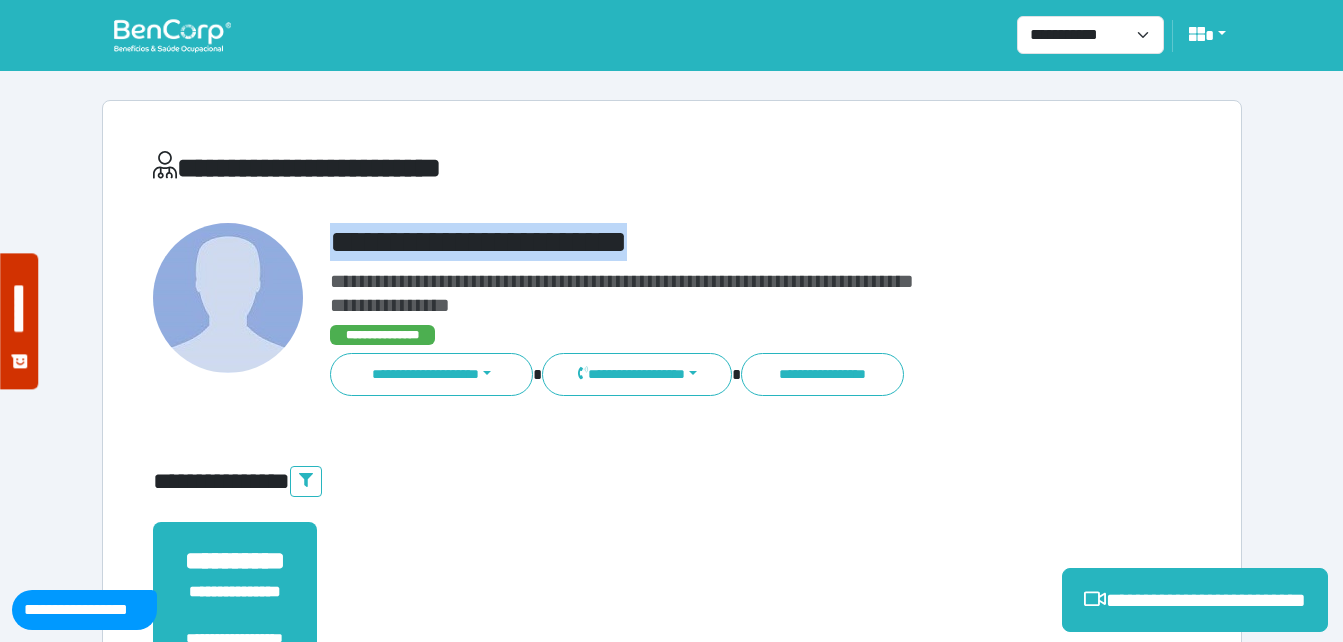 copy on "**********" 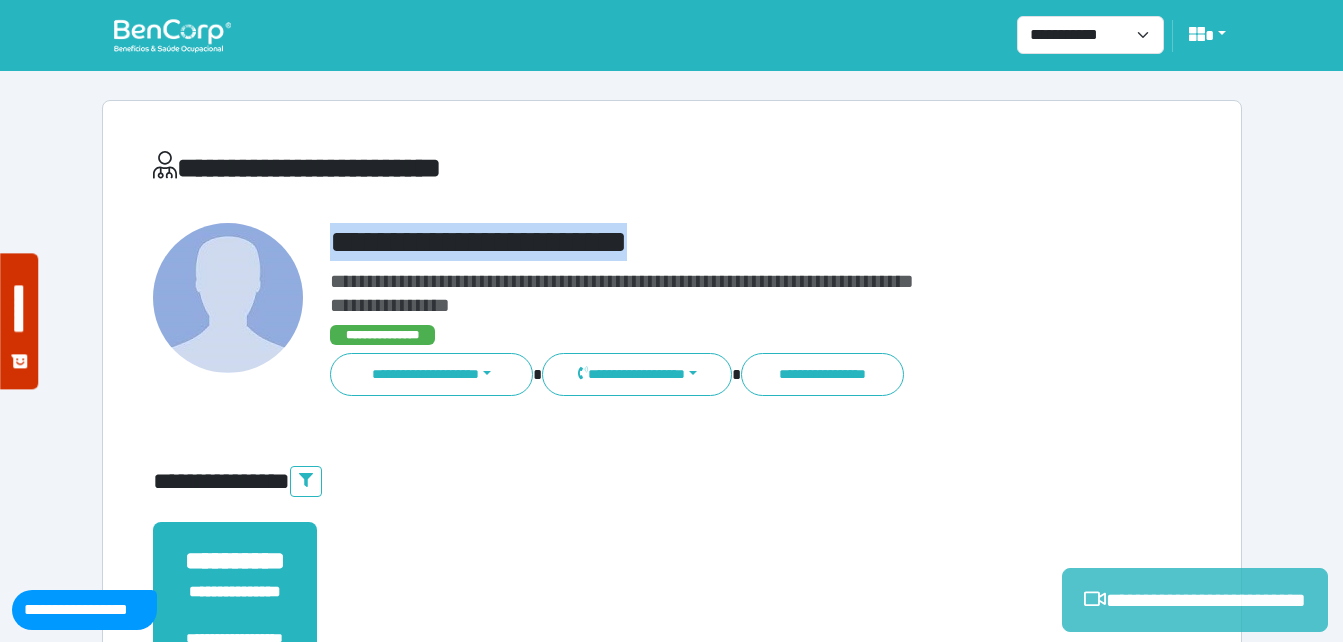click on "**********" at bounding box center (1195, 600) 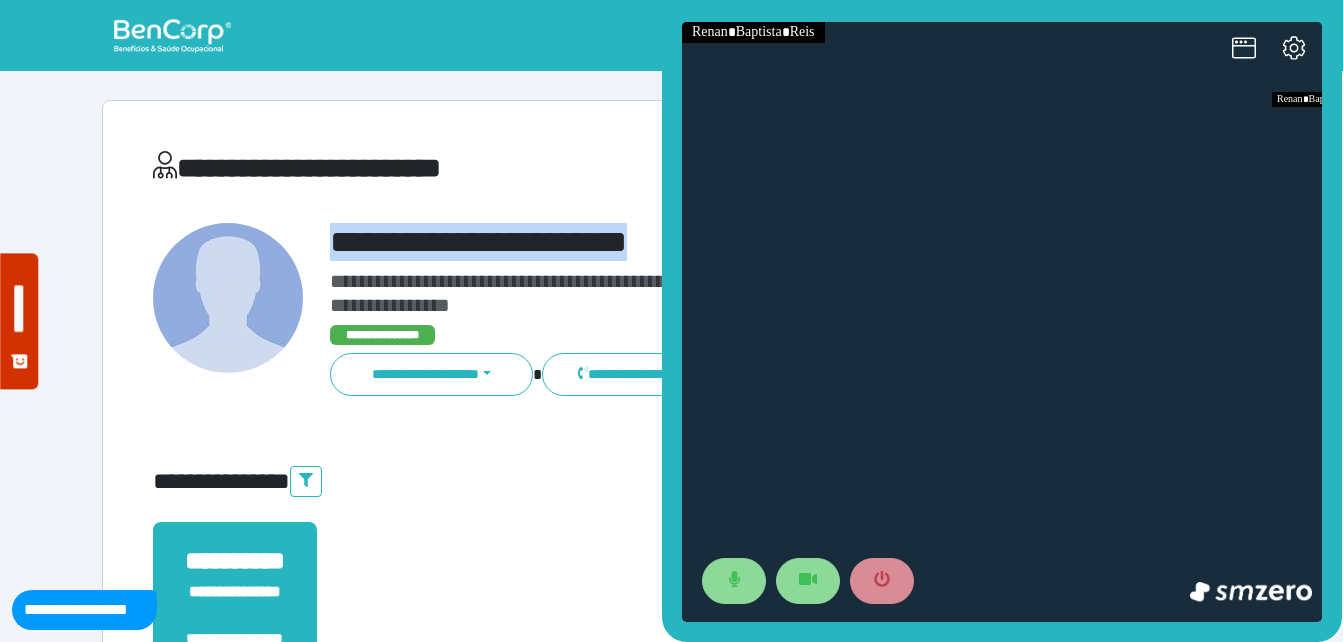 scroll, scrollTop: 0, scrollLeft: 0, axis: both 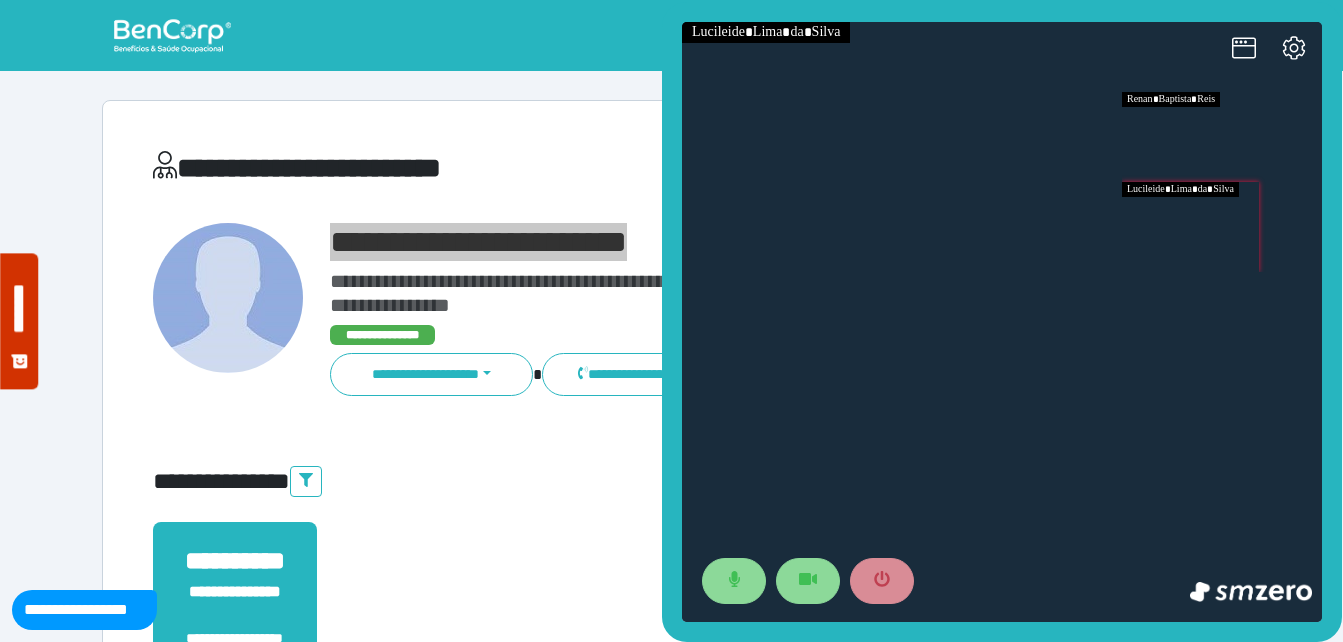 click at bounding box center [1222, 227] 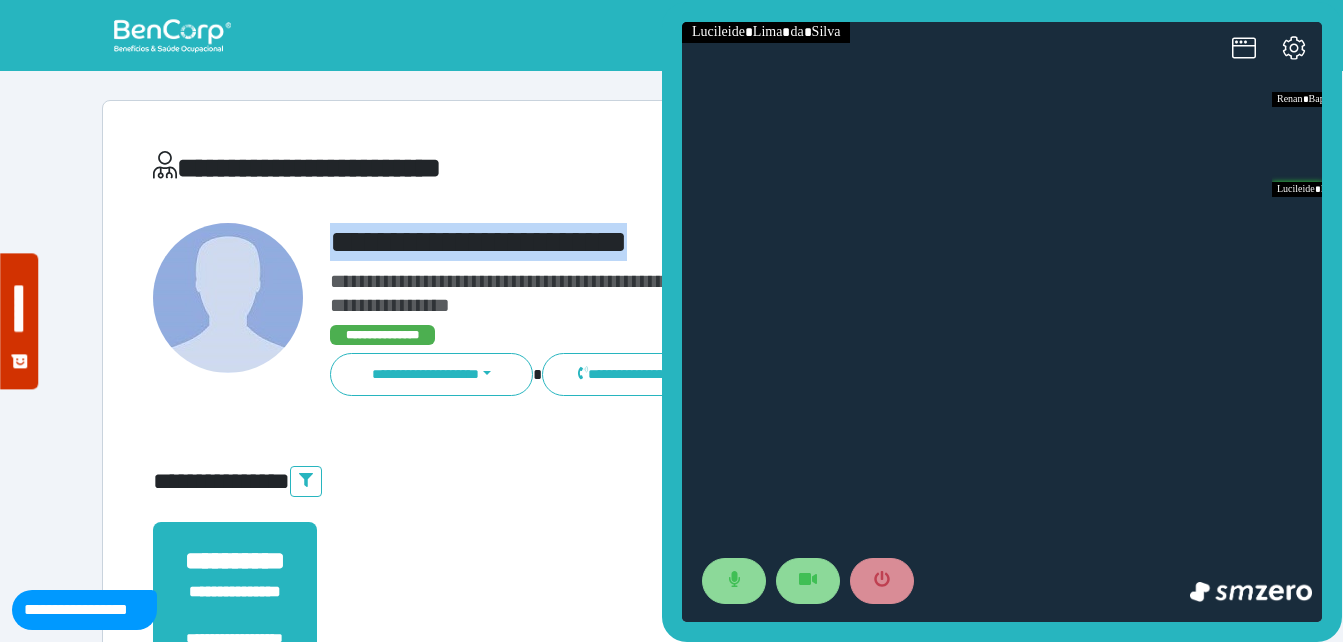 click on "**********" at bounding box center (716, 242) 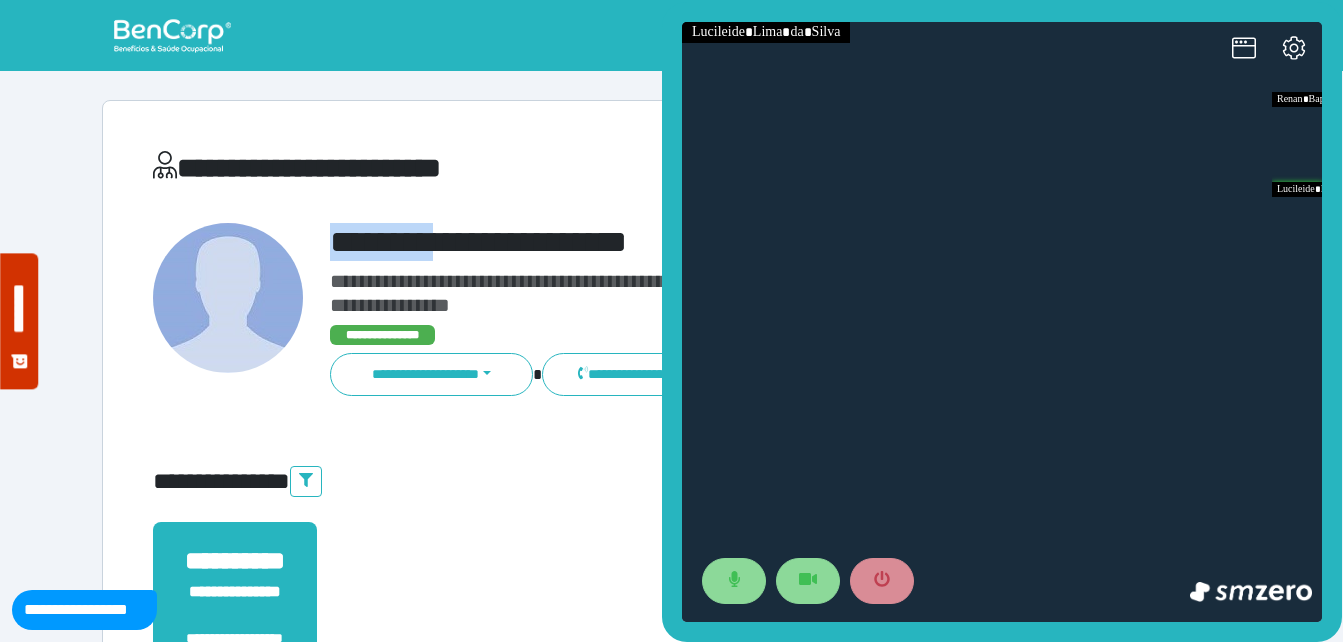 drag, startPoint x: 326, startPoint y: 231, endPoint x: 521, endPoint y: 231, distance: 195 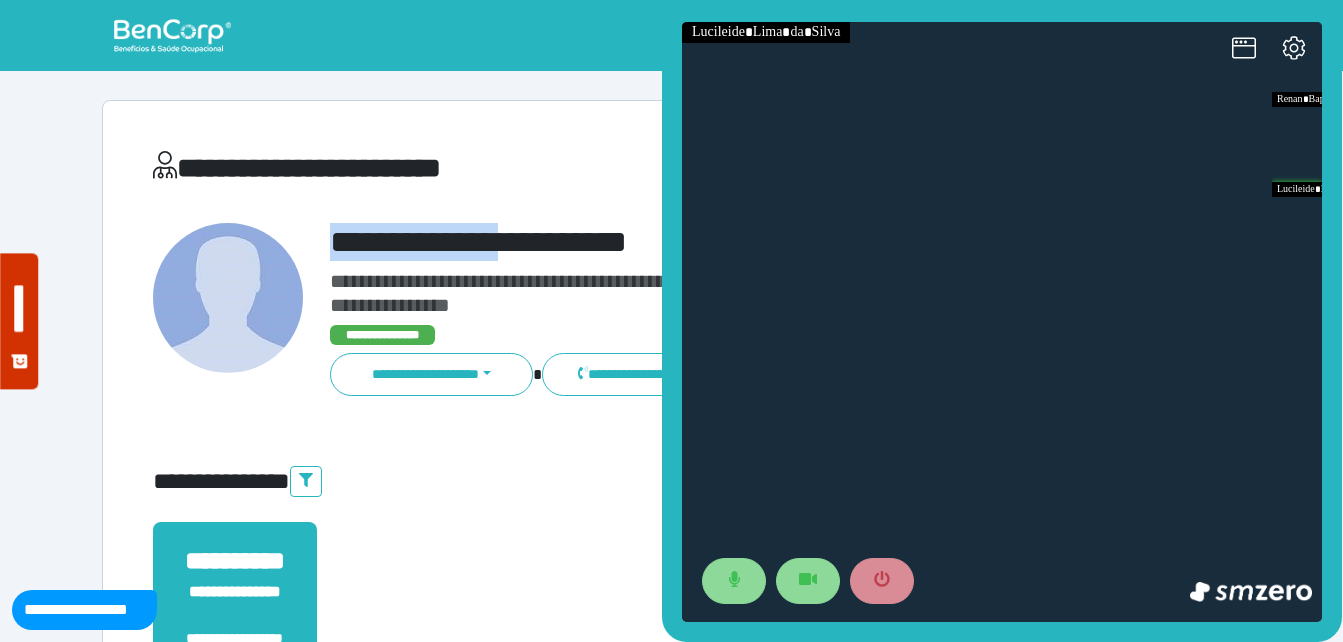 copy on "**********" 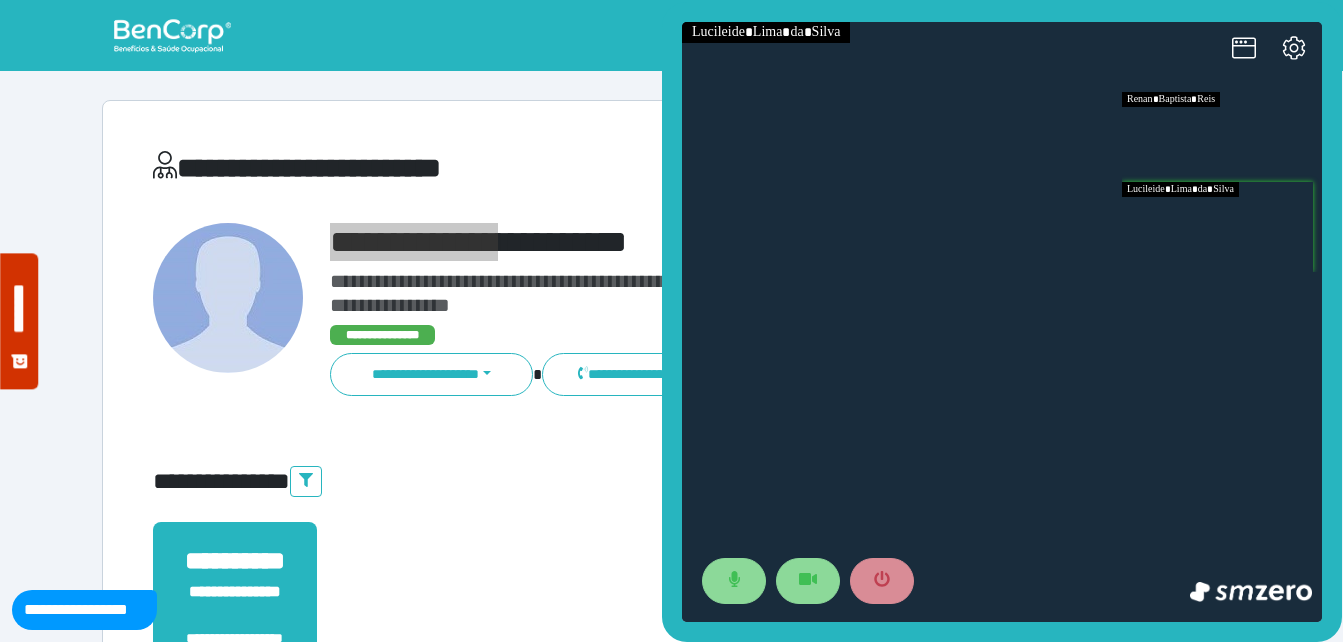 click at bounding box center (1222, 137) 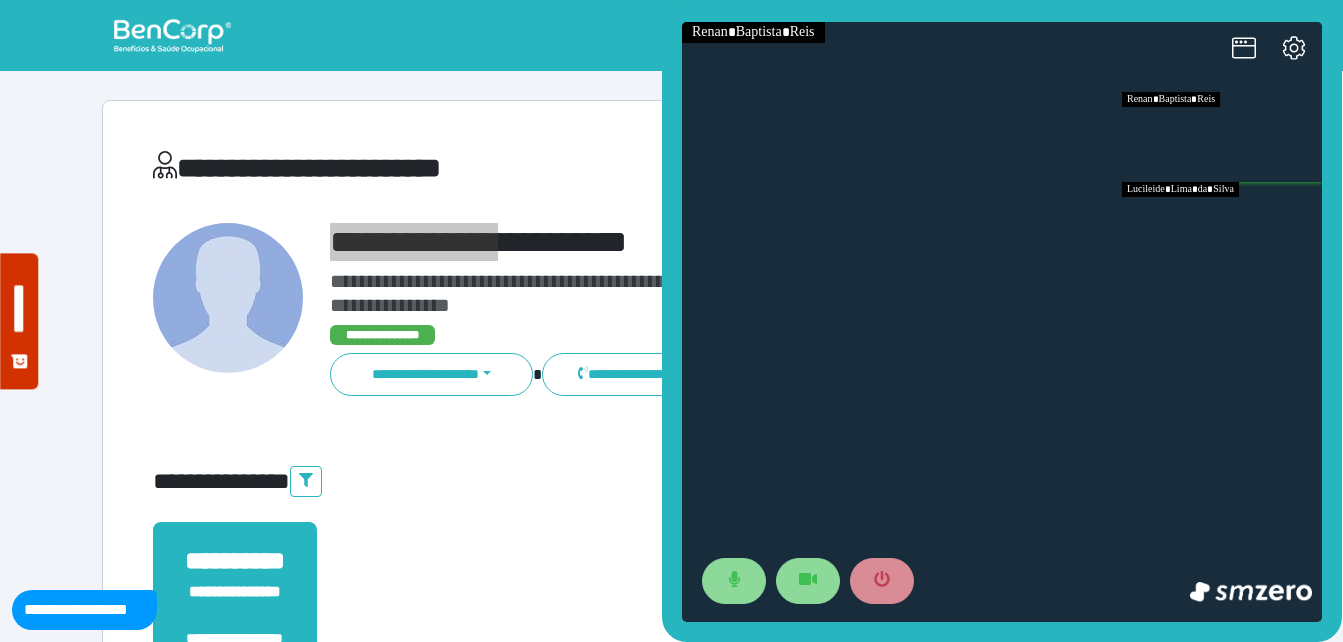click at bounding box center [1222, 227] 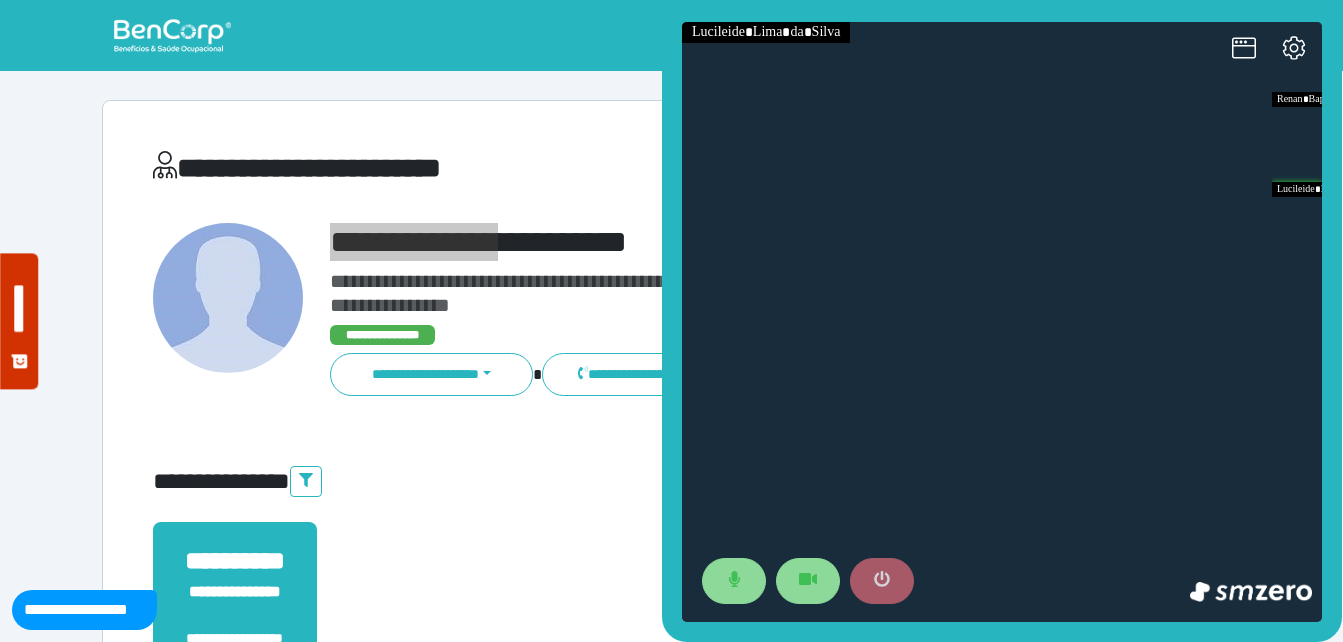click at bounding box center (882, 581) 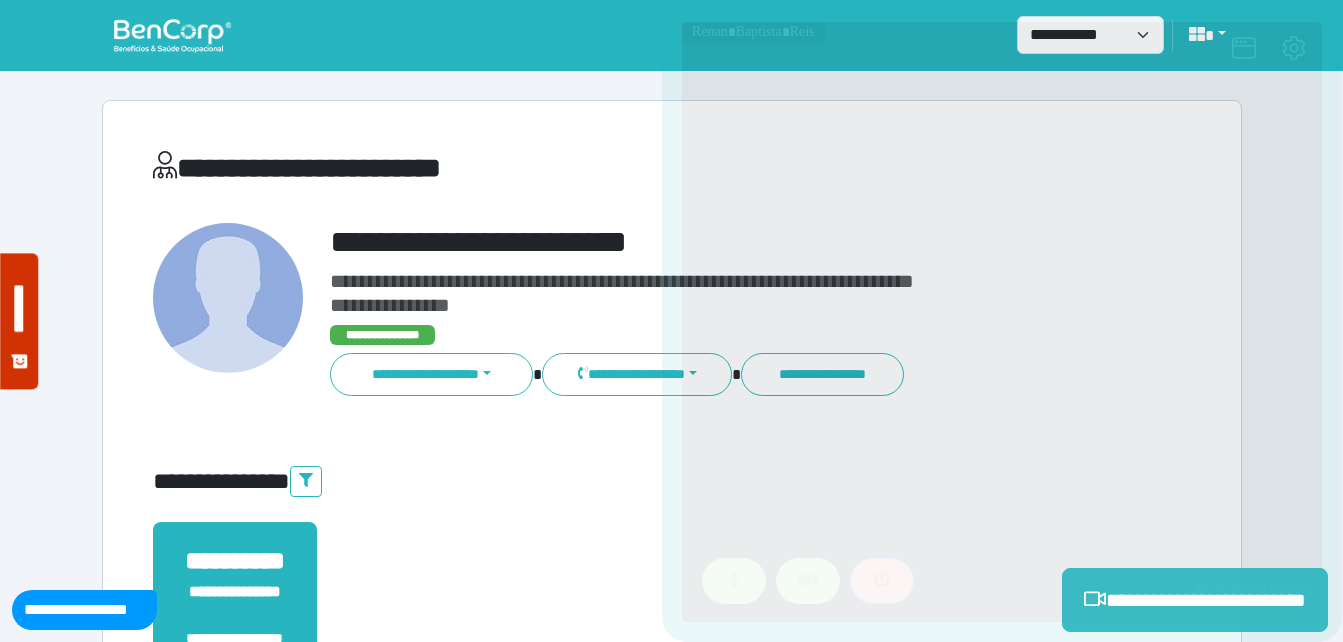 click on "**********" at bounding box center (672, 600) 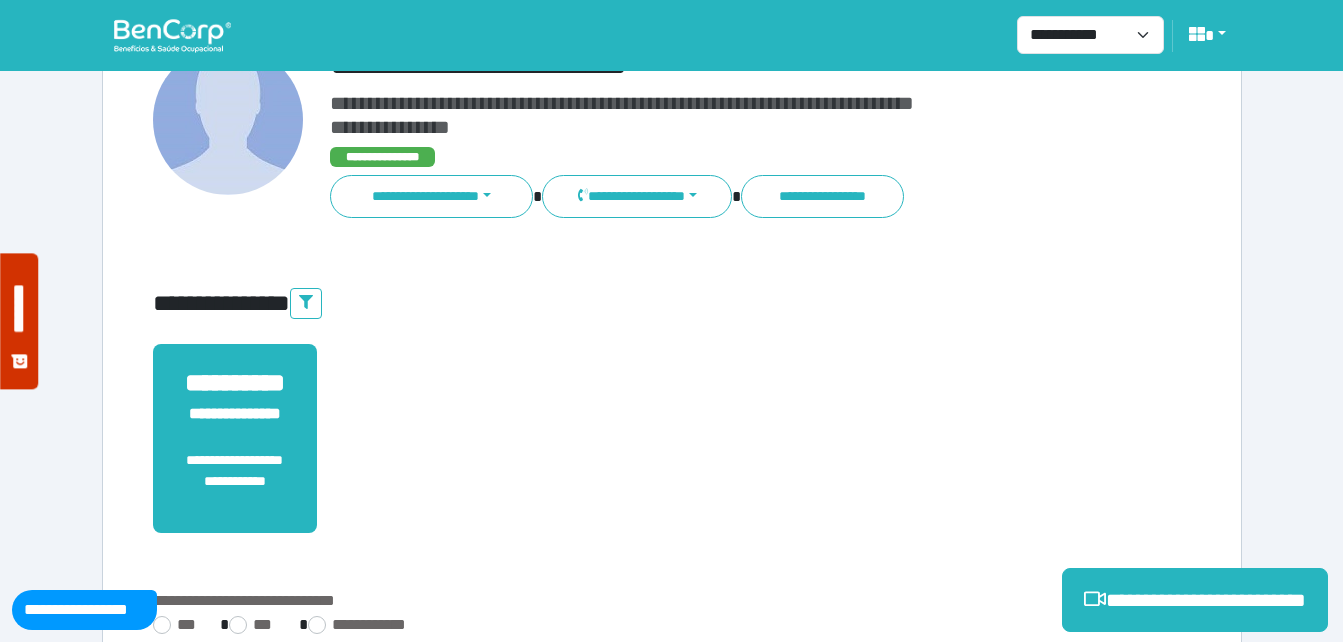 scroll, scrollTop: 300, scrollLeft: 0, axis: vertical 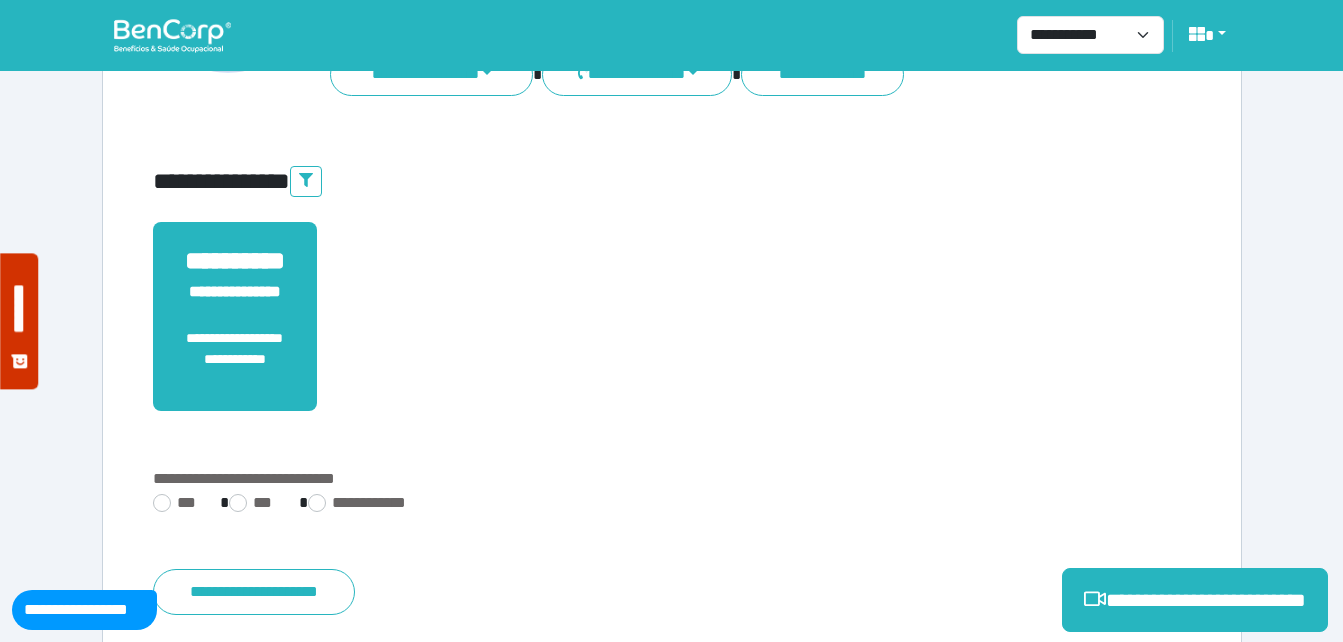 click on "**********" at bounding box center (672, 535) 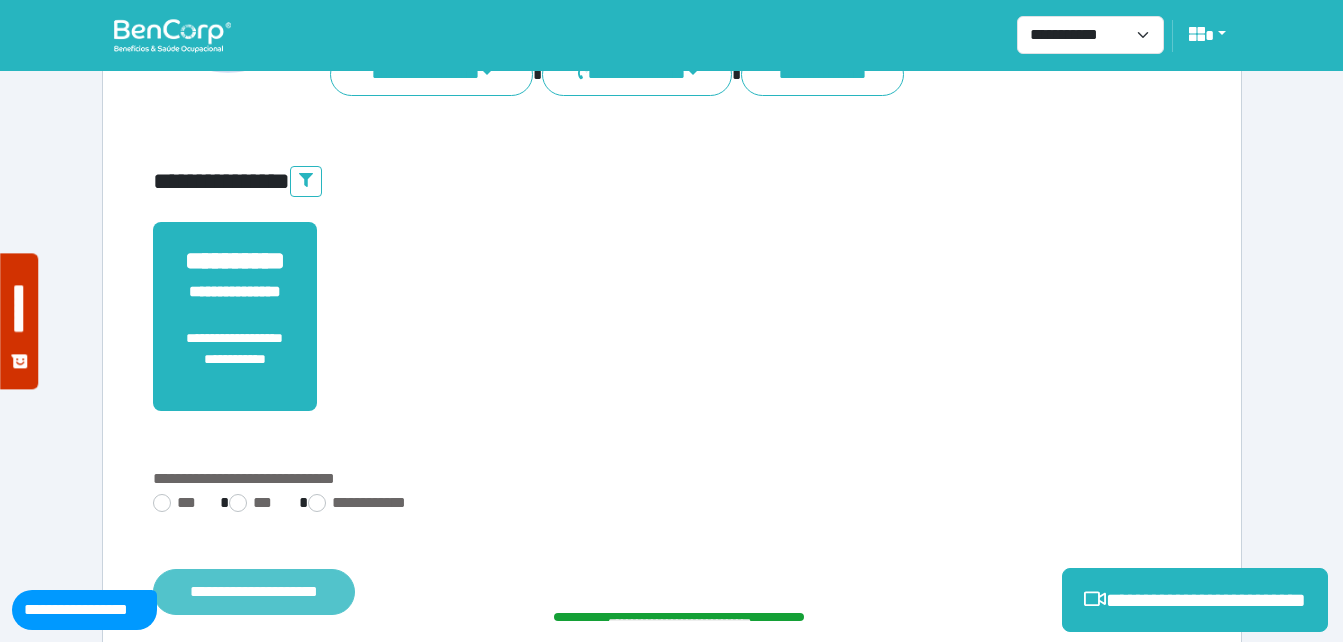 click on "**********" at bounding box center [254, 592] 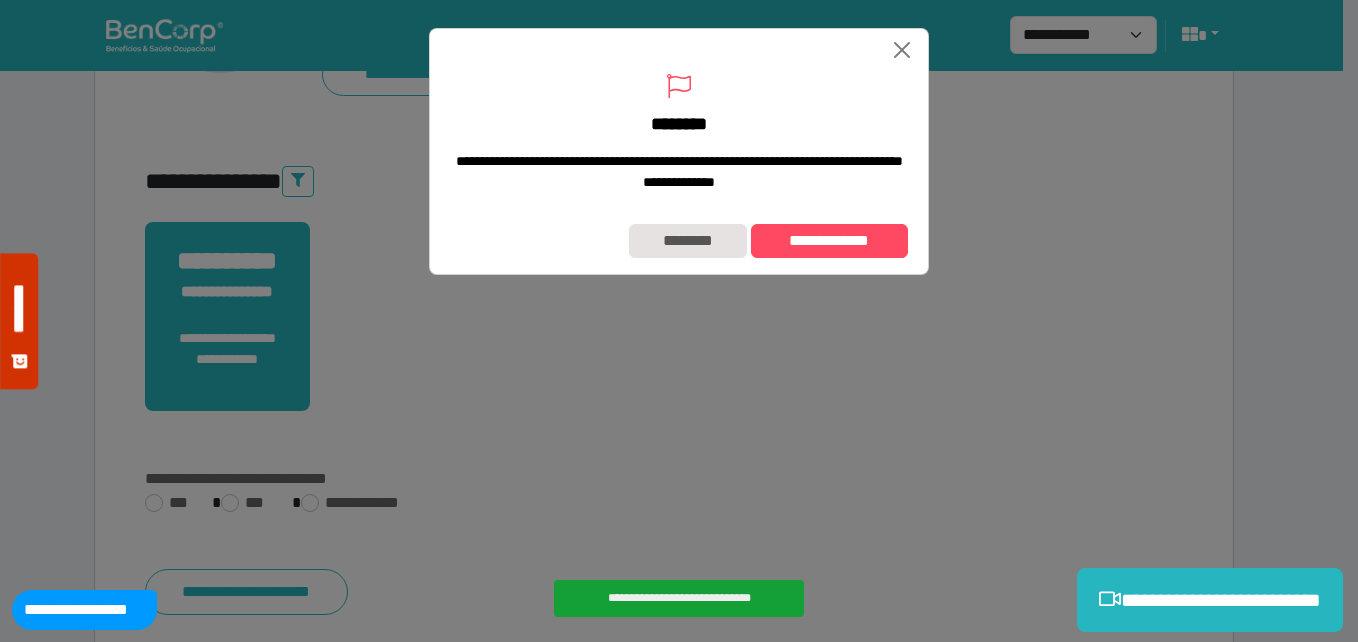 click on "**********" at bounding box center [679, 241] 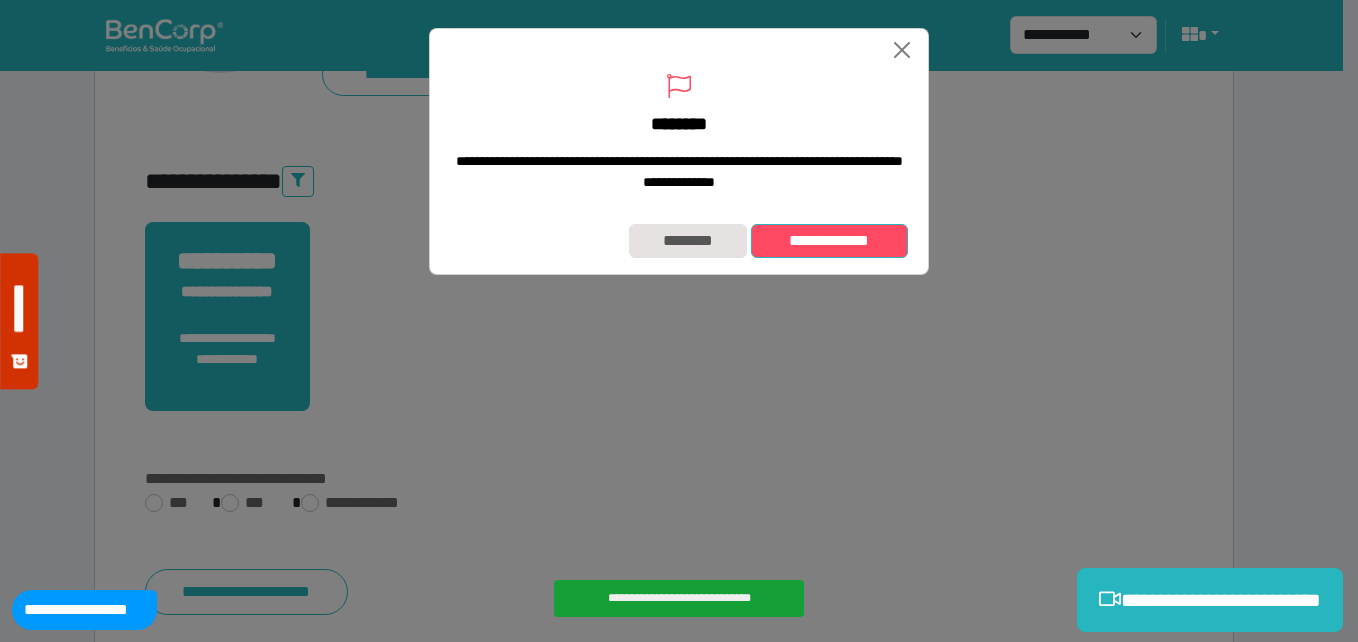 click on "**********" at bounding box center [829, 241] 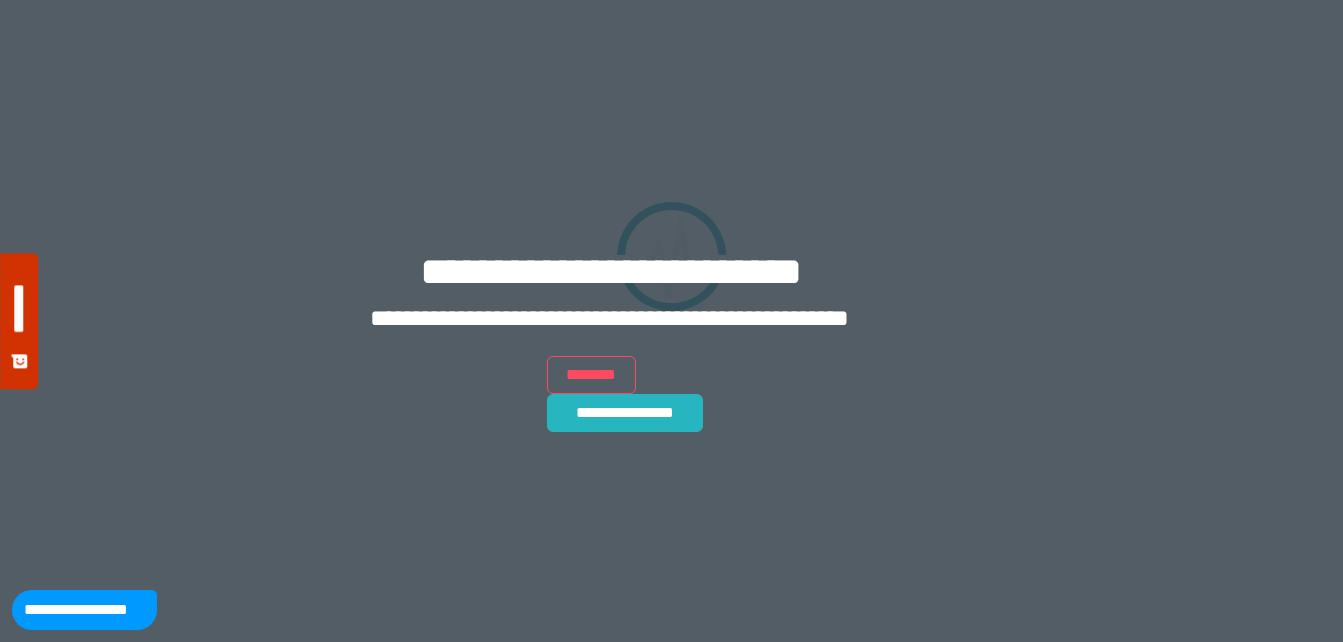 scroll, scrollTop: 0, scrollLeft: 0, axis: both 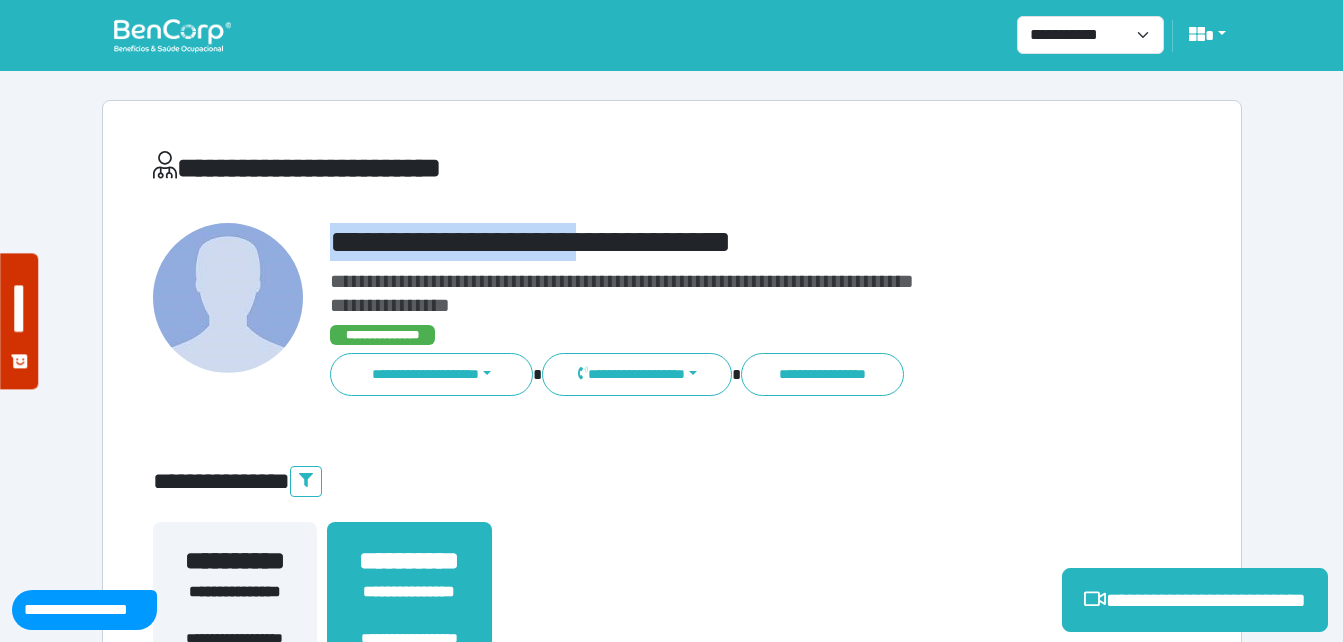 drag, startPoint x: 338, startPoint y: 231, endPoint x: 741, endPoint y: 219, distance: 403.17862 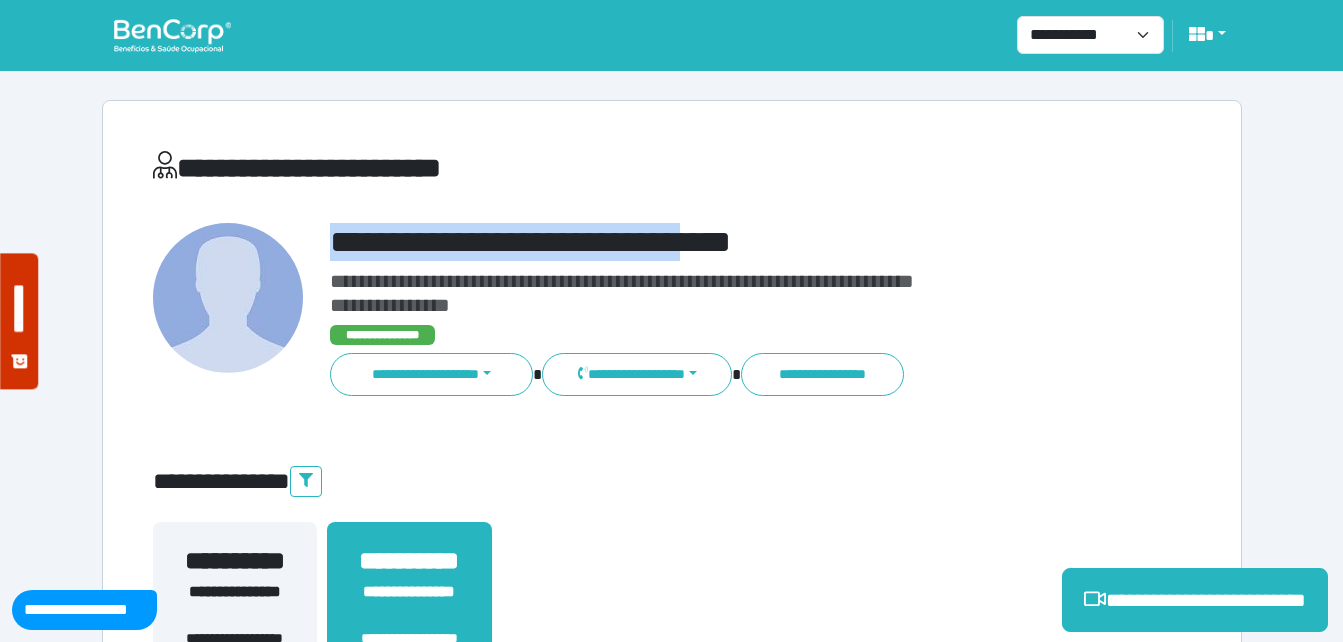 copy on "**********" 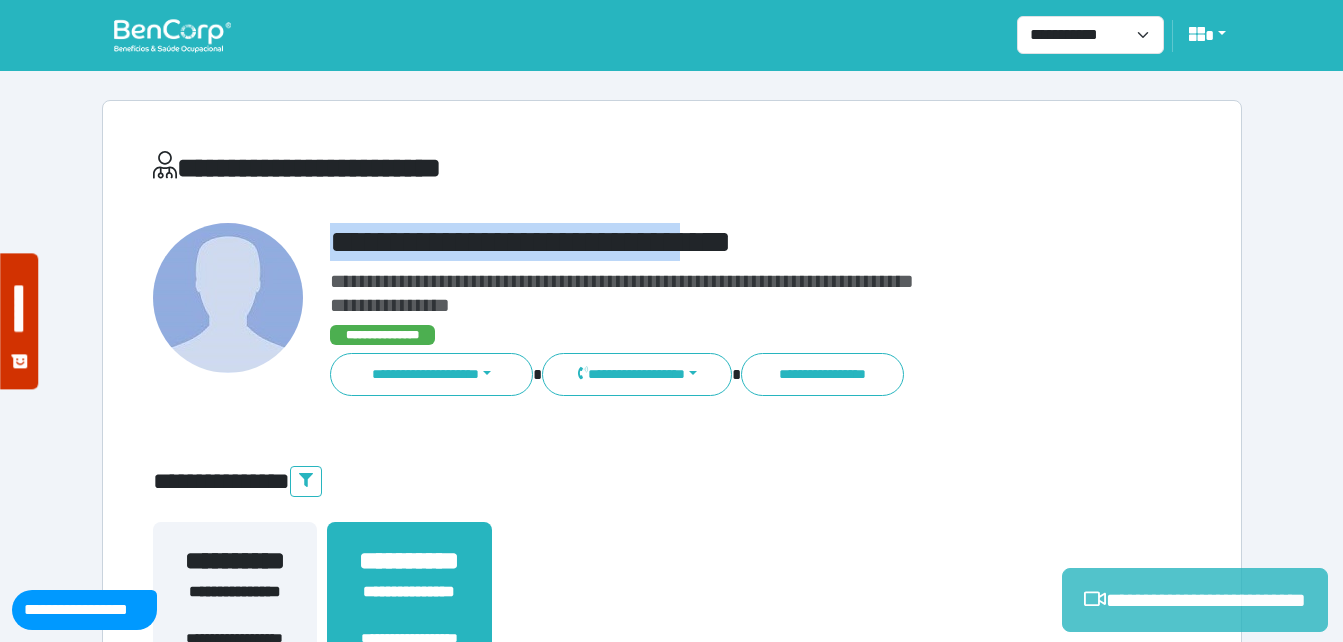 click on "**********" at bounding box center [1195, 600] 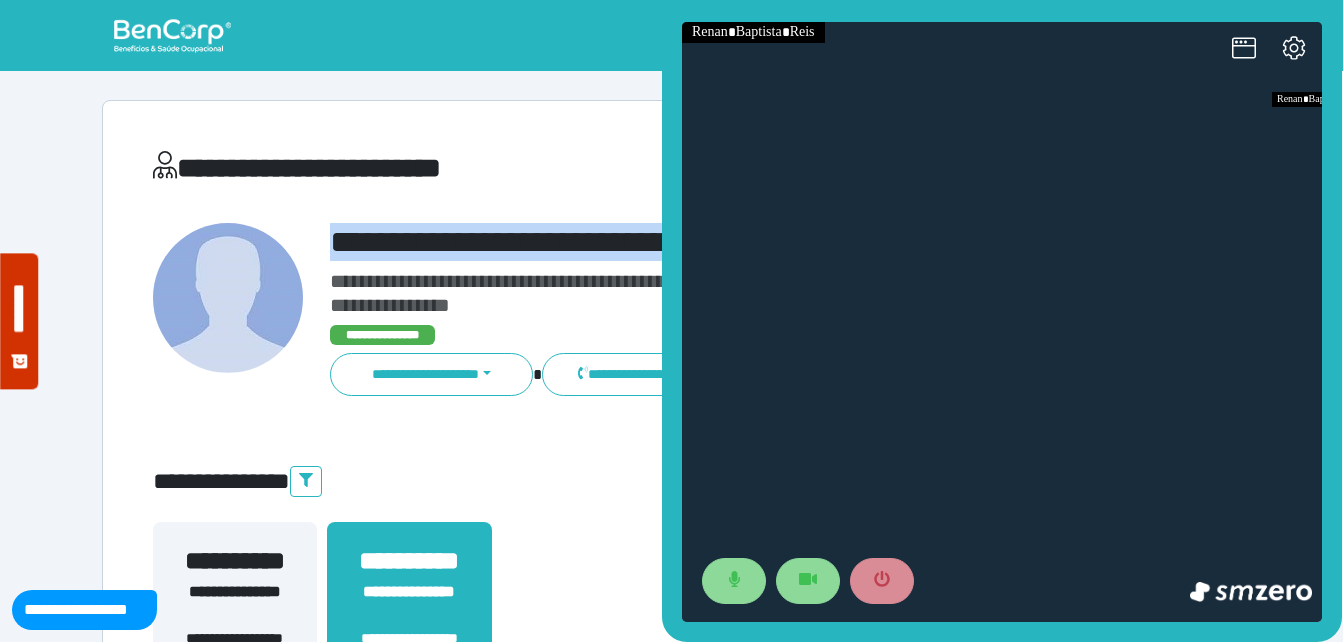 scroll, scrollTop: 0, scrollLeft: 0, axis: both 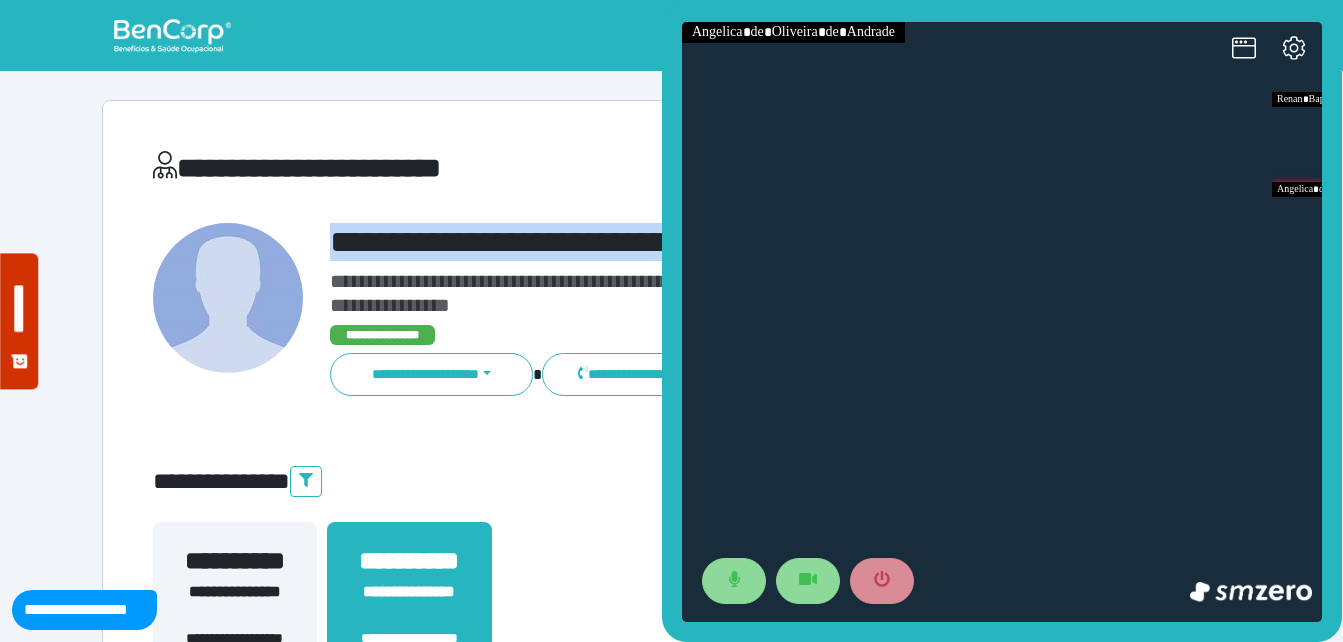 click on "**********" at bounding box center (672, 608) 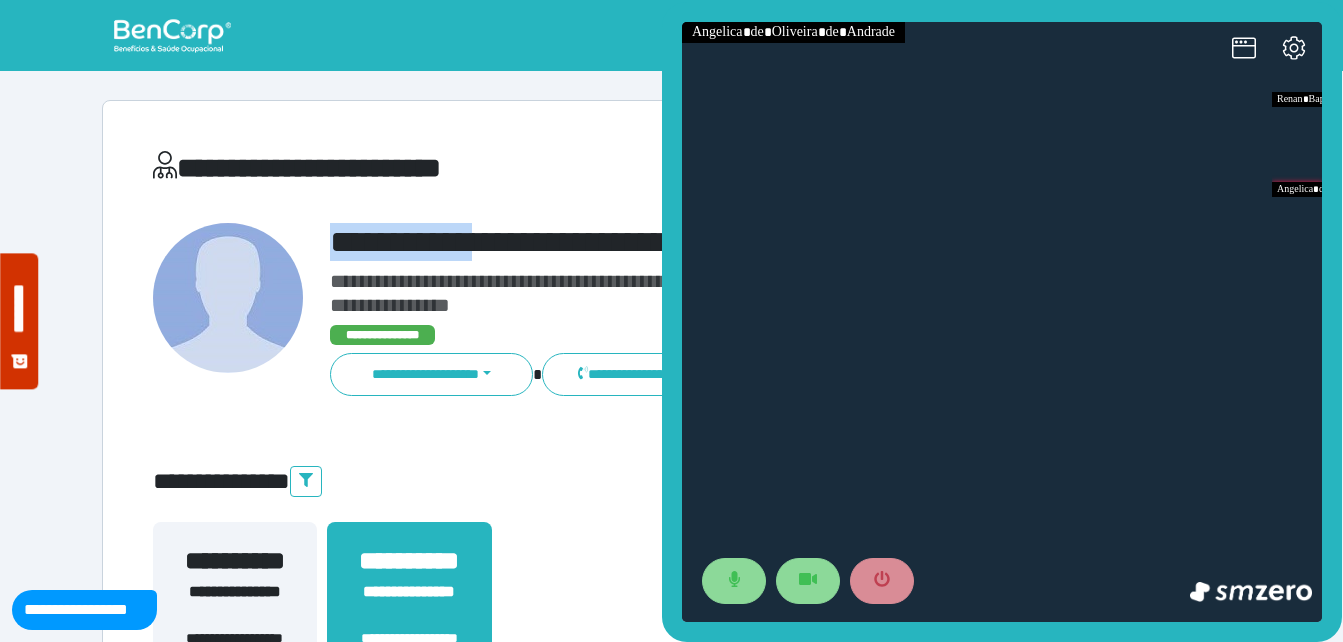 drag, startPoint x: 333, startPoint y: 231, endPoint x: 526, endPoint y: 227, distance: 193.04144 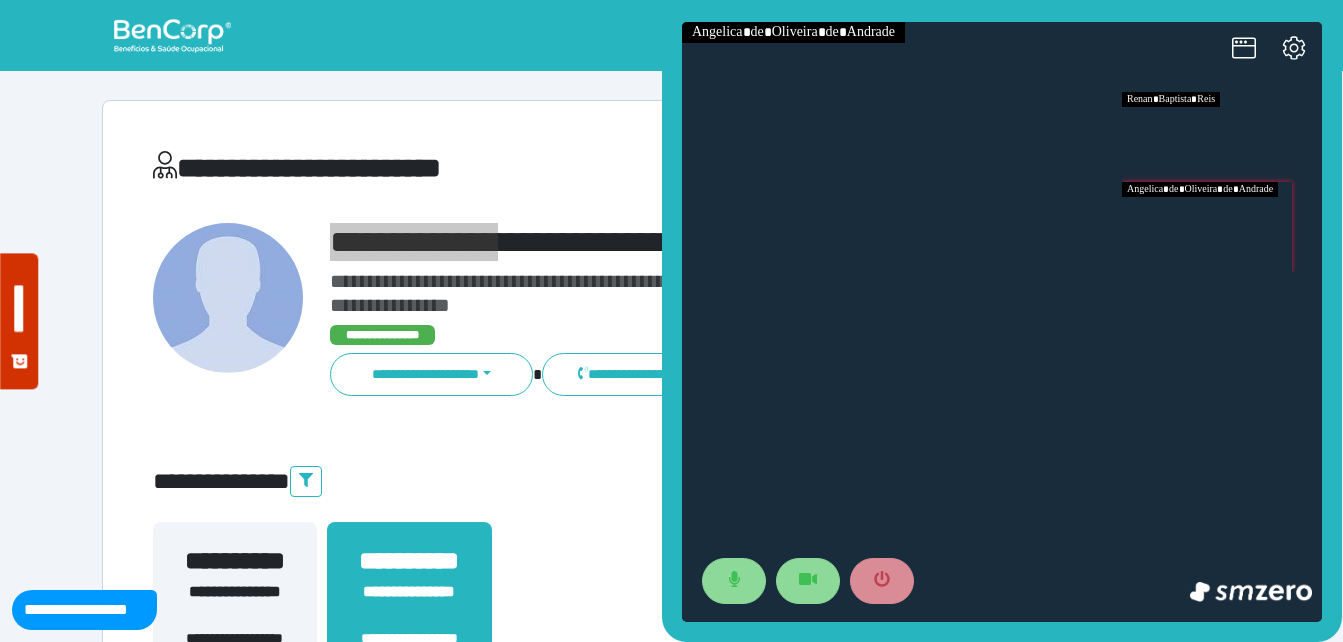 click at bounding box center (1222, 137) 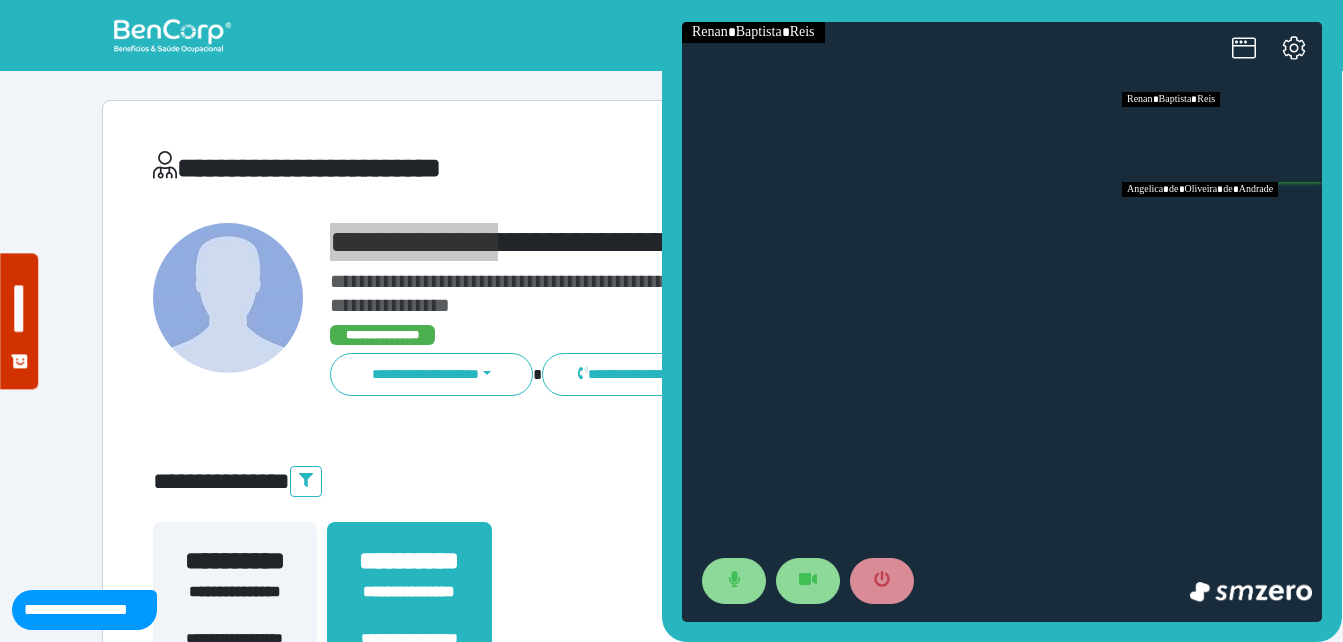 click at bounding box center [1222, 227] 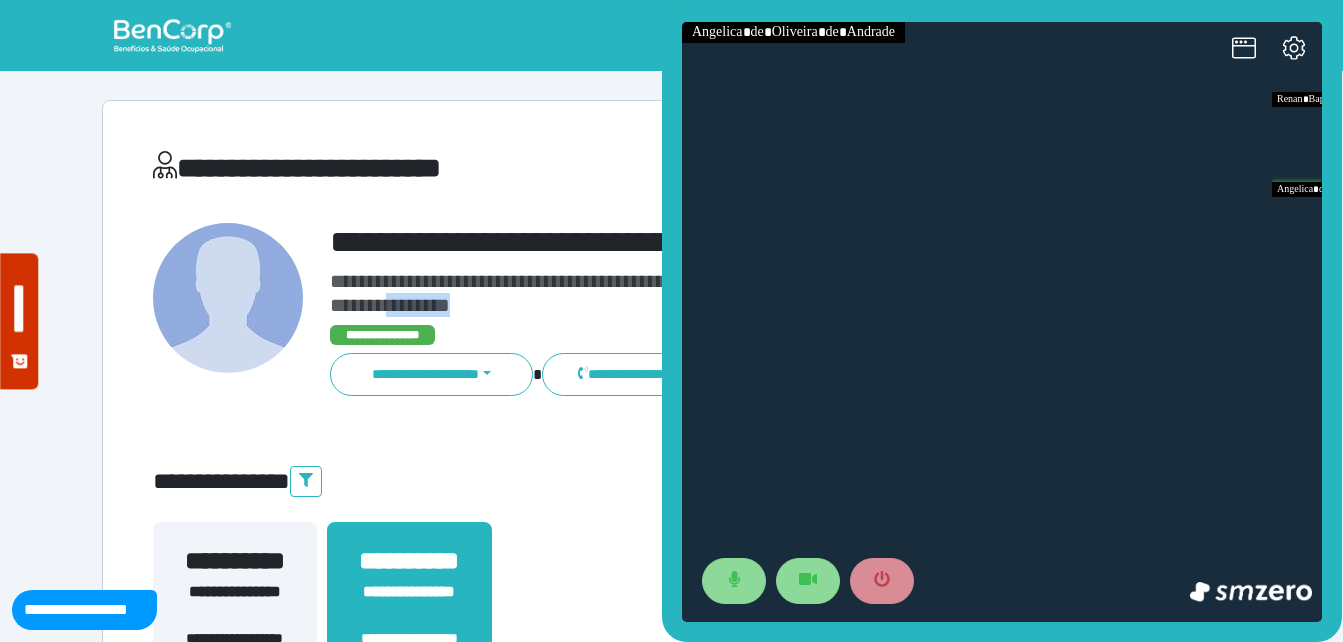drag, startPoint x: 536, startPoint y: 306, endPoint x: 405, endPoint y: 310, distance: 131.06105 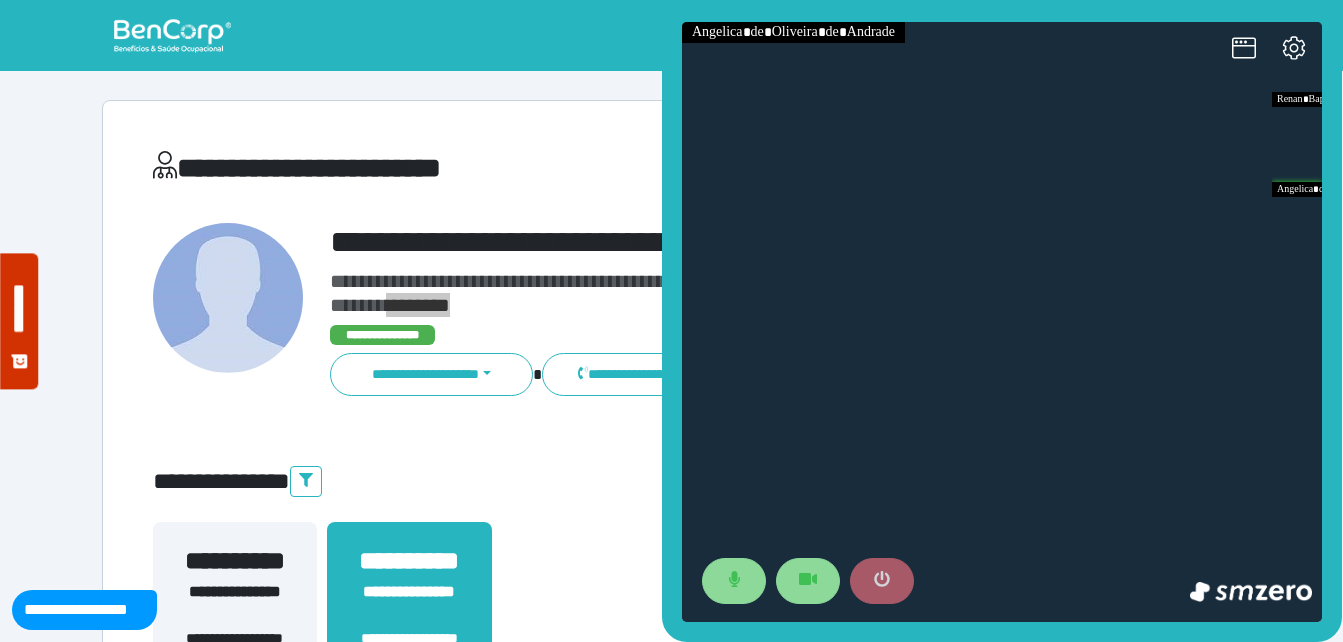 click 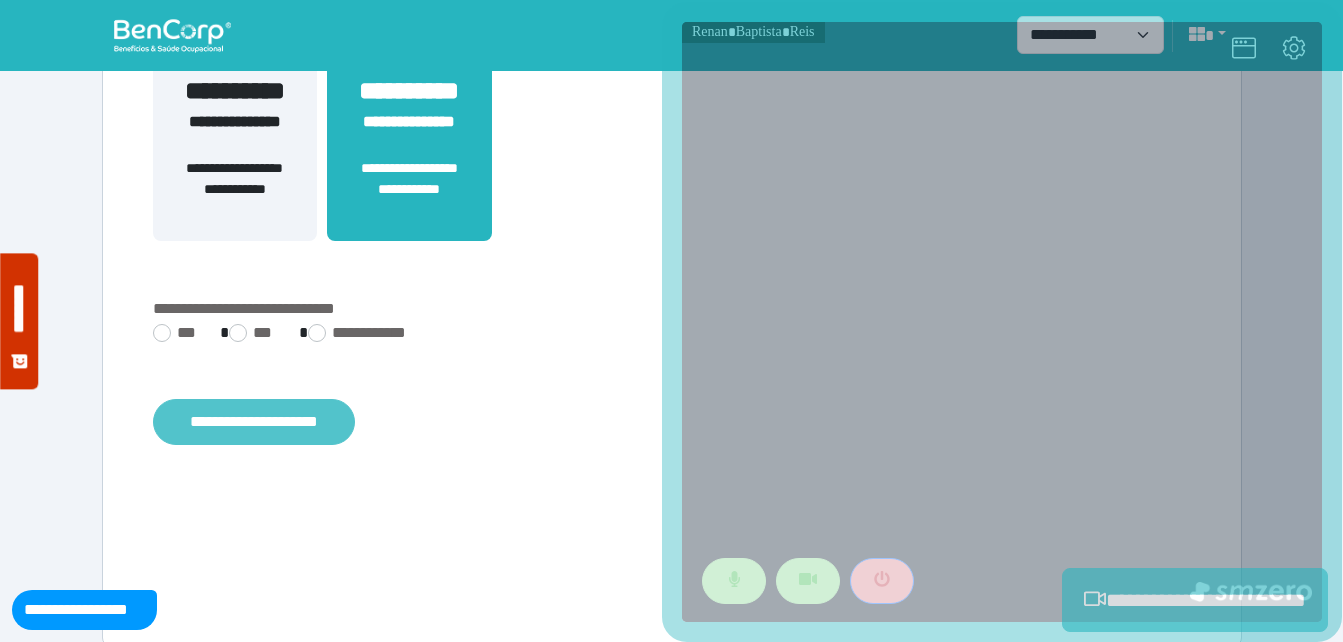 scroll, scrollTop: 494, scrollLeft: 0, axis: vertical 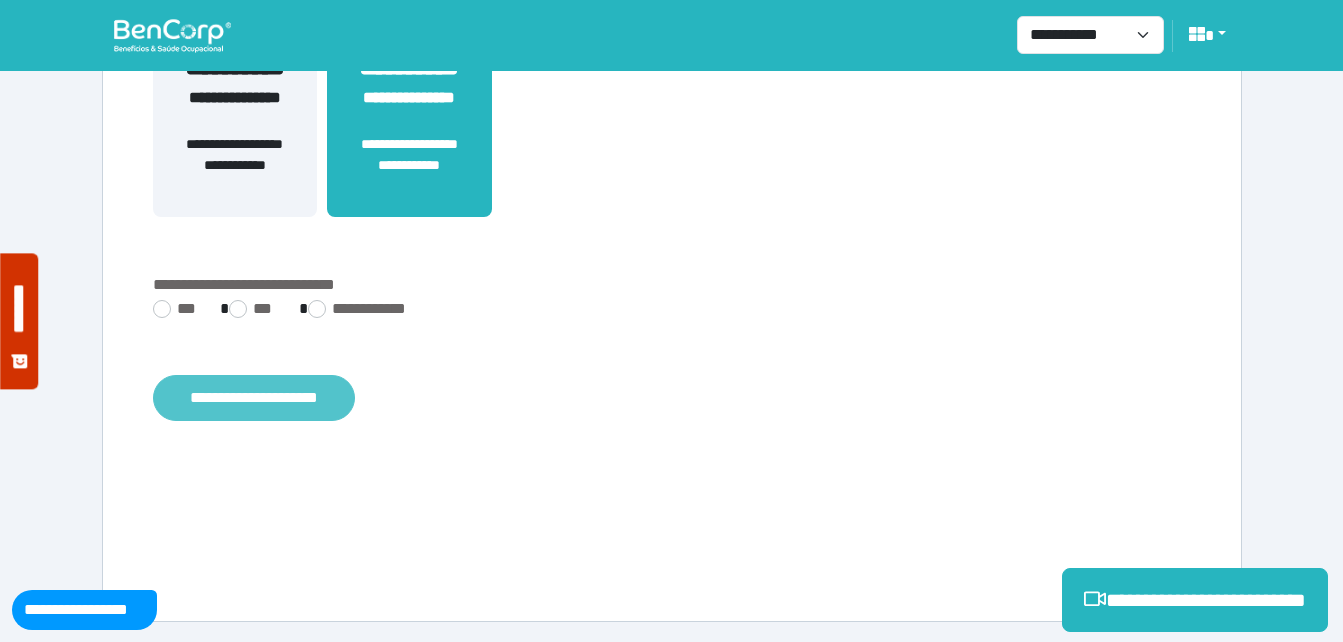 click on "**********" at bounding box center [254, 398] 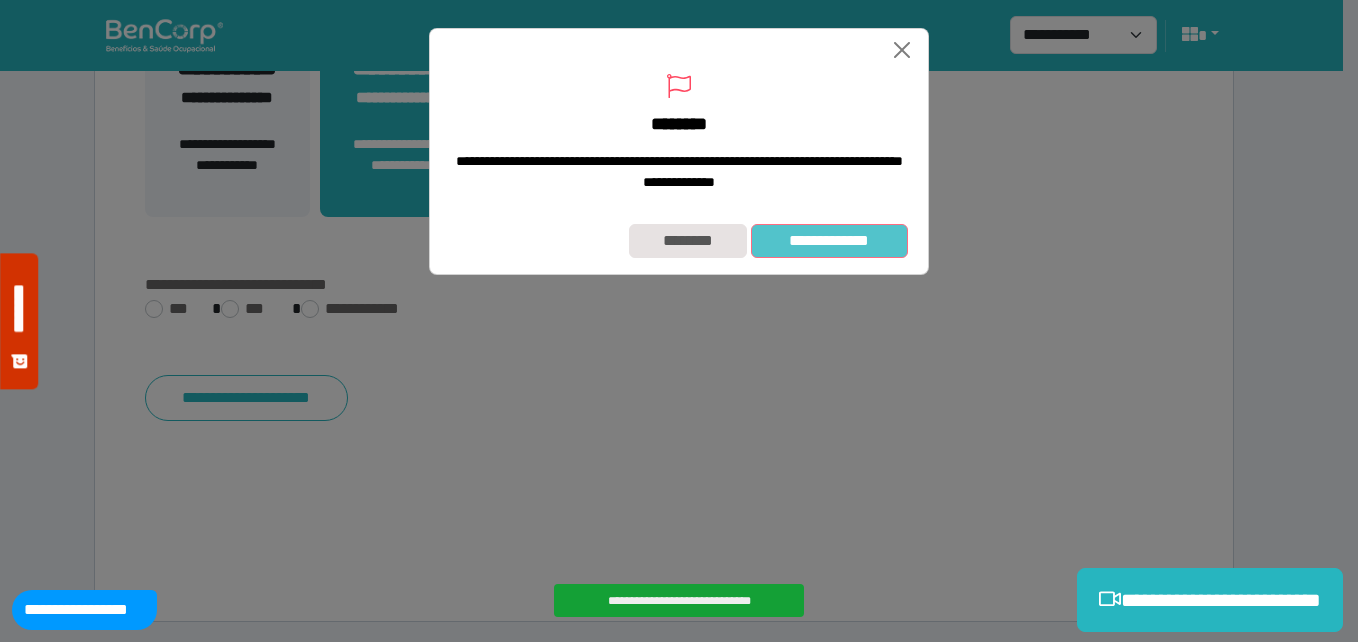 click on "**********" at bounding box center (829, 241) 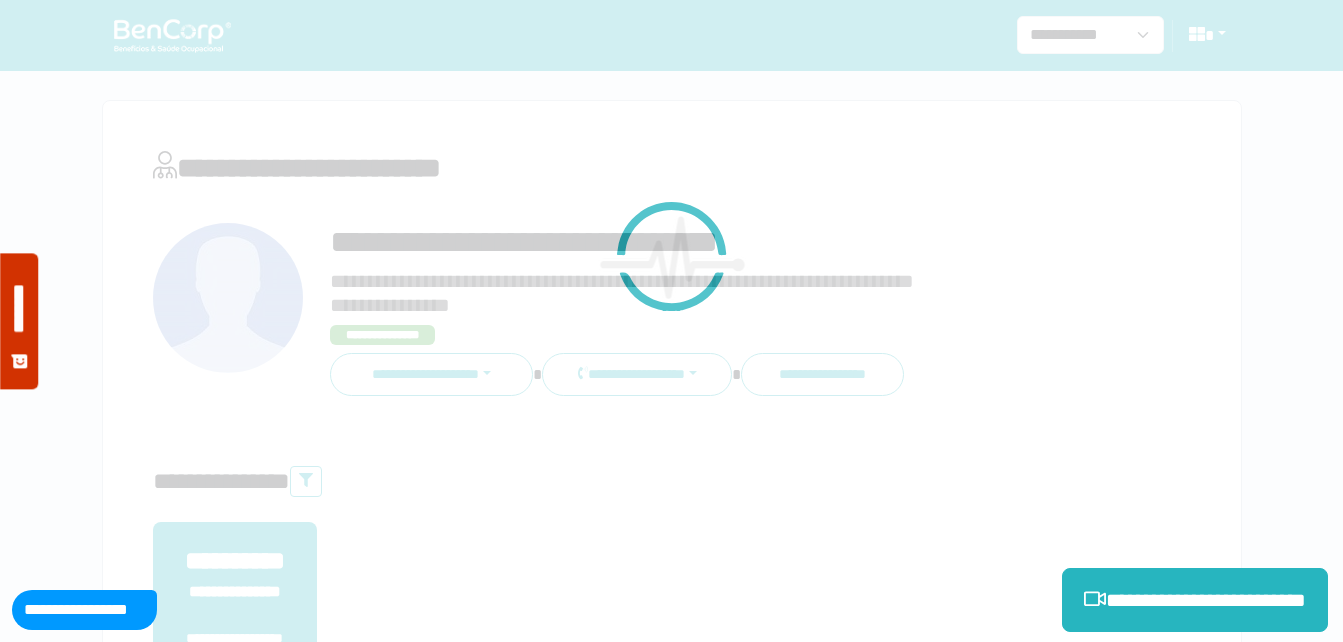 scroll, scrollTop: 0, scrollLeft: 0, axis: both 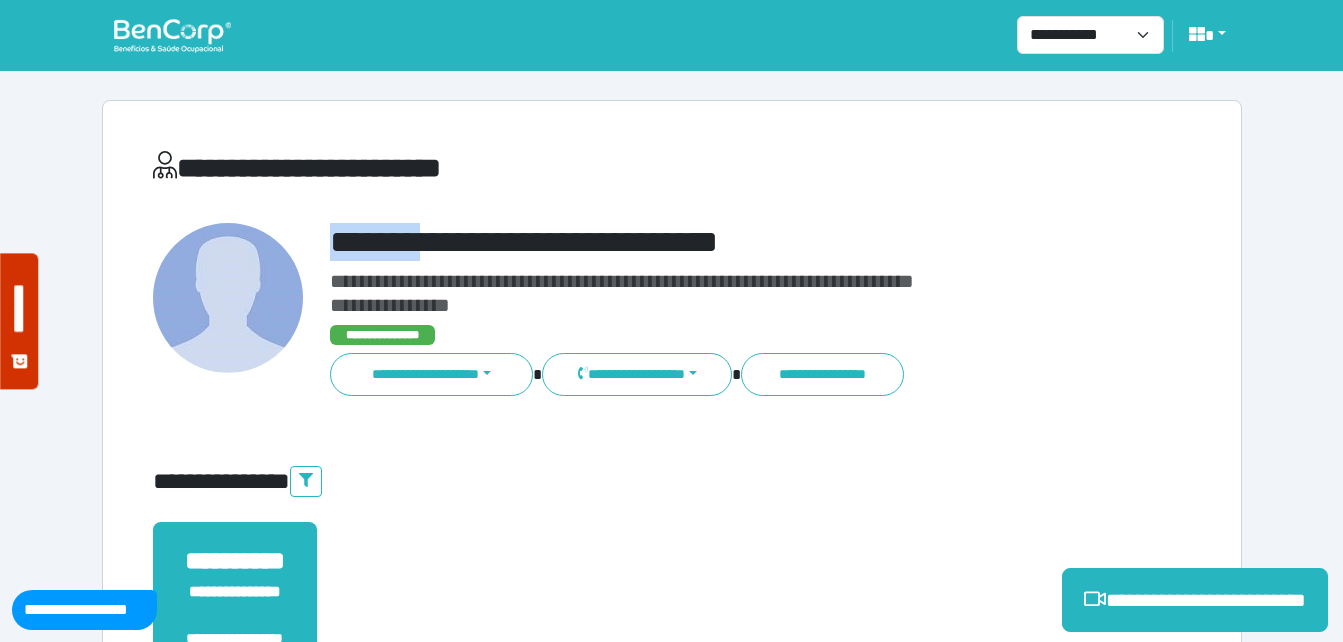 drag, startPoint x: 330, startPoint y: 244, endPoint x: 685, endPoint y: 242, distance: 355.00565 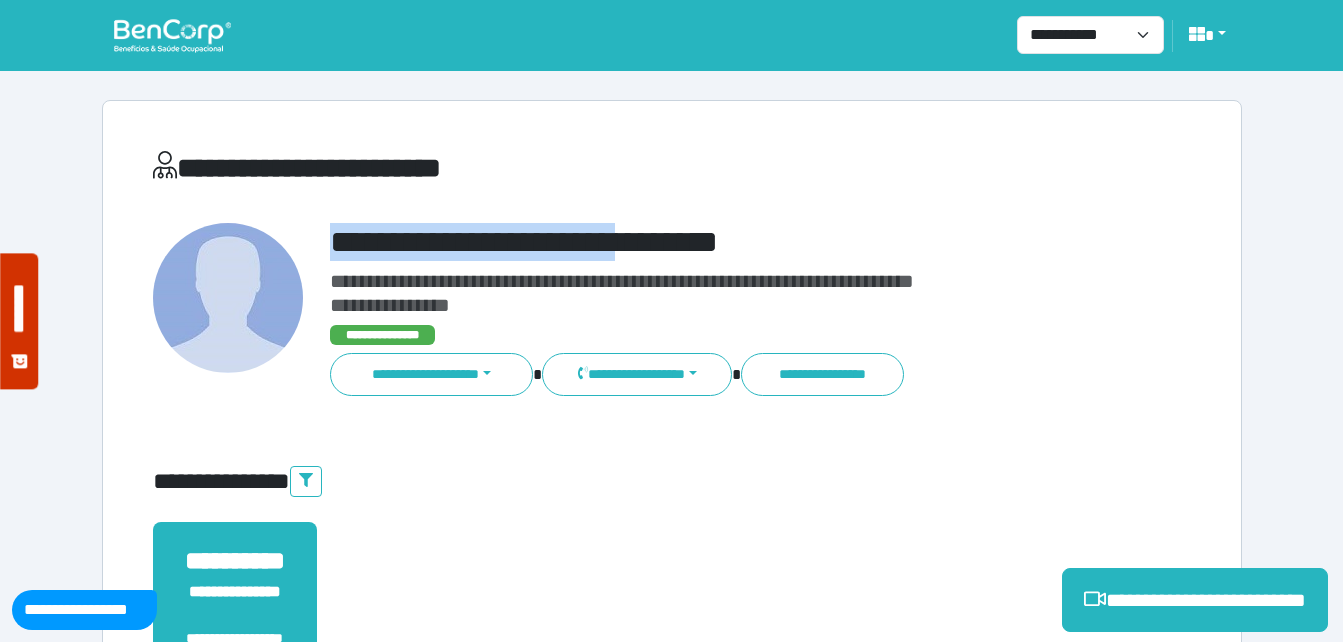 copy on "**********" 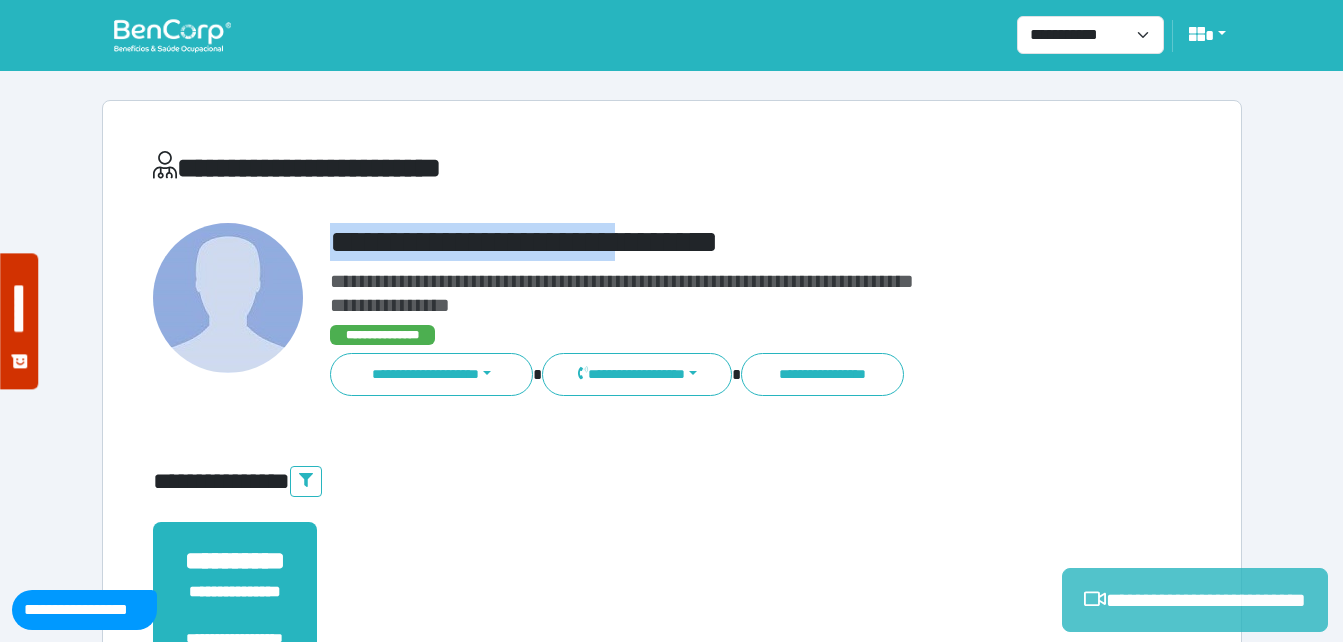 click on "**********" at bounding box center [1195, 600] 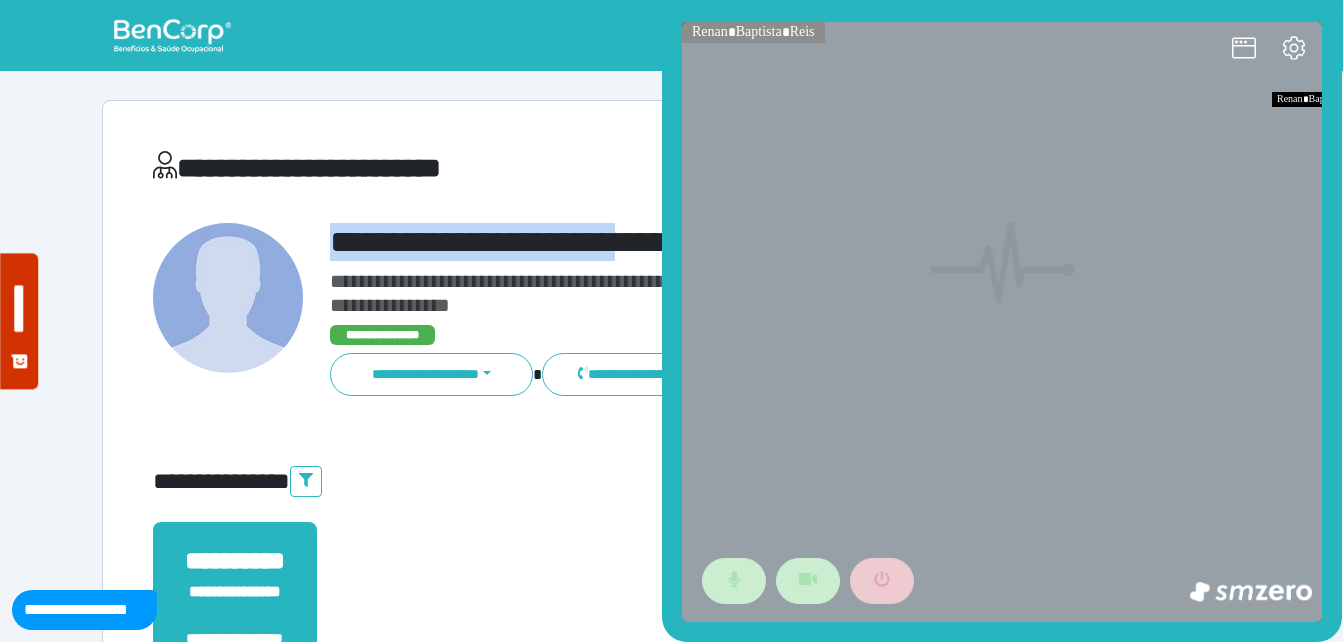 scroll, scrollTop: 0, scrollLeft: 0, axis: both 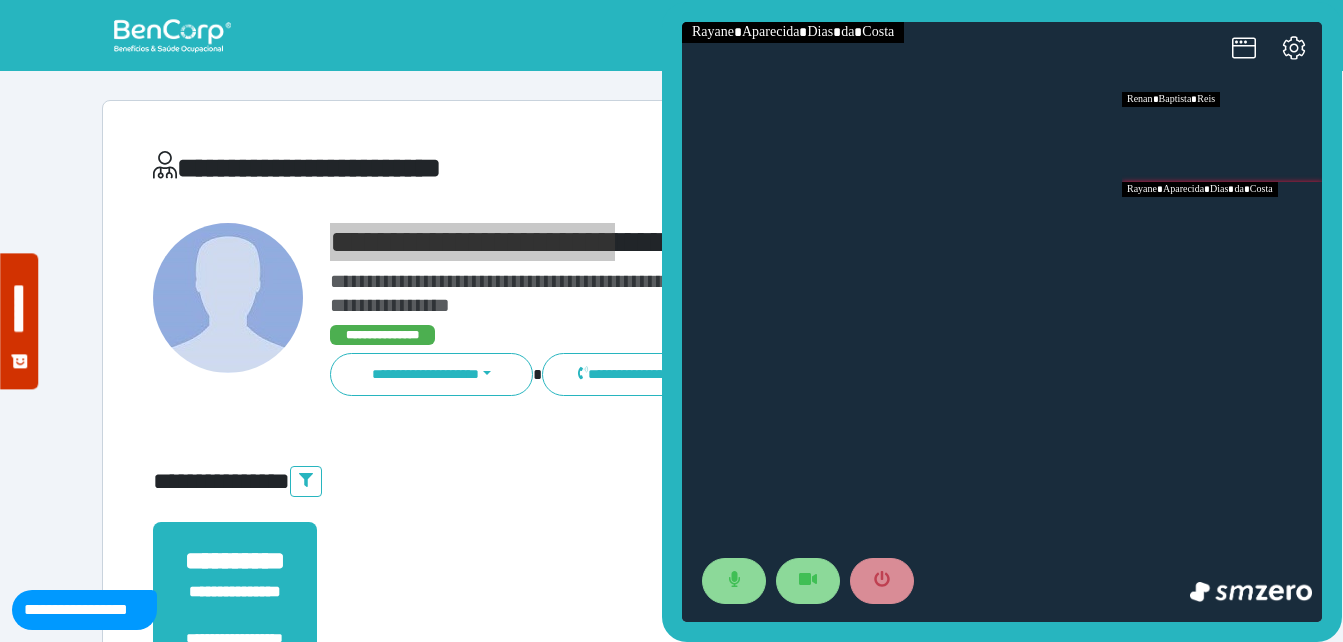 click at bounding box center [1222, 227] 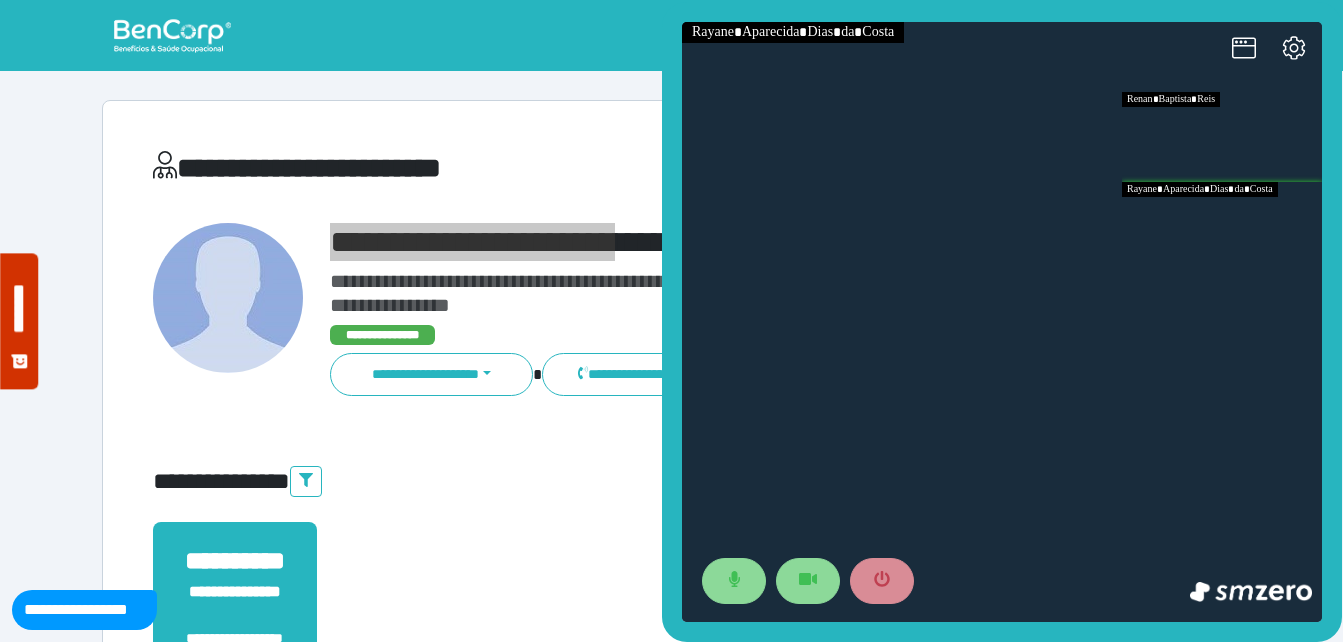 click at bounding box center (1222, 227) 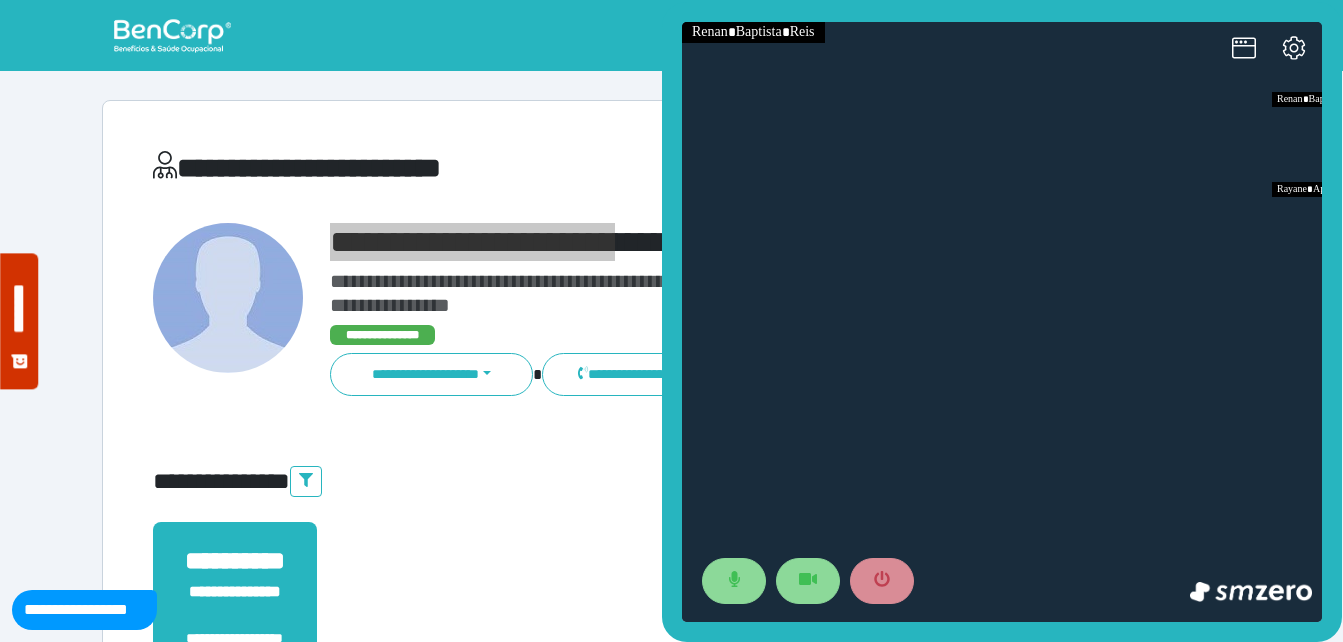 click at bounding box center [1002, 322] 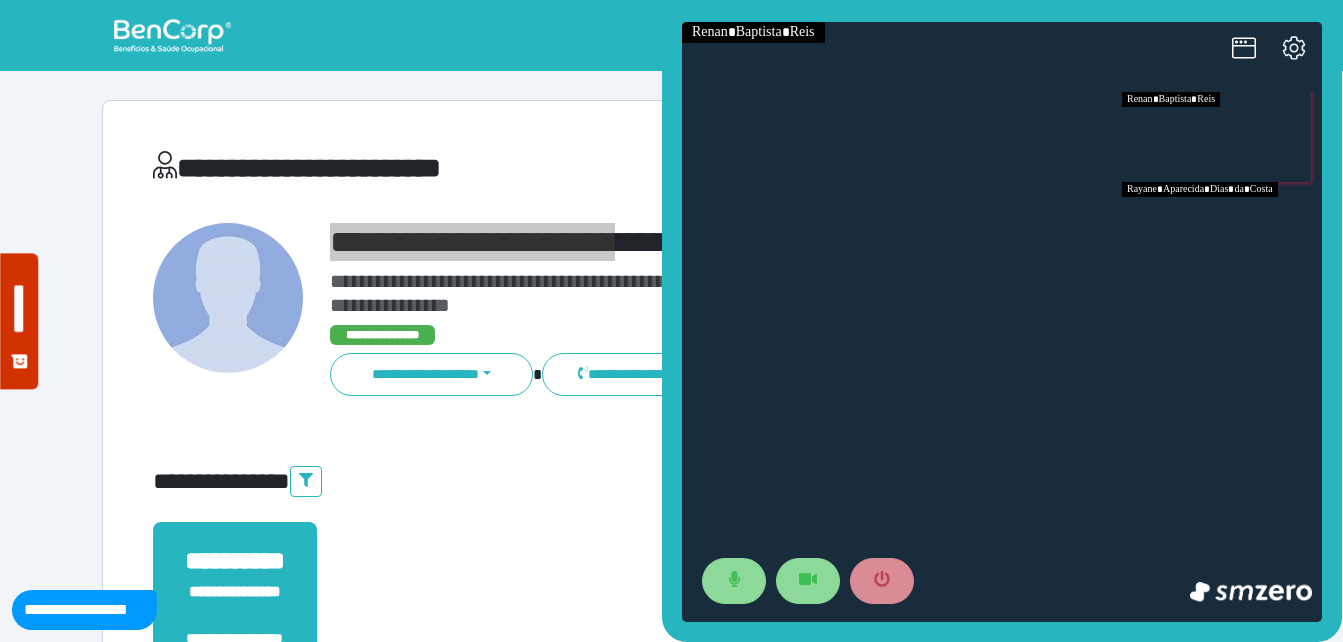 click at bounding box center (1222, 227) 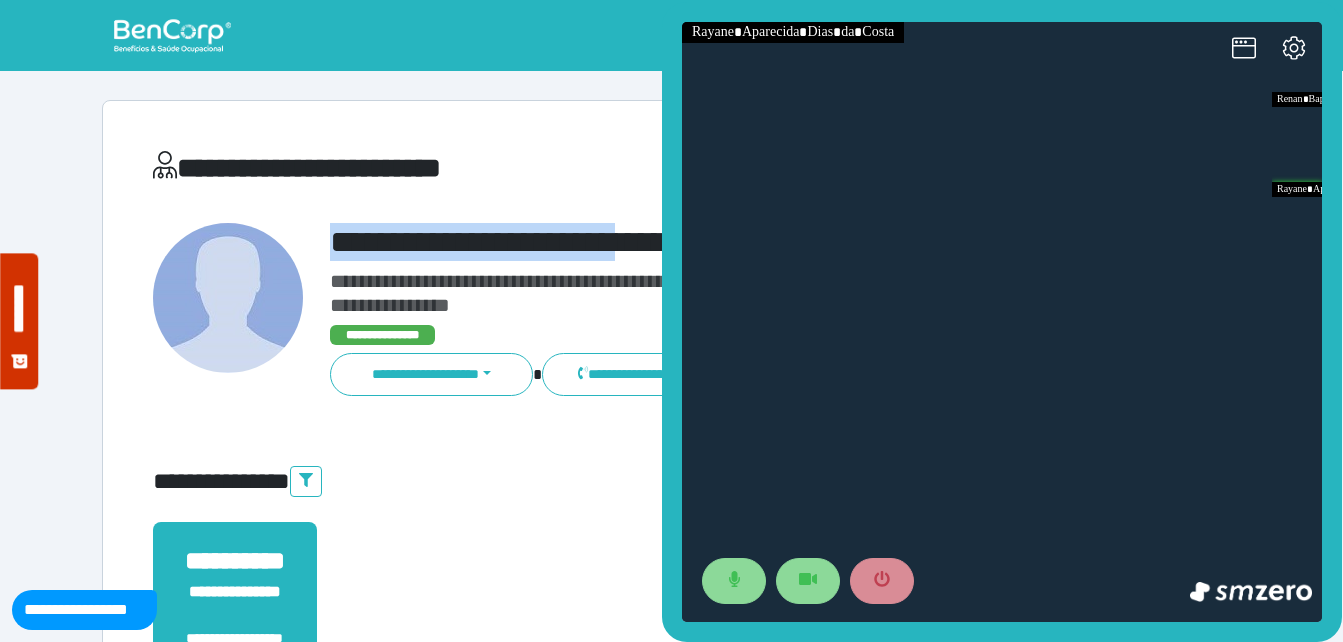 click on "**********" at bounding box center [716, 242] 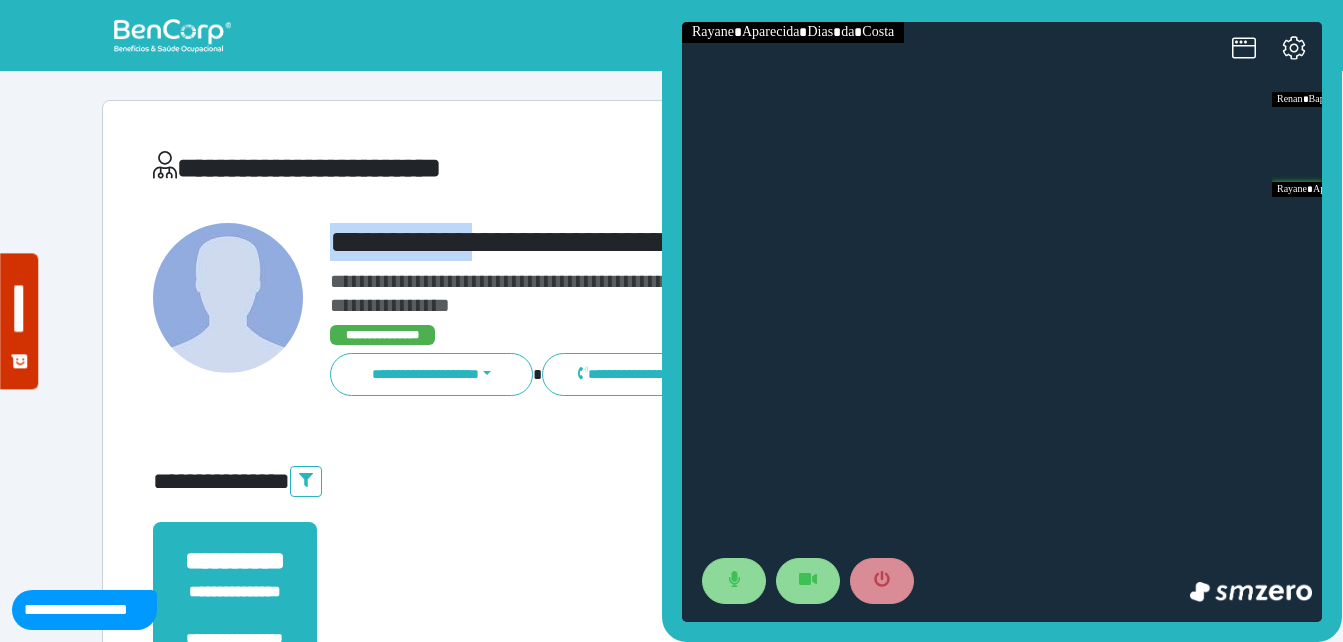 drag, startPoint x: 322, startPoint y: 240, endPoint x: 518, endPoint y: 227, distance: 196.43065 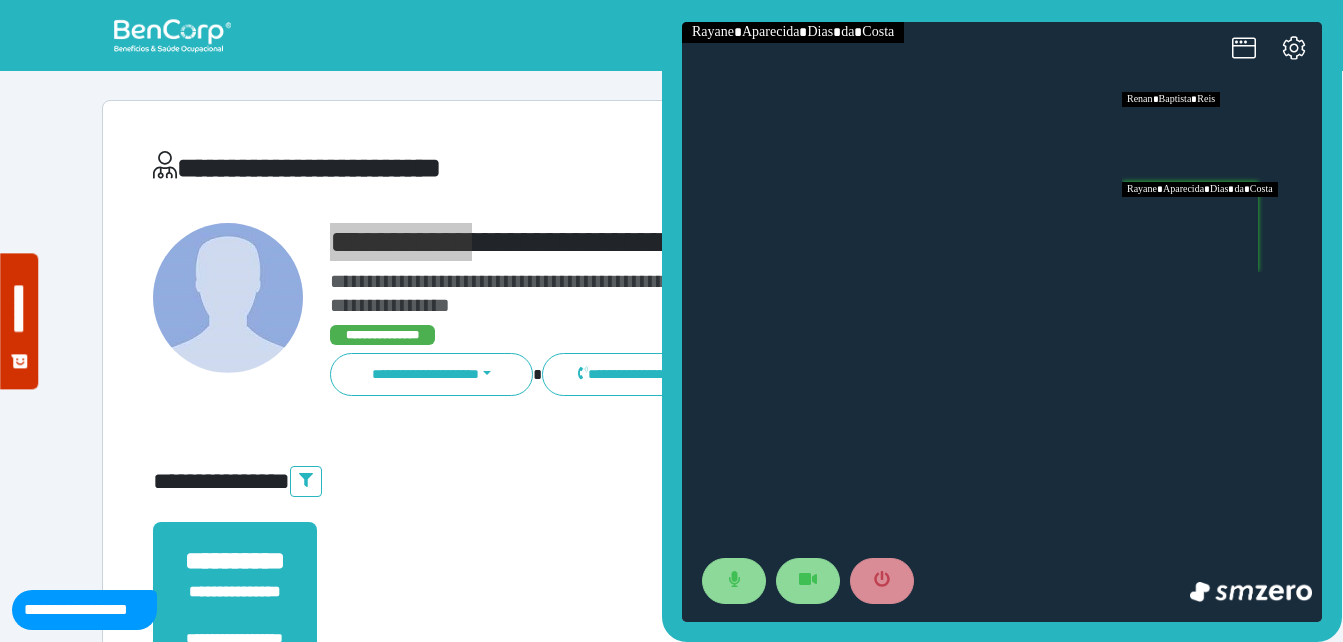 click at bounding box center [1222, 137] 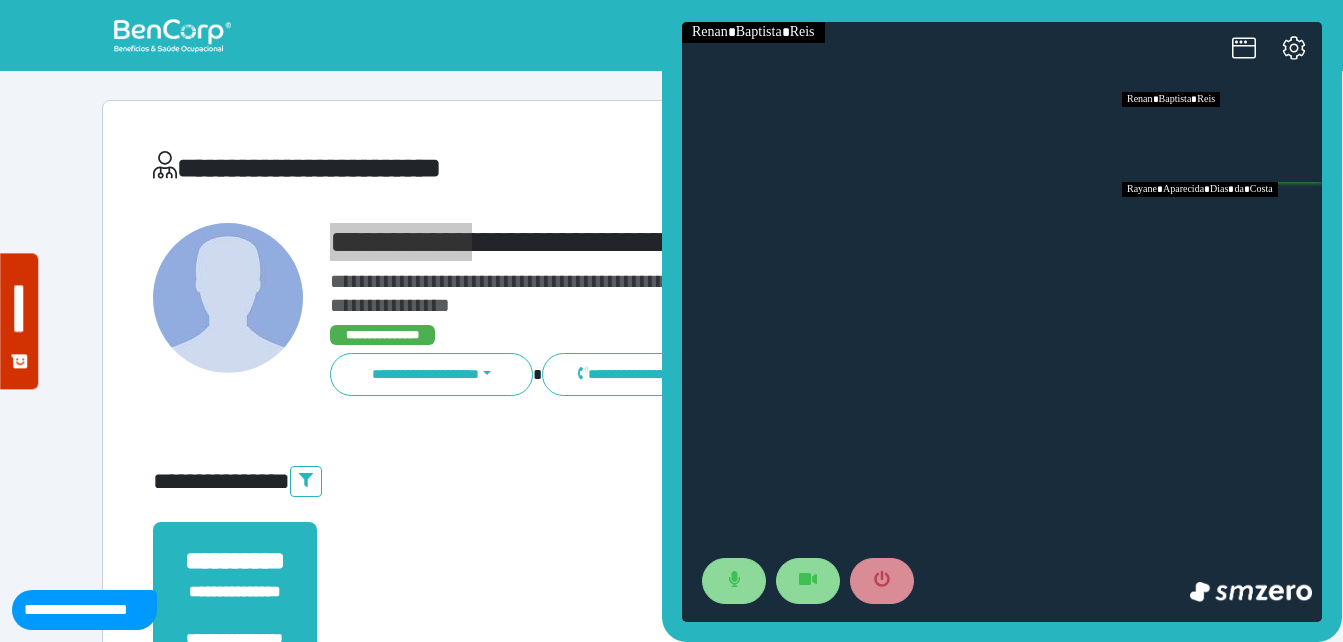 click at bounding box center (1222, 227) 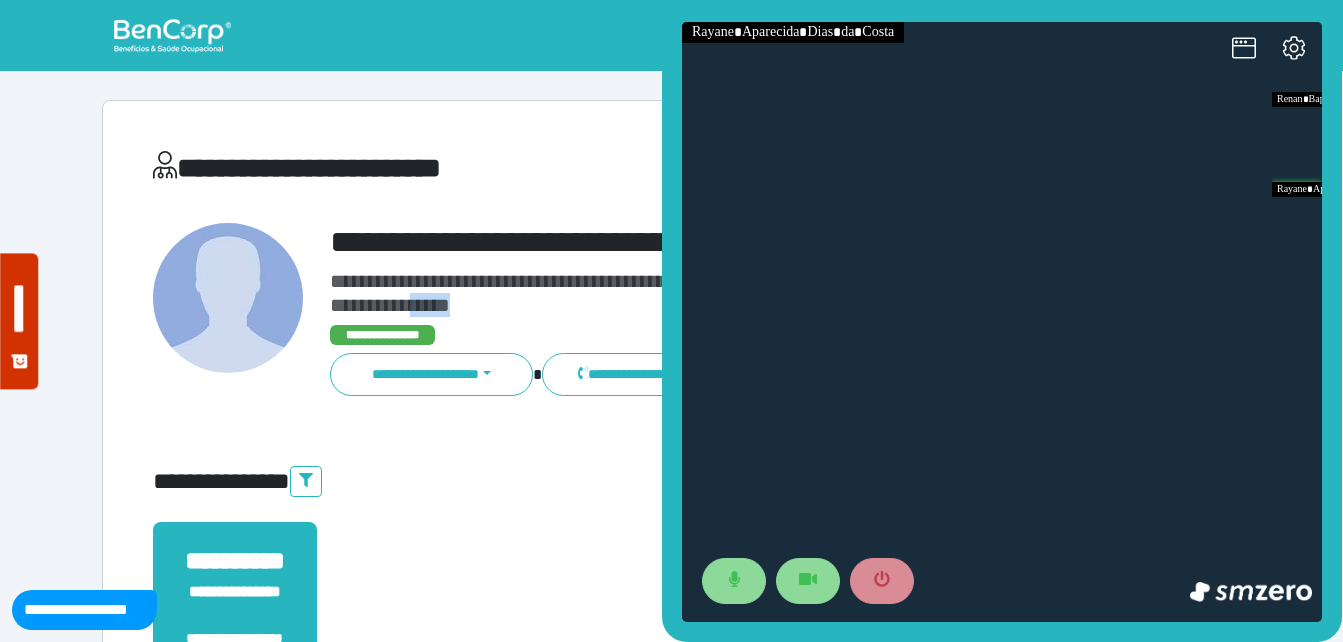 drag, startPoint x: 469, startPoint y: 310, endPoint x: 415, endPoint y: 315, distance: 54.230988 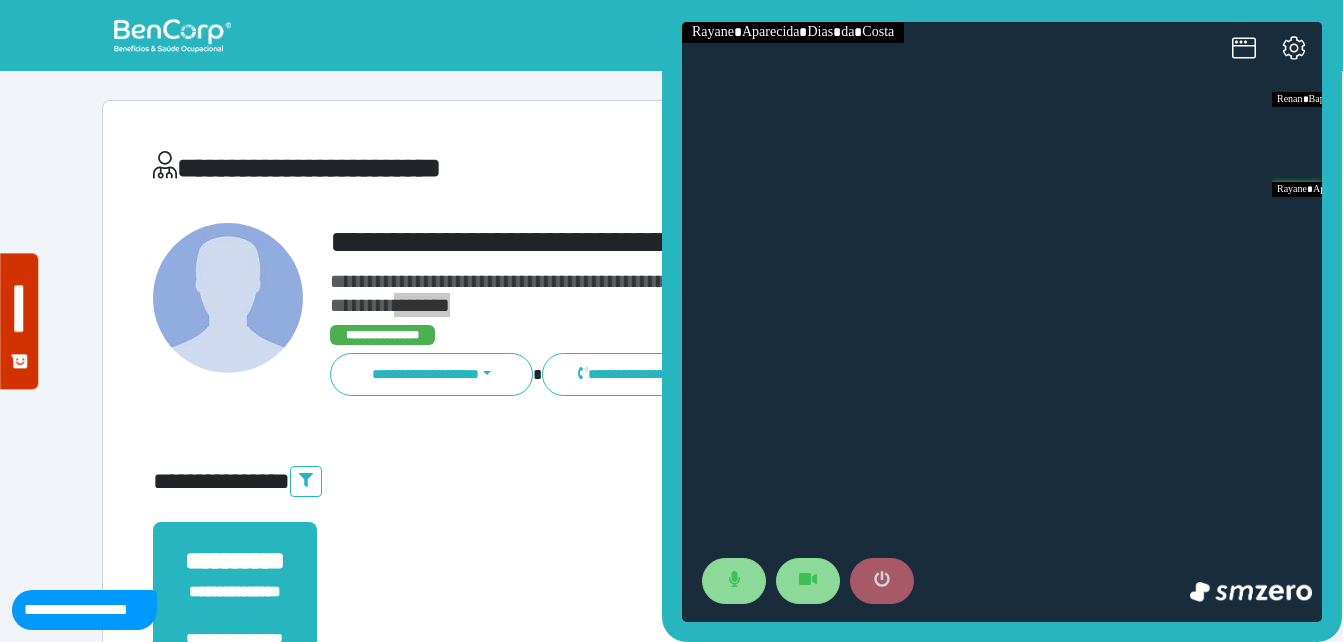 click 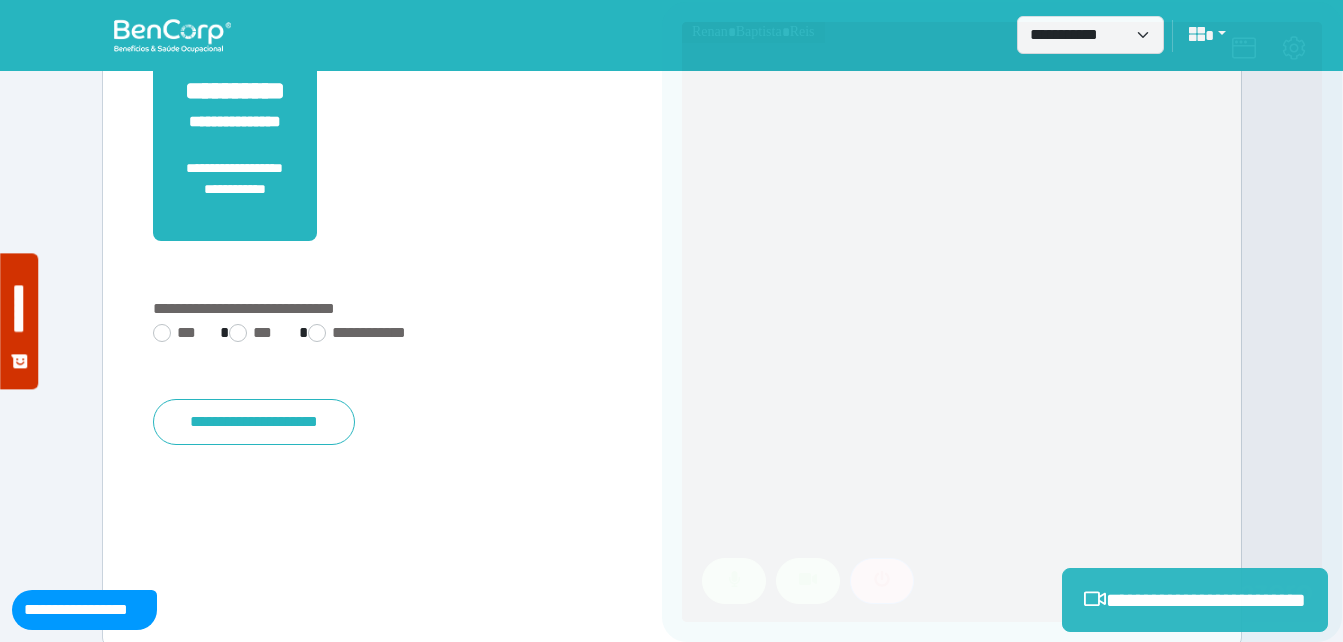 scroll, scrollTop: 494, scrollLeft: 0, axis: vertical 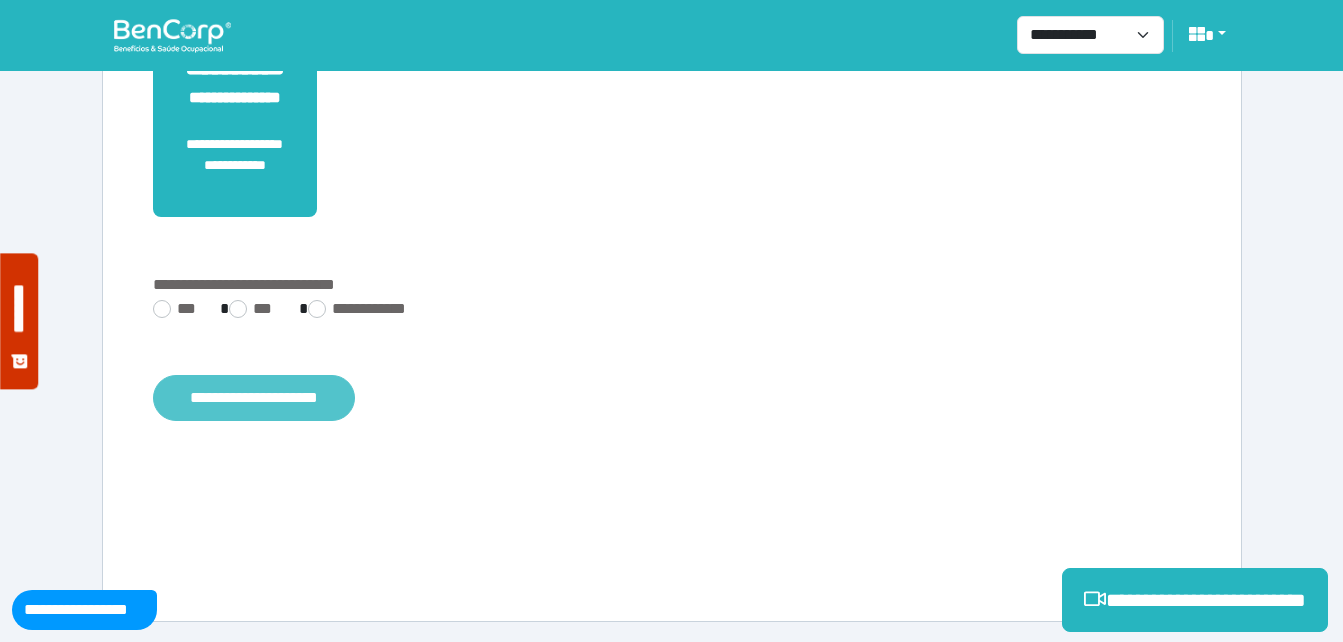 click on "**********" at bounding box center (254, 398) 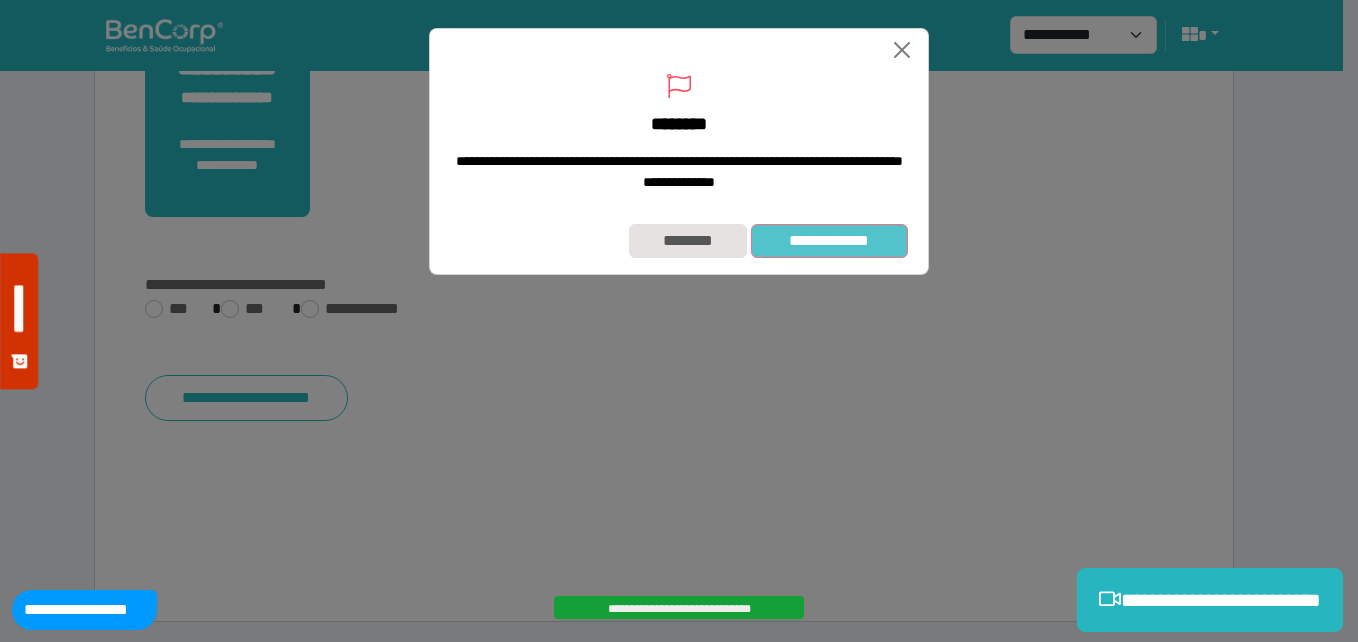 click on "**********" at bounding box center (829, 241) 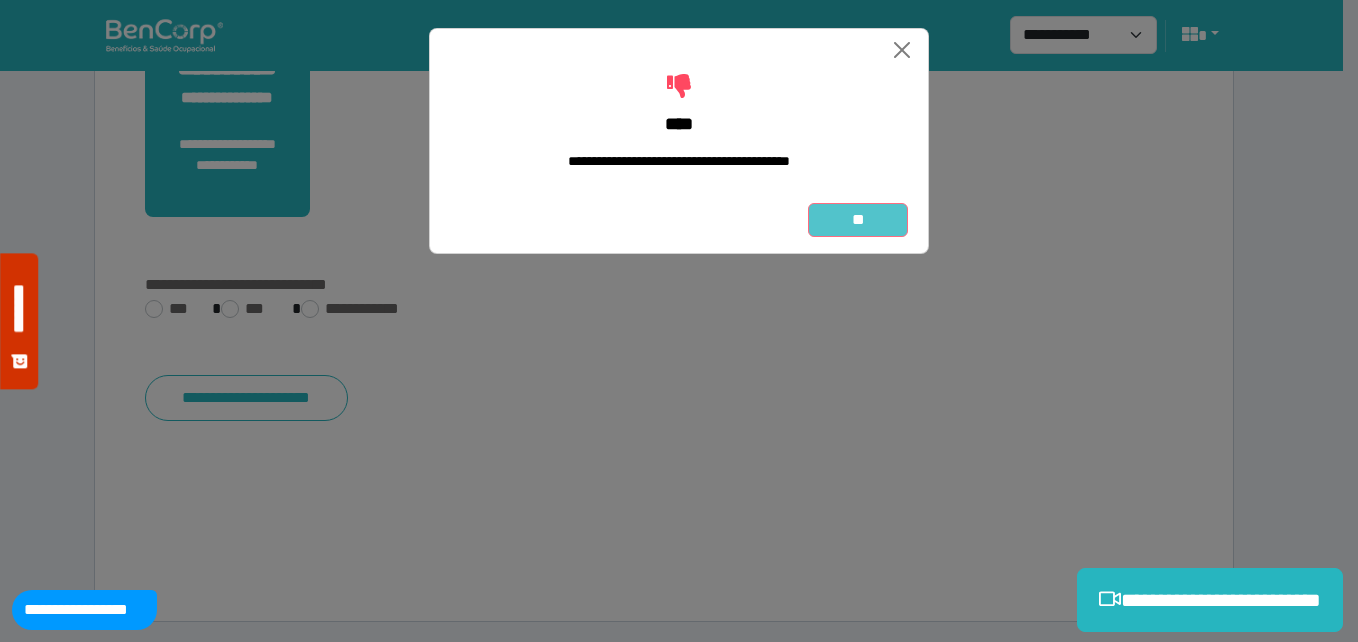 click on "**" at bounding box center [858, 220] 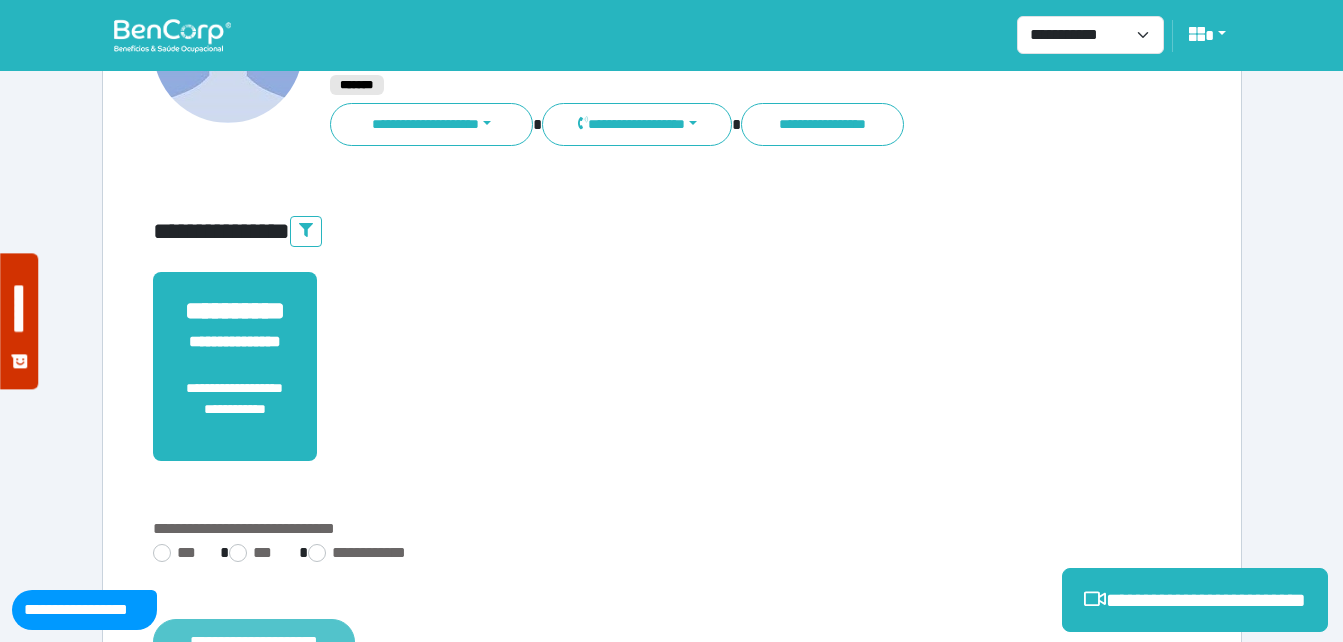 scroll, scrollTop: 400, scrollLeft: 0, axis: vertical 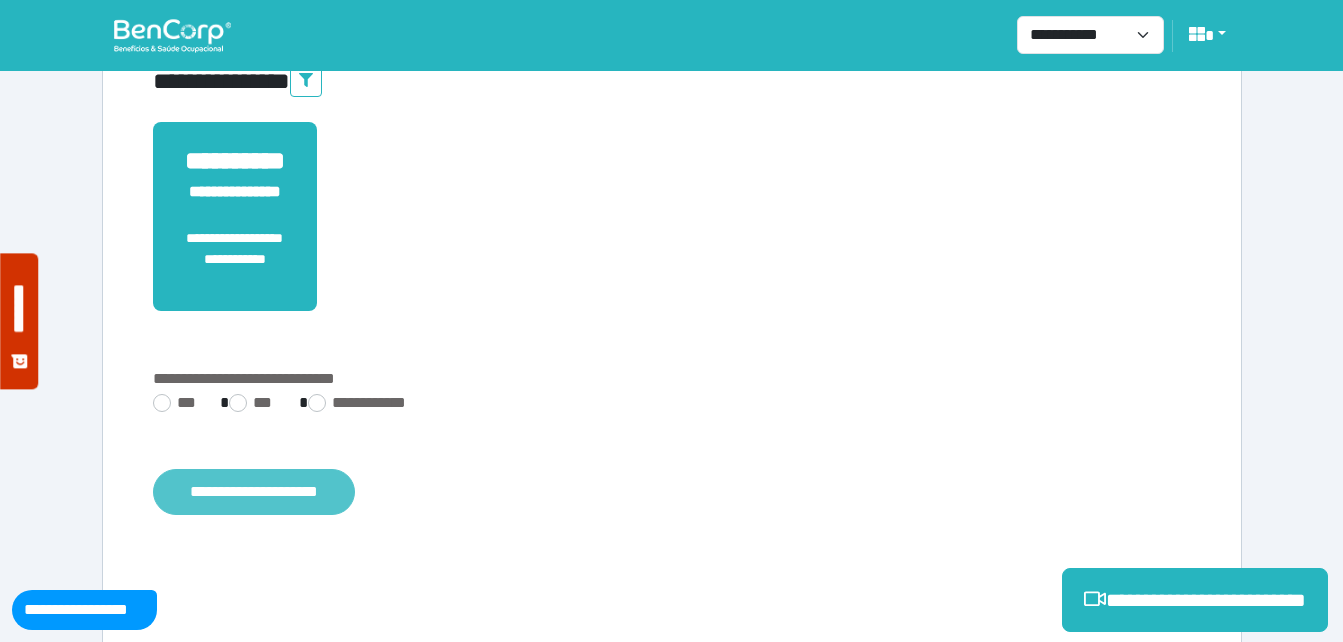 click on "**********" at bounding box center (254, 492) 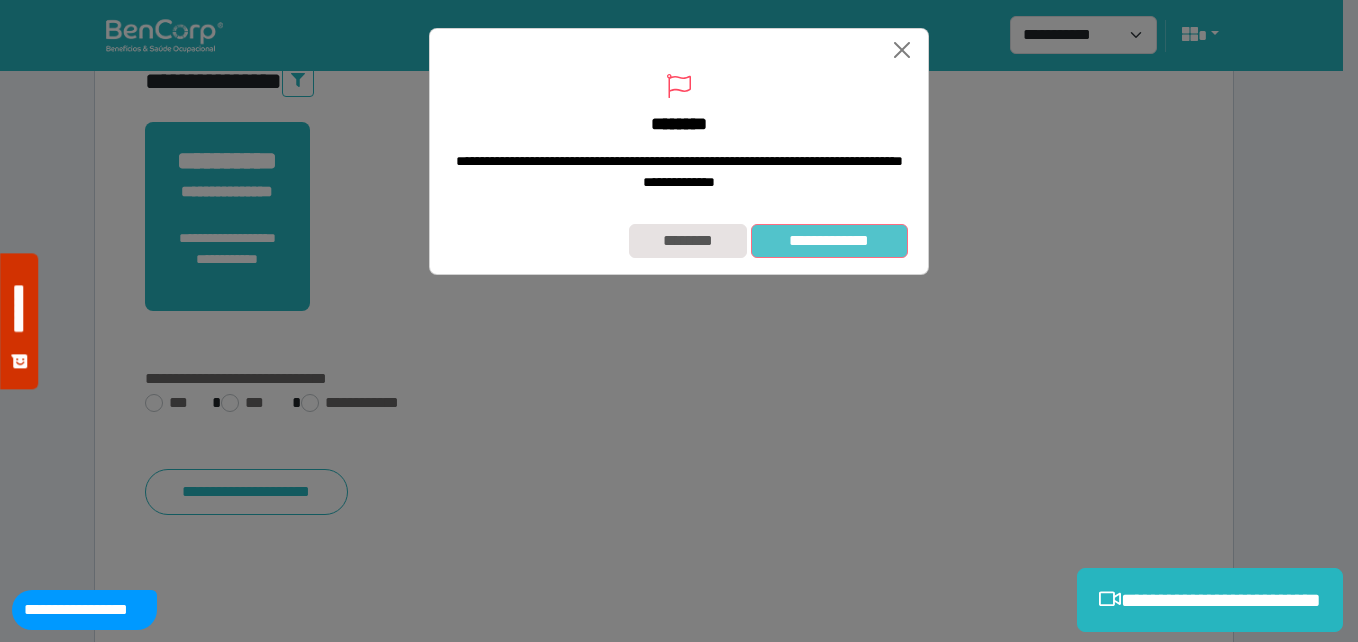 click on "**********" at bounding box center (829, 241) 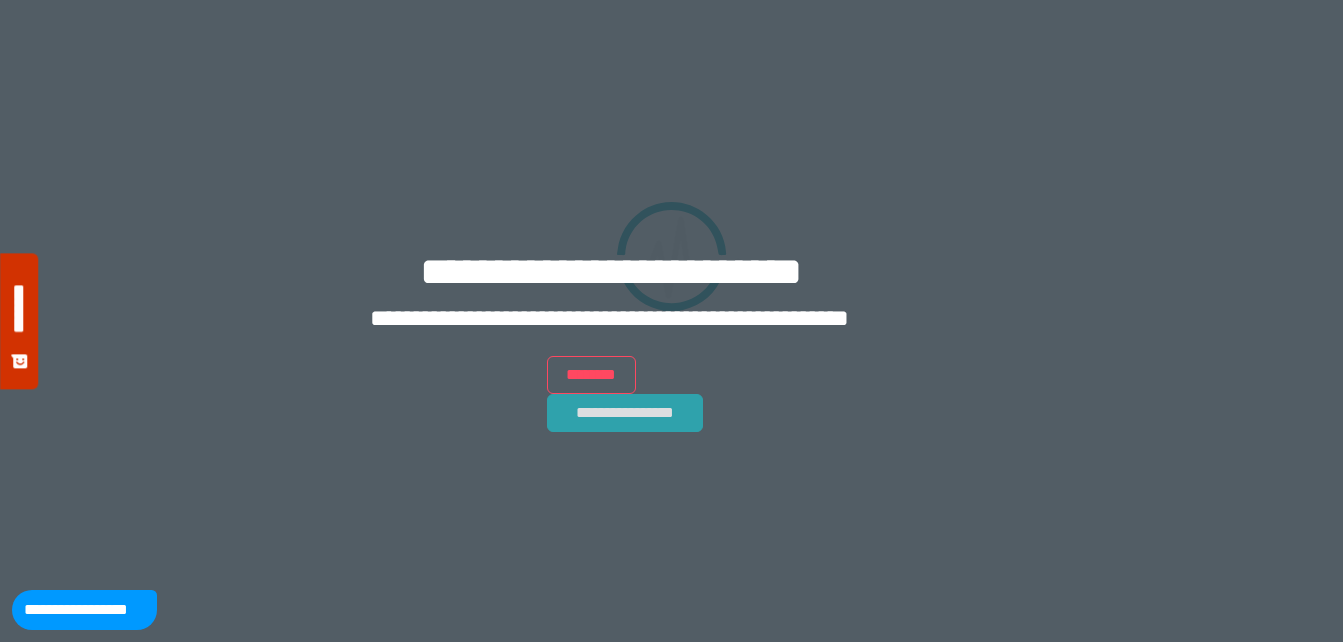 scroll, scrollTop: 0, scrollLeft: 0, axis: both 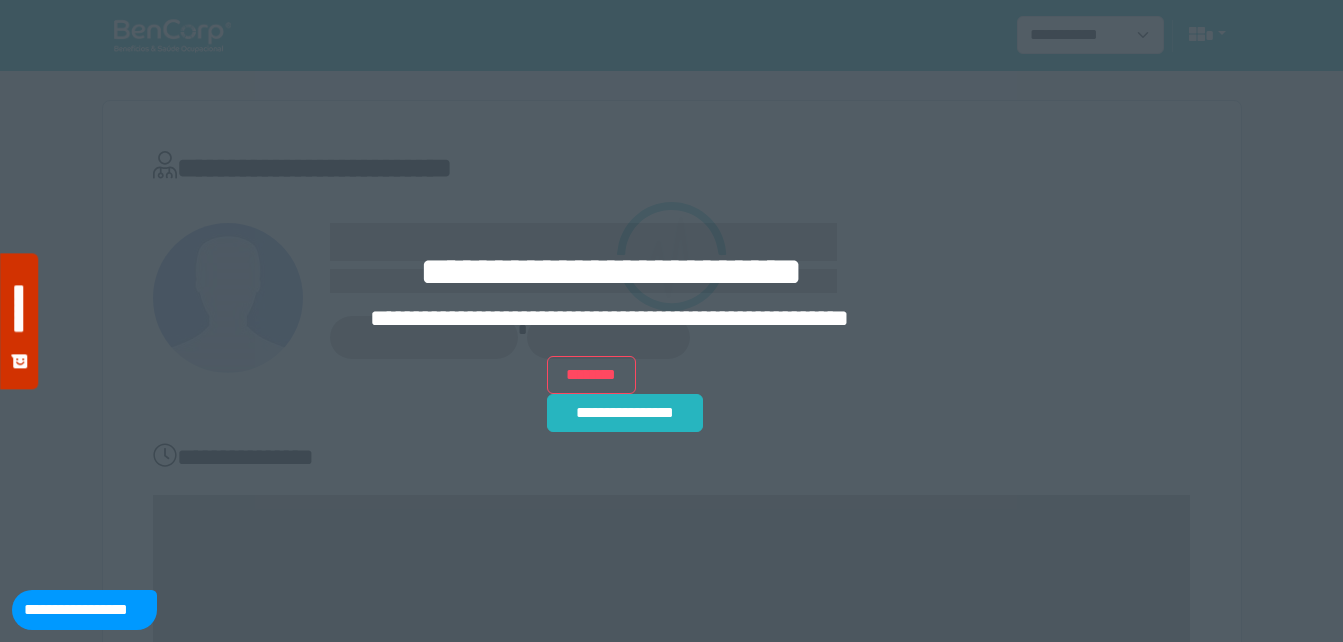 click on "**********" at bounding box center [671, 321] 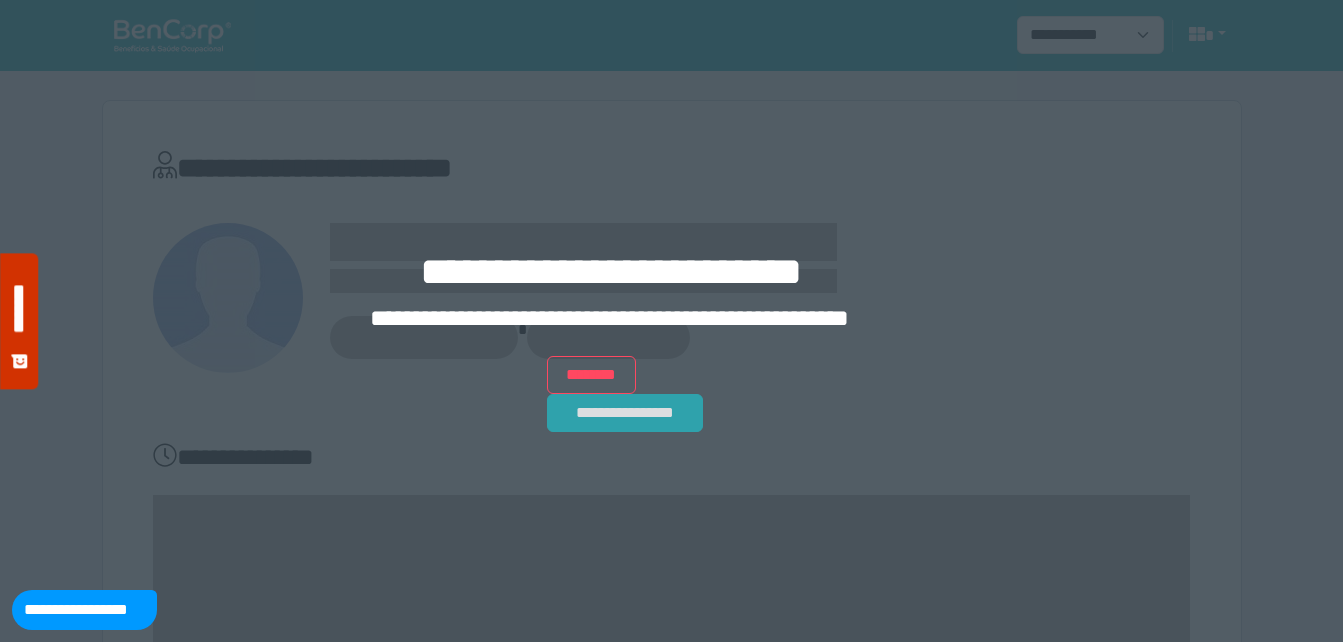 click on "**********" at bounding box center (625, 413) 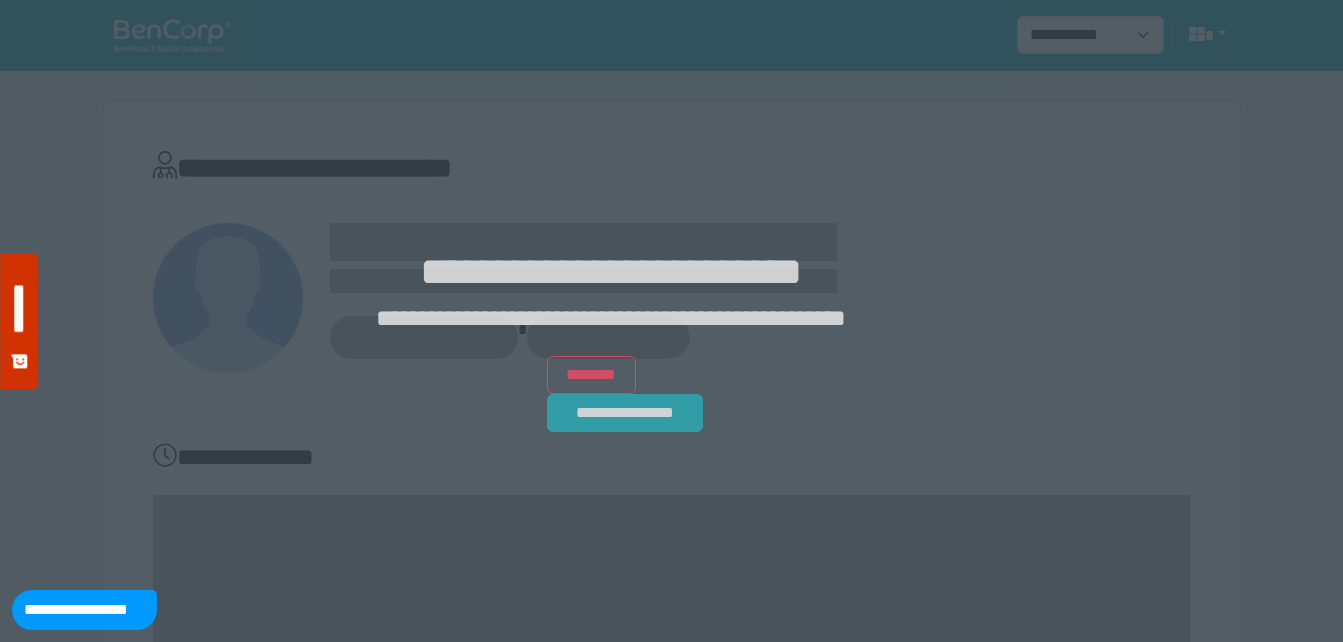 drag, startPoint x: 743, startPoint y: 391, endPoint x: 744, endPoint y: 408, distance: 17.029387 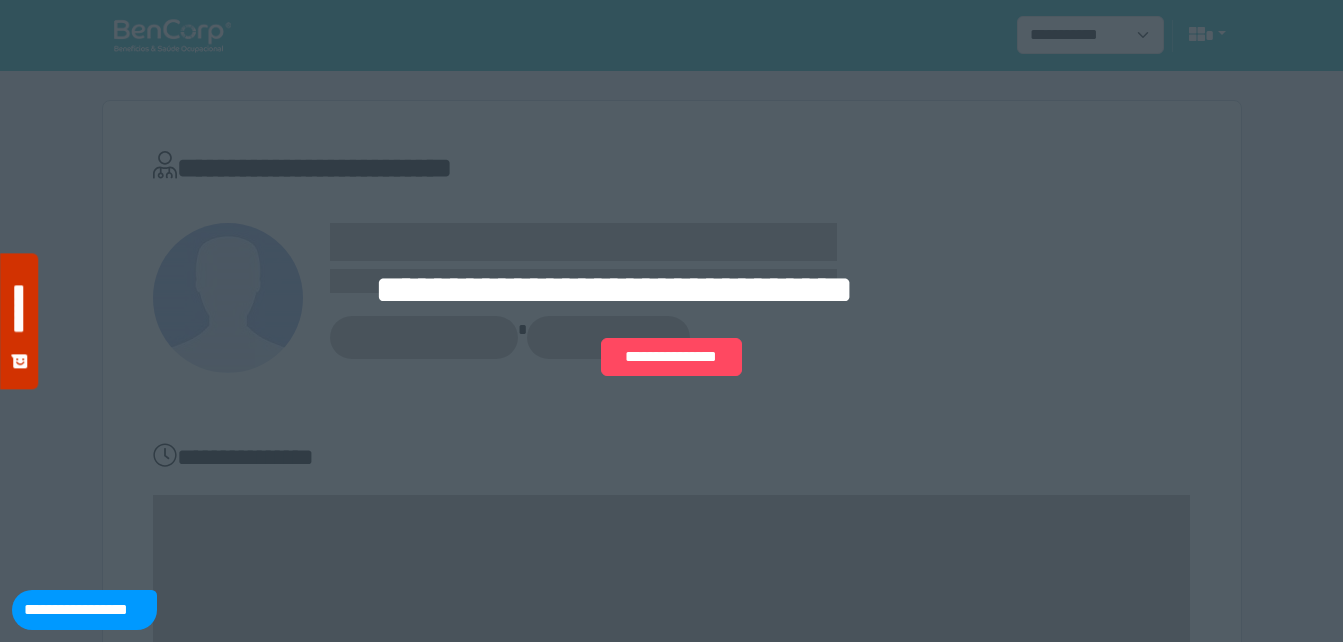 scroll, scrollTop: 74, scrollLeft: 0, axis: vertical 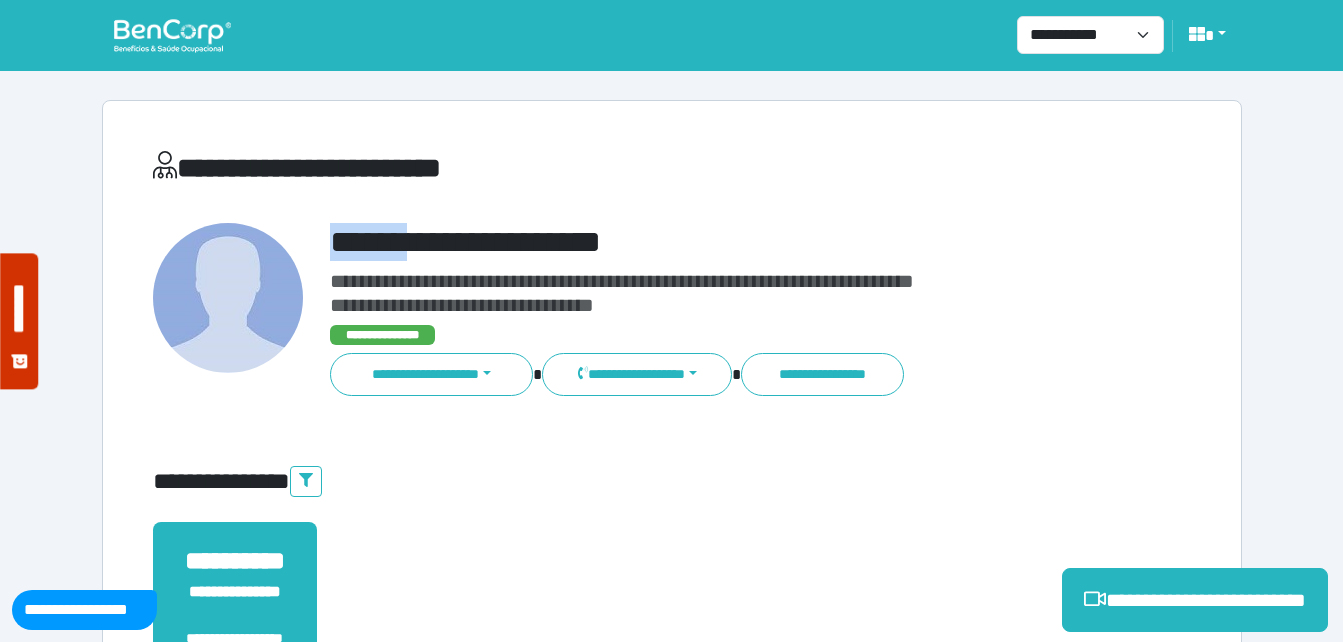 drag, startPoint x: 332, startPoint y: 241, endPoint x: 576, endPoint y: 219, distance: 244.98979 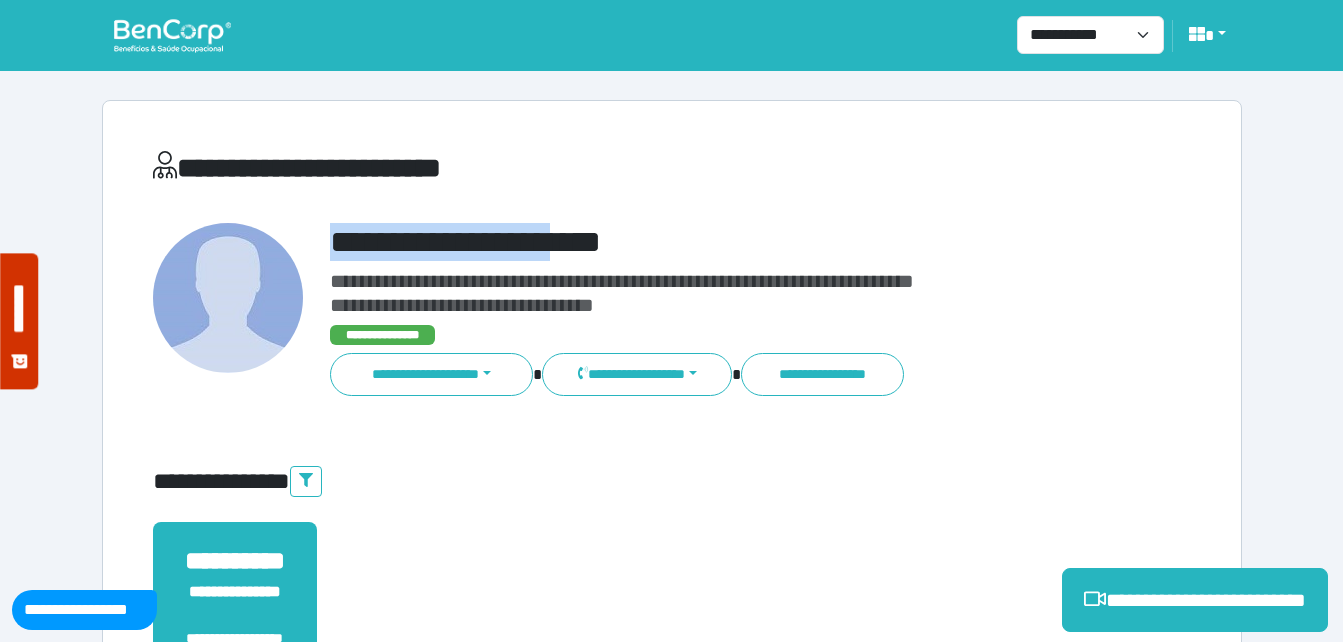 copy on "**********" 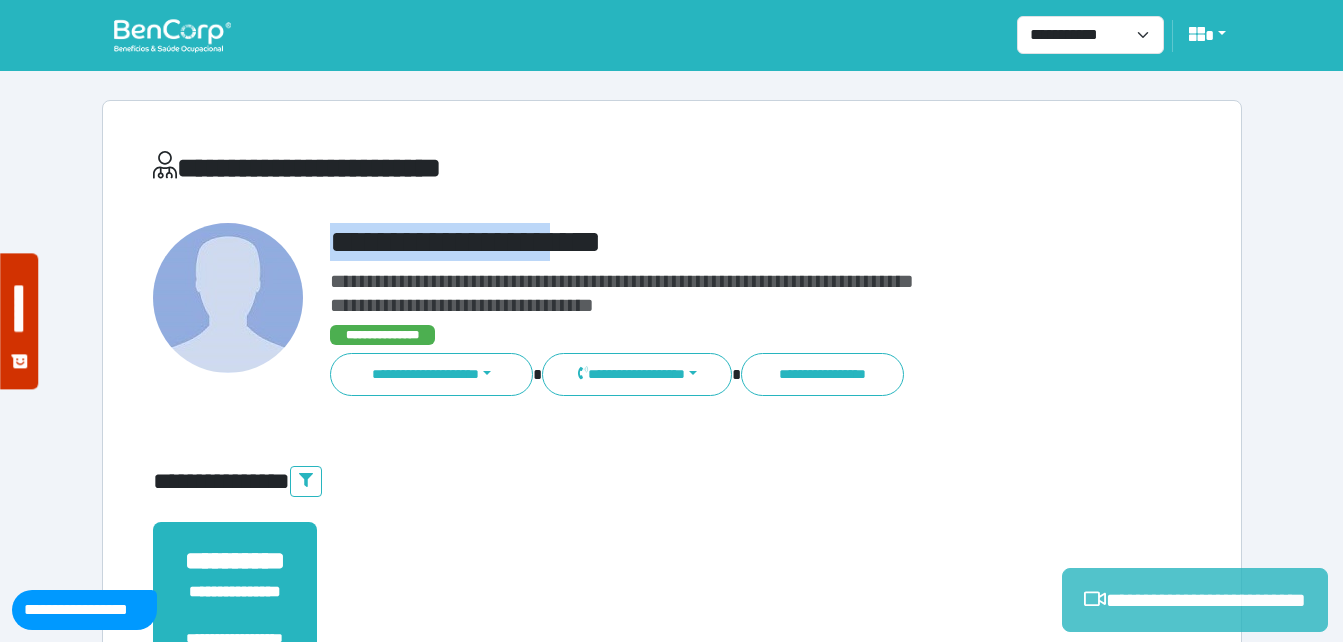 click on "**********" at bounding box center (1195, 600) 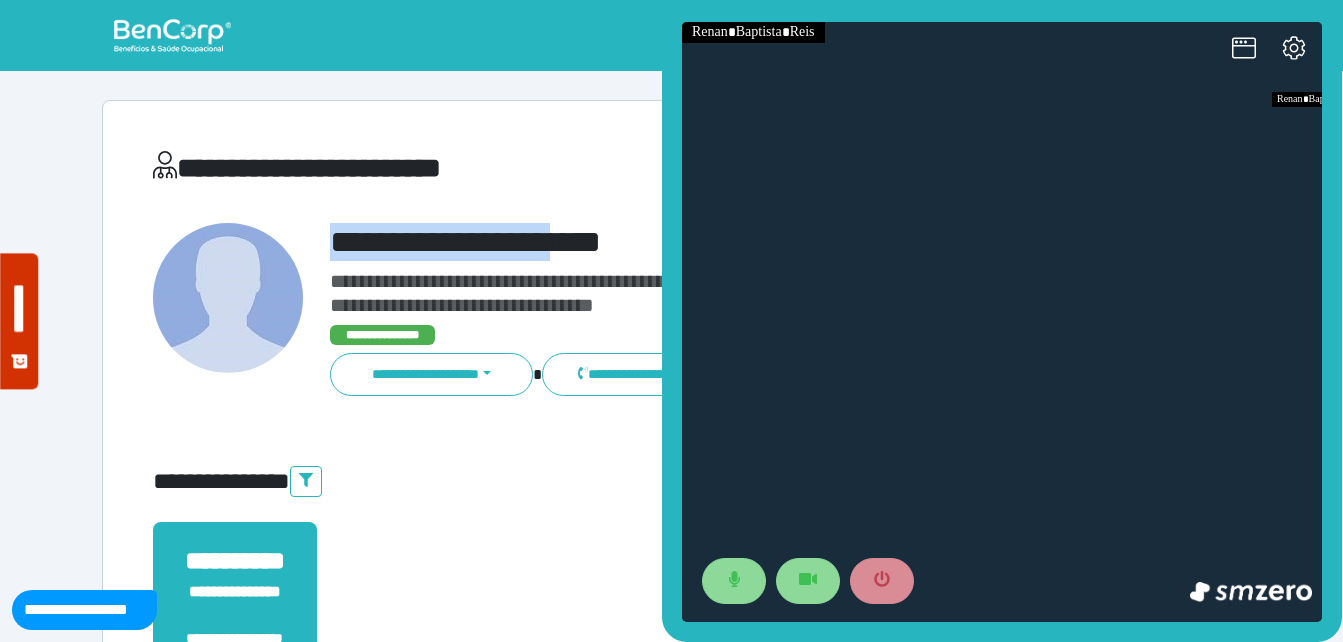scroll, scrollTop: 0, scrollLeft: 0, axis: both 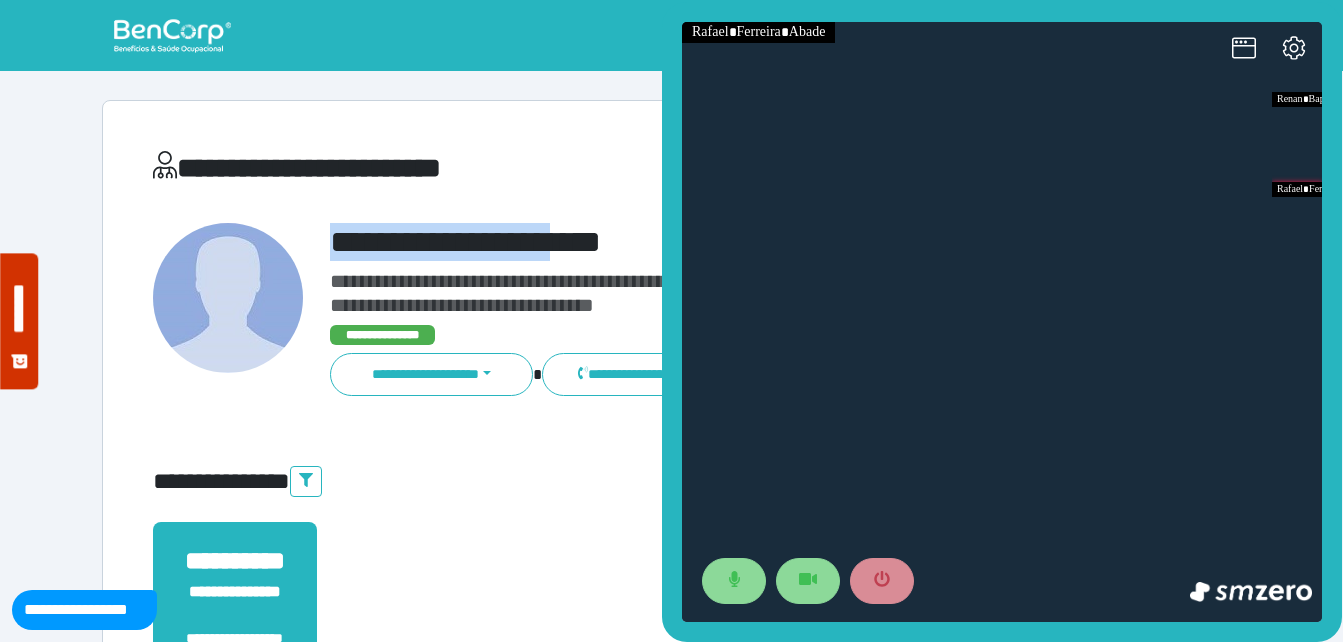click on "**********" at bounding box center [716, 242] 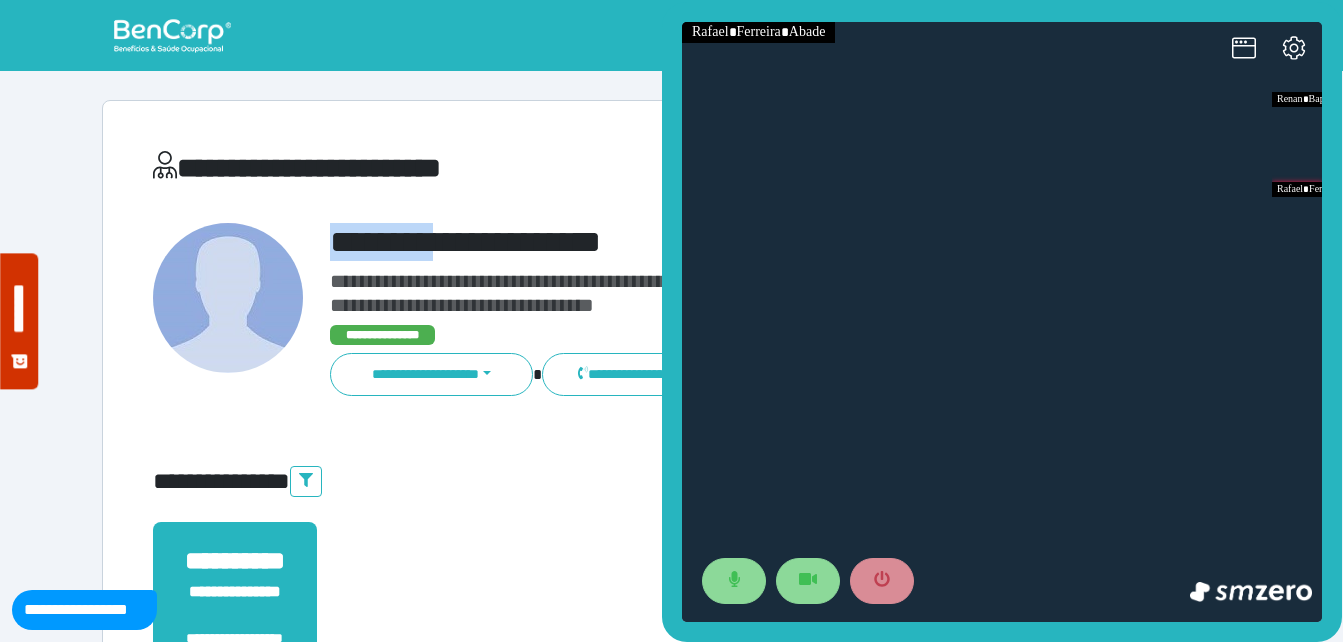 drag, startPoint x: 321, startPoint y: 240, endPoint x: 524, endPoint y: 238, distance: 203.00986 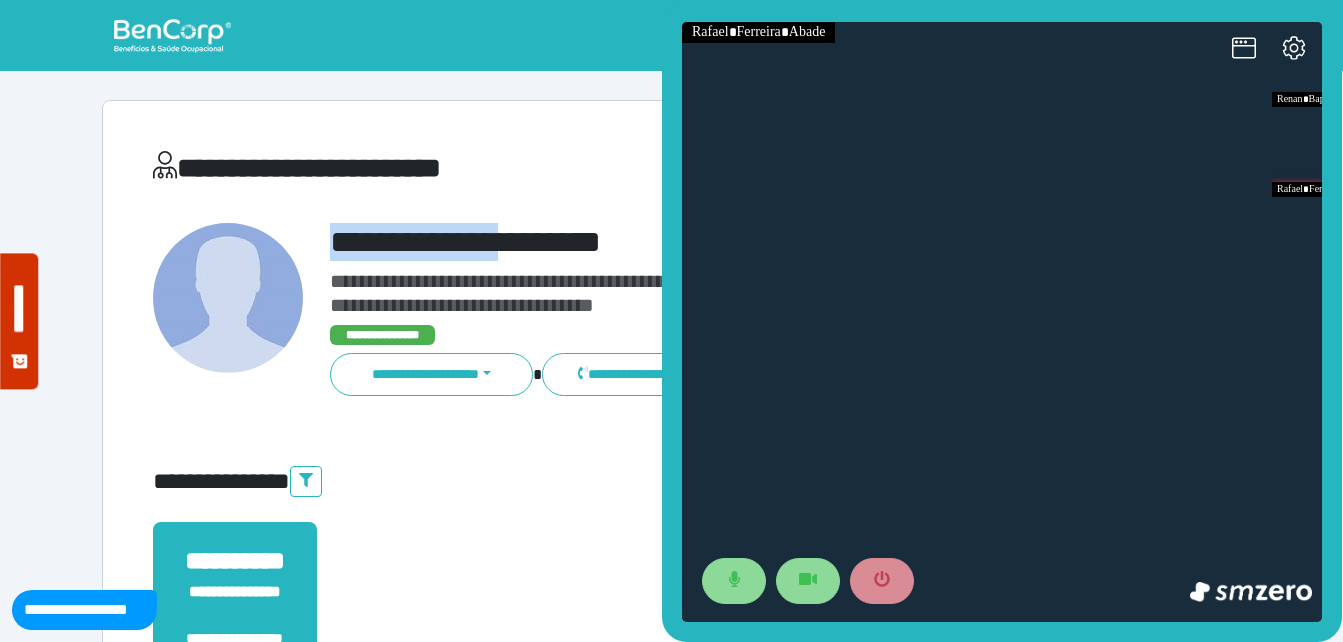 copy on "**********" 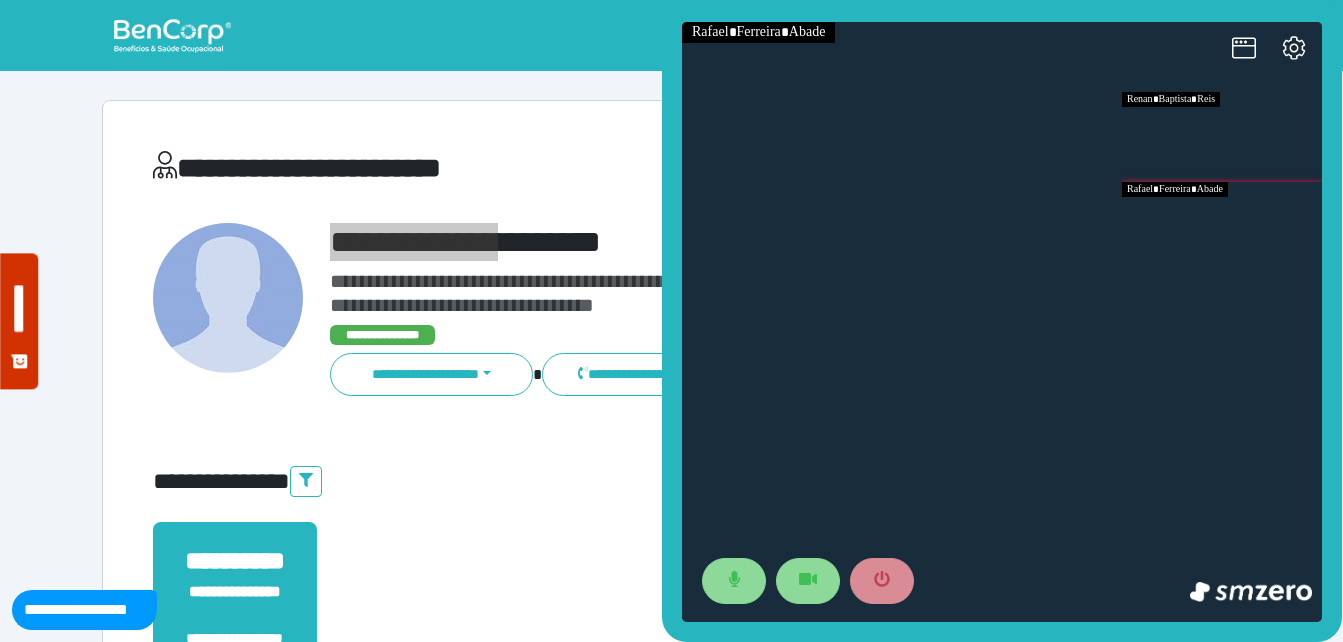 click at bounding box center [1222, 137] 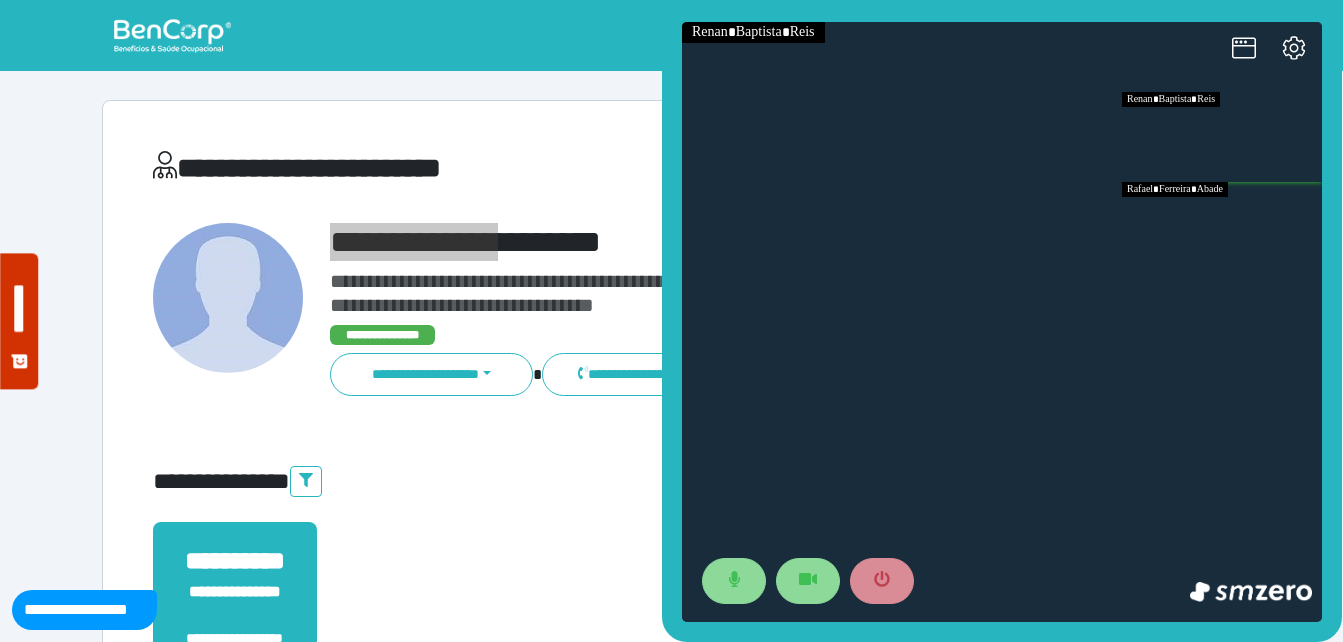 click at bounding box center (1222, 227) 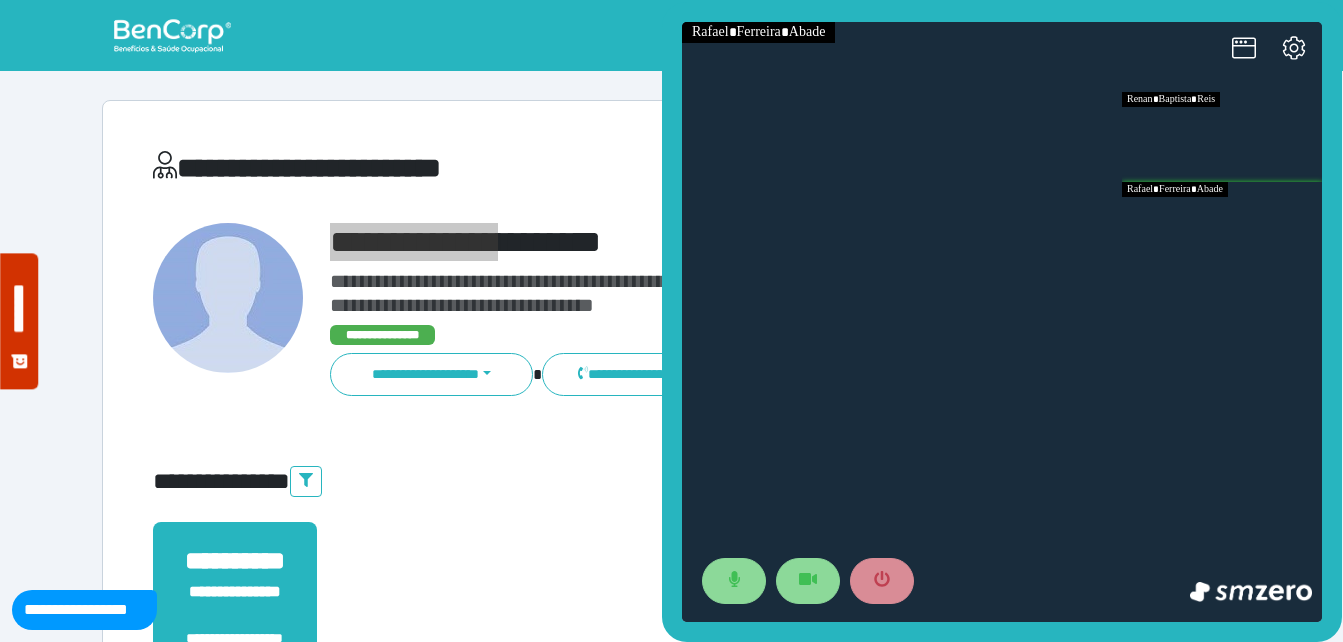 click at bounding box center (1222, 137) 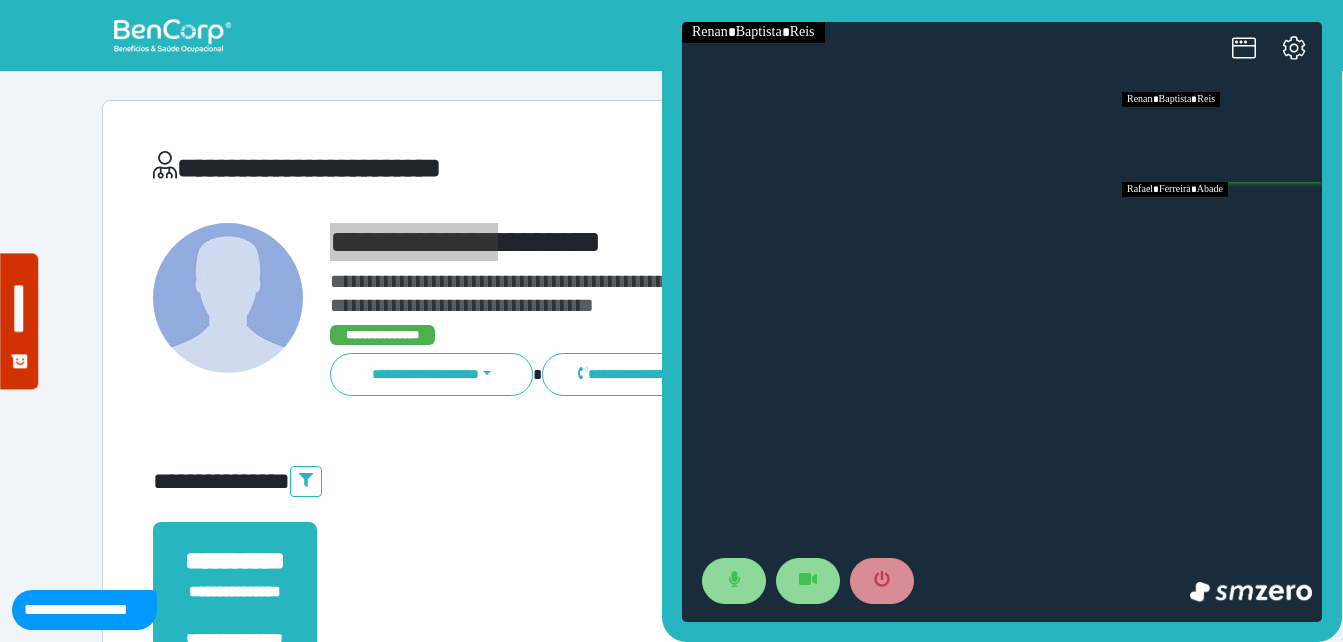 click at bounding box center (1222, 227) 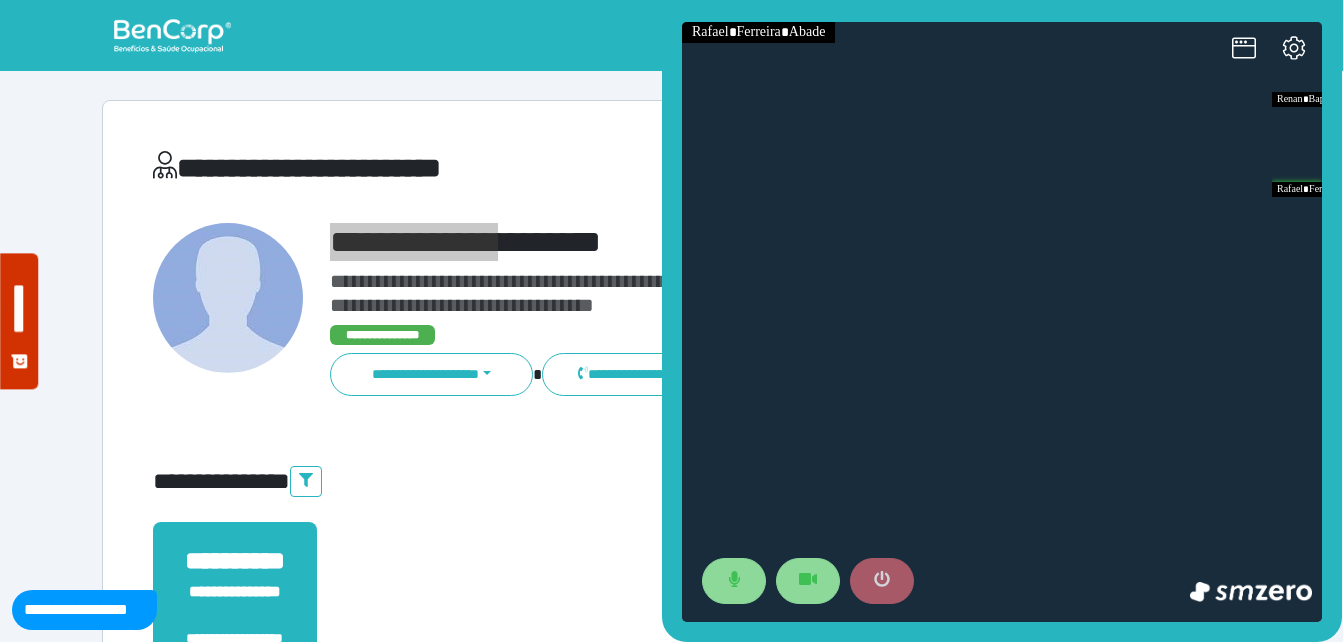 click at bounding box center (882, 581) 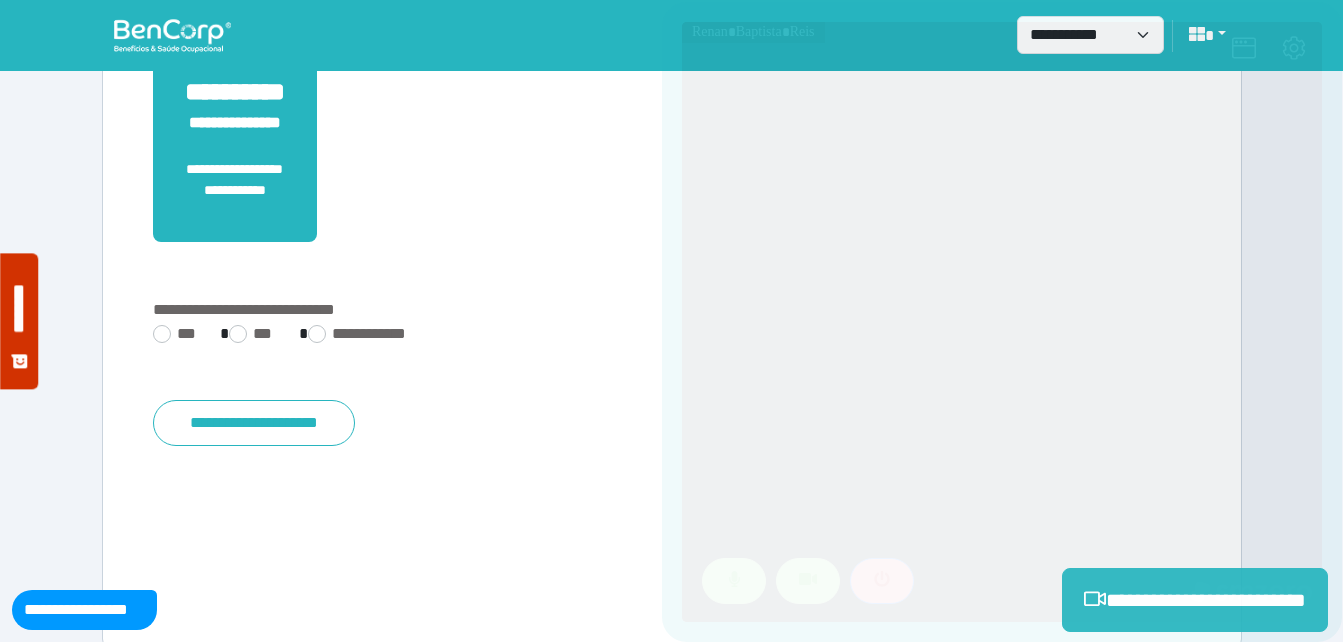 scroll, scrollTop: 494, scrollLeft: 0, axis: vertical 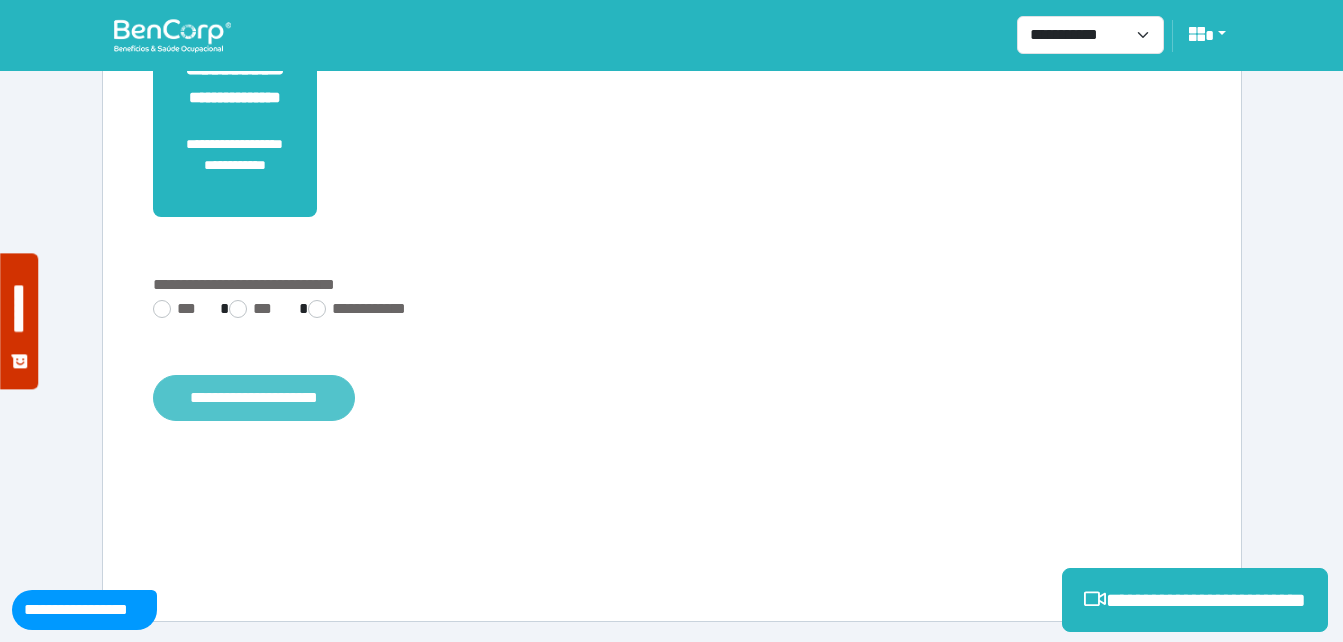 click on "**********" at bounding box center [254, 398] 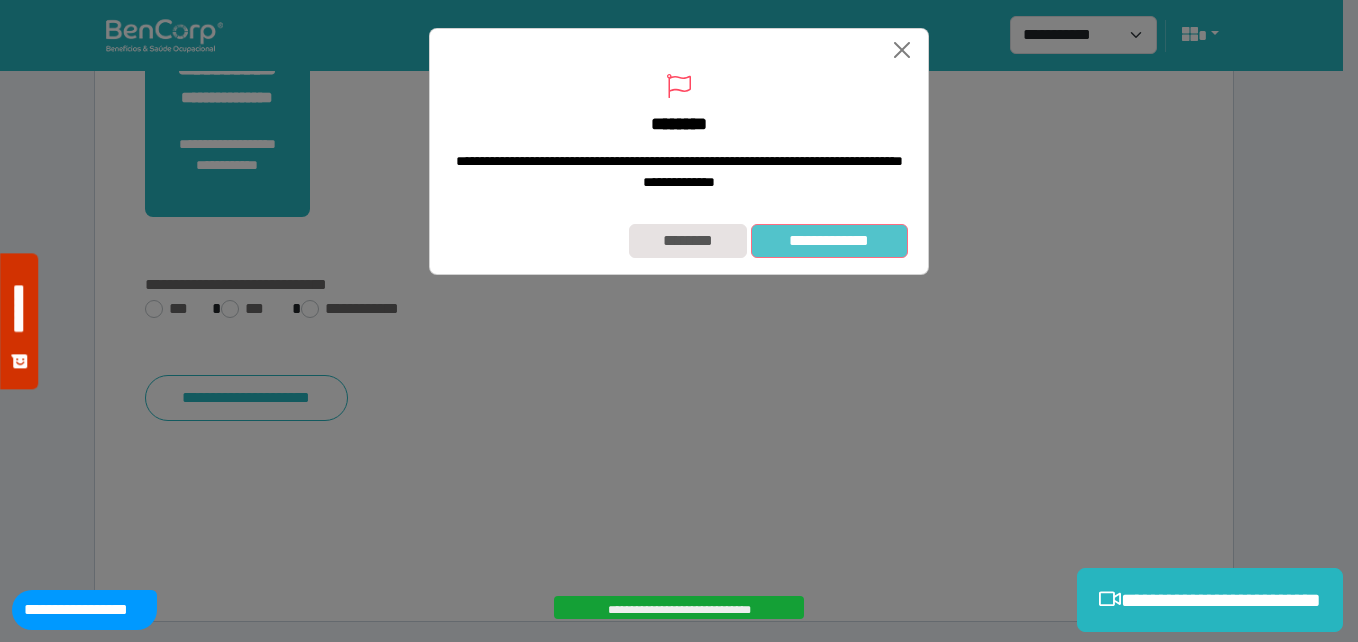 click on "**********" at bounding box center [829, 241] 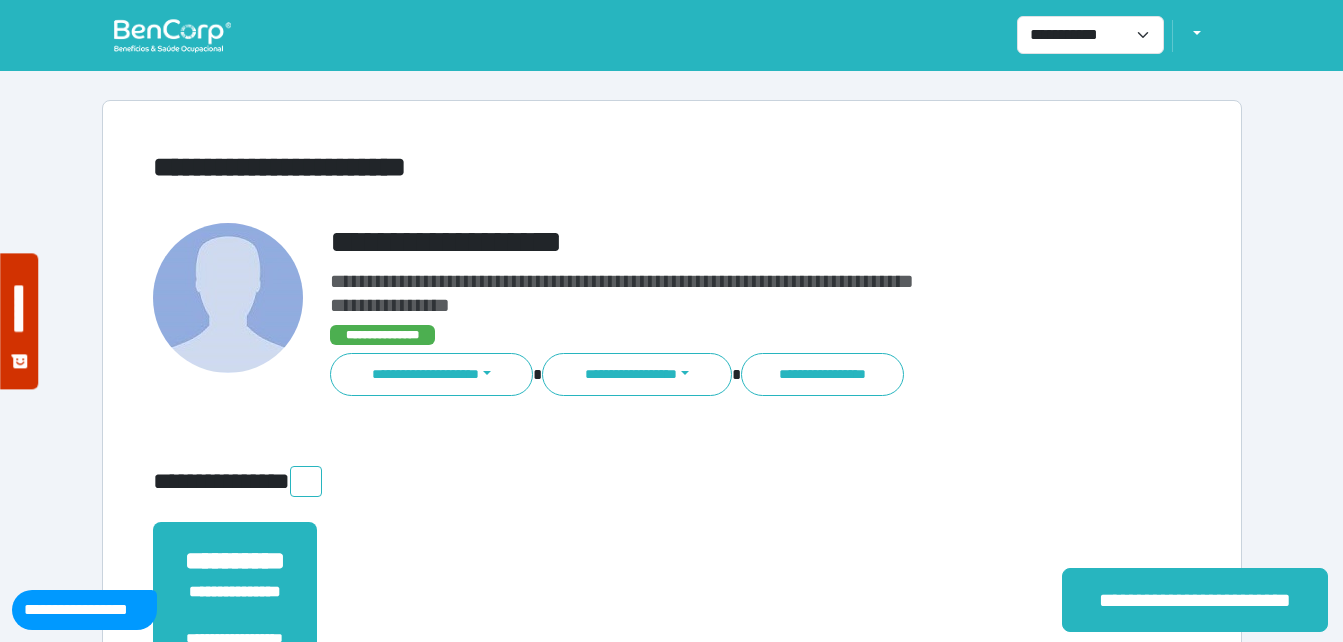 scroll, scrollTop: 0, scrollLeft: 0, axis: both 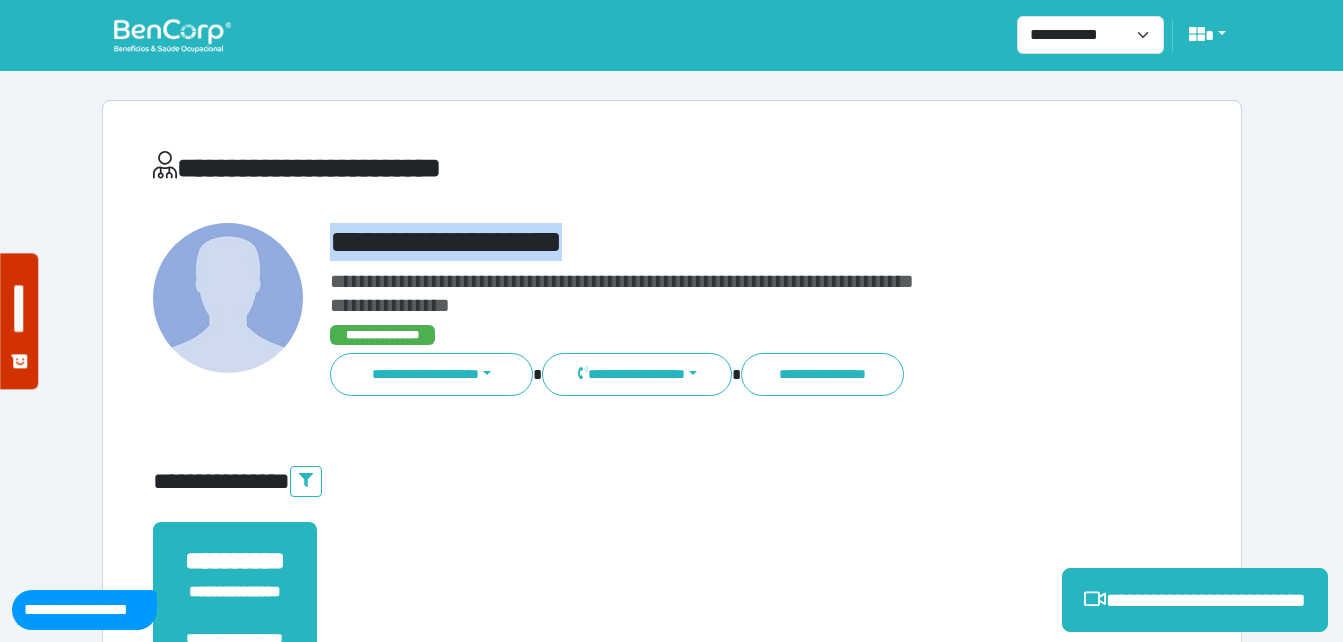 drag, startPoint x: 348, startPoint y: 244, endPoint x: 706, endPoint y: 251, distance: 358.06842 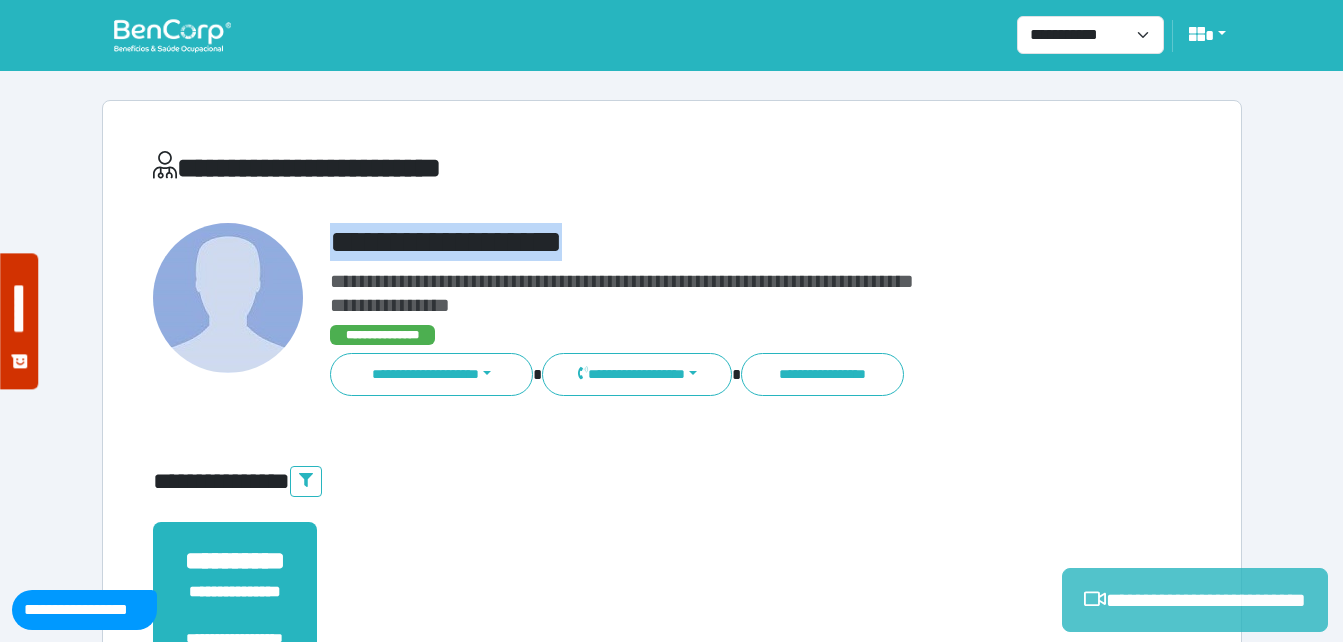 click on "**********" at bounding box center (1195, 600) 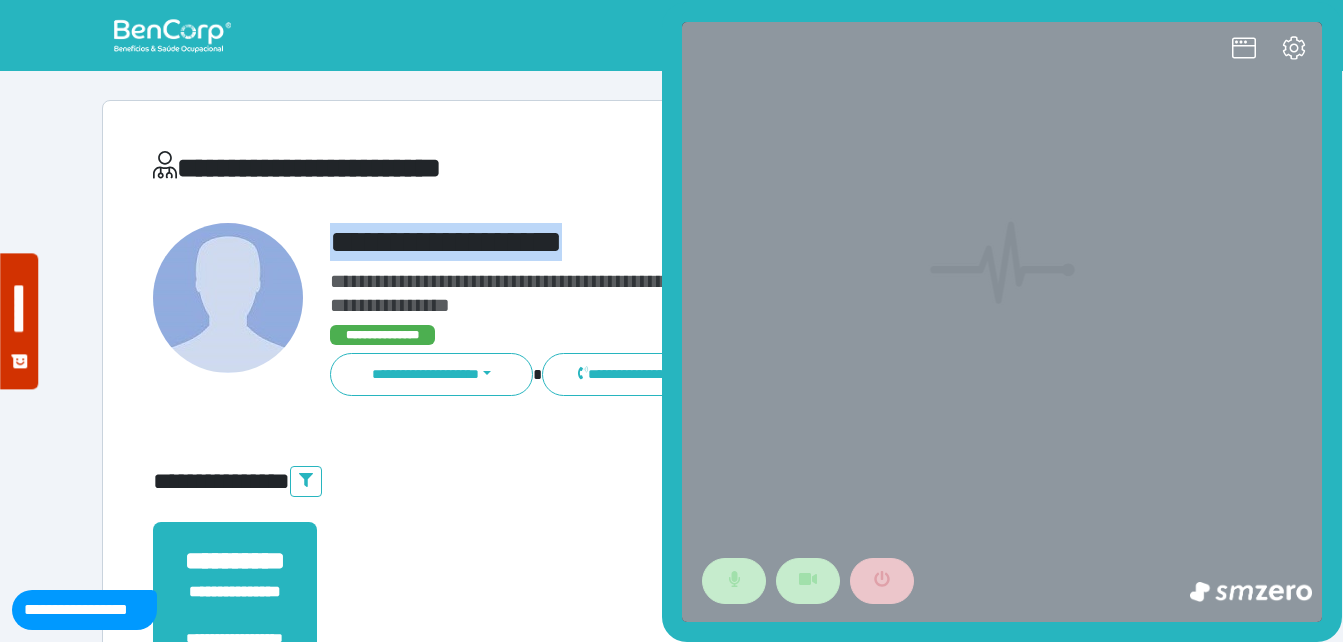 scroll, scrollTop: 0, scrollLeft: 0, axis: both 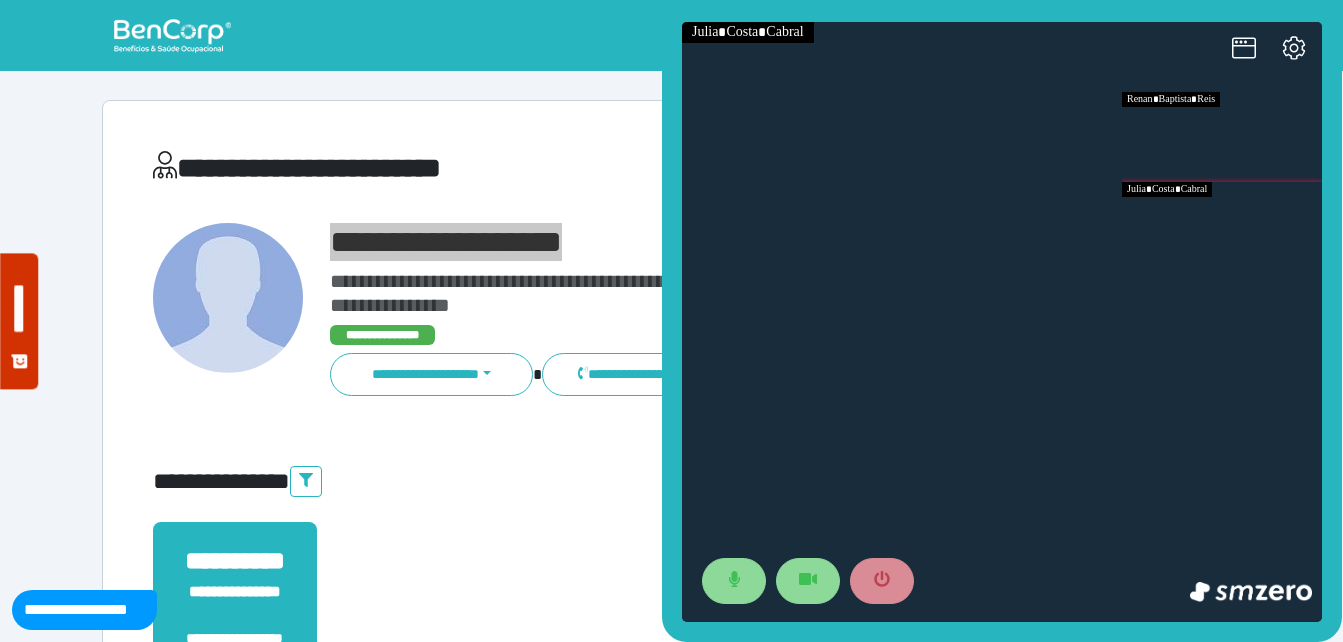 click at bounding box center (1222, 227) 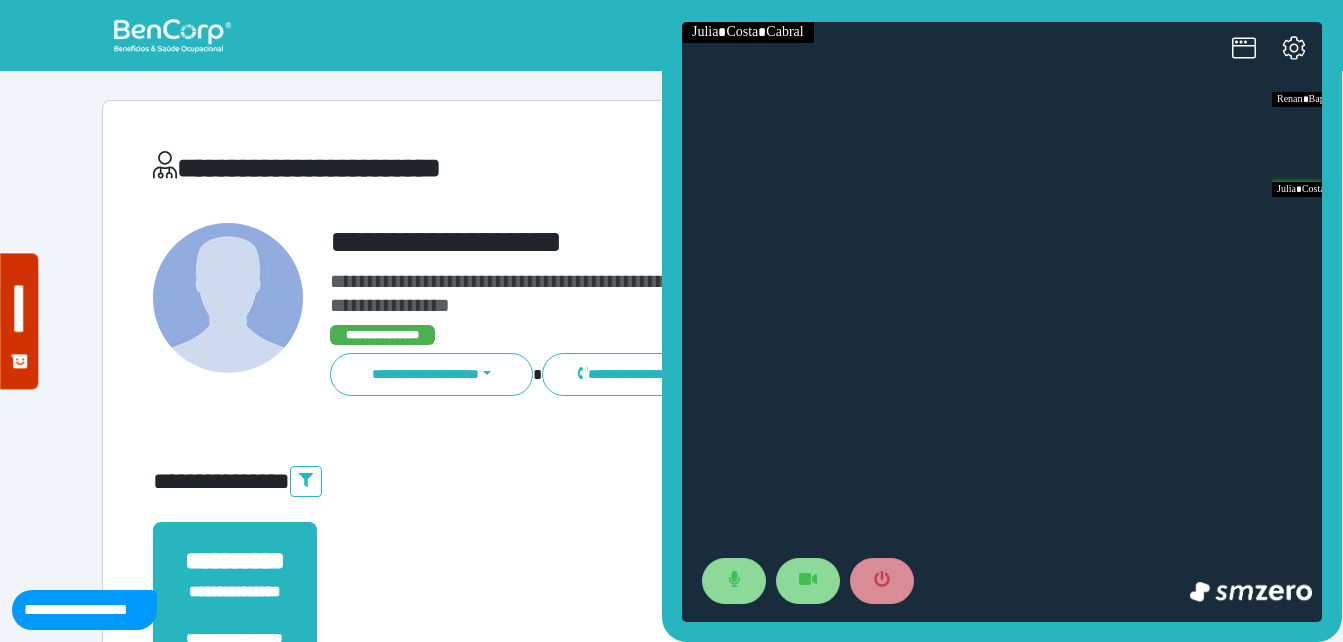 drag, startPoint x: 276, startPoint y: 231, endPoint x: 315, endPoint y: 238, distance: 39.623226 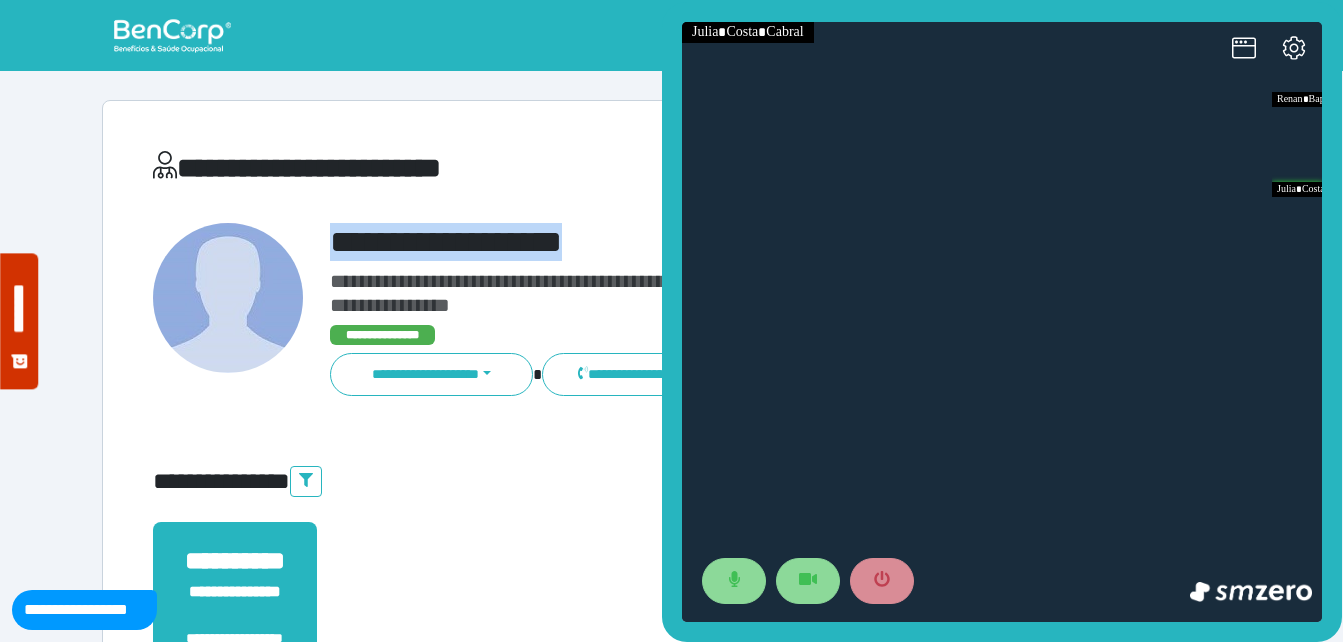 drag, startPoint x: 332, startPoint y: 238, endPoint x: 651, endPoint y: 235, distance: 319.0141 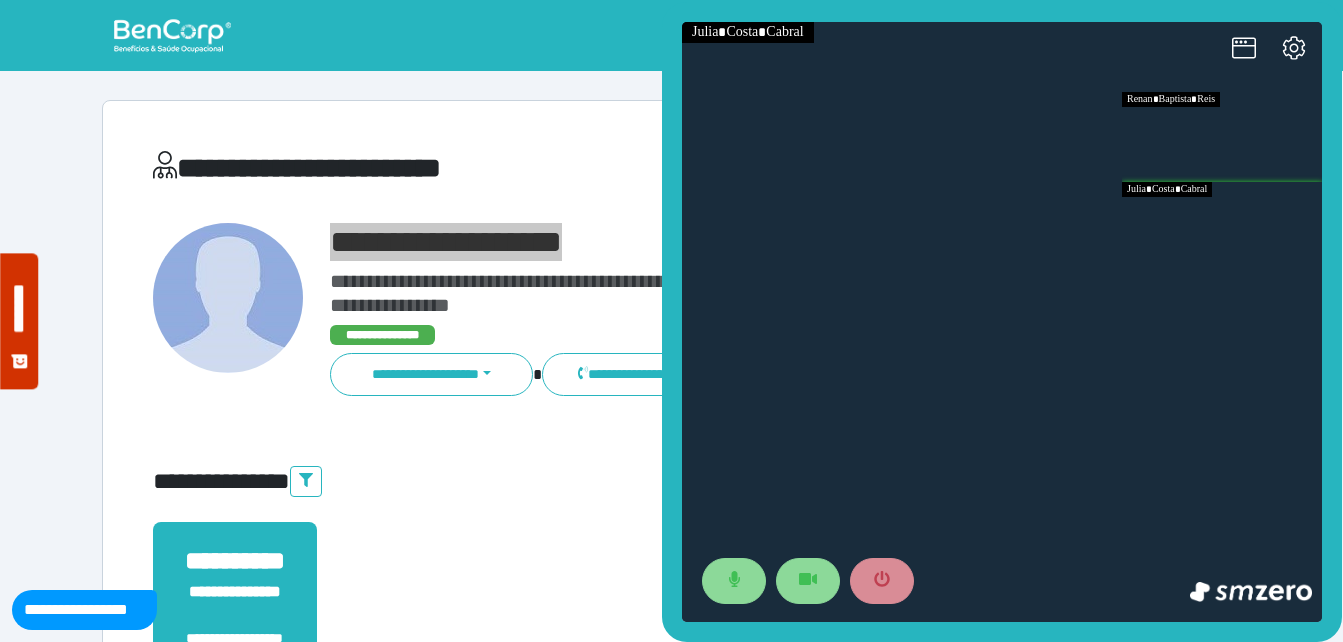 click at bounding box center (1222, 137) 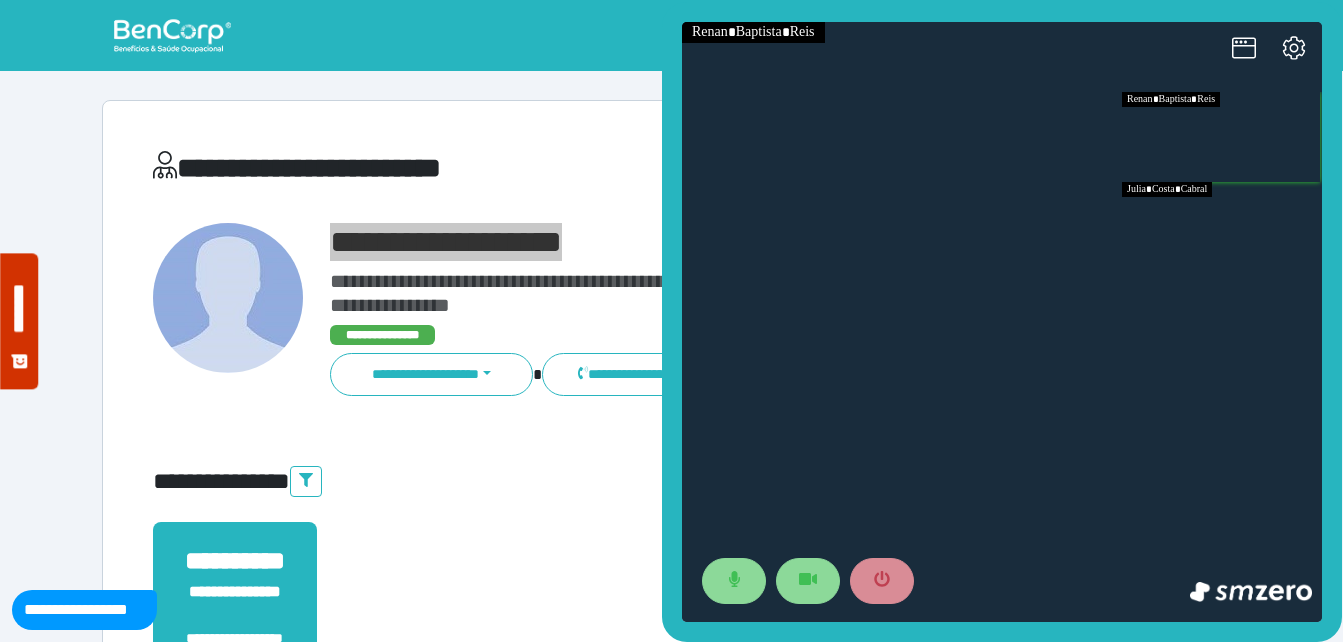 click at bounding box center (1222, 227) 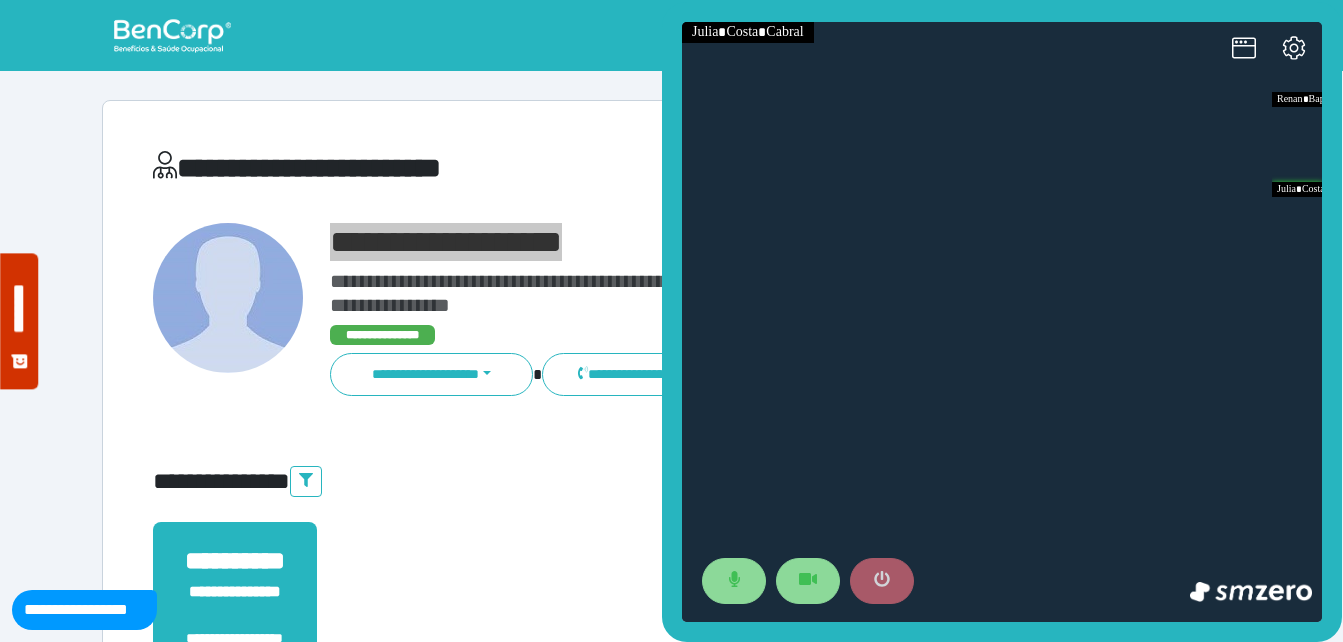 click 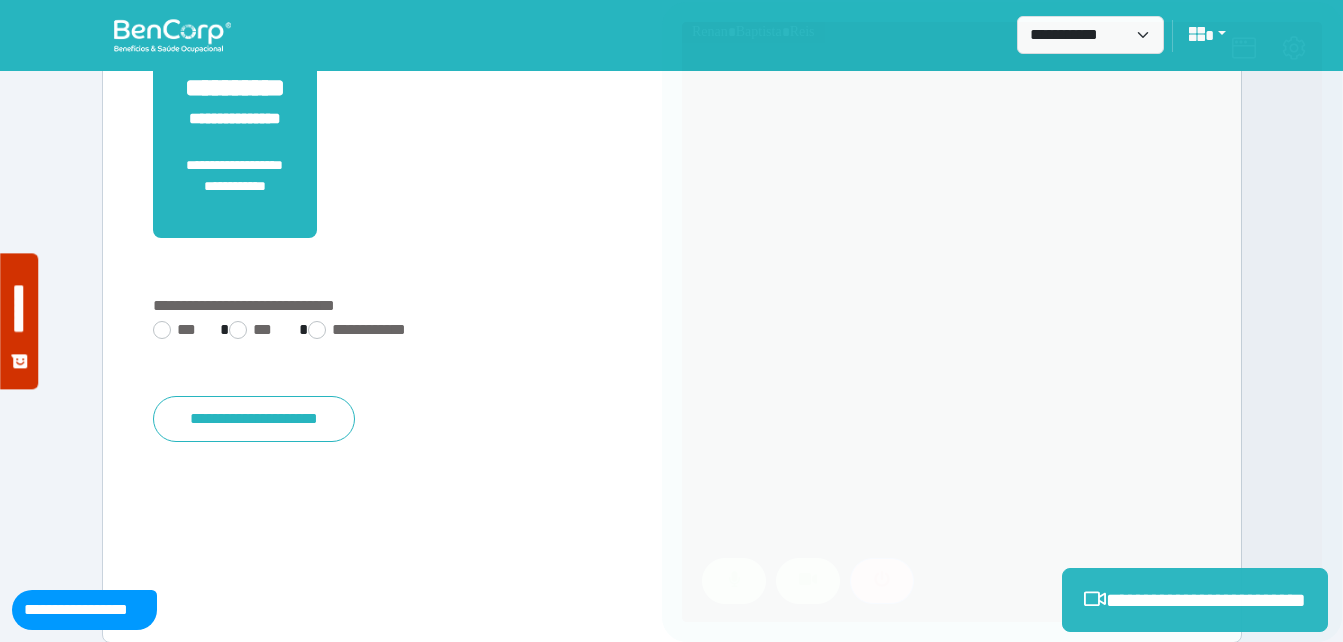scroll, scrollTop: 494, scrollLeft: 0, axis: vertical 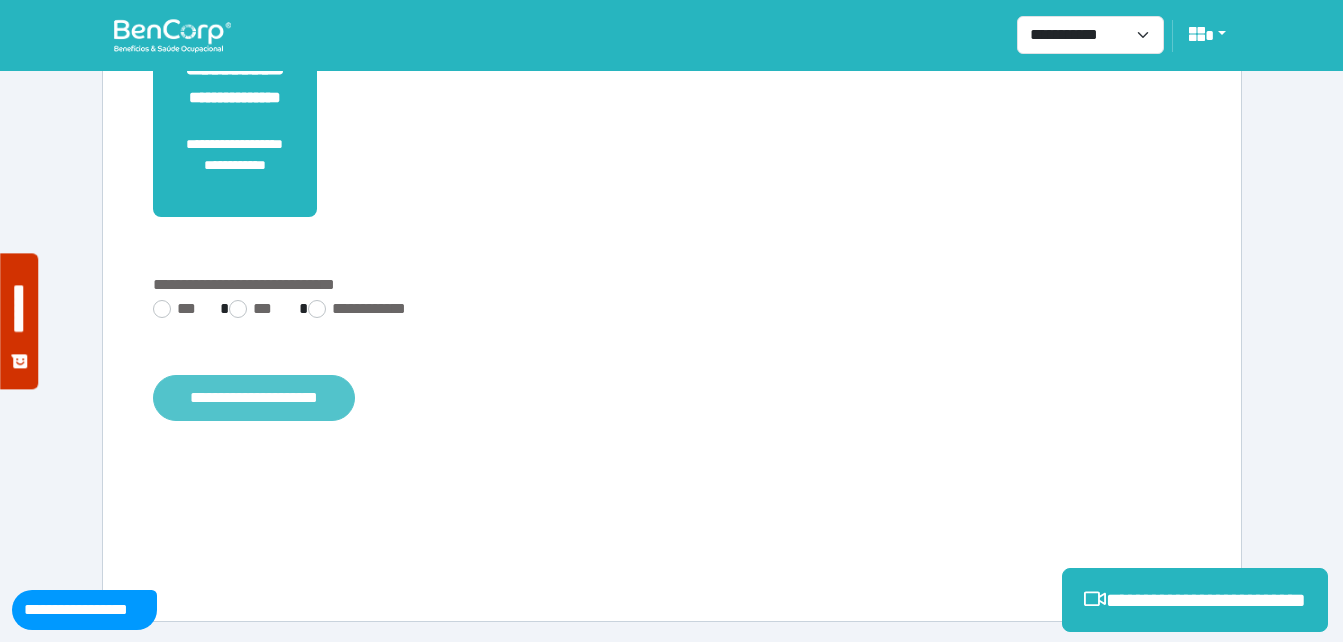 click on "**********" at bounding box center (254, 398) 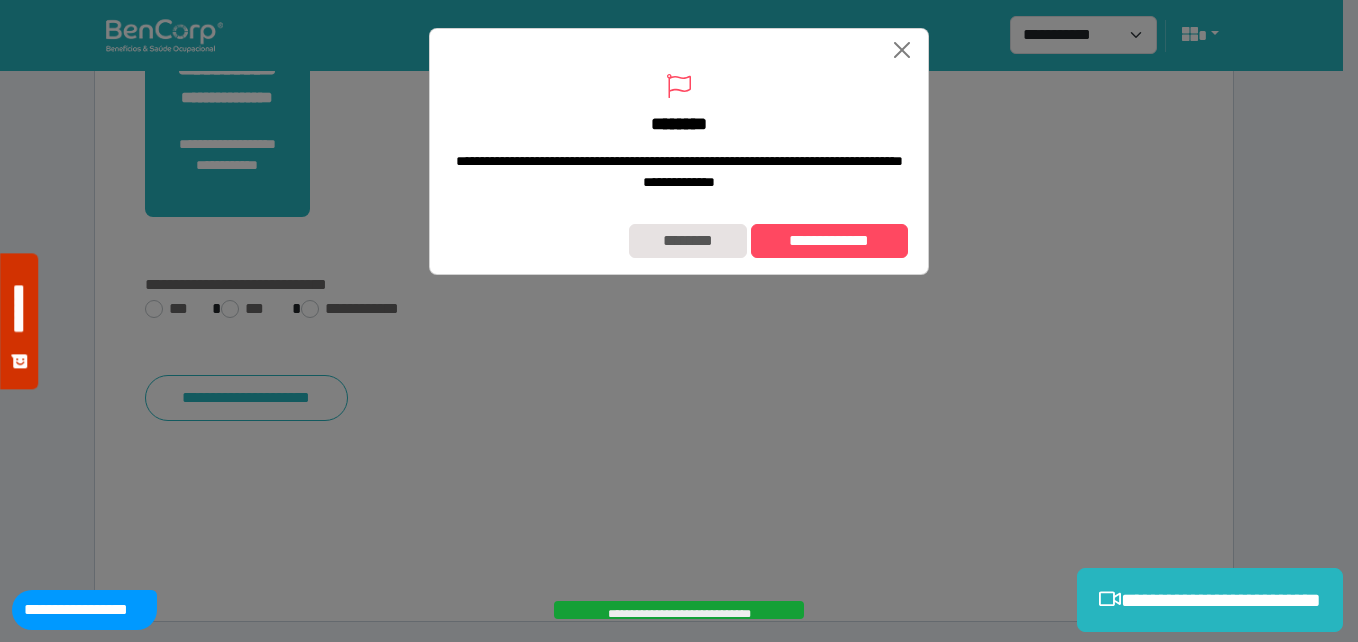 click on "**********" at bounding box center (679, 241) 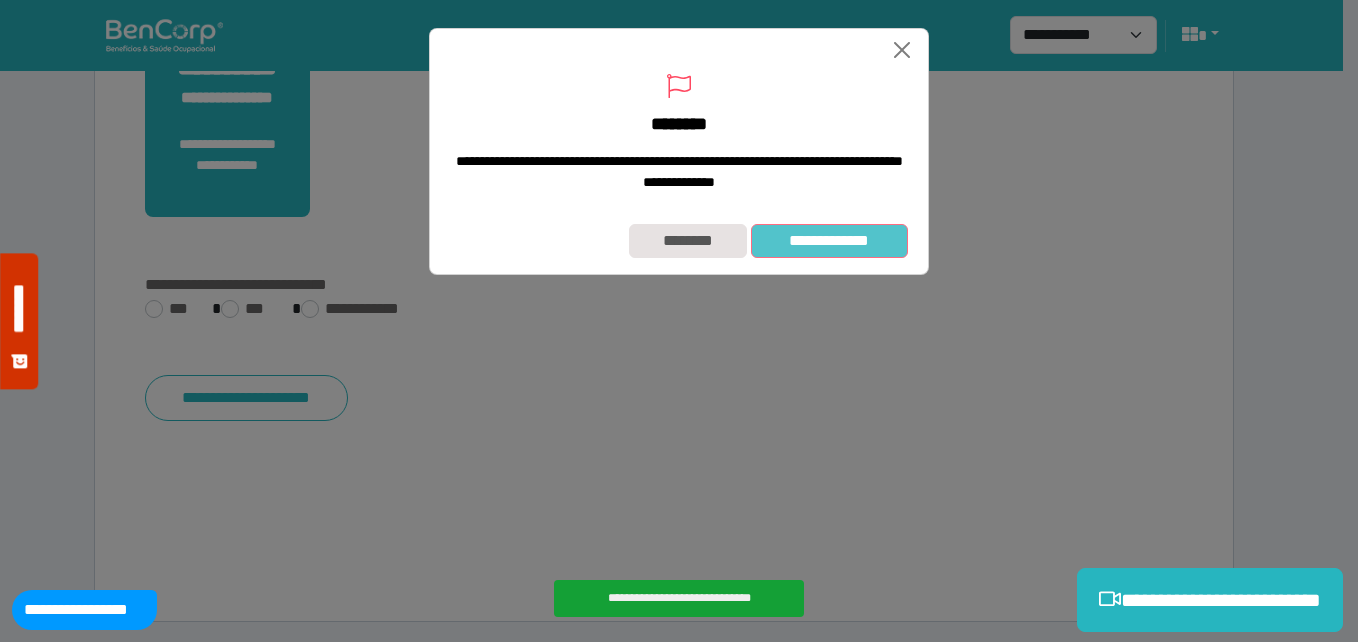 click on "**********" at bounding box center [829, 241] 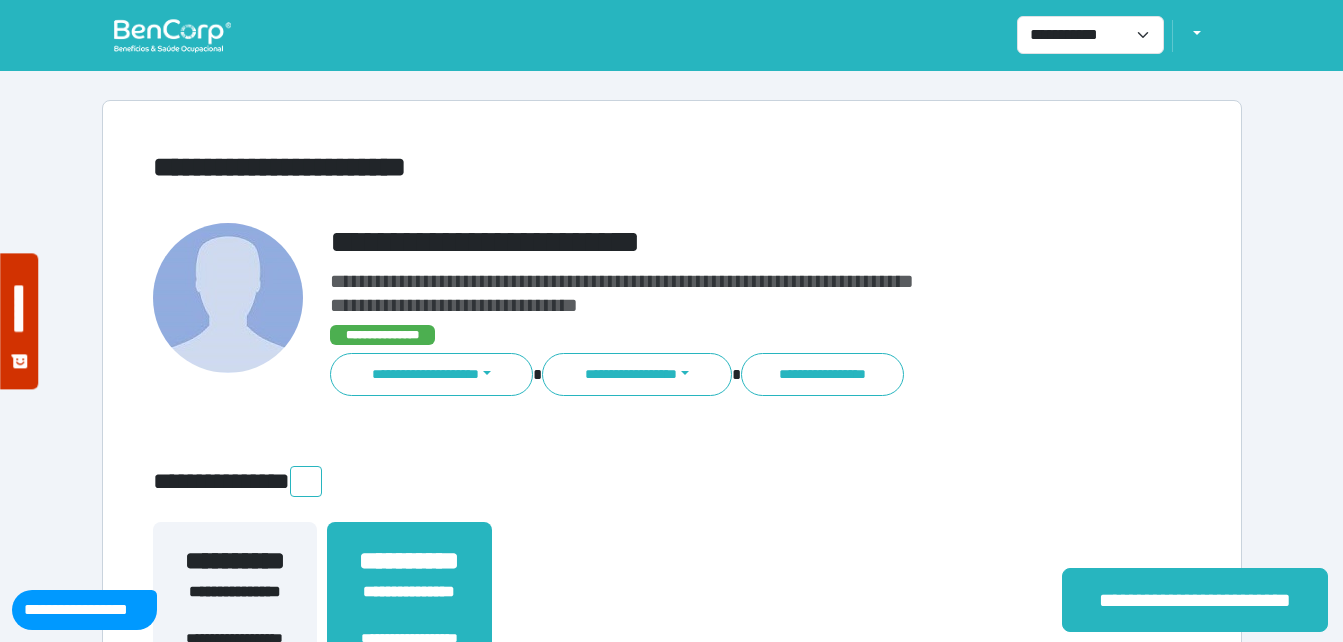 scroll, scrollTop: 0, scrollLeft: 0, axis: both 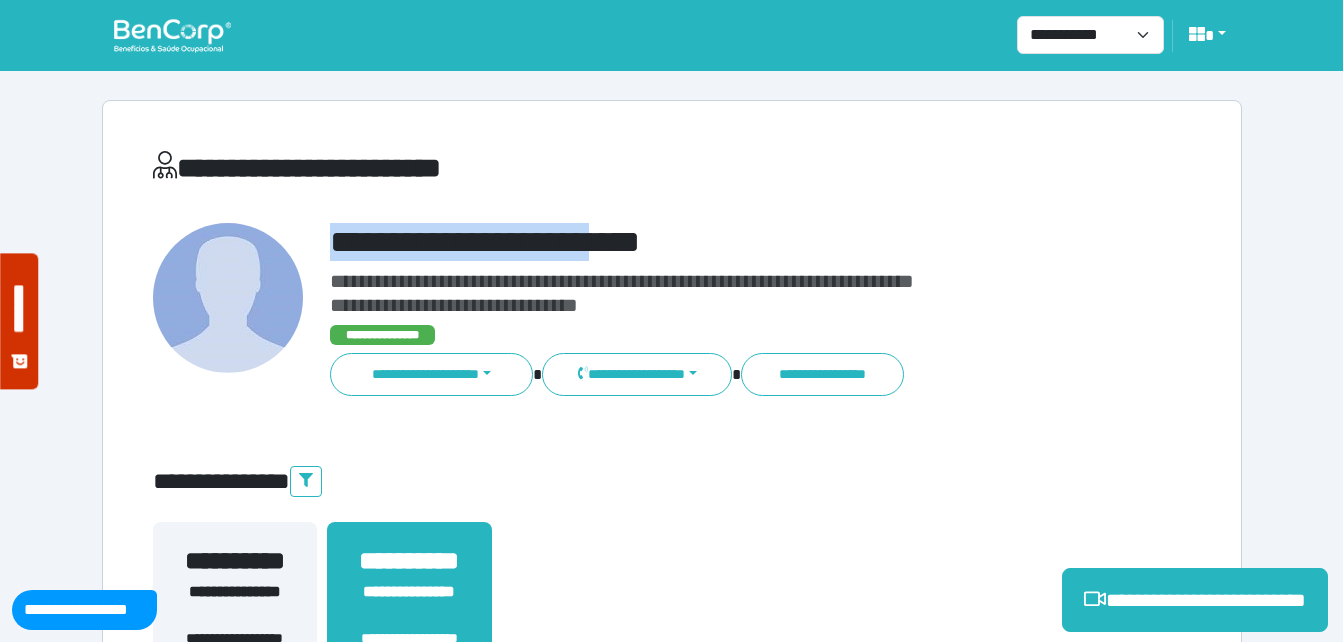 drag, startPoint x: 337, startPoint y: 237, endPoint x: 670, endPoint y: 261, distance: 333.86374 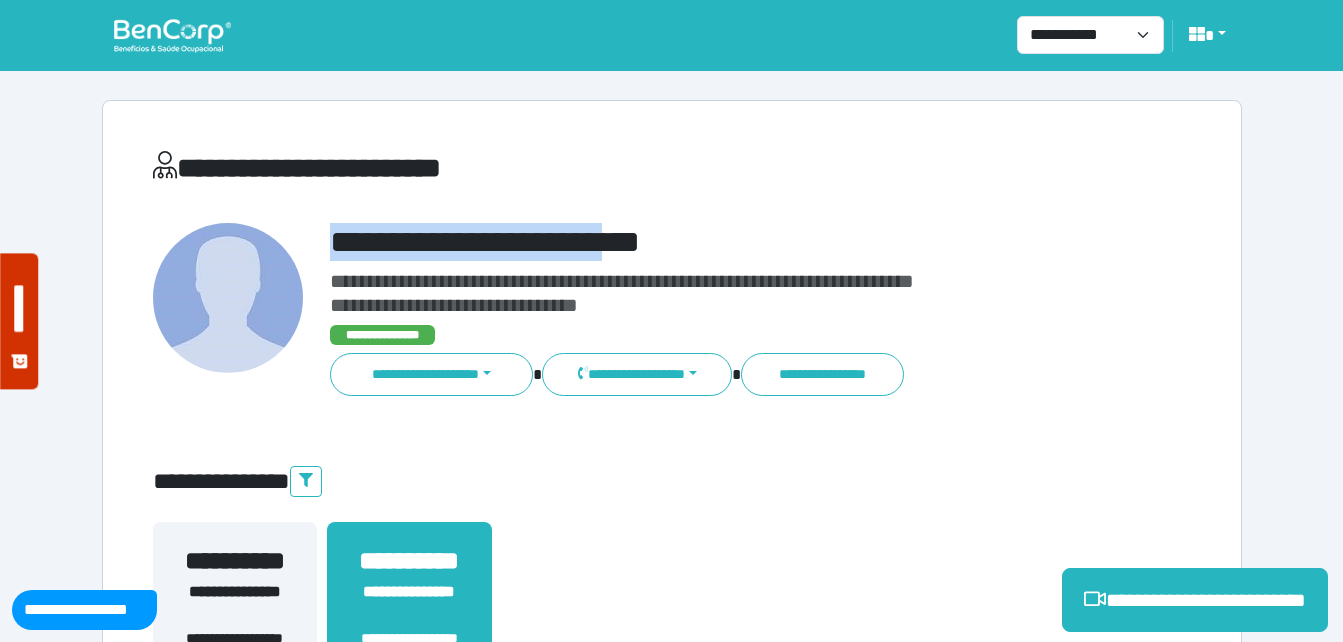 drag, startPoint x: 670, startPoint y: 261, endPoint x: 671, endPoint y: 249, distance: 12.0415945 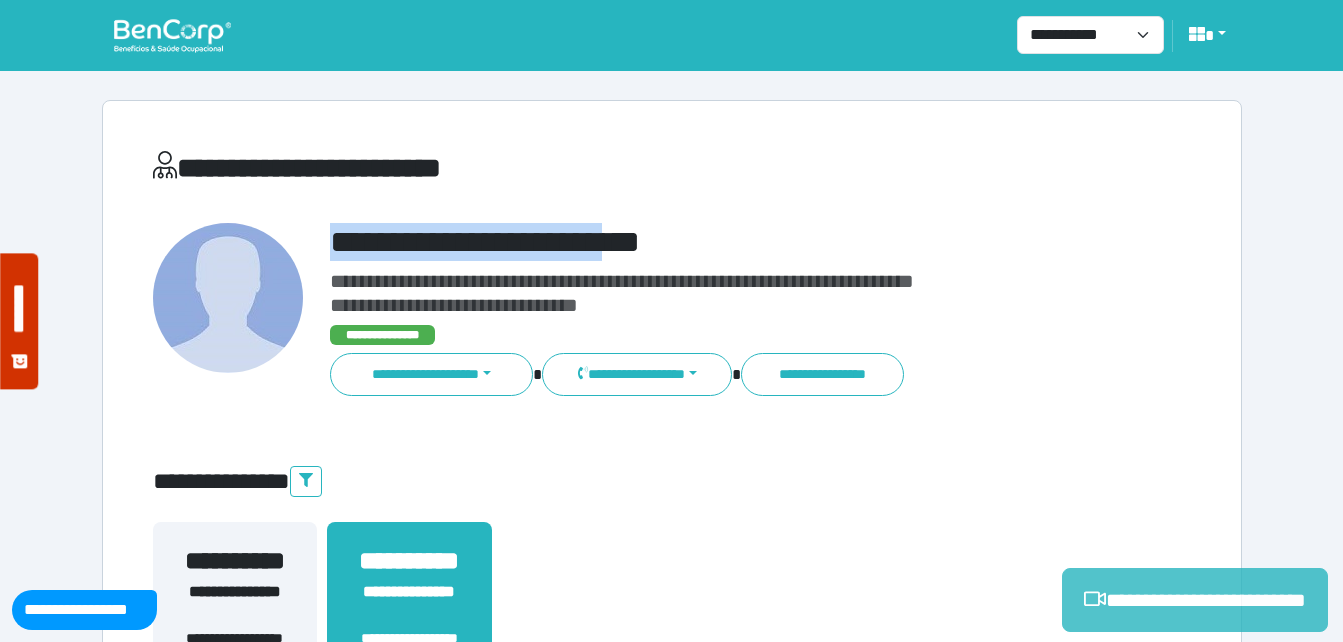 copy on "**********" 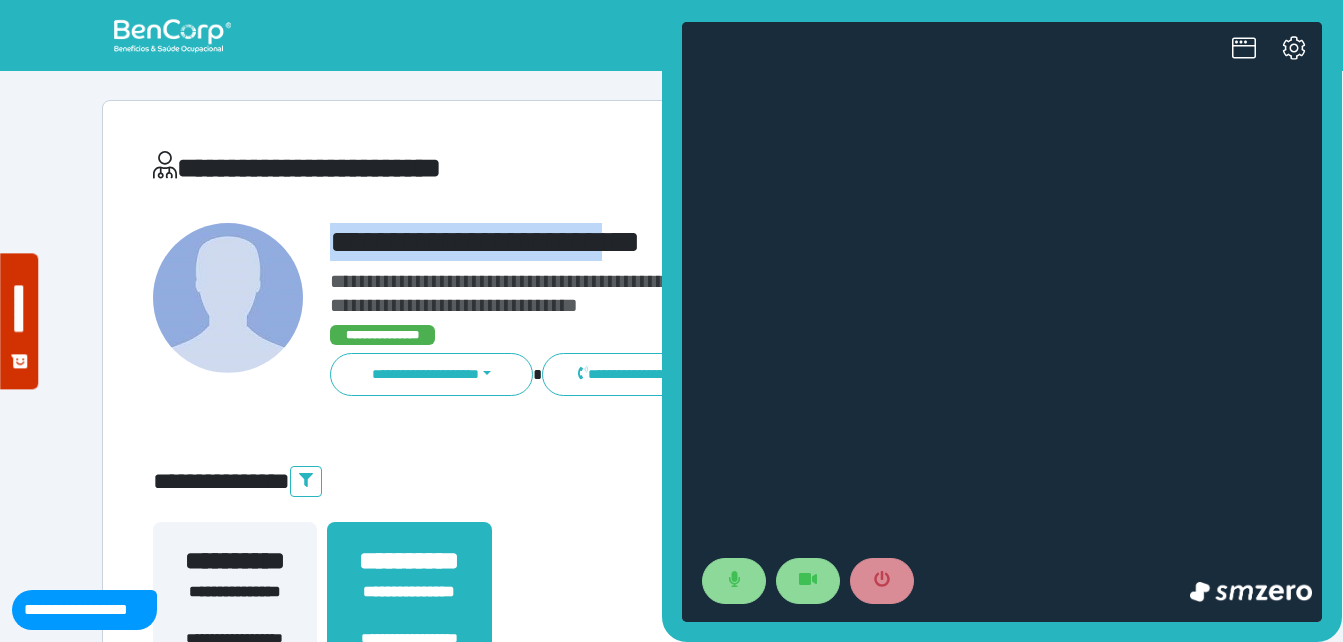 scroll, scrollTop: 0, scrollLeft: 0, axis: both 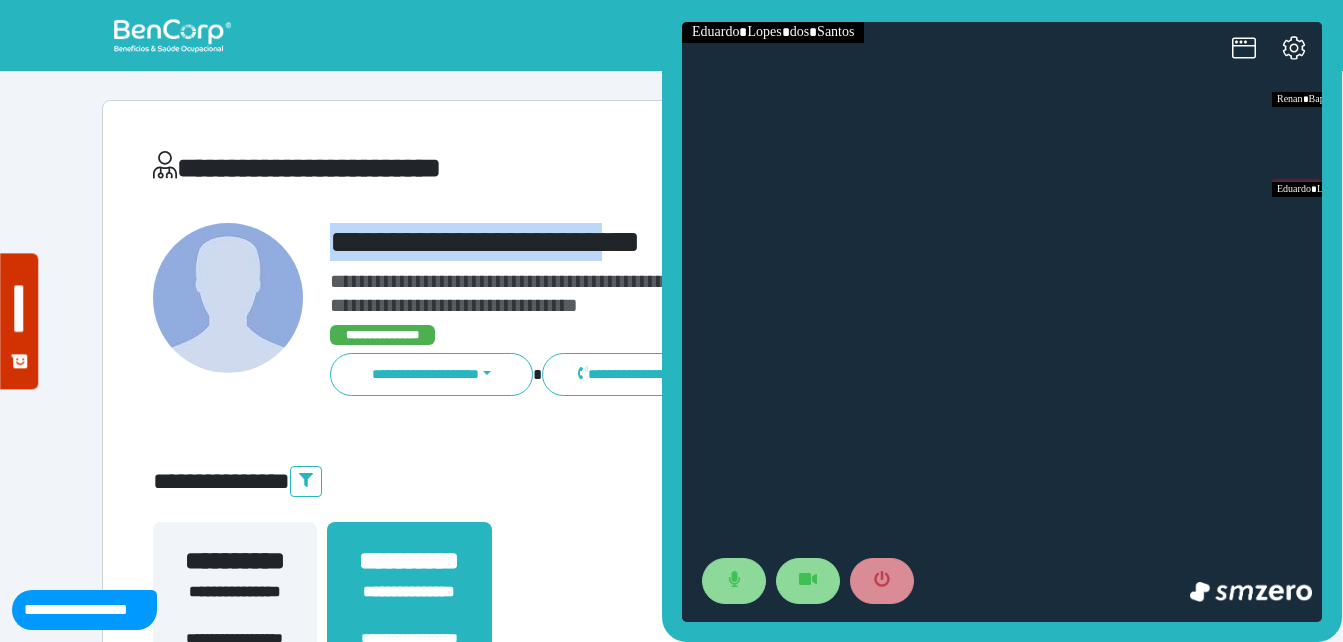 click on "**********" at bounding box center (672, 608) 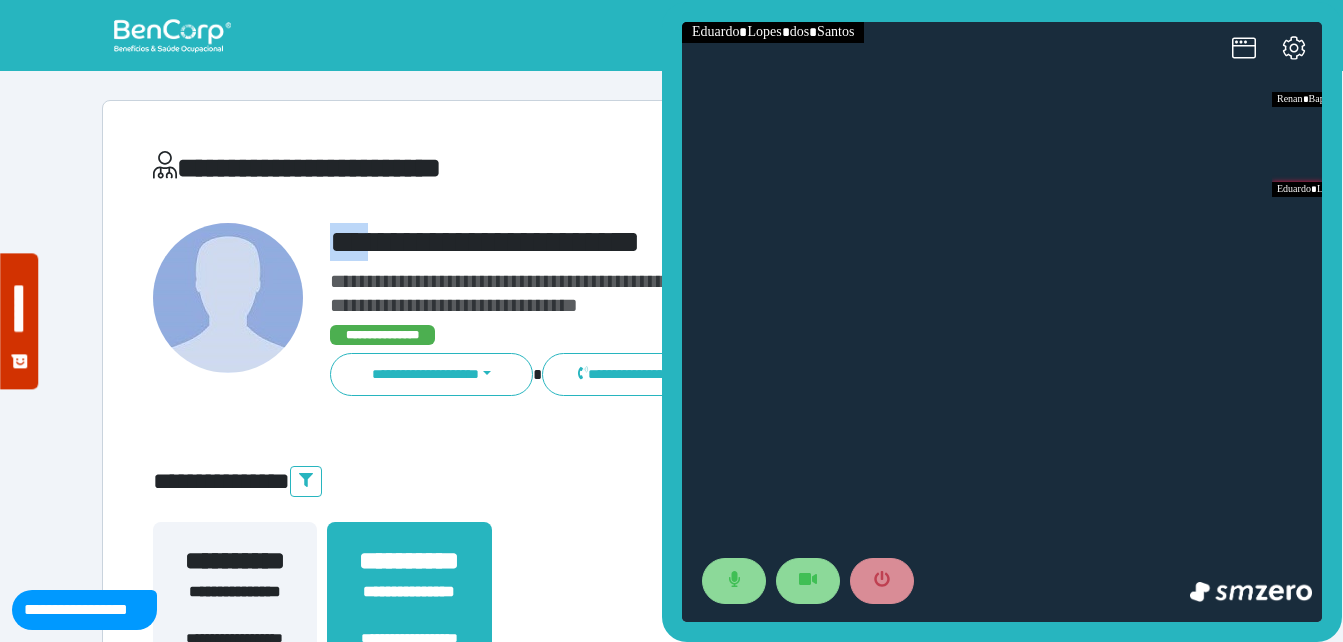 drag, startPoint x: 323, startPoint y: 241, endPoint x: 530, endPoint y: 234, distance: 207.11832 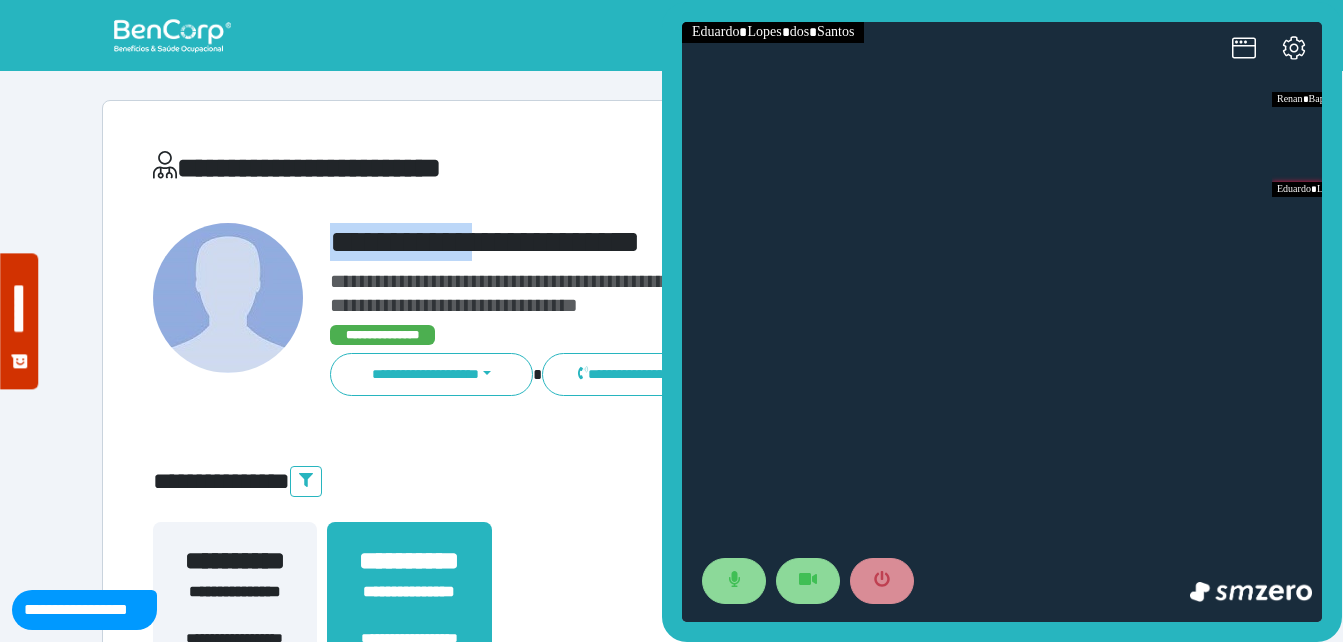 copy on "**********" 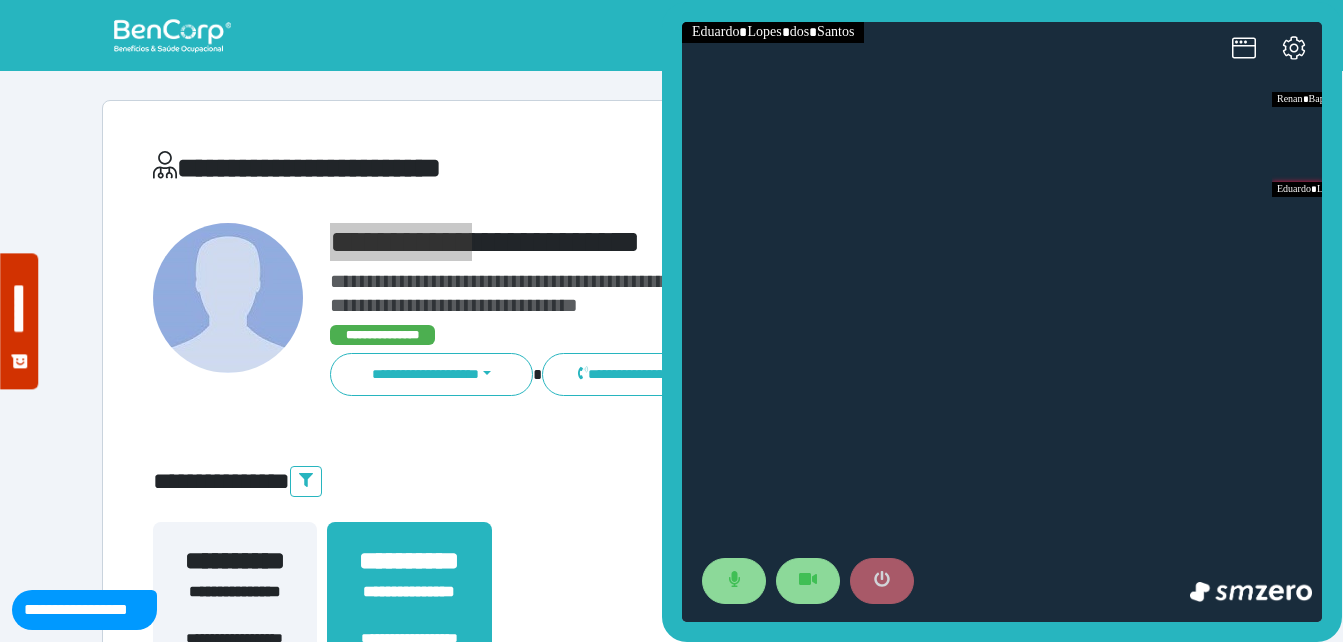 click at bounding box center (882, 581) 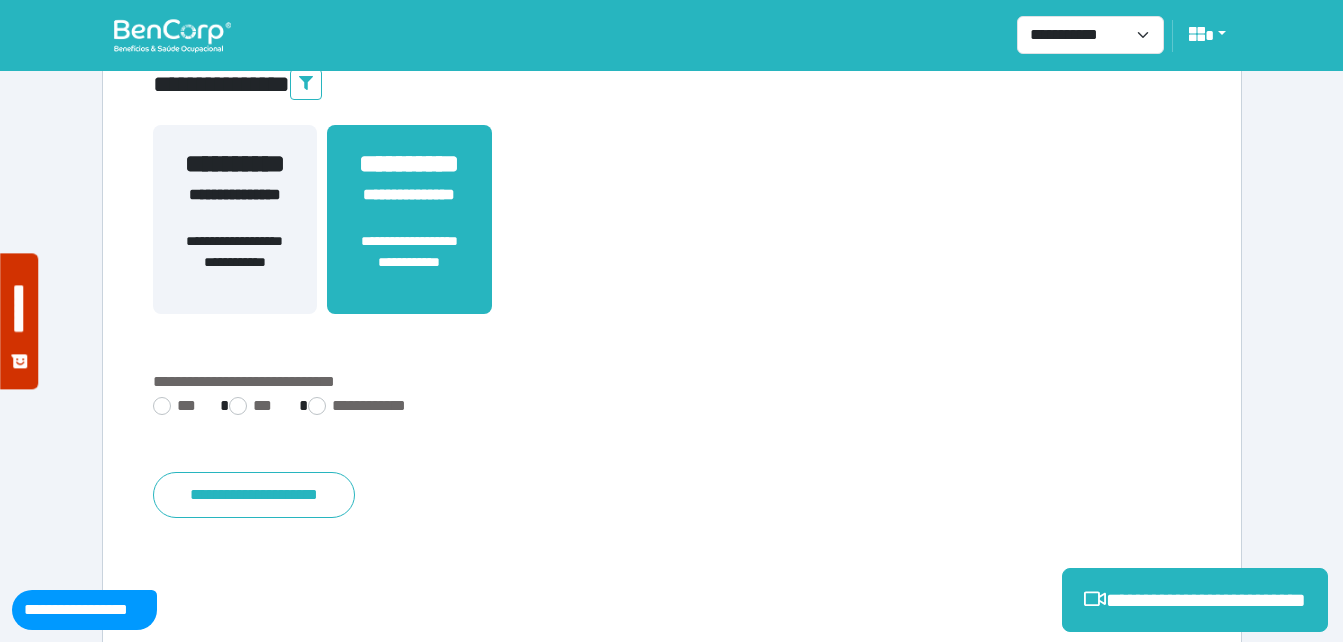 scroll, scrollTop: 494, scrollLeft: 0, axis: vertical 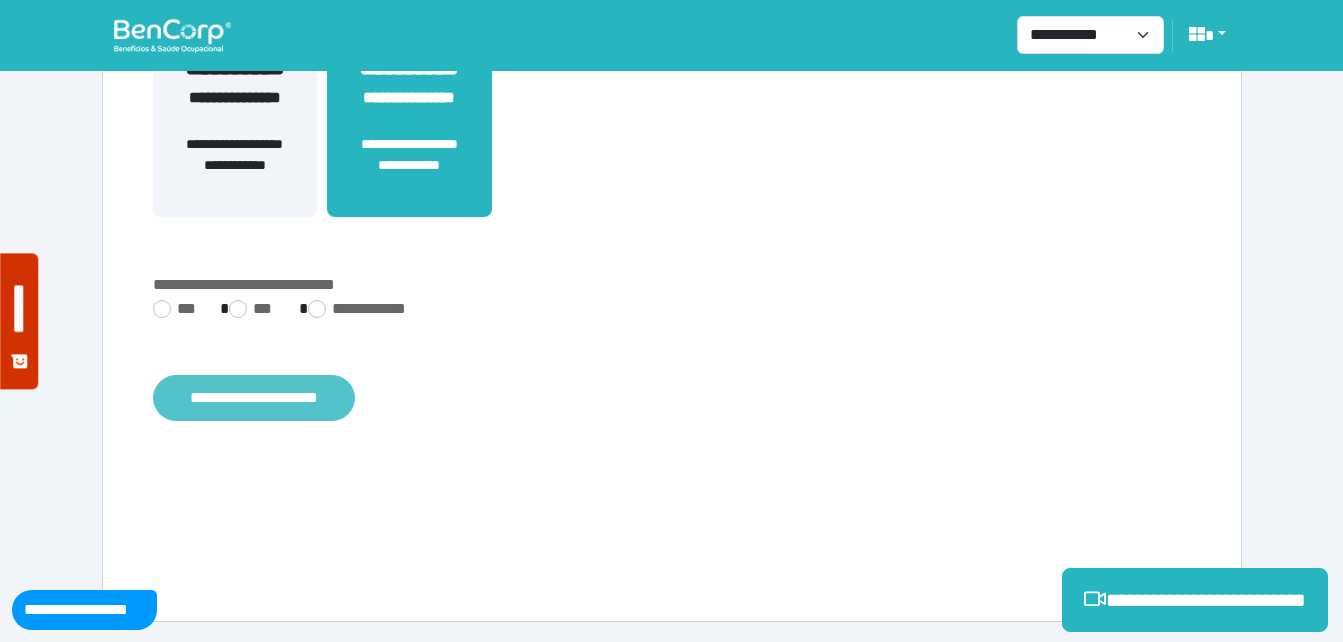 click on "**********" at bounding box center (254, 398) 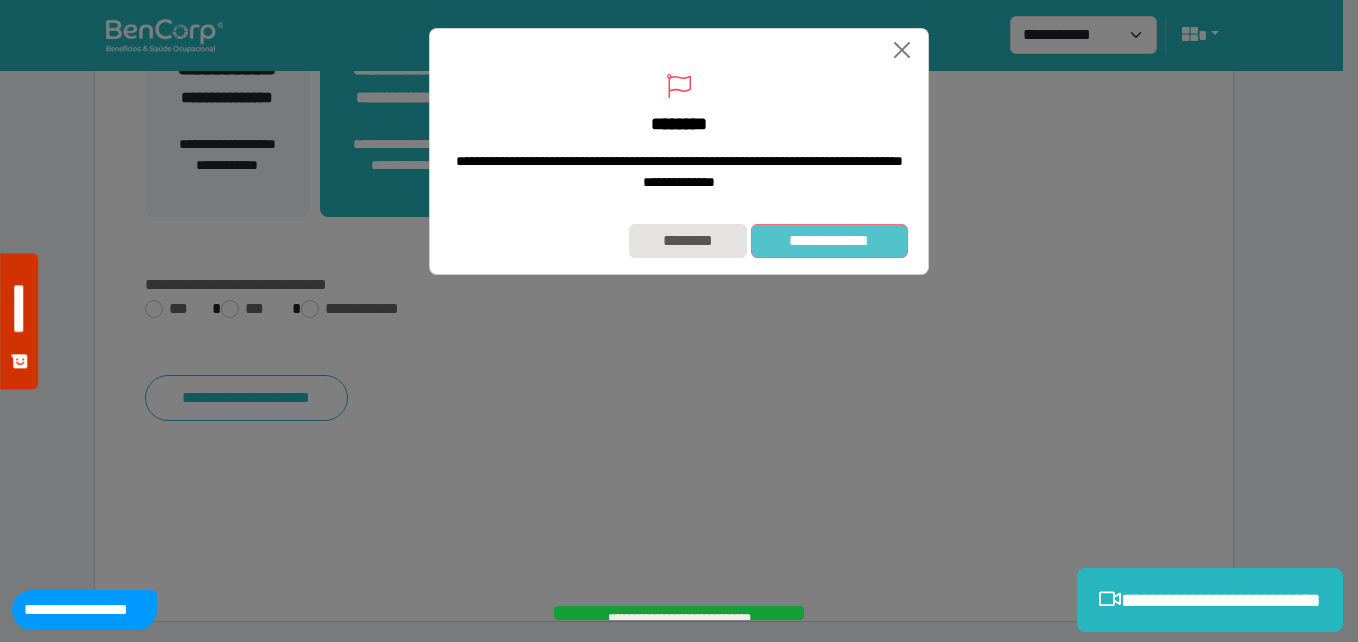 click on "**********" at bounding box center (829, 241) 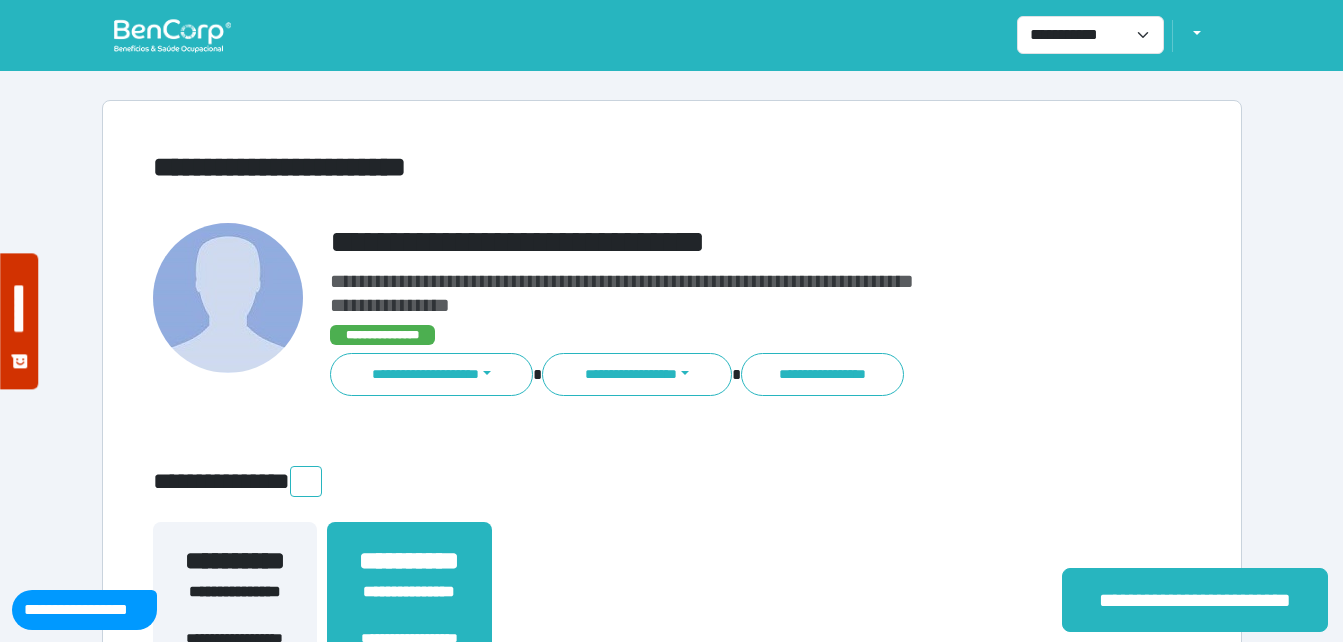scroll, scrollTop: 0, scrollLeft: 0, axis: both 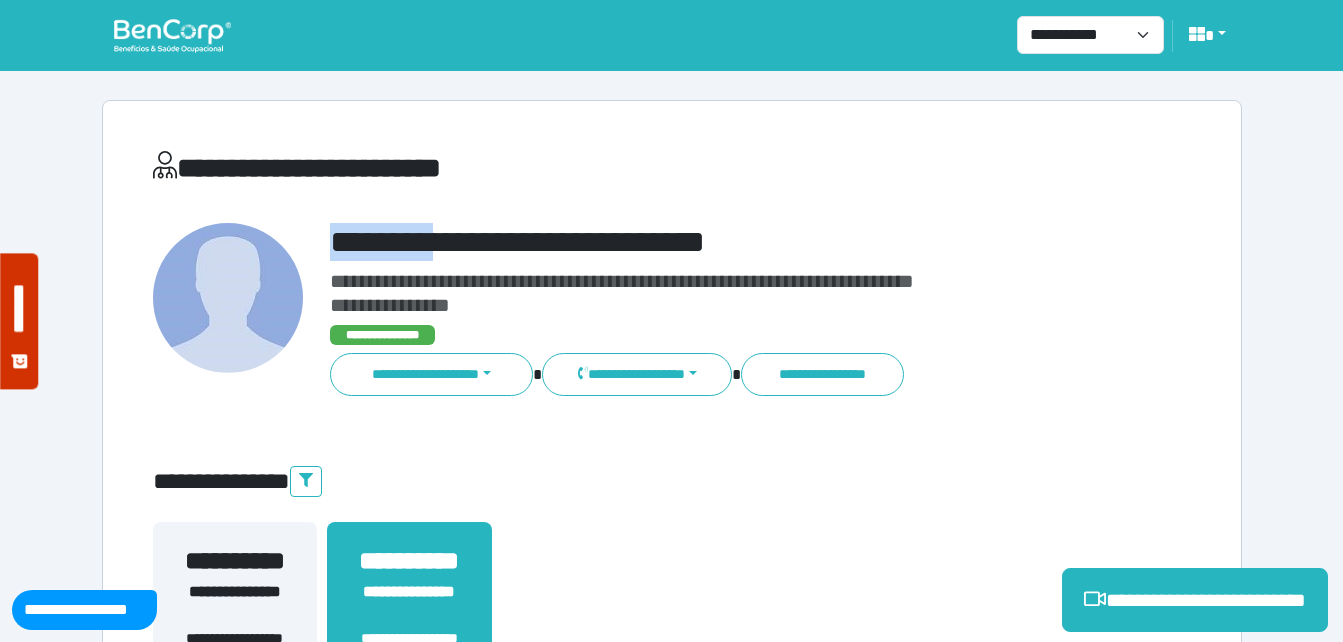 drag, startPoint x: 321, startPoint y: 244, endPoint x: 647, endPoint y: 222, distance: 326.7415 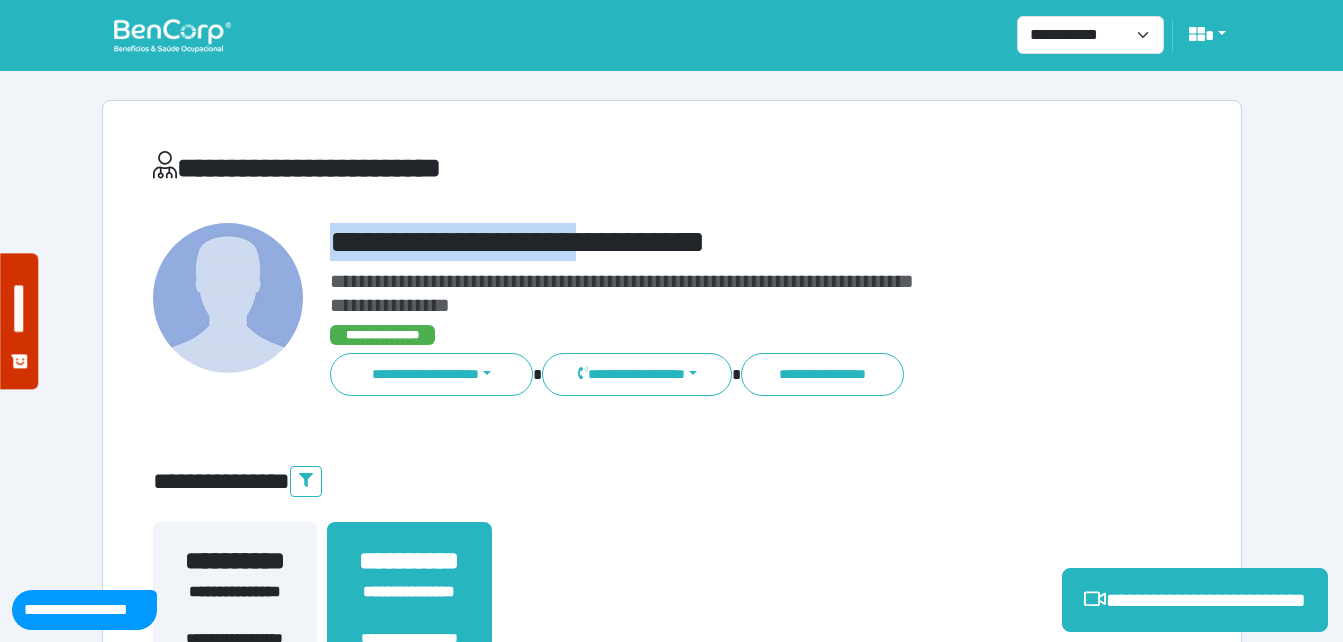 copy on "**********" 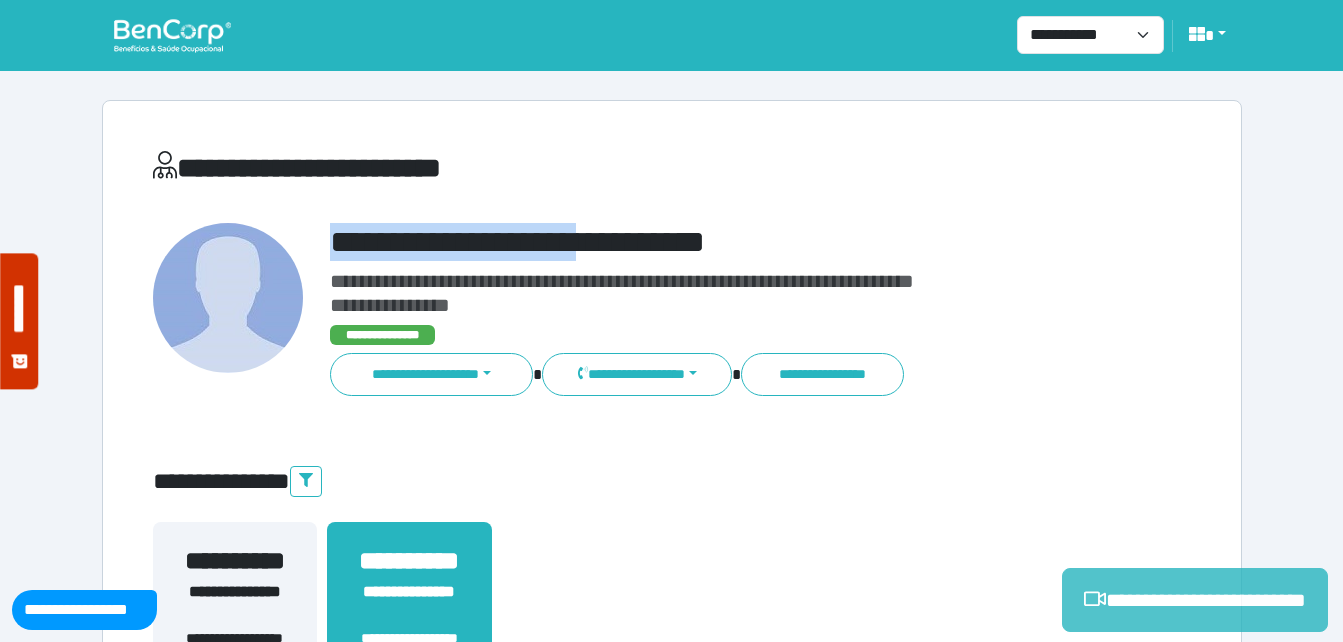 click on "**********" at bounding box center [1195, 600] 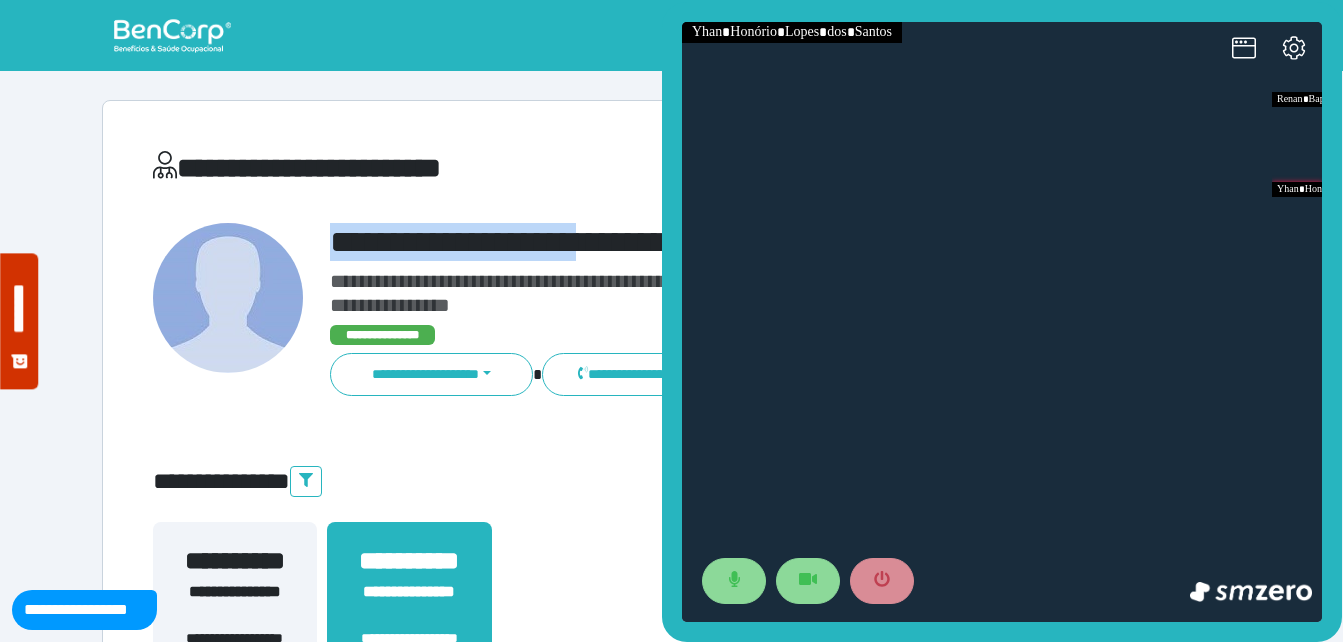 scroll, scrollTop: 0, scrollLeft: 0, axis: both 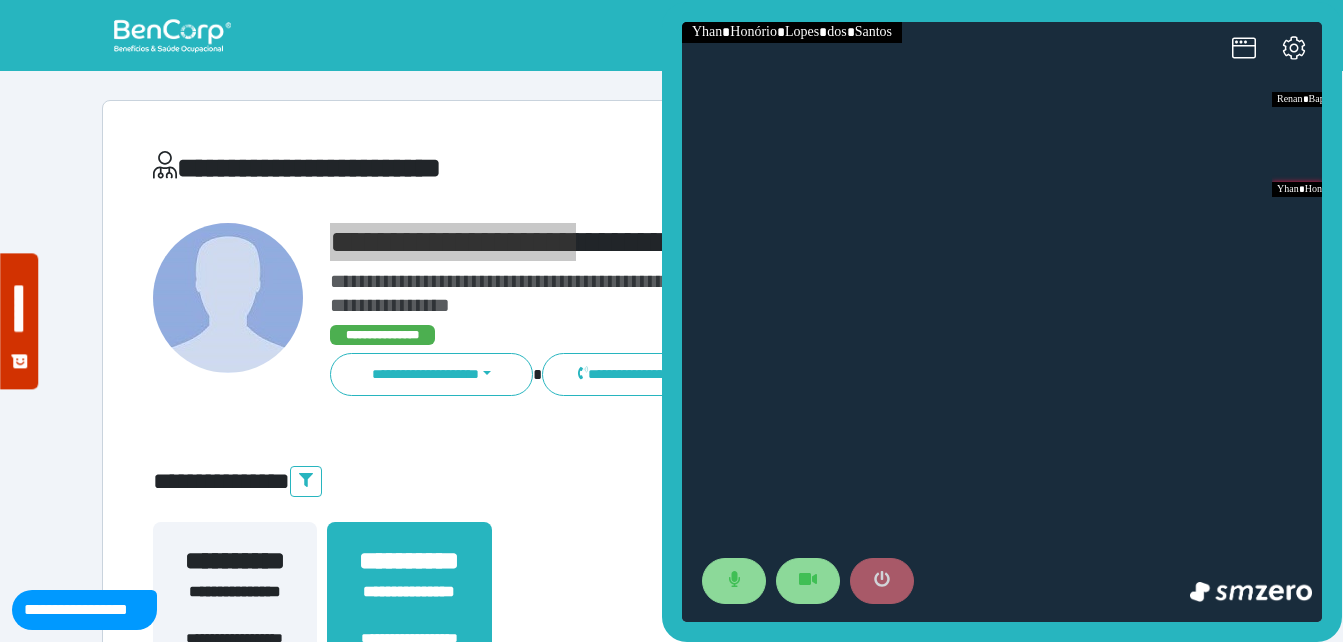 click 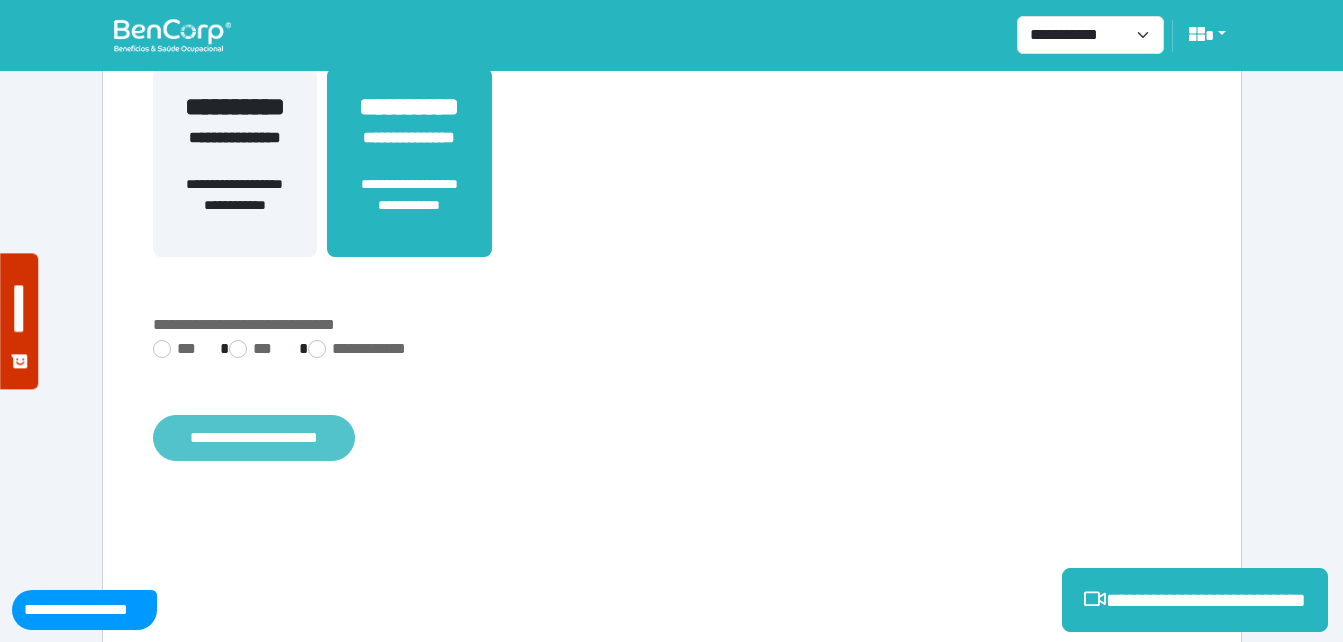 scroll, scrollTop: 494, scrollLeft: 0, axis: vertical 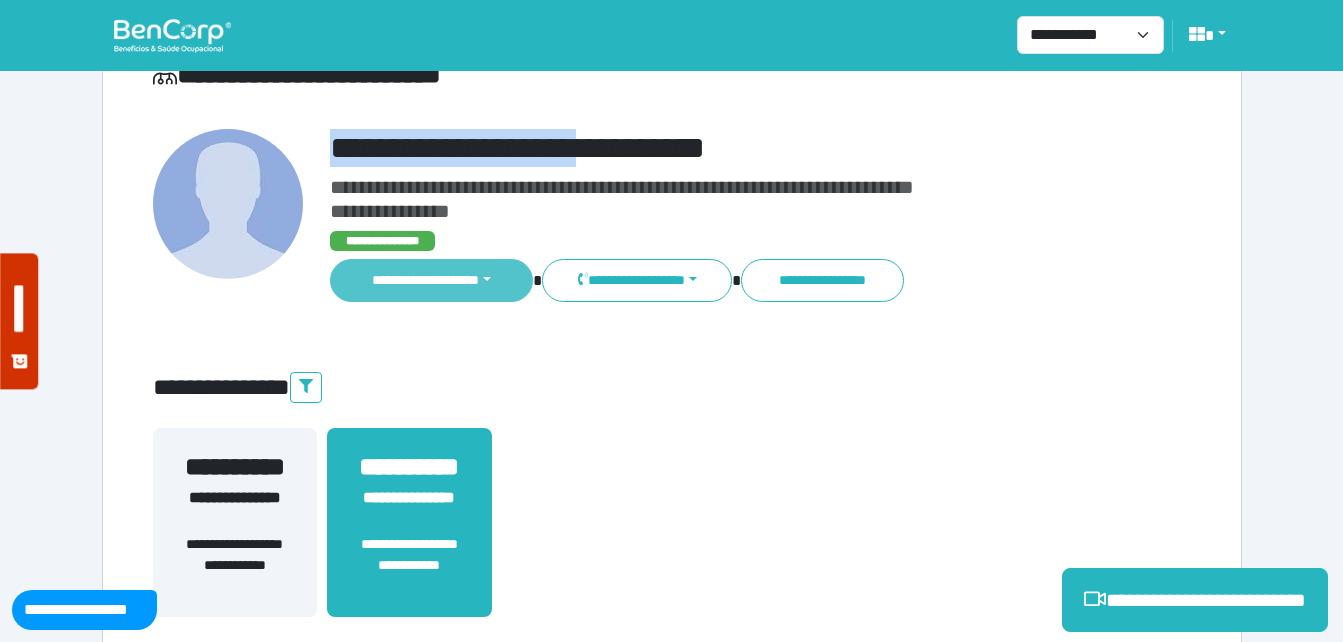 click on "**********" at bounding box center (432, 280) 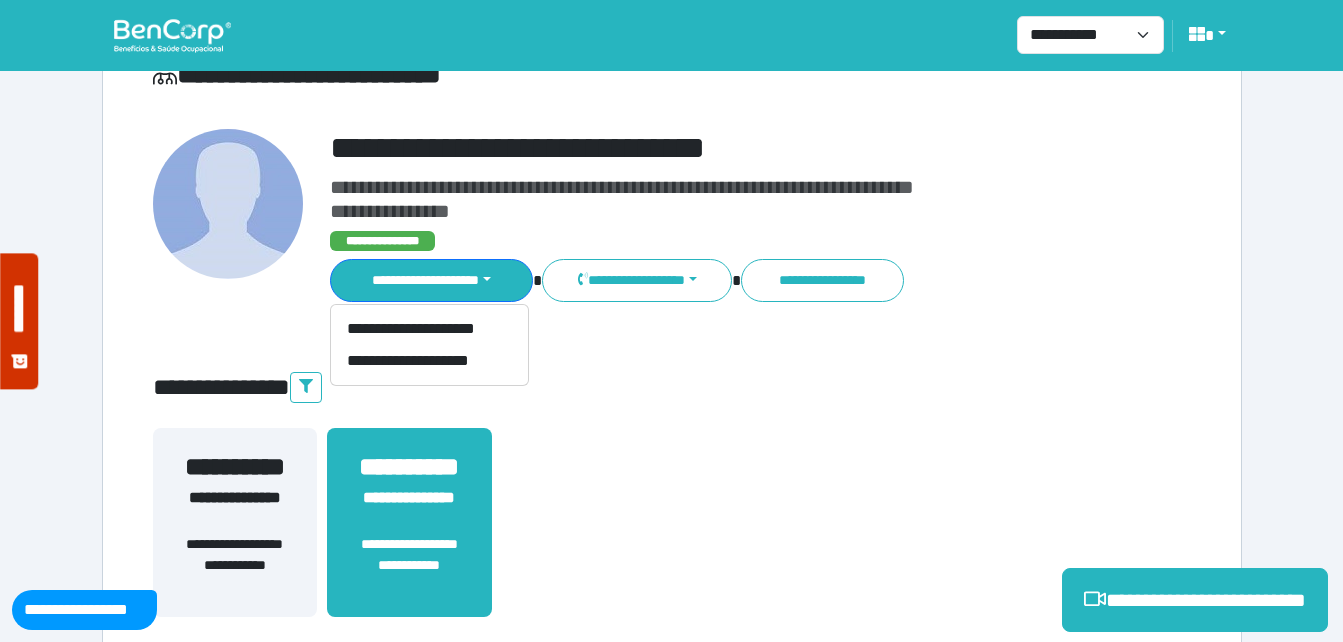click on "**********" at bounding box center (672, 514) 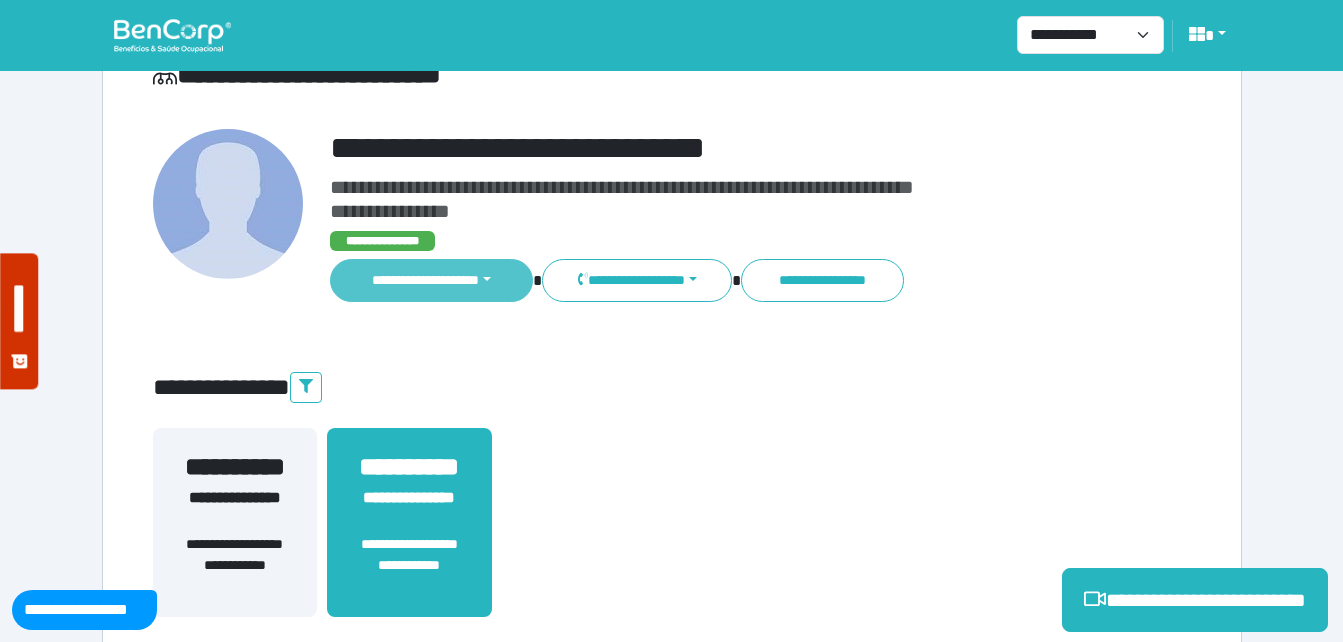 click on "**********" at bounding box center (432, 280) 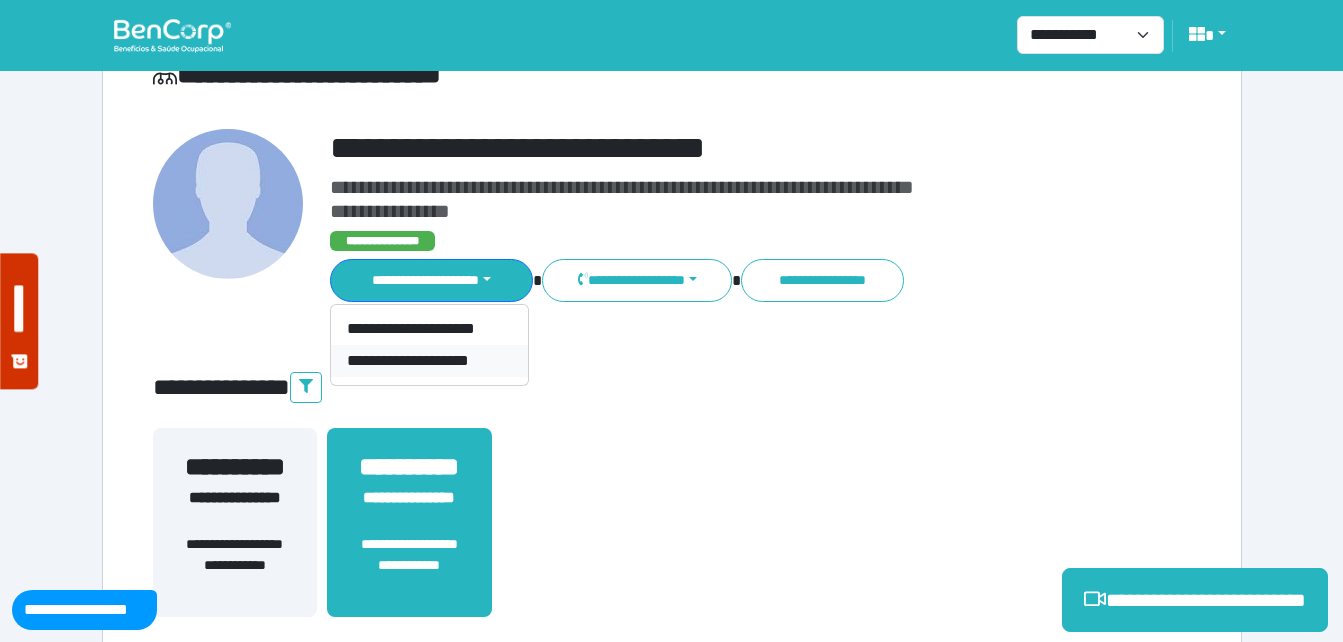 click on "**********" at bounding box center [429, 361] 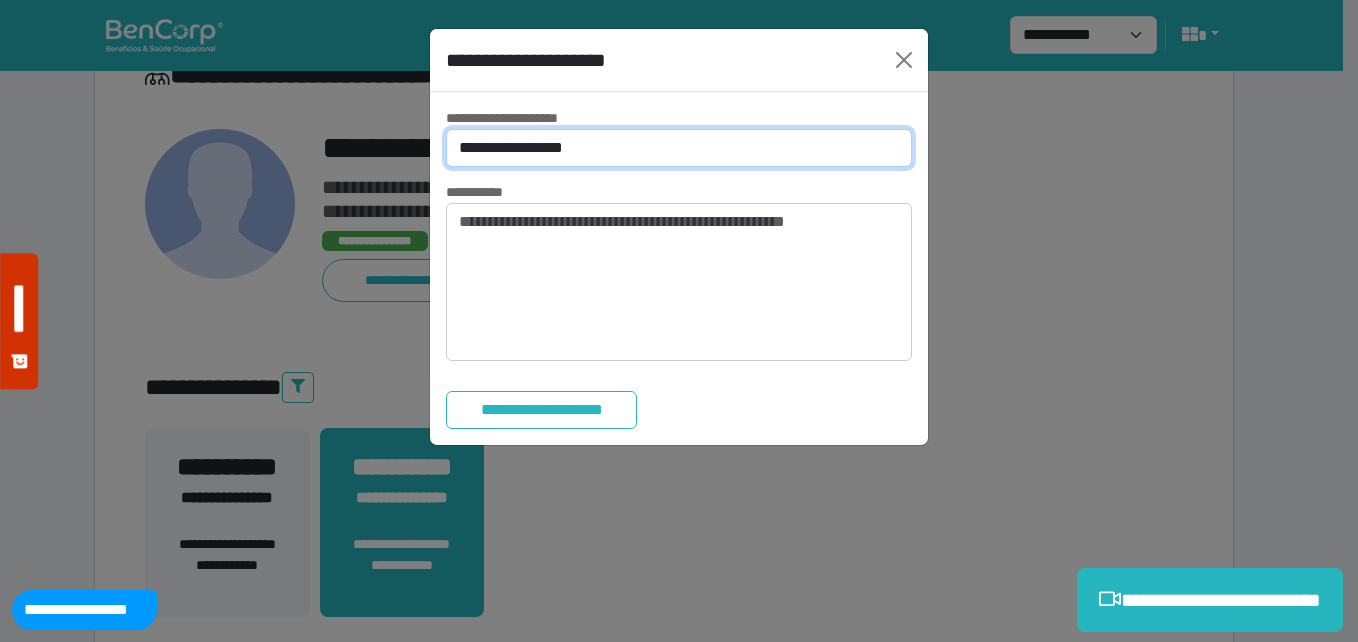 drag, startPoint x: 560, startPoint y: 141, endPoint x: 560, endPoint y: 170, distance: 29 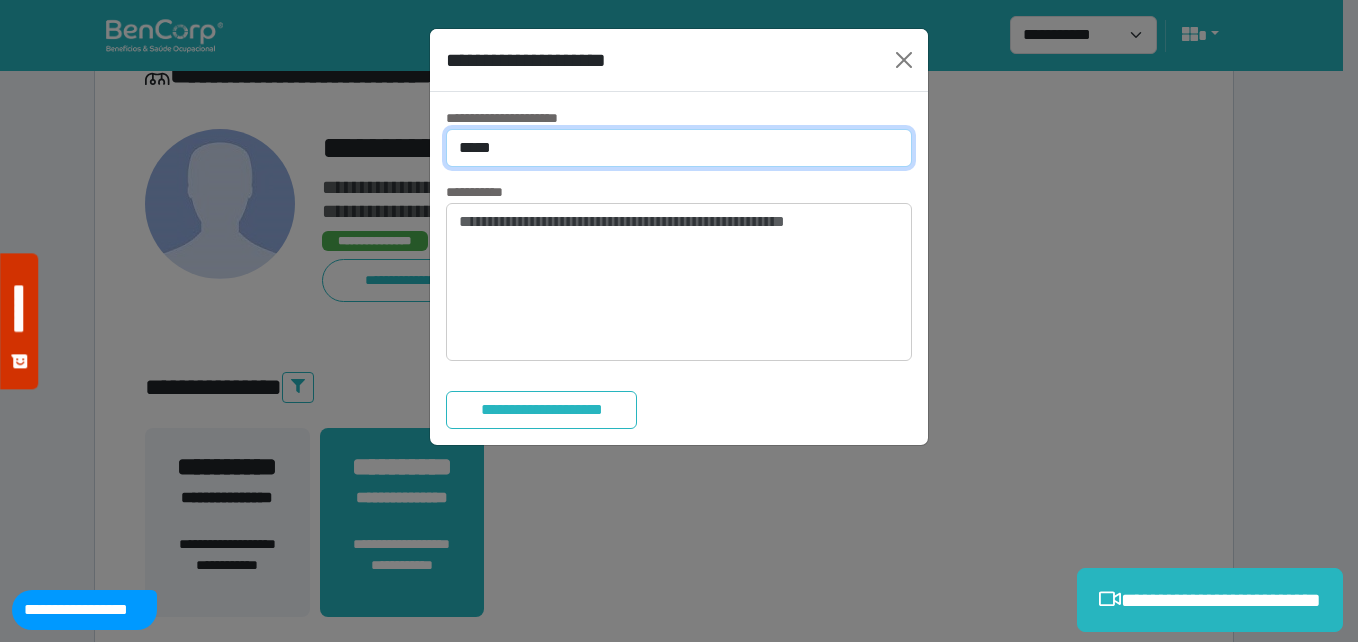 click on "**********" at bounding box center [679, 148] 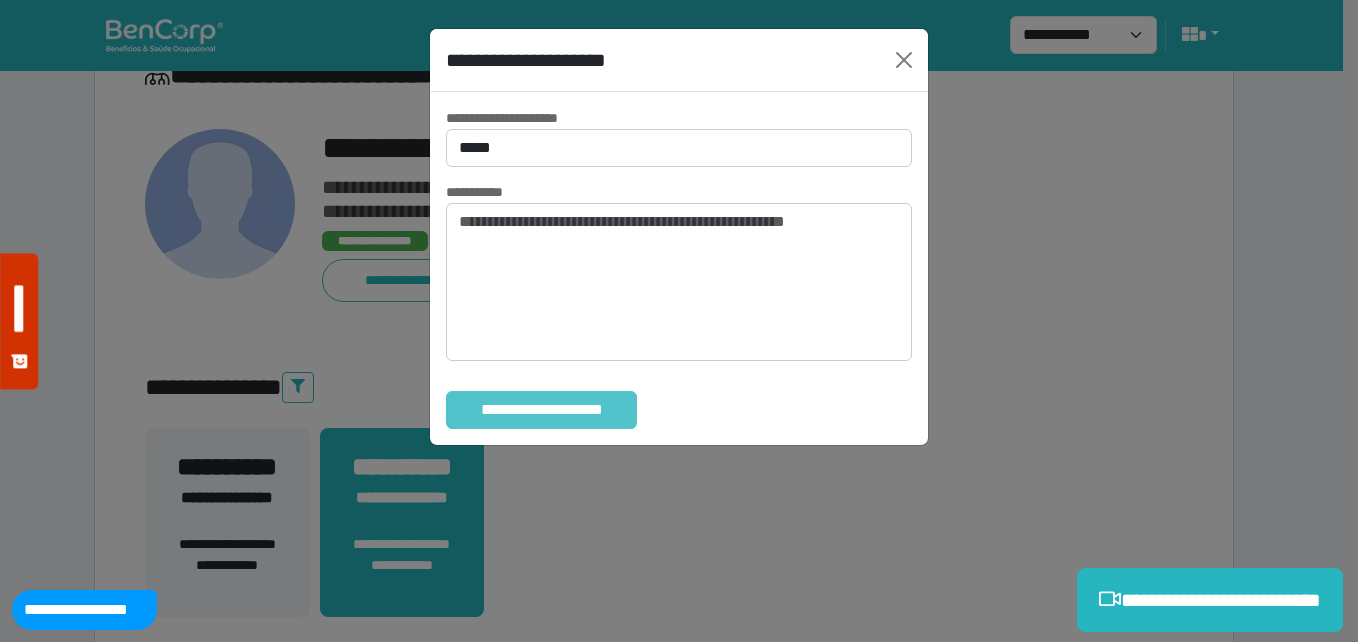 click on "**********" at bounding box center [541, 410] 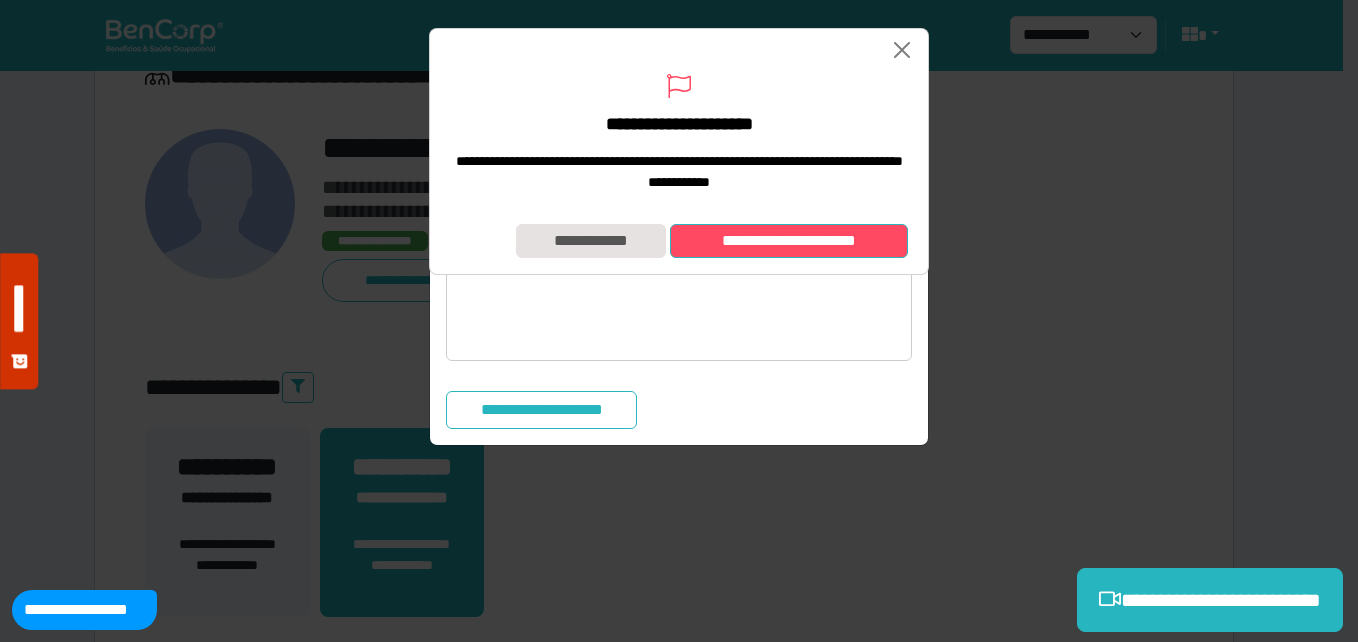 click on "**********" at bounding box center [789, 241] 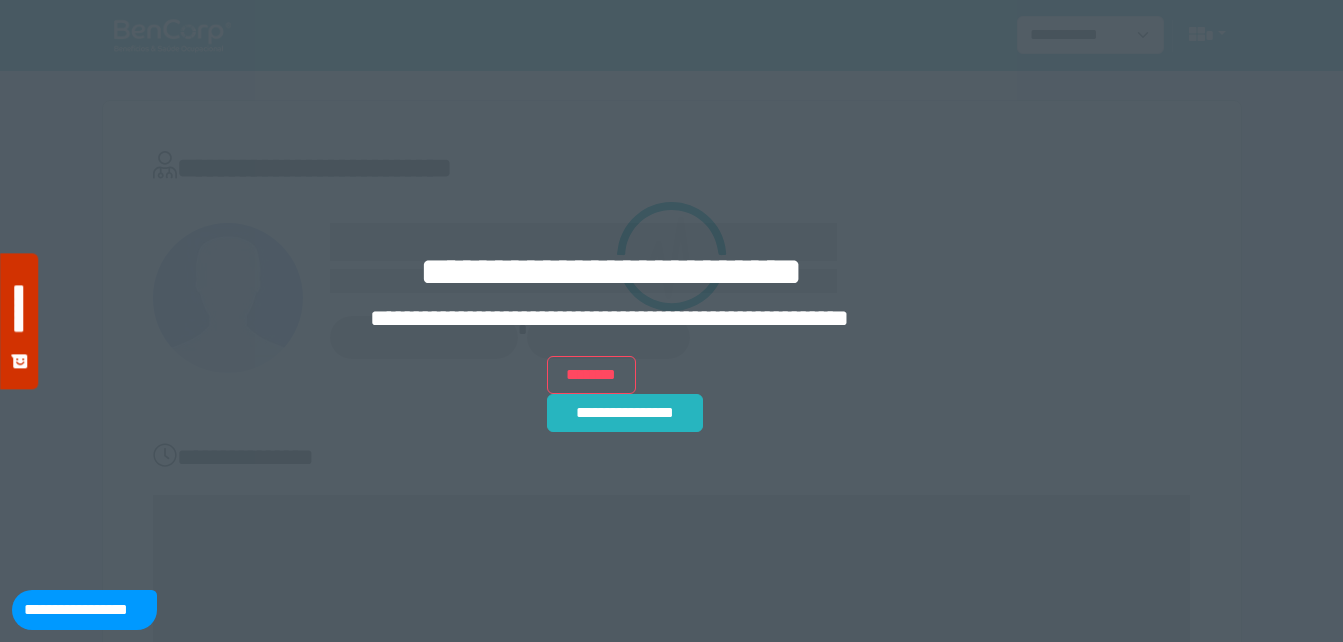 scroll, scrollTop: 0, scrollLeft: 0, axis: both 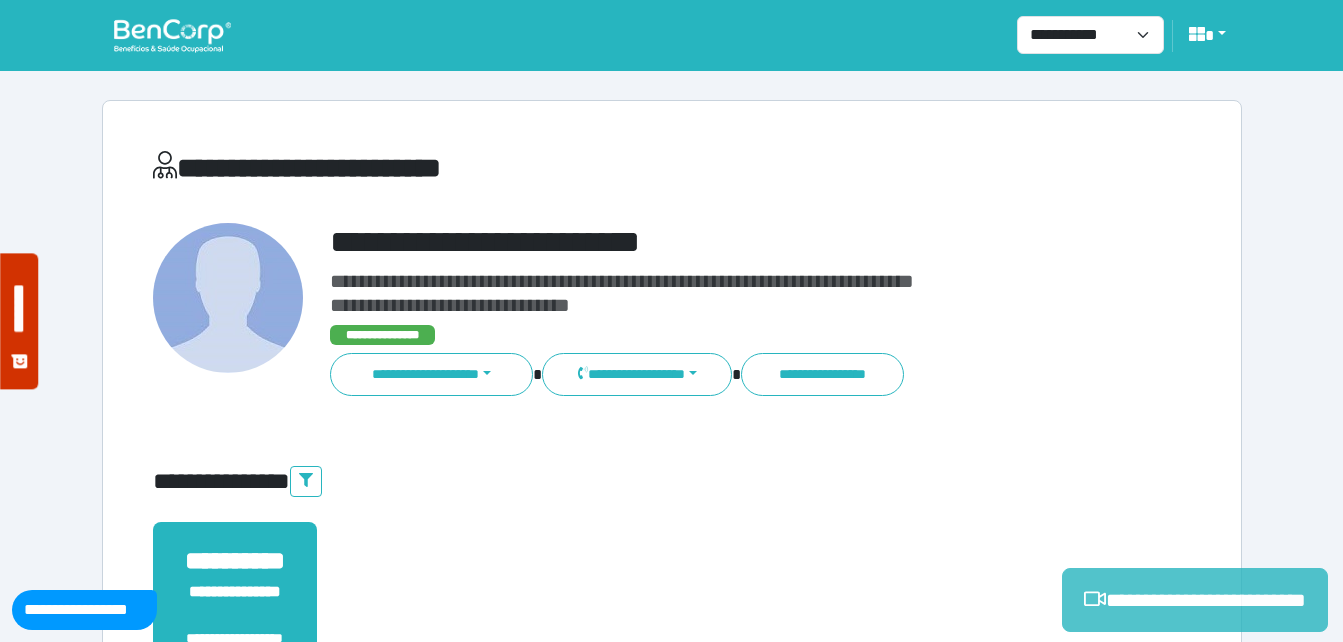 click on "**********" at bounding box center (1195, 600) 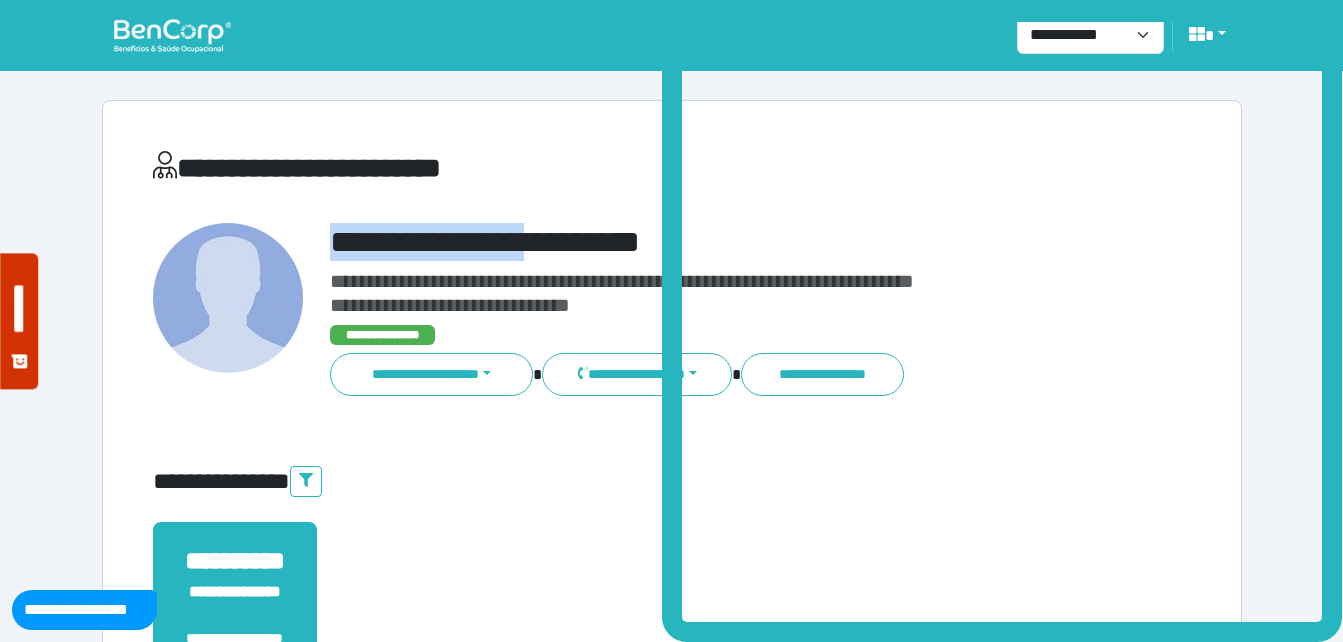drag, startPoint x: 304, startPoint y: 243, endPoint x: 574, endPoint y: 232, distance: 270.22397 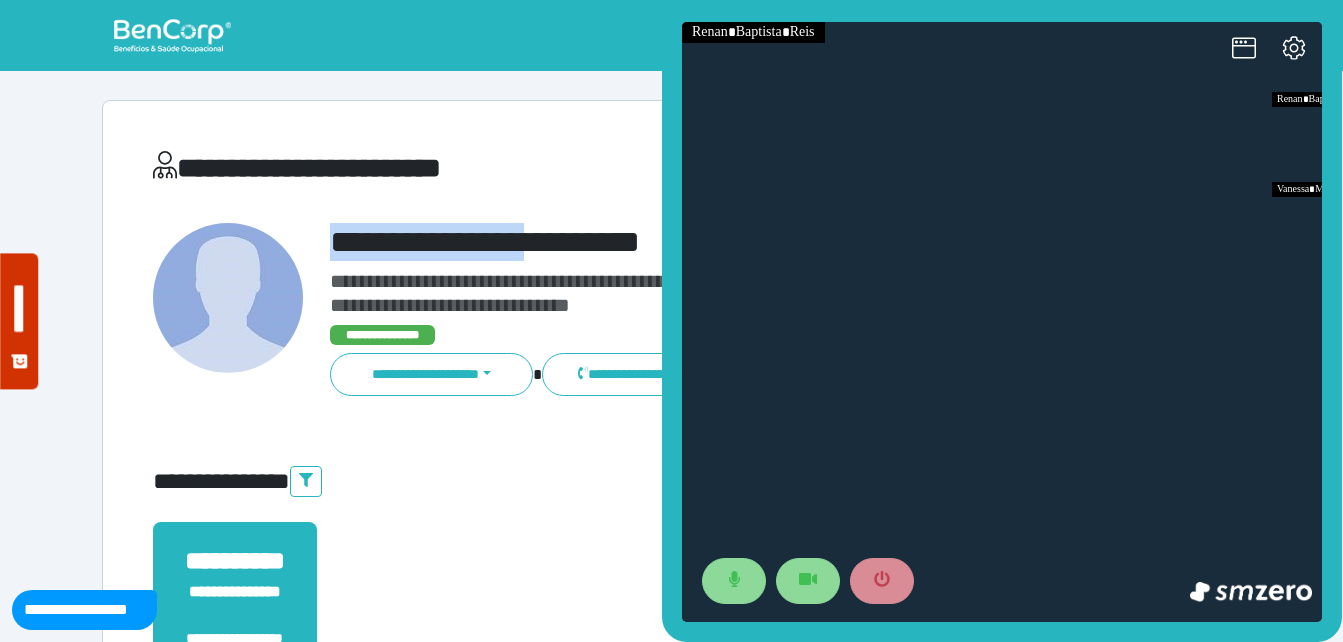 scroll, scrollTop: 0, scrollLeft: 0, axis: both 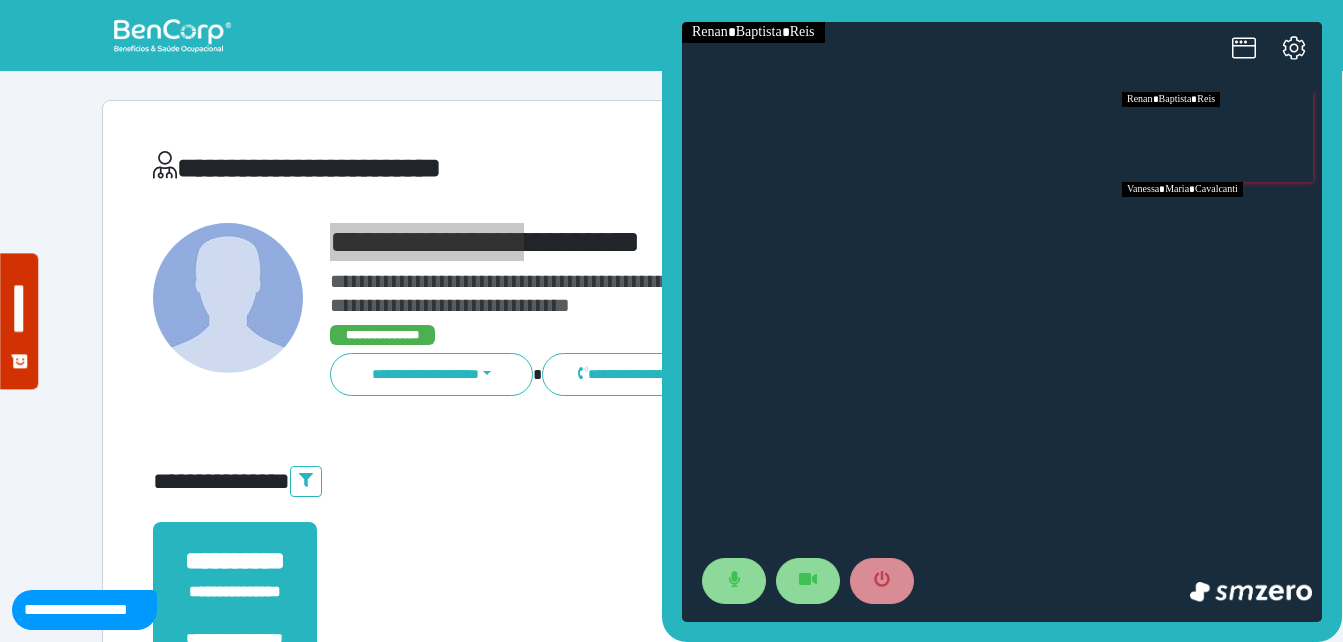 drag, startPoint x: 1284, startPoint y: 205, endPoint x: 1266, endPoint y: 212, distance: 19.313208 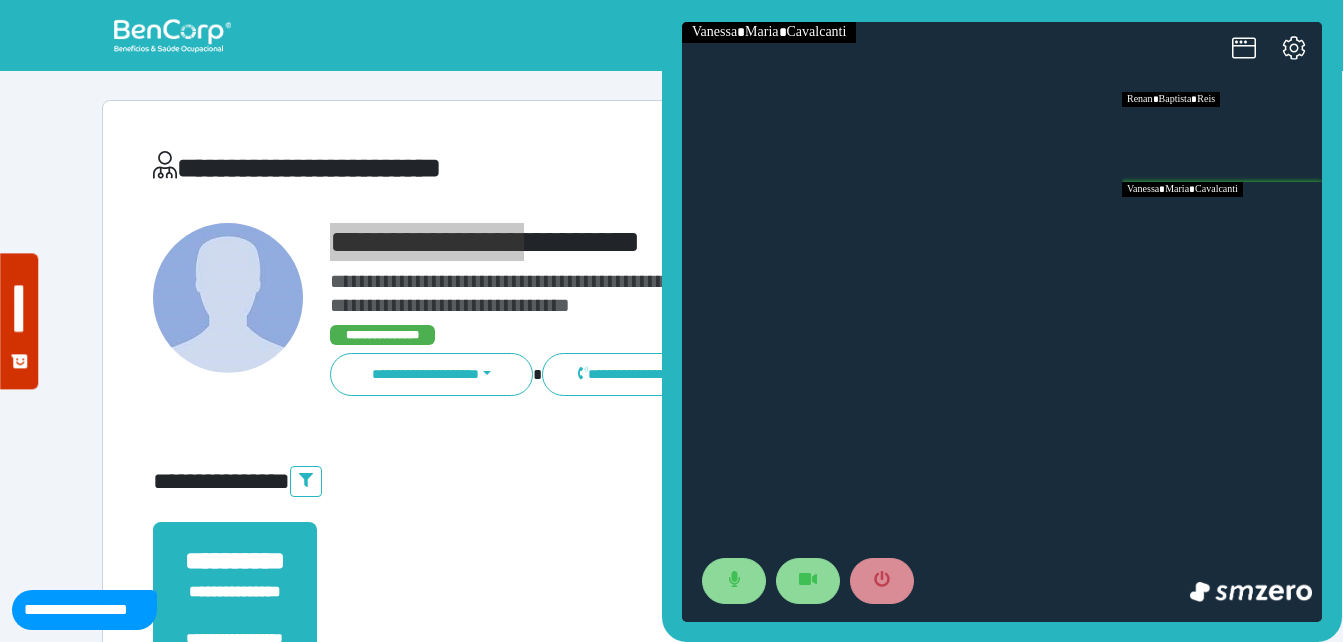 click at bounding box center (1222, 227) 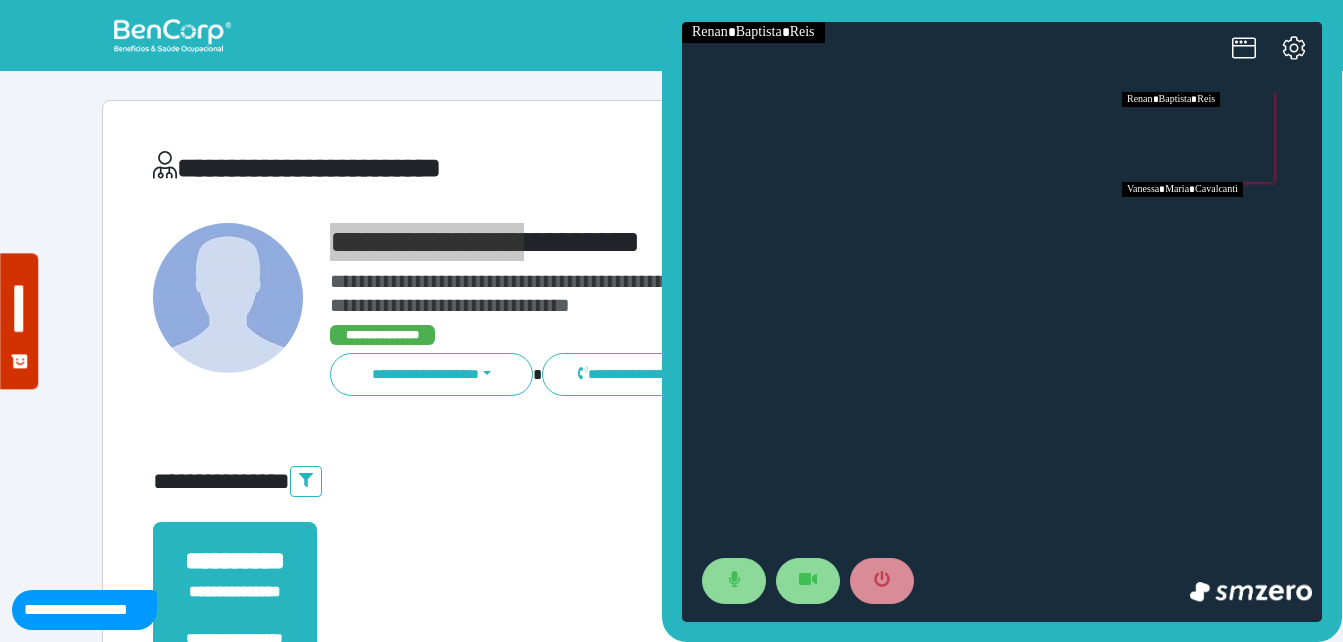 click at bounding box center [1222, 227] 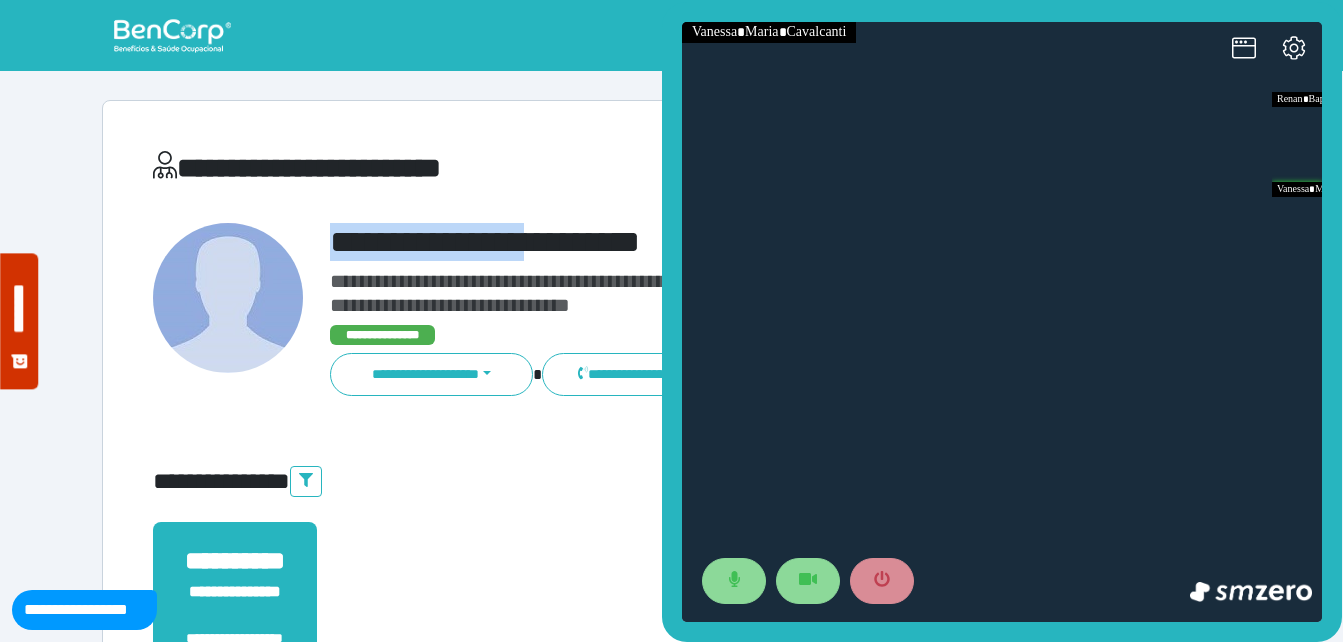click on "**********" at bounding box center (716, 242) 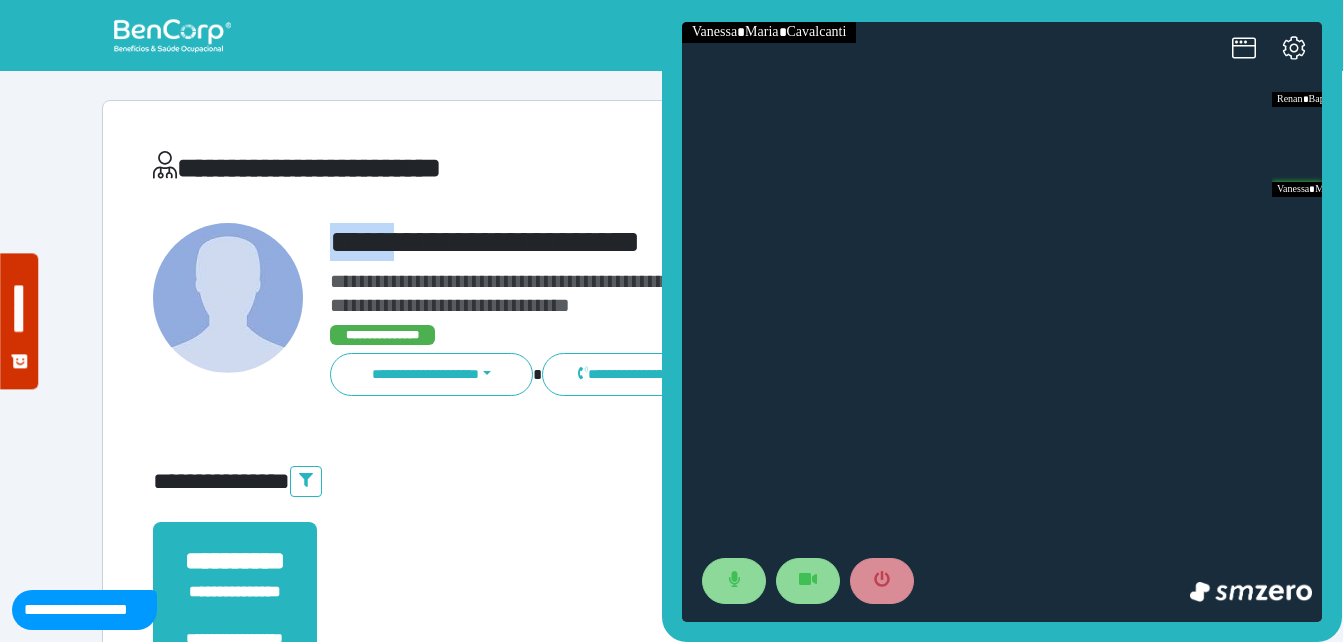 drag, startPoint x: 315, startPoint y: 238, endPoint x: 476, endPoint y: 231, distance: 161.1521 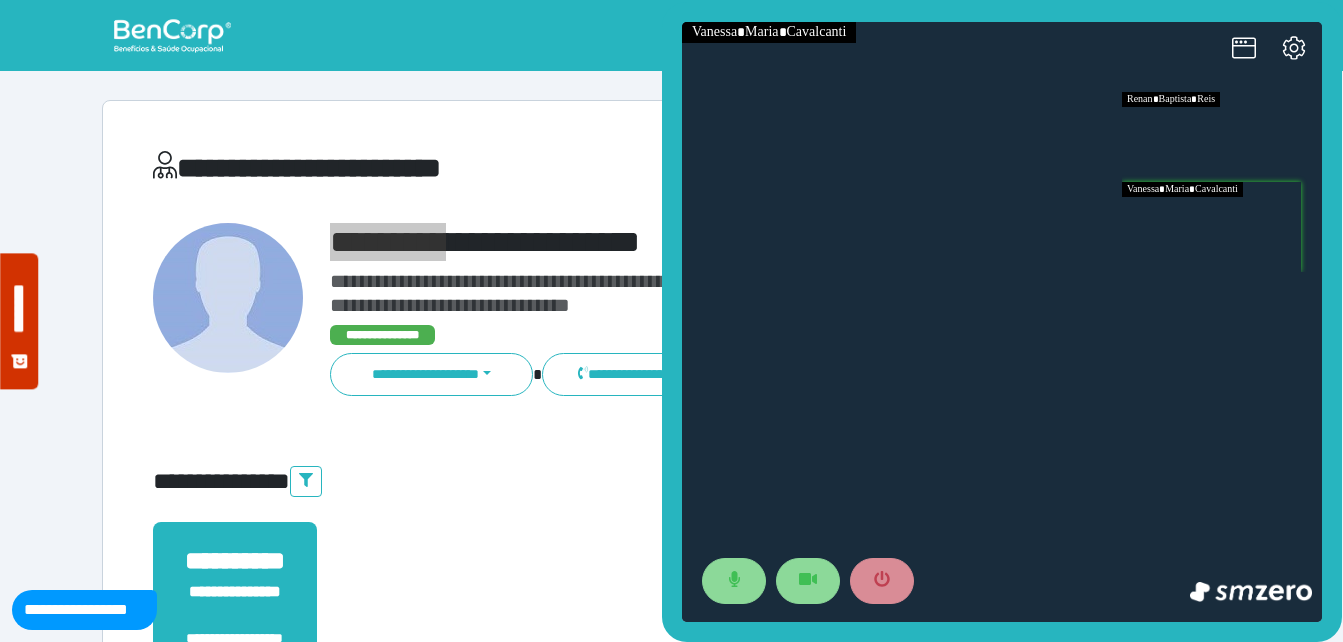 click at bounding box center (1222, 137) 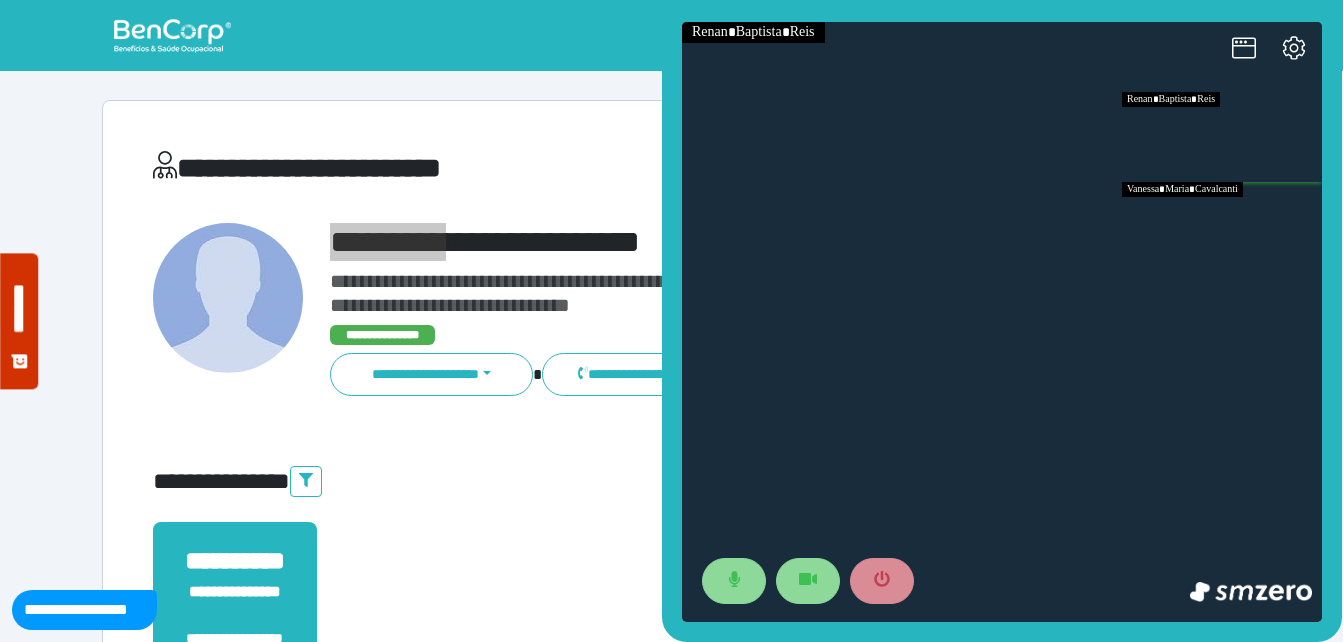 click at bounding box center (1222, 227) 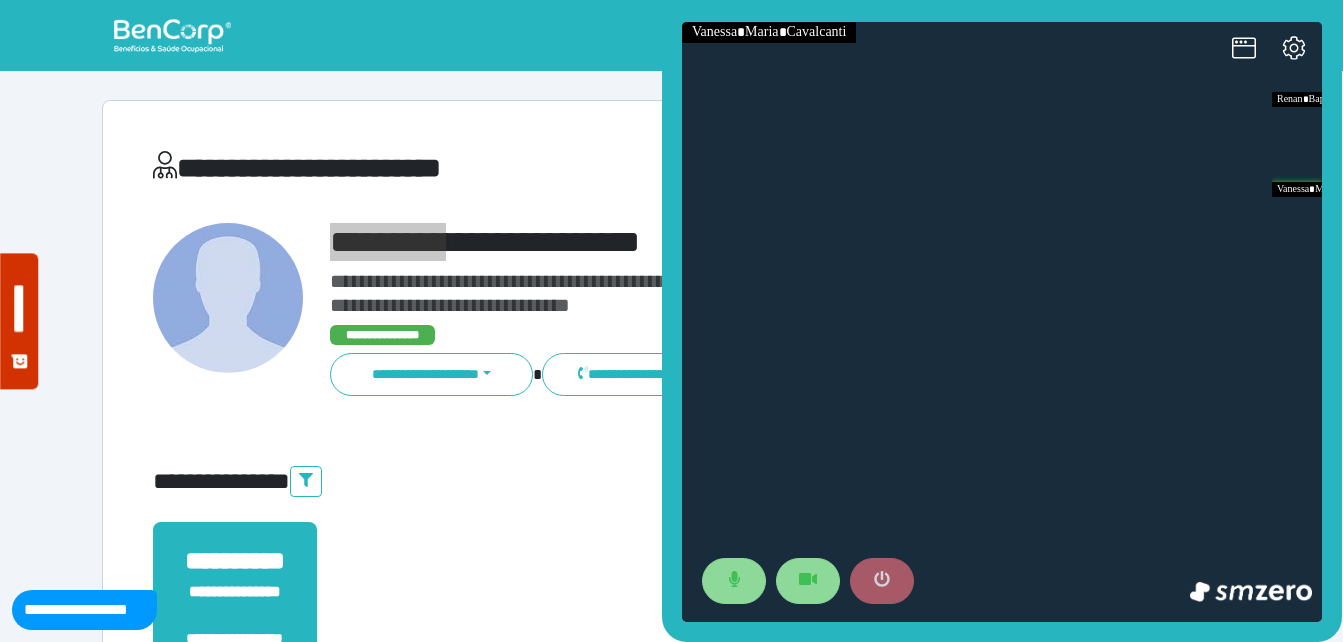 click at bounding box center [882, 581] 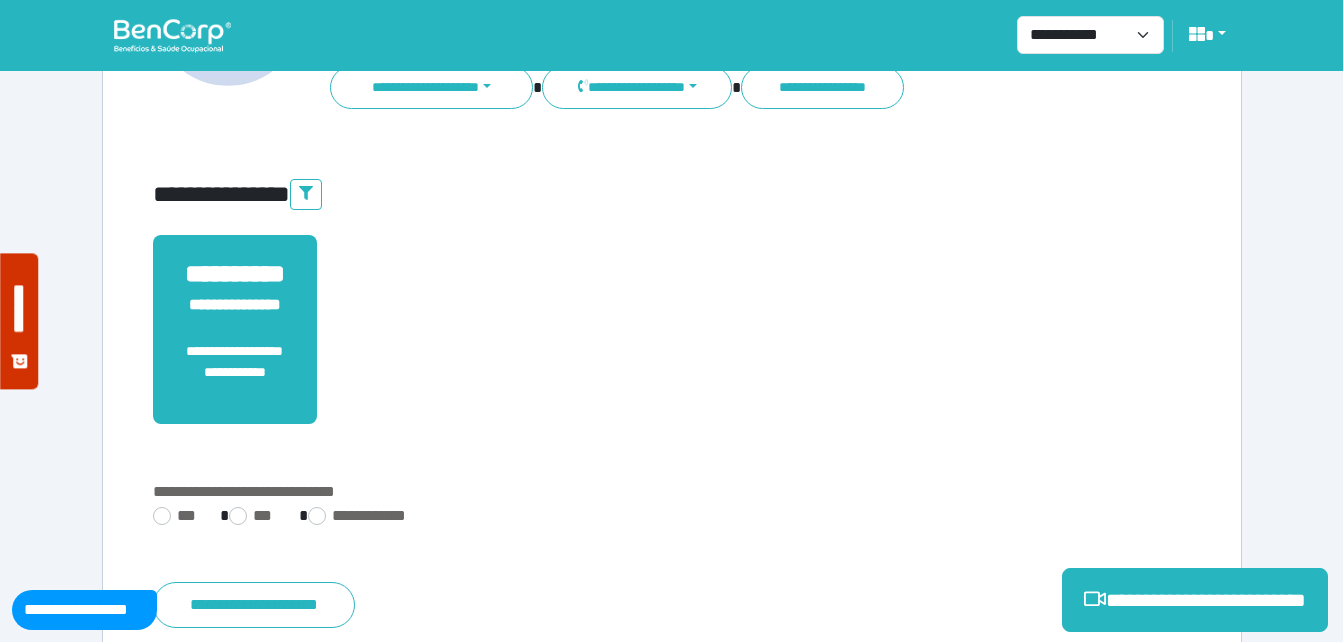 scroll, scrollTop: 494, scrollLeft: 0, axis: vertical 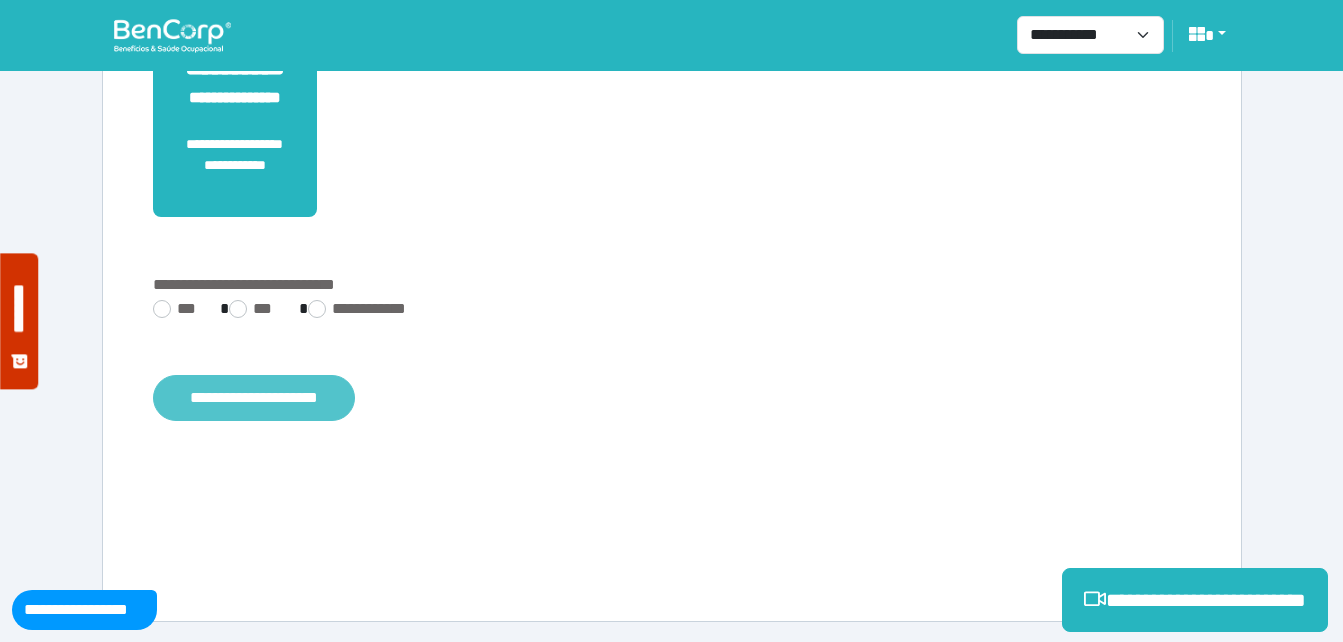 click on "**********" at bounding box center (254, 398) 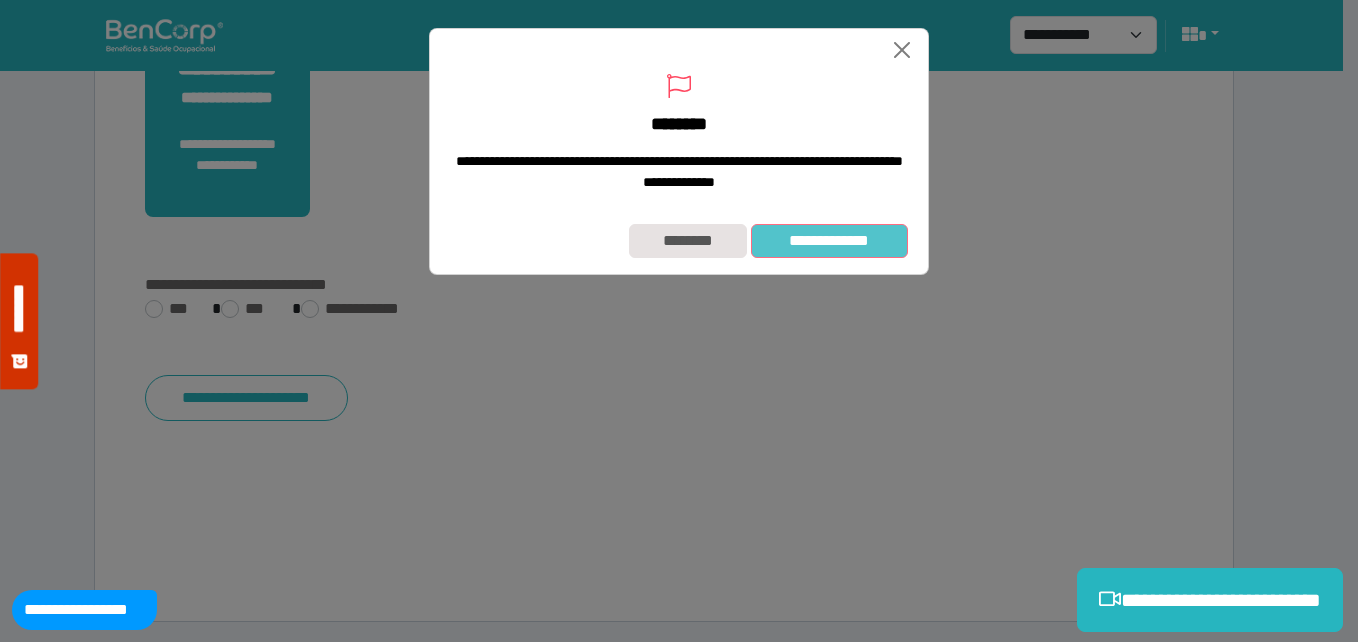 click on "**********" at bounding box center (829, 241) 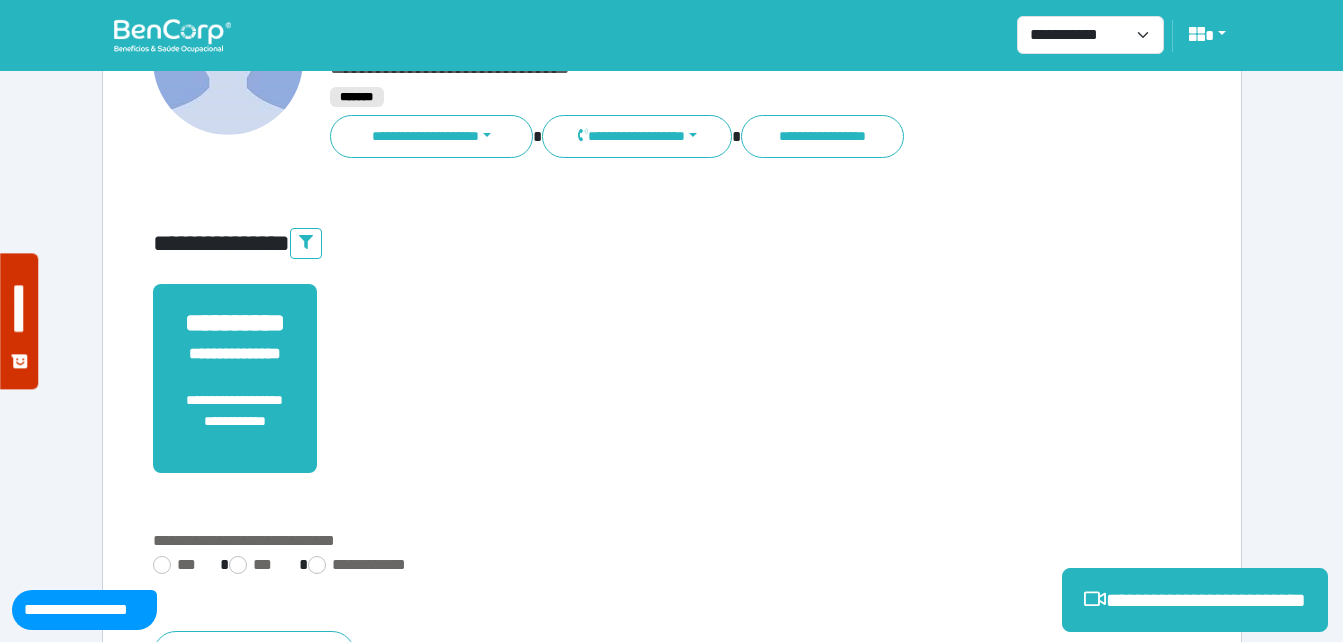 scroll, scrollTop: 394, scrollLeft: 0, axis: vertical 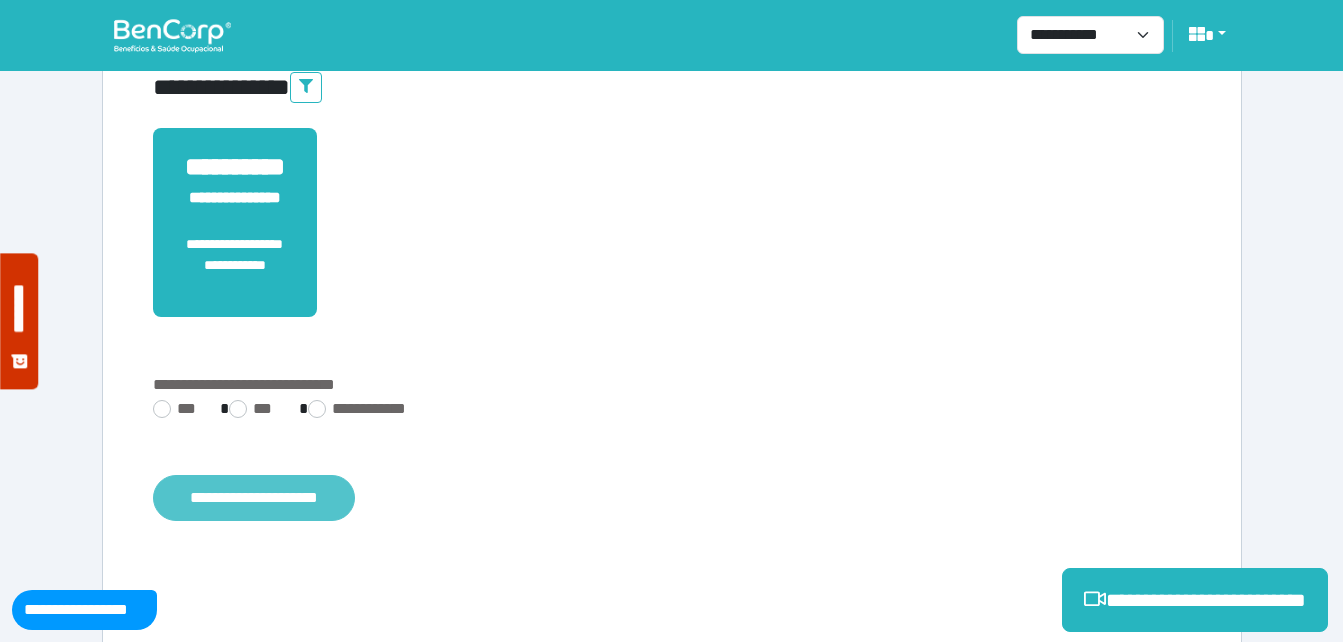 click on "**********" at bounding box center (254, 498) 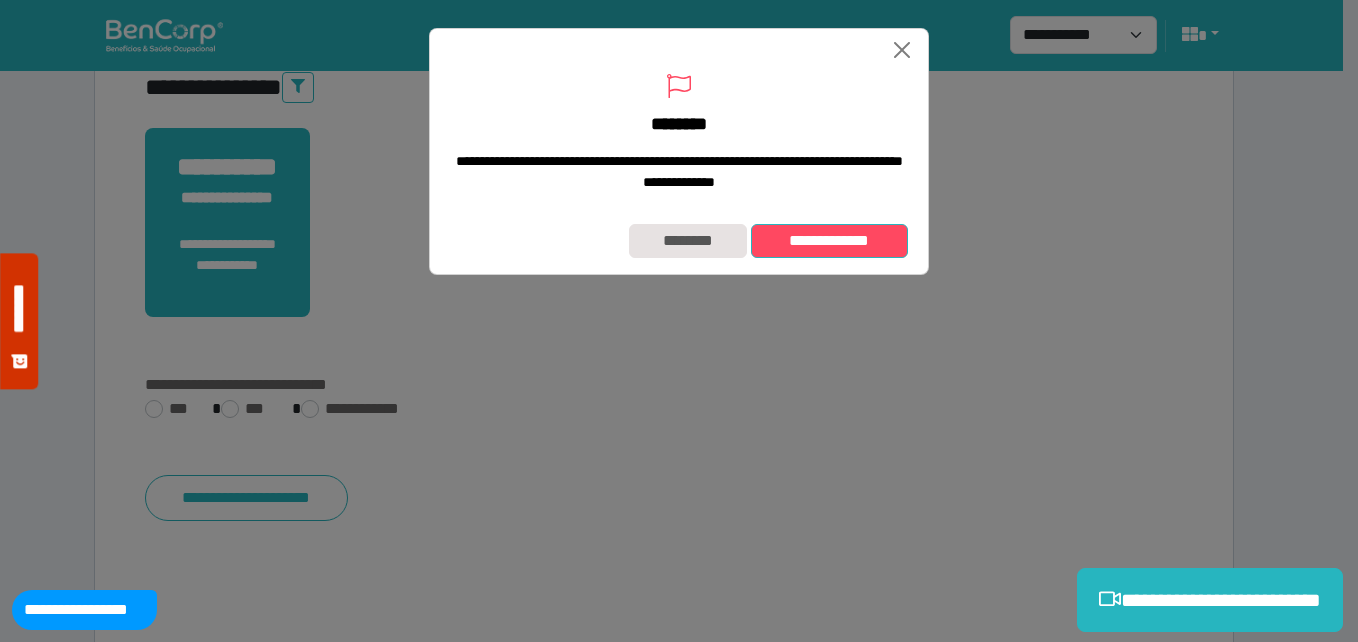 click on "**********" at bounding box center [829, 241] 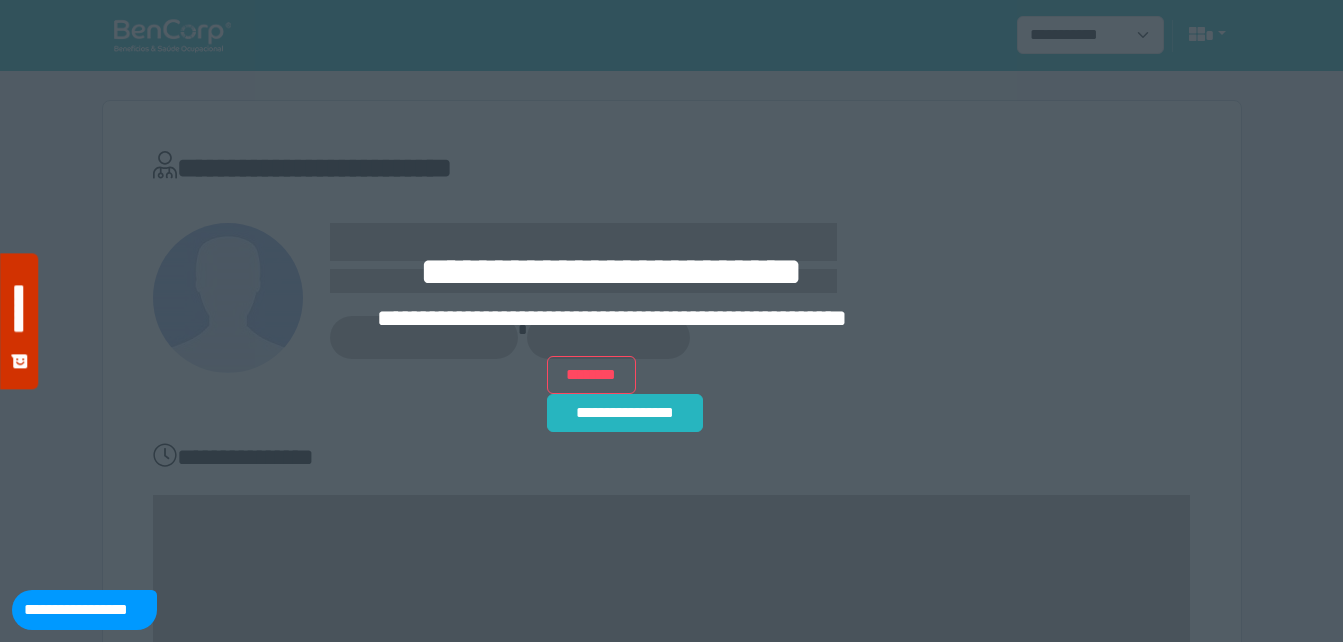 scroll, scrollTop: 0, scrollLeft: 0, axis: both 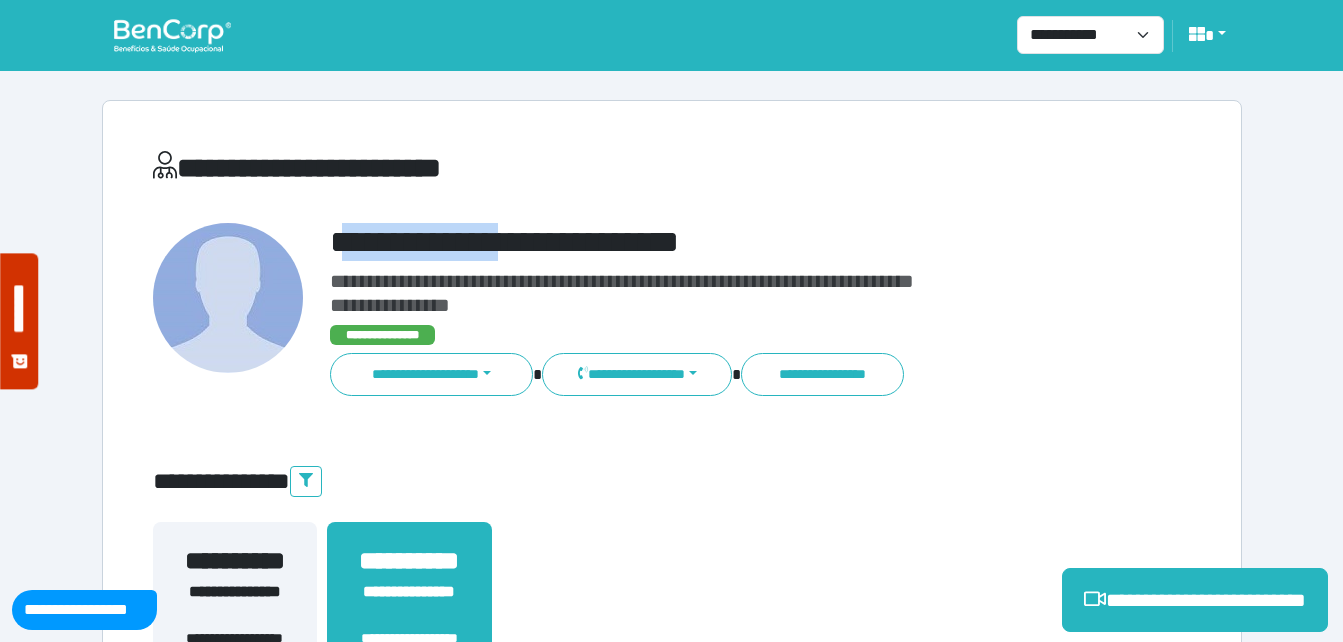 drag, startPoint x: 339, startPoint y: 232, endPoint x: 537, endPoint y: 209, distance: 199.33138 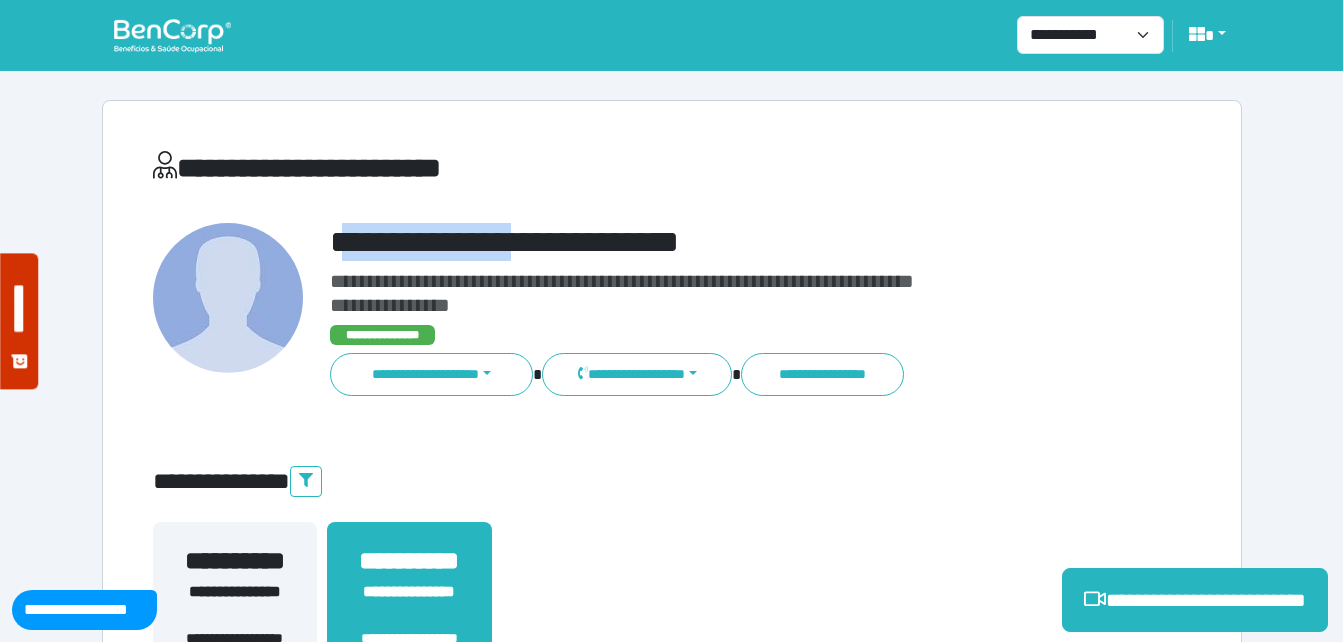 copy on "**********" 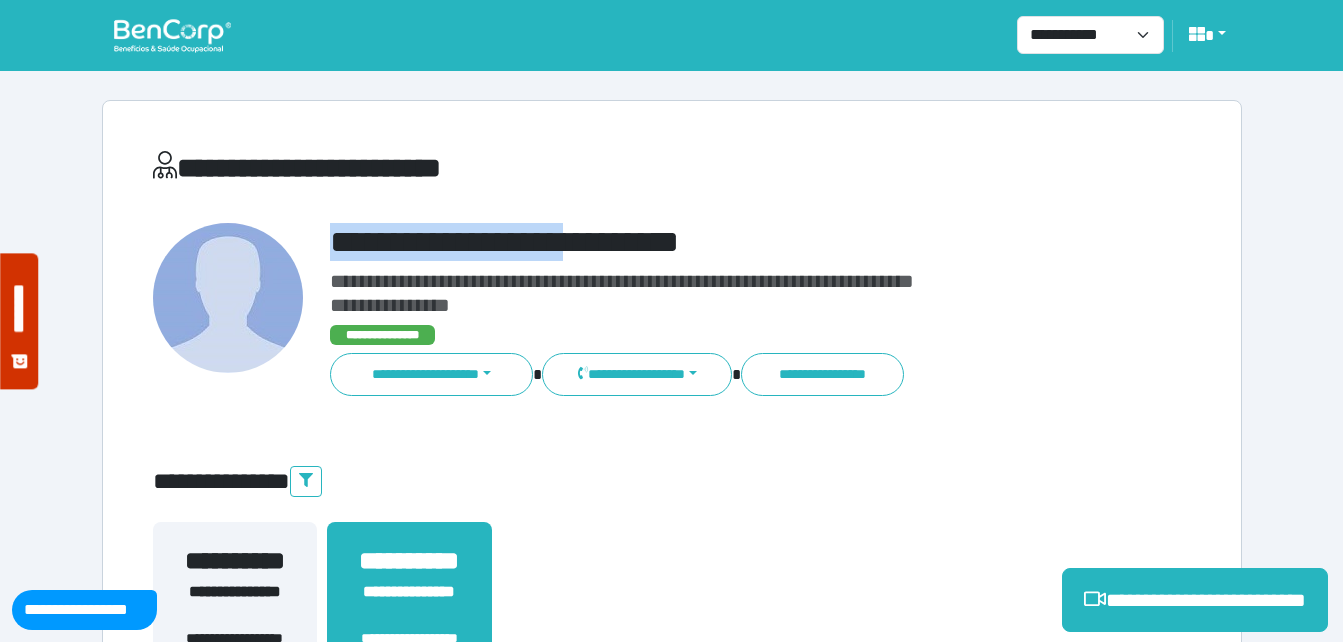drag, startPoint x: 328, startPoint y: 230, endPoint x: 626, endPoint y: 214, distance: 298.42923 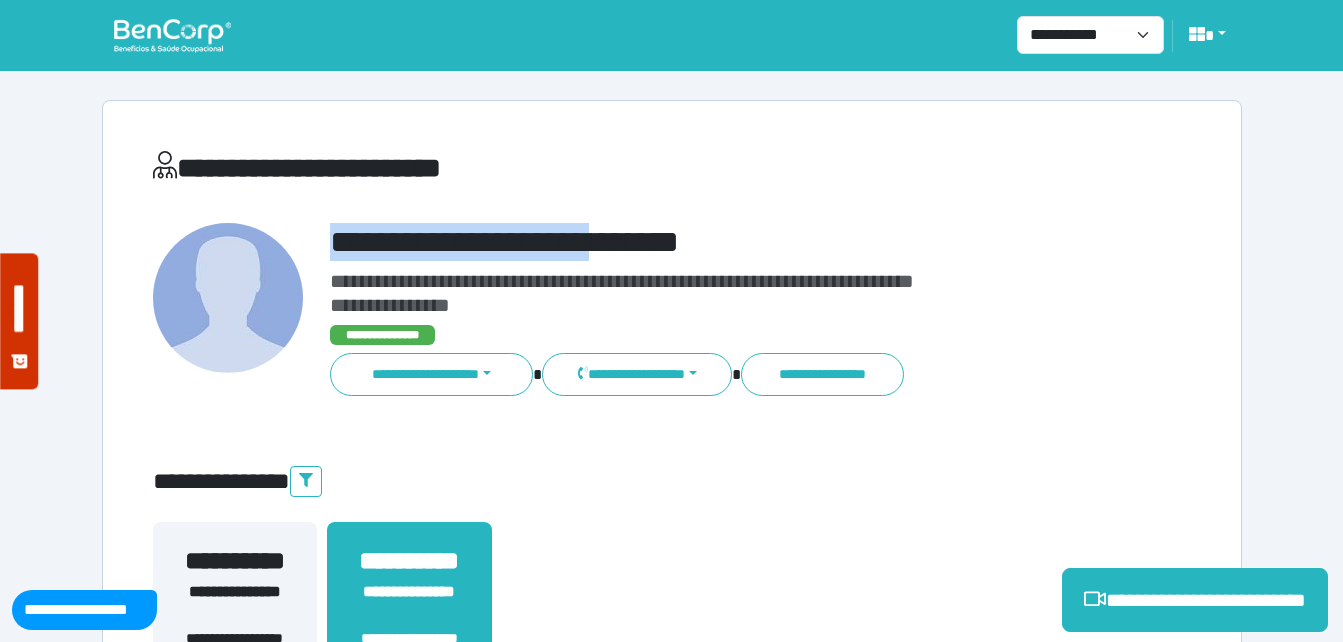 copy on "**********" 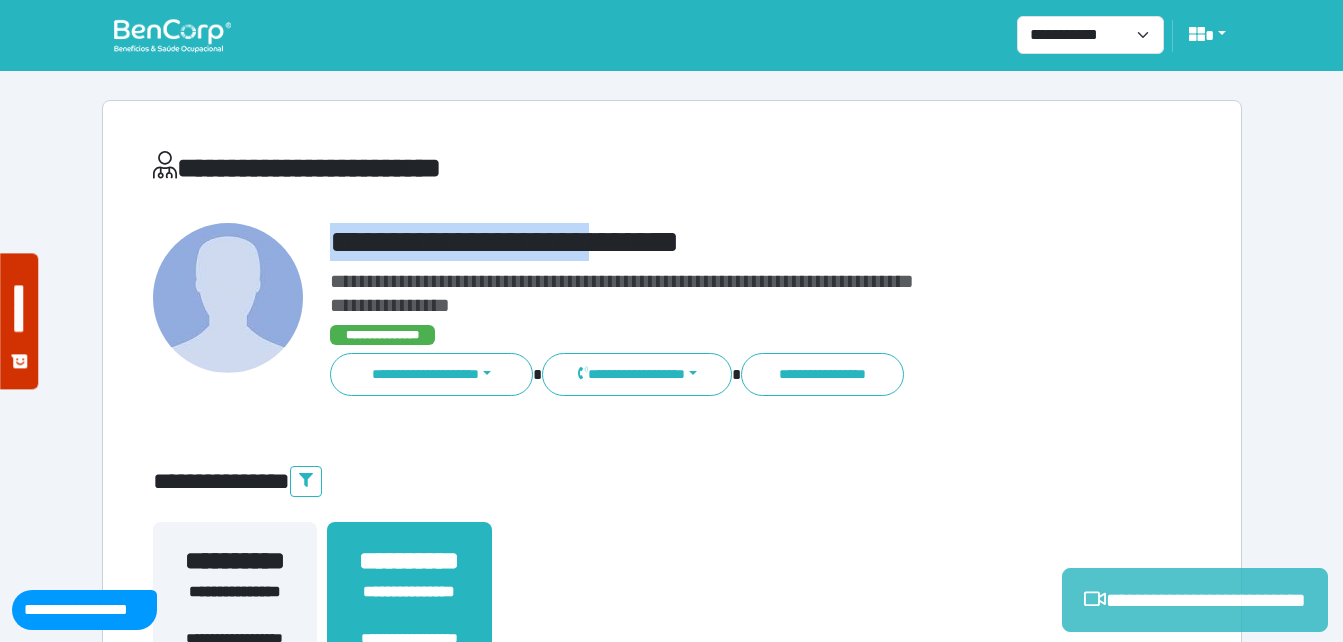 click on "**********" at bounding box center [1195, 600] 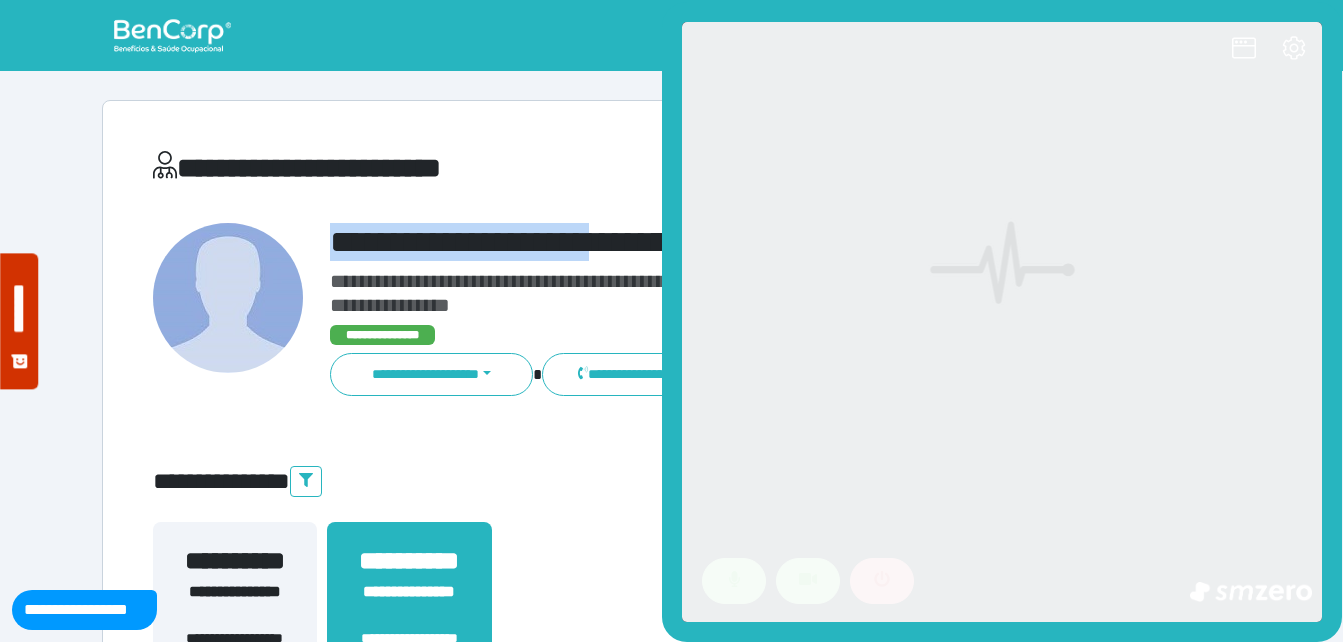 scroll, scrollTop: 0, scrollLeft: 0, axis: both 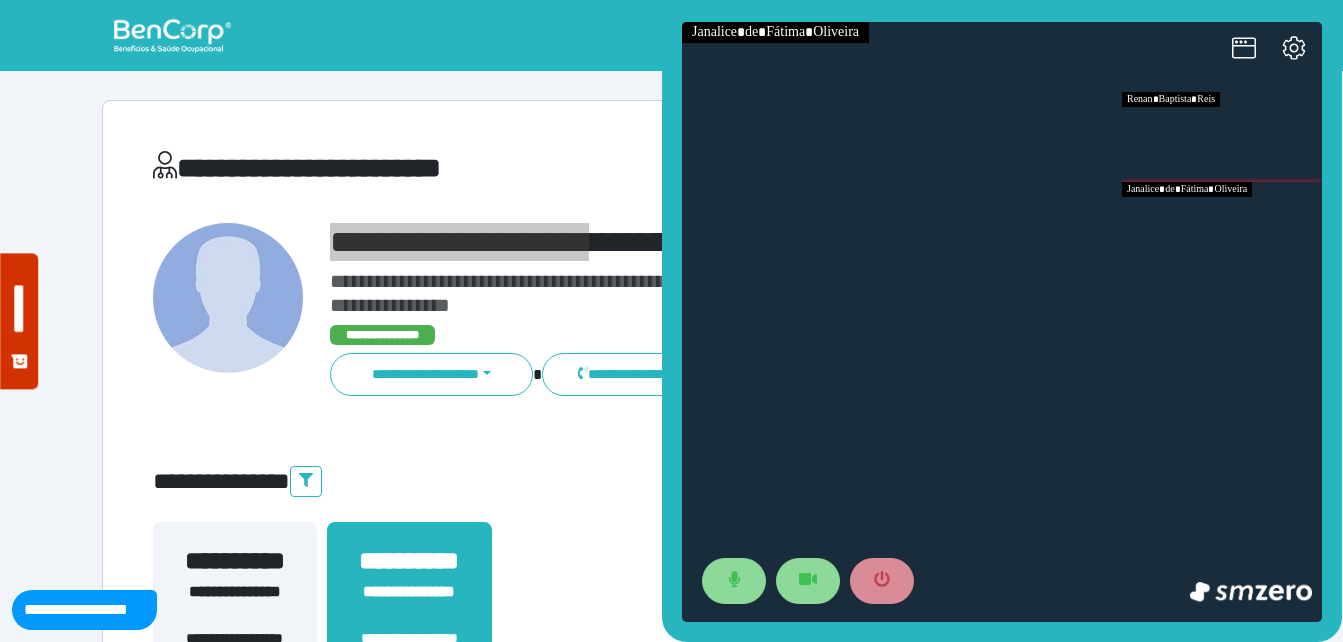 click at bounding box center (1222, 227) 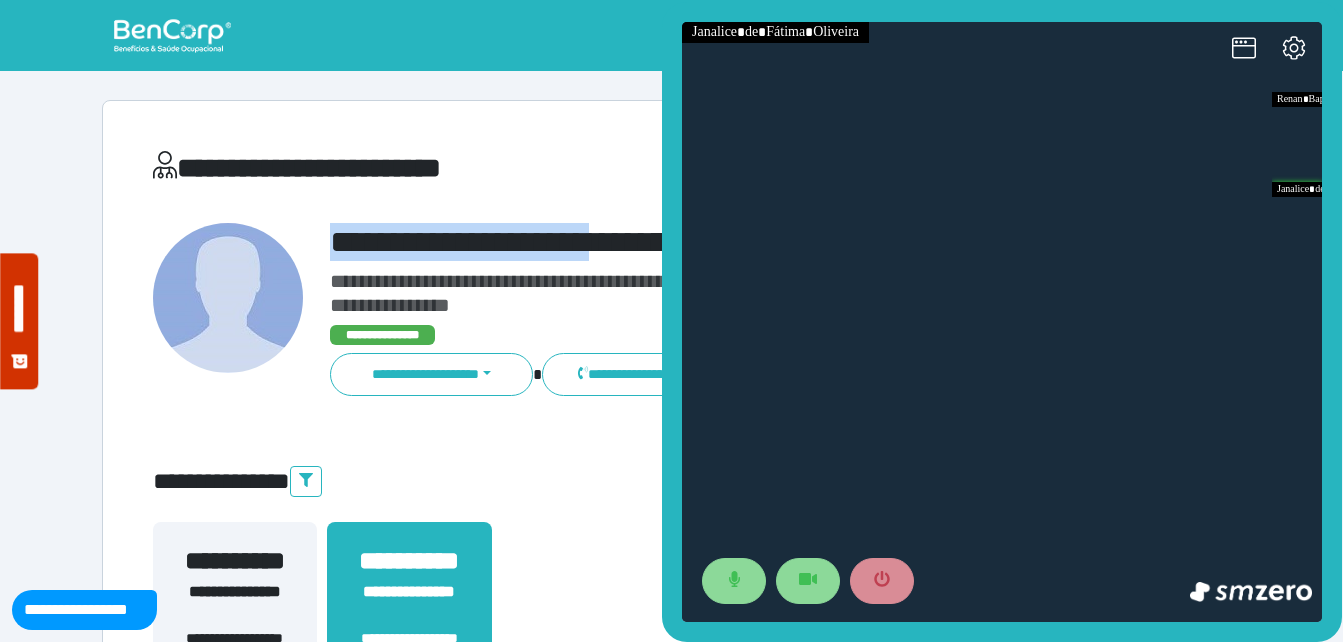 click on "**********" at bounding box center (716, 242) 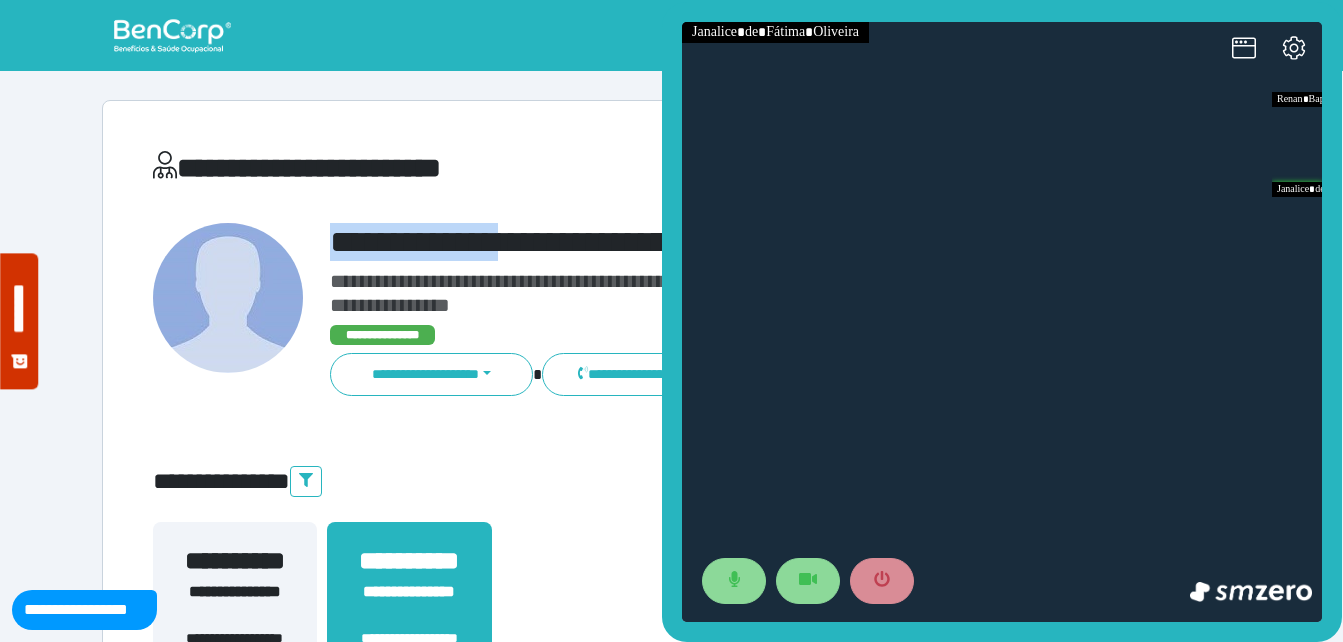 drag, startPoint x: 307, startPoint y: 236, endPoint x: 547, endPoint y: 224, distance: 240.29982 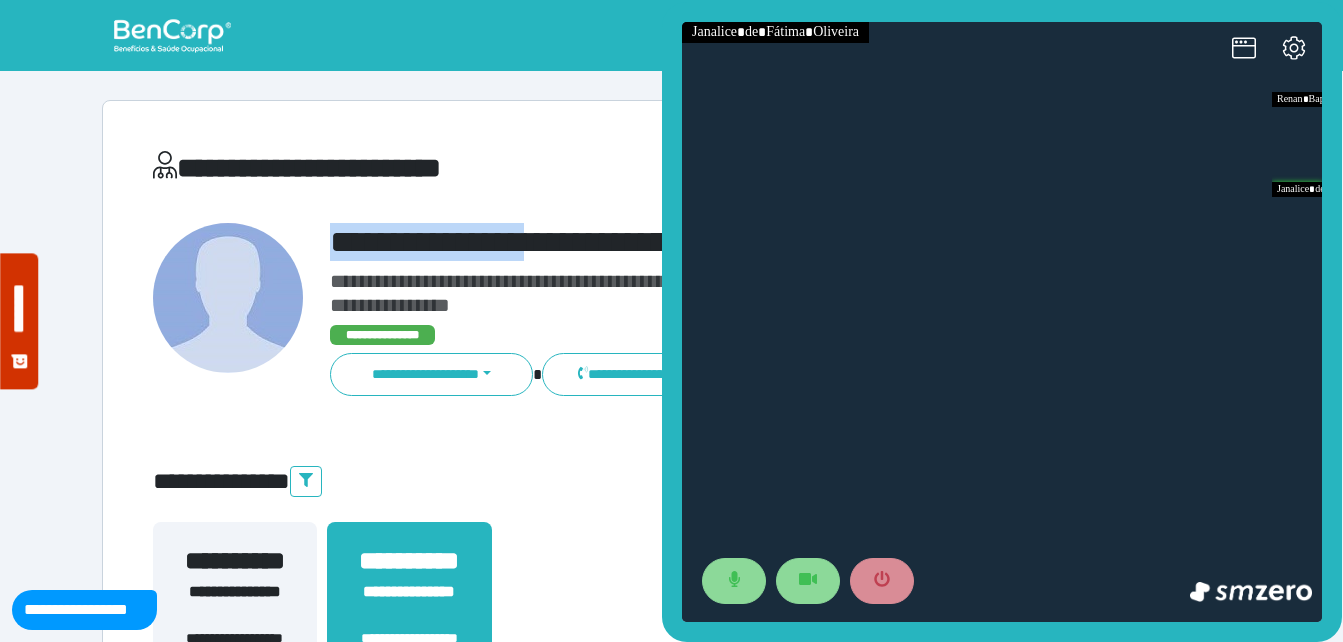copy on "**********" 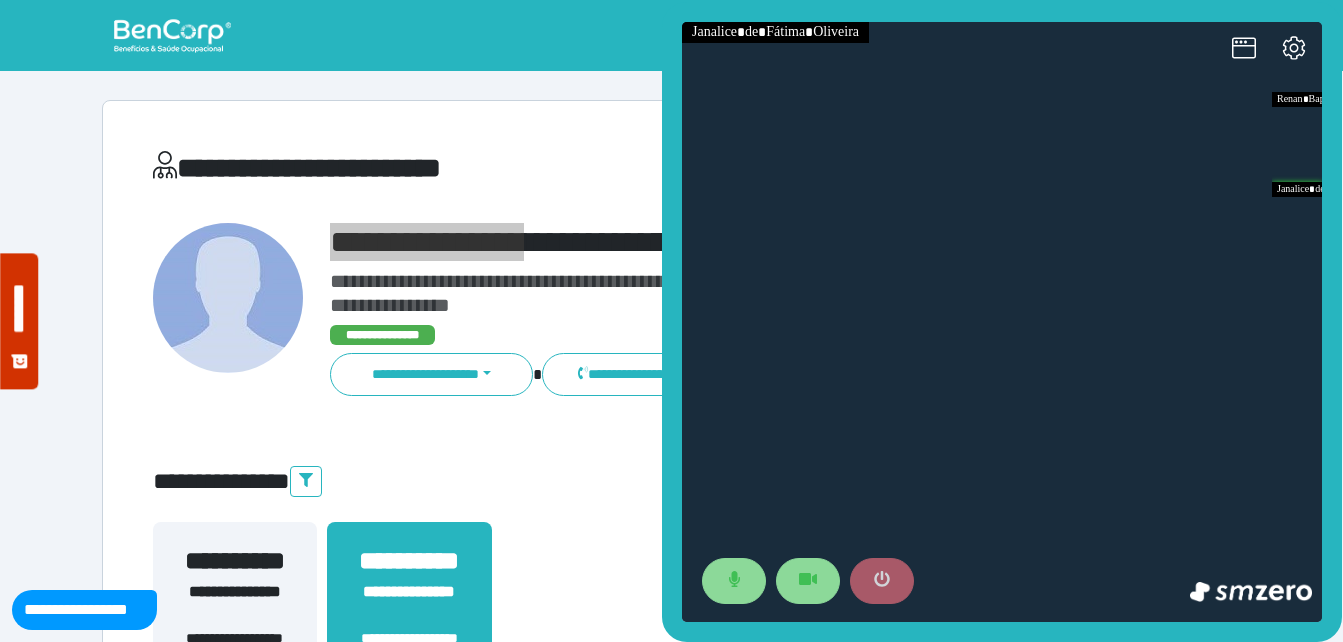 click 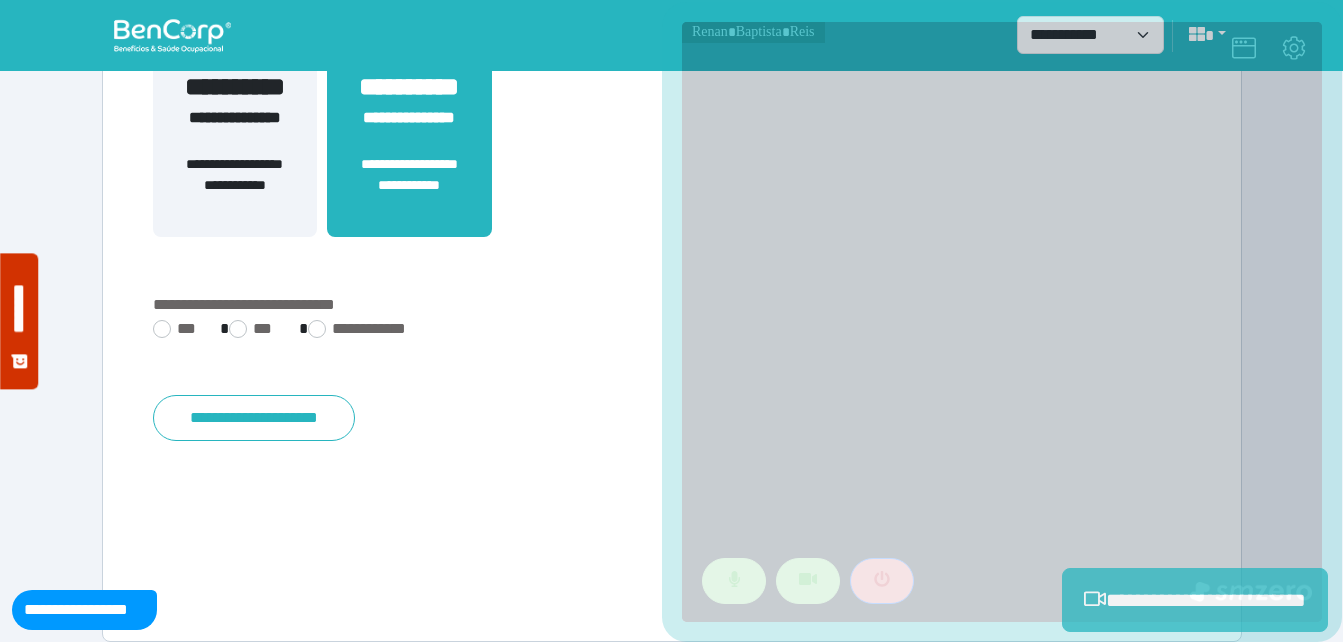 scroll, scrollTop: 494, scrollLeft: 0, axis: vertical 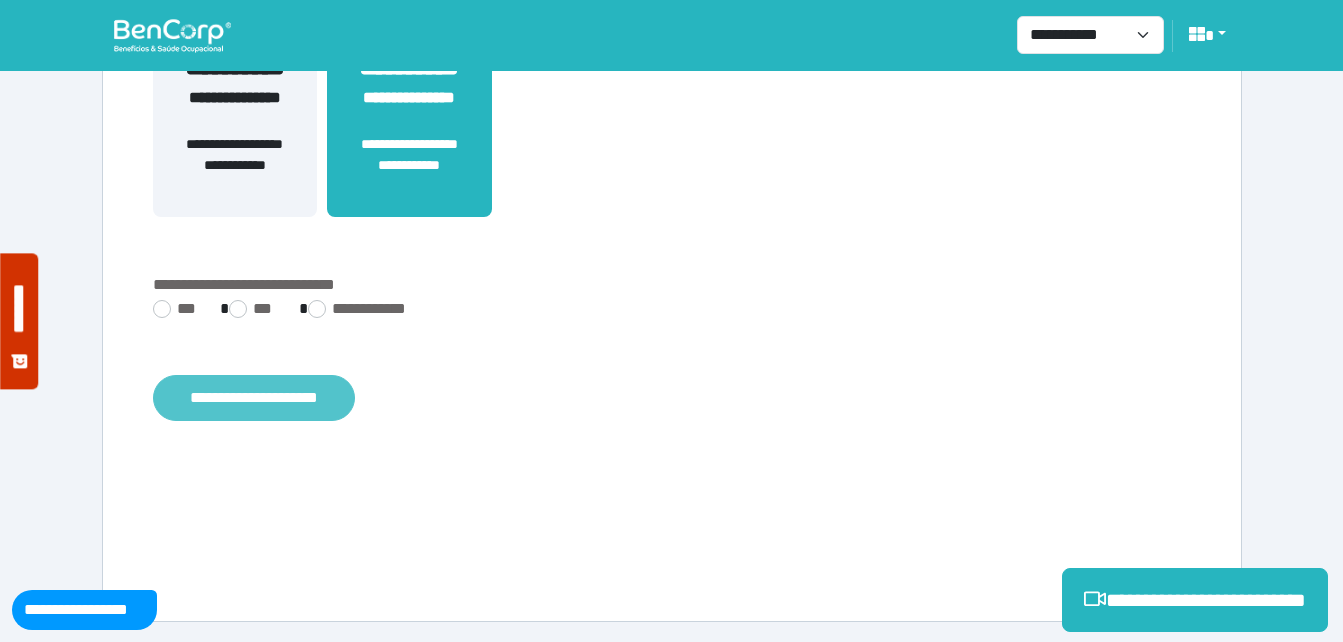 click on "**********" at bounding box center [254, 398] 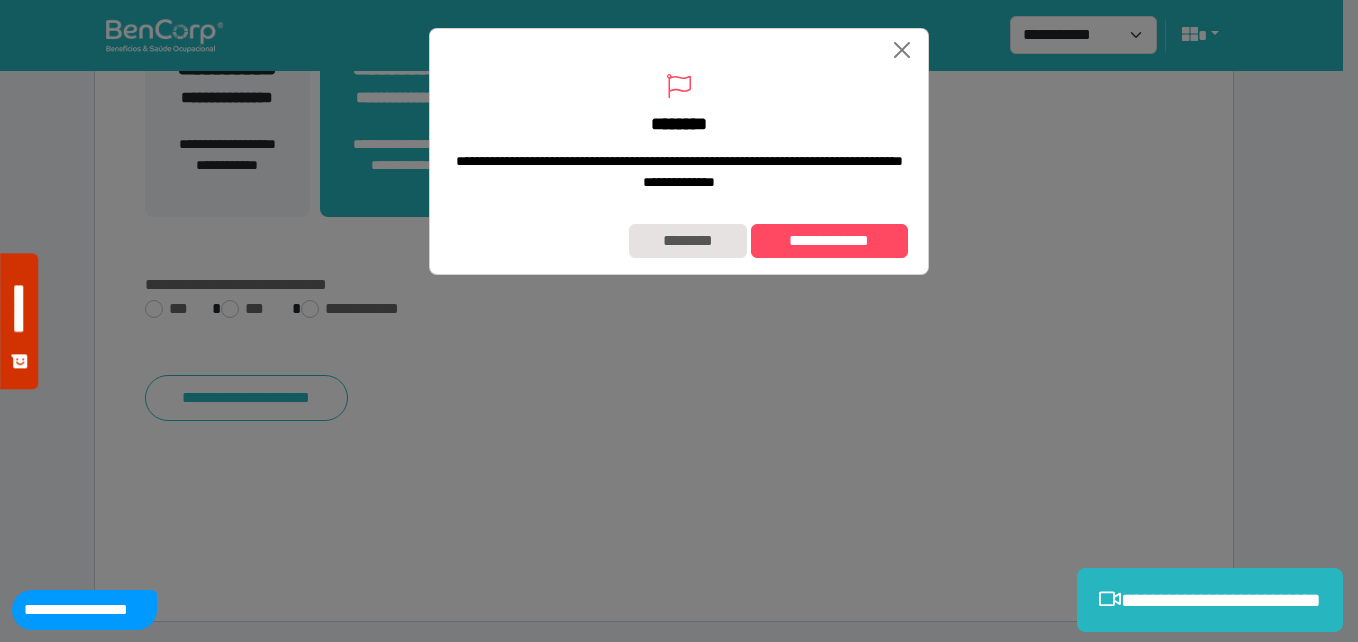 click on "**********" at bounding box center (679, 241) 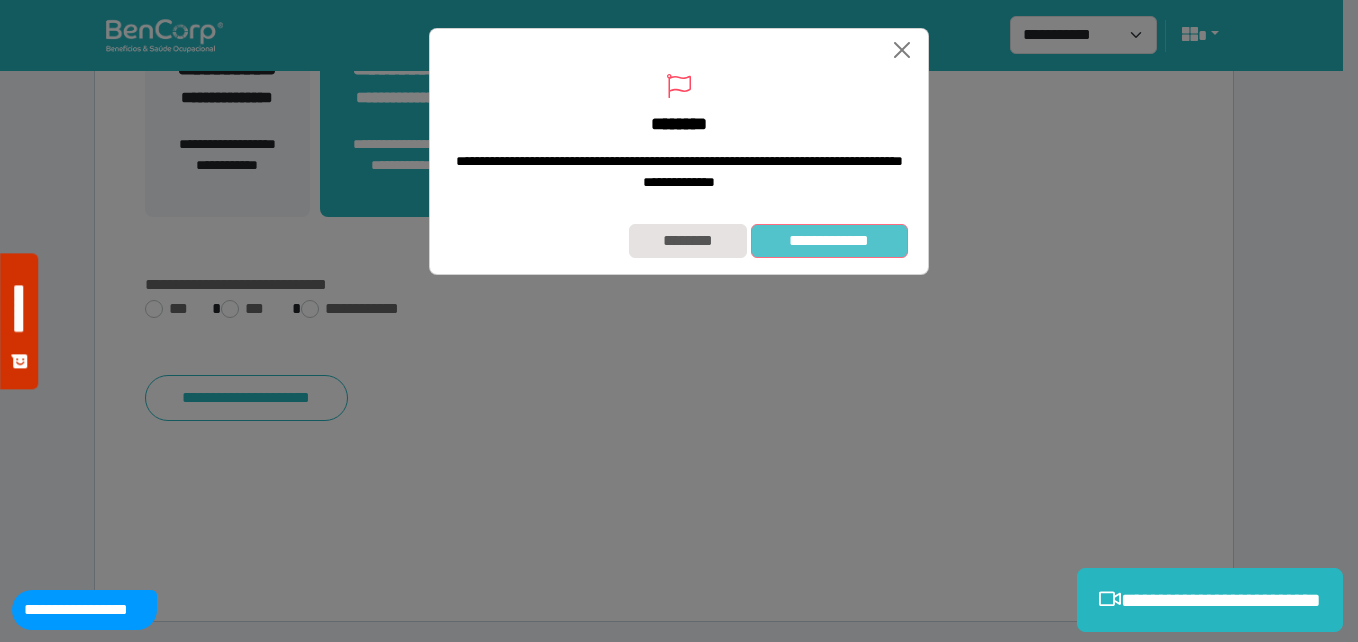 click on "**********" at bounding box center (829, 241) 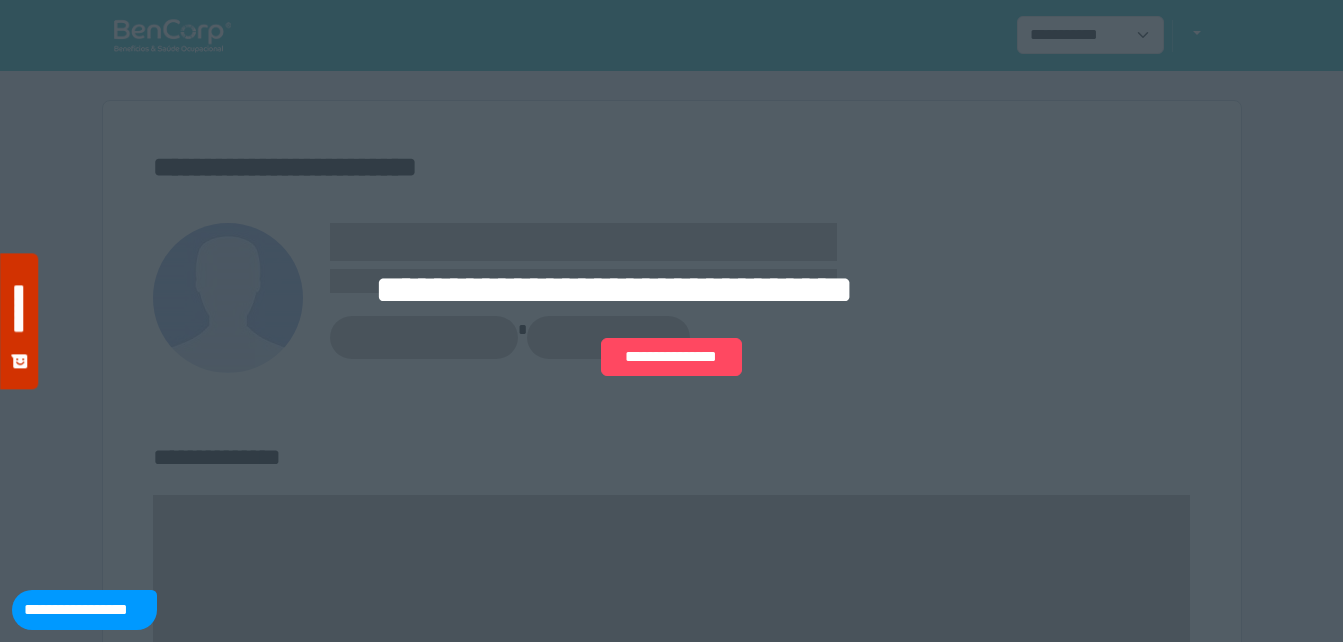 scroll, scrollTop: 0, scrollLeft: 0, axis: both 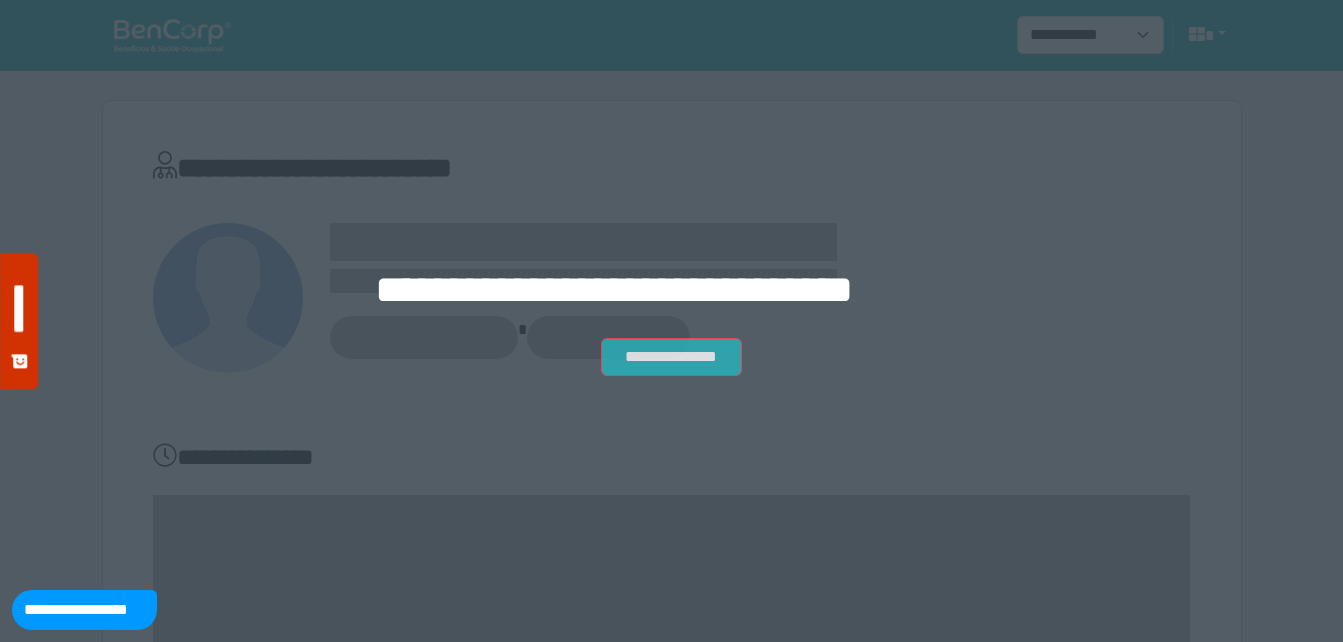 click on "**********" at bounding box center (671, 357) 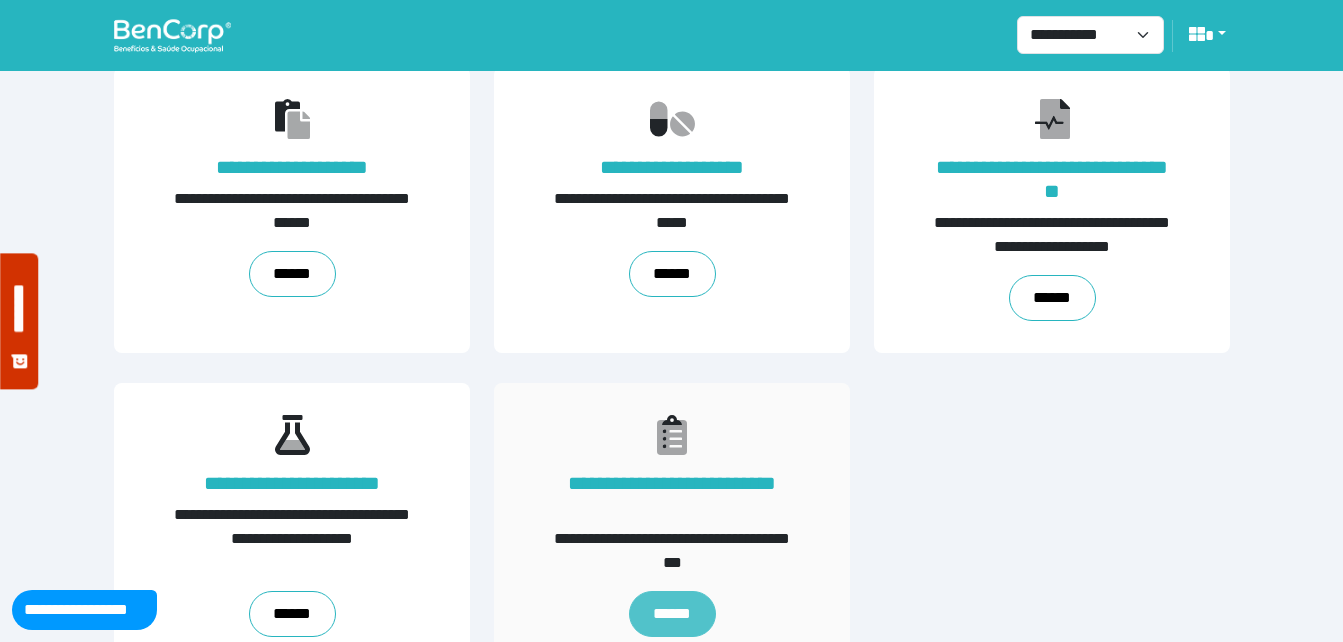 scroll, scrollTop: 454, scrollLeft: 0, axis: vertical 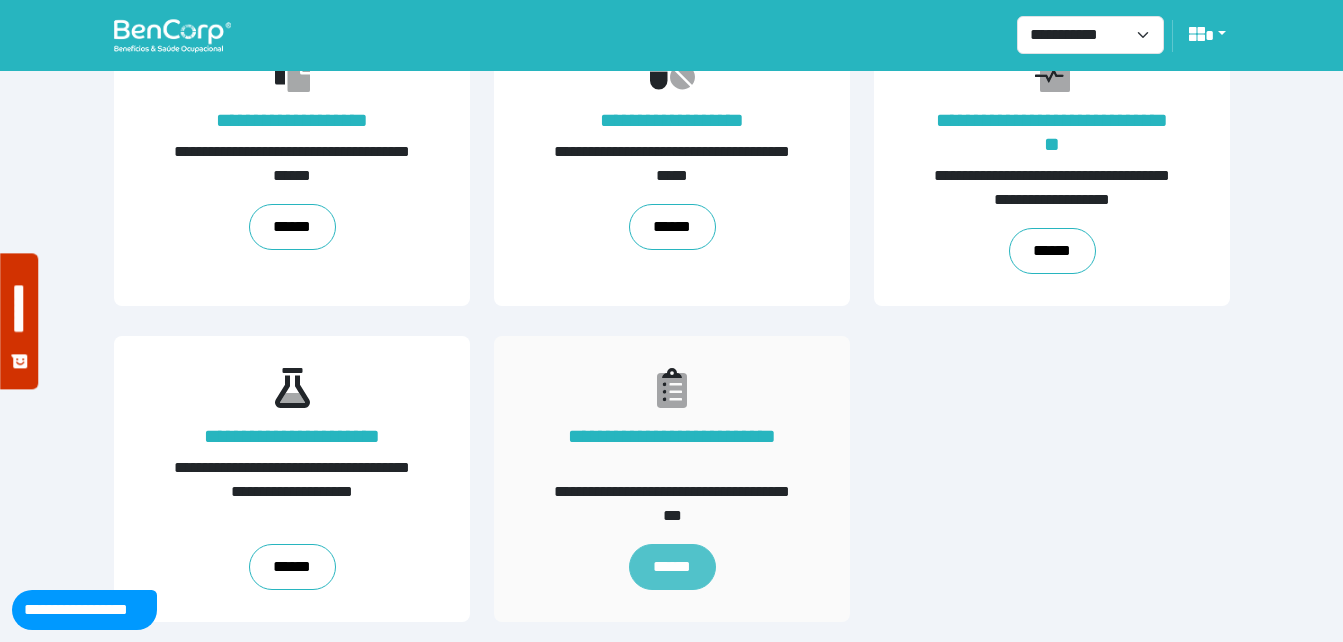 click on "******" at bounding box center [671, 567] 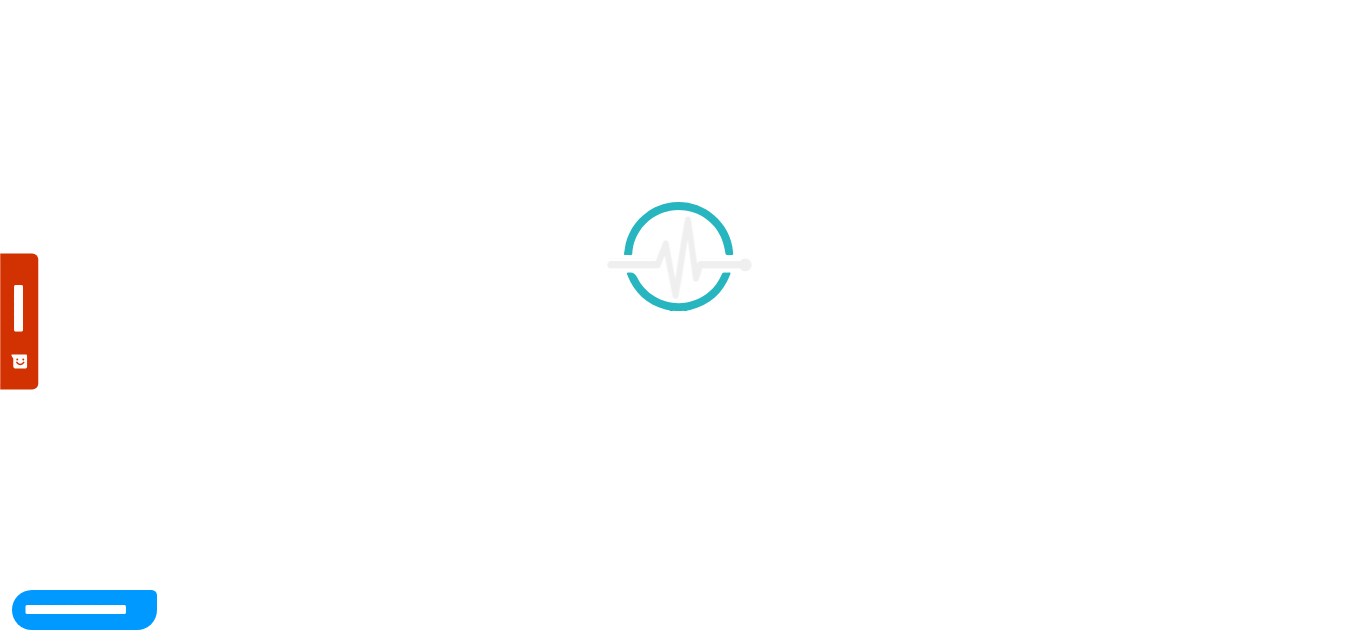scroll, scrollTop: 0, scrollLeft: 0, axis: both 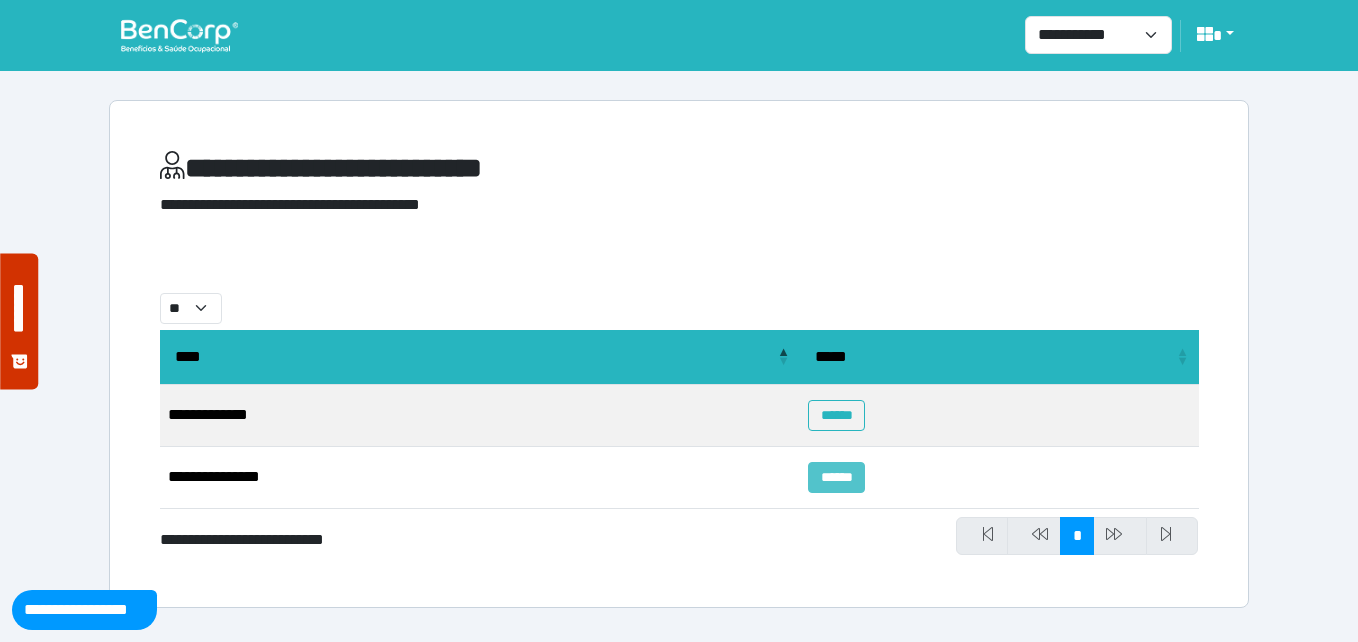 click on "******" at bounding box center (836, 477) 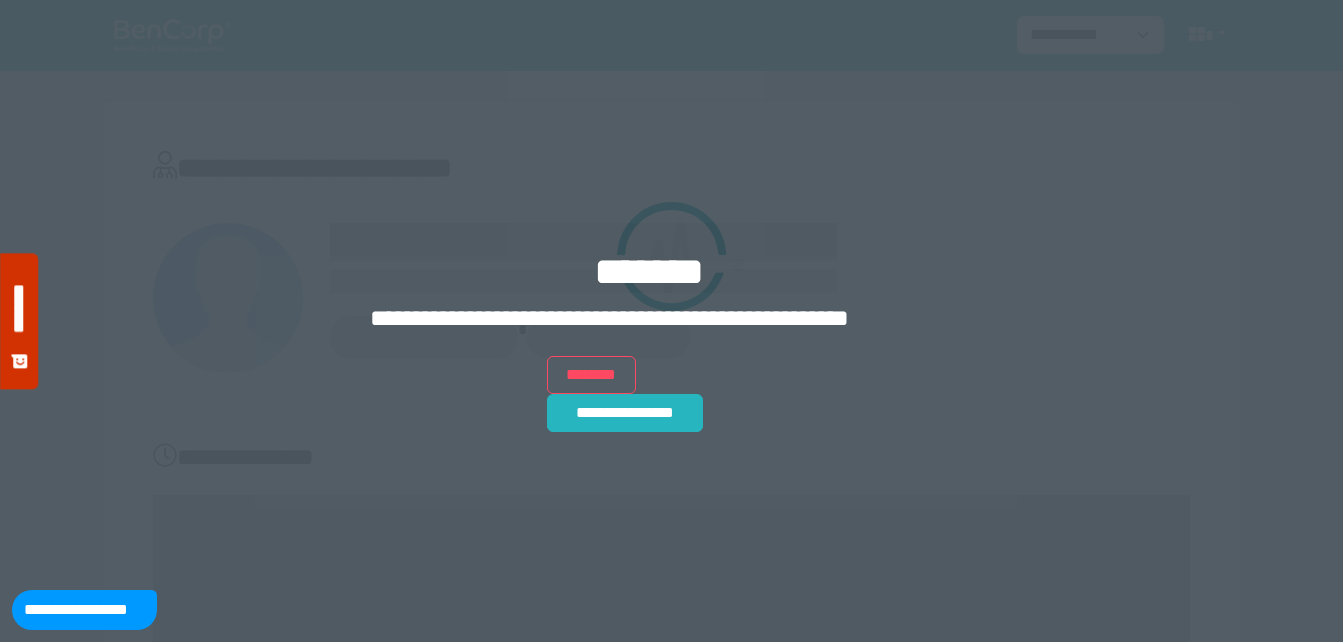 scroll, scrollTop: 0, scrollLeft: 0, axis: both 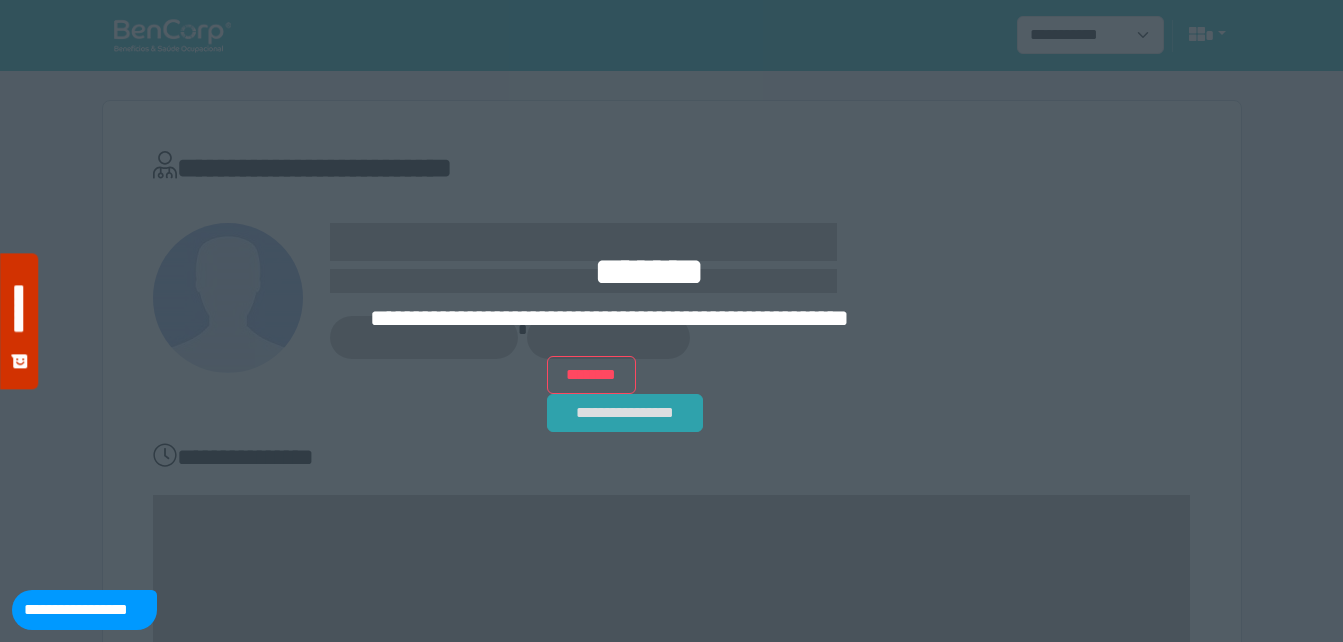 click on "**********" at bounding box center (625, 413) 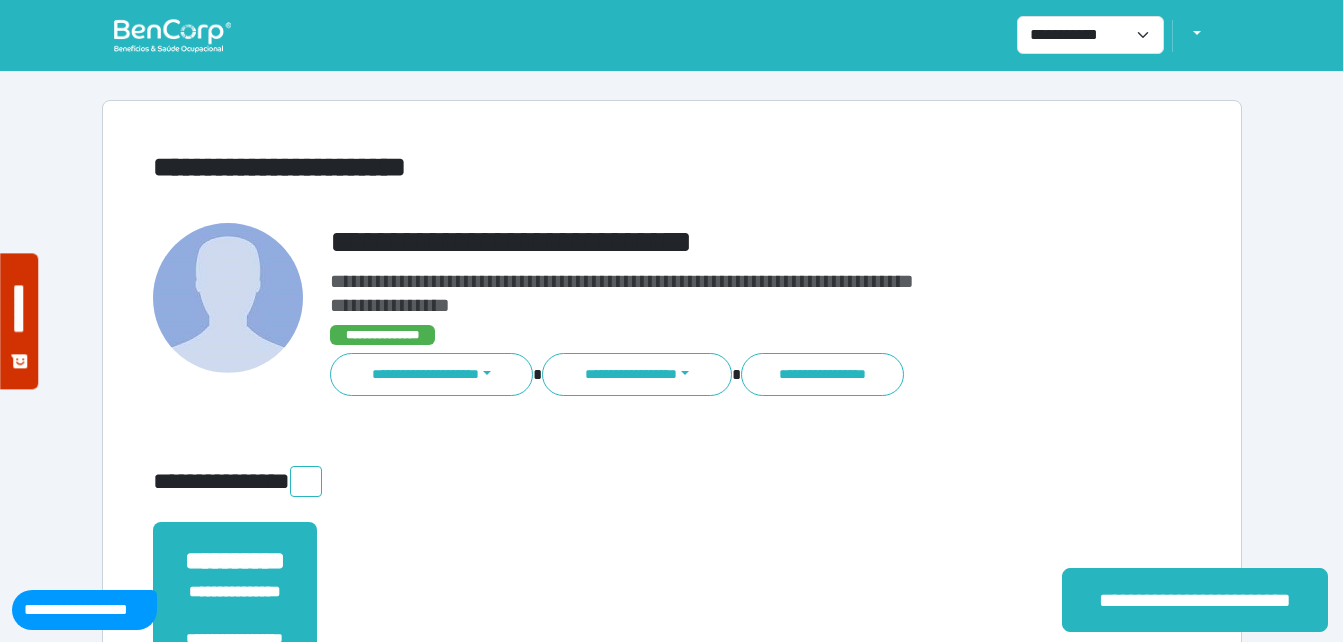 scroll, scrollTop: 0, scrollLeft: 0, axis: both 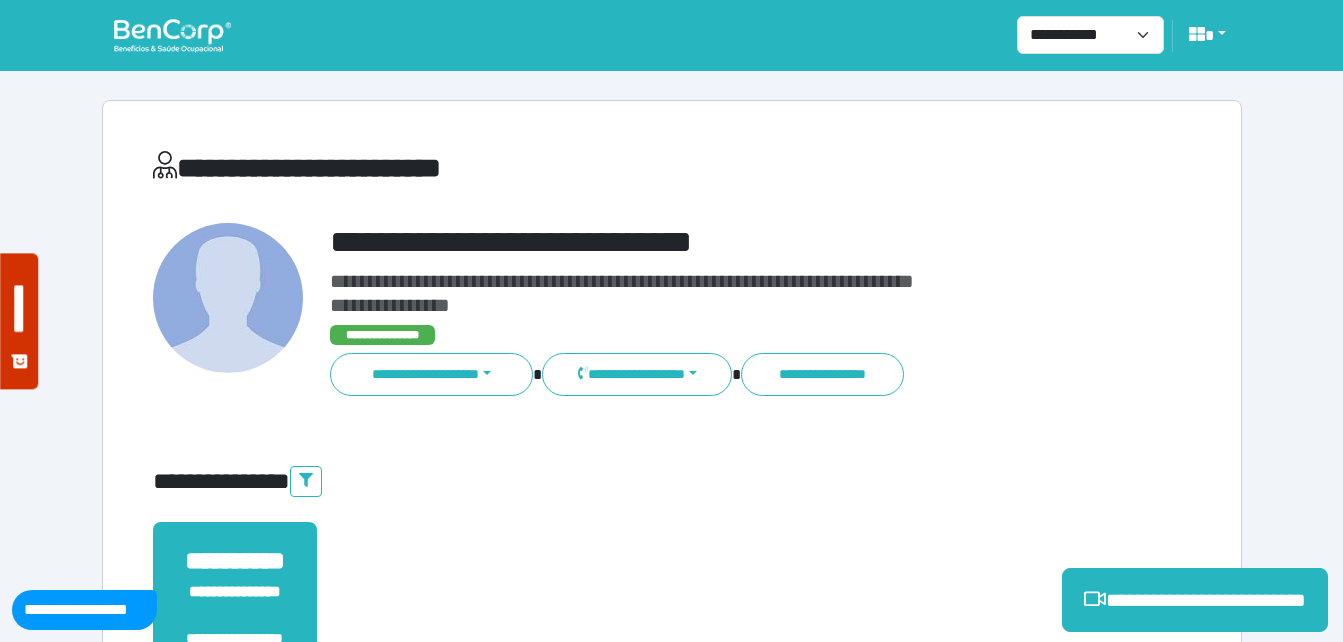 click on "**********" at bounding box center [672, 600] 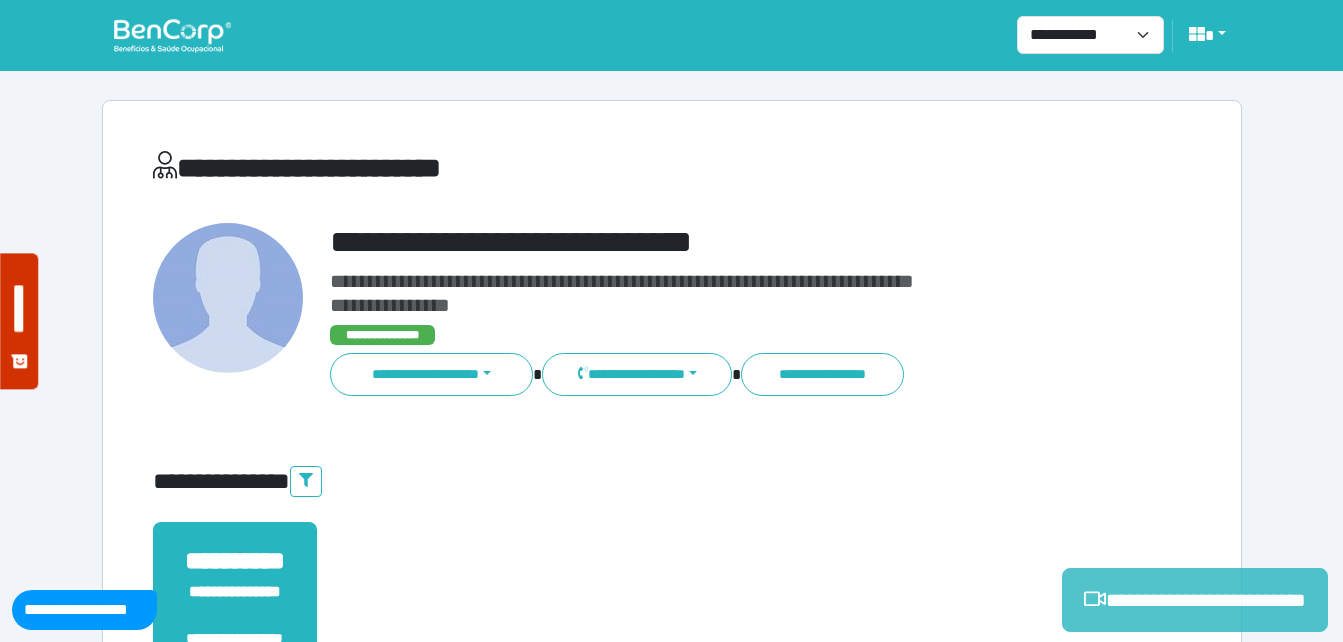 click on "**********" at bounding box center (1195, 600) 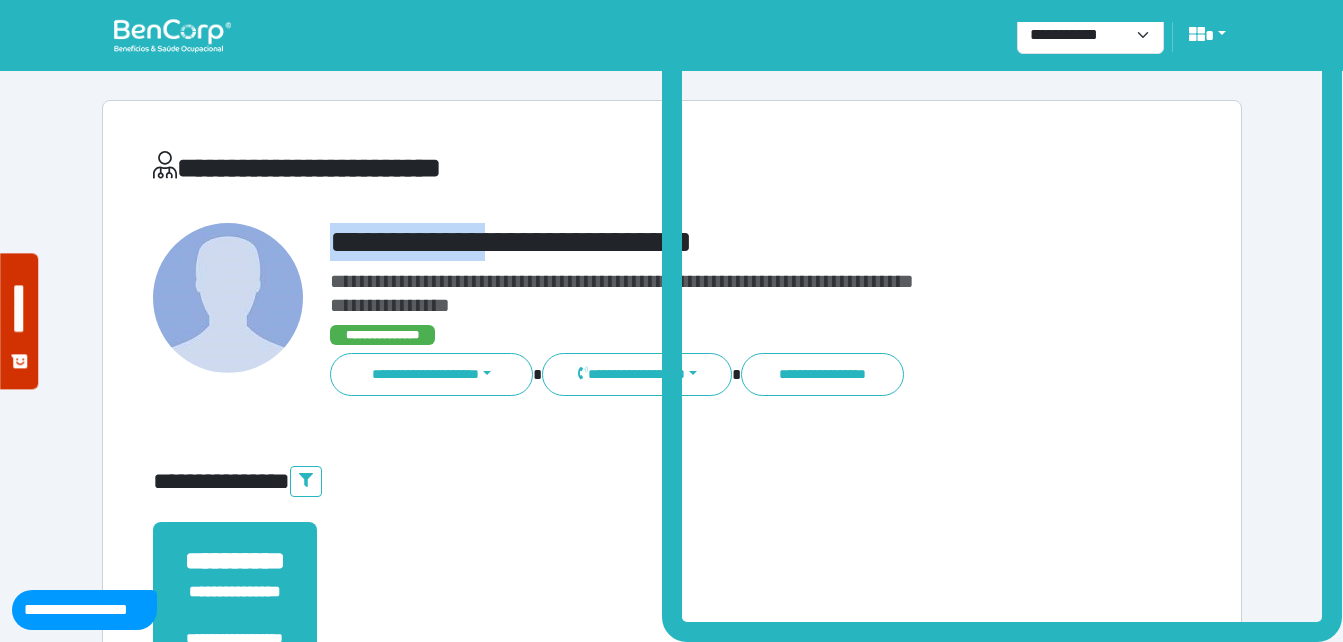 drag, startPoint x: 323, startPoint y: 229, endPoint x: 526, endPoint y: 233, distance: 203.0394 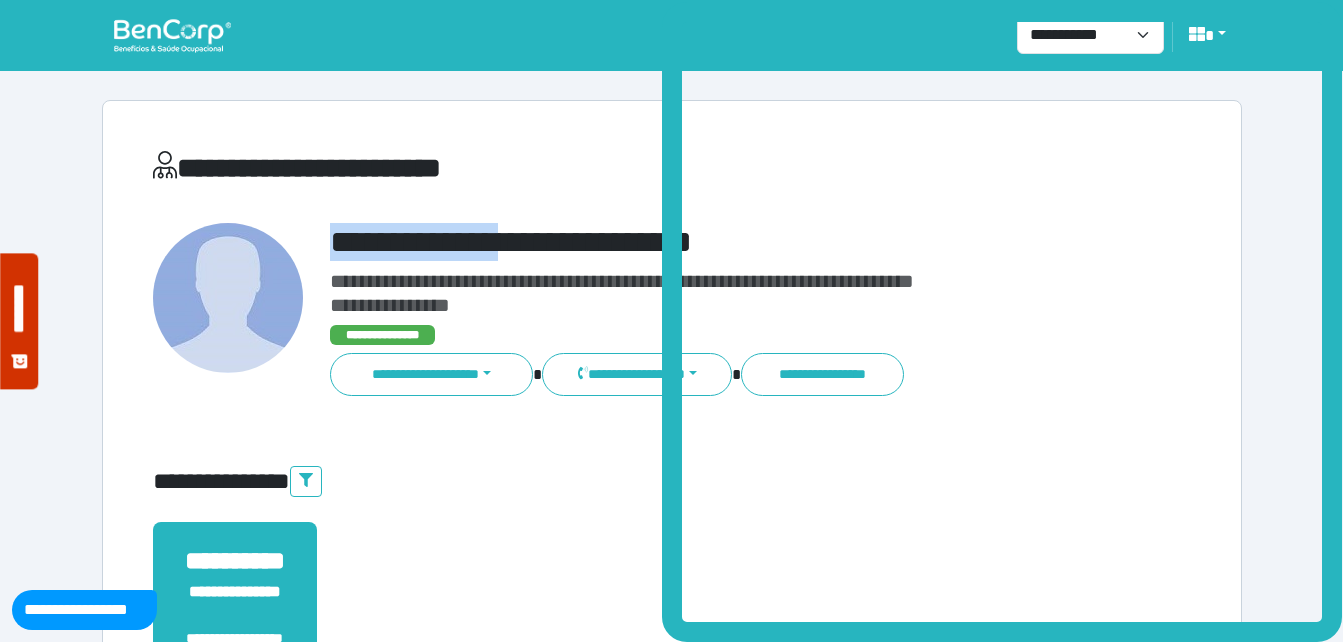 copy on "**********" 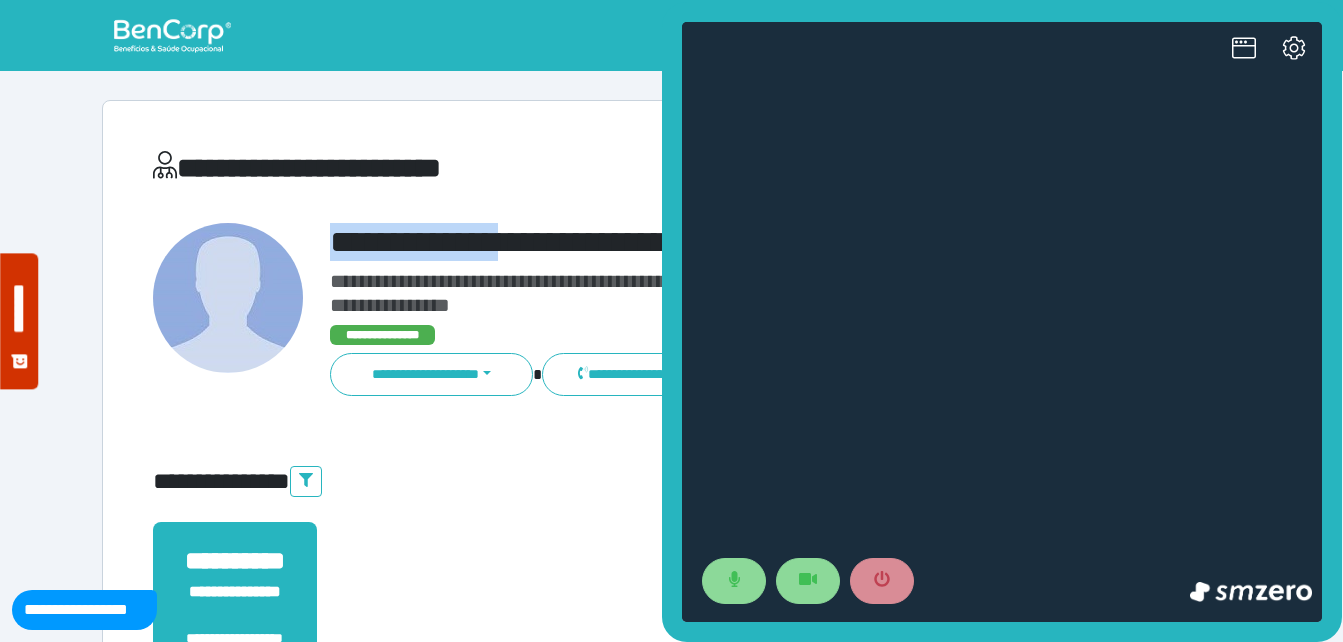 scroll, scrollTop: 0, scrollLeft: 0, axis: both 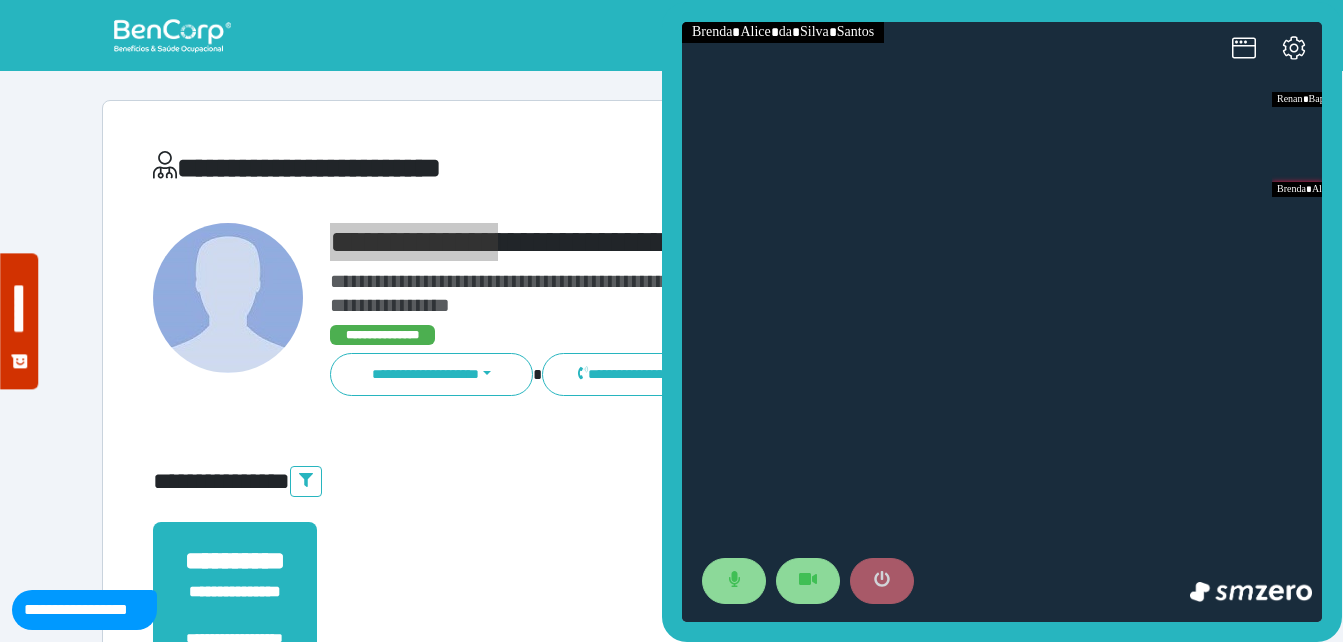 click 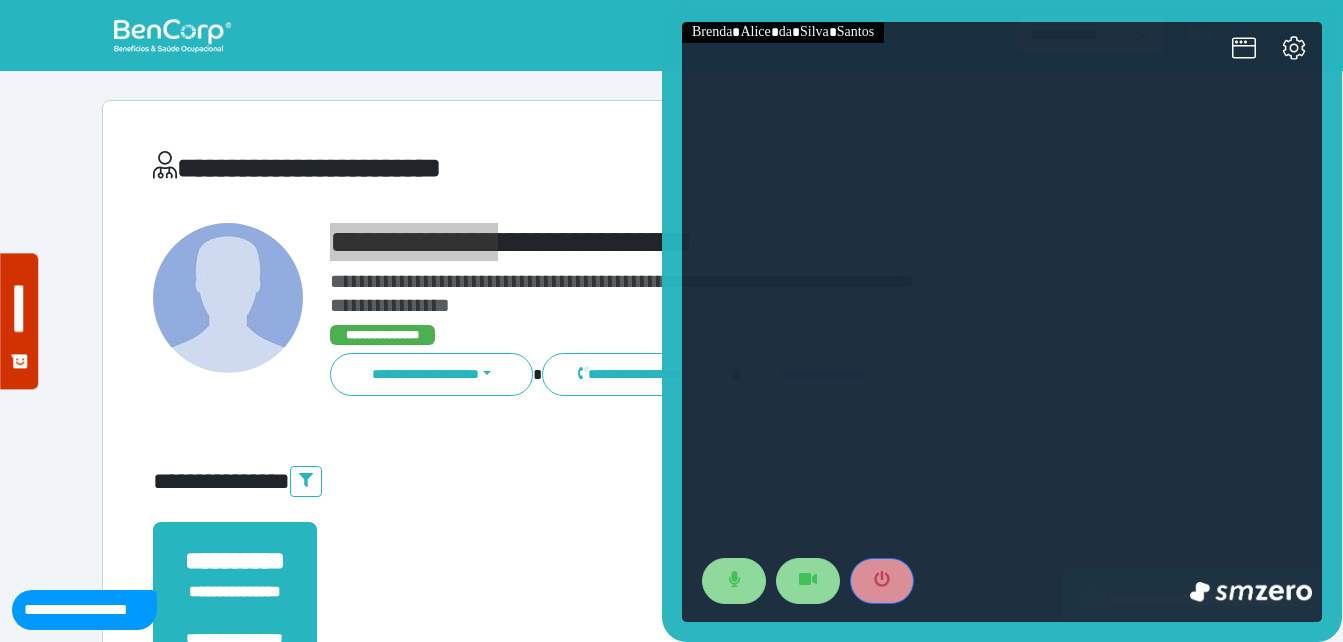 scroll, scrollTop: 494, scrollLeft: 0, axis: vertical 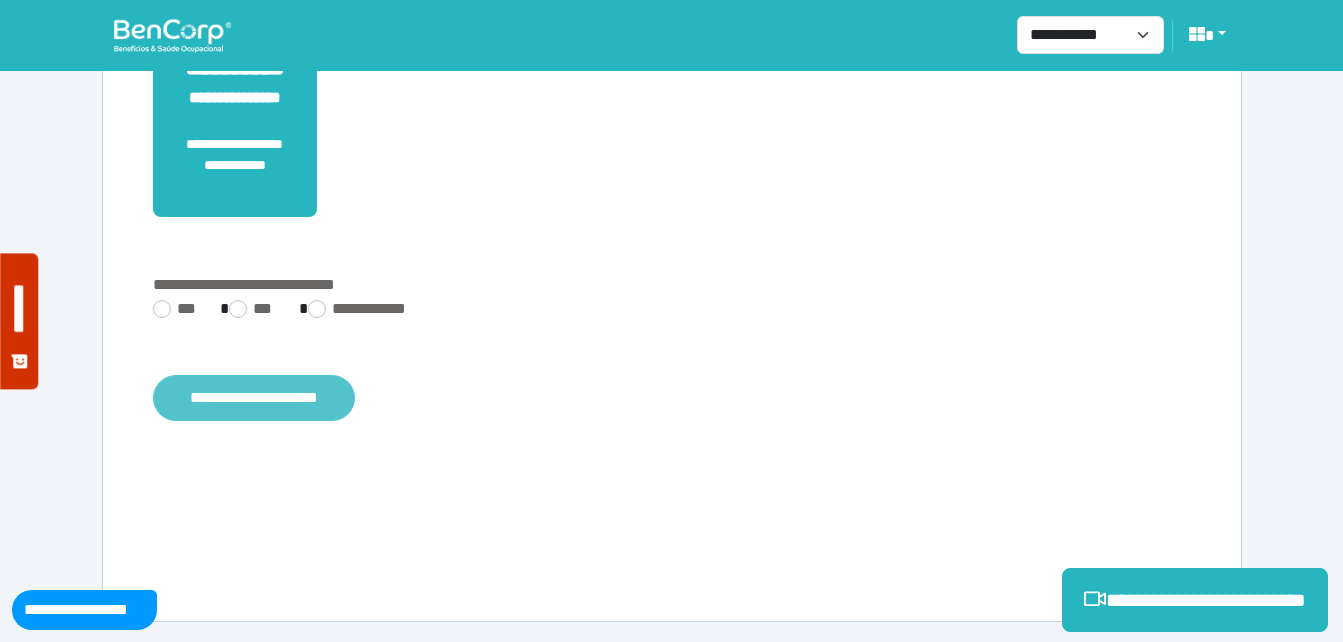 click on "**********" at bounding box center [254, 398] 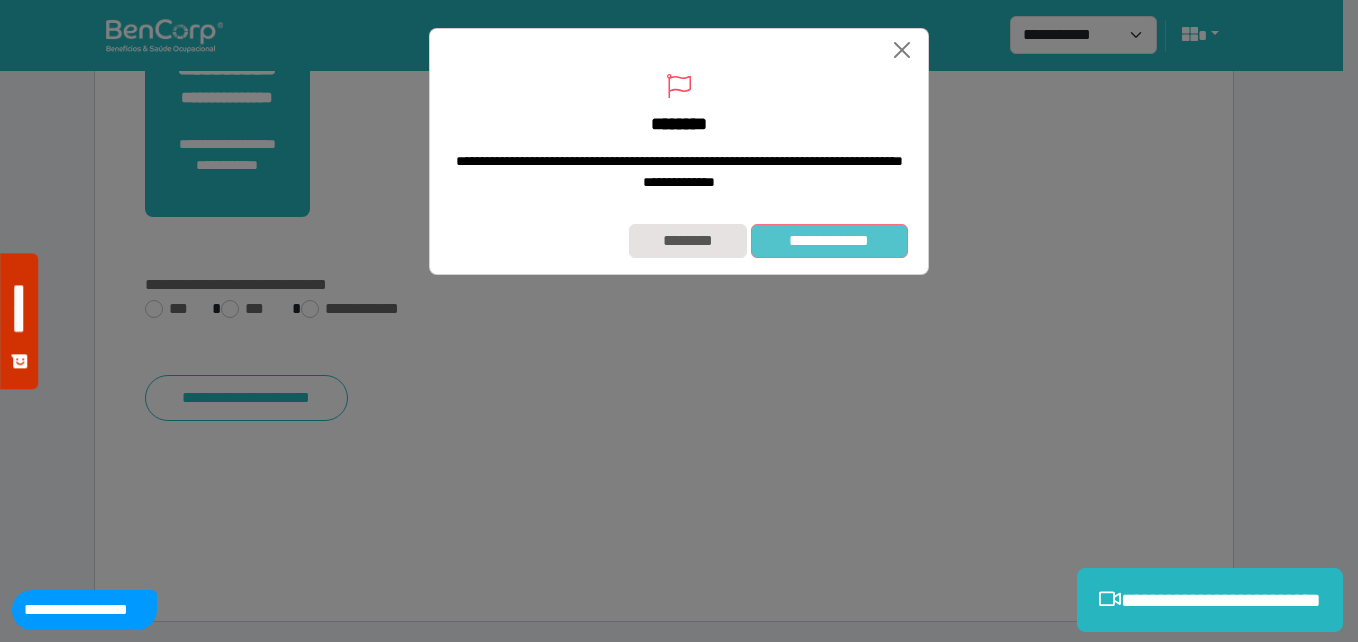 click on "**********" at bounding box center (829, 241) 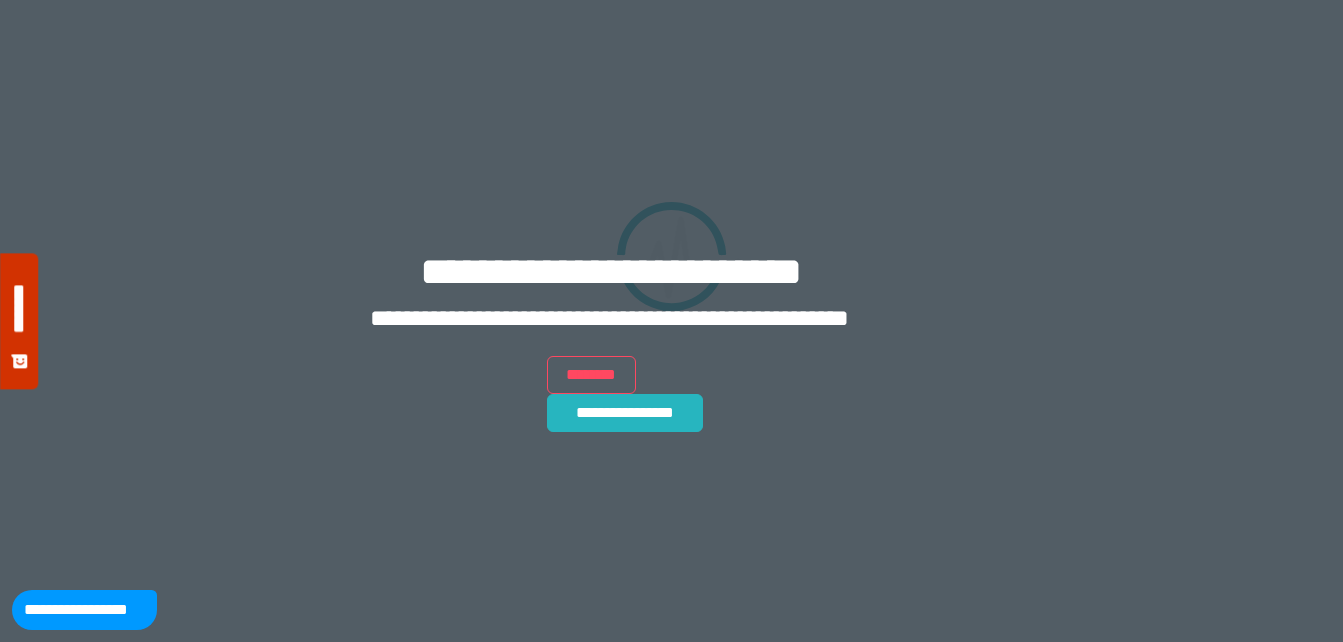 scroll, scrollTop: 0, scrollLeft: 0, axis: both 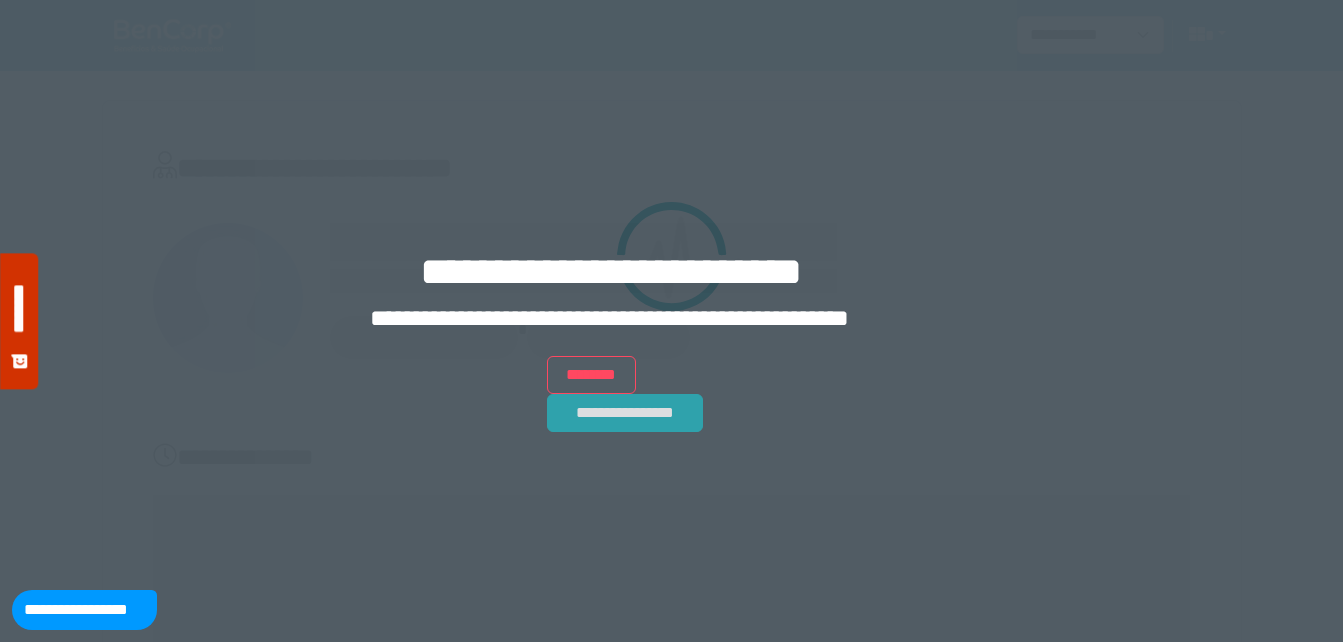click on "**********" at bounding box center (625, 413) 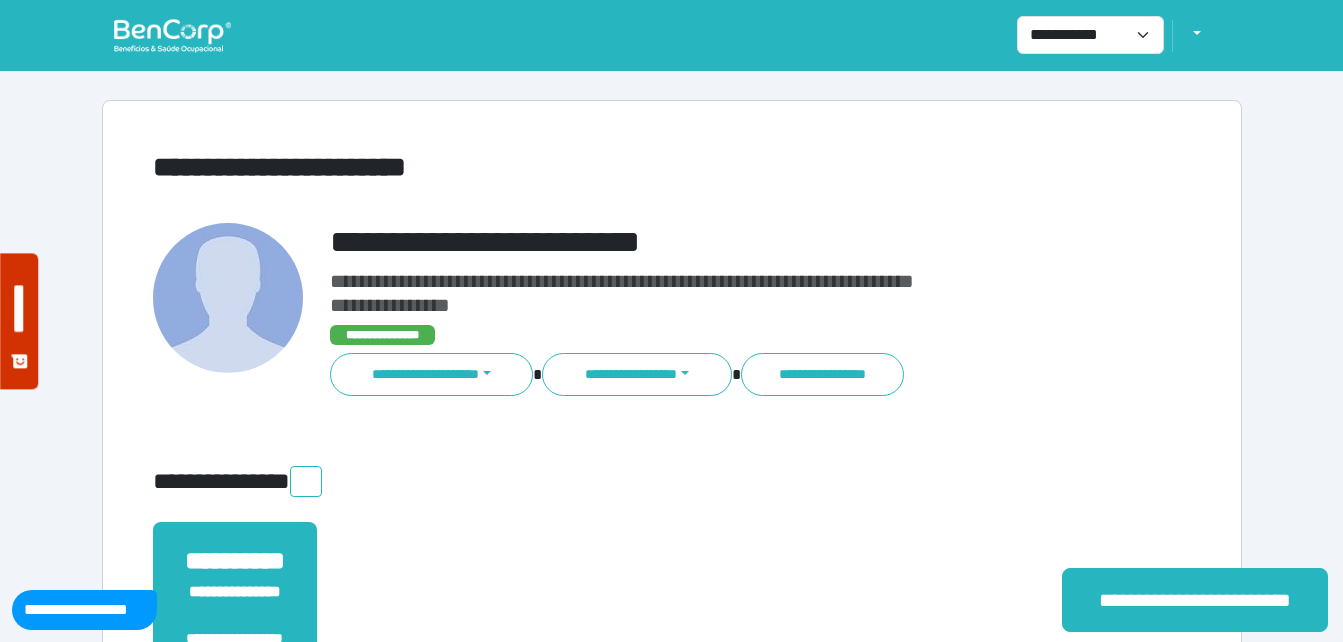 scroll, scrollTop: 0, scrollLeft: 0, axis: both 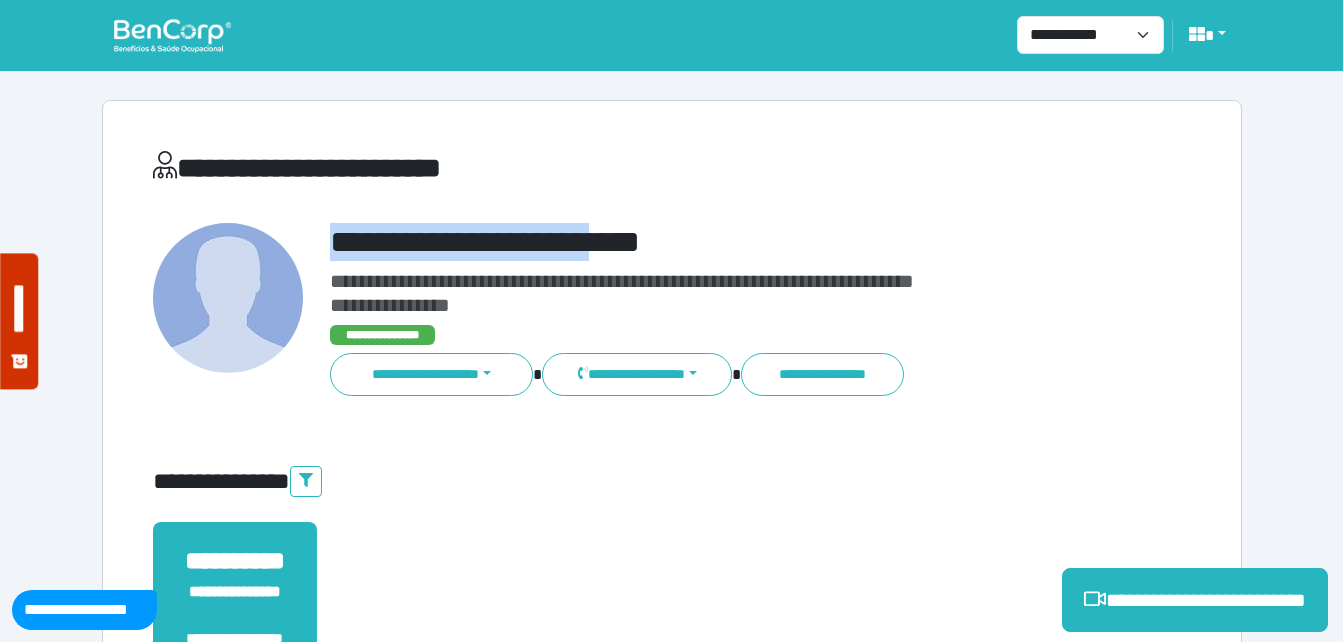 drag, startPoint x: 322, startPoint y: 225, endPoint x: 704, endPoint y: 223, distance: 382.00525 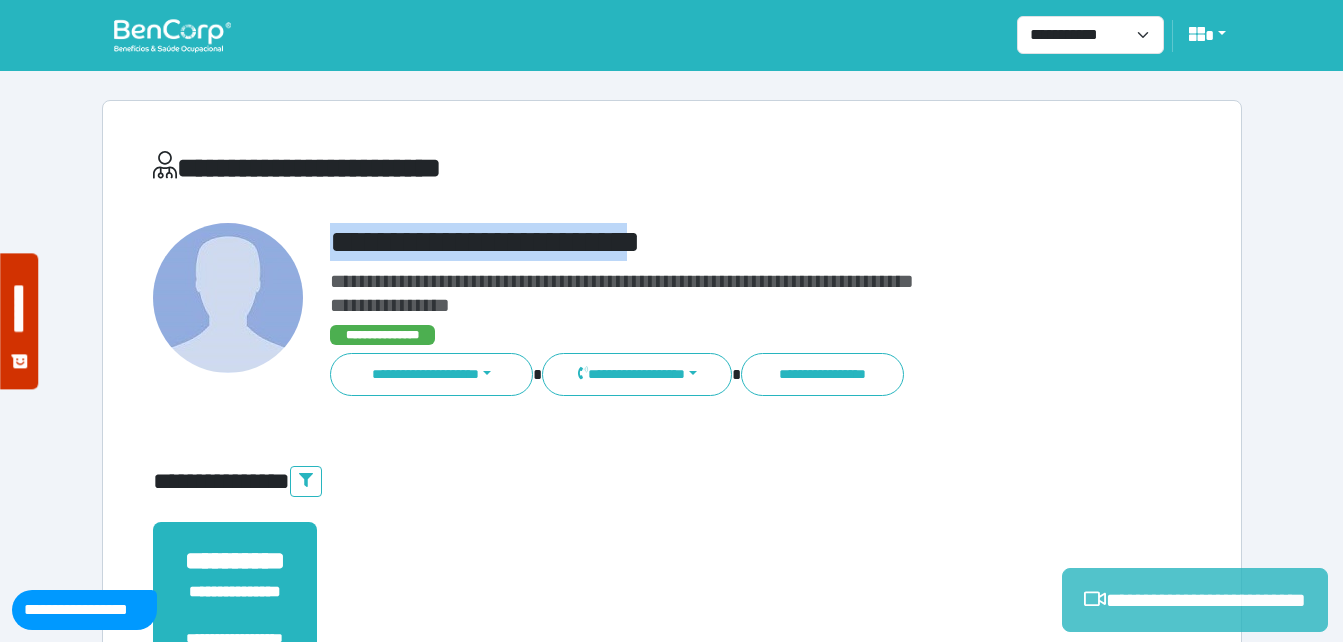 click on "**********" at bounding box center (1195, 600) 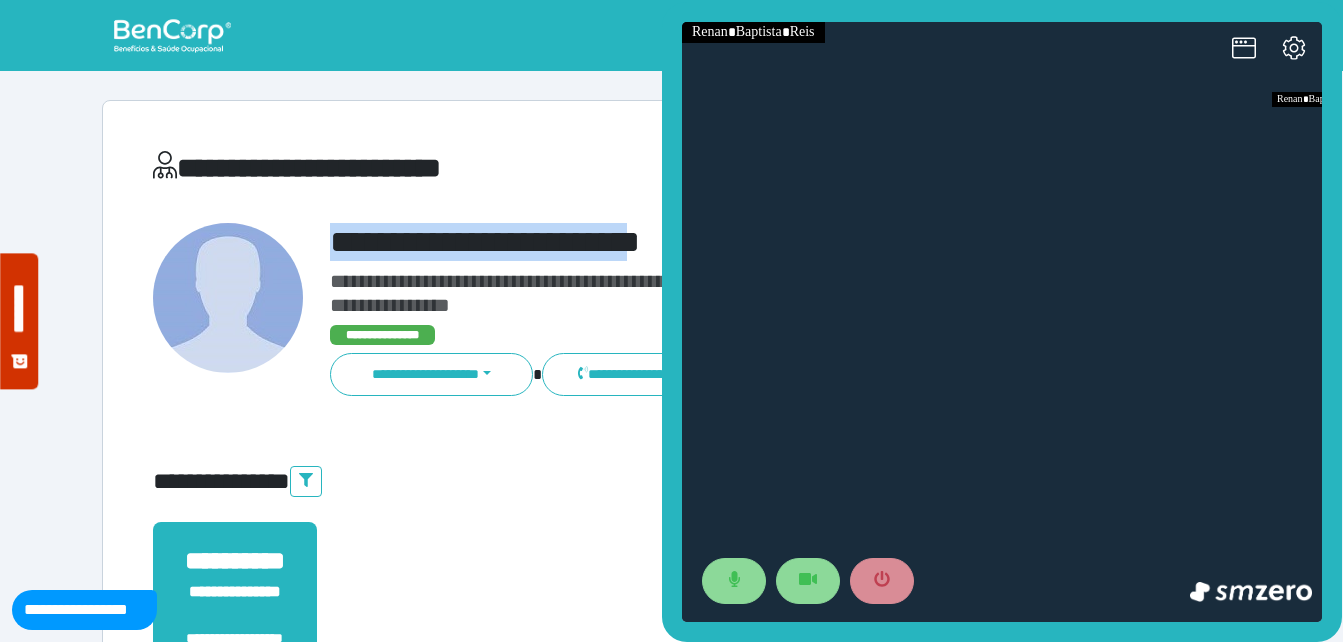 scroll, scrollTop: 0, scrollLeft: 0, axis: both 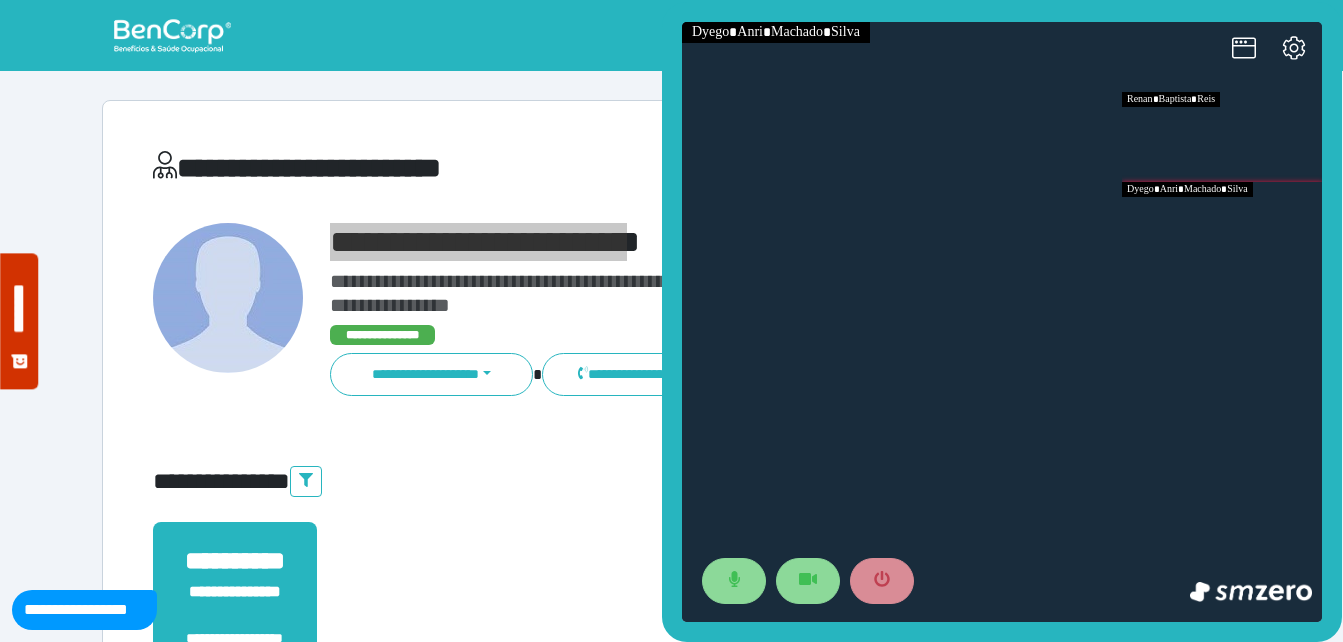 click at bounding box center [1222, 227] 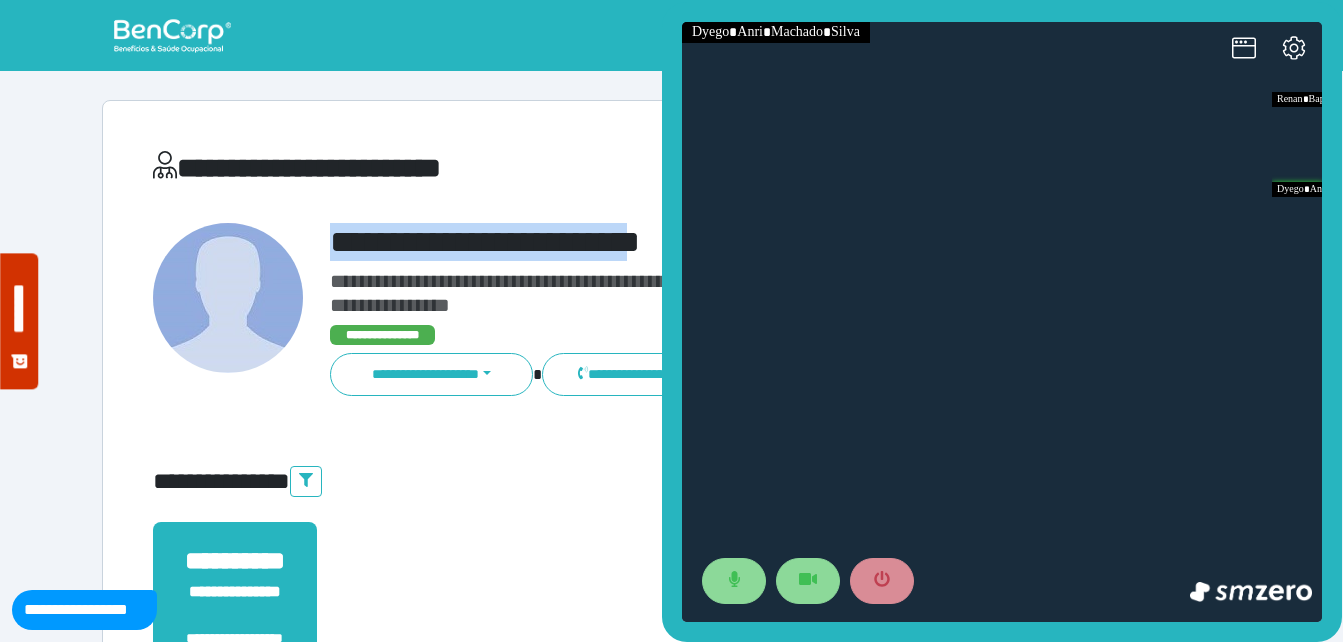 click on "**********" at bounding box center [716, 242] 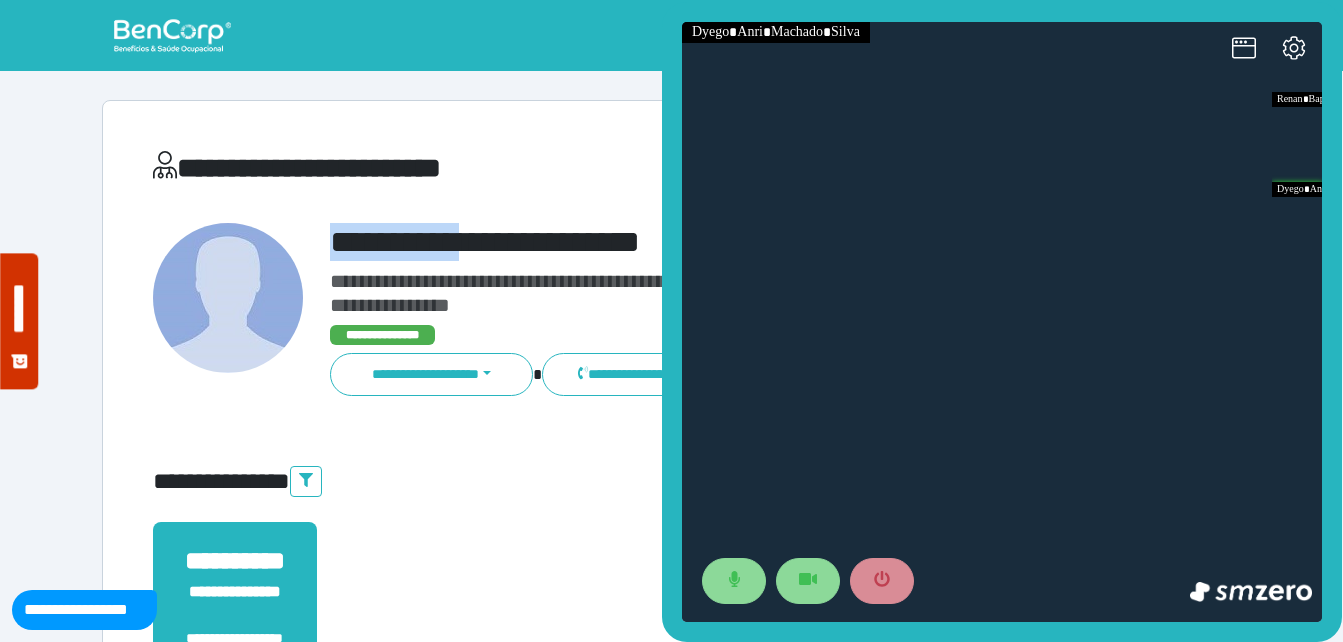 drag, startPoint x: 311, startPoint y: 248, endPoint x: 578, endPoint y: 250, distance: 267.00748 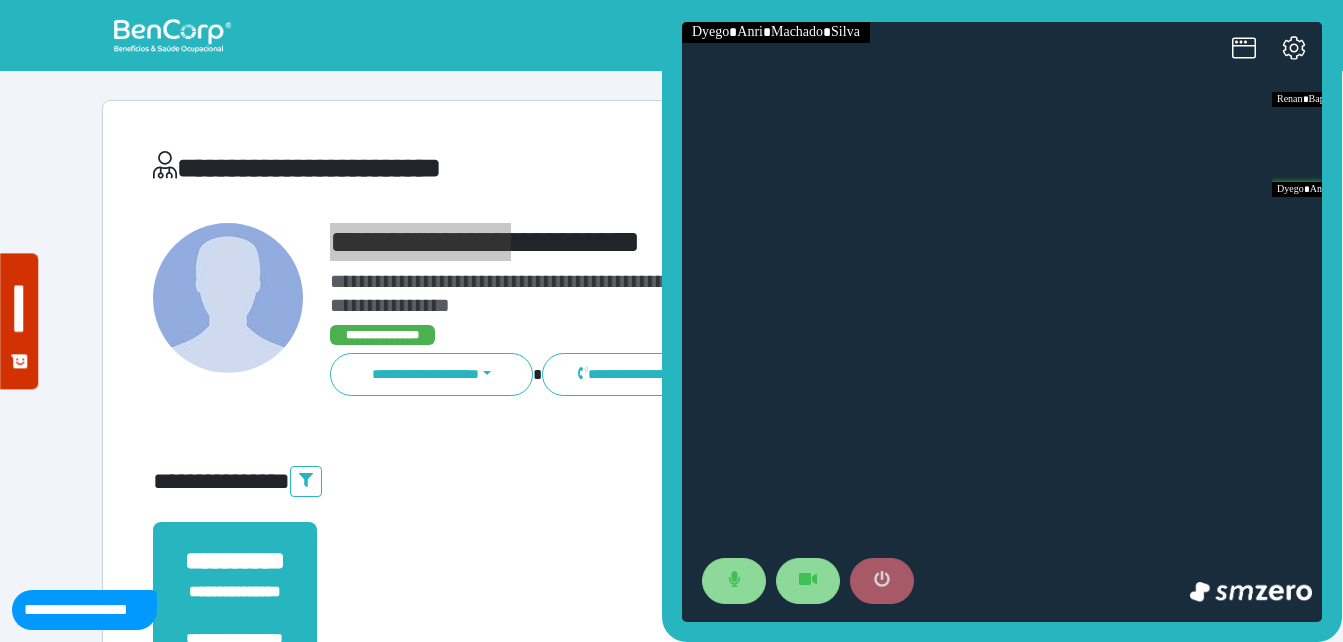 click at bounding box center [882, 581] 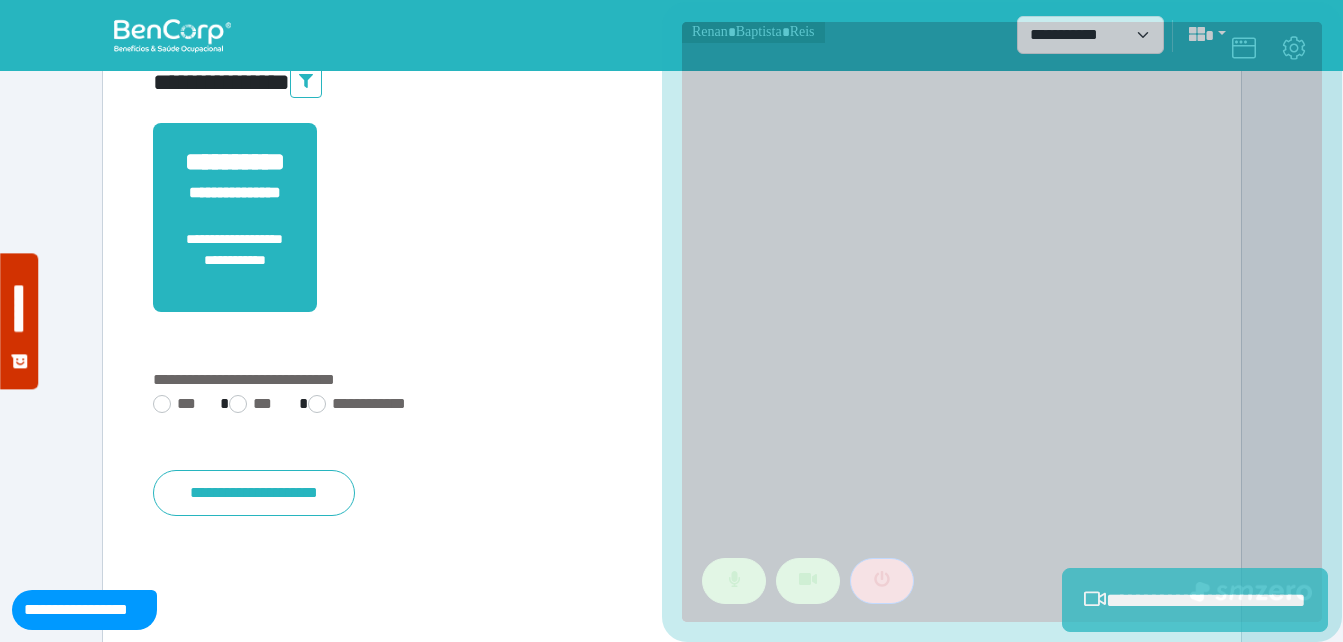 scroll, scrollTop: 494, scrollLeft: 0, axis: vertical 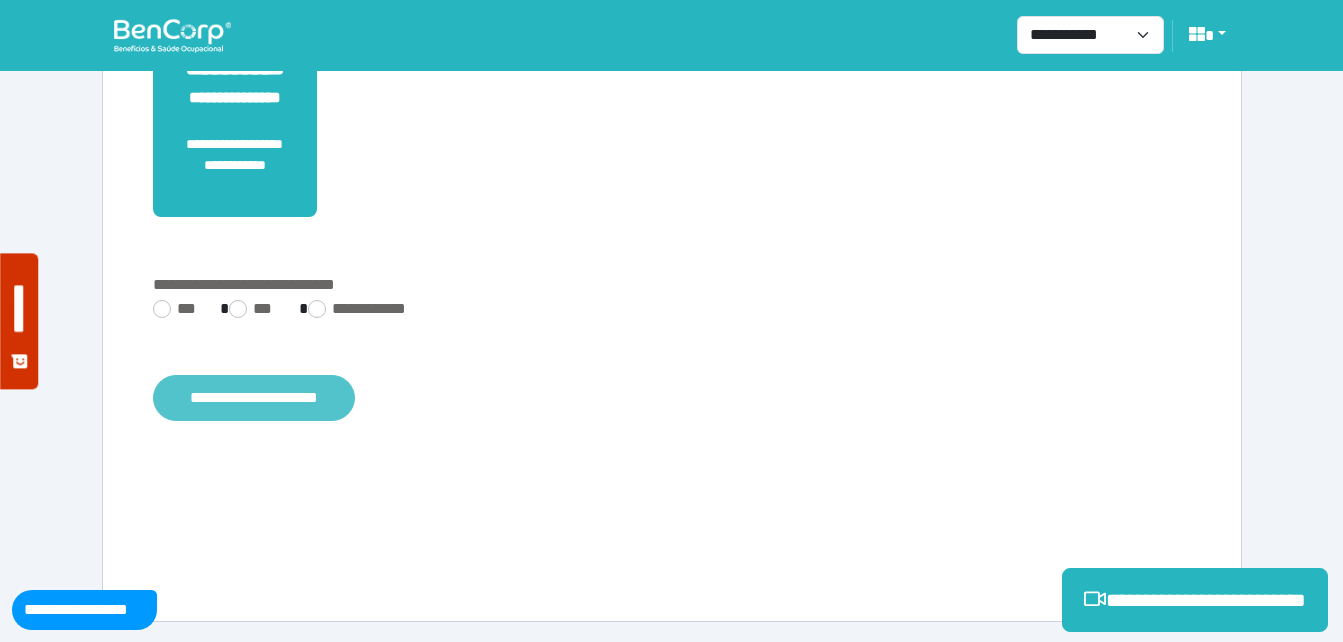 click on "**********" at bounding box center [254, 398] 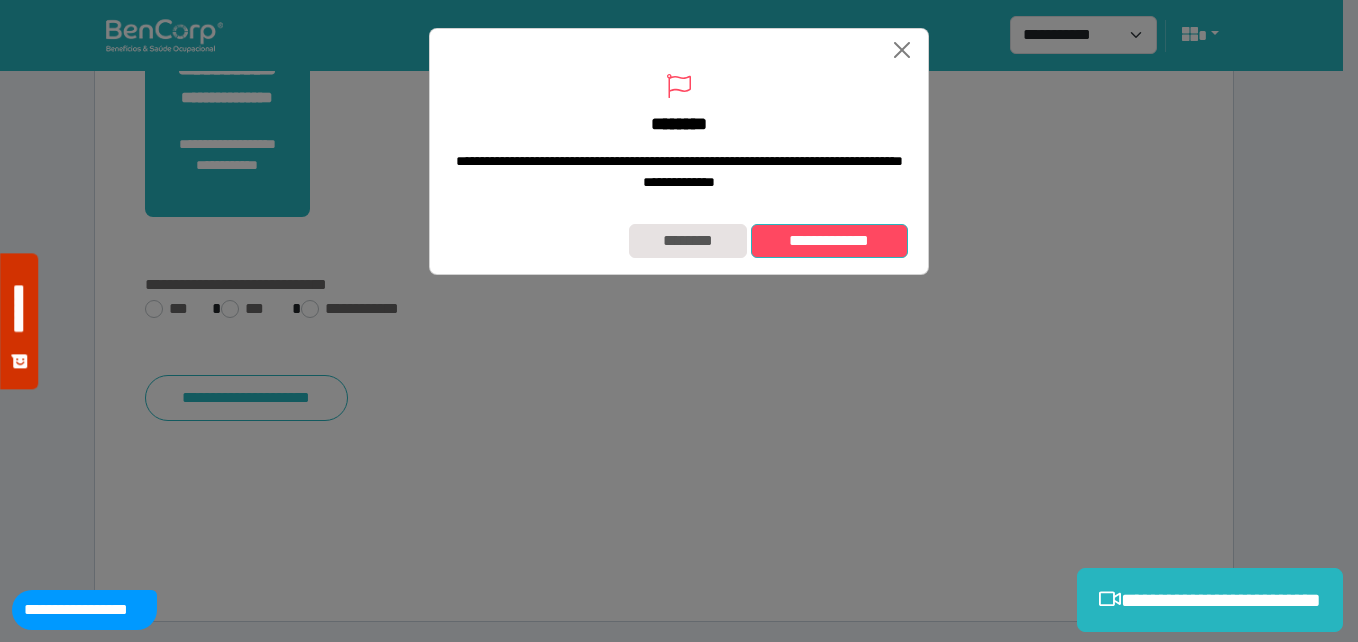 click on "**********" at bounding box center [829, 241] 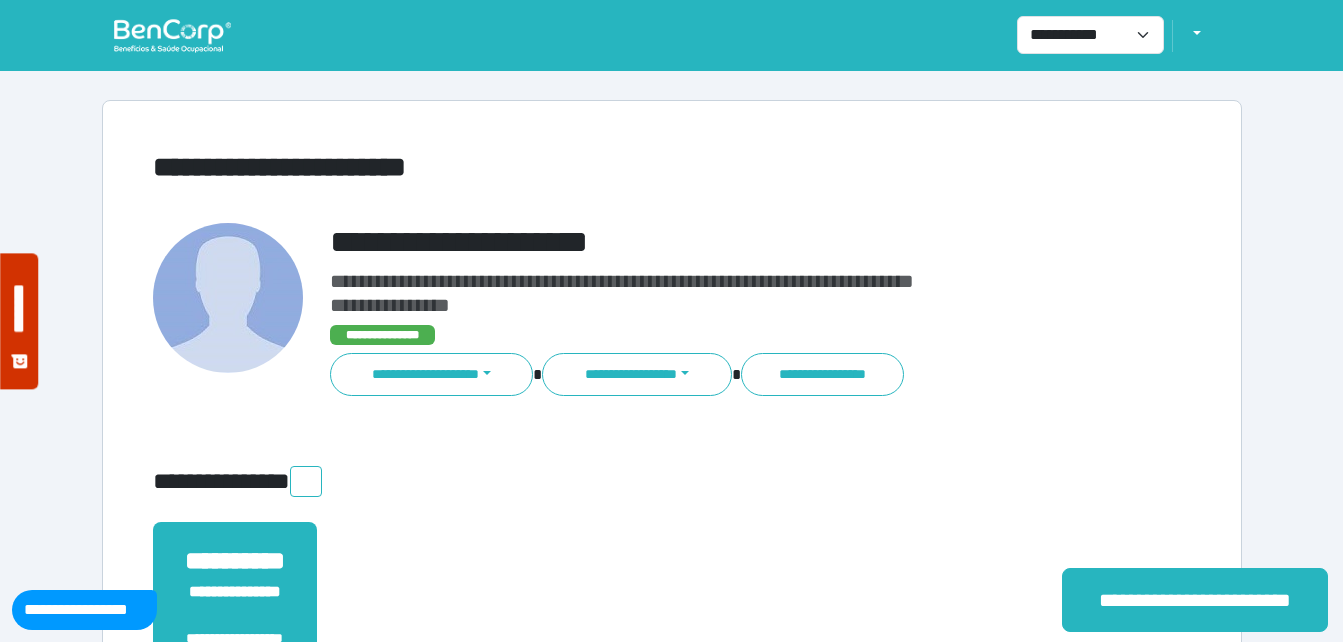 scroll, scrollTop: 0, scrollLeft: 0, axis: both 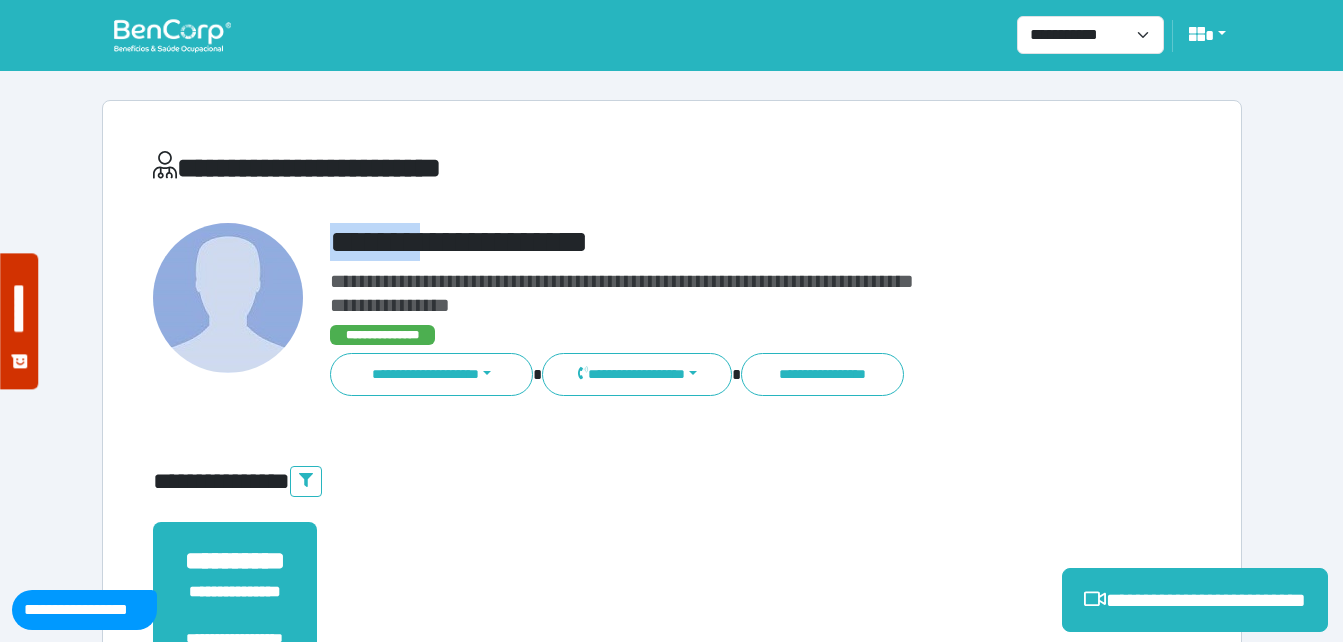 drag, startPoint x: 367, startPoint y: 234, endPoint x: 707, endPoint y: 245, distance: 340.1779 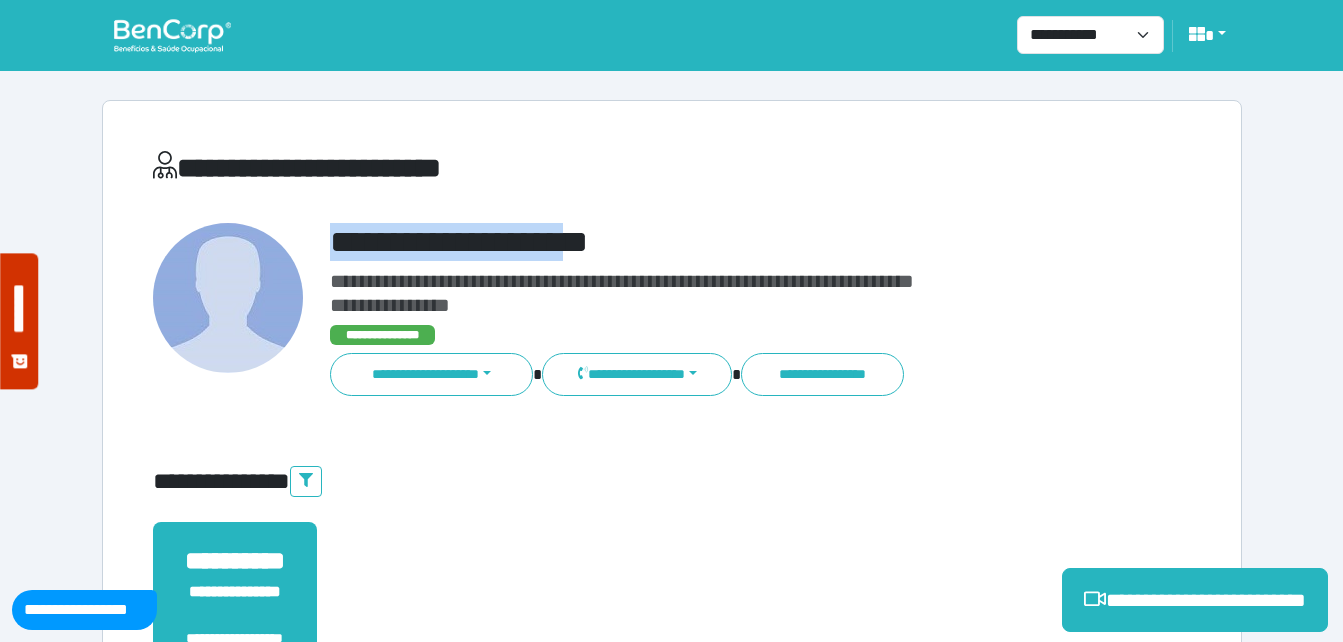 copy on "**********" 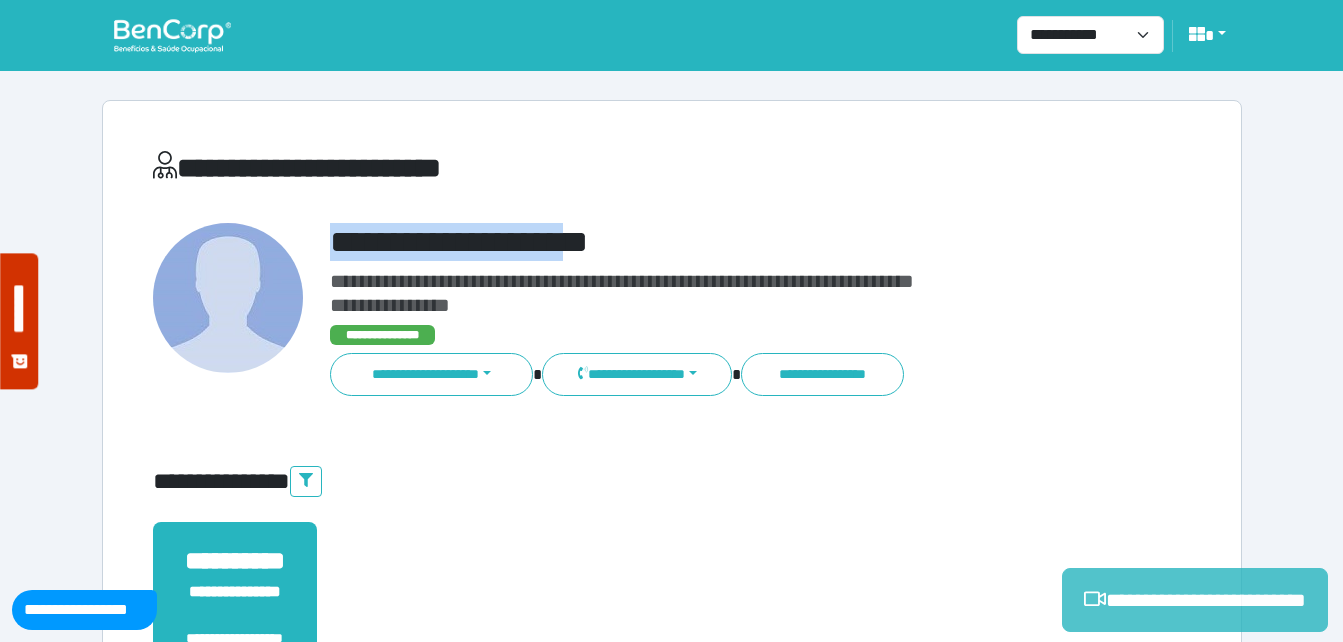 click 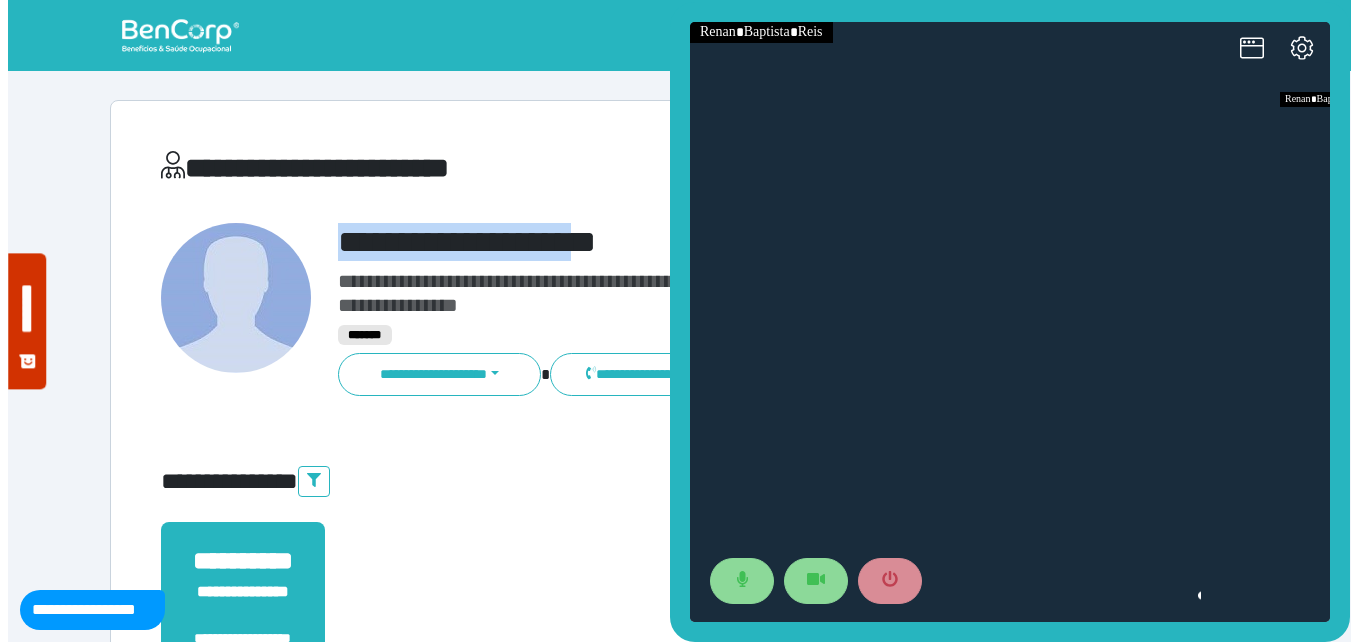 scroll, scrollTop: 0, scrollLeft: 0, axis: both 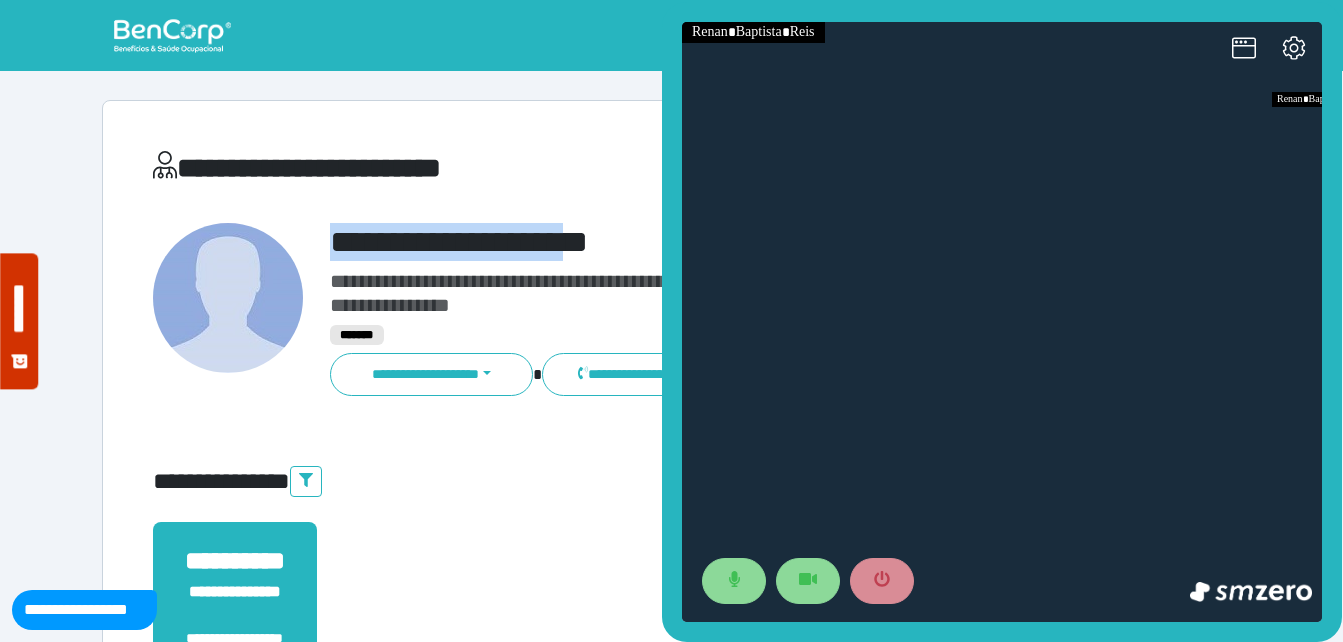 copy on "**********" 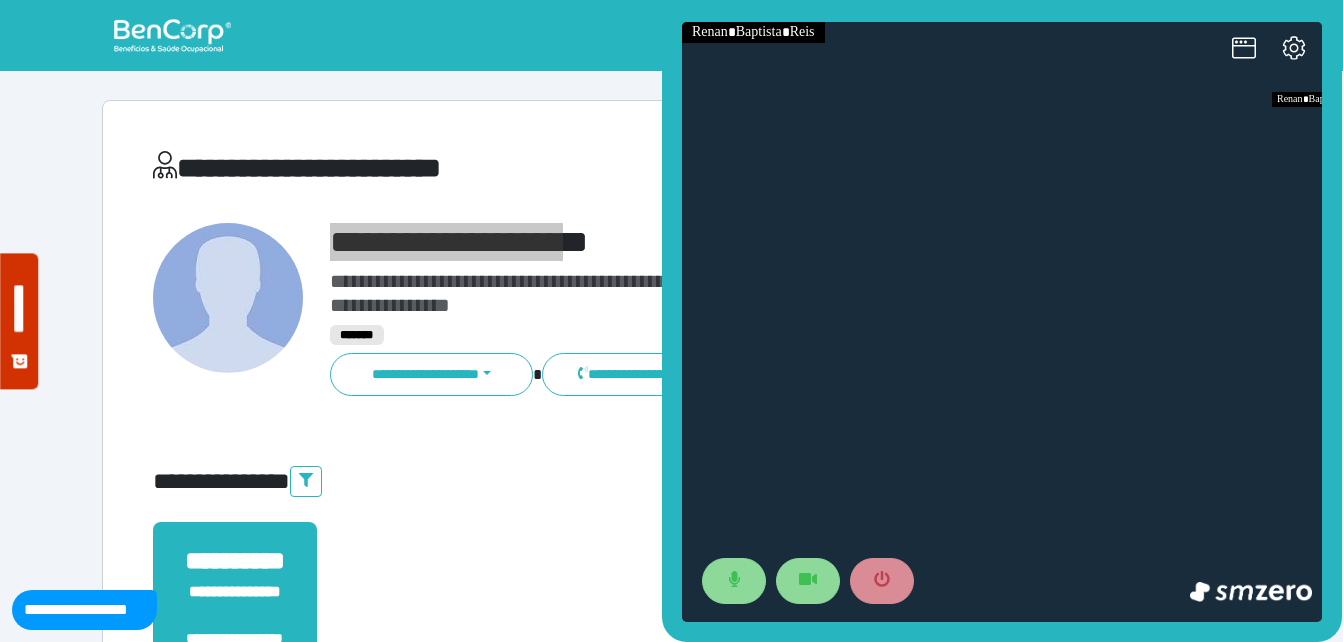 click at bounding box center (941, 581) 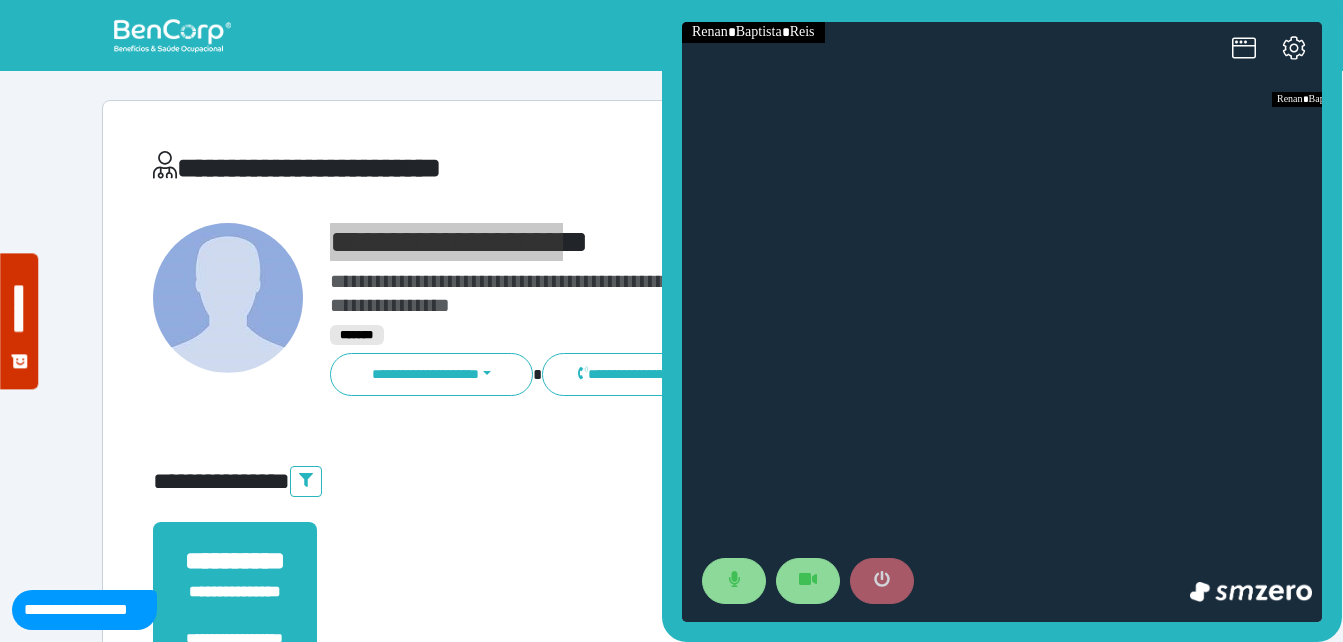 click 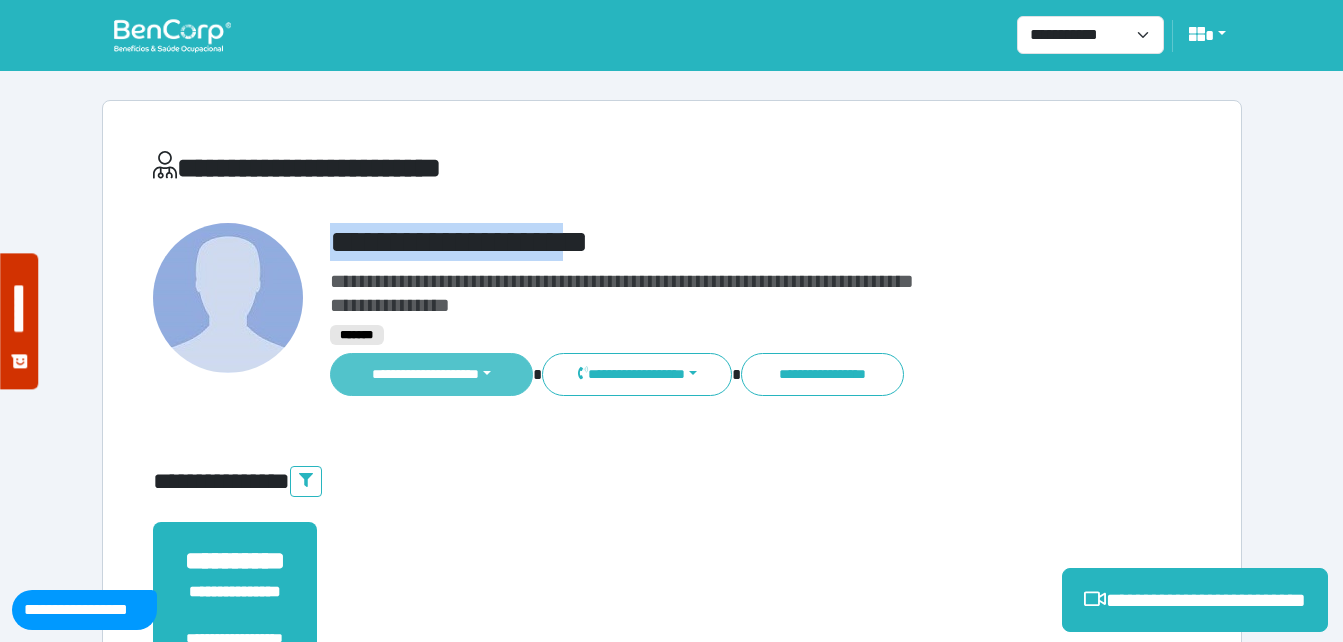 click on "**********" at bounding box center (432, 374) 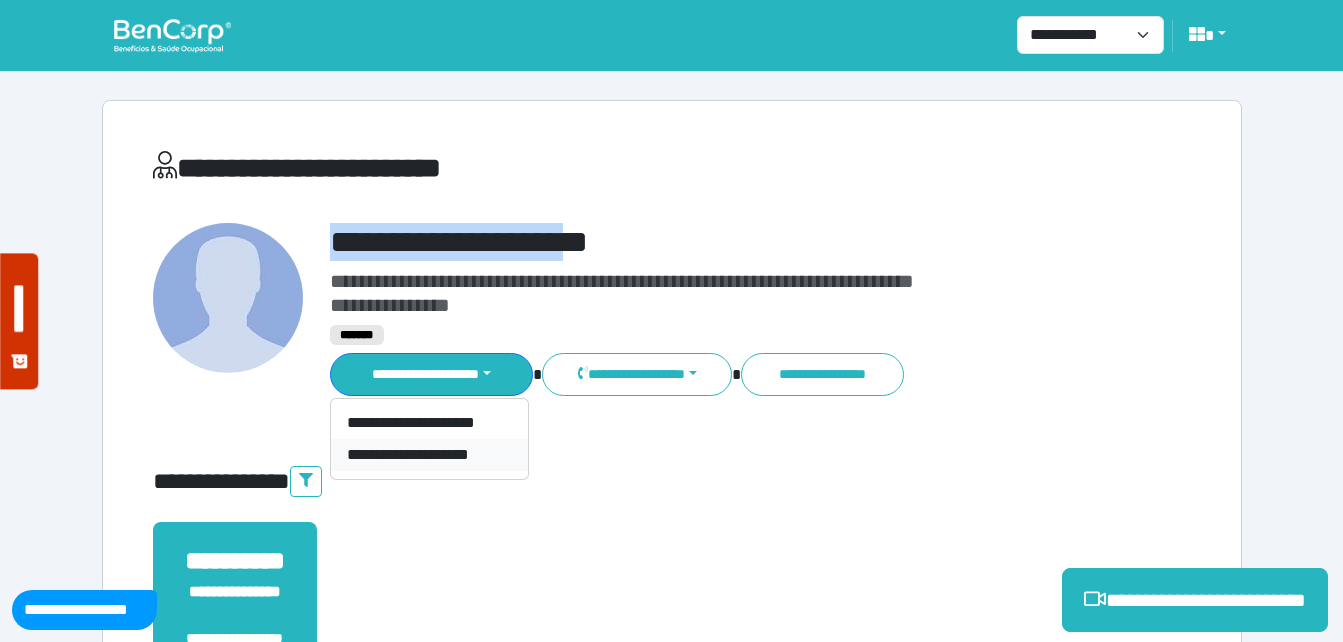 click on "**********" at bounding box center [429, 455] 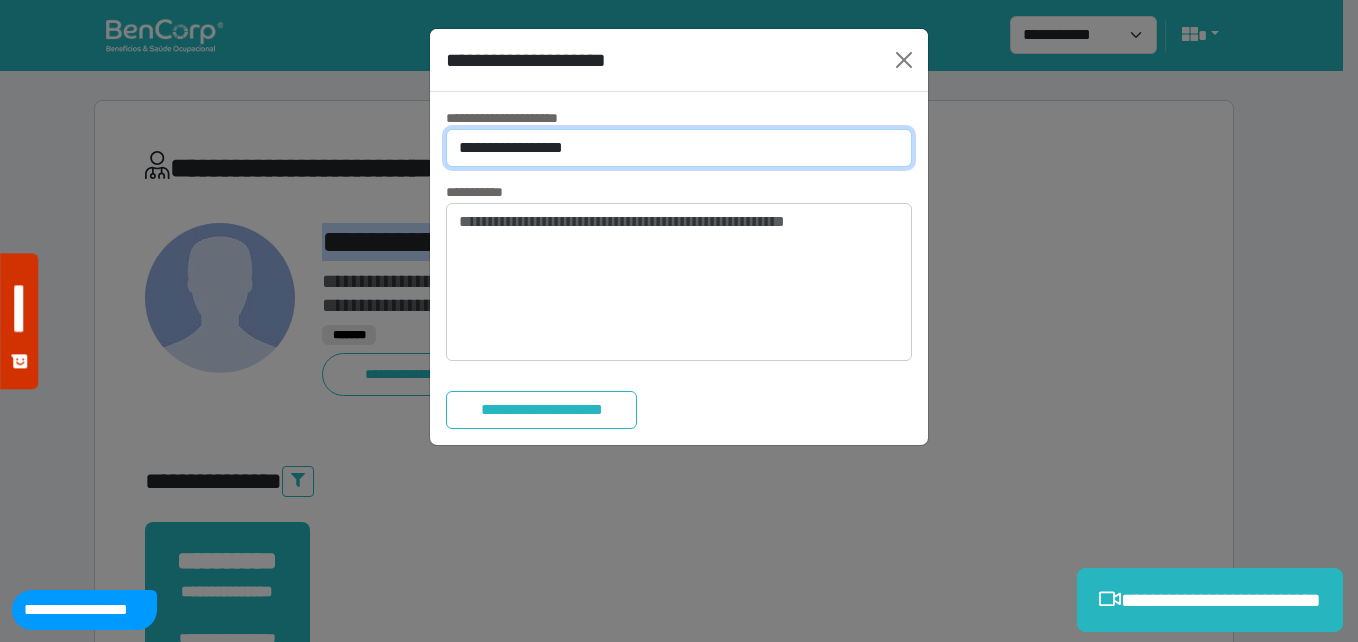 click on "**********" at bounding box center [679, 148] 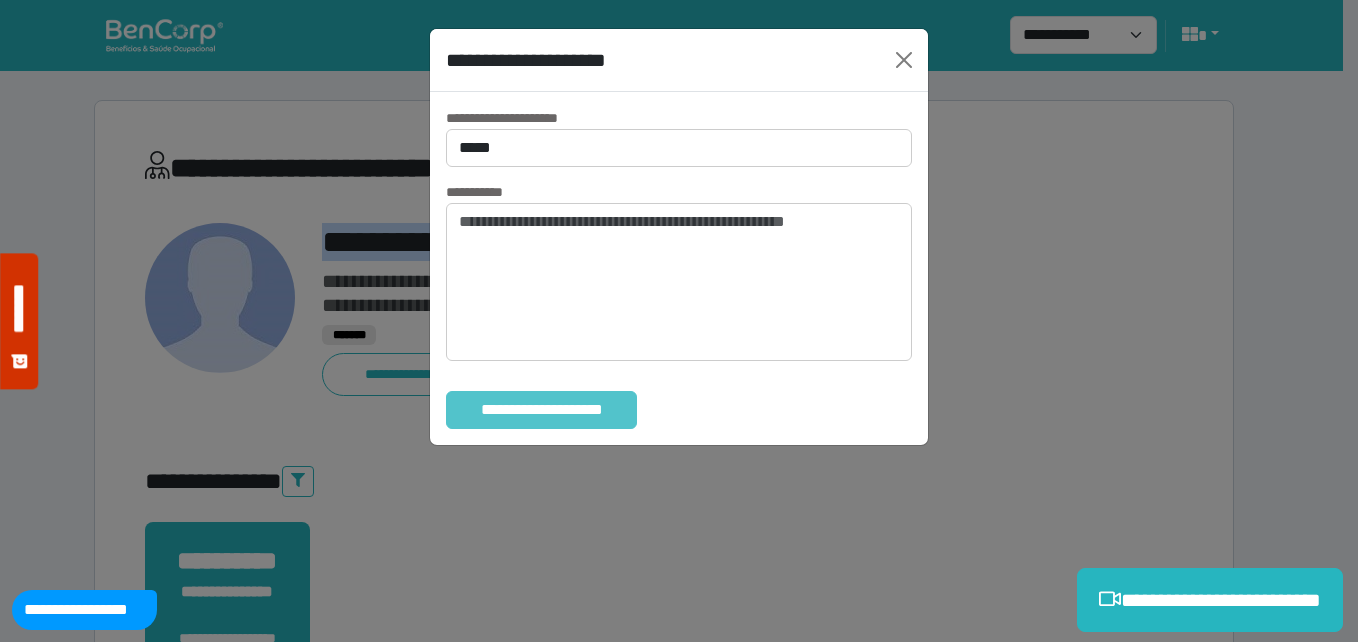 click on "**********" at bounding box center (541, 410) 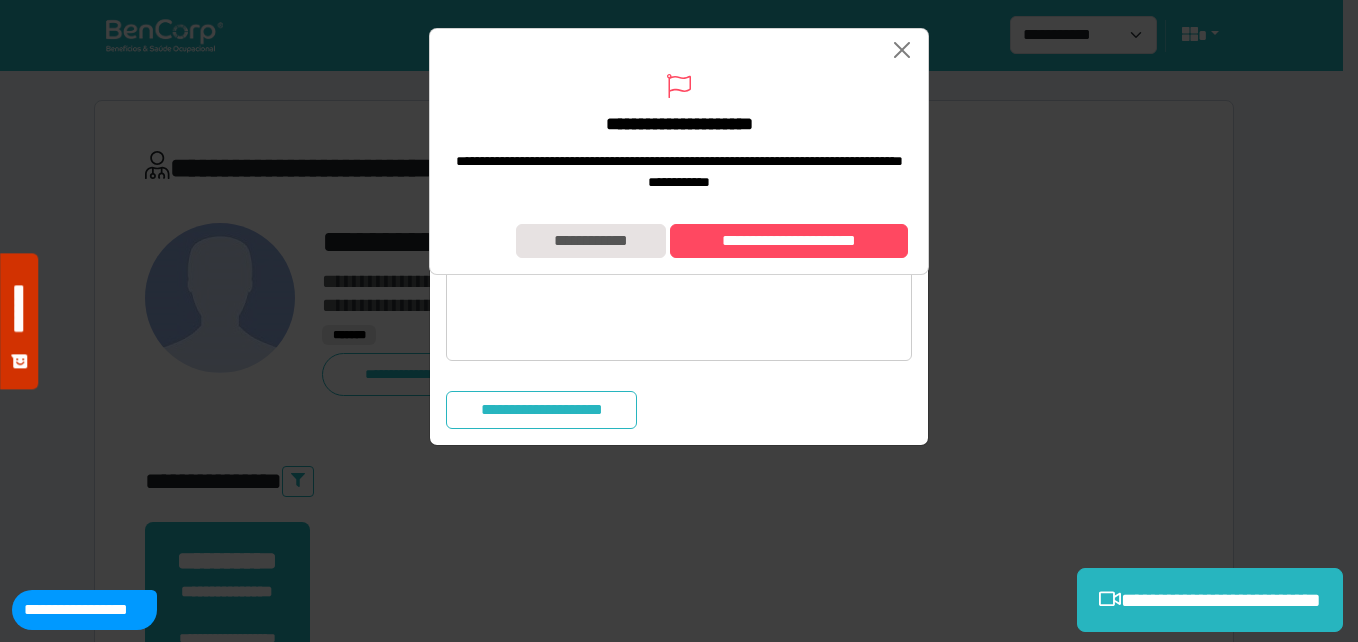 click on "**********" at bounding box center [679, 241] 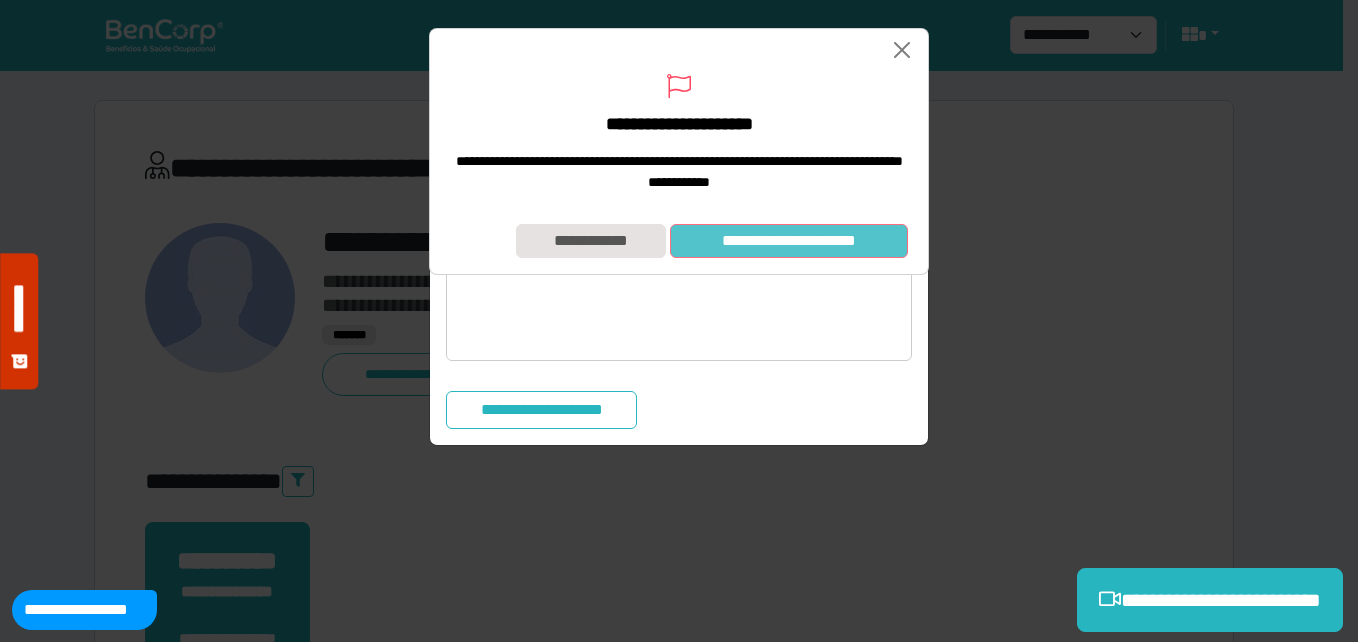 click on "**********" at bounding box center (789, 241) 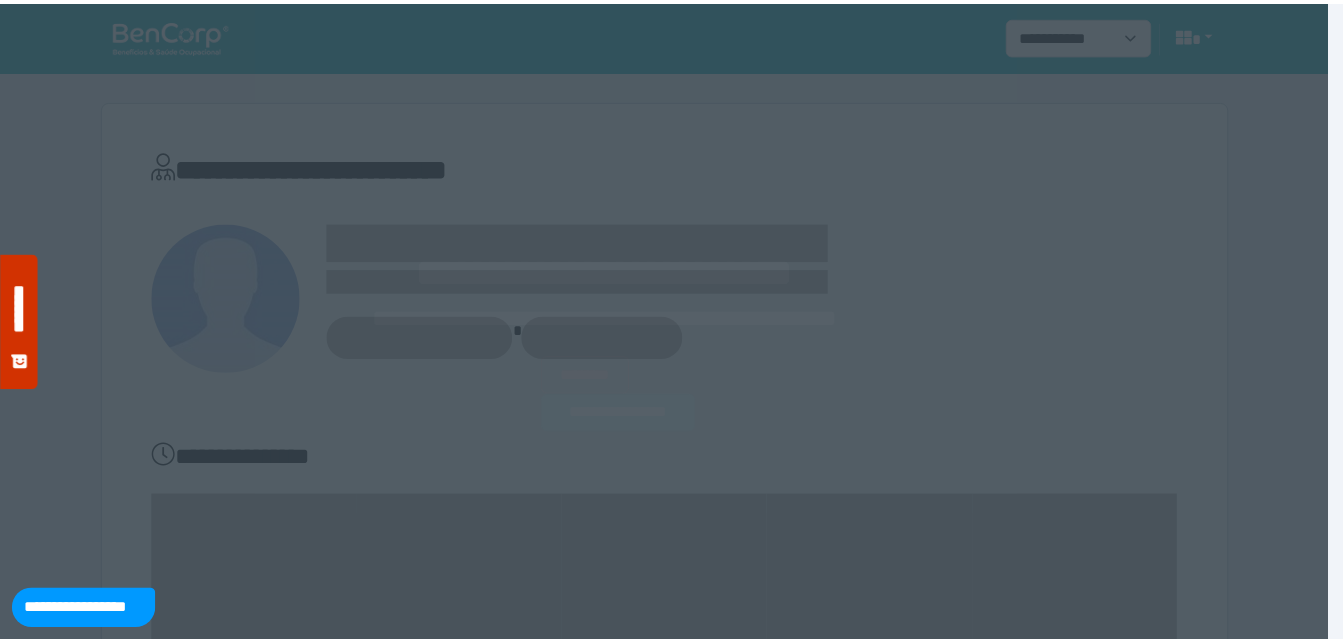 scroll, scrollTop: 0, scrollLeft: 0, axis: both 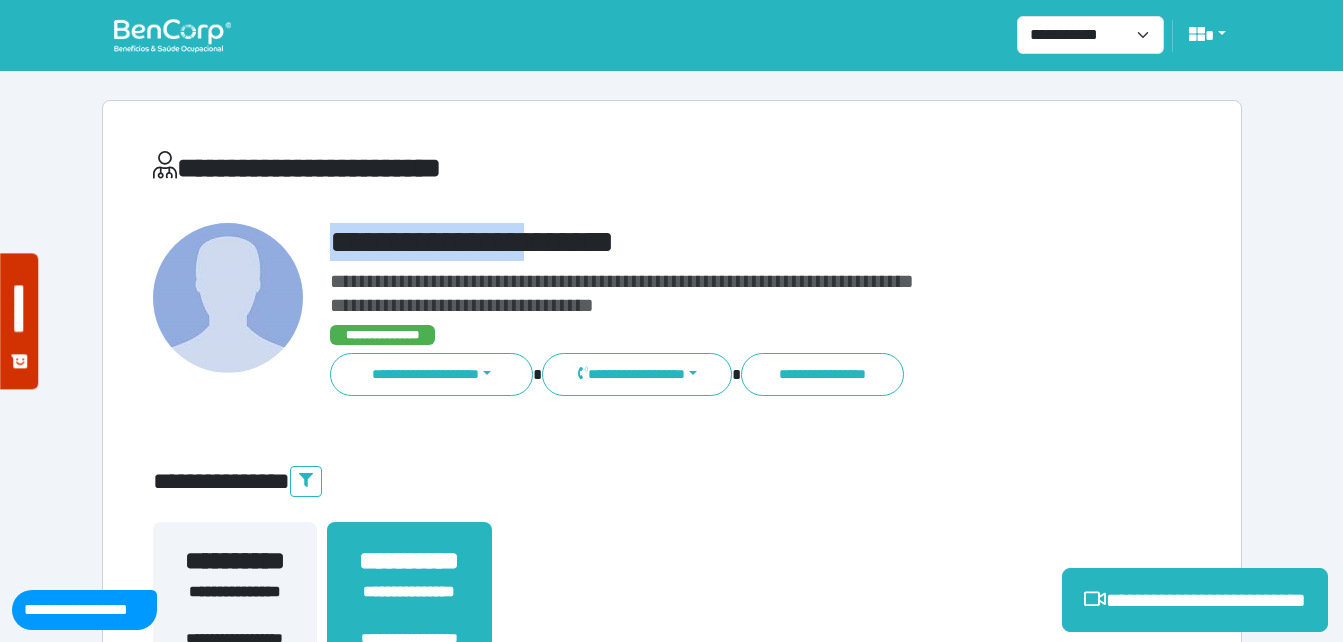 drag, startPoint x: 360, startPoint y: 236, endPoint x: 582, endPoint y: 254, distance: 222.72853 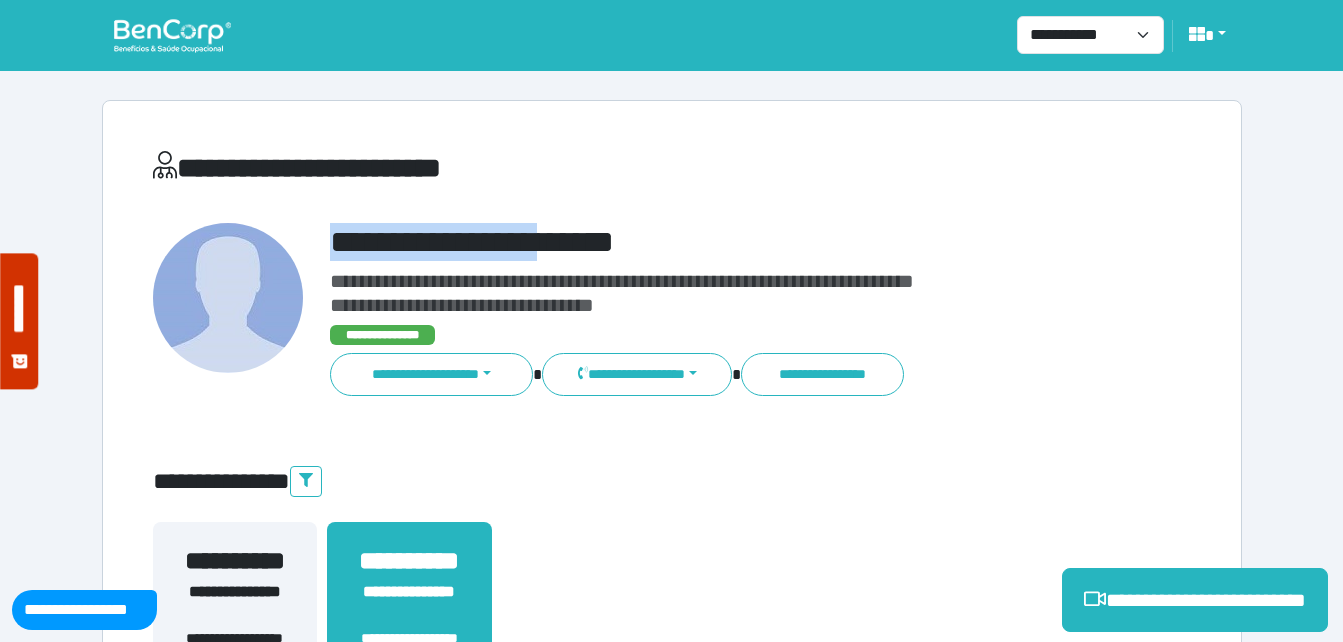 copy on "**********" 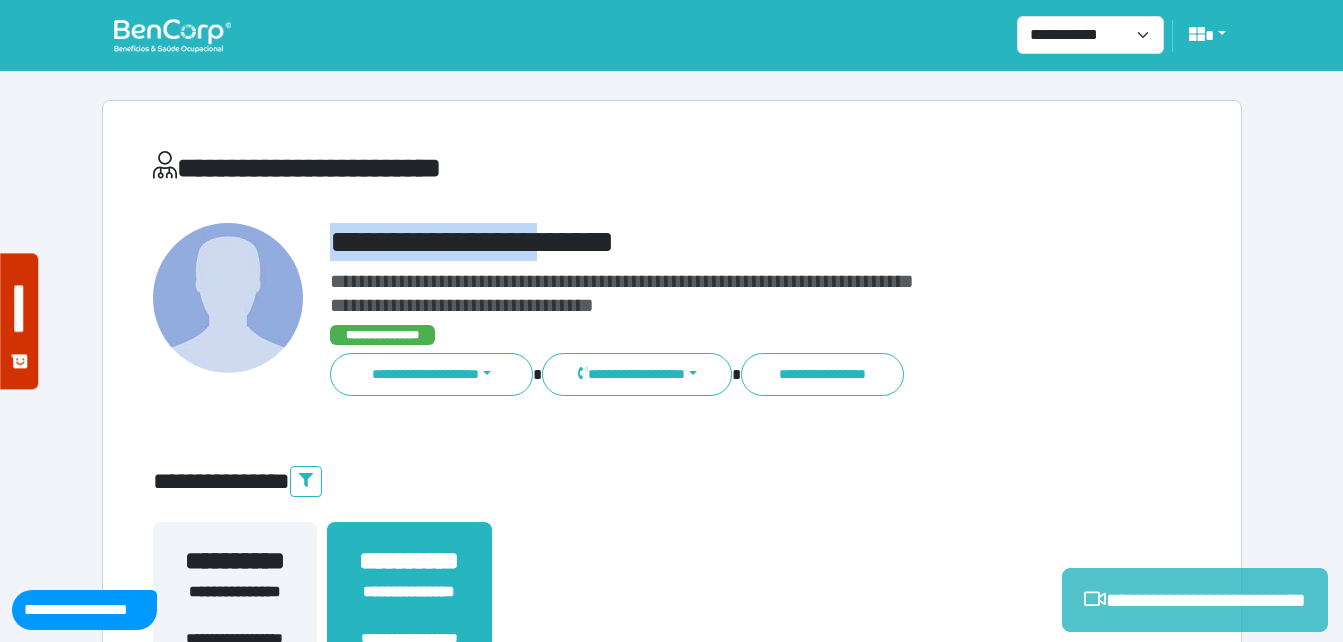 click on "**********" at bounding box center (1195, 600) 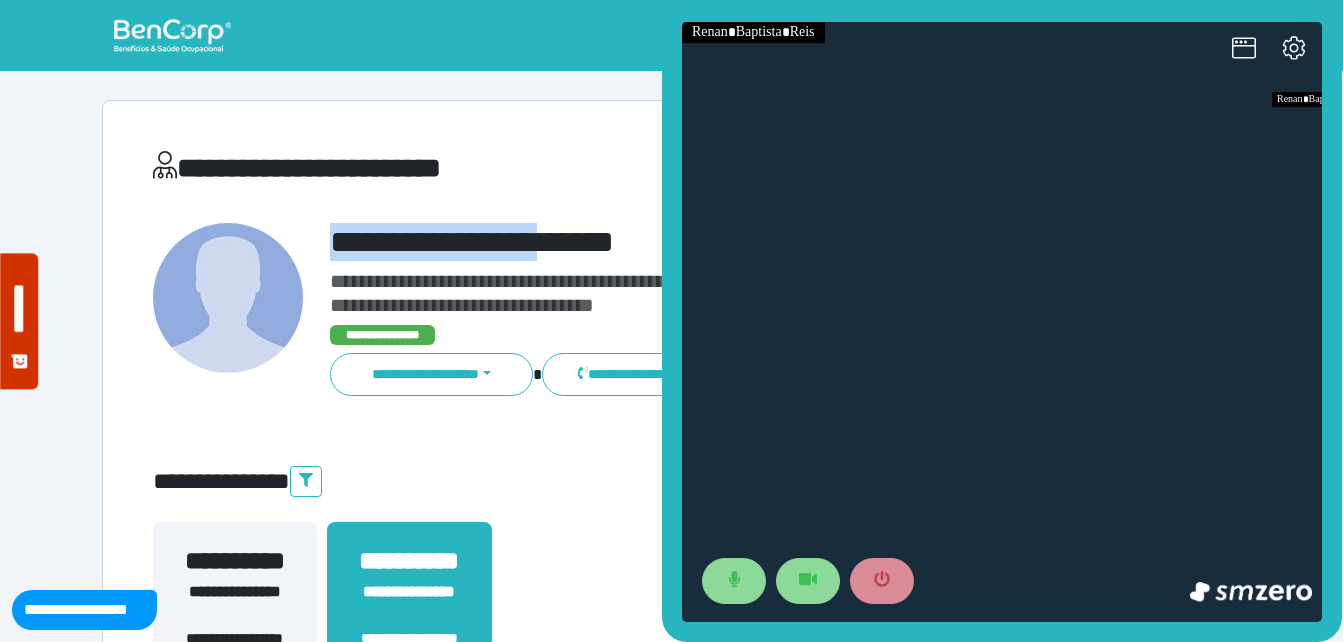 scroll, scrollTop: 0, scrollLeft: 0, axis: both 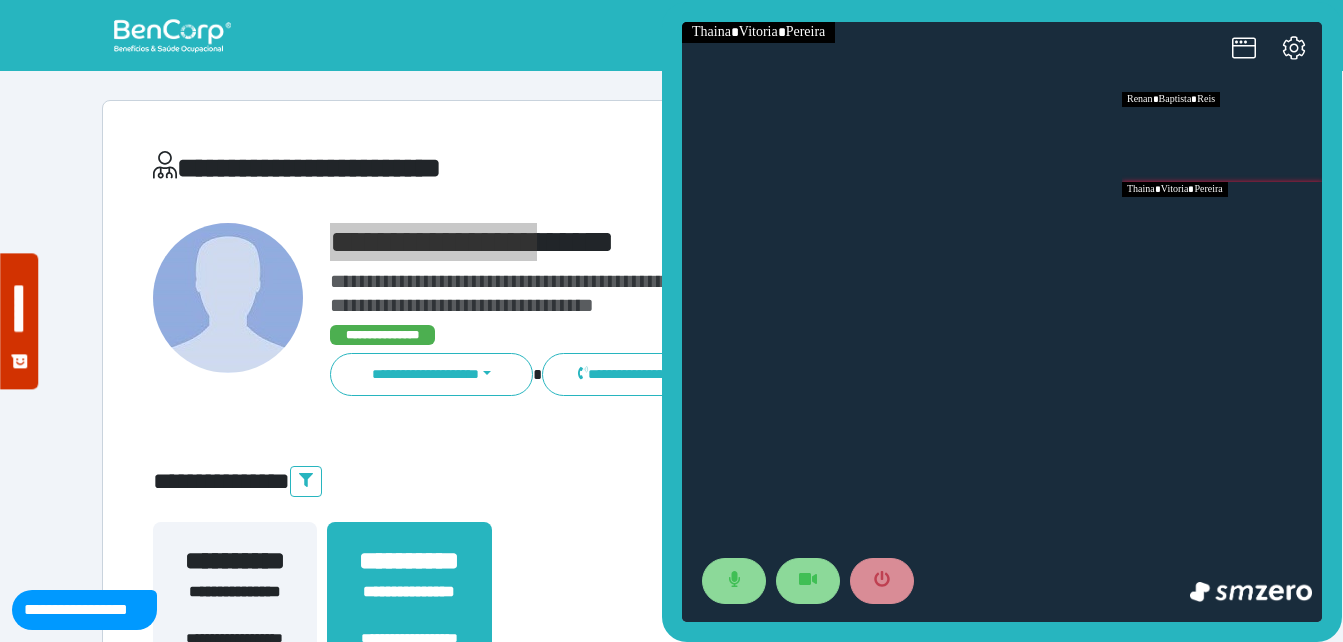 click at bounding box center (1222, 227) 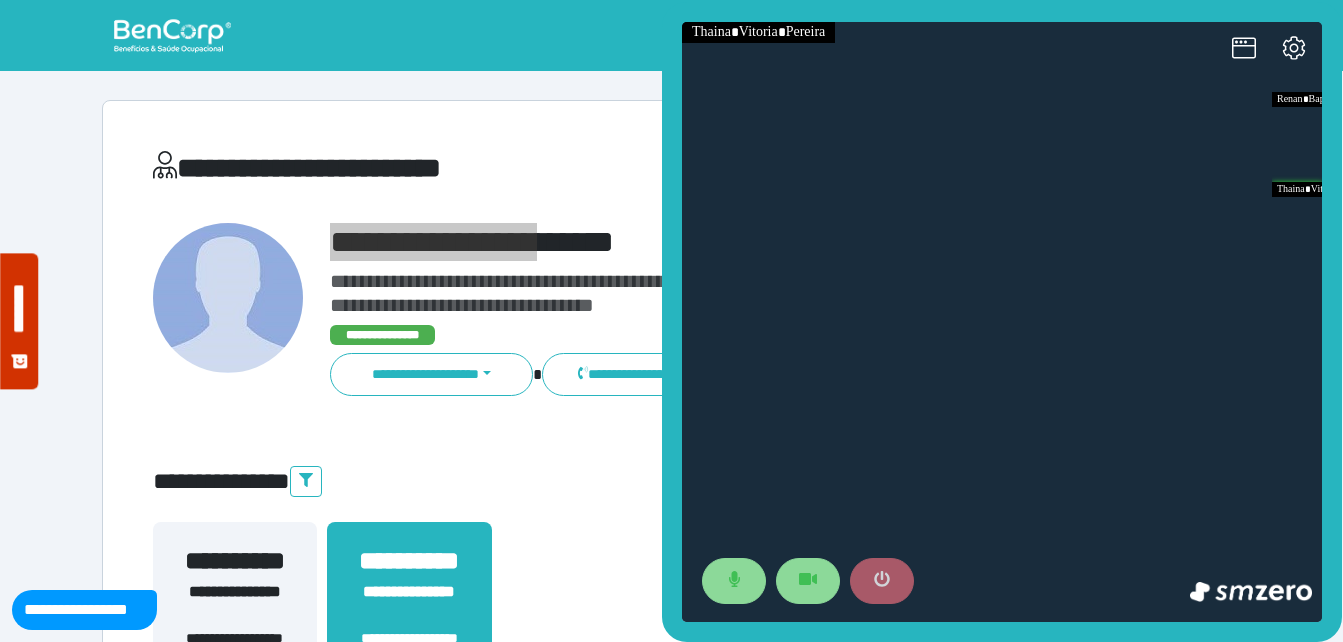 click 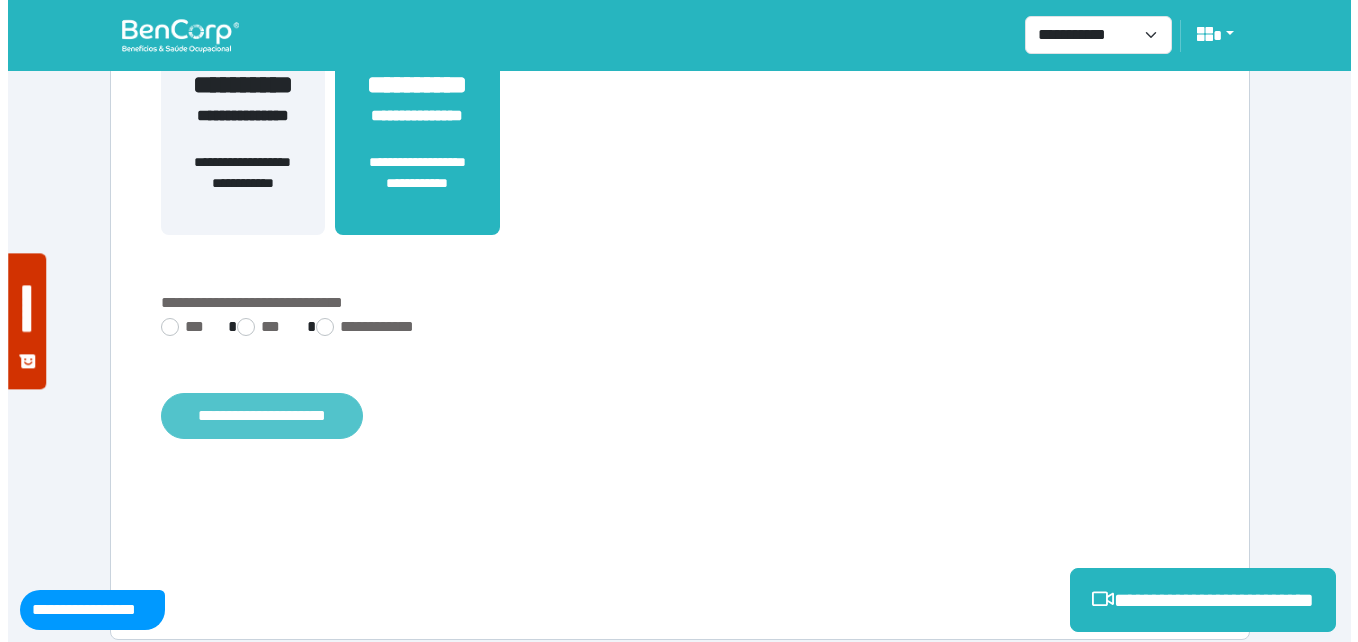 scroll, scrollTop: 494, scrollLeft: 0, axis: vertical 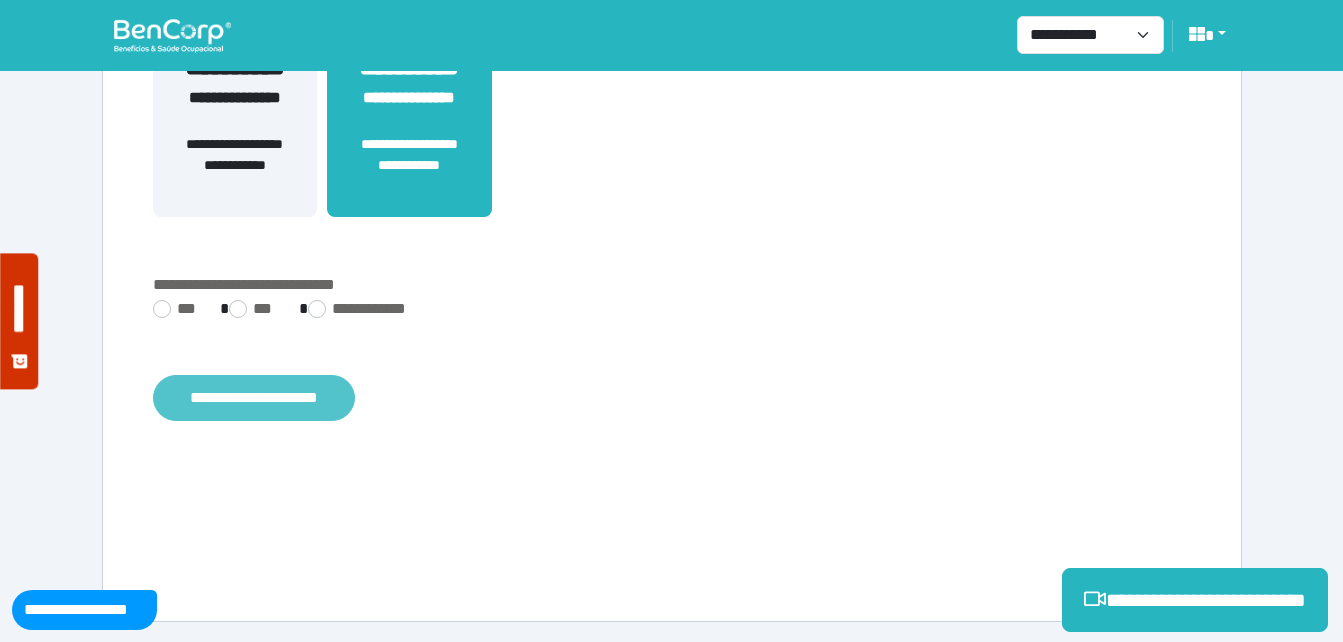 click on "**********" at bounding box center [254, 398] 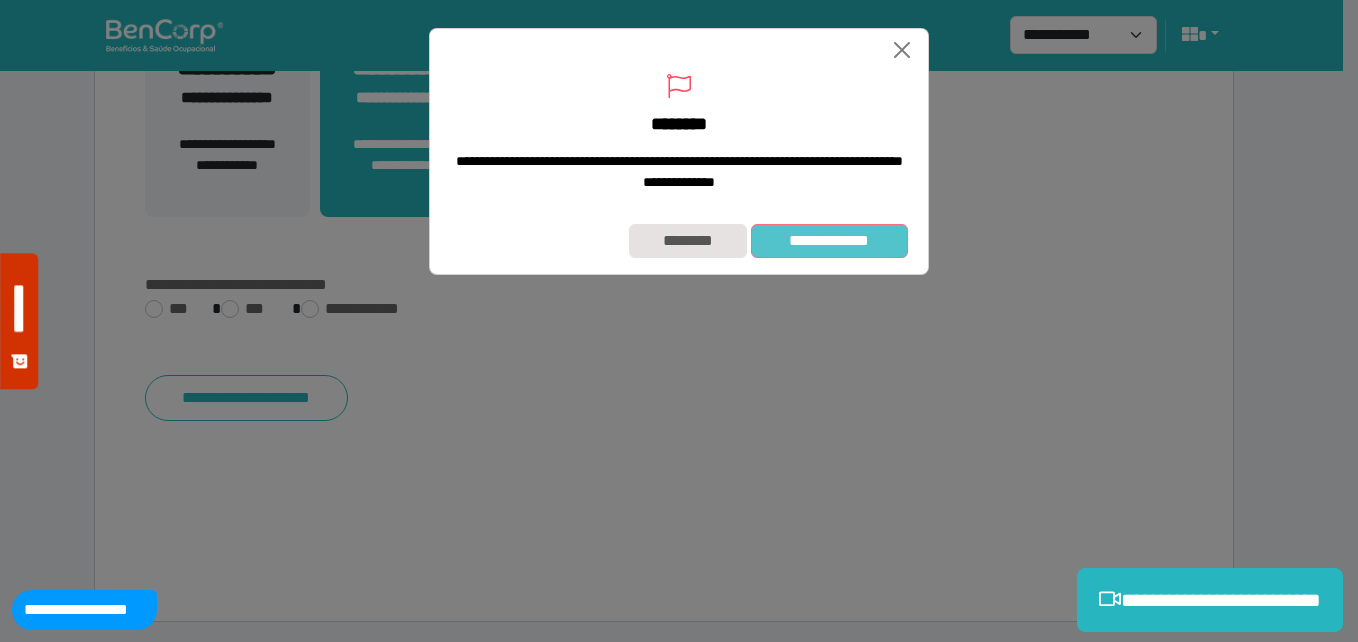 click on "**********" at bounding box center [829, 241] 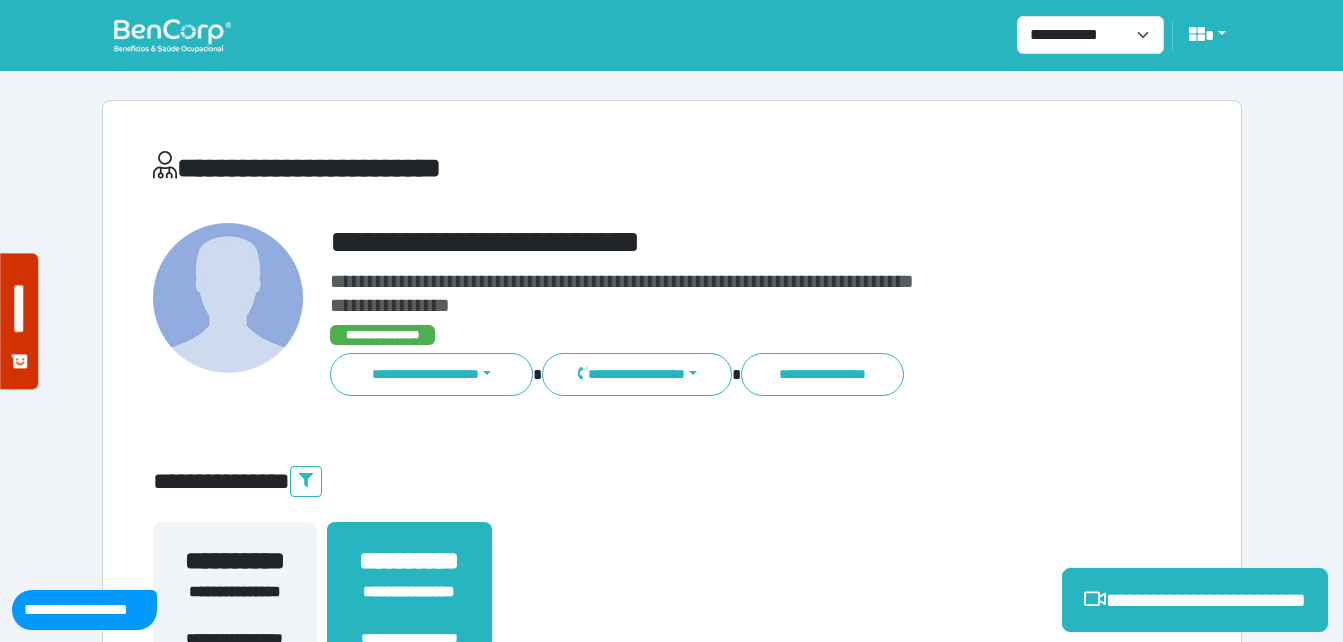 scroll, scrollTop: 0, scrollLeft: 0, axis: both 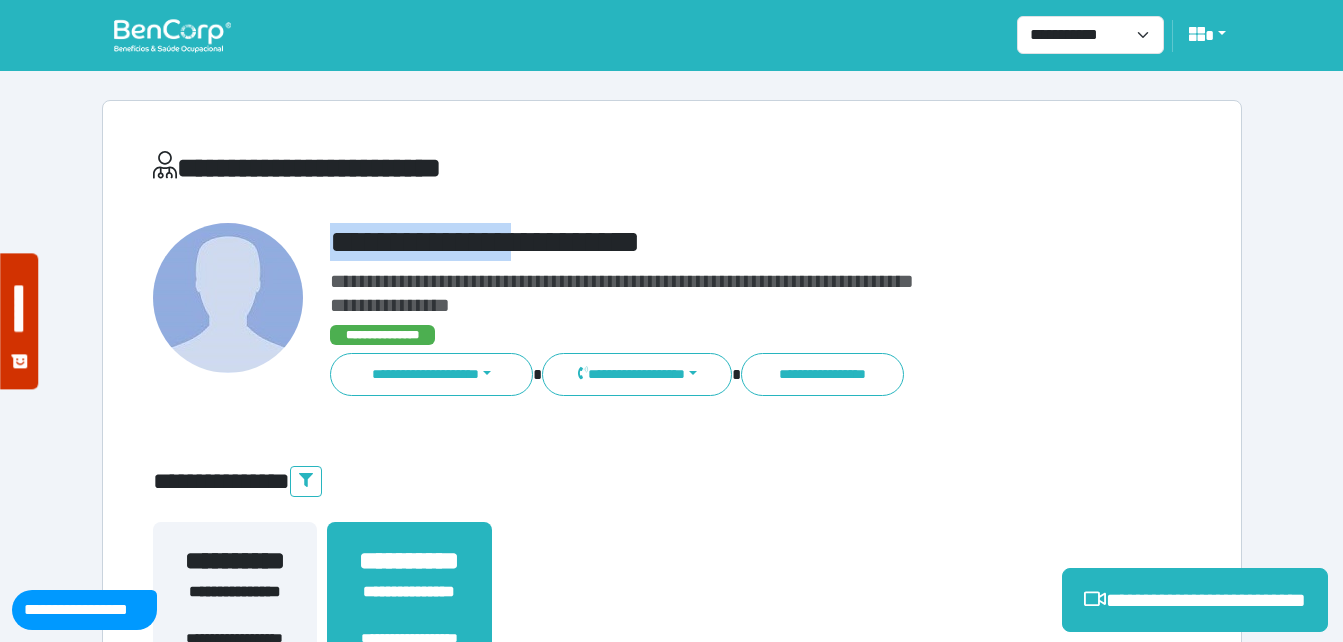 drag, startPoint x: 553, startPoint y: 230, endPoint x: 704, endPoint y: 231, distance: 151.00331 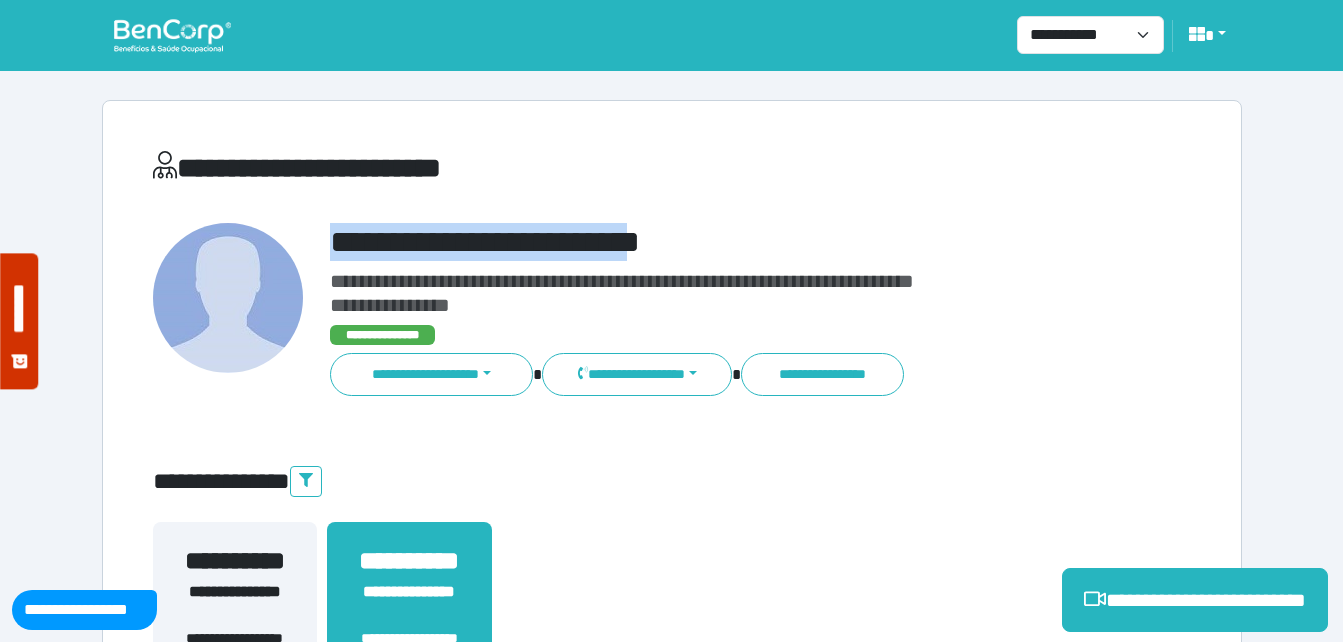 copy on "**********" 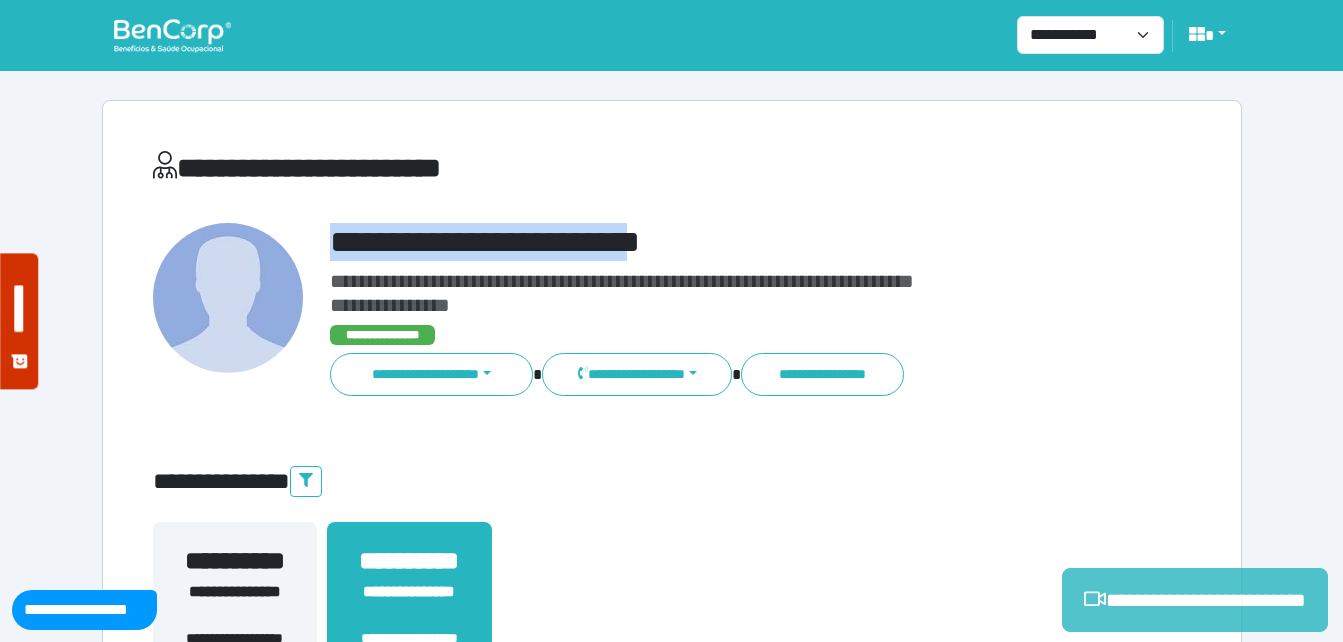 click on "**********" at bounding box center [1195, 600] 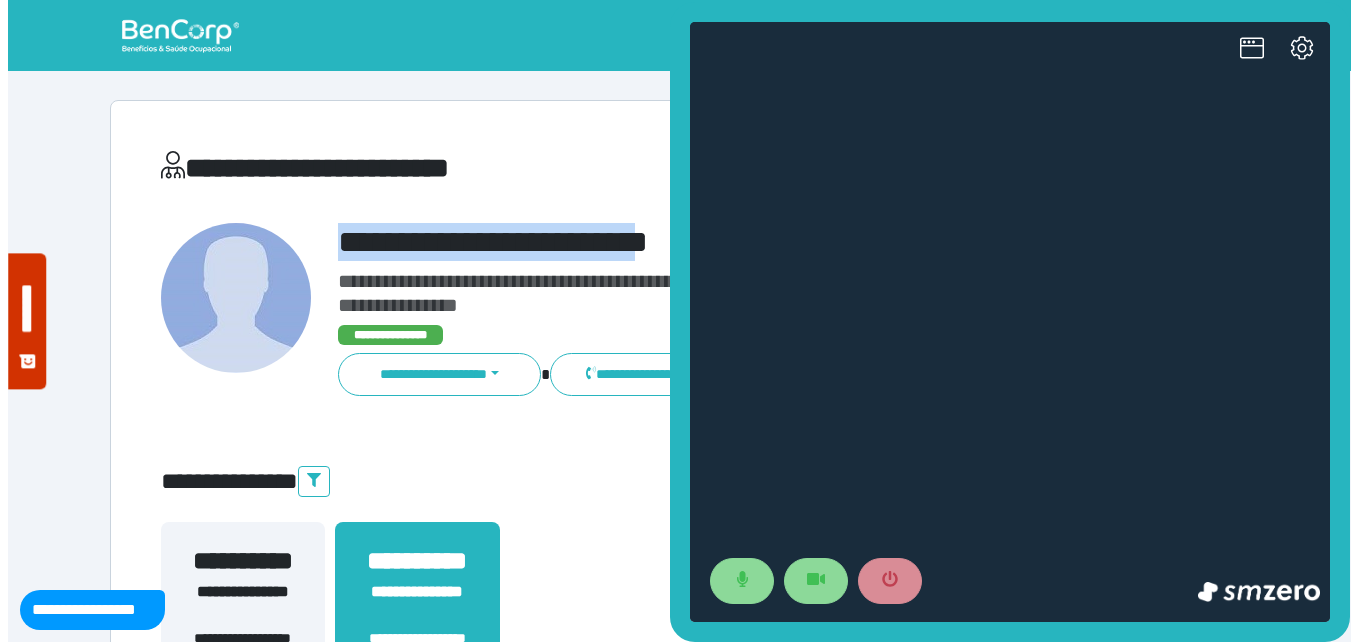 scroll, scrollTop: 0, scrollLeft: 0, axis: both 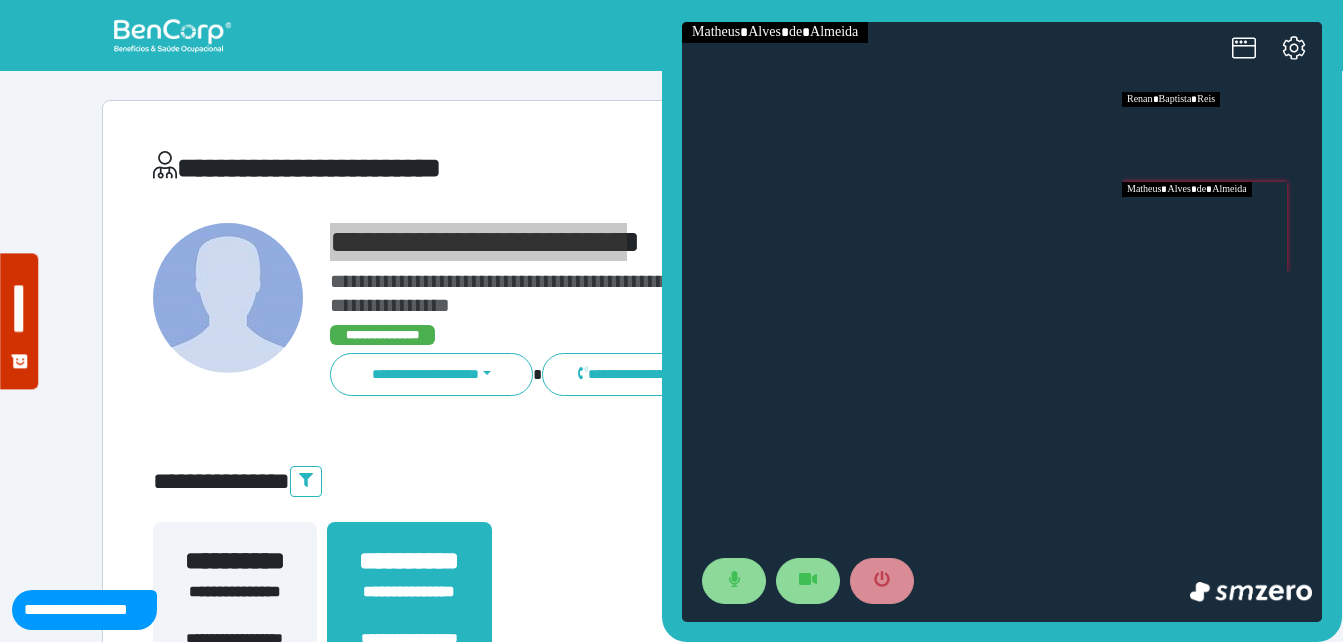 click at bounding box center [1222, 227] 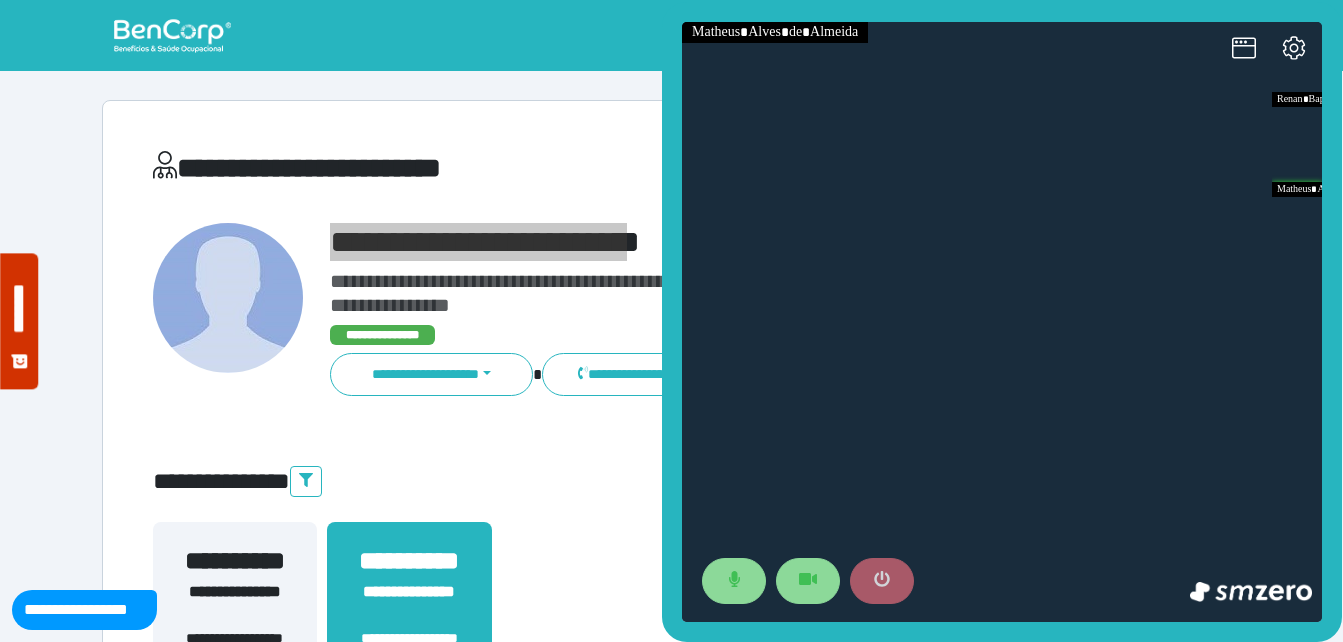 drag, startPoint x: 885, startPoint y: 576, endPoint x: 853, endPoint y: 569, distance: 32.75668 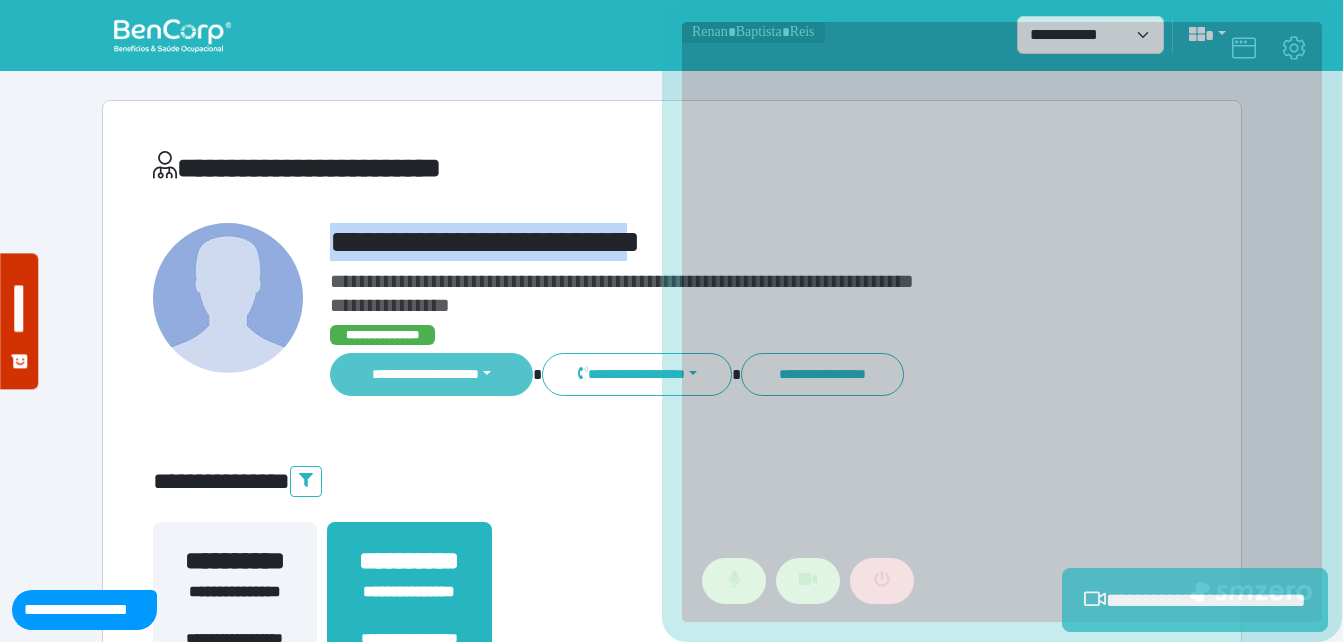 click on "**********" at bounding box center [432, 374] 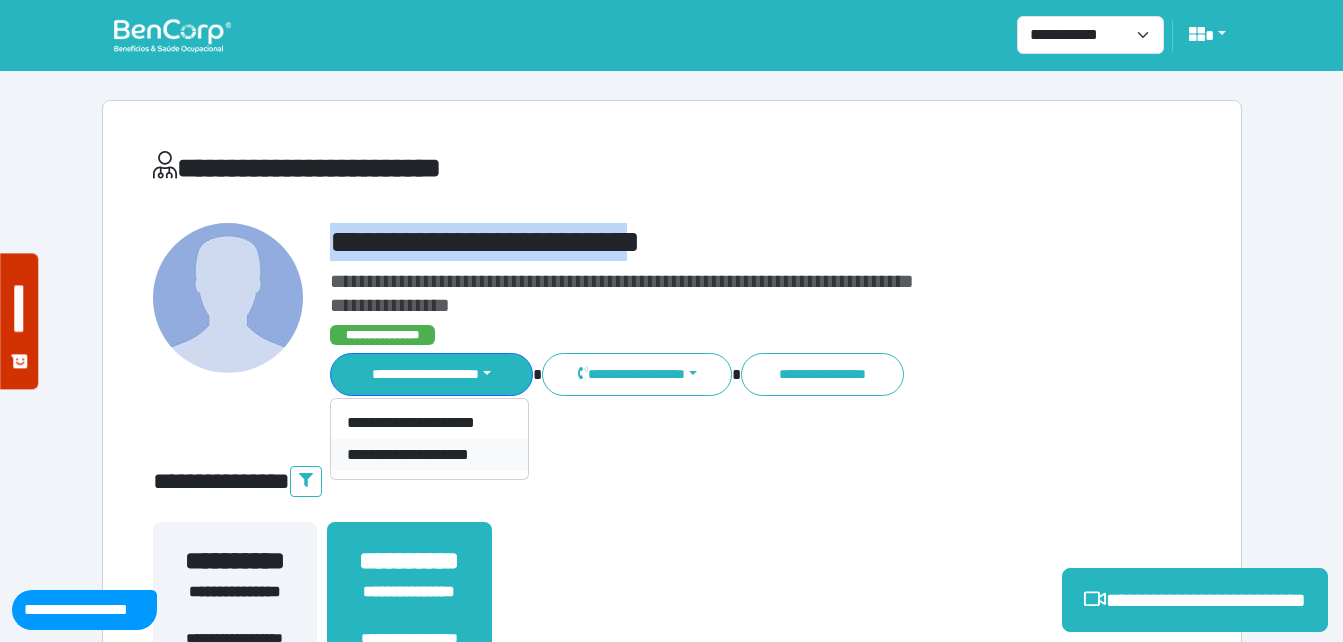 click on "**********" at bounding box center [429, 455] 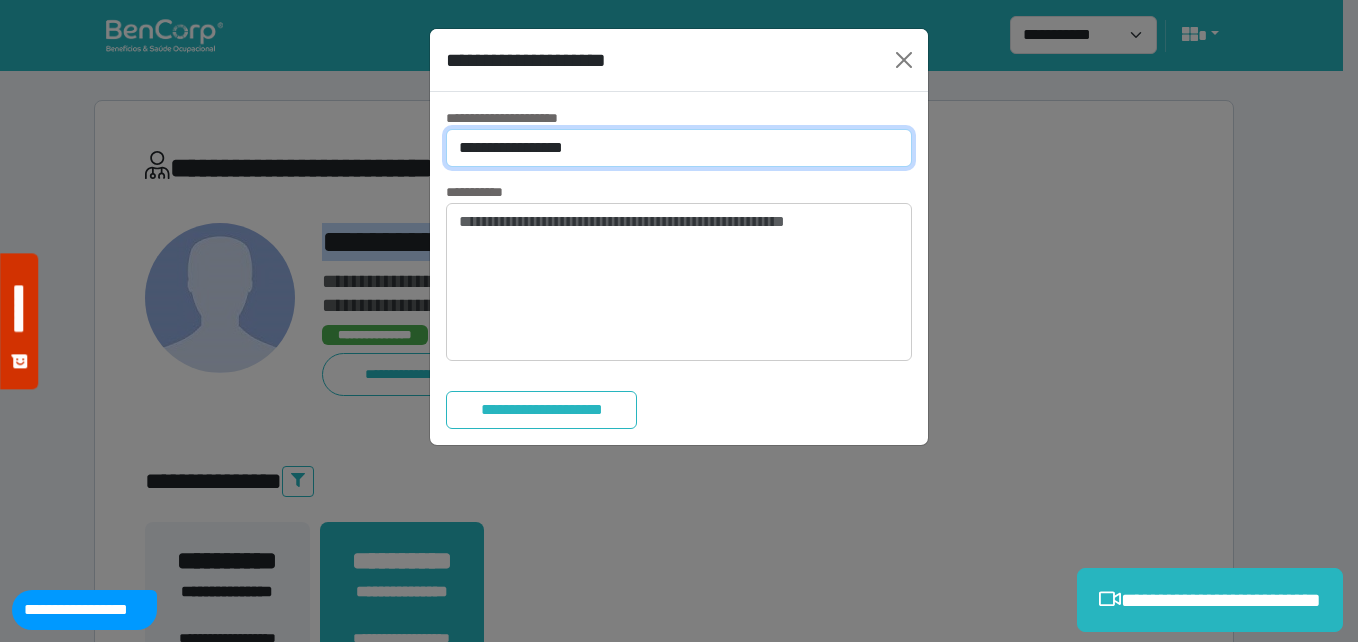 drag, startPoint x: 526, startPoint y: 146, endPoint x: 524, endPoint y: 170, distance: 24.083189 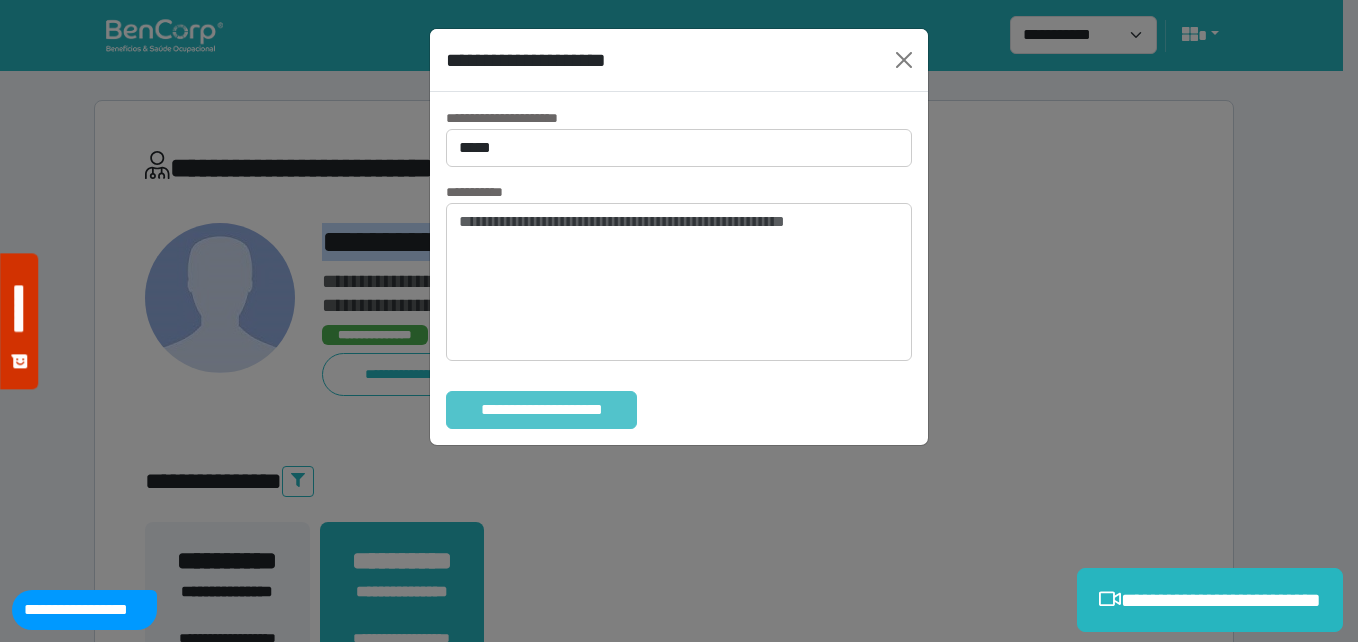 click on "**********" at bounding box center (541, 410) 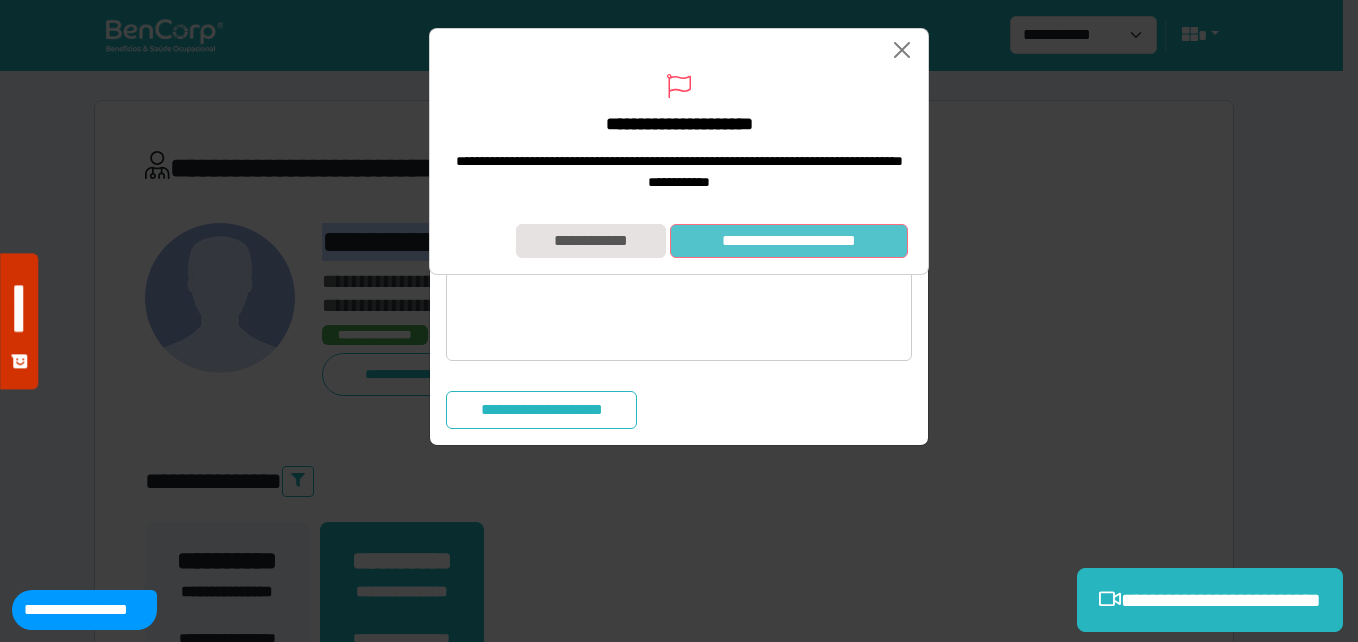 click on "**********" at bounding box center [789, 241] 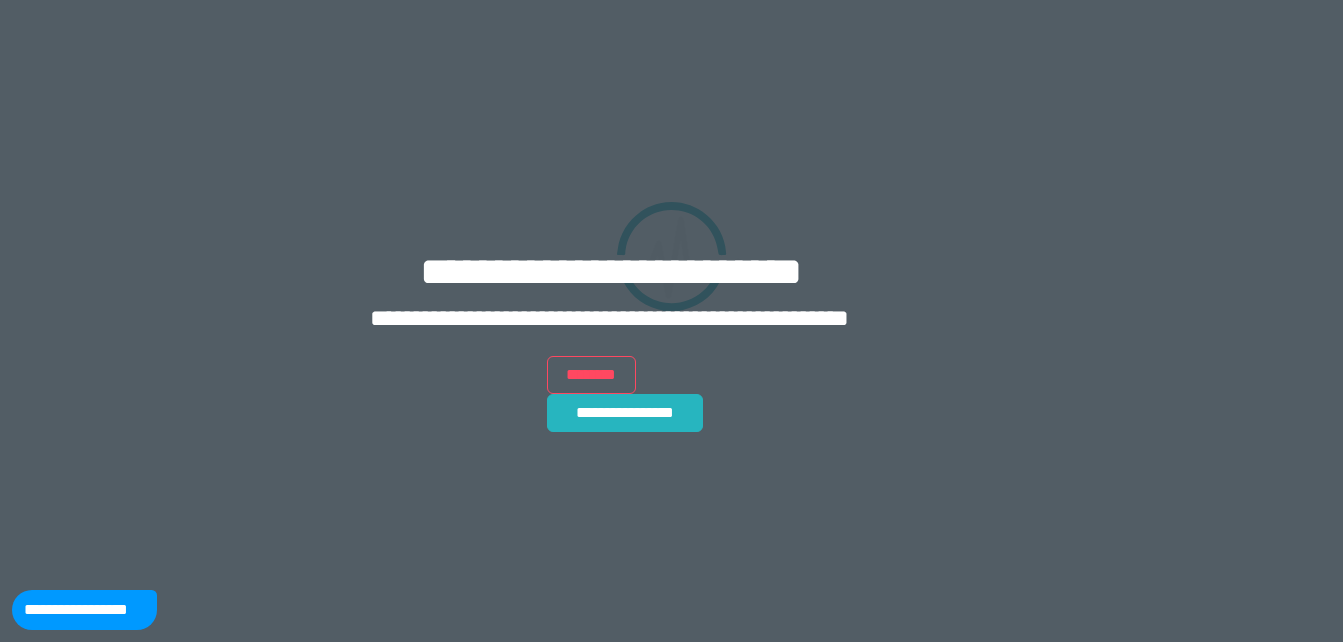 scroll, scrollTop: 0, scrollLeft: 0, axis: both 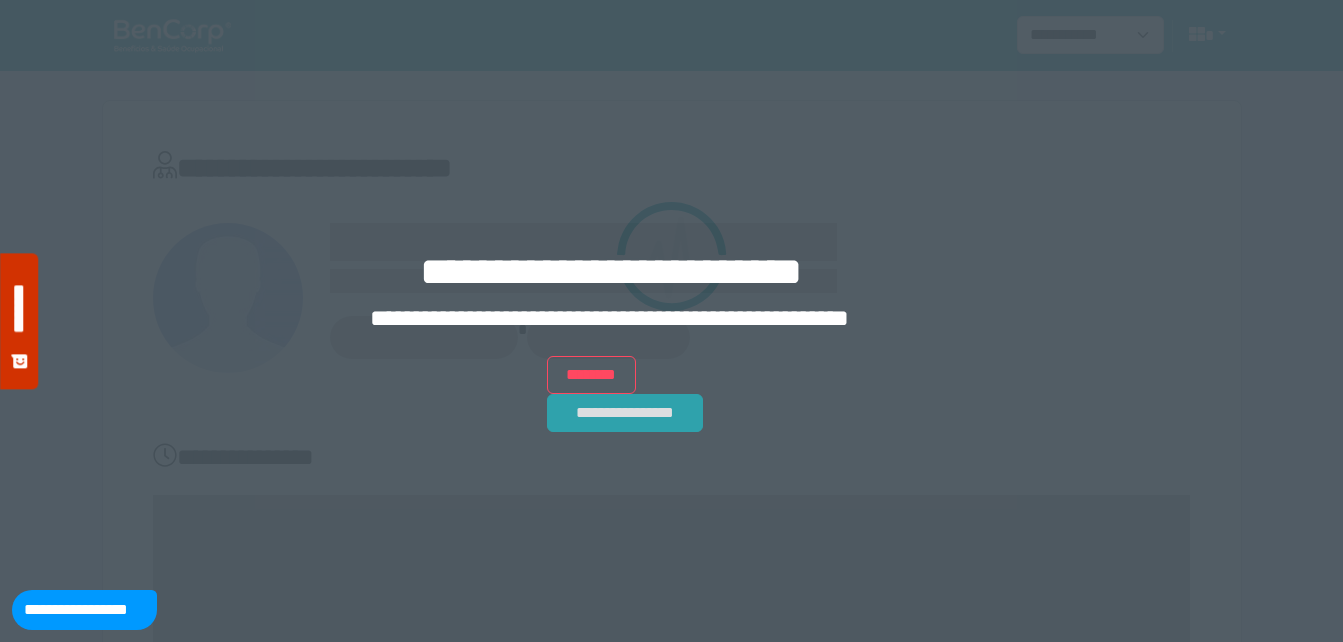 click on "**********" at bounding box center [625, 413] 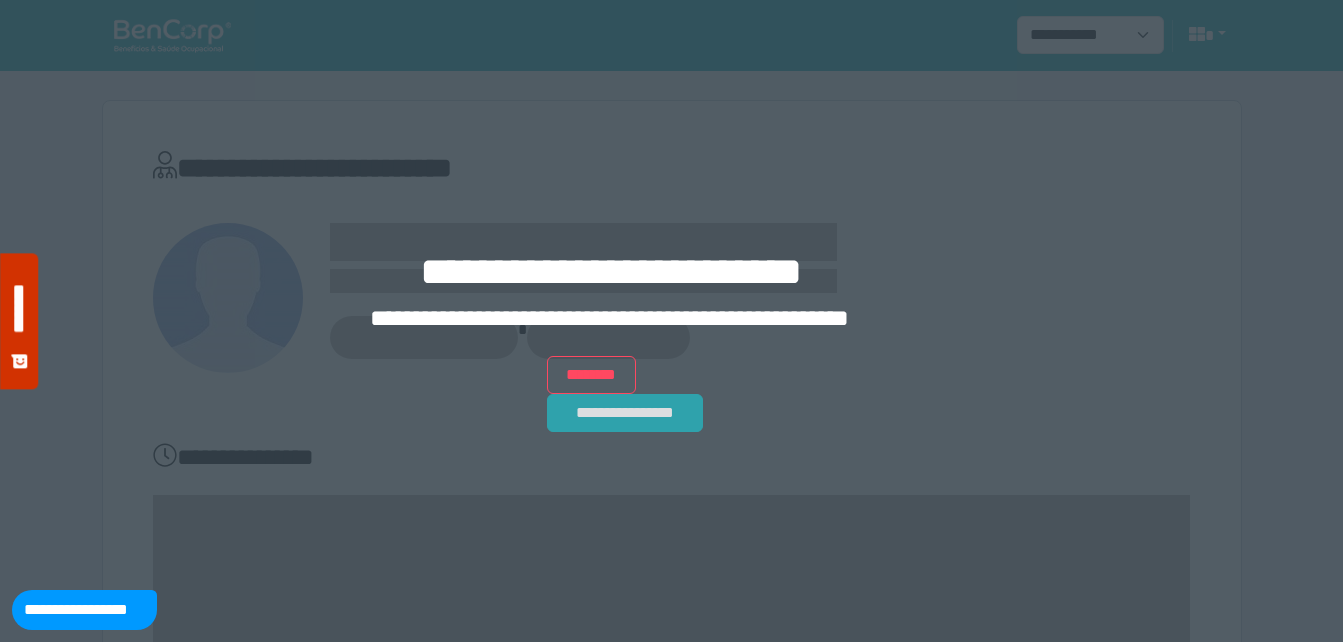 click on "**********" at bounding box center (625, 413) 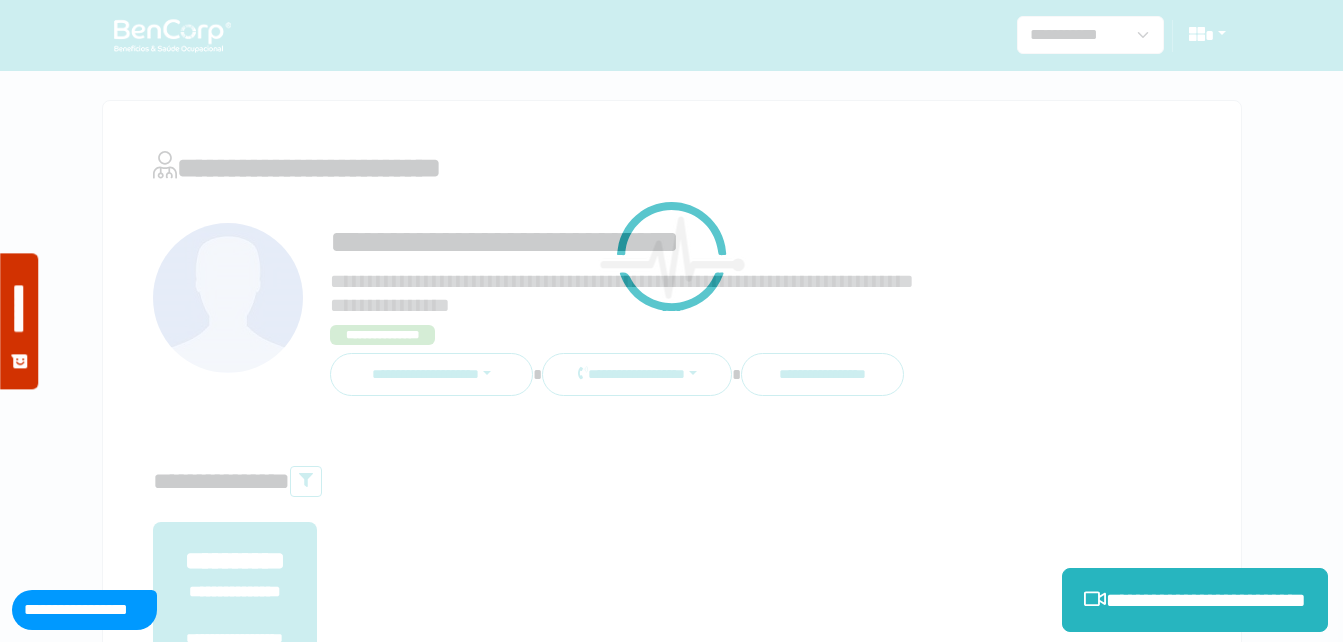 scroll, scrollTop: 0, scrollLeft: 0, axis: both 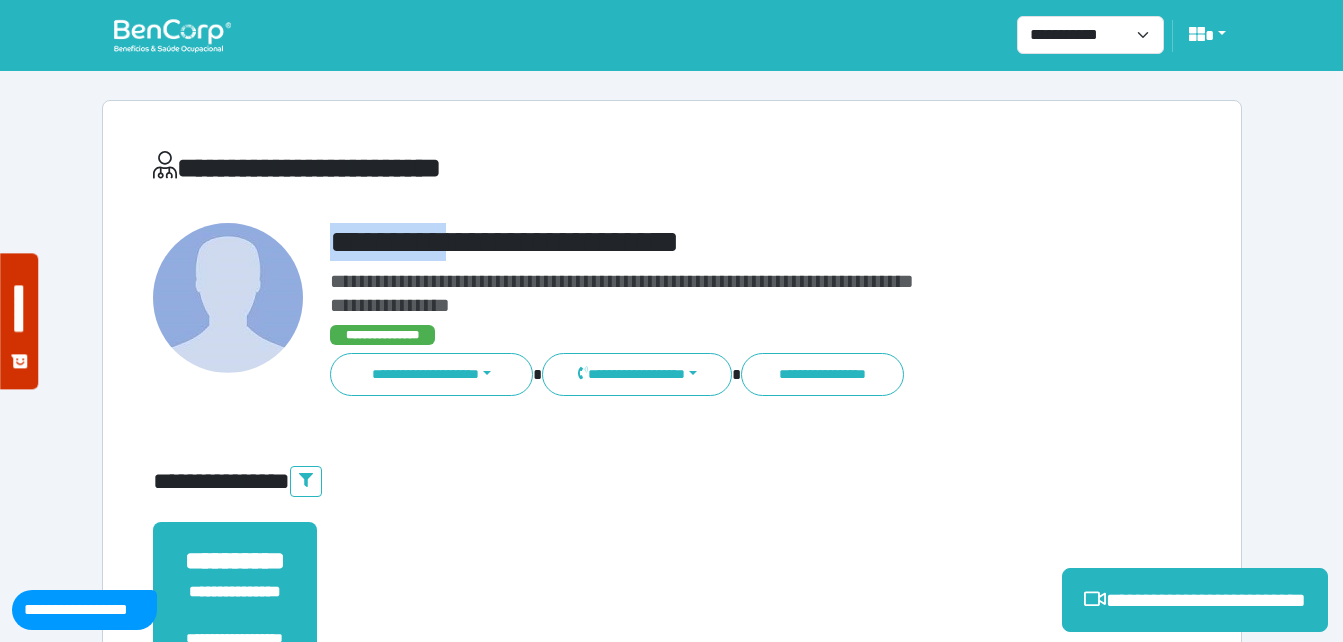 drag, startPoint x: 321, startPoint y: 233, endPoint x: 630, endPoint y: 237, distance: 309.02588 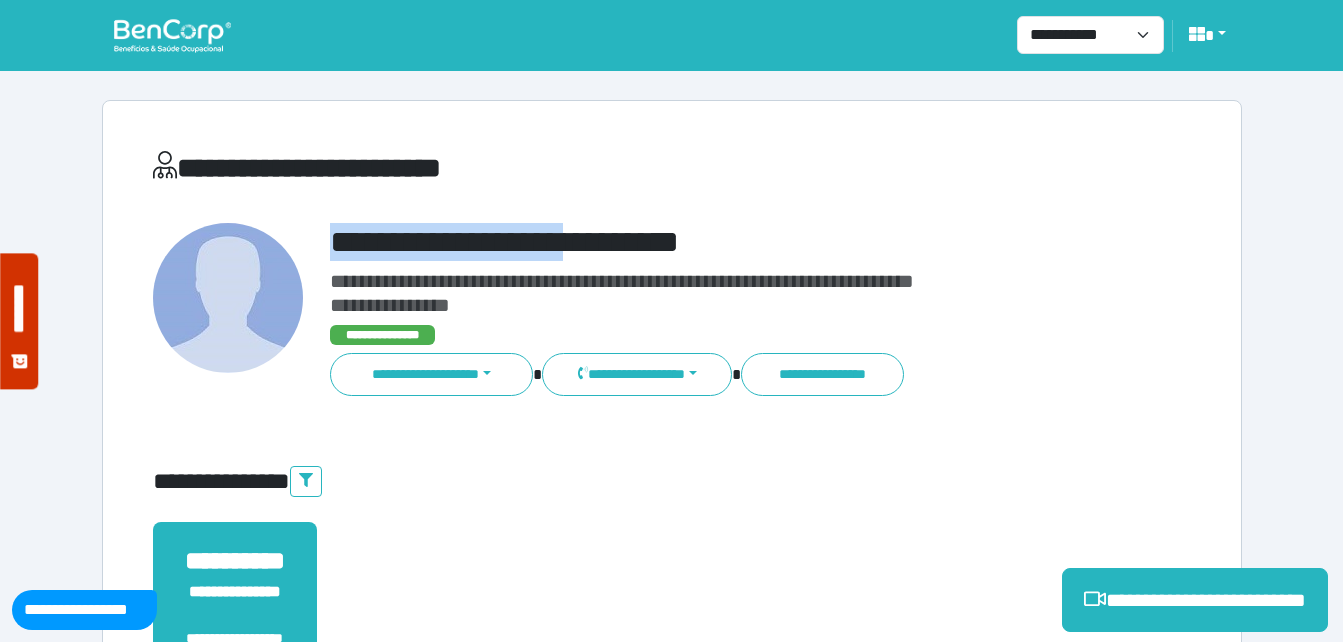 copy on "**********" 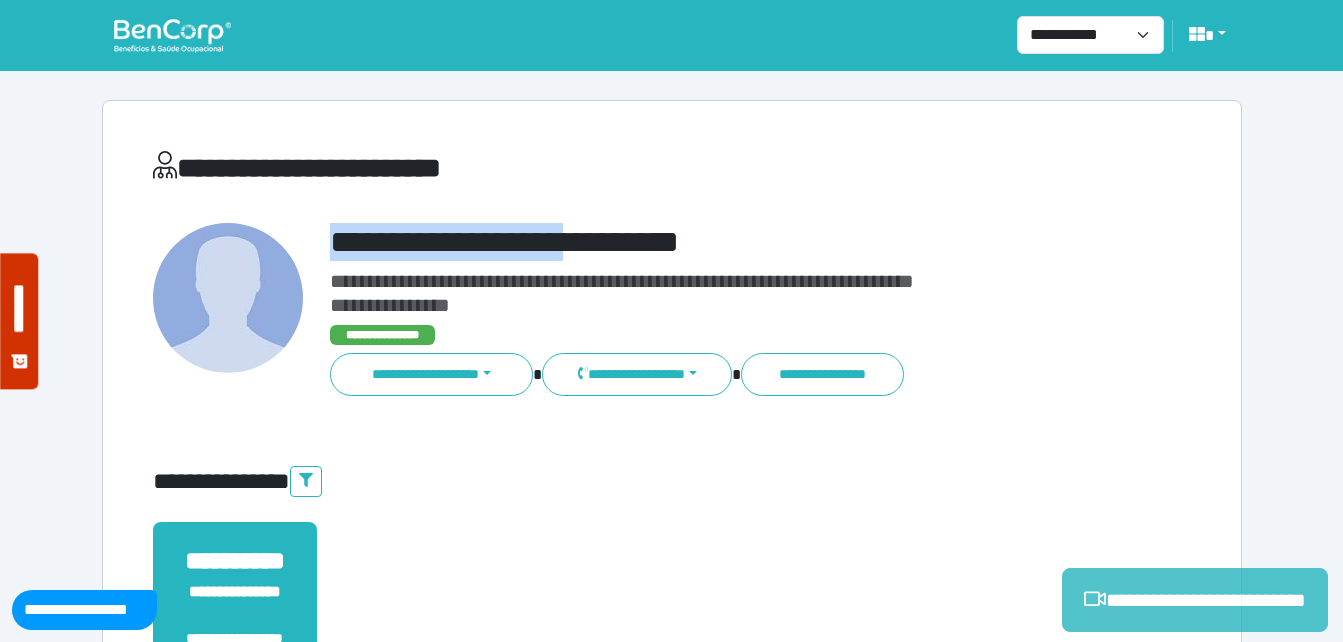 click on "**********" at bounding box center (671, 568) 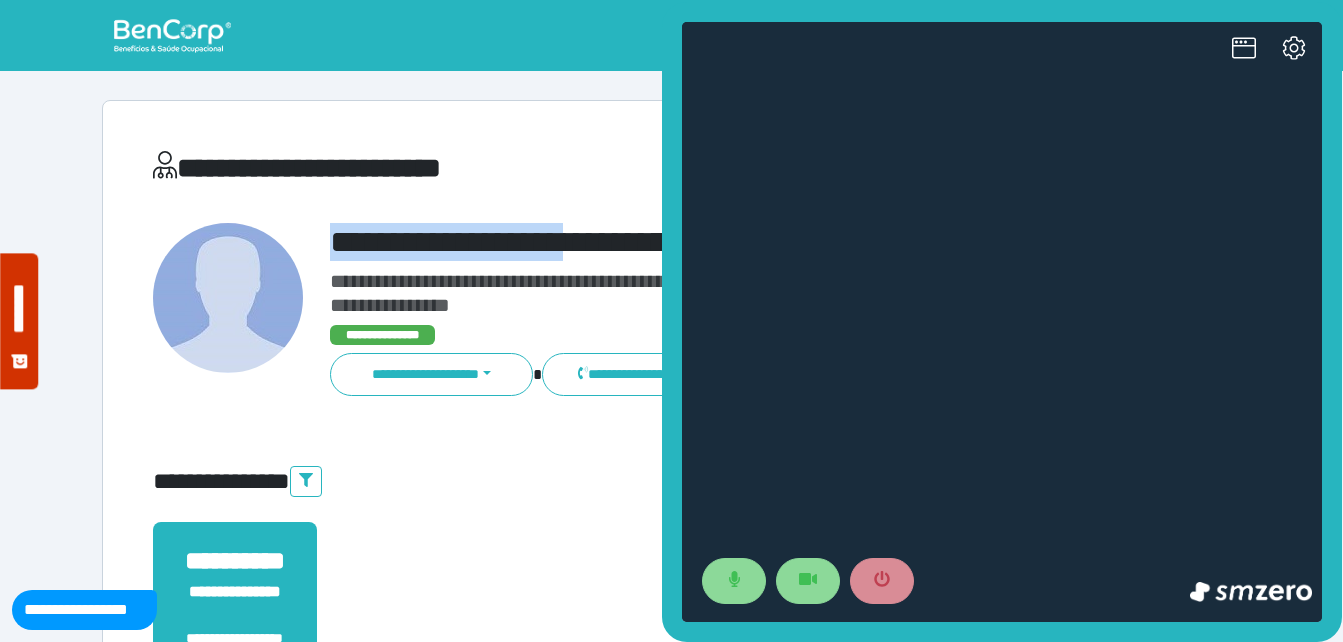 scroll, scrollTop: 0, scrollLeft: 0, axis: both 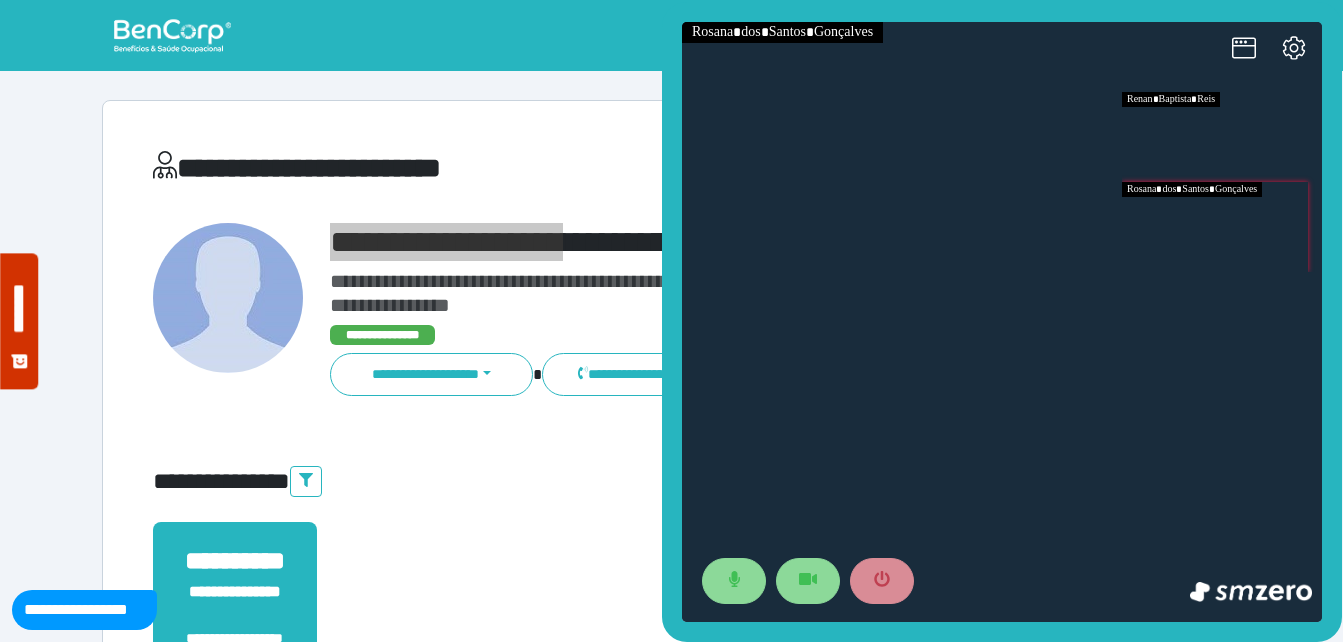 drag, startPoint x: 1302, startPoint y: 222, endPoint x: 1282, endPoint y: 220, distance: 20.09975 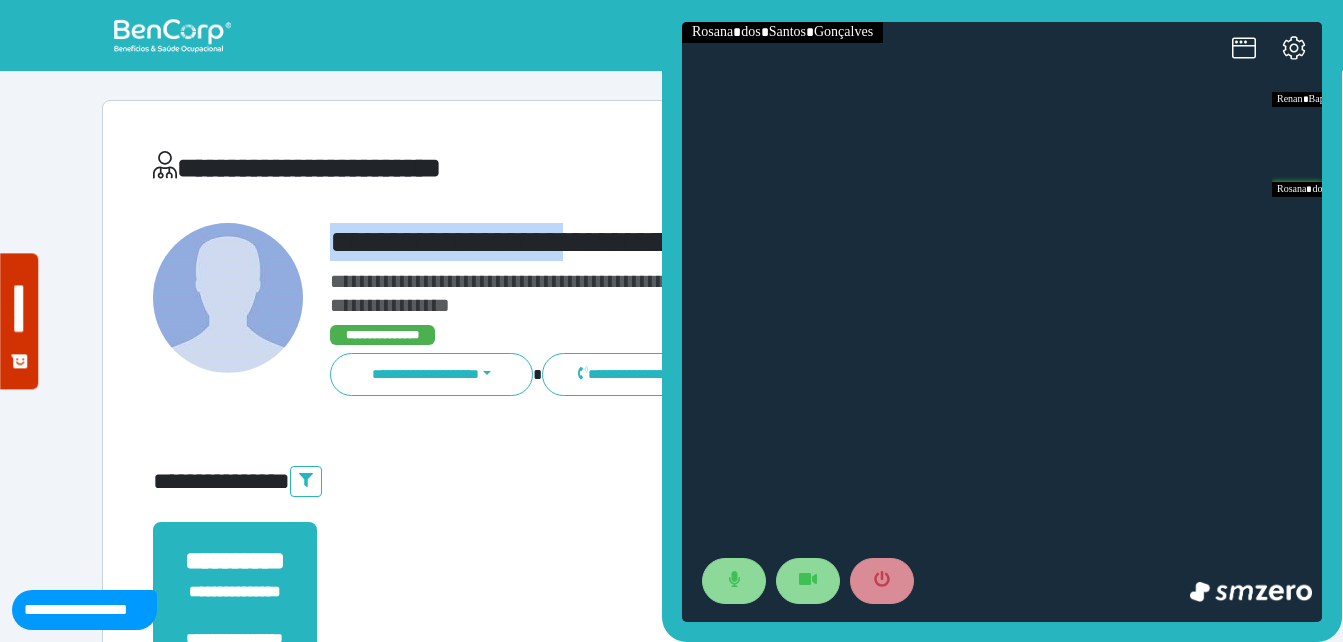 drag, startPoint x: 382, startPoint y: 251, endPoint x: 327, endPoint y: 240, distance: 56.089214 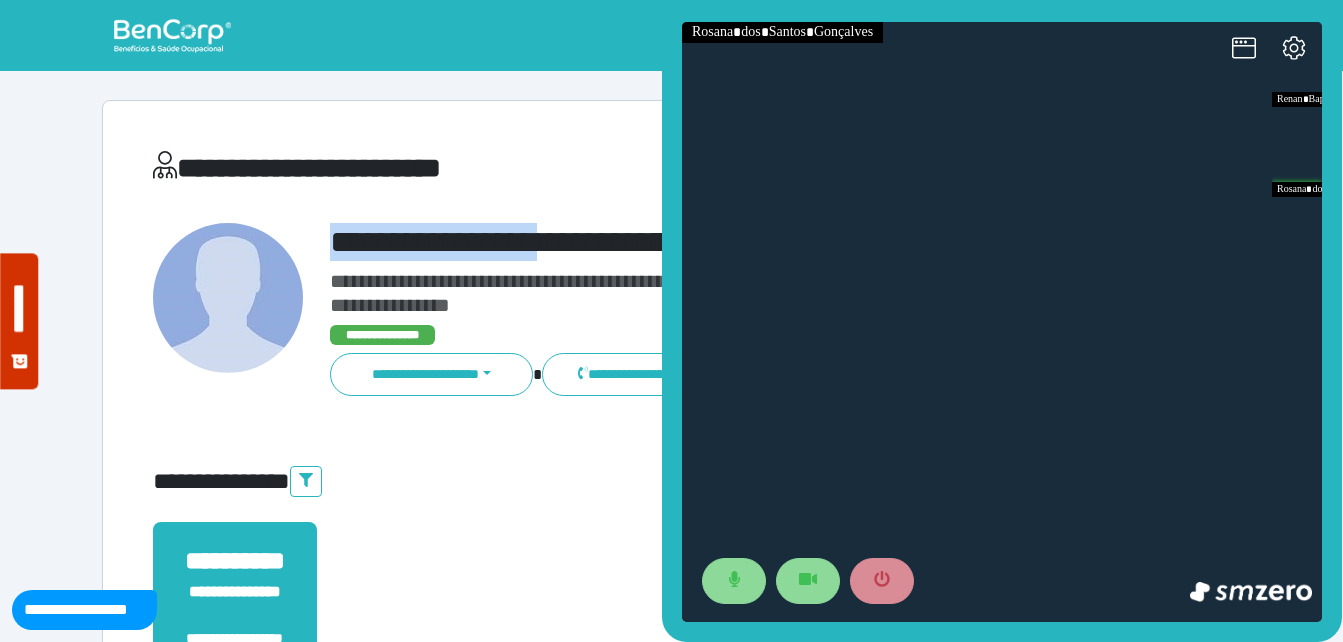 drag, startPoint x: 310, startPoint y: 226, endPoint x: 588, endPoint y: 220, distance: 278.06473 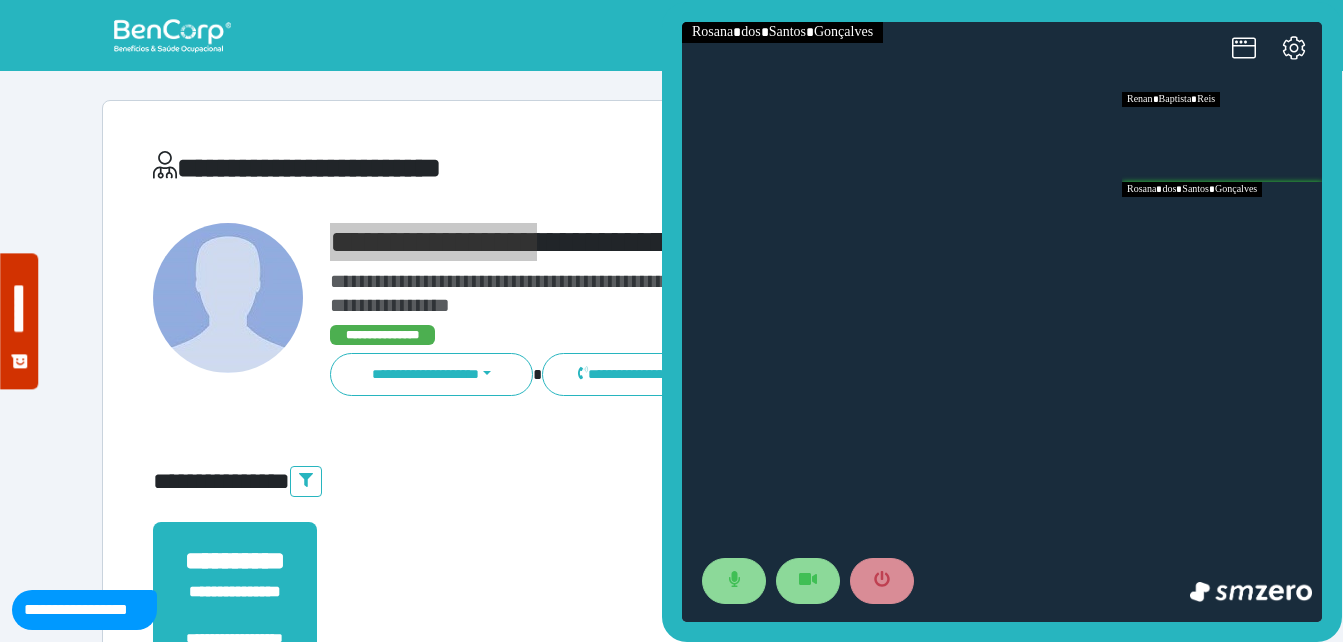 click at bounding box center (1222, 137) 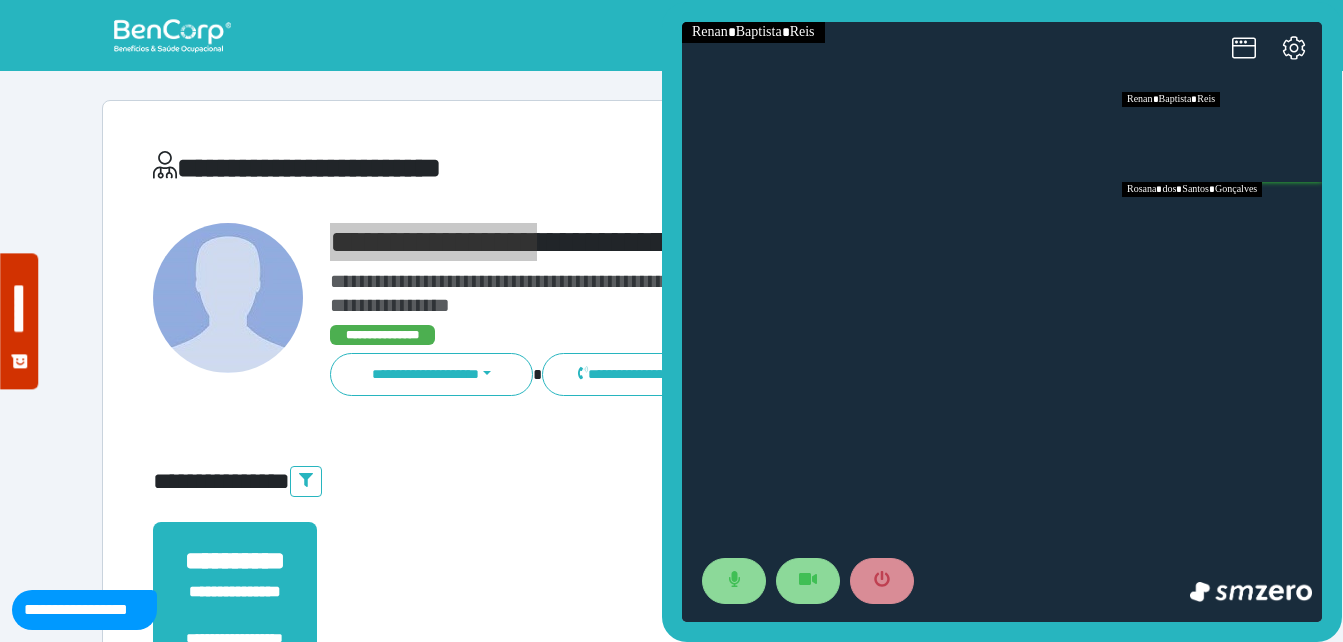 click at bounding box center [1222, 227] 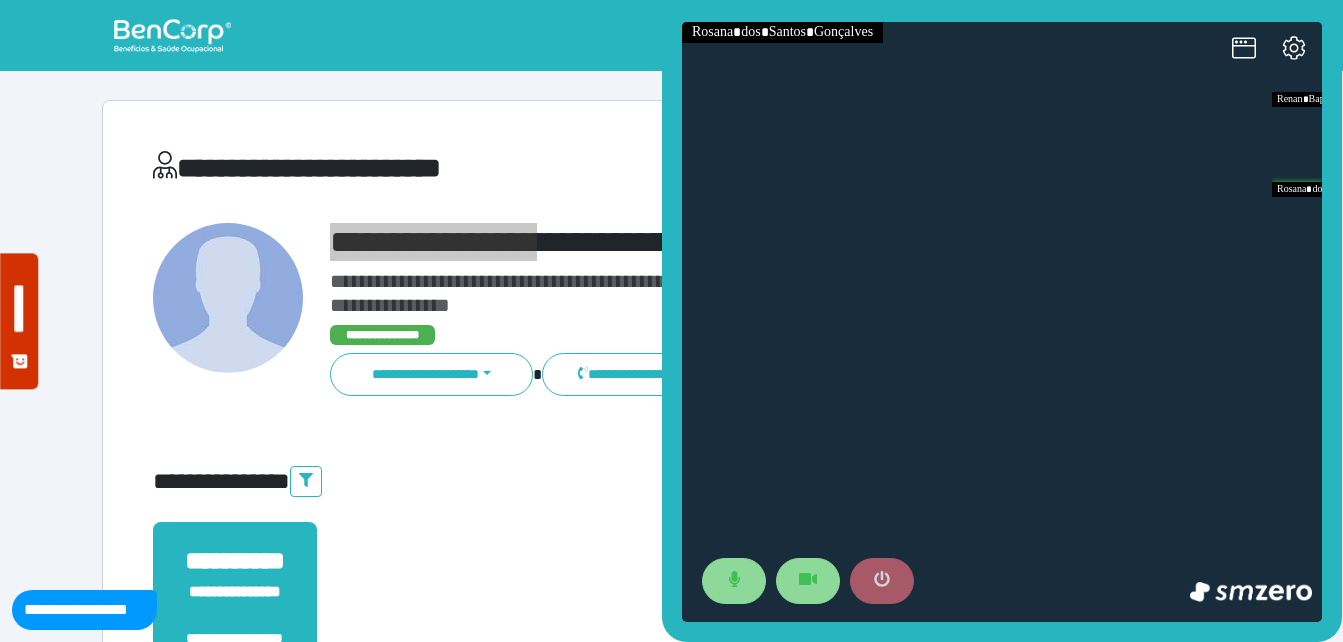 click 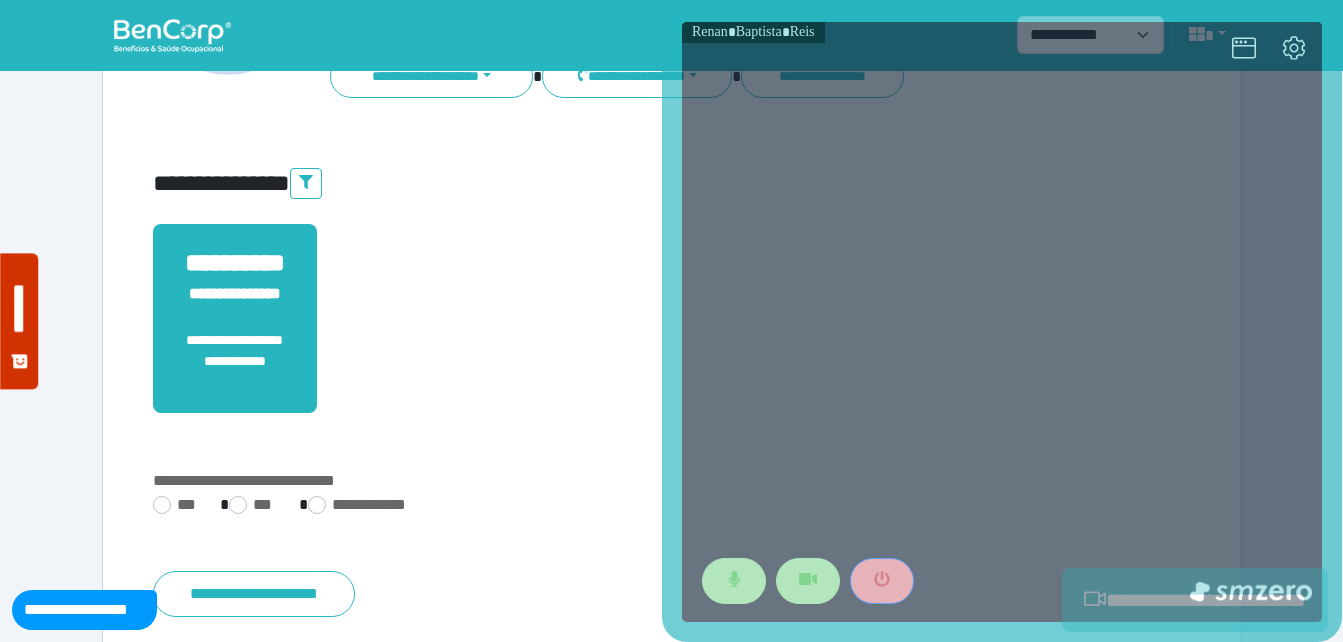 scroll, scrollTop: 494, scrollLeft: 0, axis: vertical 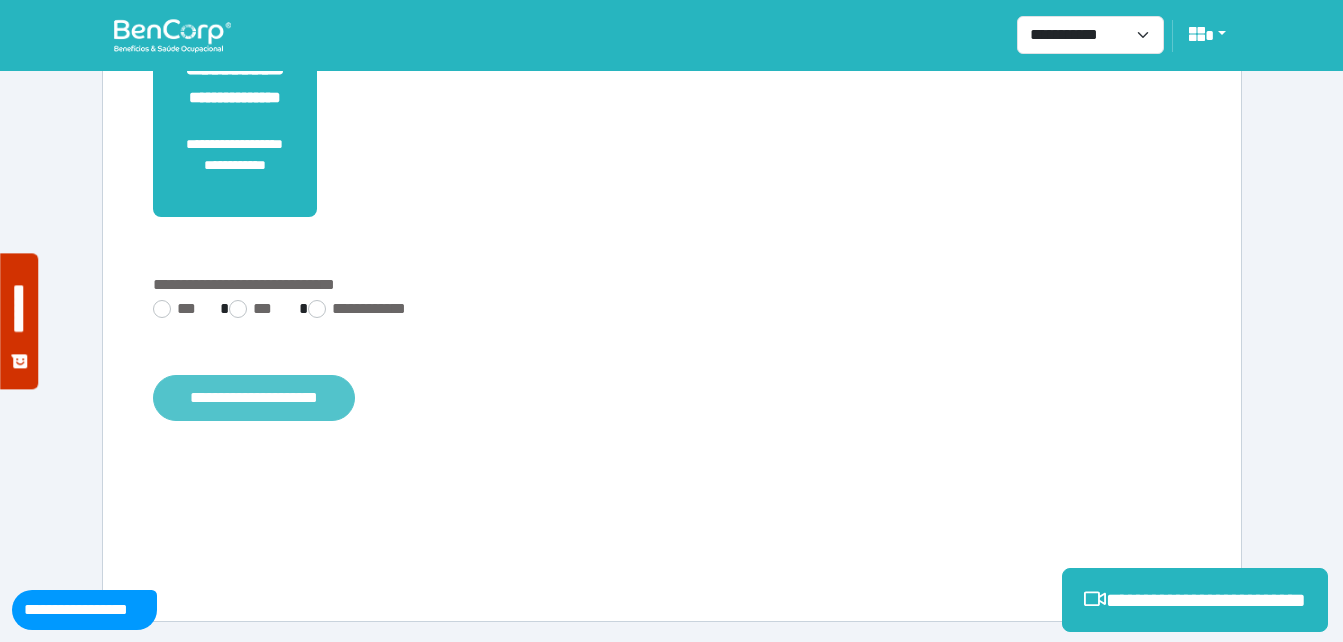 click on "**********" at bounding box center [254, 398] 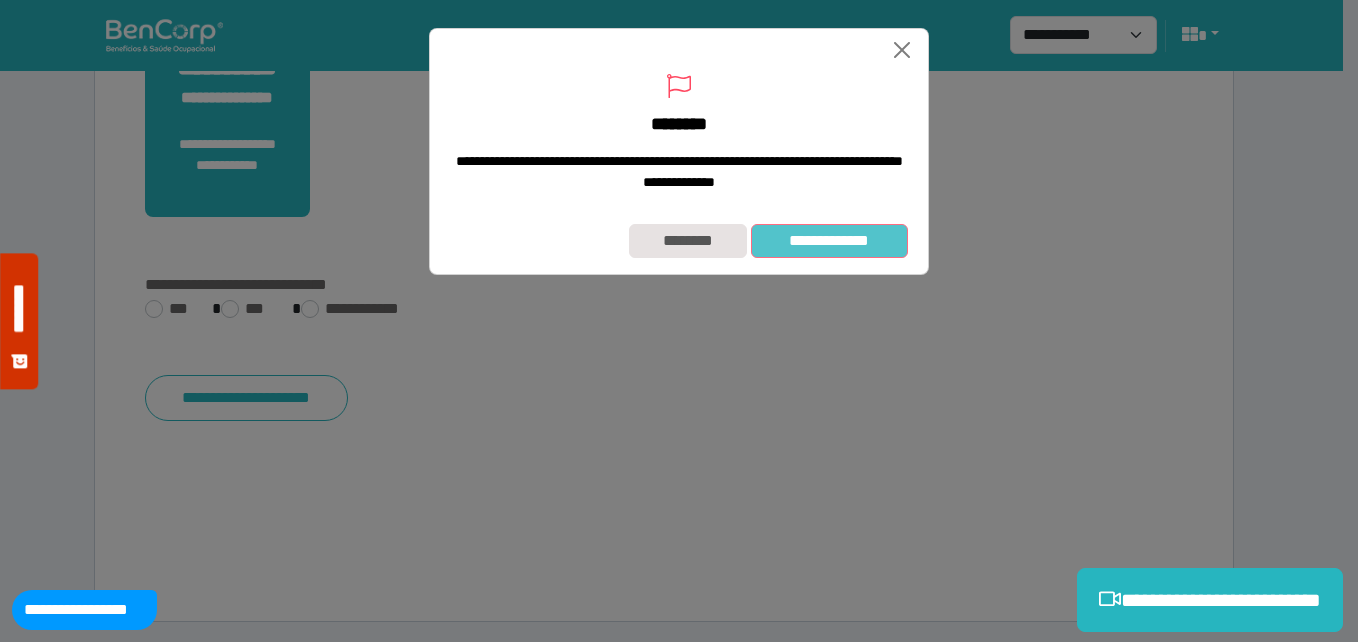 click on "**********" at bounding box center [829, 241] 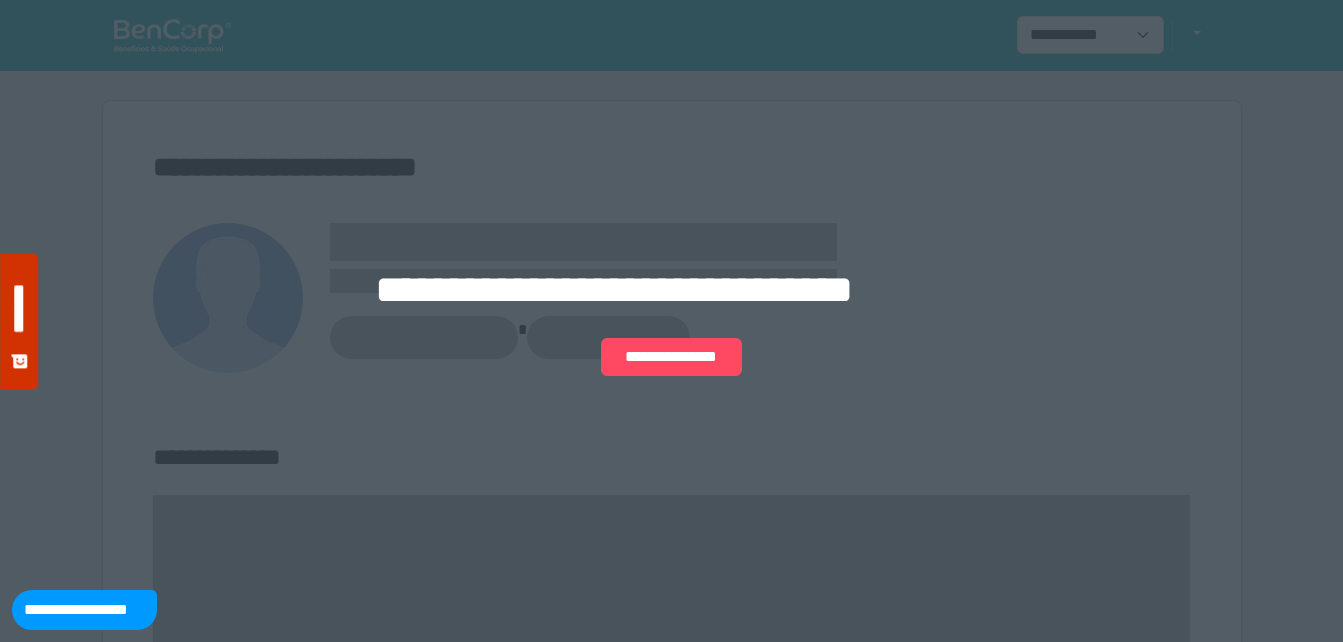 scroll, scrollTop: 0, scrollLeft: 0, axis: both 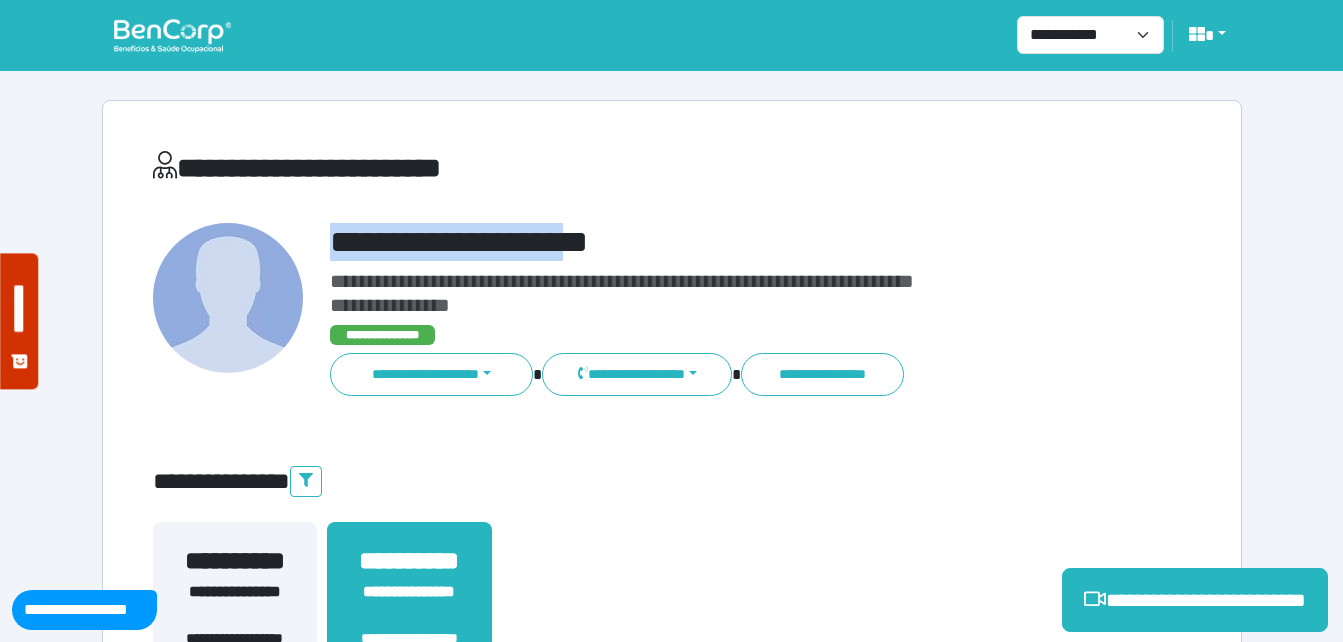 drag, startPoint x: 334, startPoint y: 234, endPoint x: 662, endPoint y: 233, distance: 328.00153 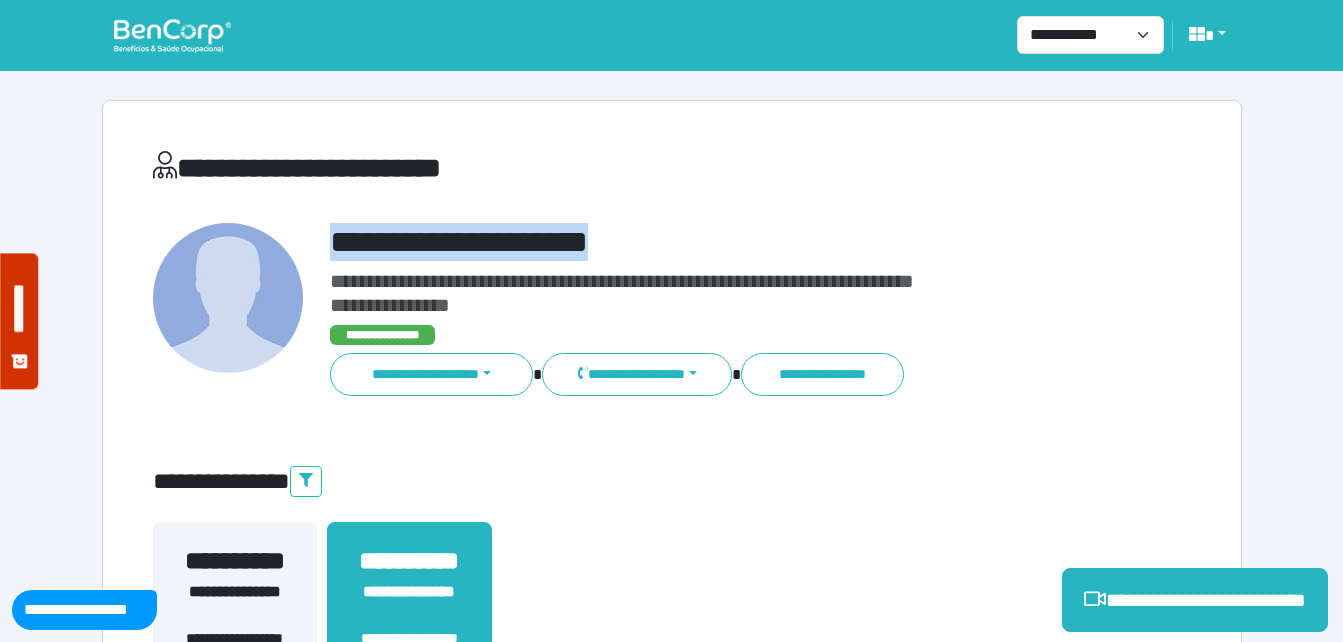 copy on "**********" 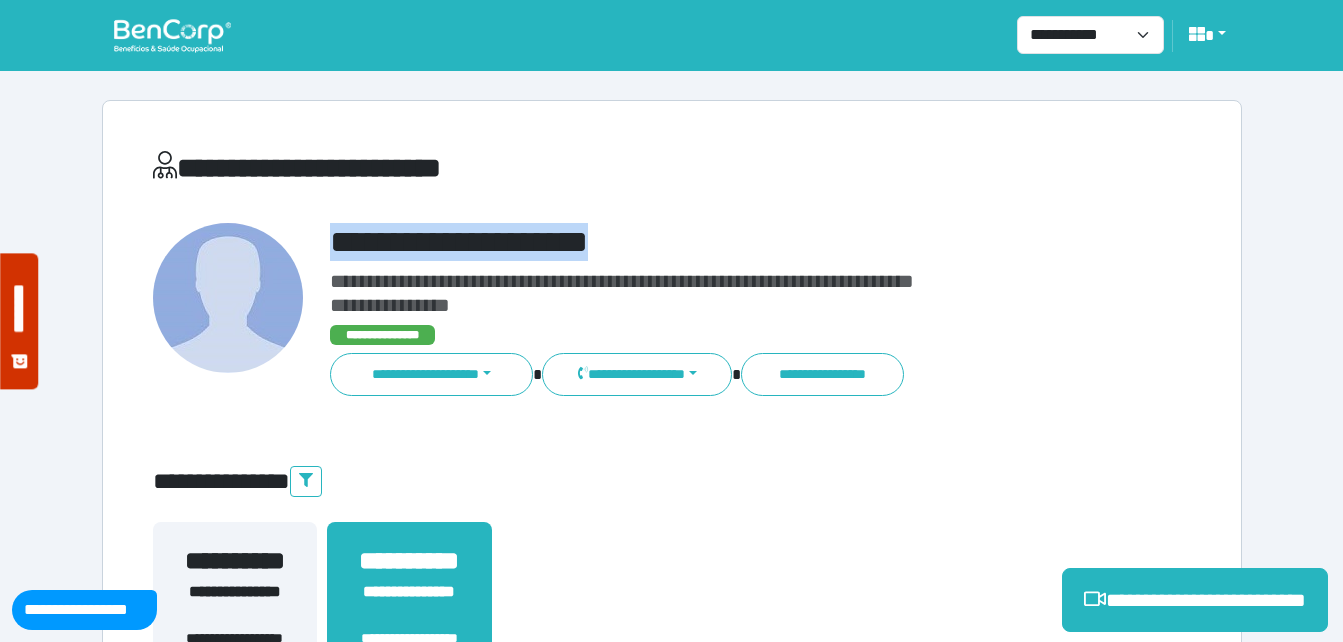 drag, startPoint x: 1126, startPoint y: 611, endPoint x: 1021, endPoint y: 603, distance: 105.30432 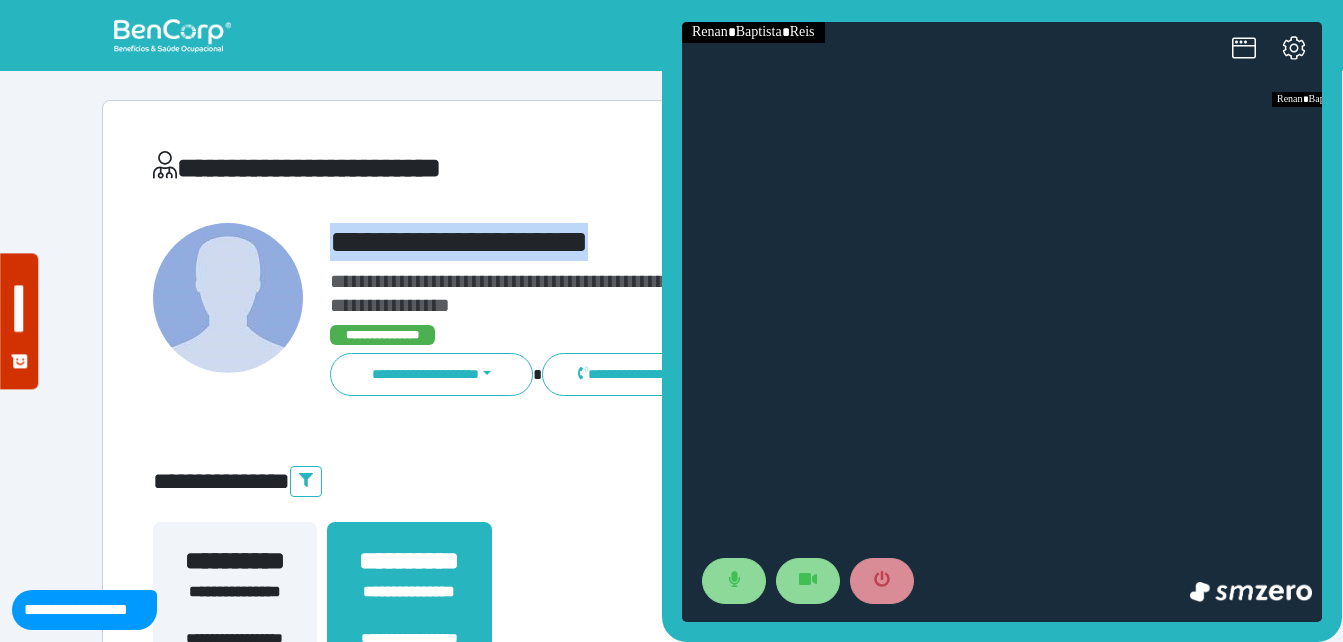 scroll, scrollTop: 0, scrollLeft: 0, axis: both 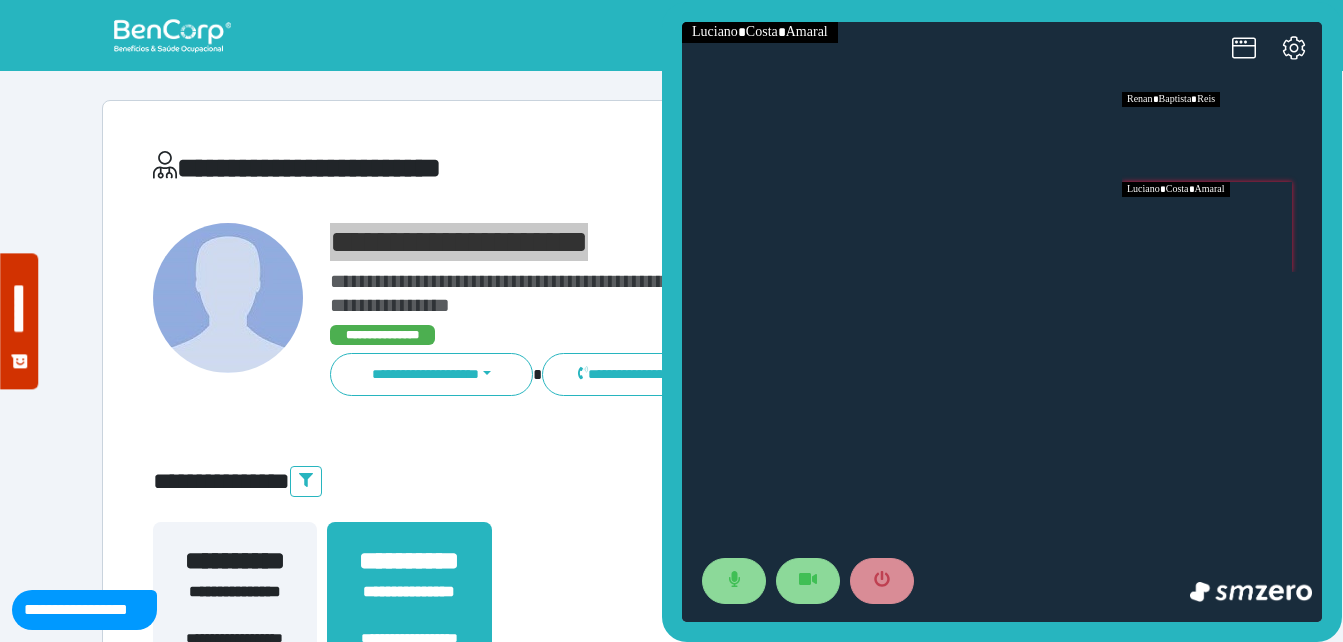 click at bounding box center [1222, 227] 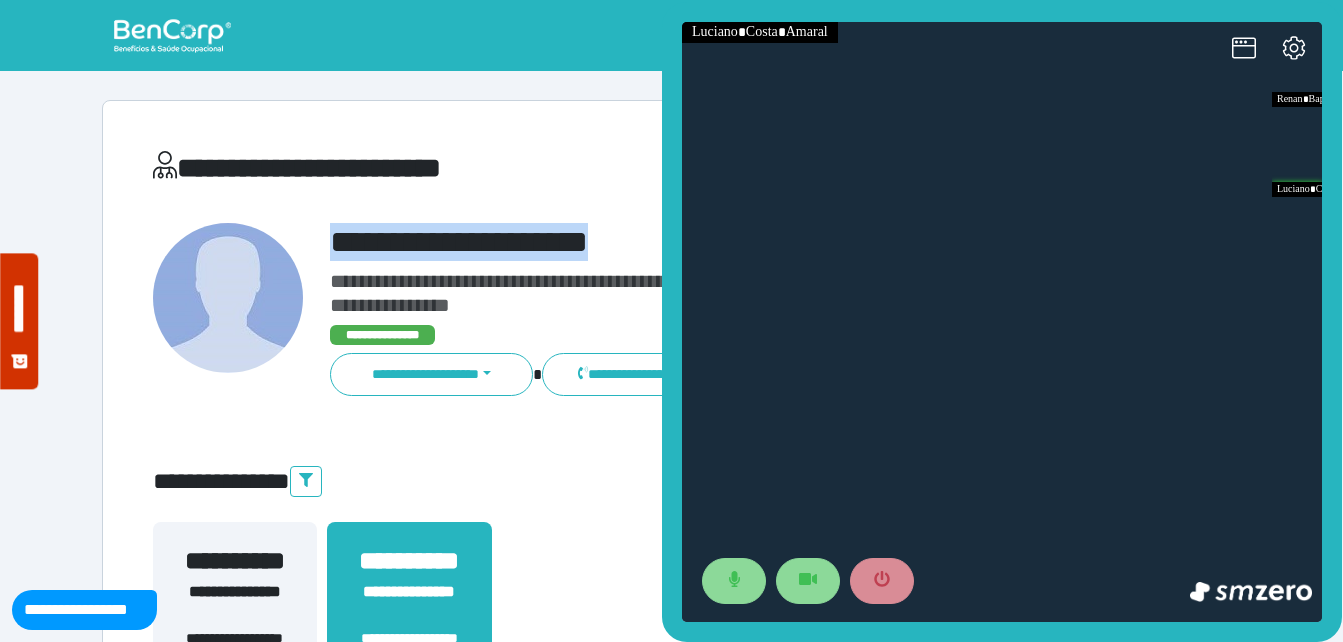 click on "**********" at bounding box center (716, 242) 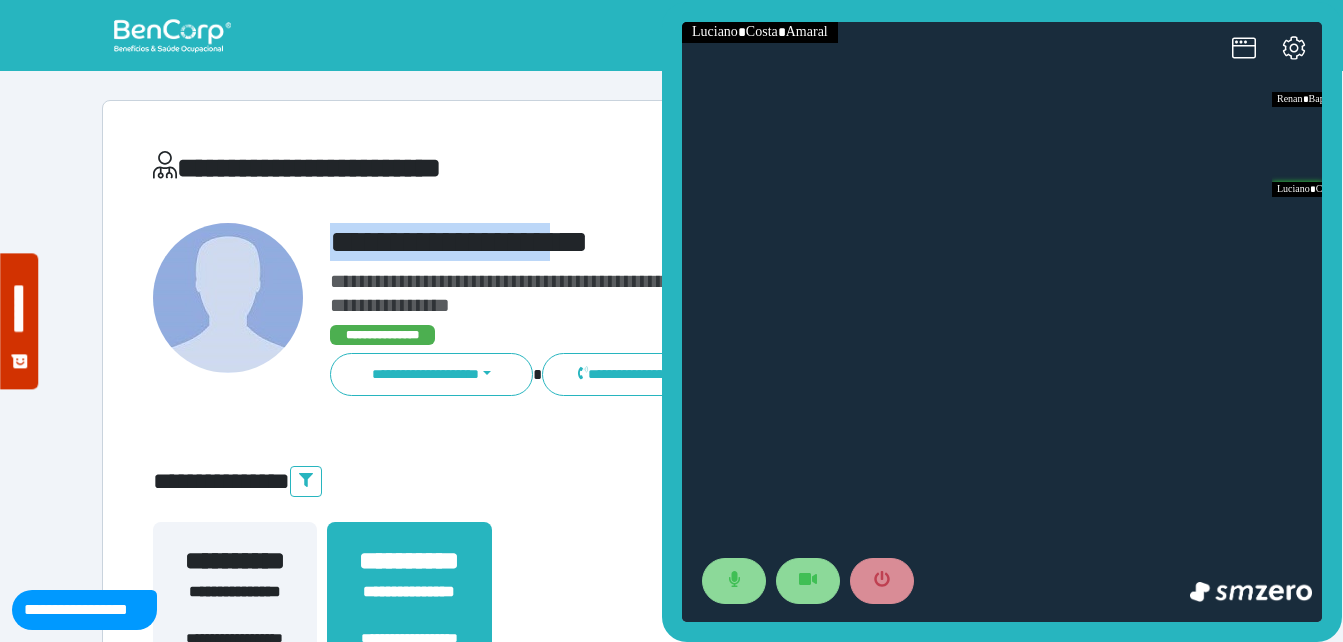 drag, startPoint x: 300, startPoint y: 235, endPoint x: 664, endPoint y: 225, distance: 364.13733 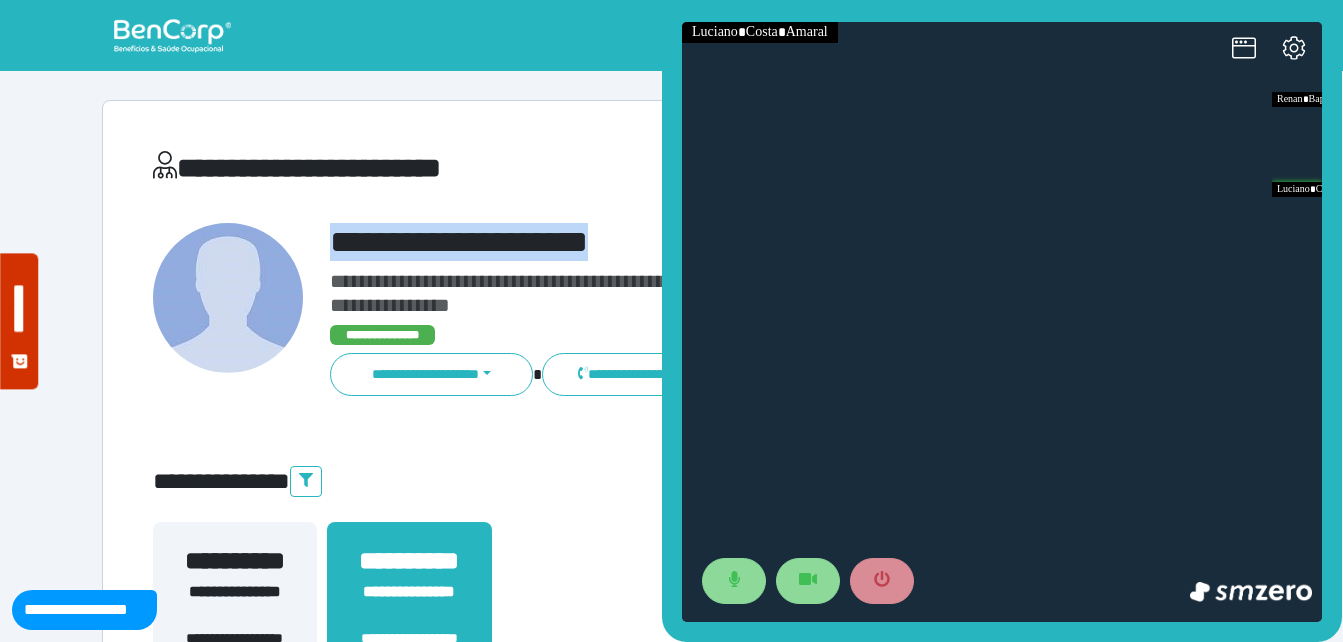 copy on "**********" 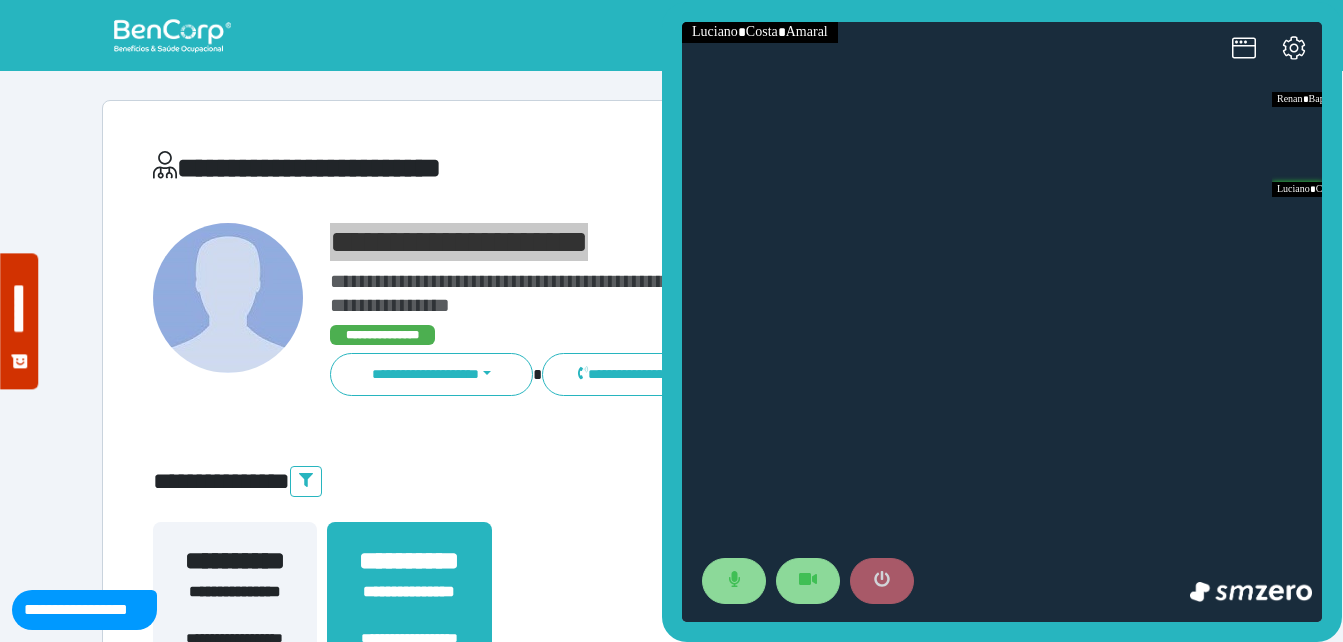 click at bounding box center [882, 581] 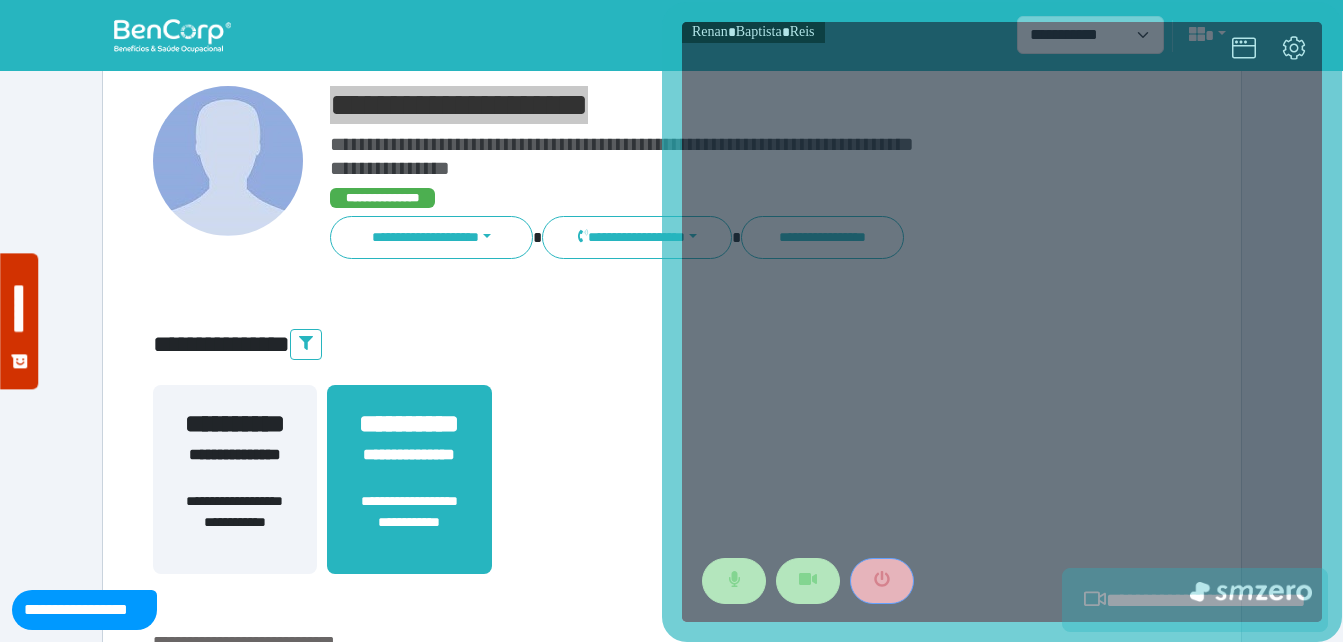 scroll, scrollTop: 300, scrollLeft: 0, axis: vertical 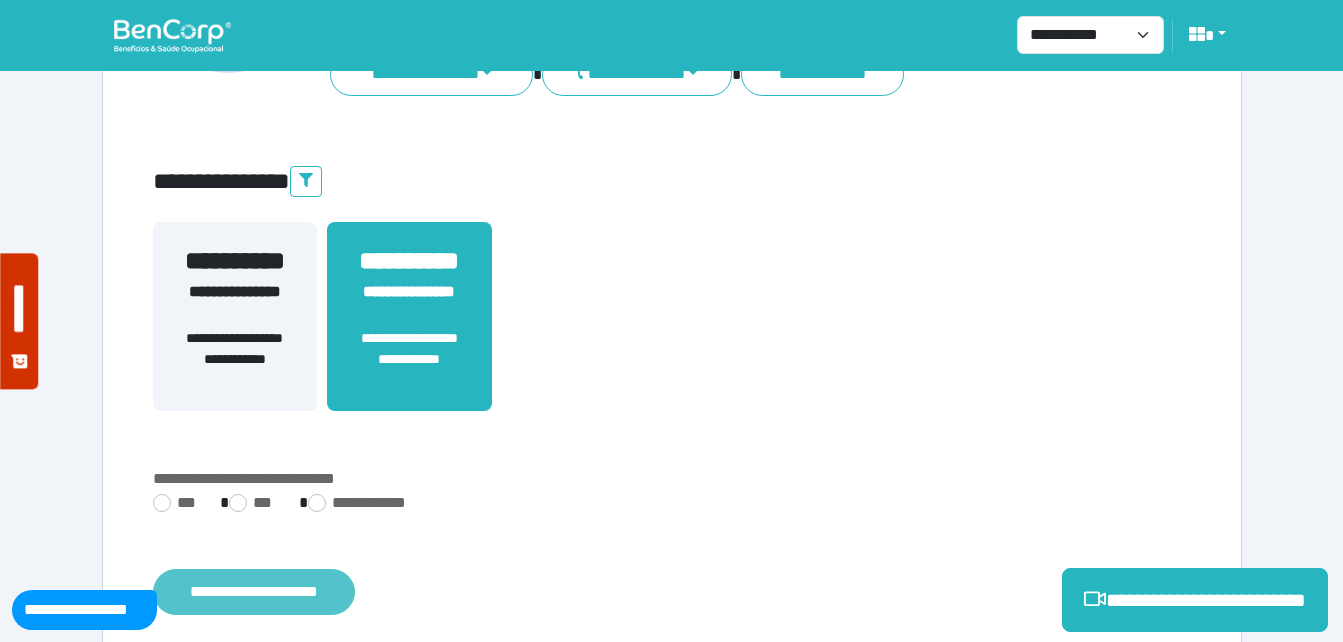 click on "**********" at bounding box center (254, 592) 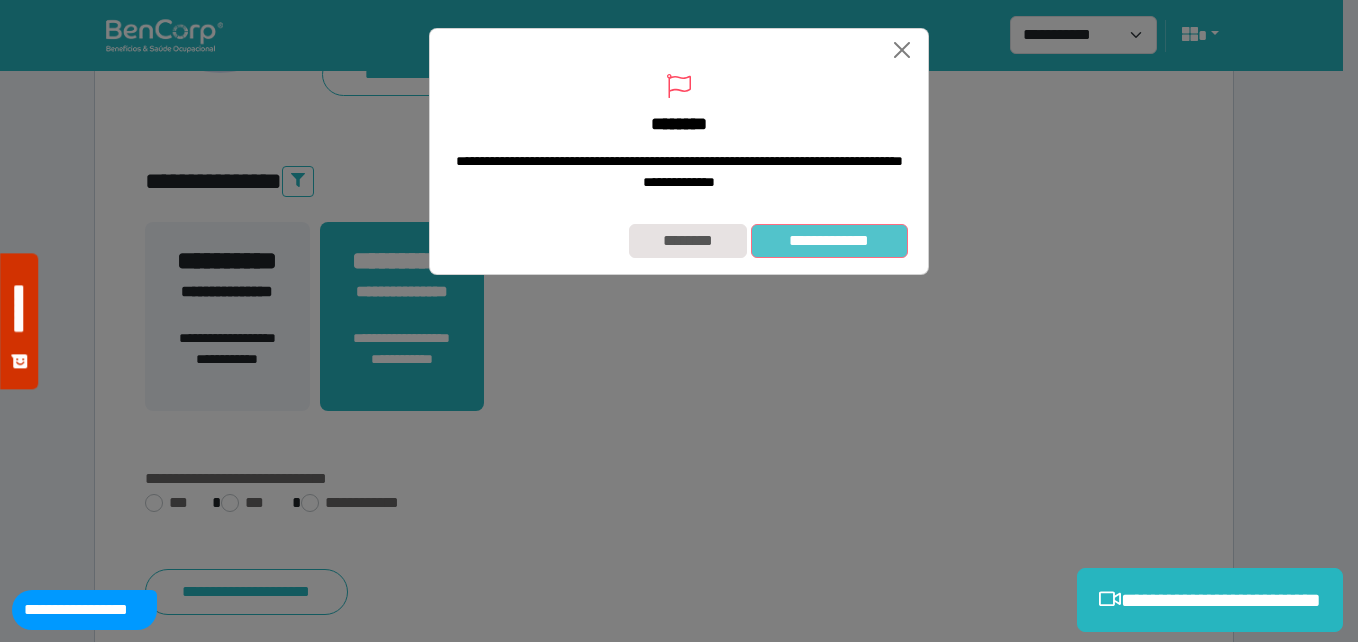 click on "**********" at bounding box center (829, 241) 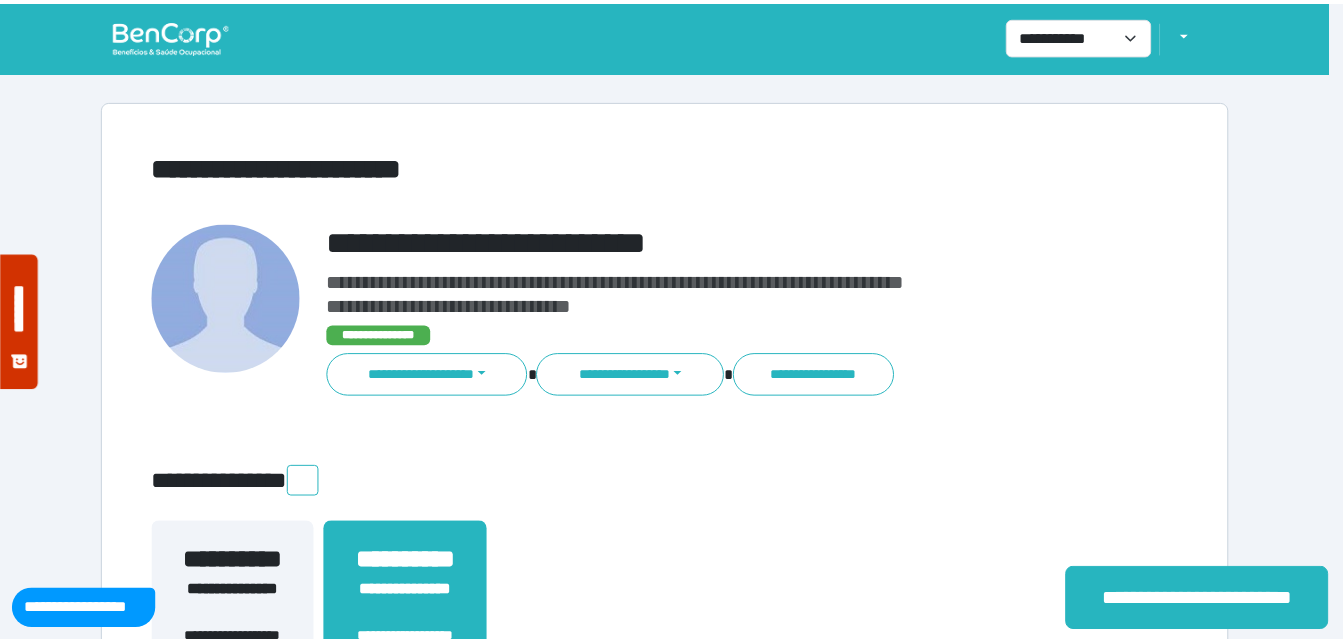 scroll, scrollTop: 0, scrollLeft: 0, axis: both 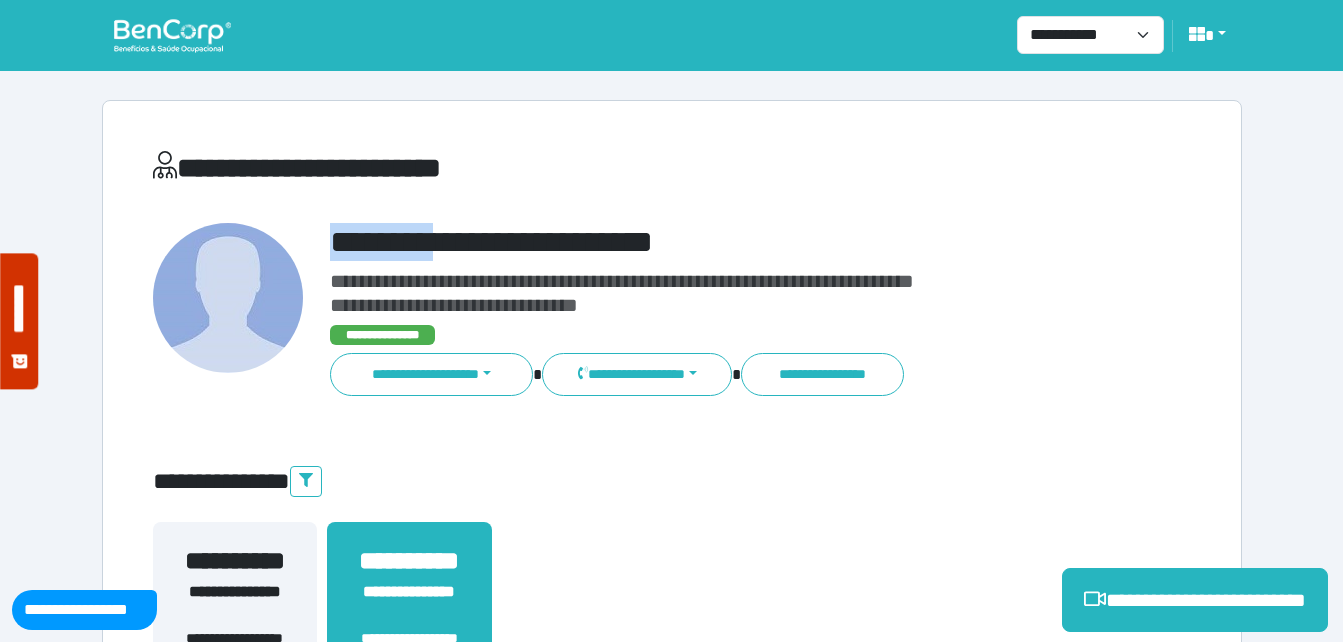 drag, startPoint x: 357, startPoint y: 232, endPoint x: 842, endPoint y: 197, distance: 486.26126 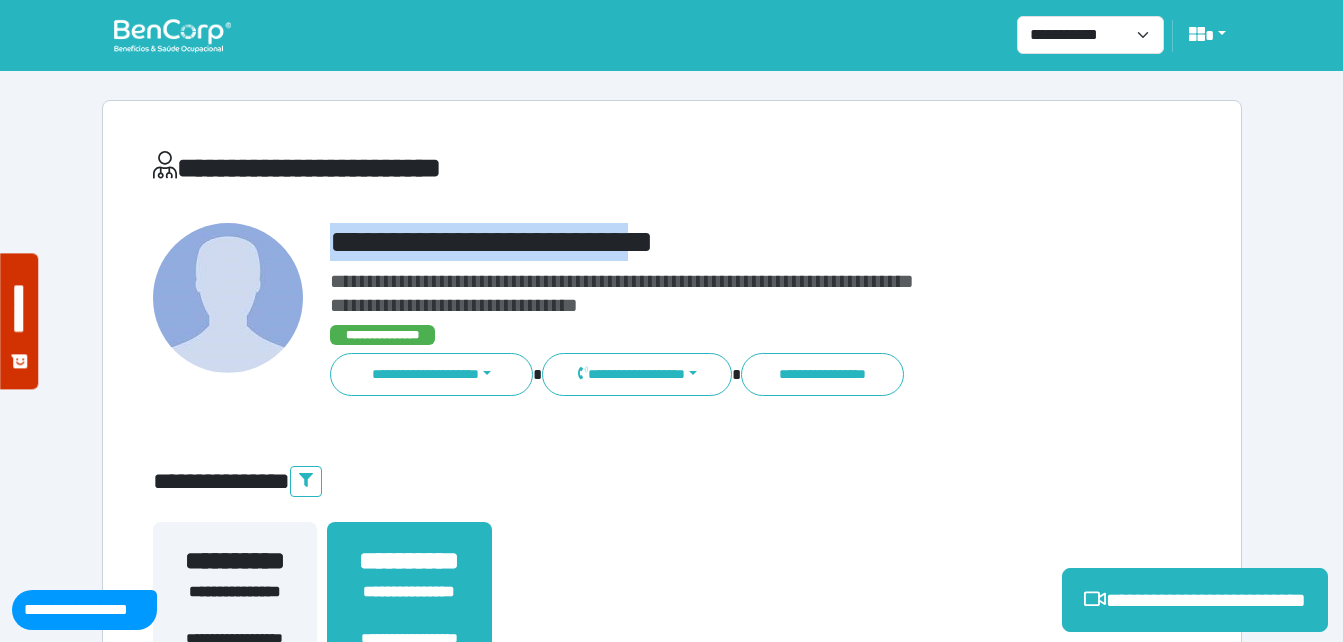 copy on "**********" 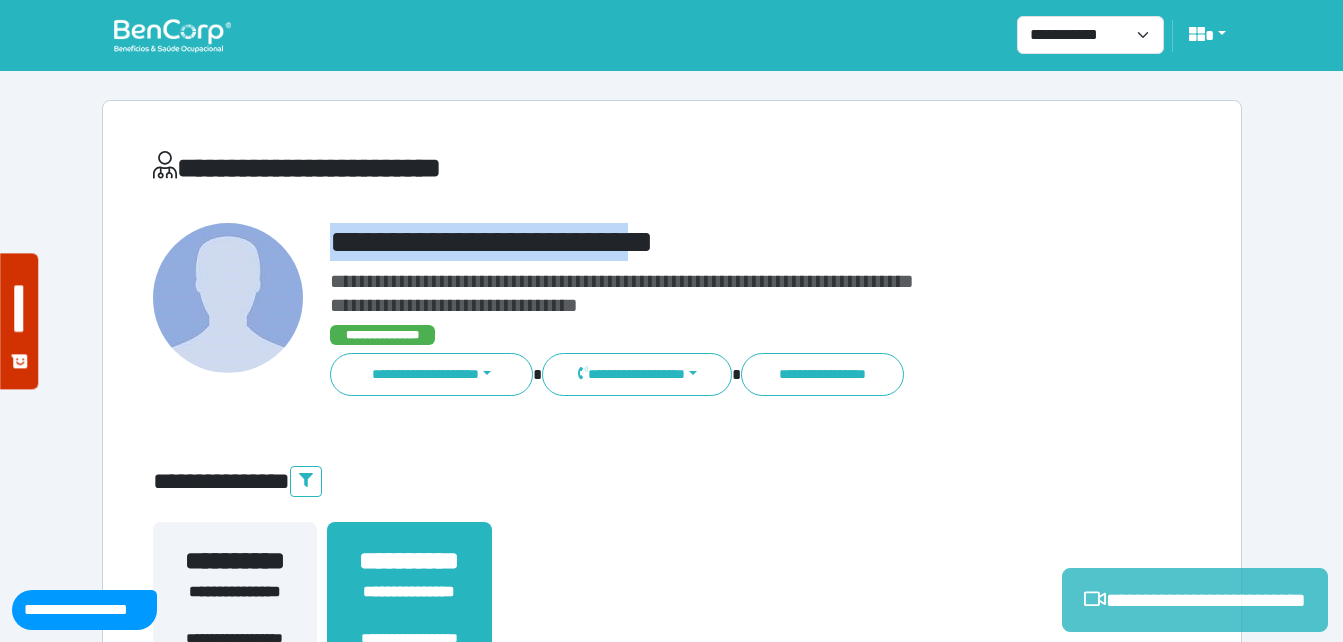 click on "**********" at bounding box center (1195, 600) 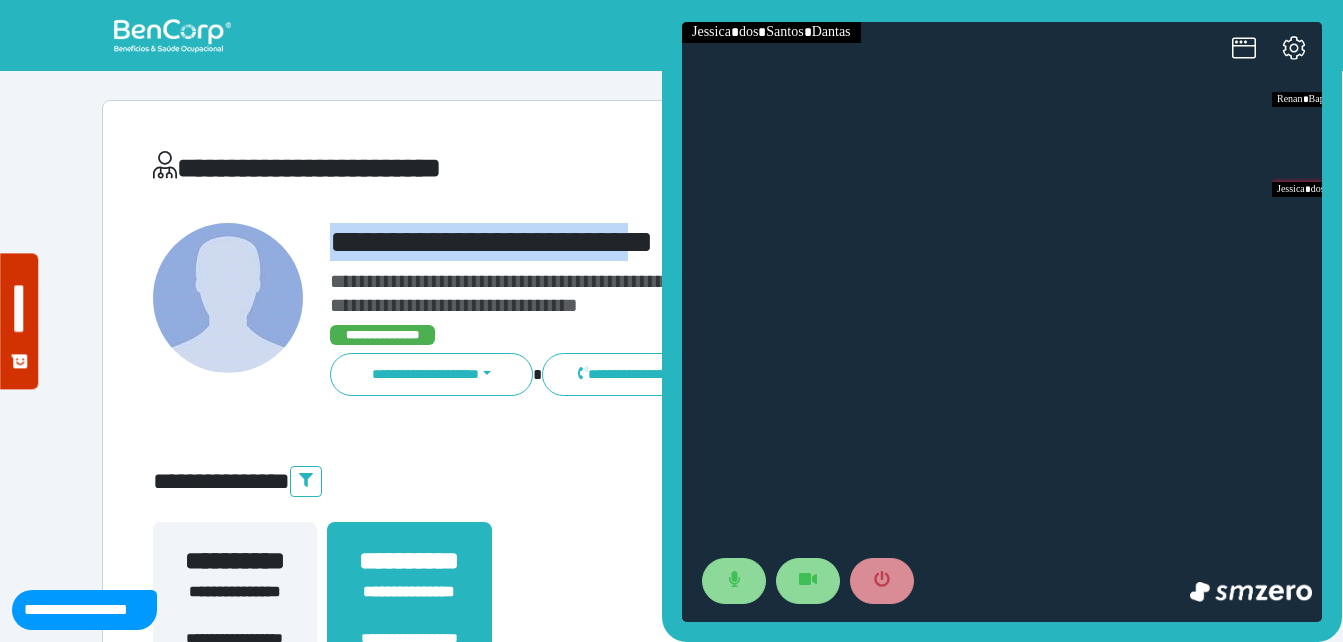 scroll, scrollTop: 0, scrollLeft: 0, axis: both 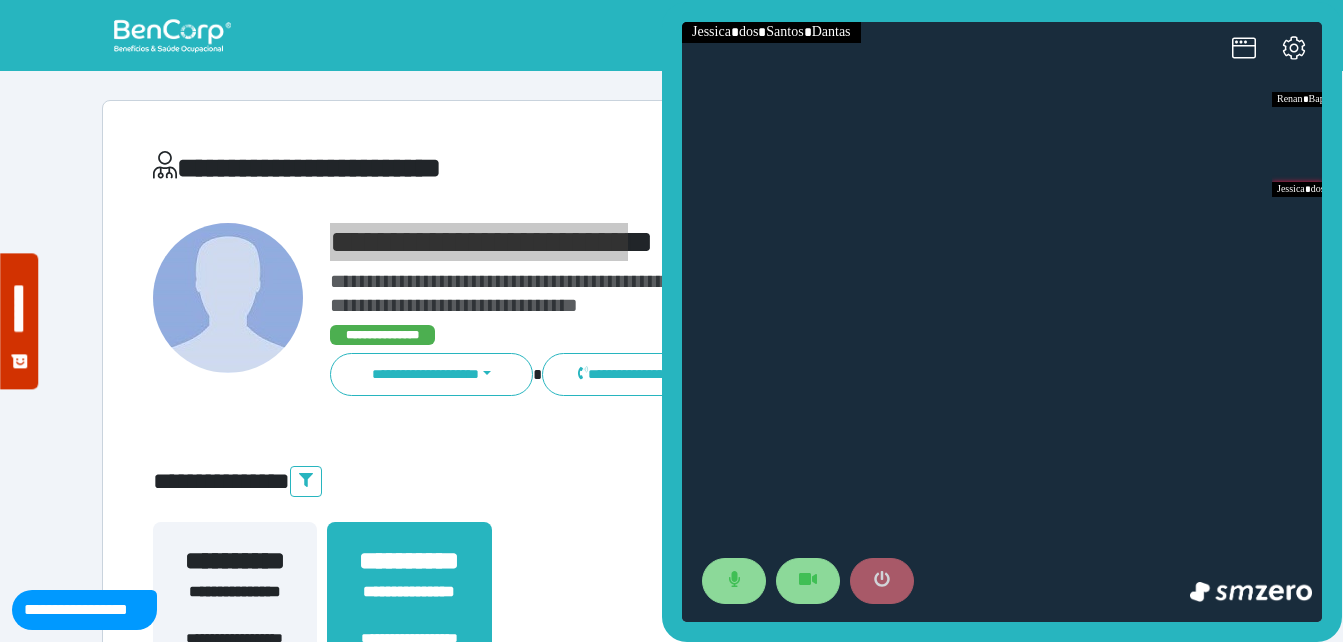 click 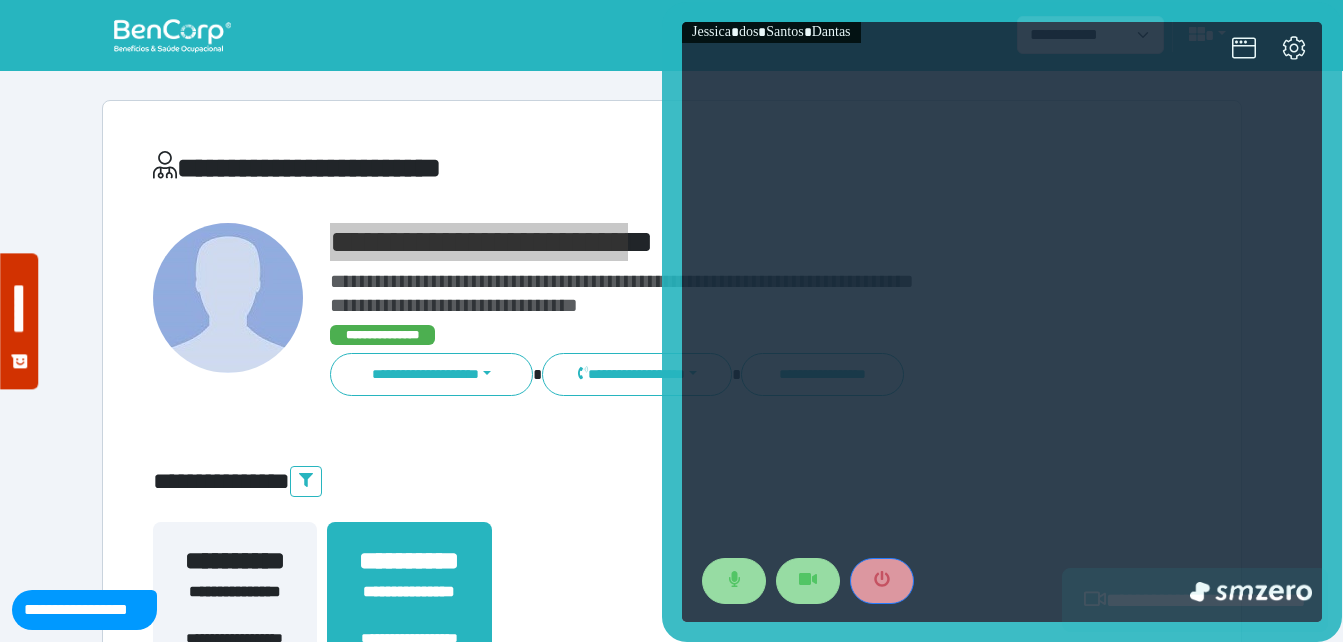 scroll, scrollTop: 494, scrollLeft: 0, axis: vertical 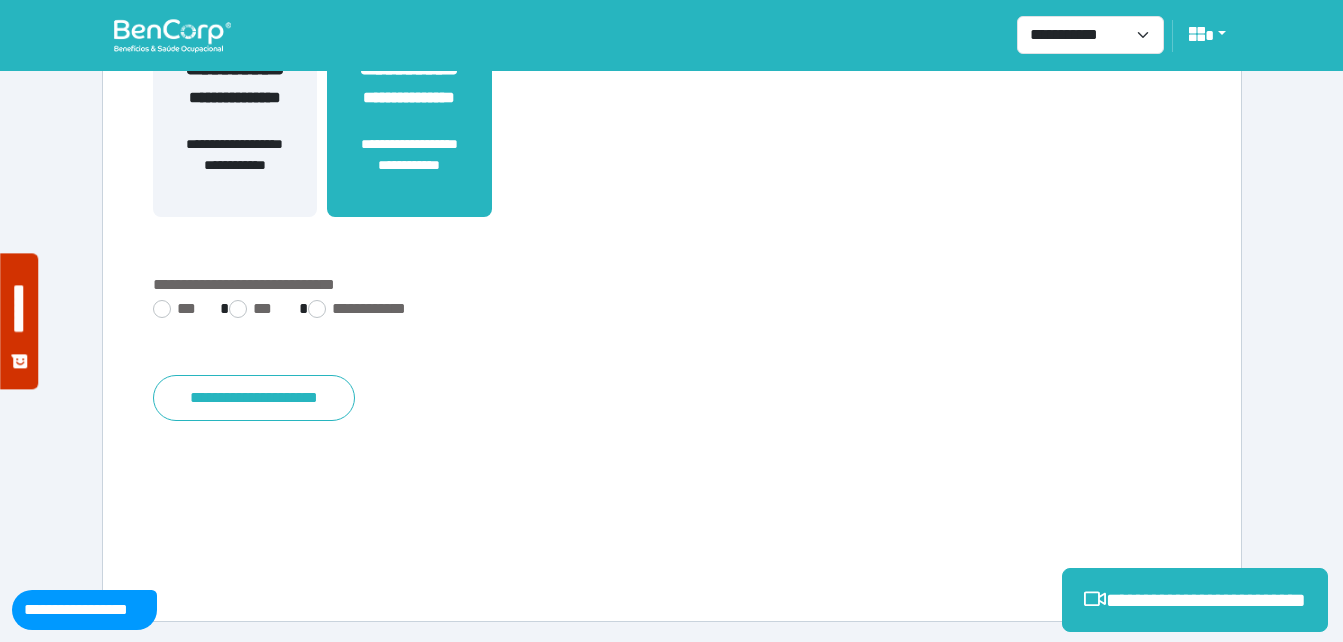 click on "**********" at bounding box center (672, 311) 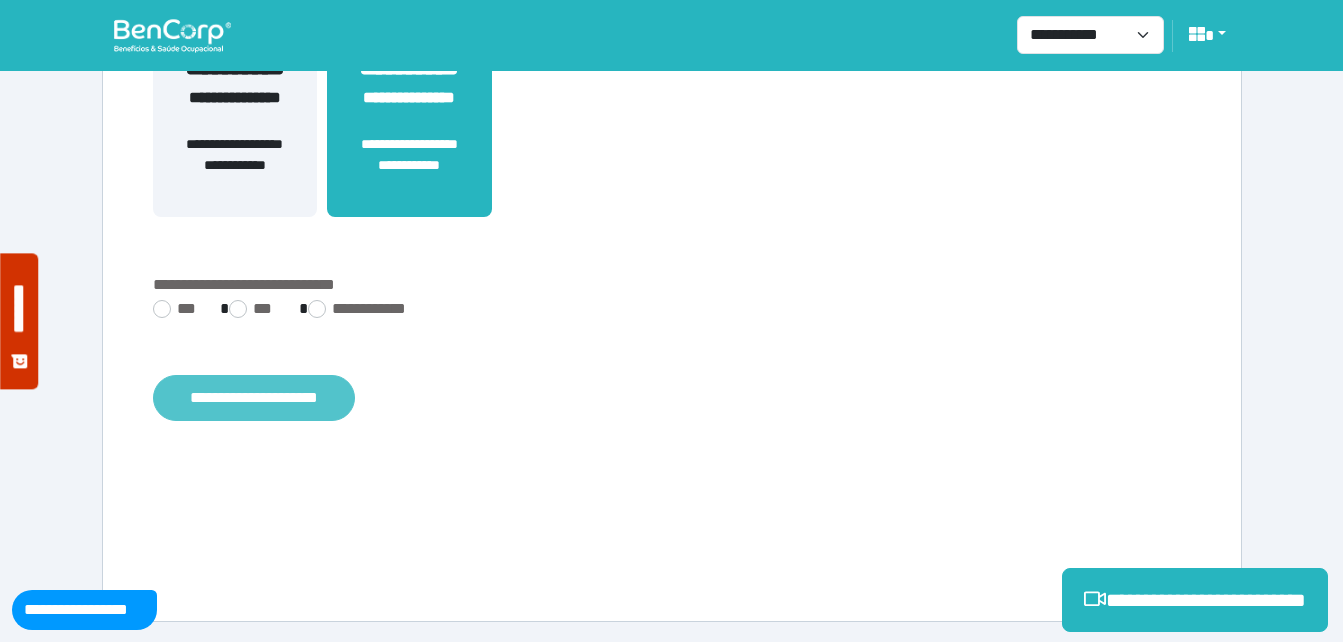 click on "**********" at bounding box center [254, 398] 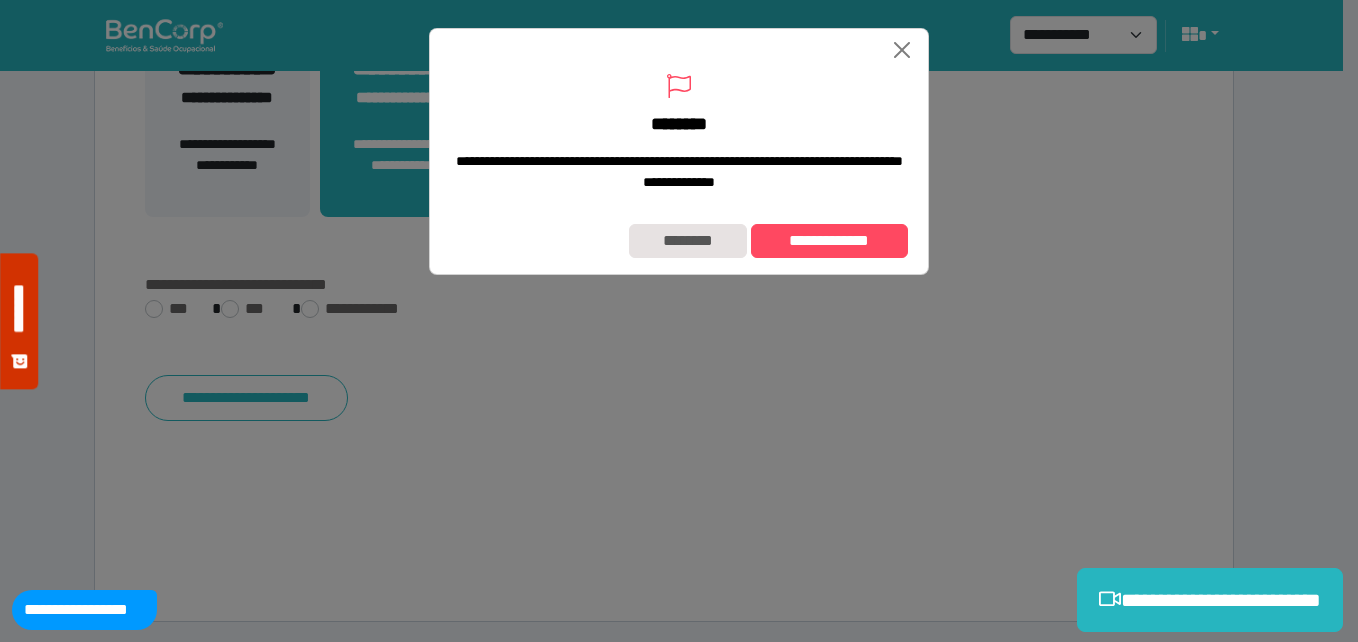 click on "**********" at bounding box center [679, 241] 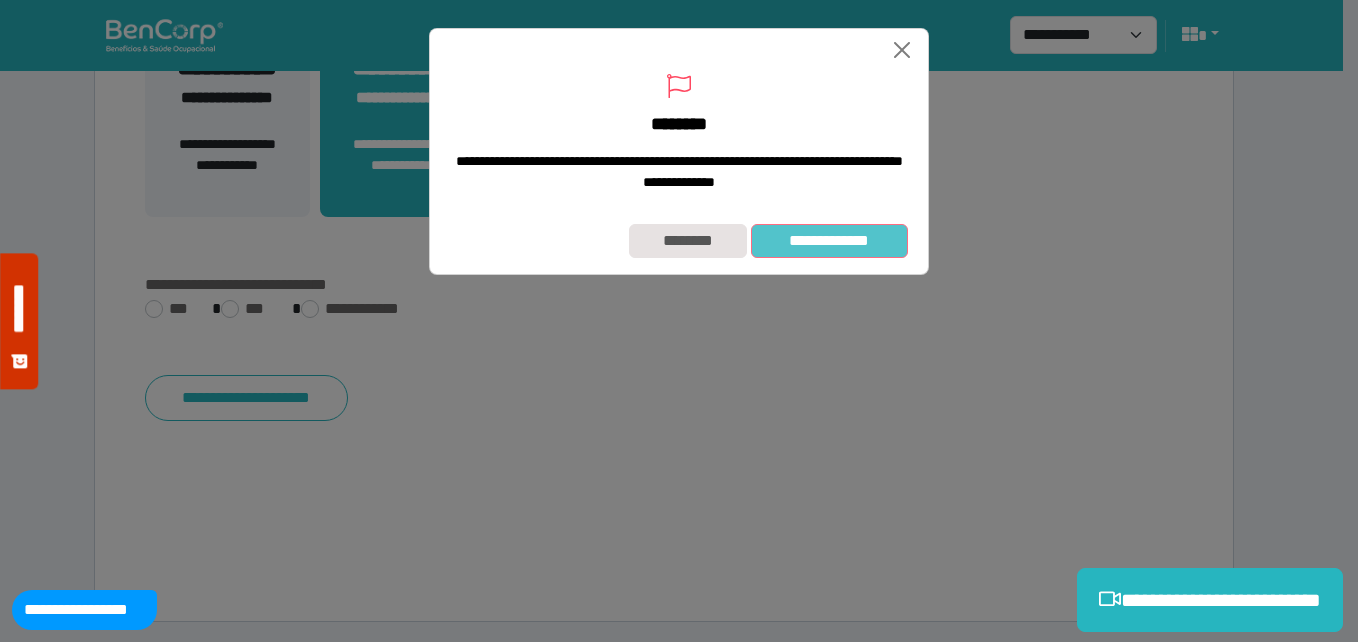 click on "**********" at bounding box center (829, 241) 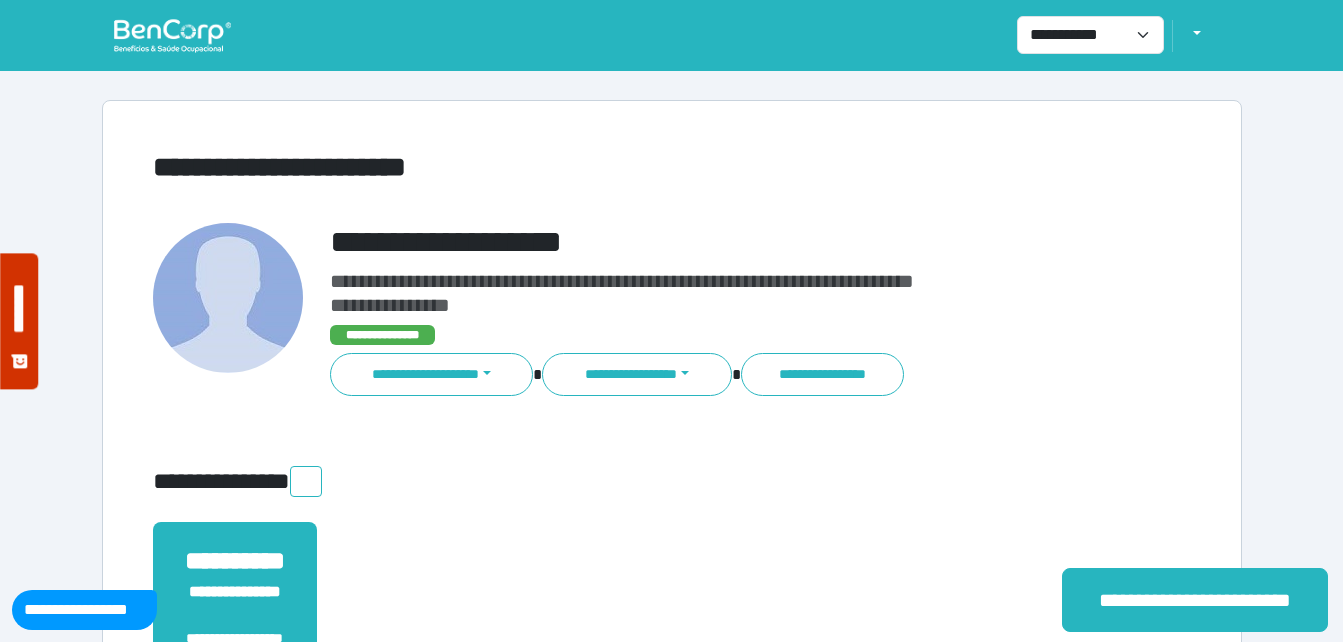 scroll, scrollTop: 0, scrollLeft: 0, axis: both 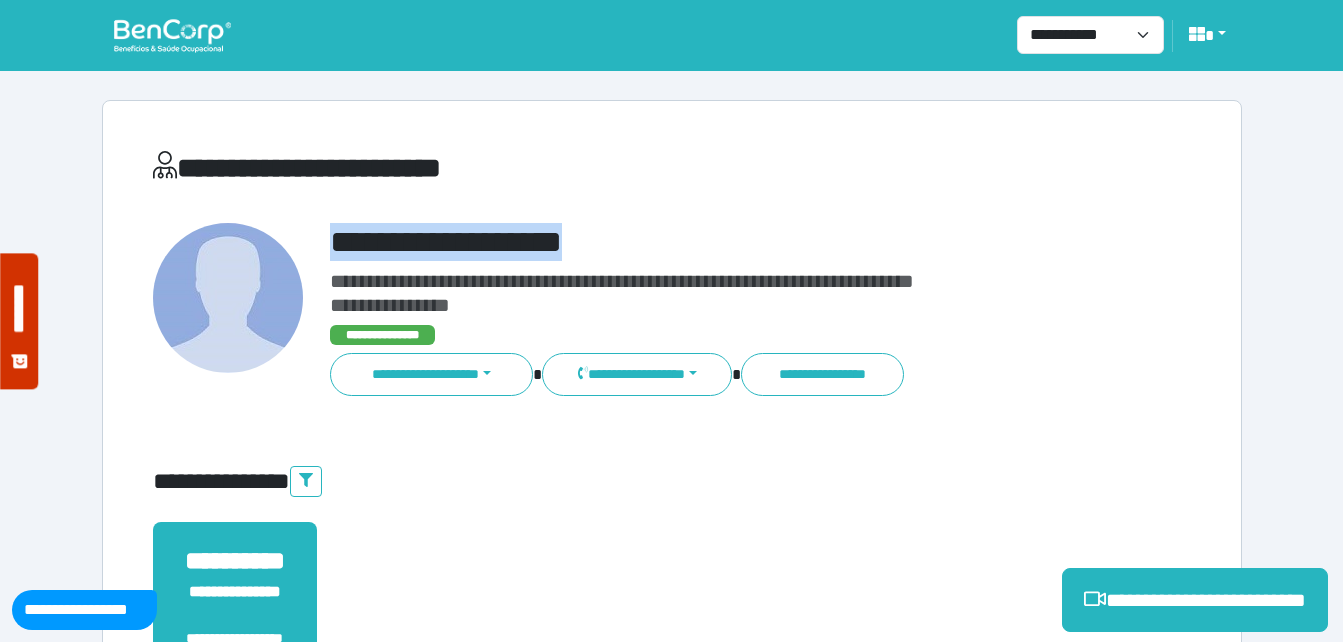 drag, startPoint x: 329, startPoint y: 237, endPoint x: 721, endPoint y: 231, distance: 392.04593 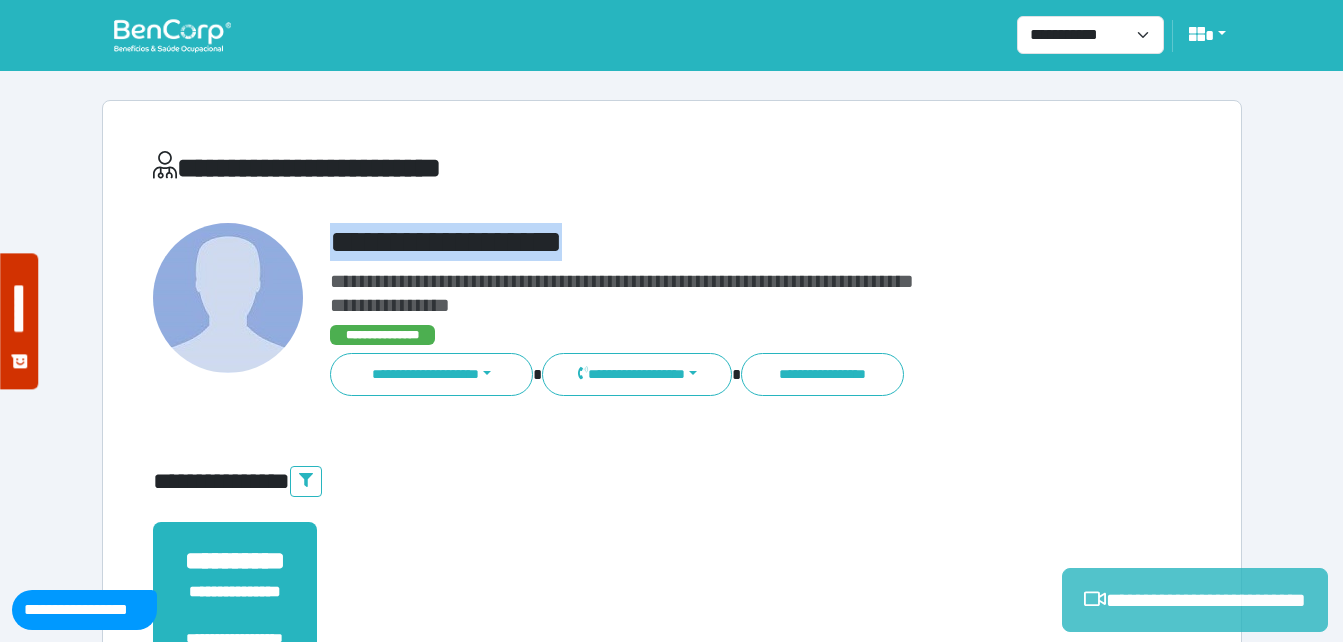 click on "**********" at bounding box center [1195, 600] 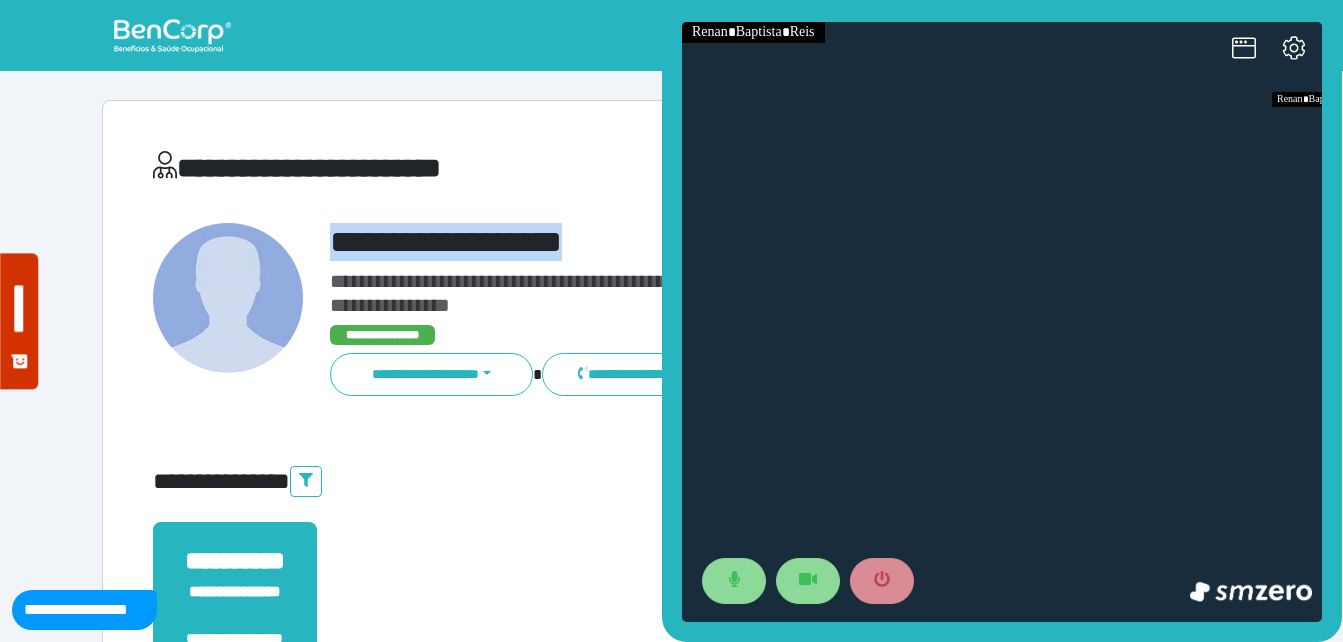 scroll, scrollTop: 0, scrollLeft: 0, axis: both 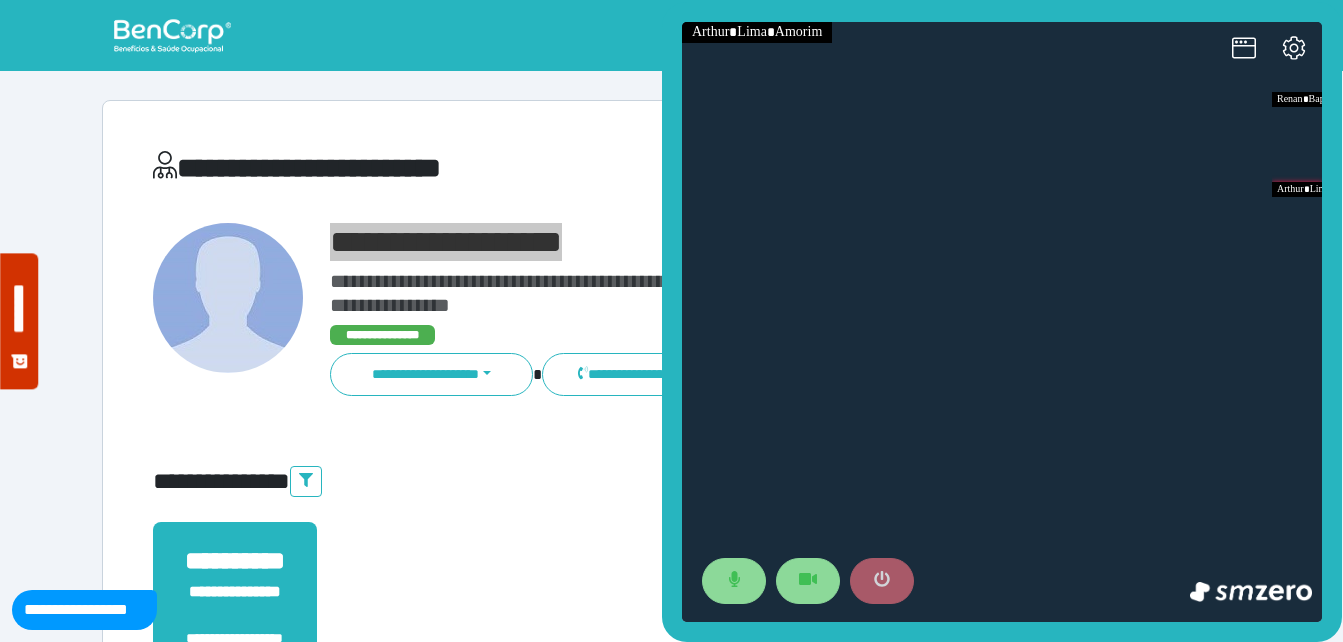 click 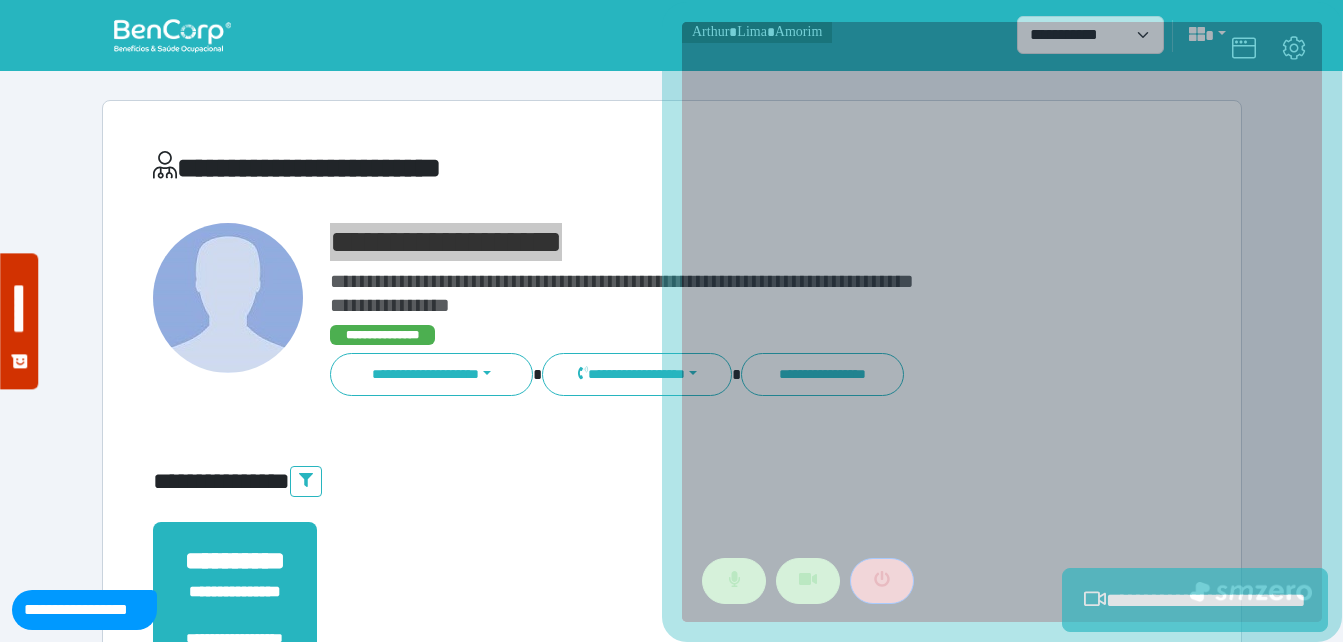 scroll, scrollTop: 494, scrollLeft: 0, axis: vertical 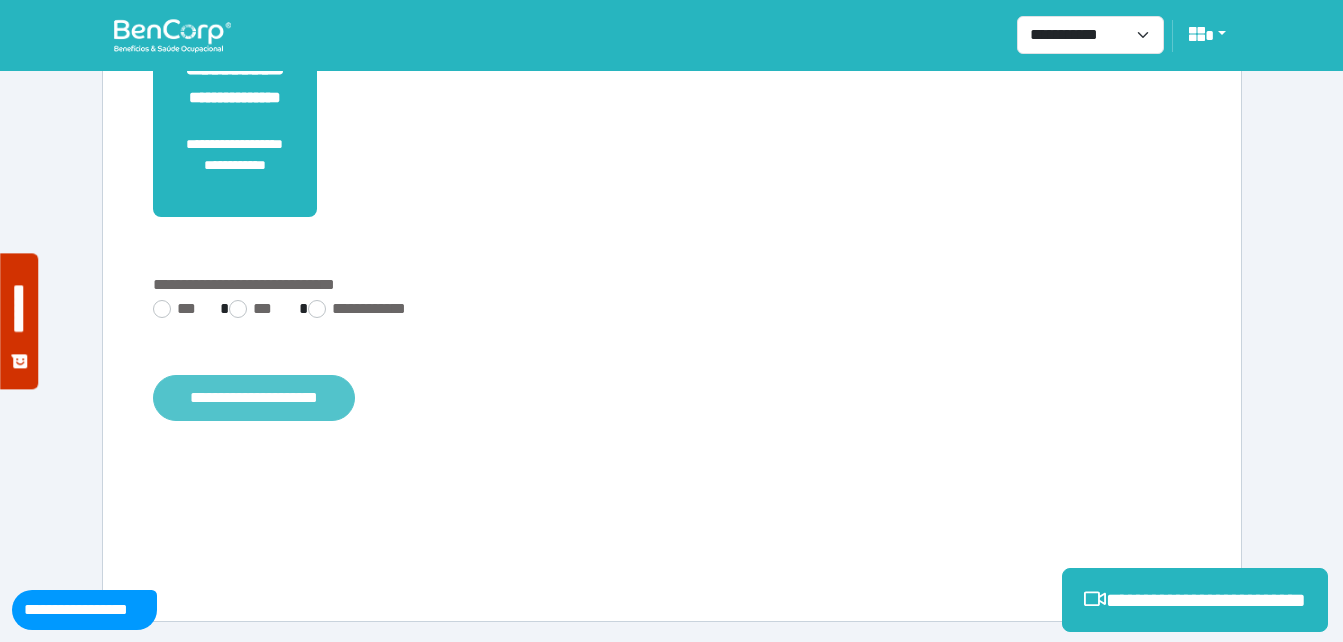 click on "**********" at bounding box center (254, 398) 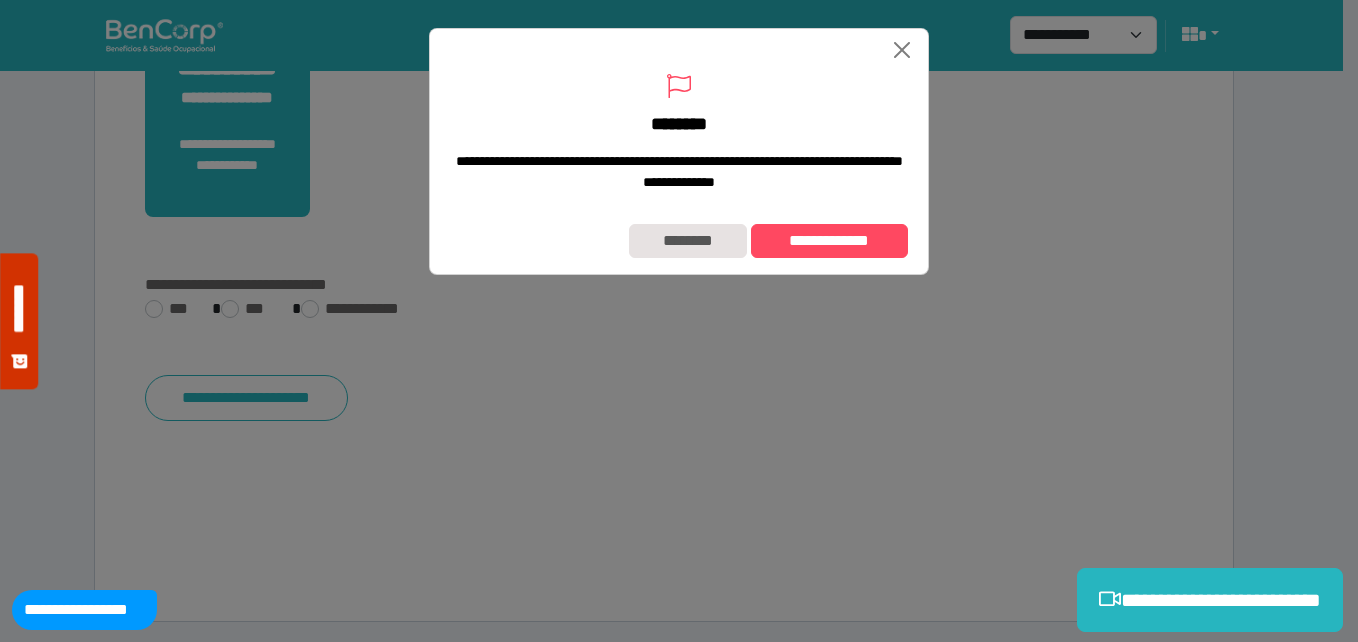click on "**********" at bounding box center [679, 241] 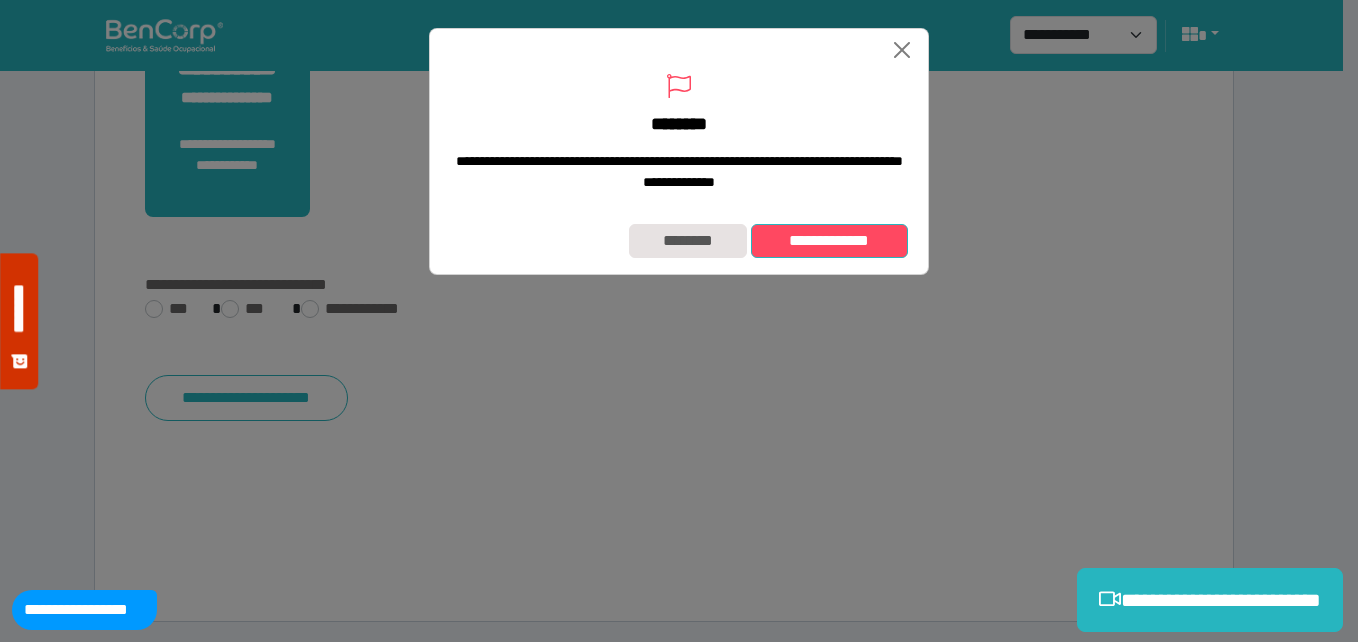 click on "**********" at bounding box center (829, 241) 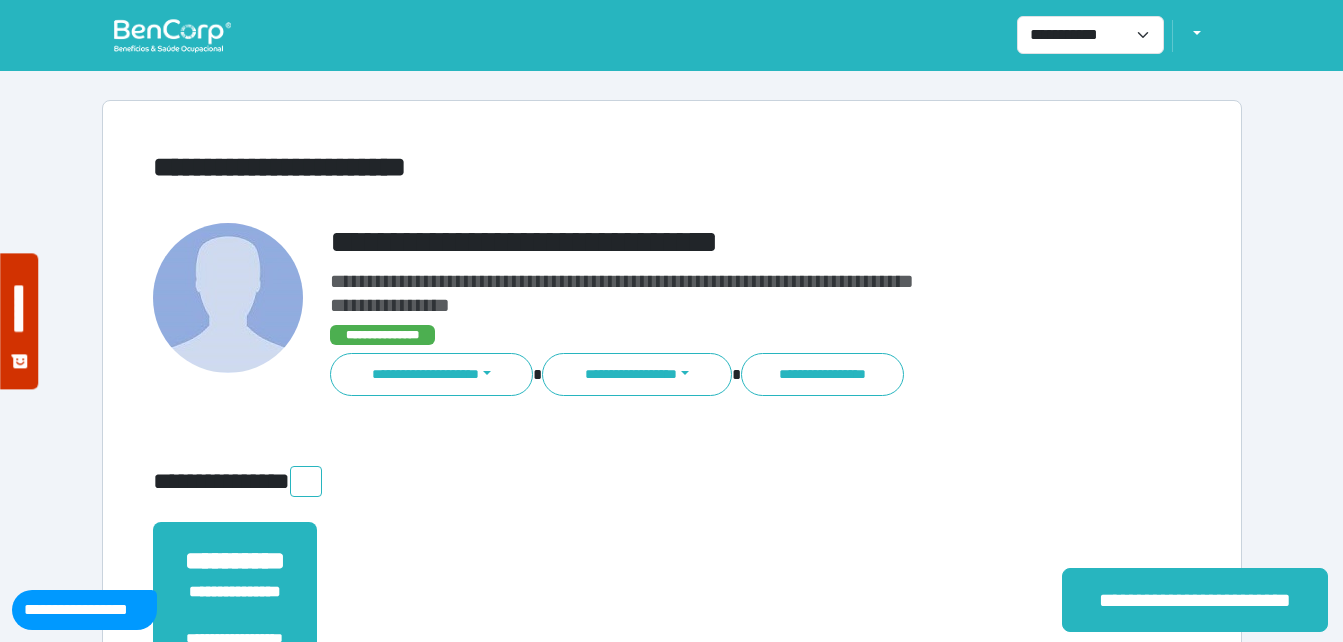 scroll, scrollTop: 0, scrollLeft: 0, axis: both 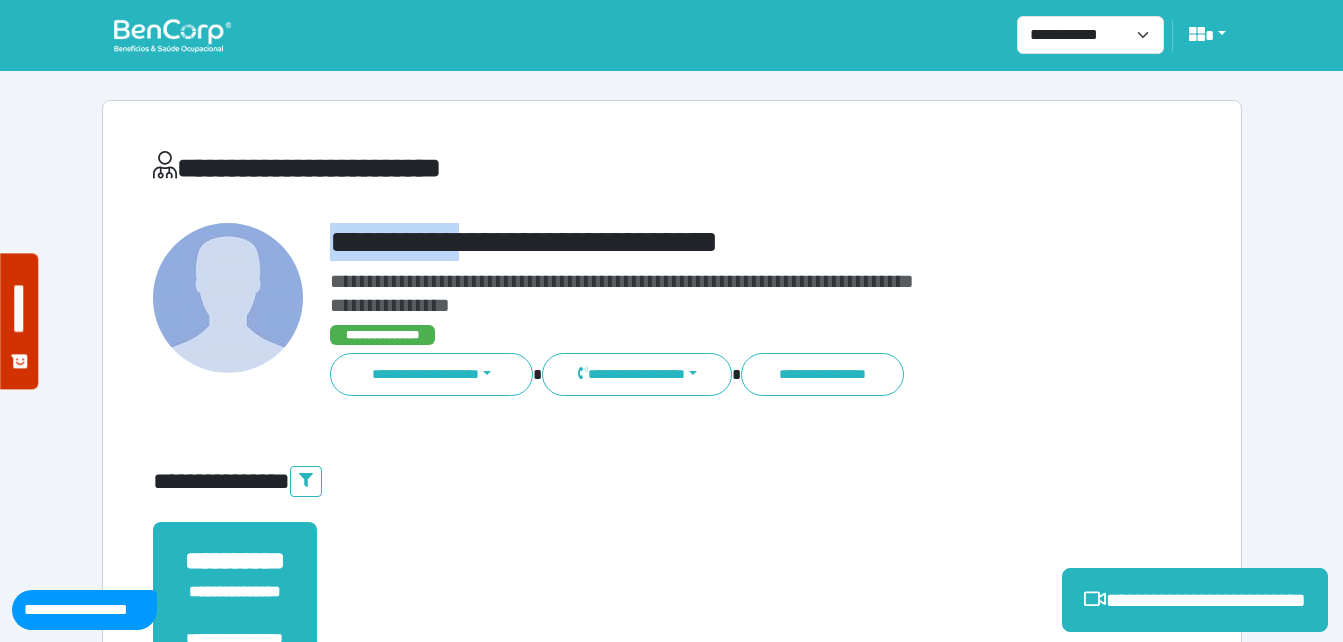 drag, startPoint x: 422, startPoint y: 234, endPoint x: 839, endPoint y: 274, distance: 418.91406 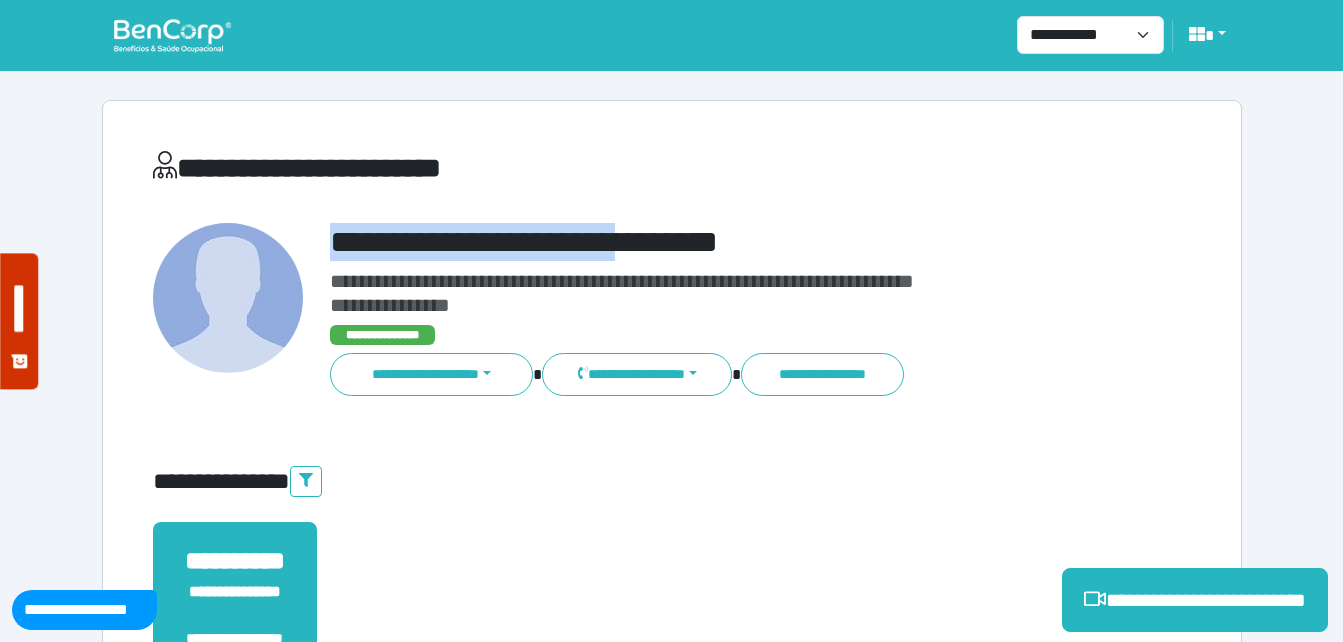 copy on "**********" 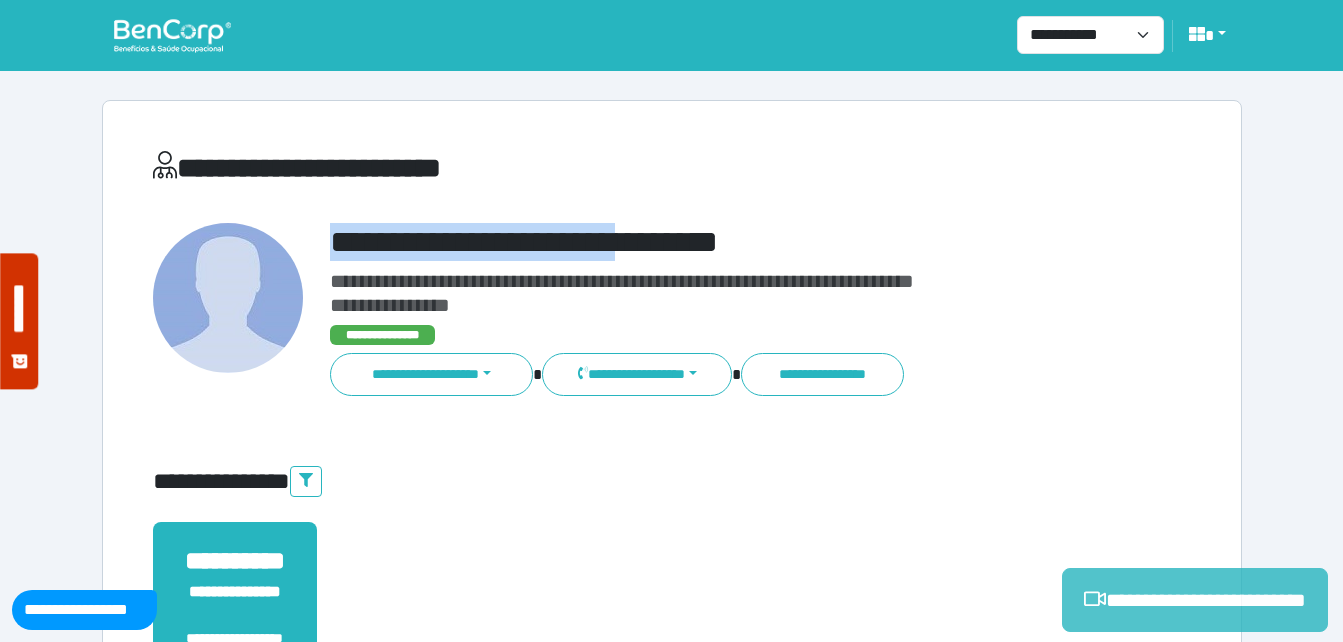 click on "**********" at bounding box center (1195, 600) 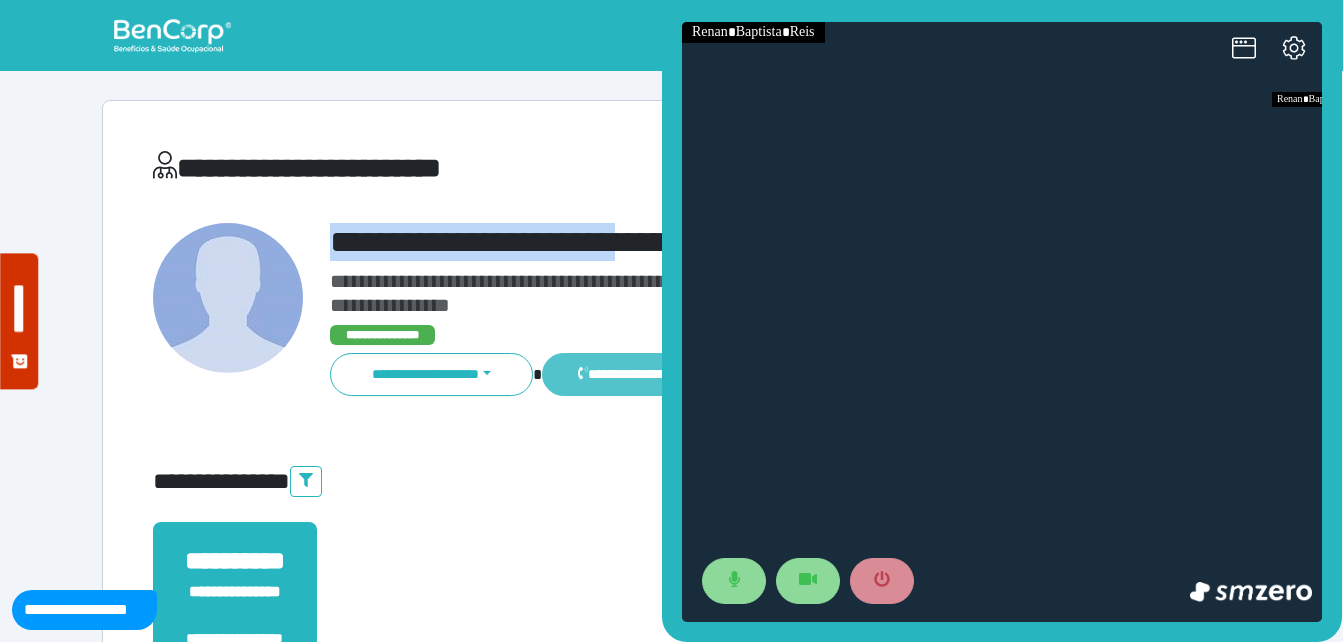 scroll, scrollTop: 0, scrollLeft: 0, axis: both 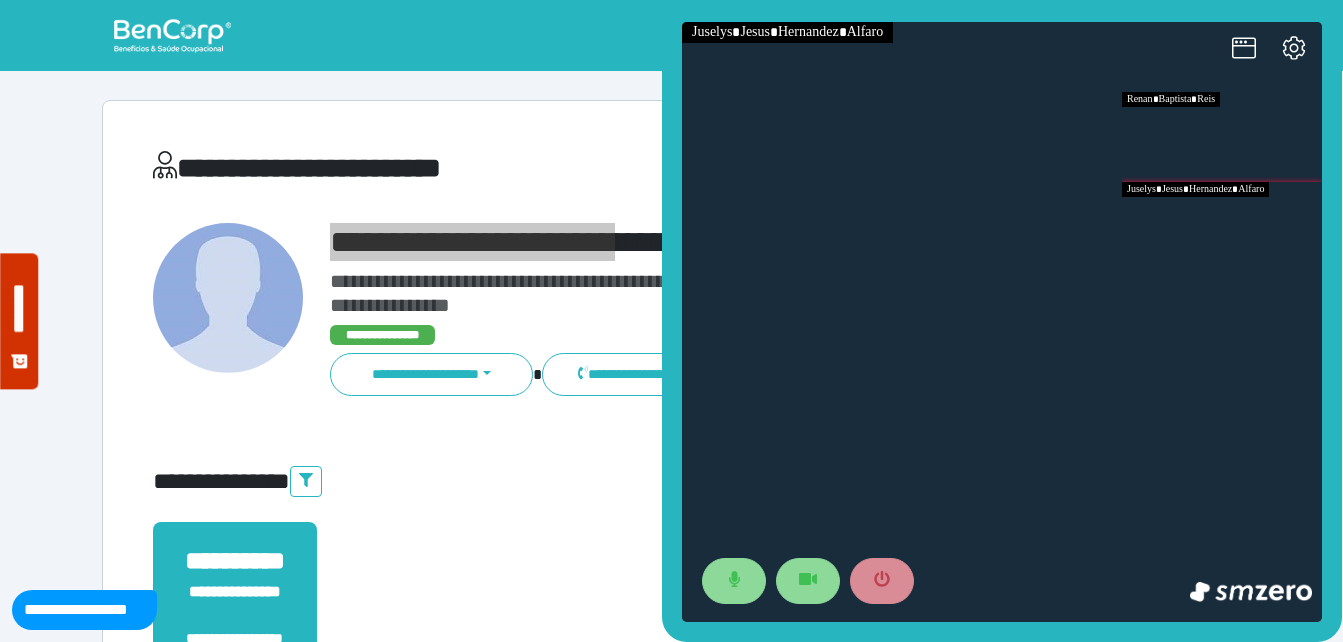 click at bounding box center (1222, 227) 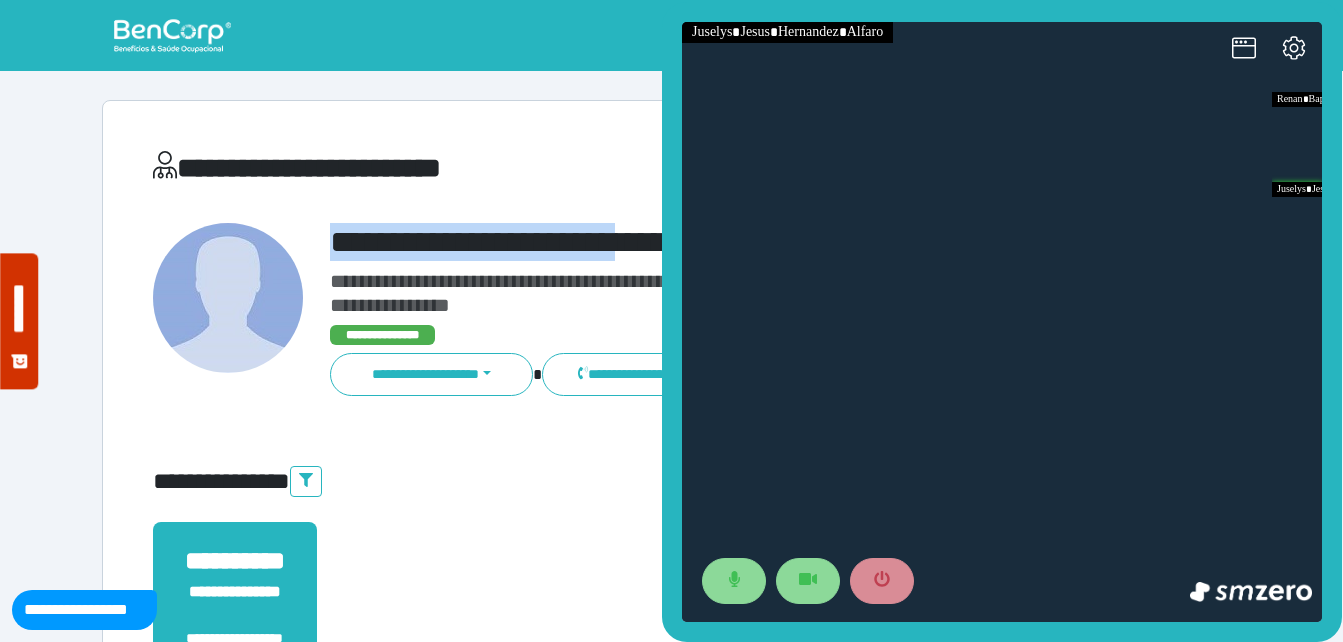 click on "**********" at bounding box center (716, 242) 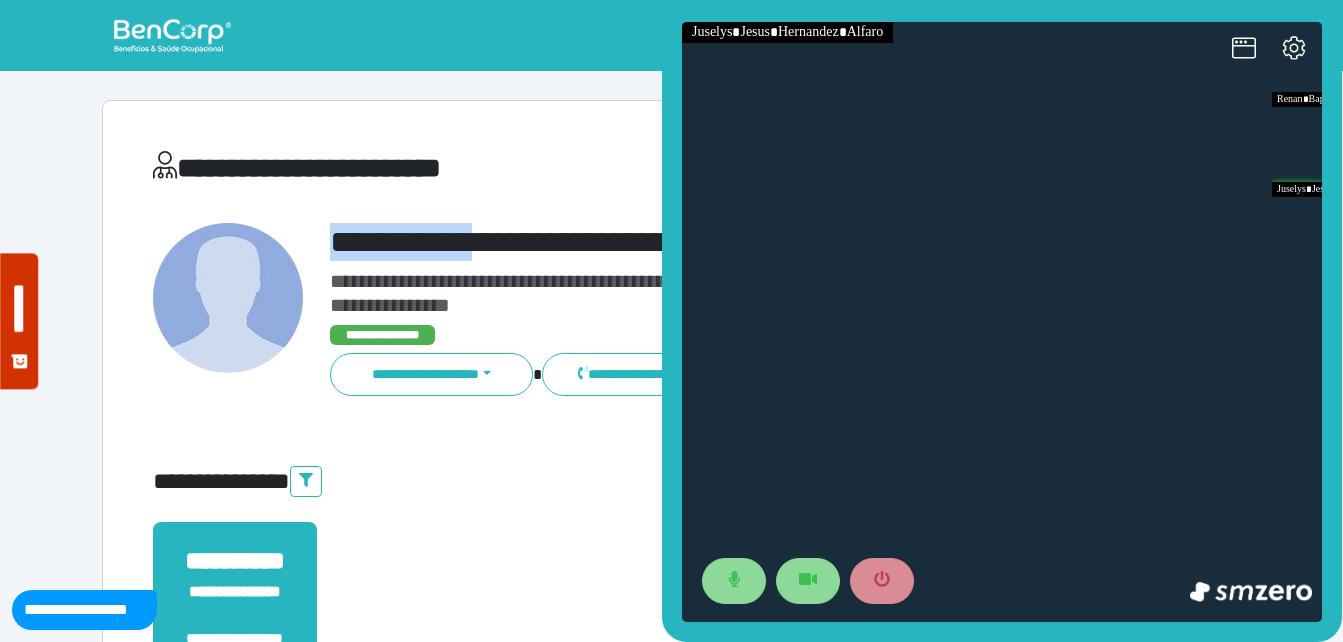 drag, startPoint x: 316, startPoint y: 236, endPoint x: 506, endPoint y: 214, distance: 191.26944 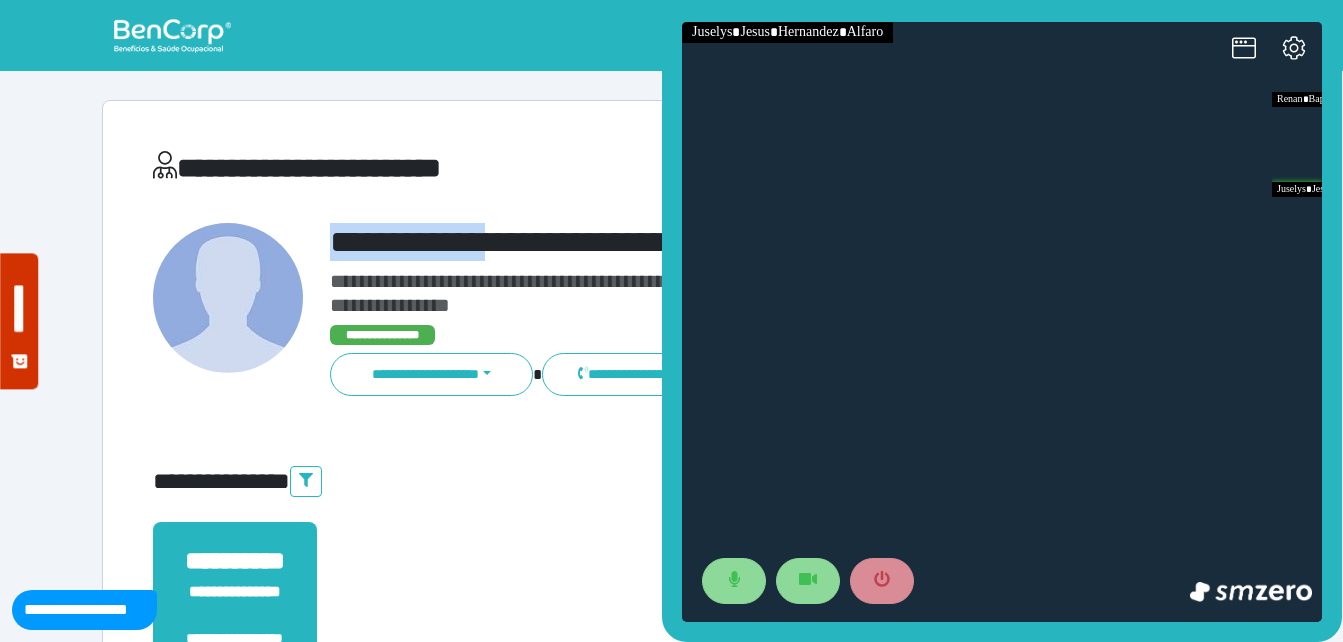 copy on "**********" 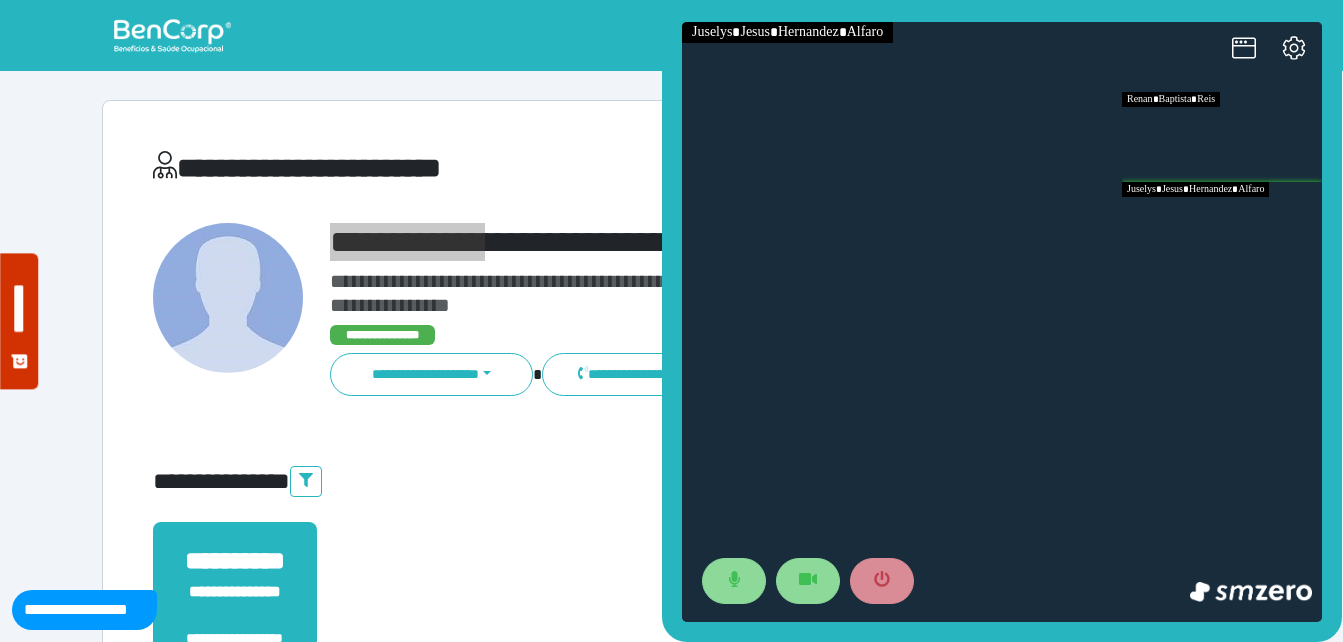 click at bounding box center (1222, 227) 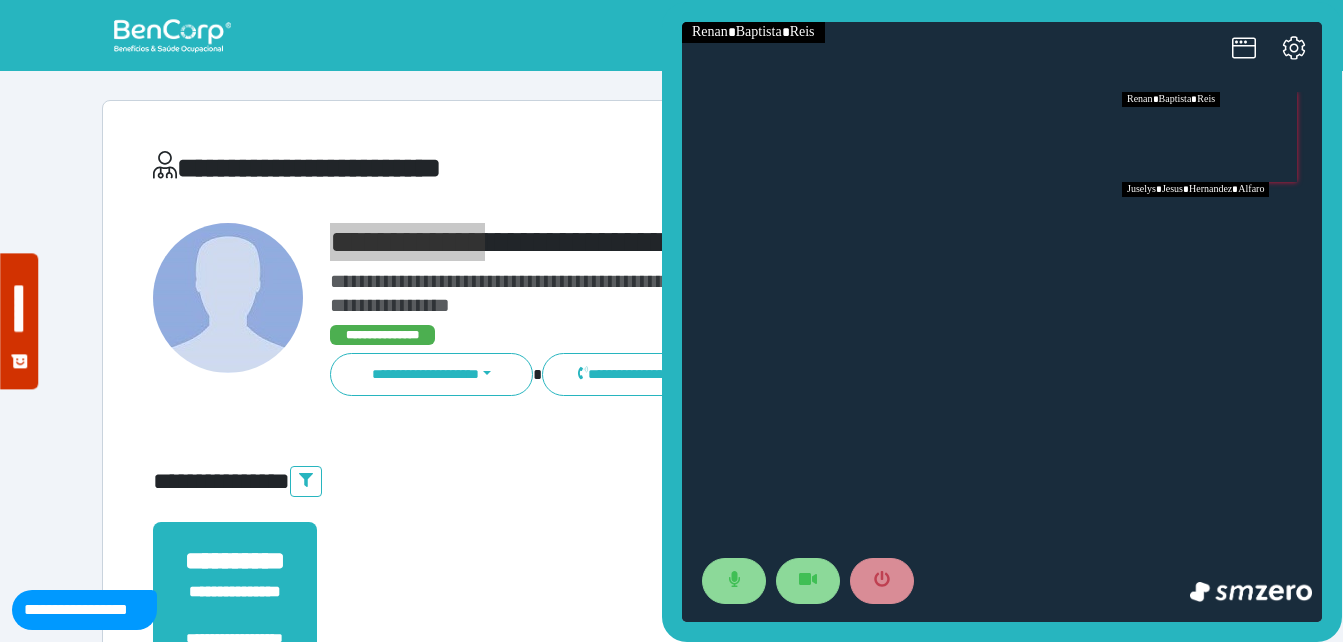 click at bounding box center [1222, 227] 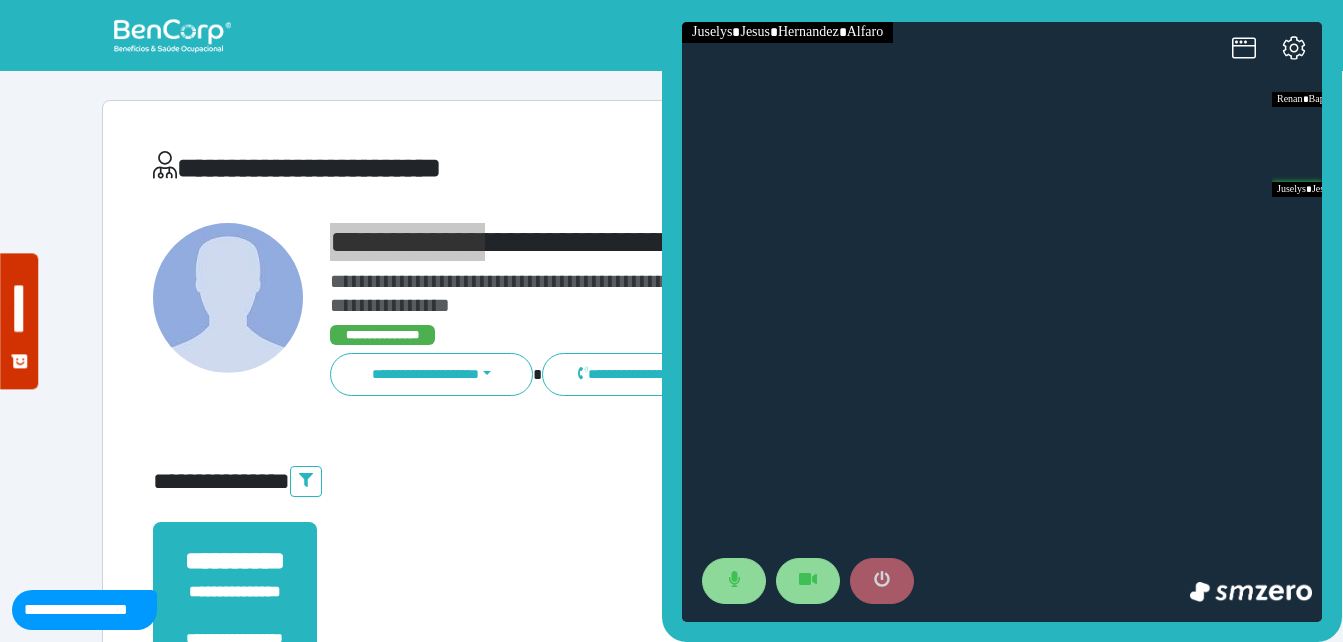 click 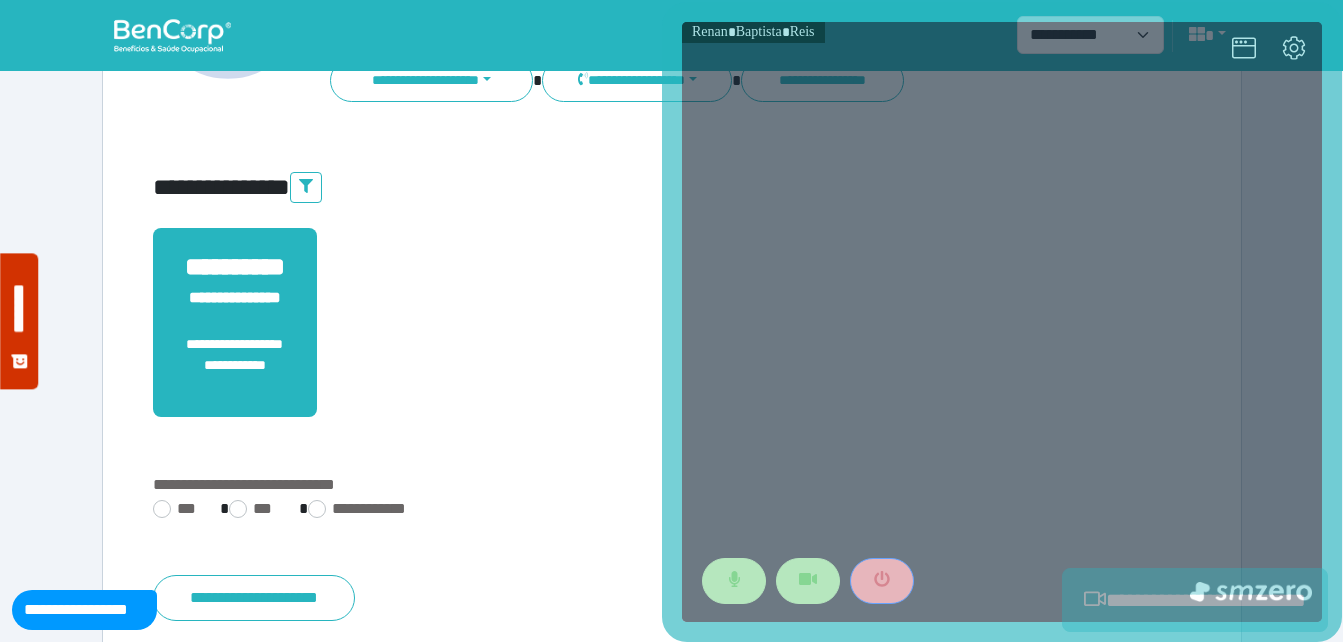 scroll, scrollTop: 494, scrollLeft: 0, axis: vertical 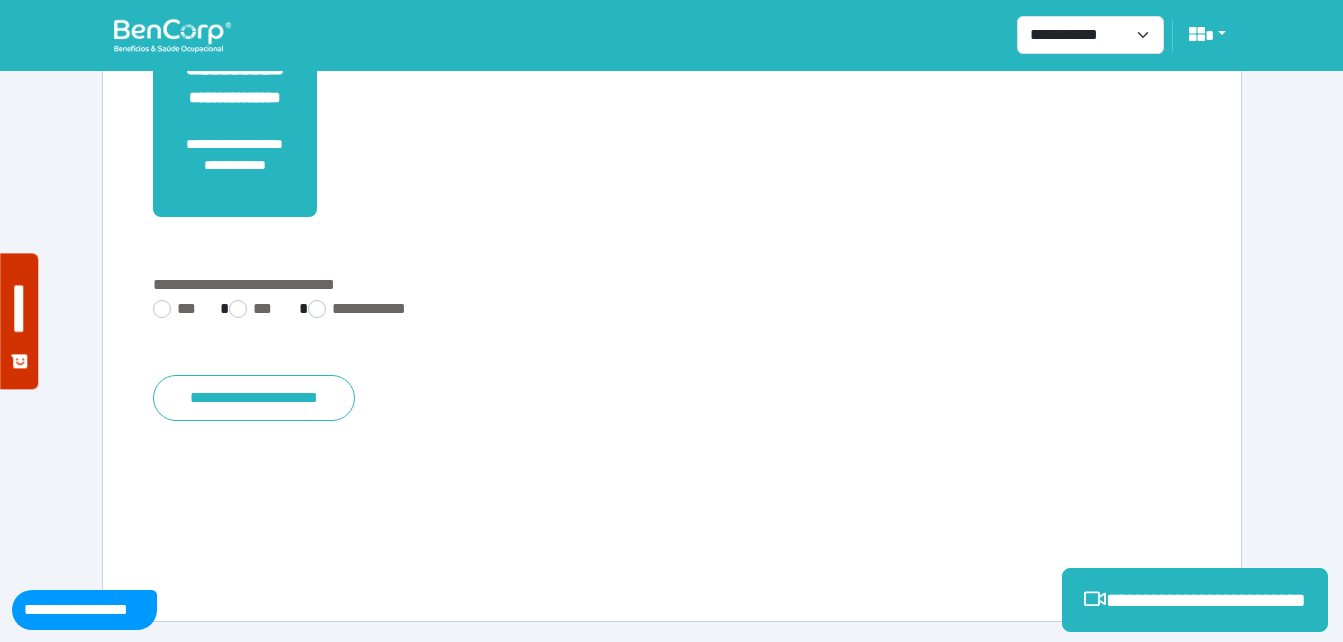 click on "**********" at bounding box center (672, 299) 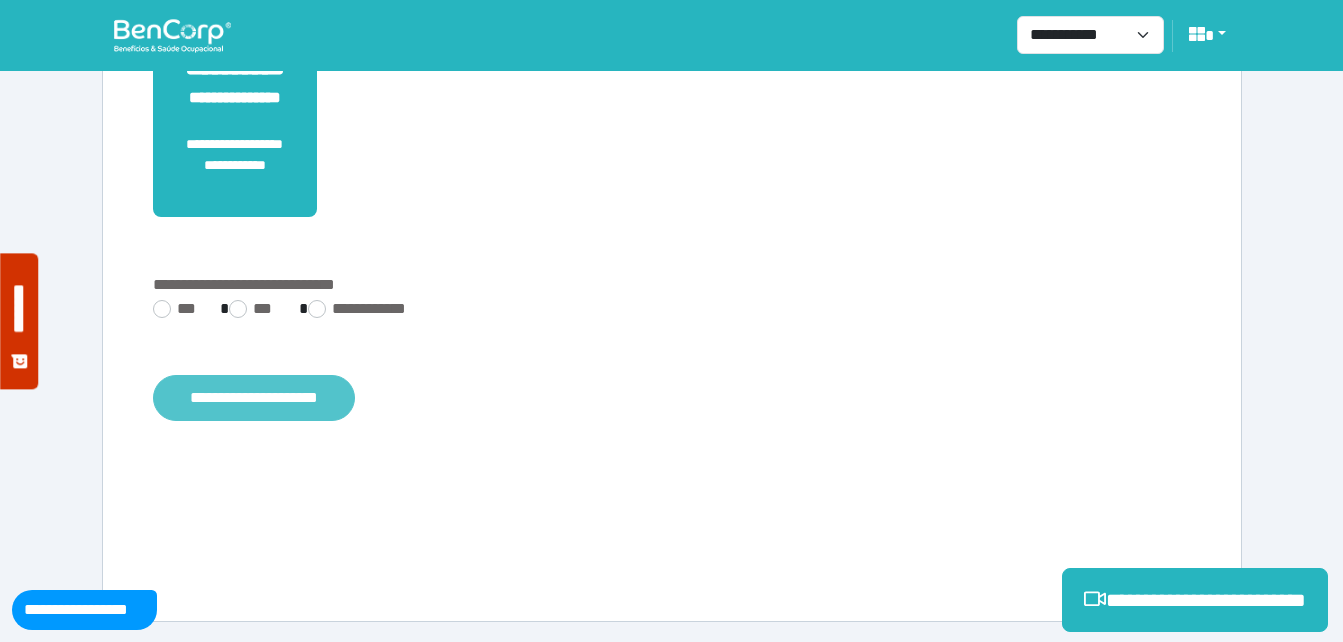 click on "**********" at bounding box center [254, 398] 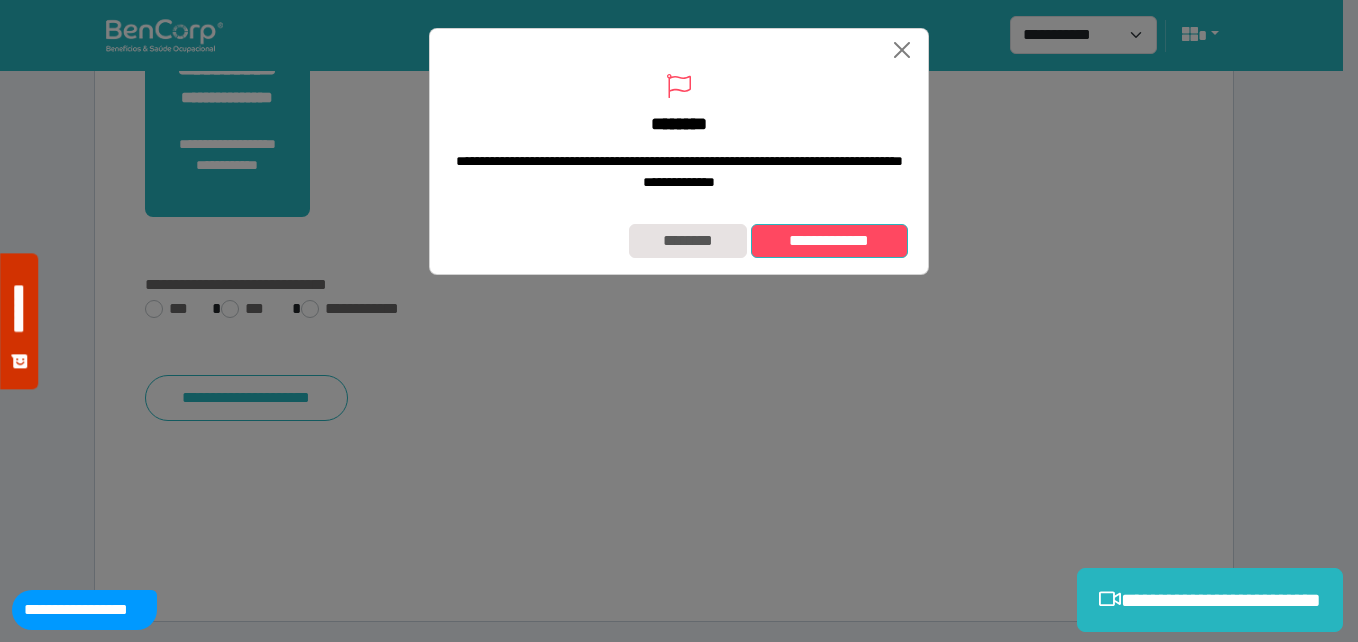 drag, startPoint x: 843, startPoint y: 252, endPoint x: 839, endPoint y: 289, distance: 37.215588 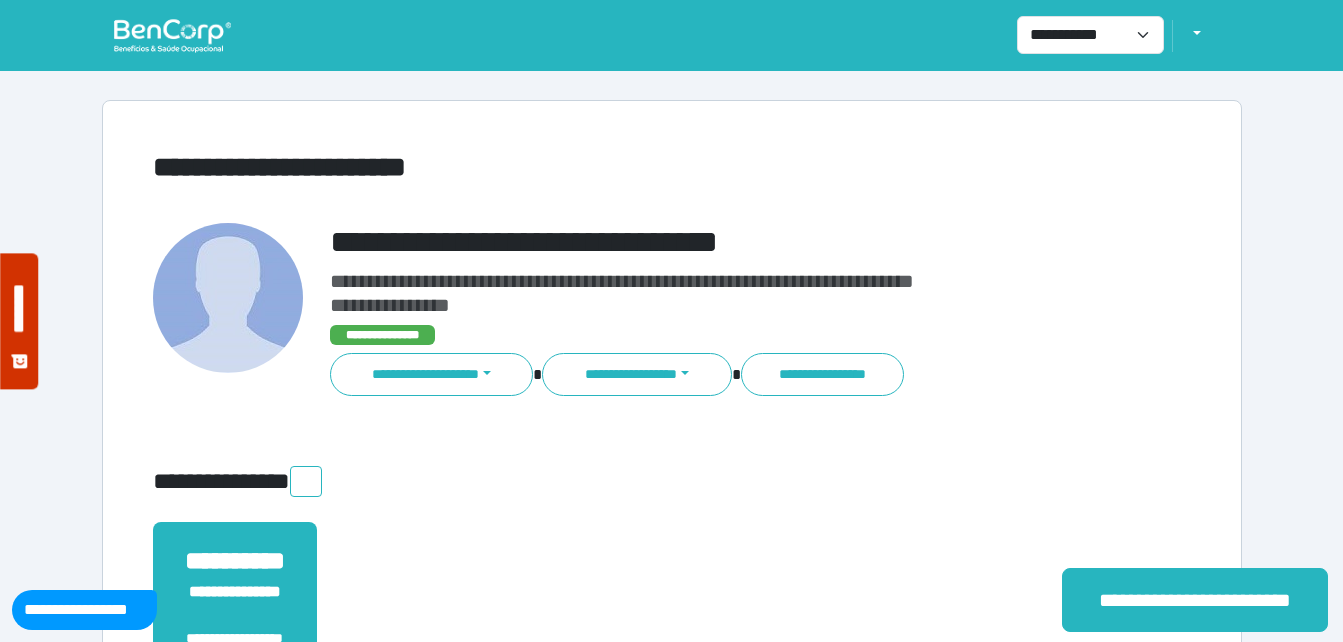 scroll, scrollTop: 0, scrollLeft: 0, axis: both 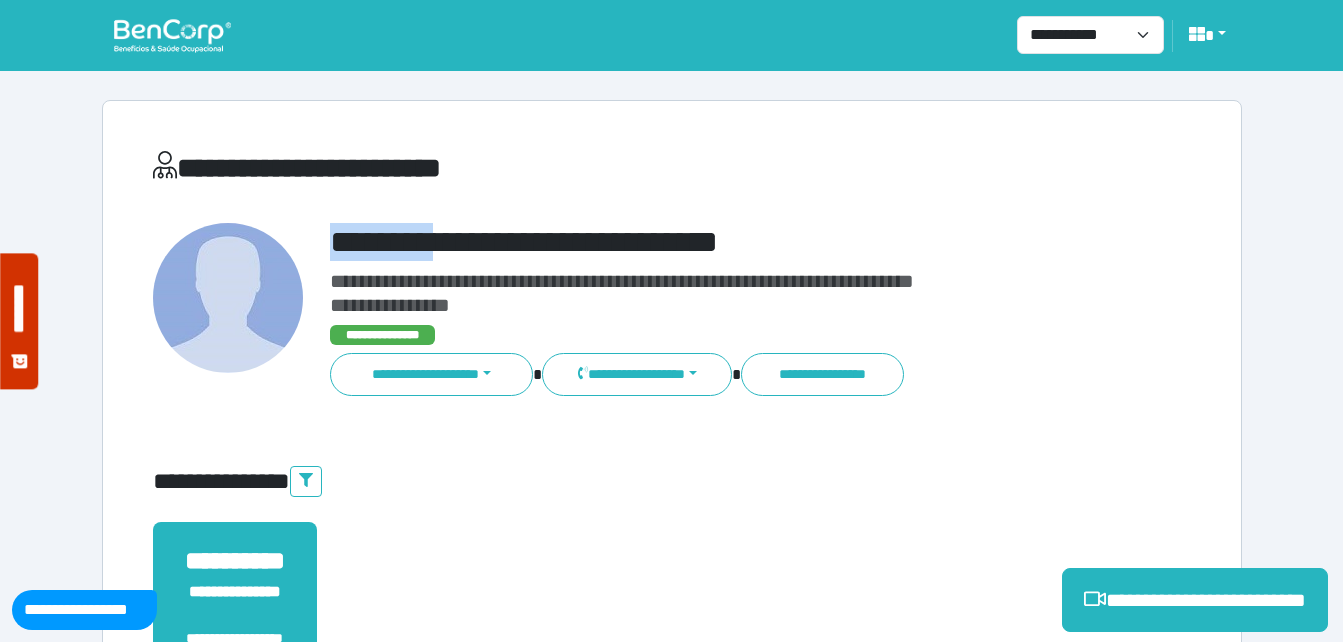 drag, startPoint x: 334, startPoint y: 241, endPoint x: 663, endPoint y: 235, distance: 329.05472 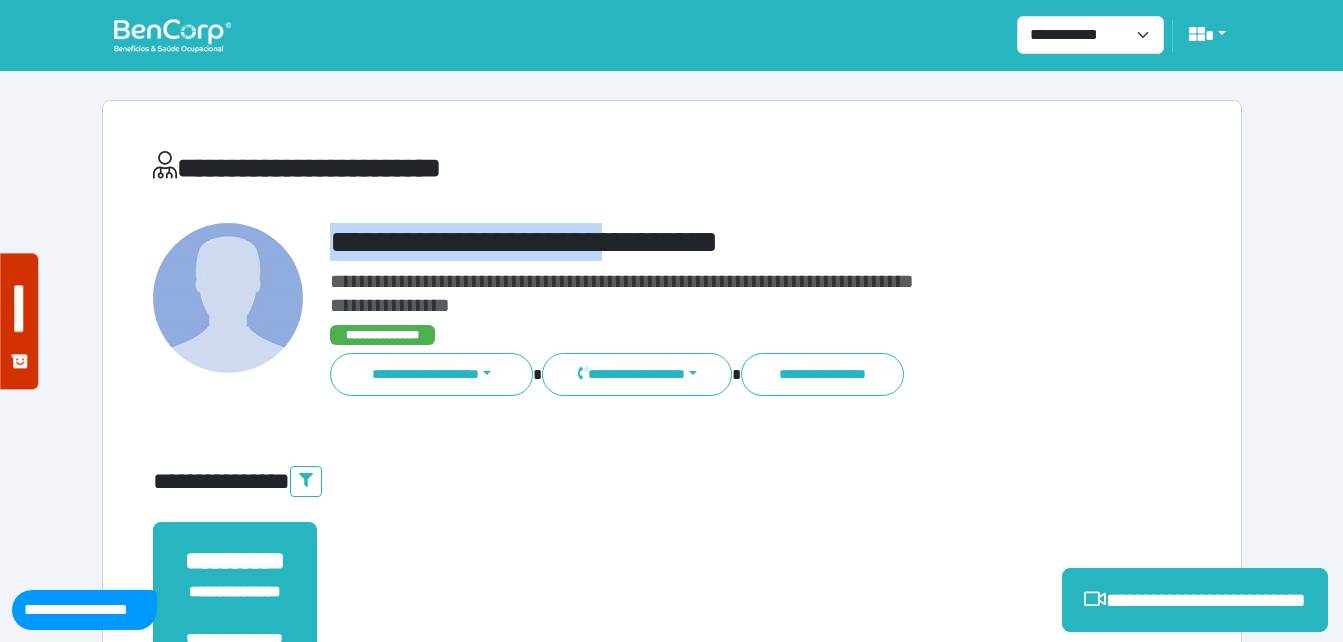 copy on "**********" 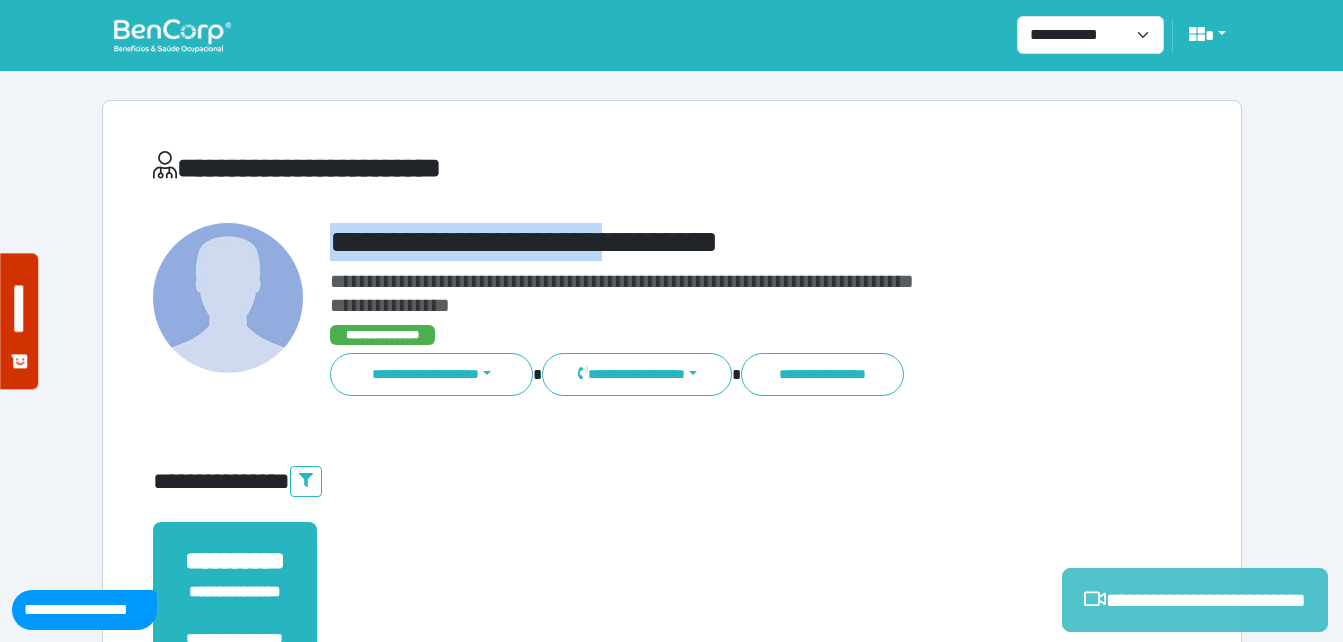drag, startPoint x: 1102, startPoint y: 593, endPoint x: 1075, endPoint y: 606, distance: 29.966648 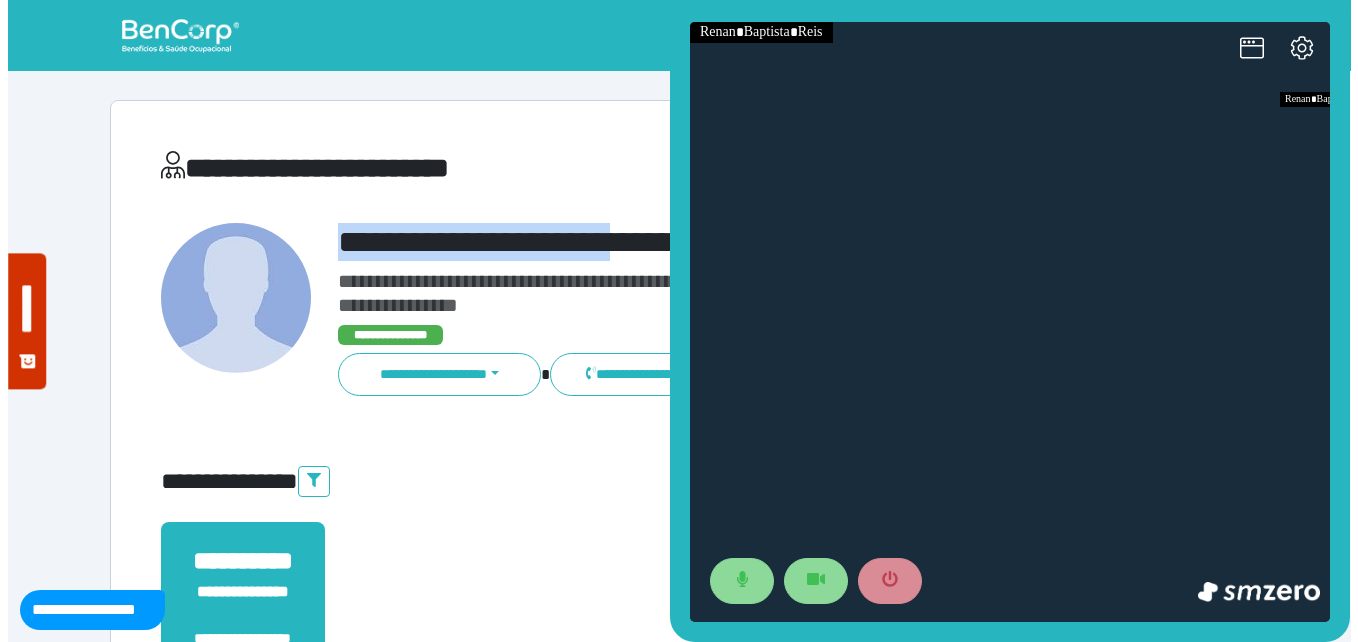 scroll, scrollTop: 0, scrollLeft: 0, axis: both 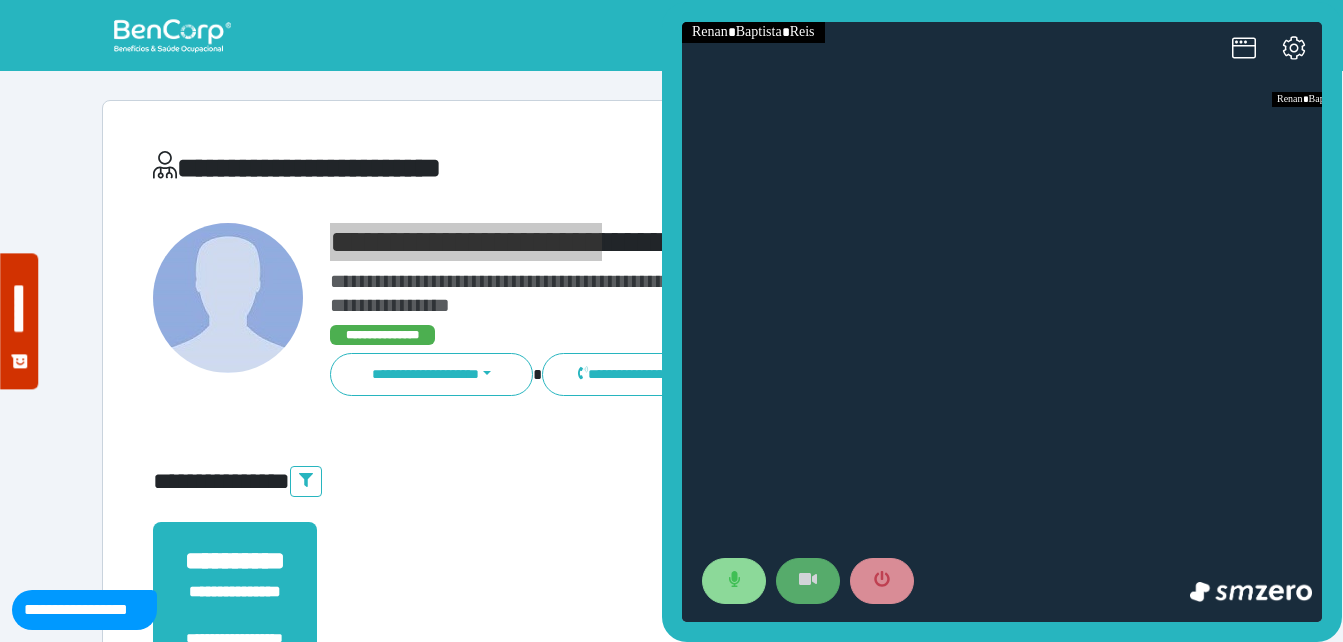 click at bounding box center [808, 581] 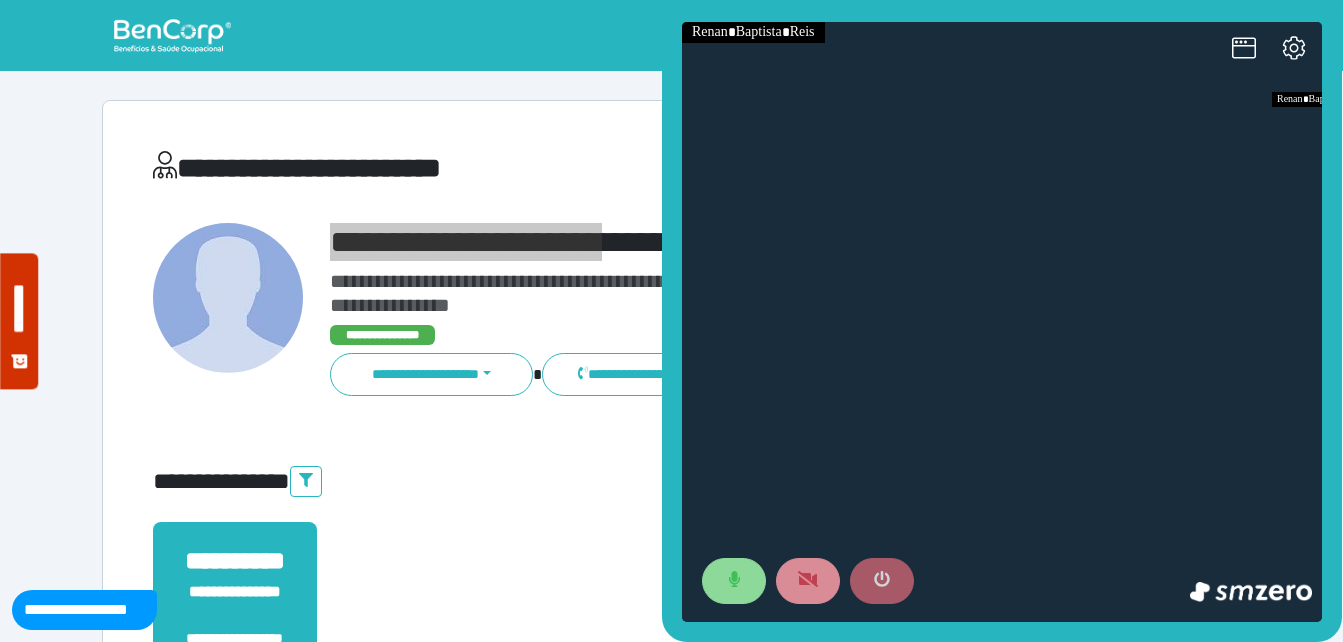 click 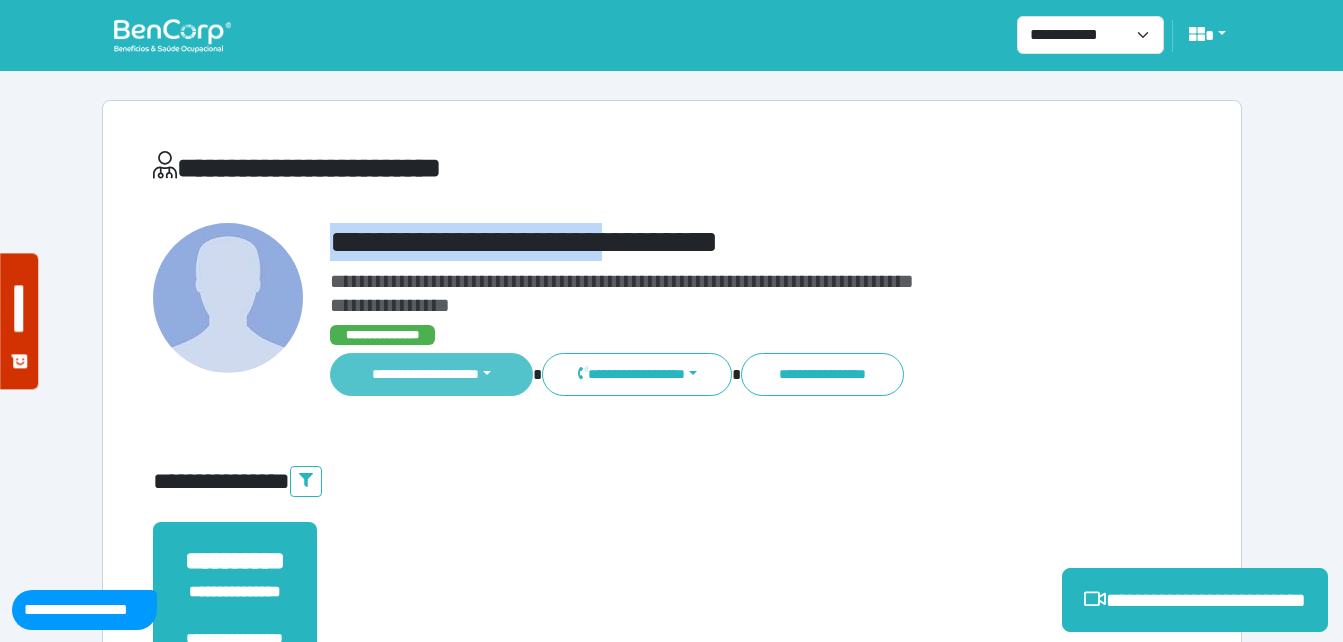 click on "**********" at bounding box center (432, 374) 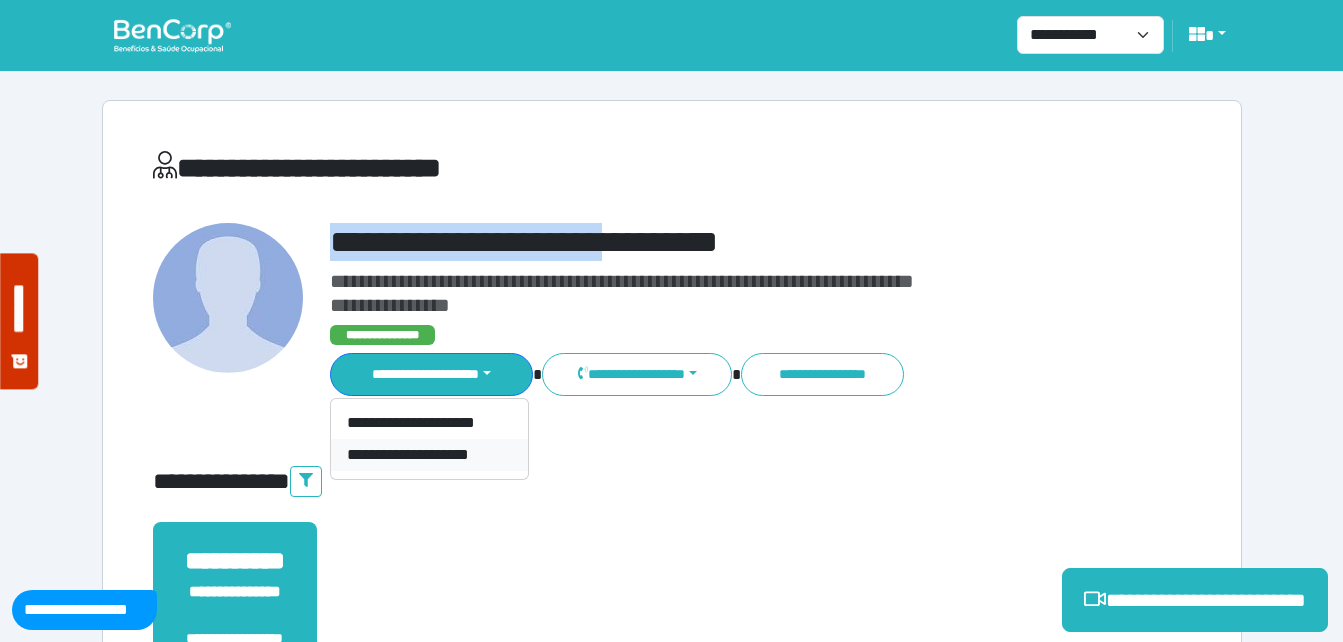 click on "**********" at bounding box center [429, 455] 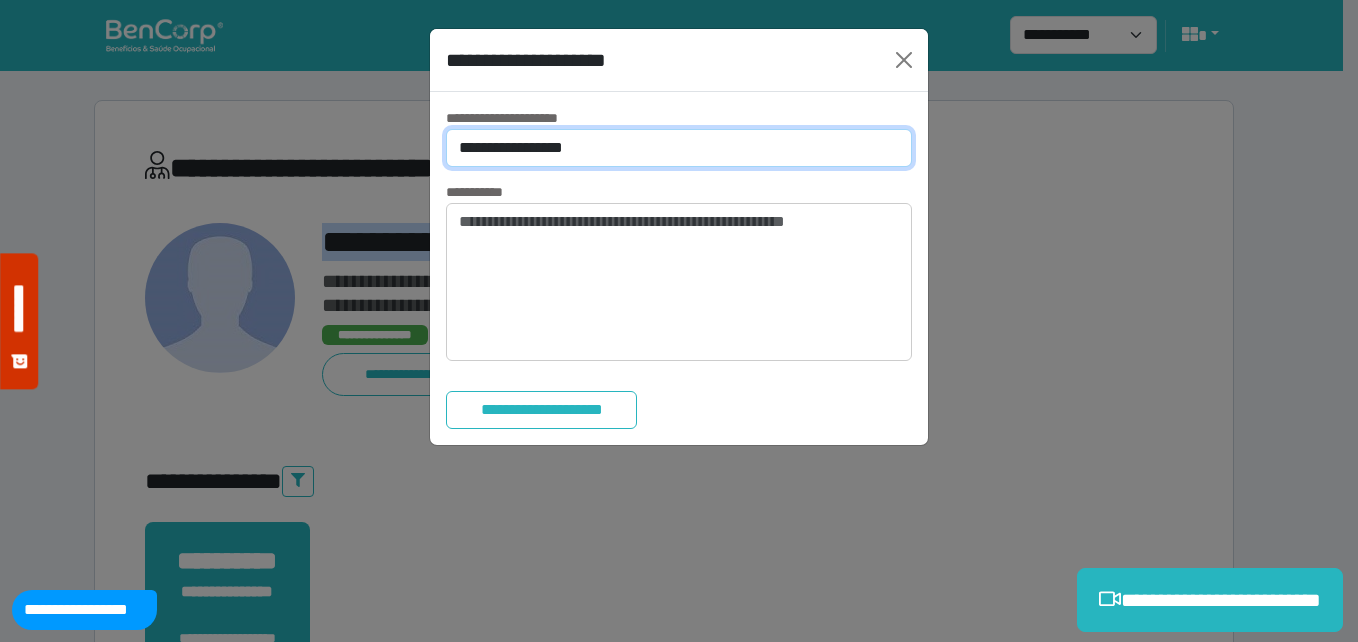 drag, startPoint x: 527, startPoint y: 158, endPoint x: 526, endPoint y: 169, distance: 11.045361 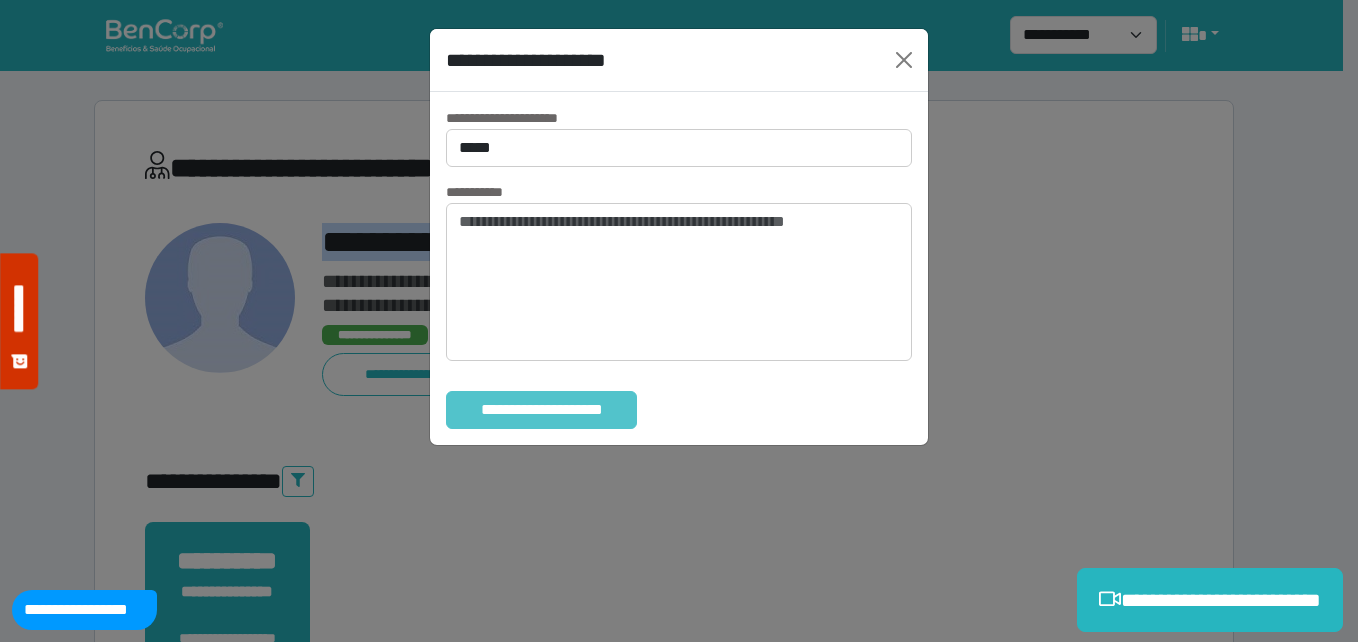 click on "**********" at bounding box center [541, 410] 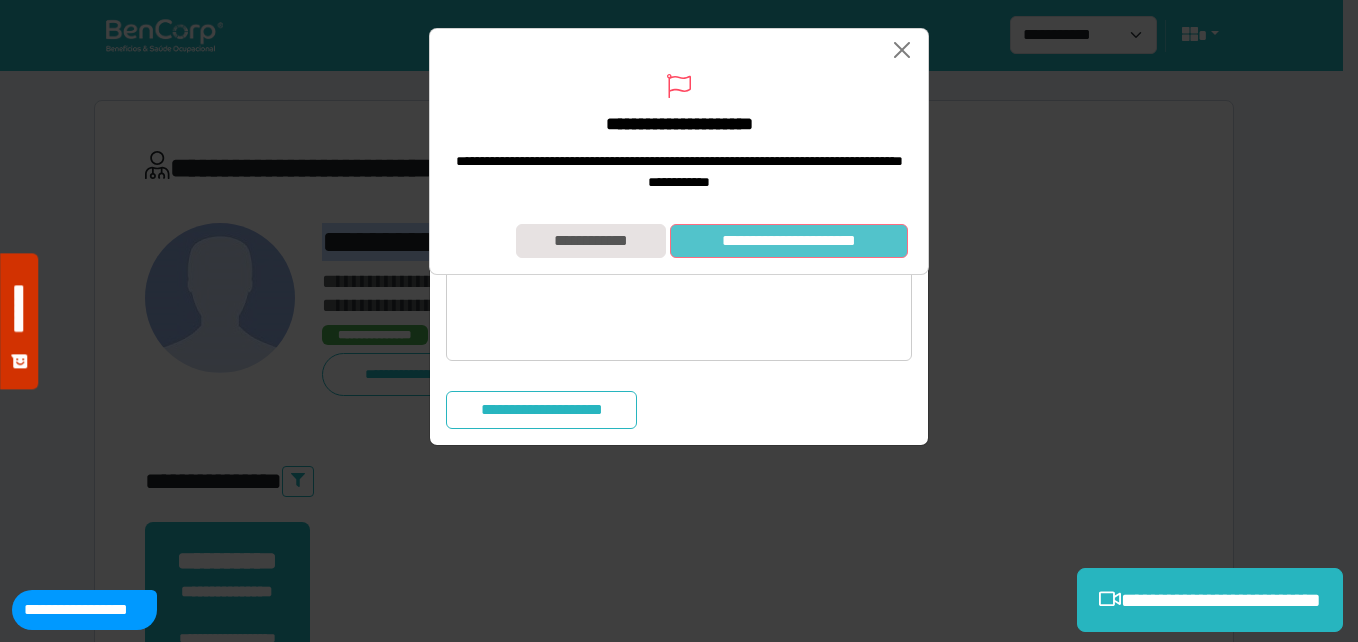 click on "**********" at bounding box center (789, 241) 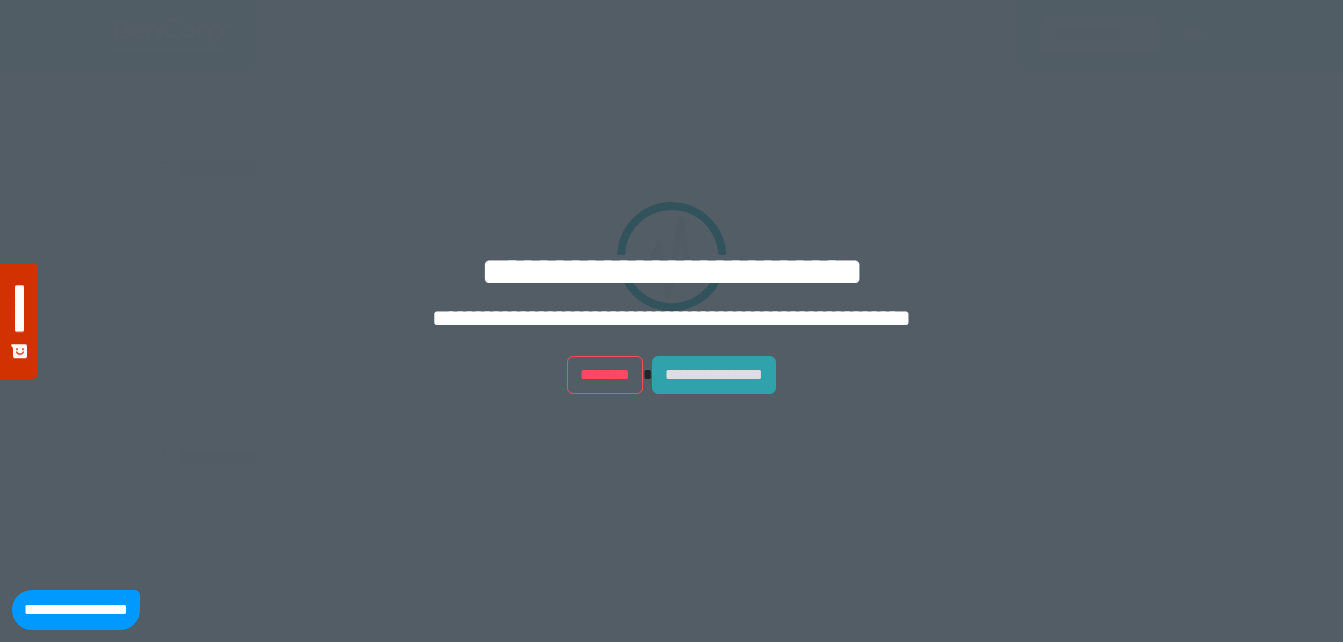 scroll, scrollTop: 0, scrollLeft: 0, axis: both 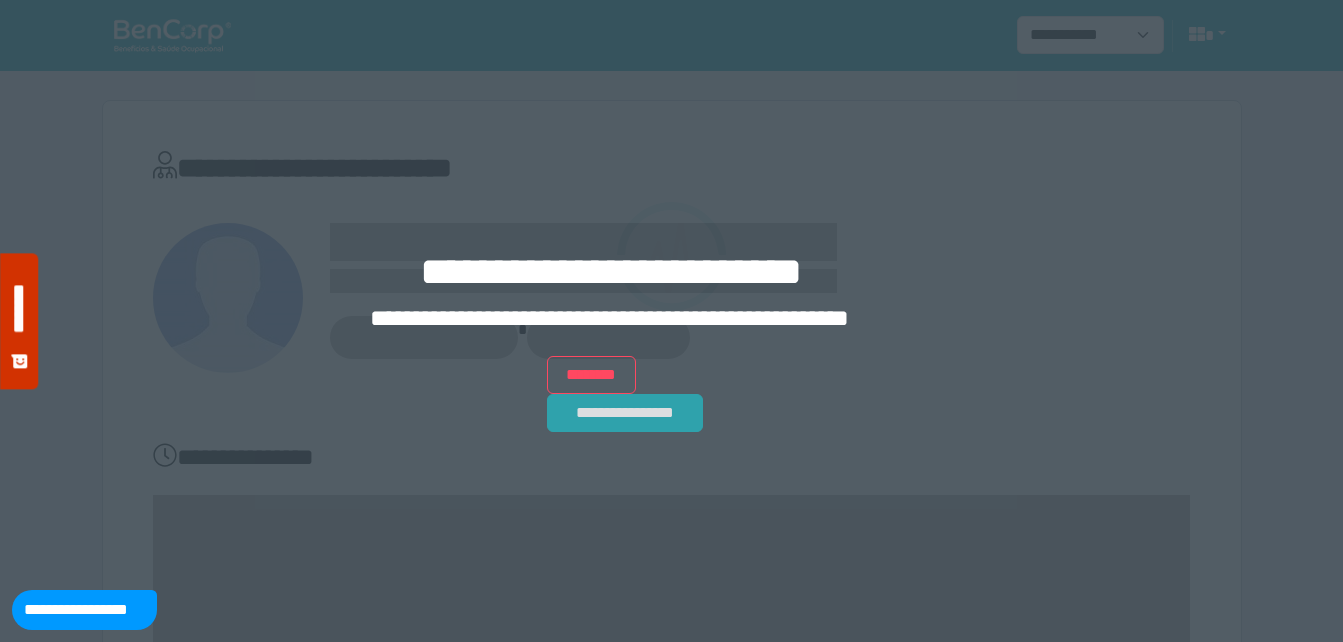 click on "**********" at bounding box center (625, 413) 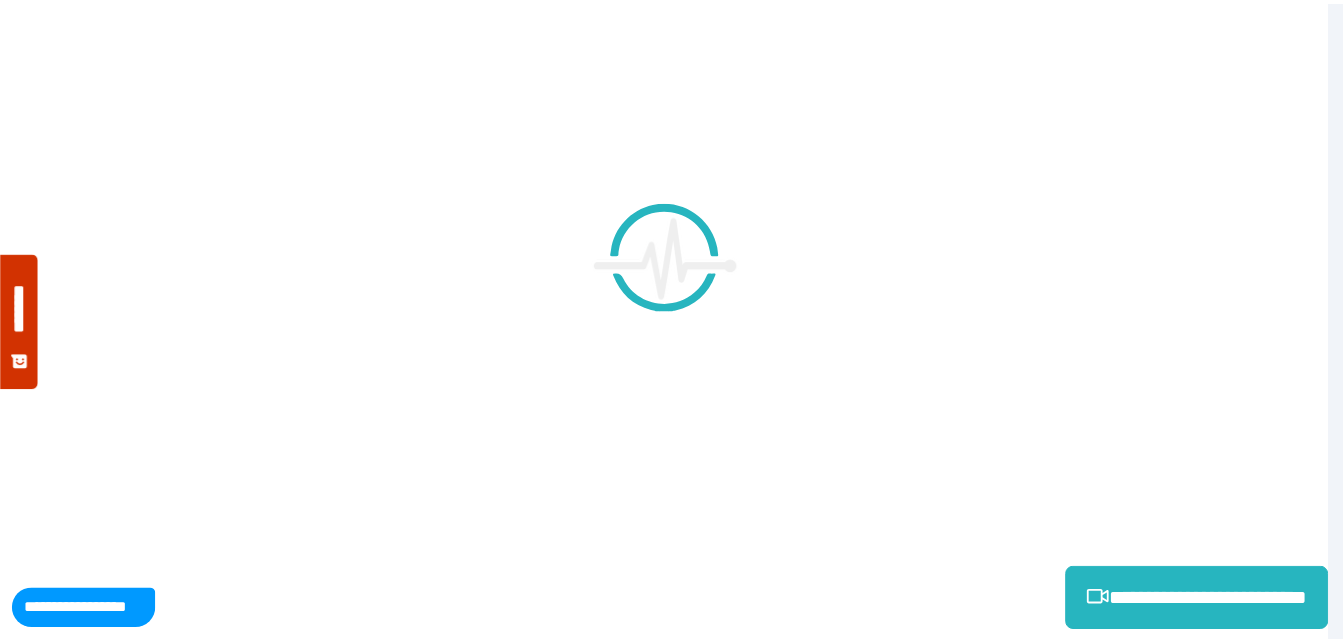 scroll, scrollTop: 0, scrollLeft: 0, axis: both 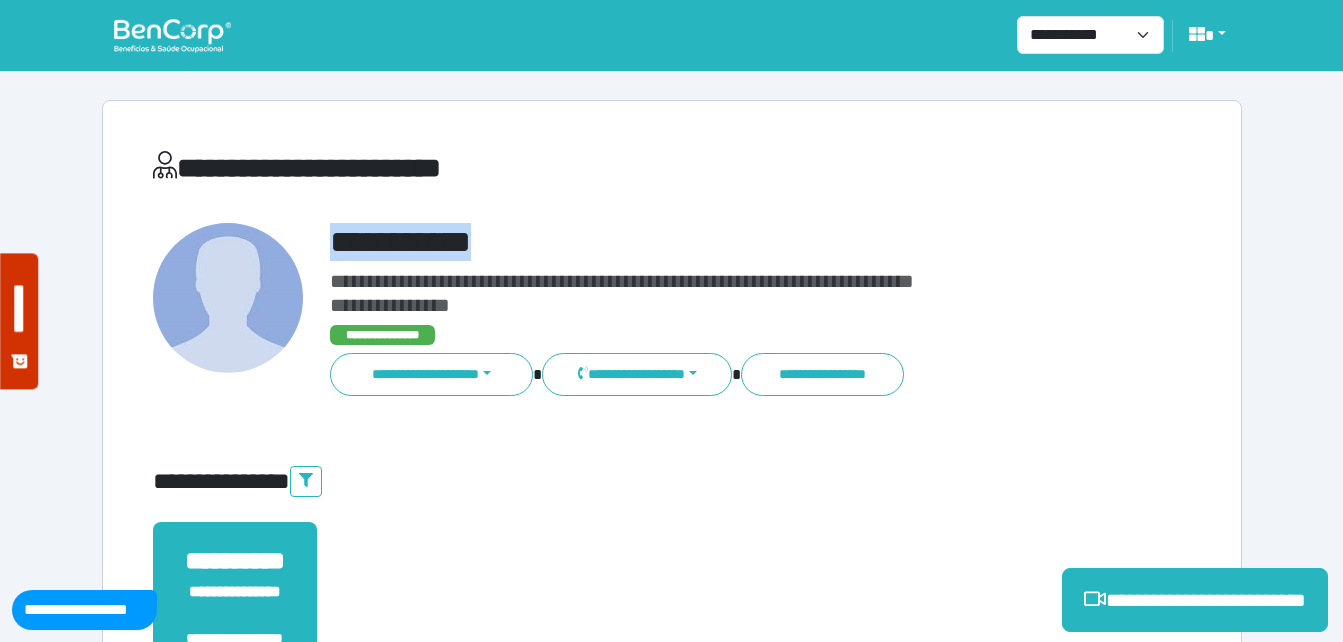 drag, startPoint x: 321, startPoint y: 228, endPoint x: 665, endPoint y: 236, distance: 344.09302 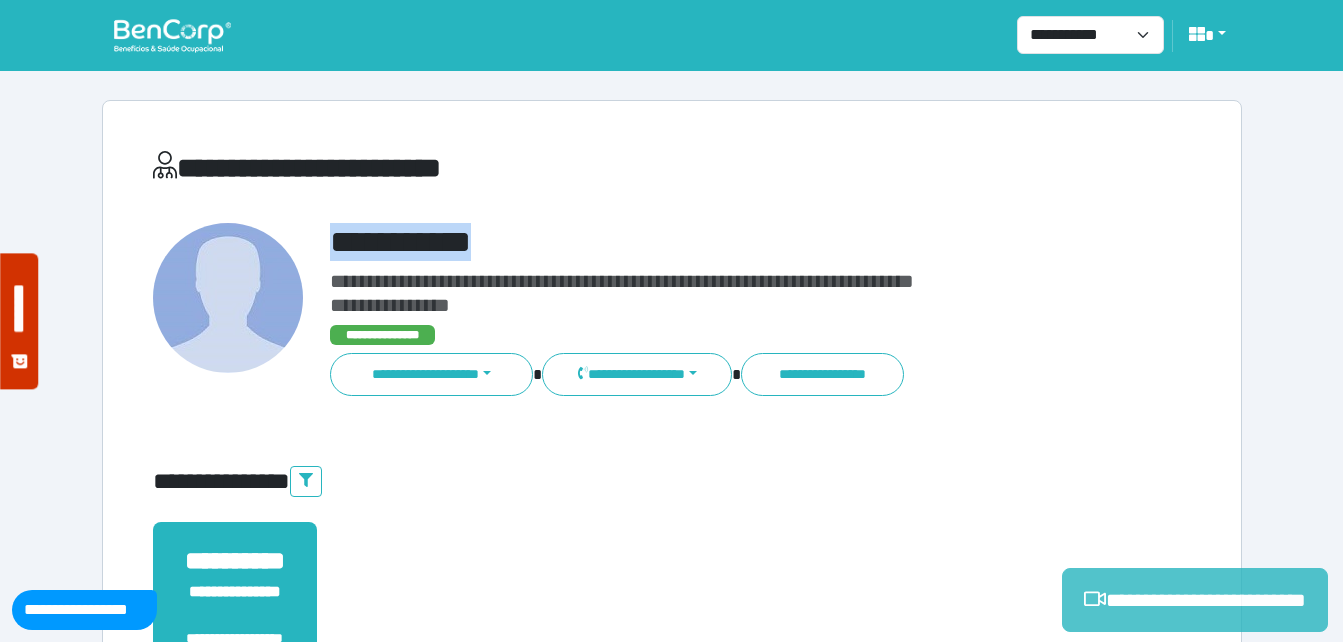 click on "**********" at bounding box center (1195, 600) 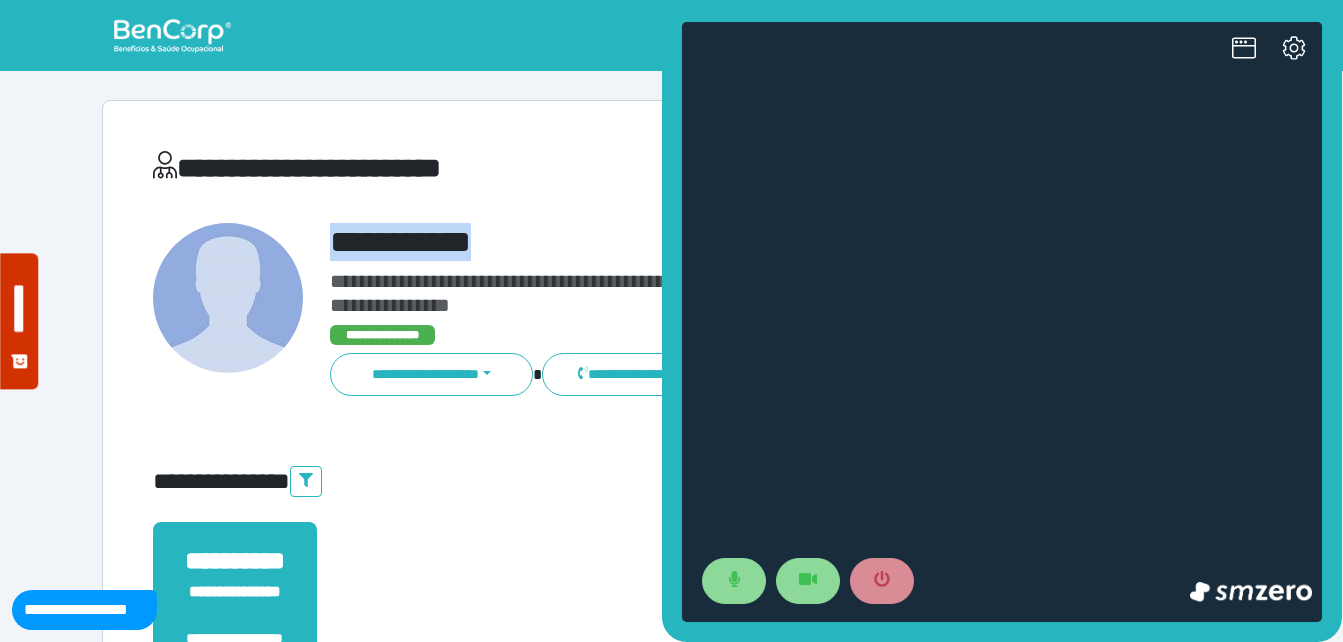 scroll, scrollTop: 0, scrollLeft: 0, axis: both 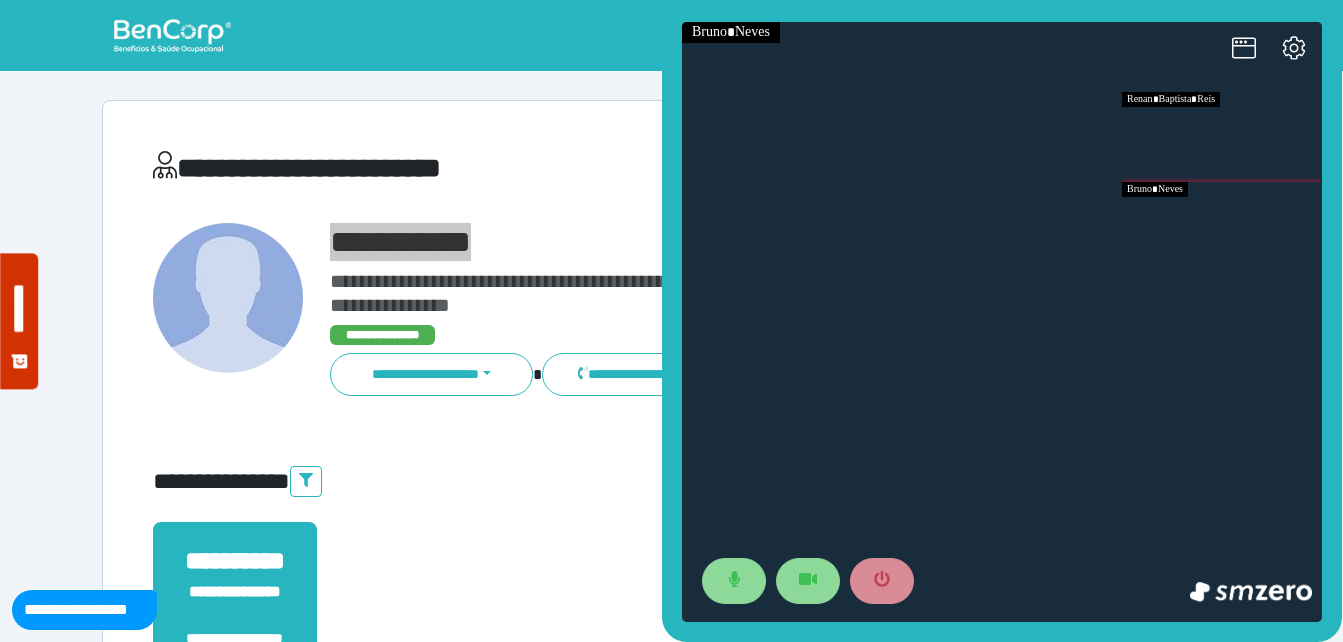 click at bounding box center (1222, 227) 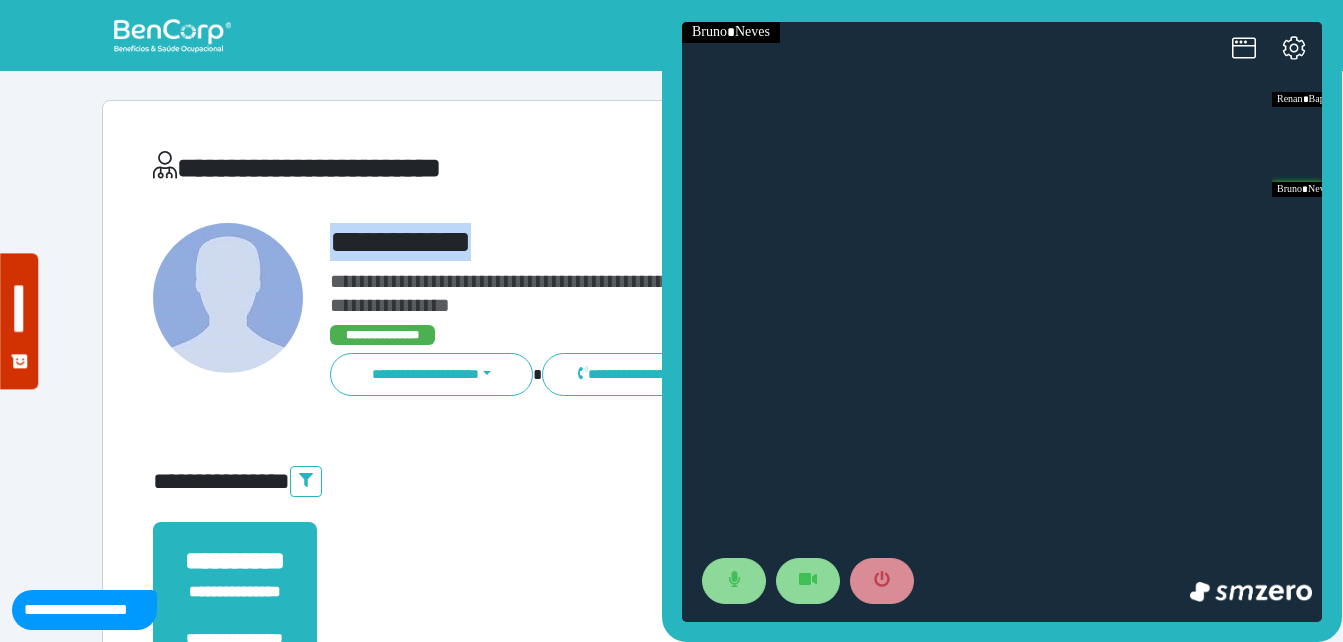 click on "**********" at bounding box center (716, 242) 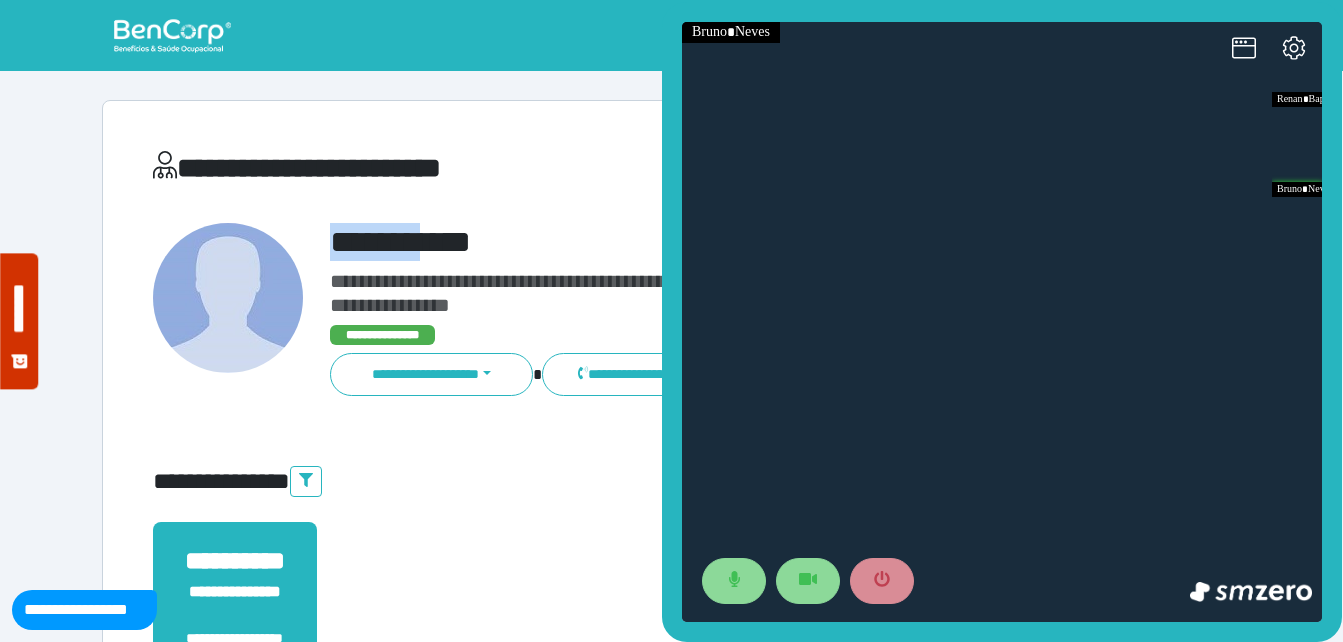 drag, startPoint x: 318, startPoint y: 229, endPoint x: 529, endPoint y: 230, distance: 211.00237 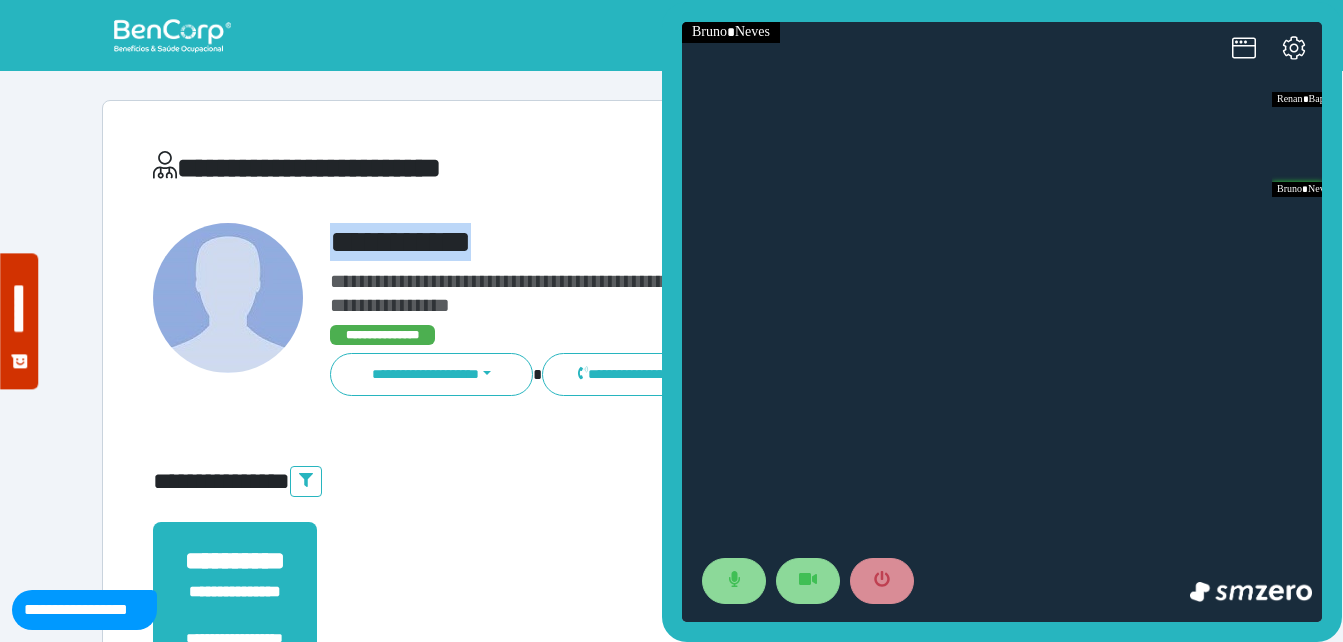 copy on "**********" 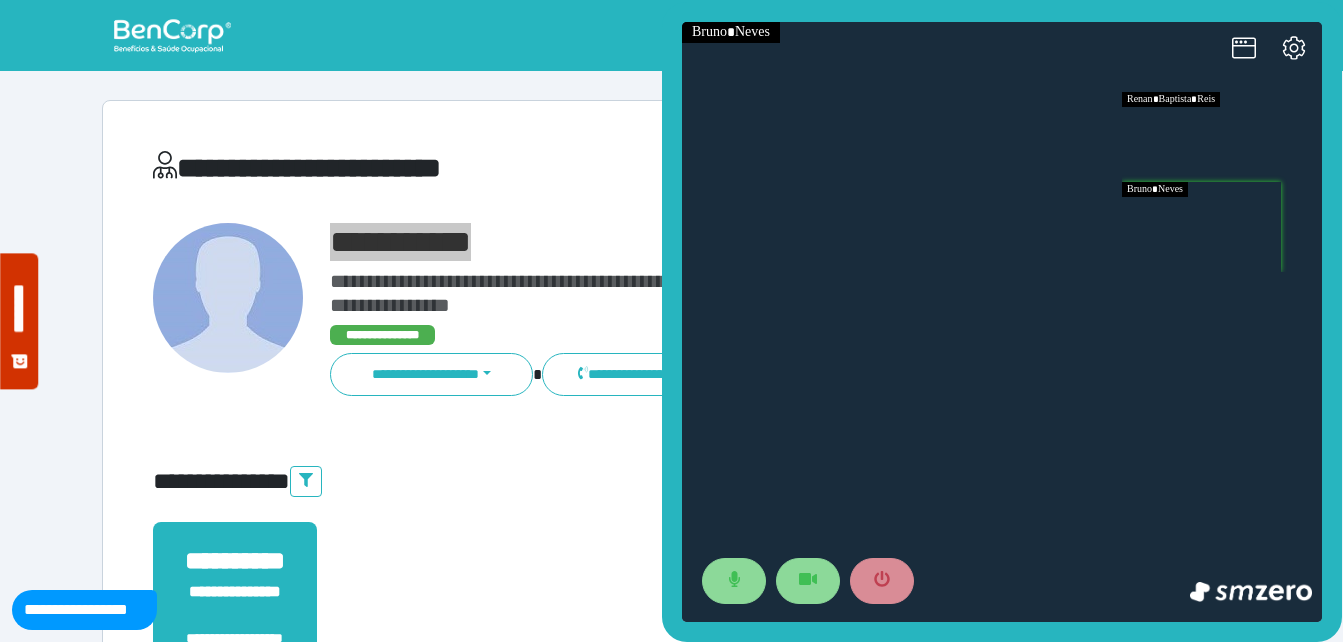 click at bounding box center (1222, 137) 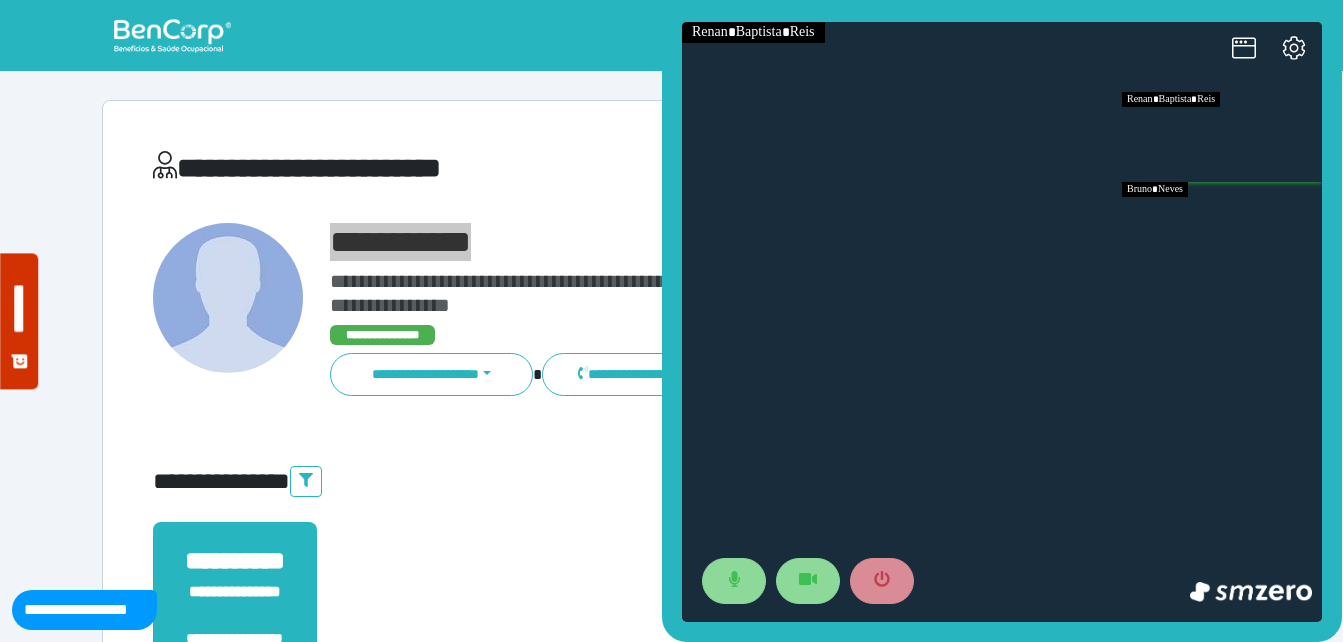 click at bounding box center (1222, 227) 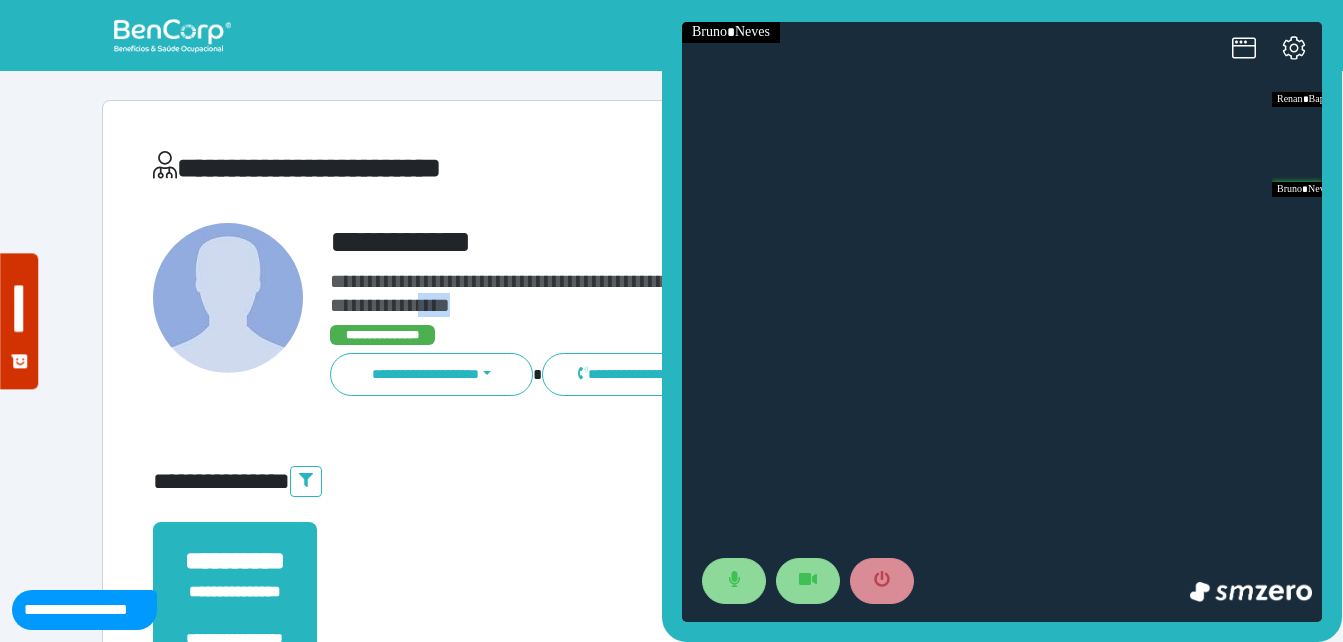 drag, startPoint x: 526, startPoint y: 301, endPoint x: 438, endPoint y: 296, distance: 88.14193 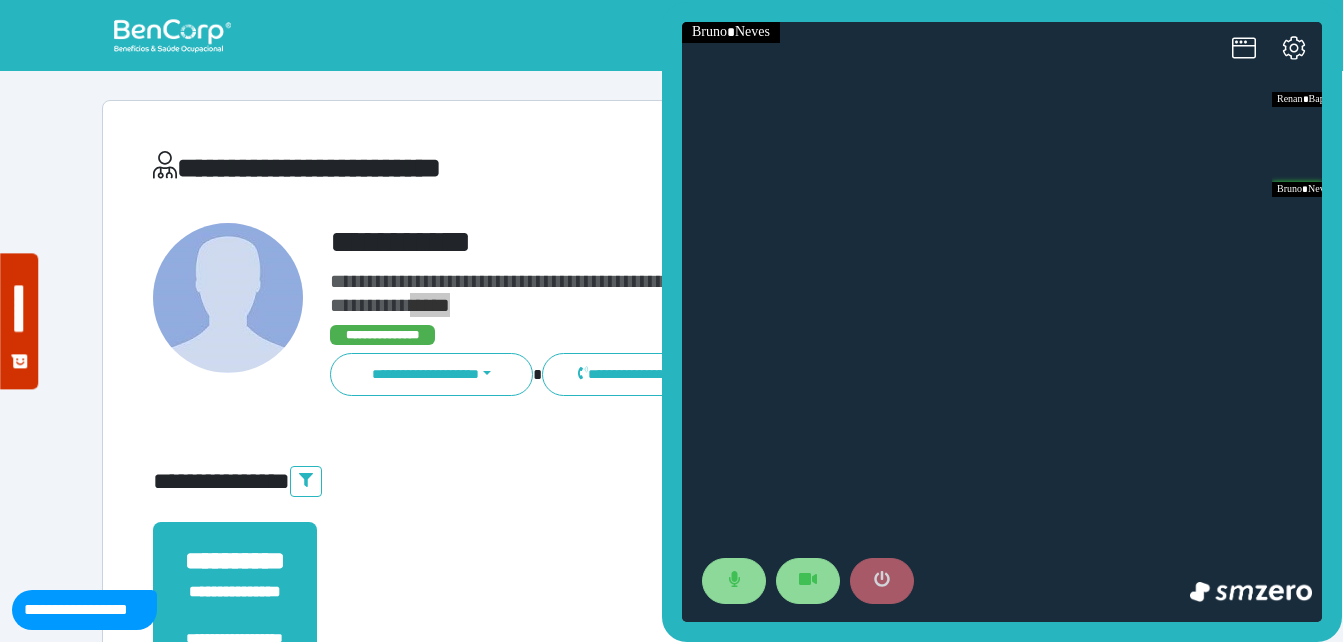 click at bounding box center [882, 581] 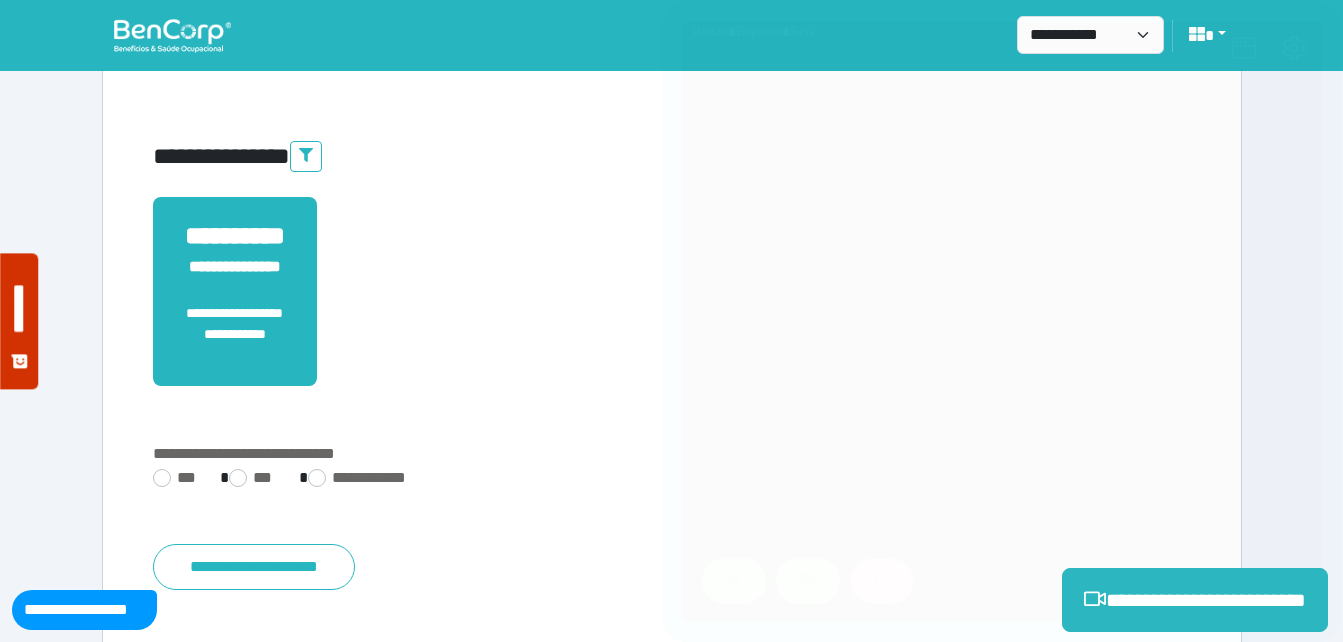 scroll, scrollTop: 400, scrollLeft: 0, axis: vertical 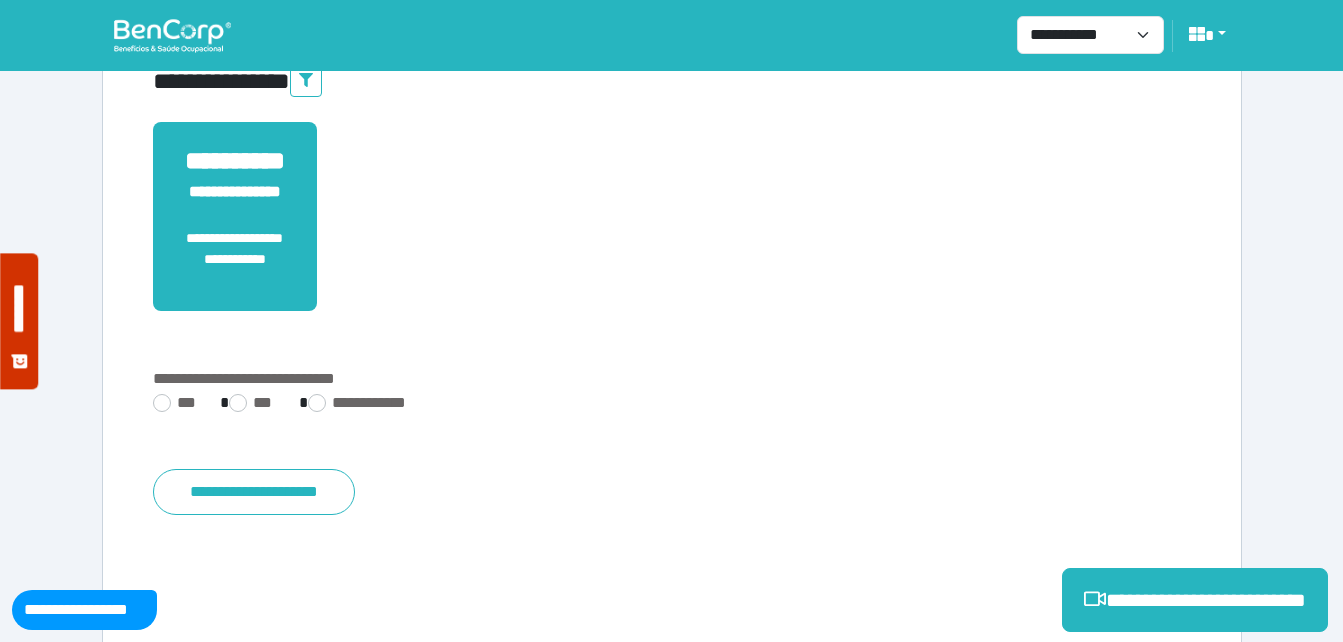 click on "**********" at bounding box center [672, 405] 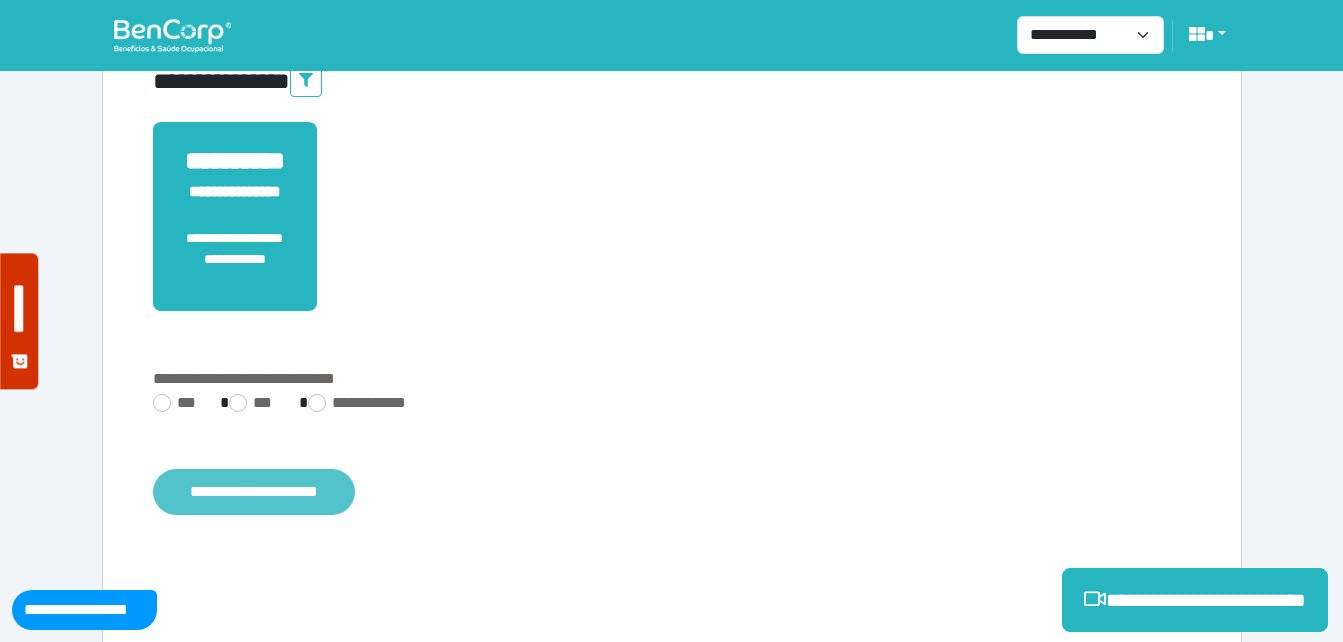 click on "**********" at bounding box center [254, 492] 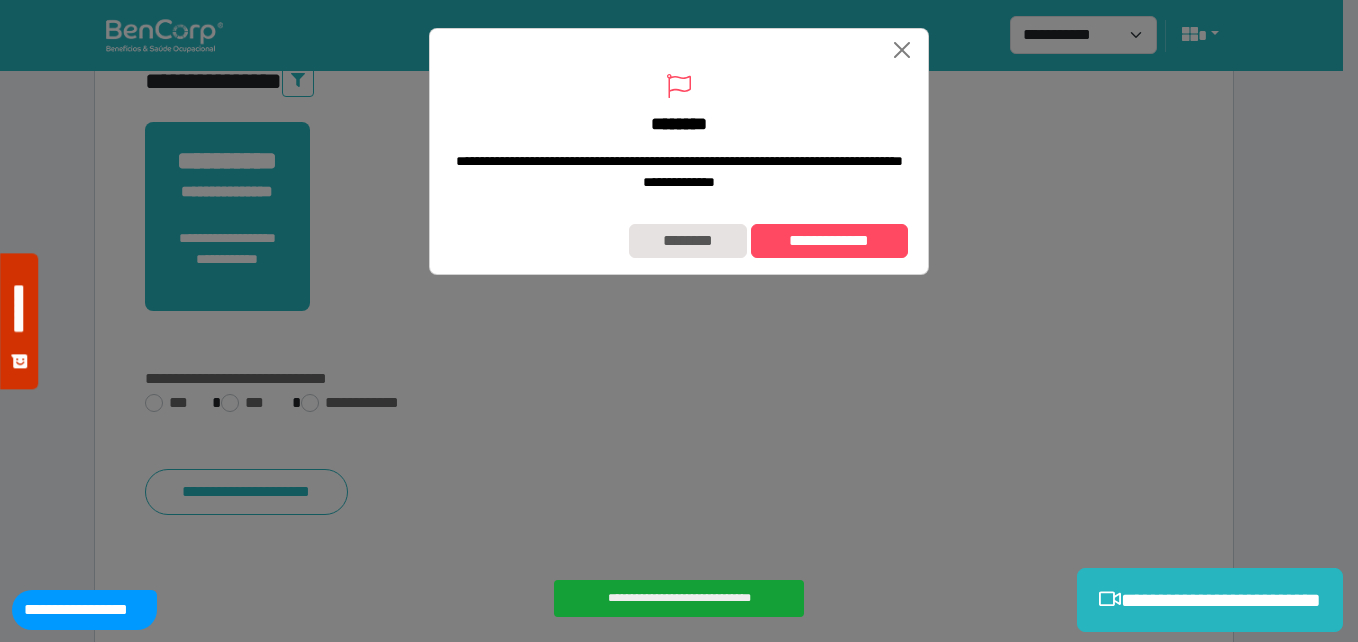 click on "**********" at bounding box center [770, 241] 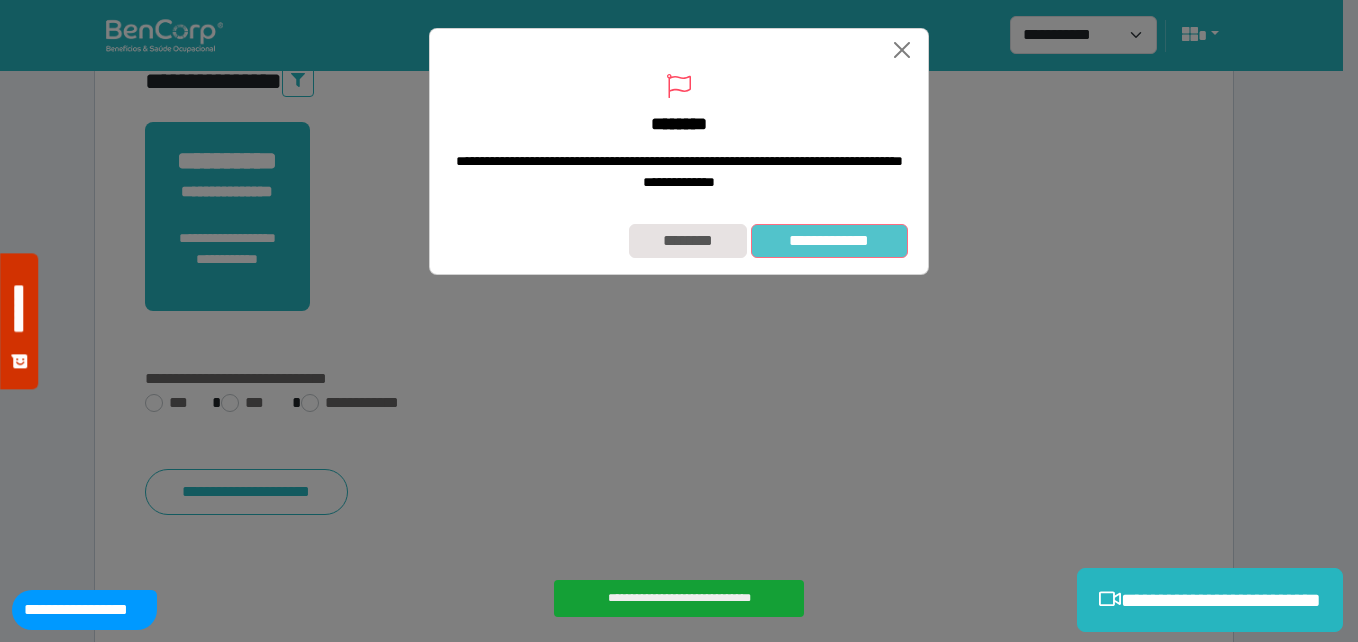 click on "**********" at bounding box center (829, 241) 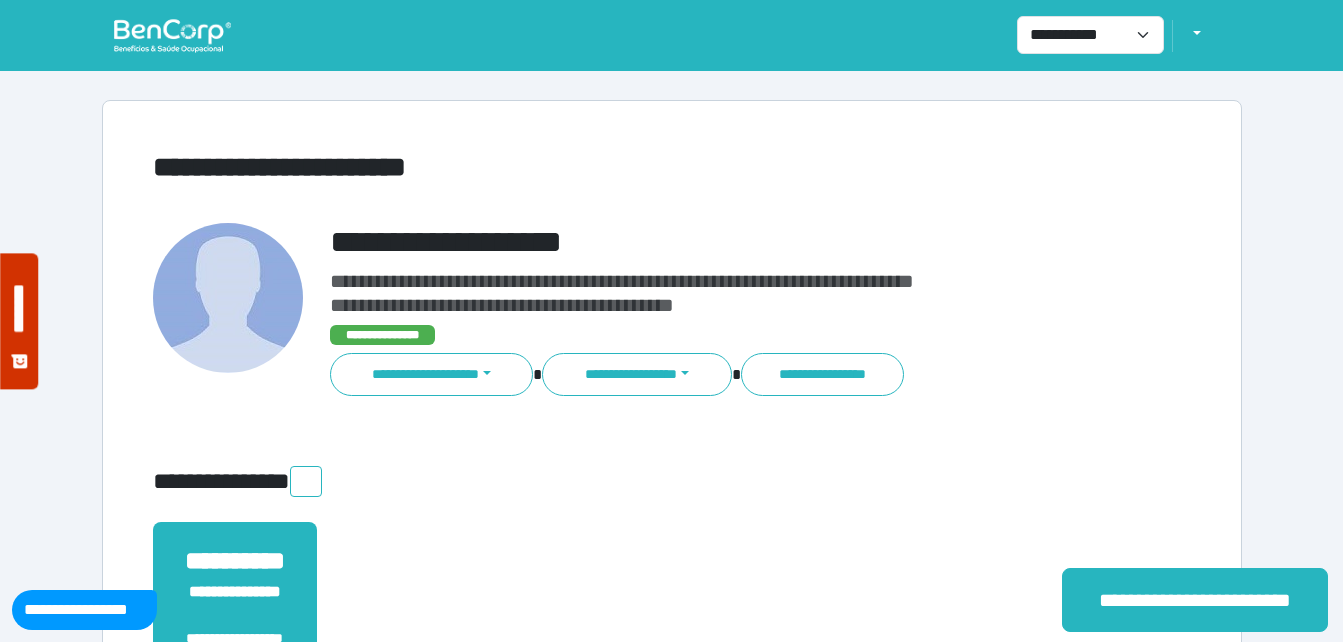 scroll, scrollTop: 0, scrollLeft: 0, axis: both 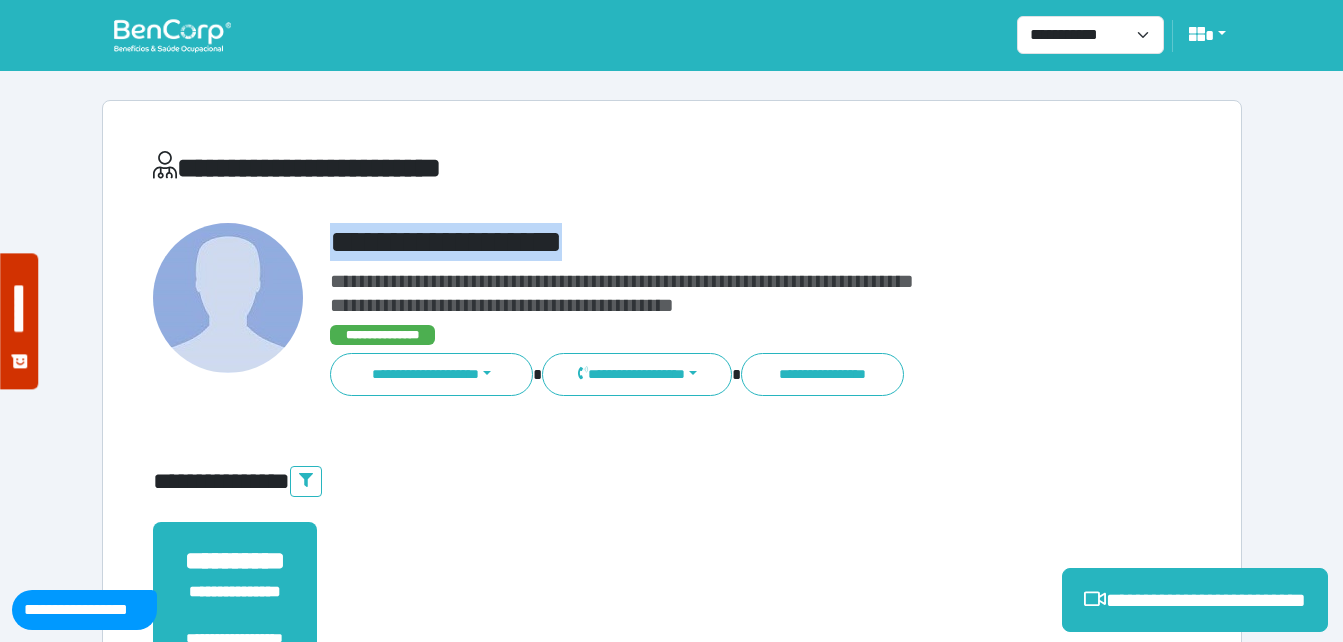 drag, startPoint x: 549, startPoint y: 234, endPoint x: 625, endPoint y: 237, distance: 76.05919 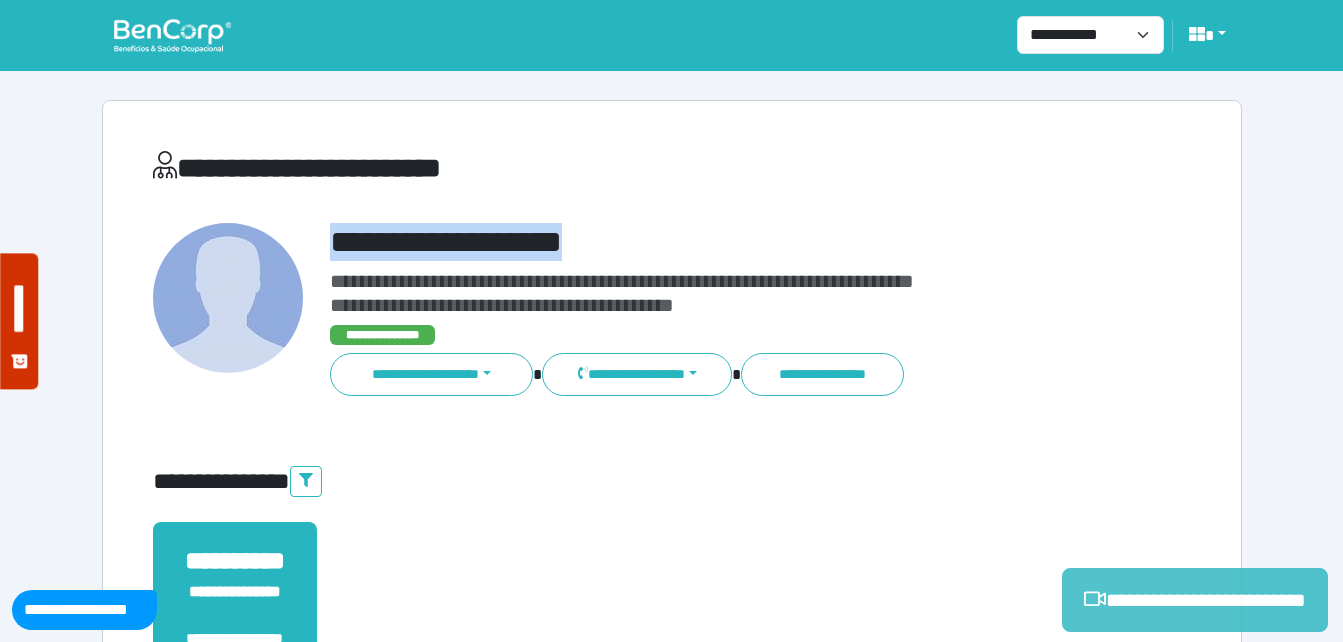 click on "**********" at bounding box center [1195, 600] 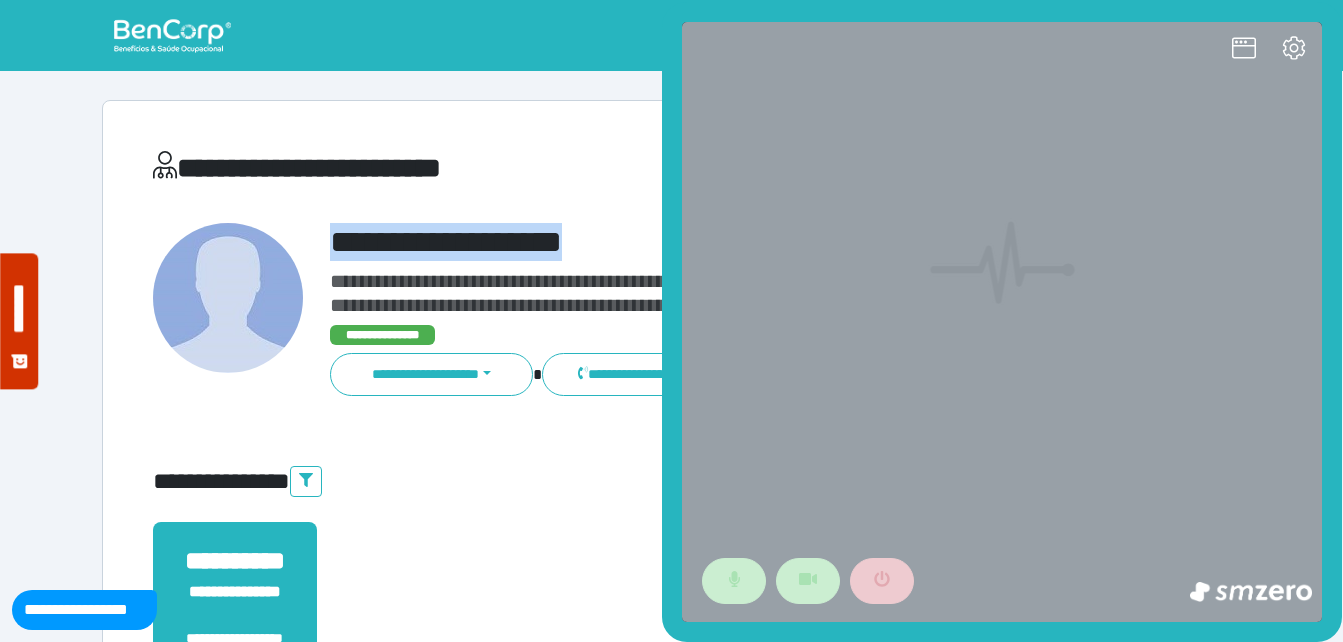 scroll, scrollTop: 0, scrollLeft: 0, axis: both 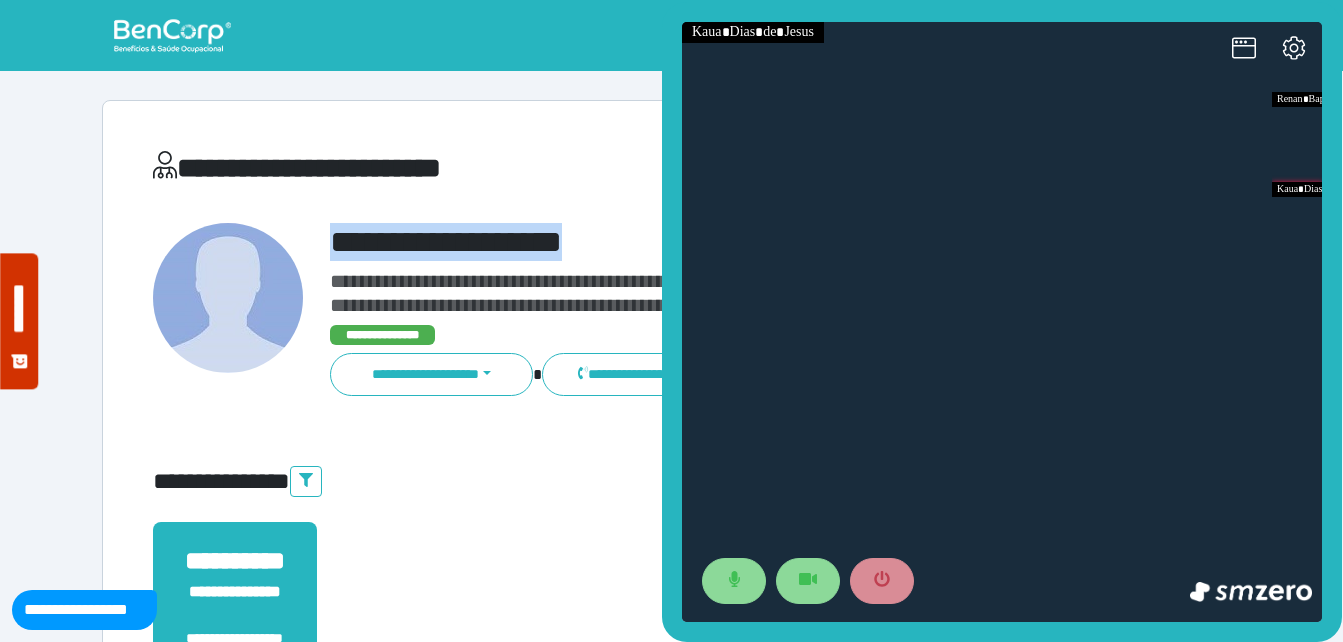 click on "**********" at bounding box center (672, 608) 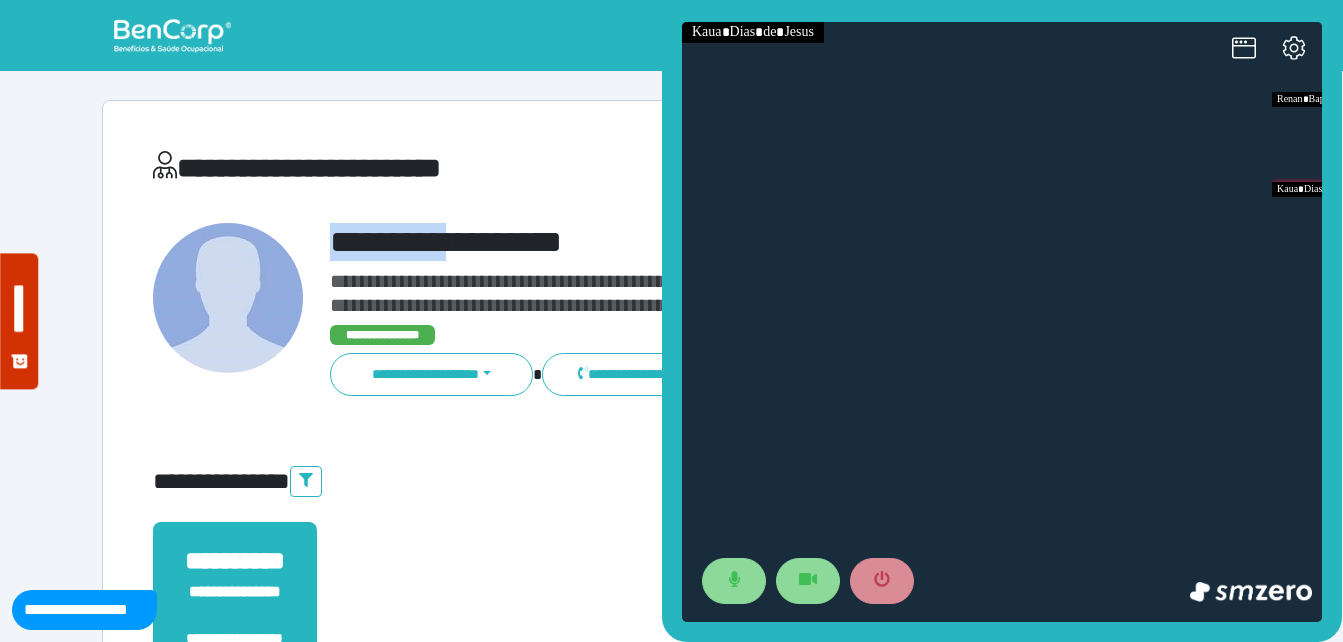 drag, startPoint x: 312, startPoint y: 233, endPoint x: 624, endPoint y: 216, distance: 312.4628 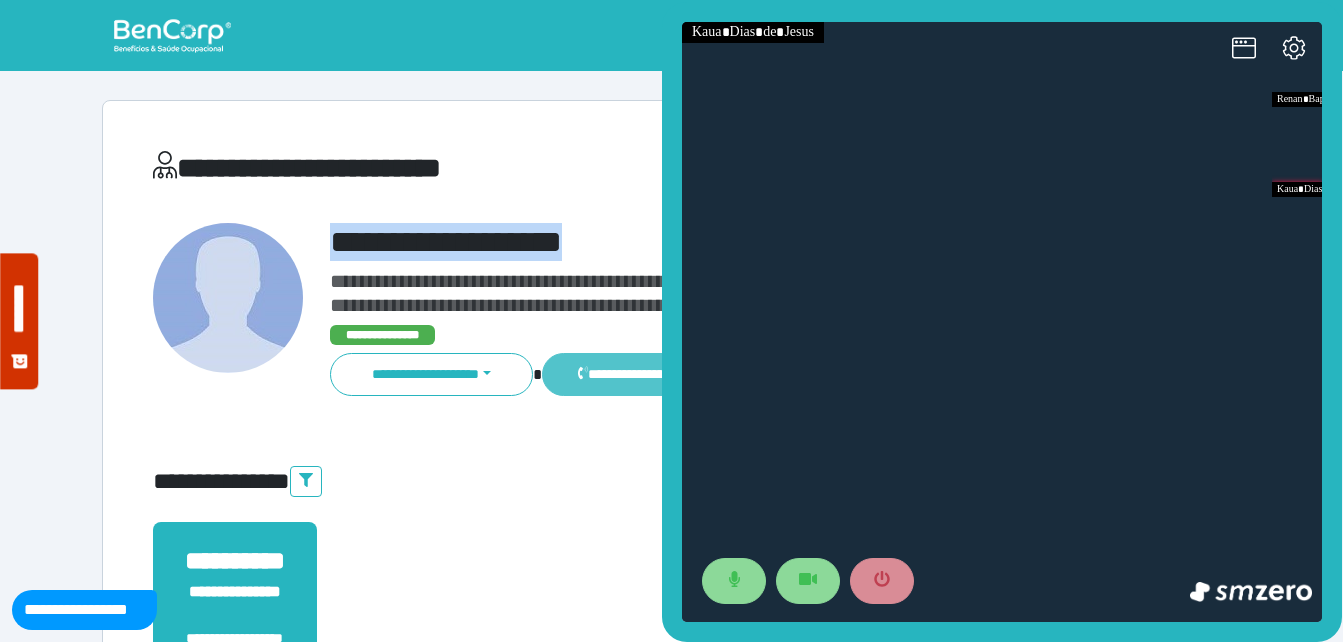 copy on "**********" 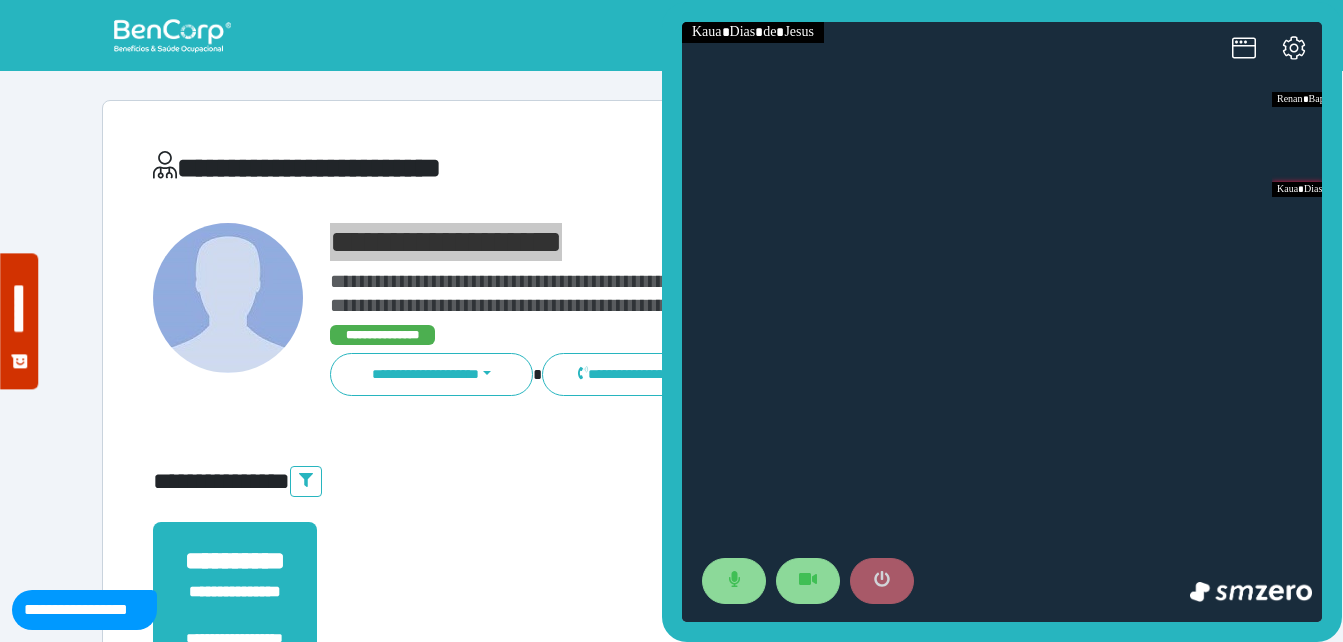 click at bounding box center (882, 581) 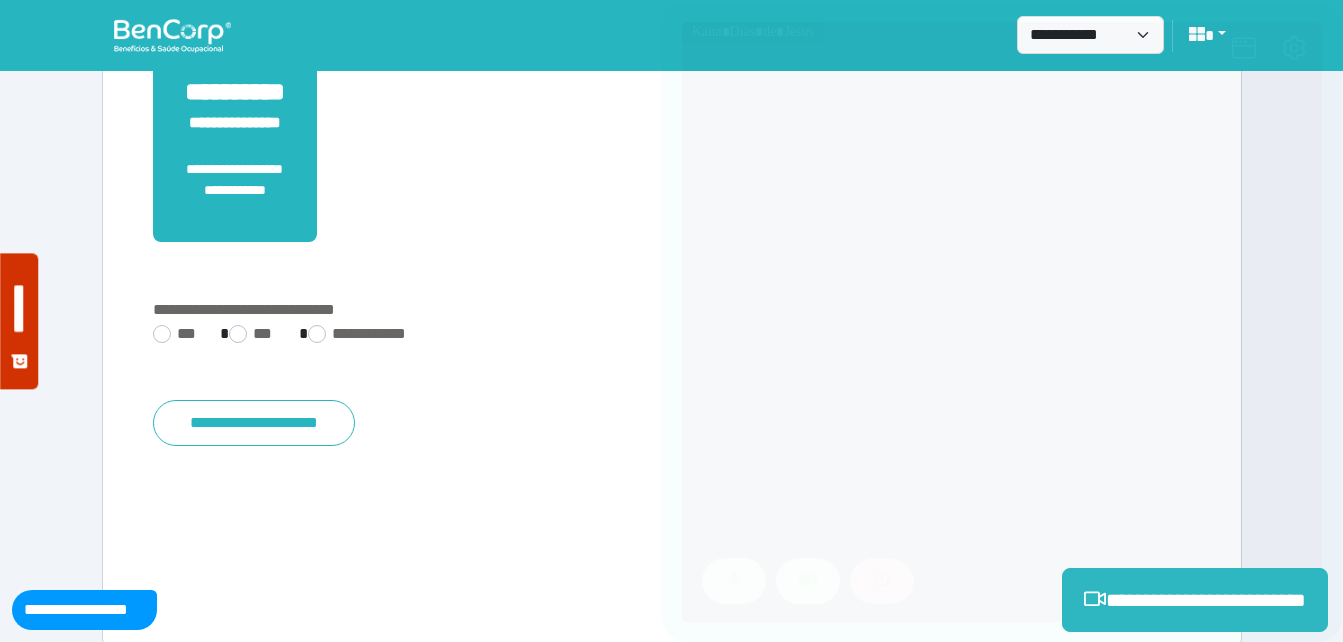 scroll, scrollTop: 494, scrollLeft: 0, axis: vertical 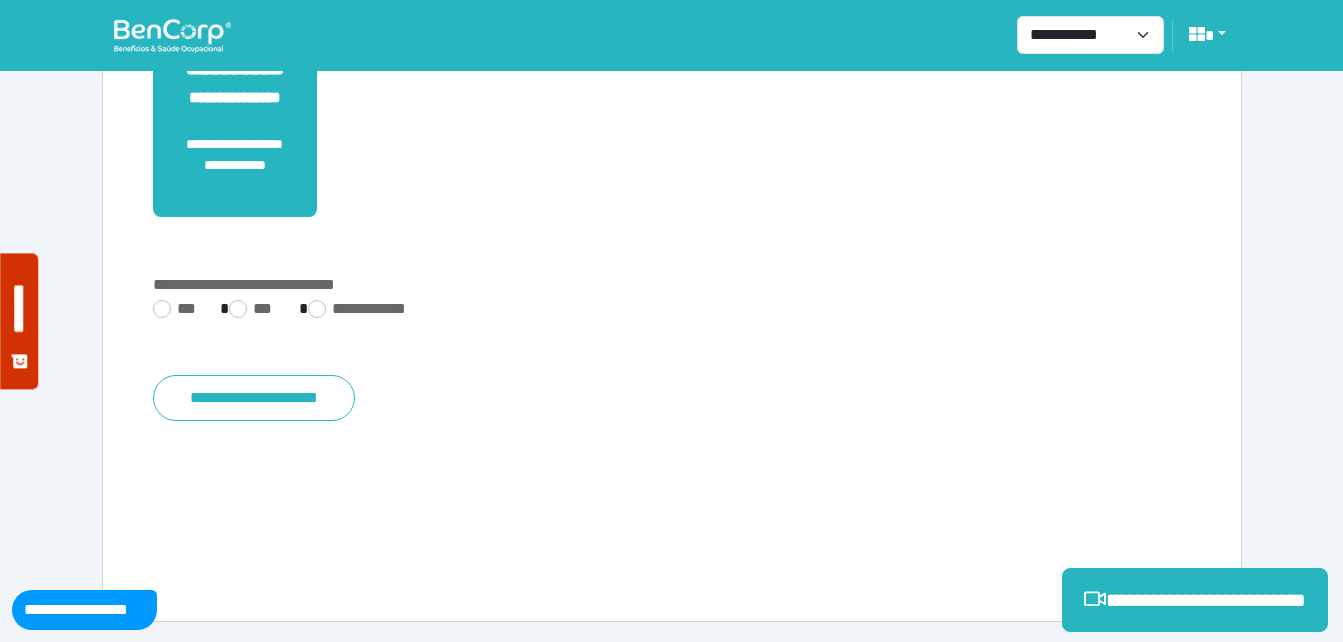 click on "**********" at bounding box center (672, 311) 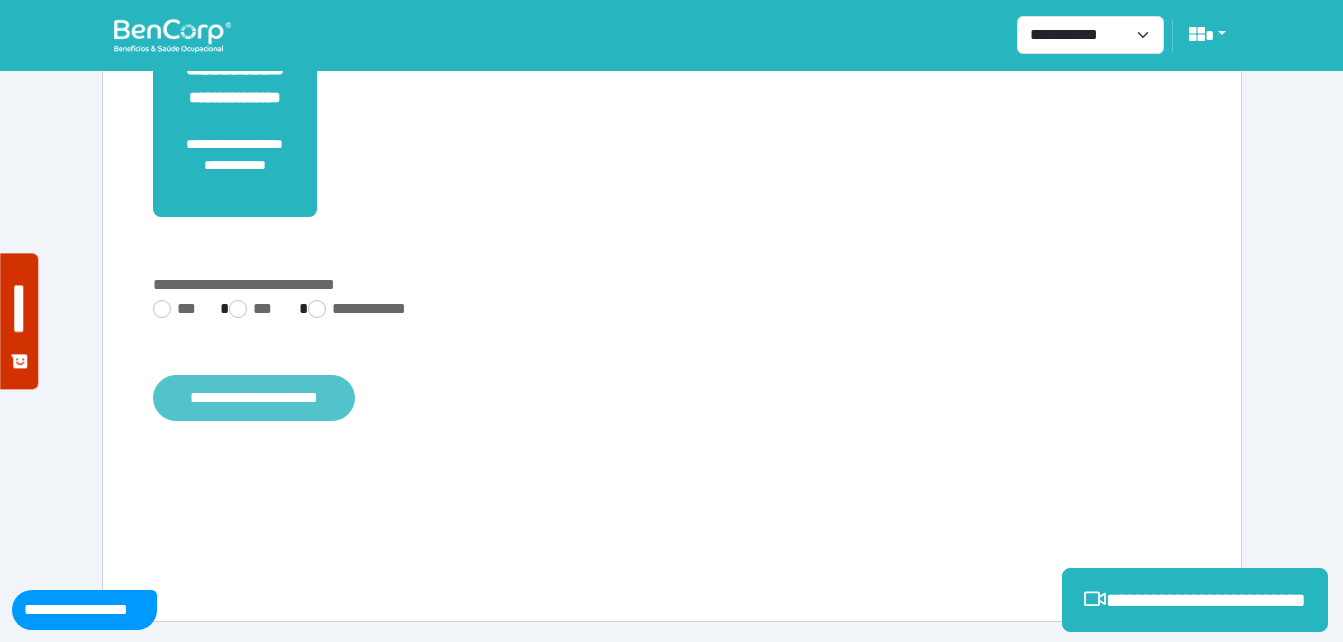 click on "**********" at bounding box center [254, 398] 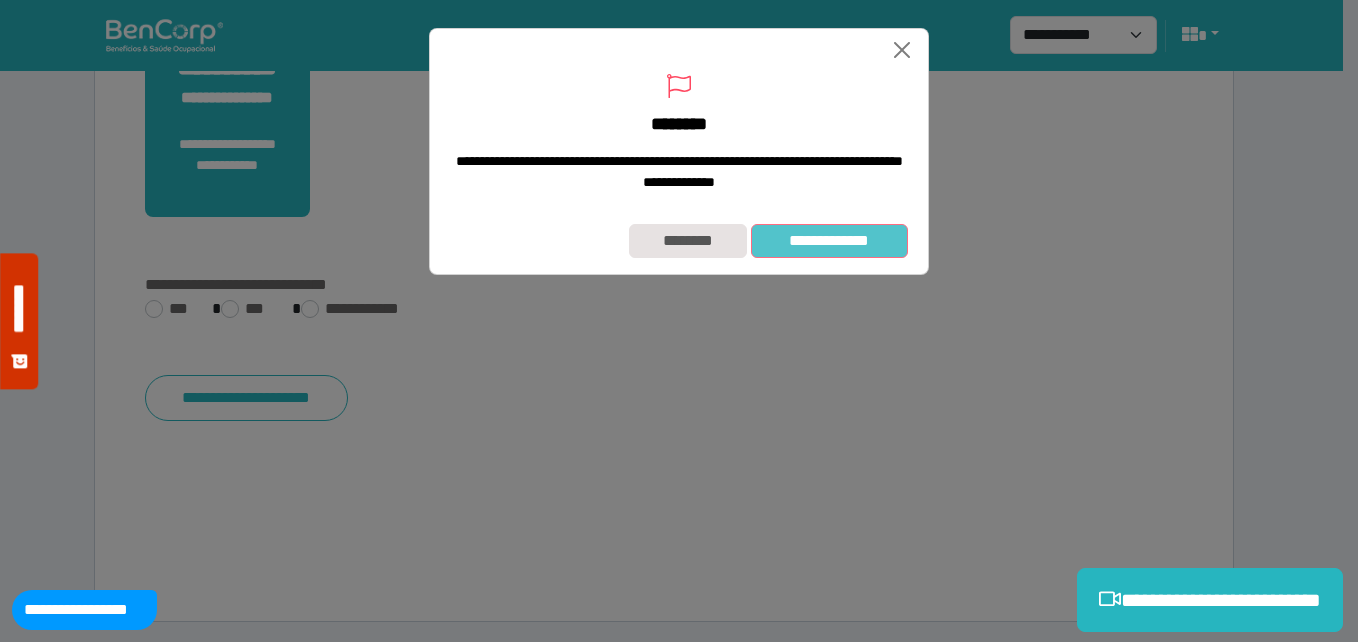 click on "**********" at bounding box center [829, 241] 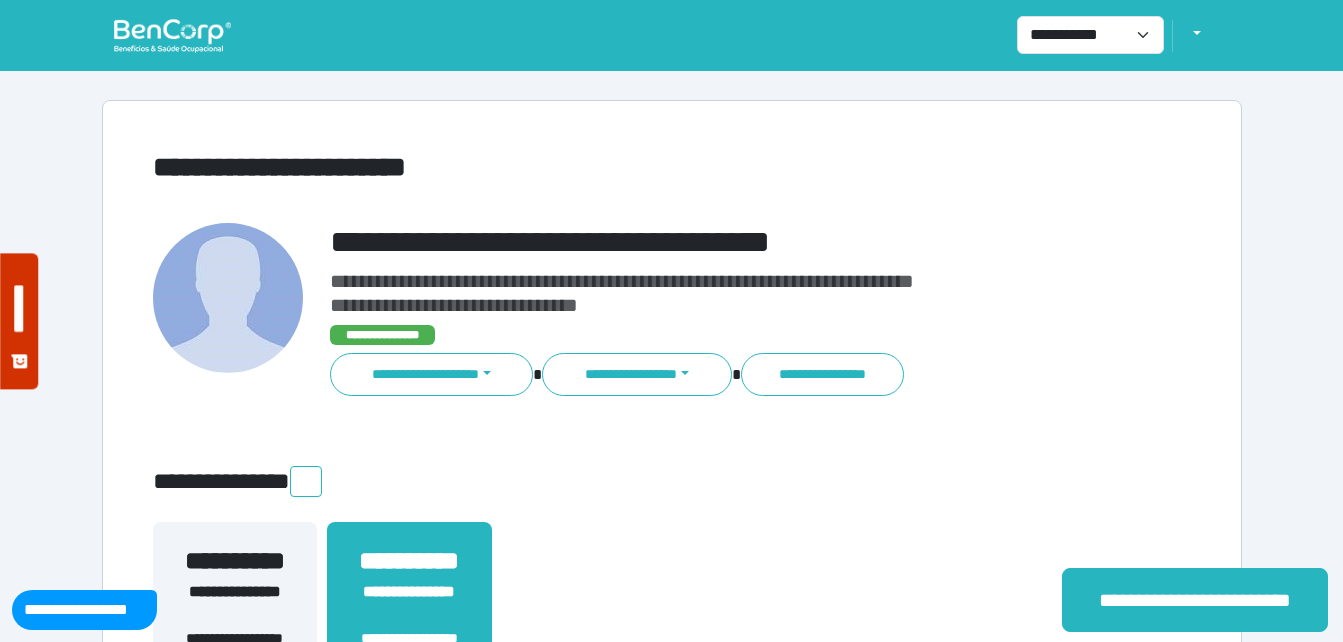 scroll, scrollTop: 0, scrollLeft: 0, axis: both 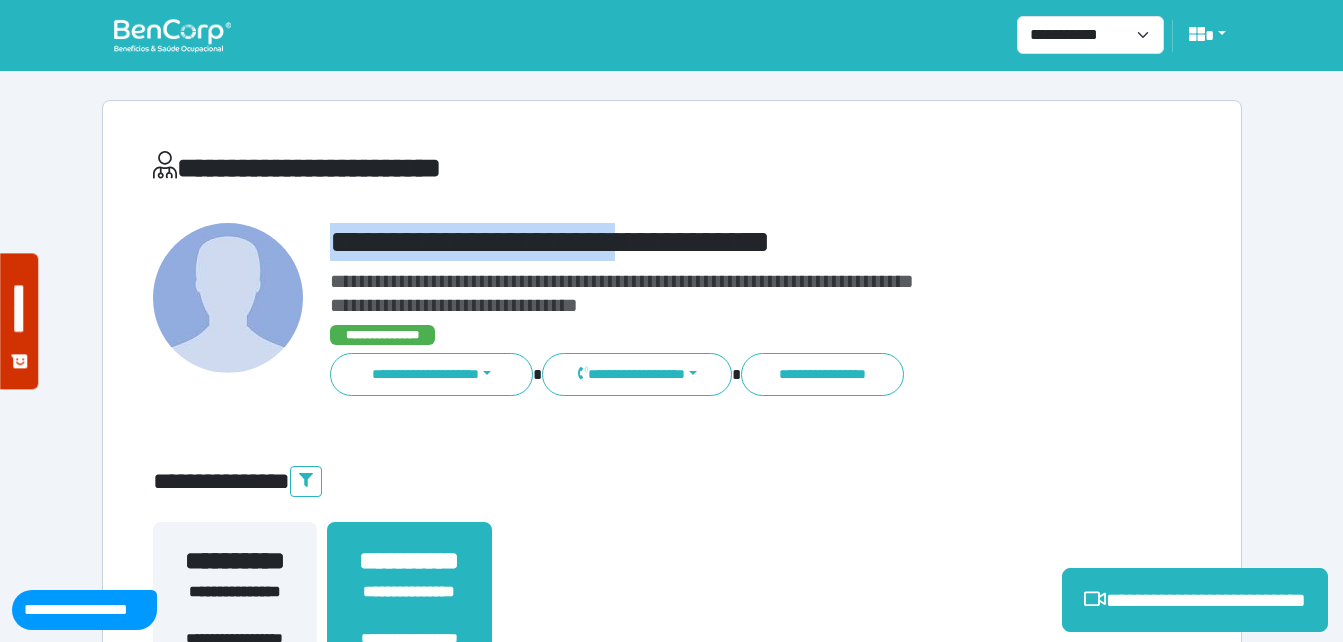 drag, startPoint x: 319, startPoint y: 236, endPoint x: 716, endPoint y: 236, distance: 397 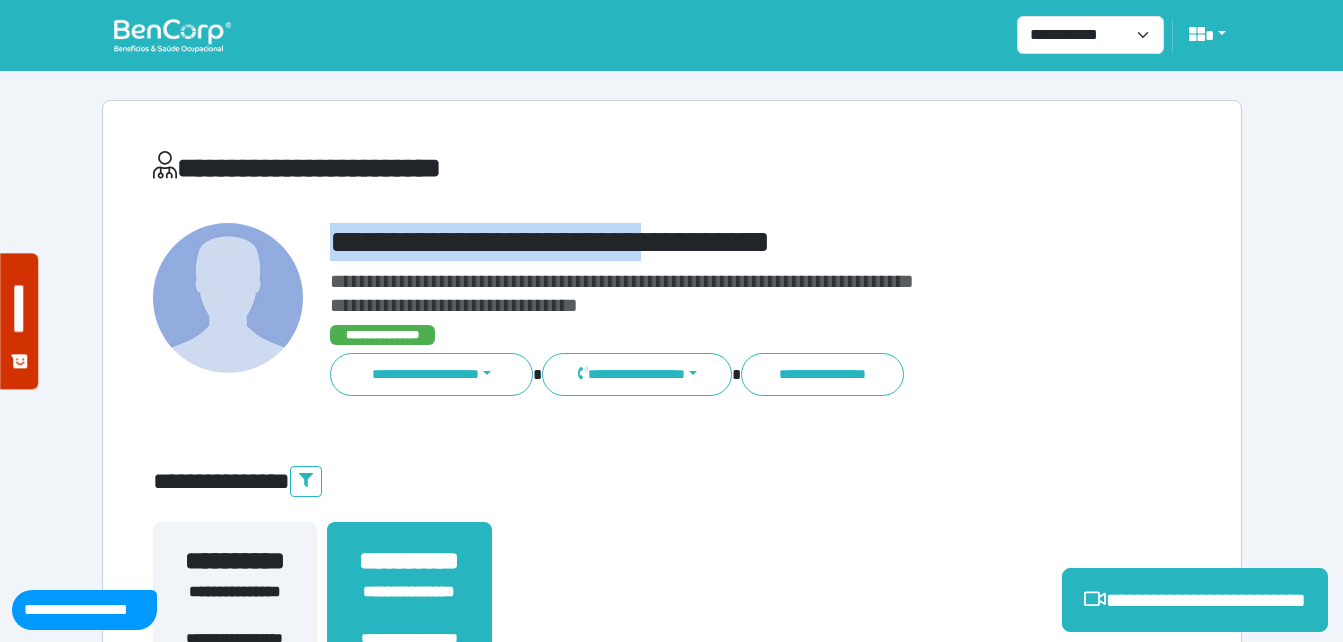 copy on "**********" 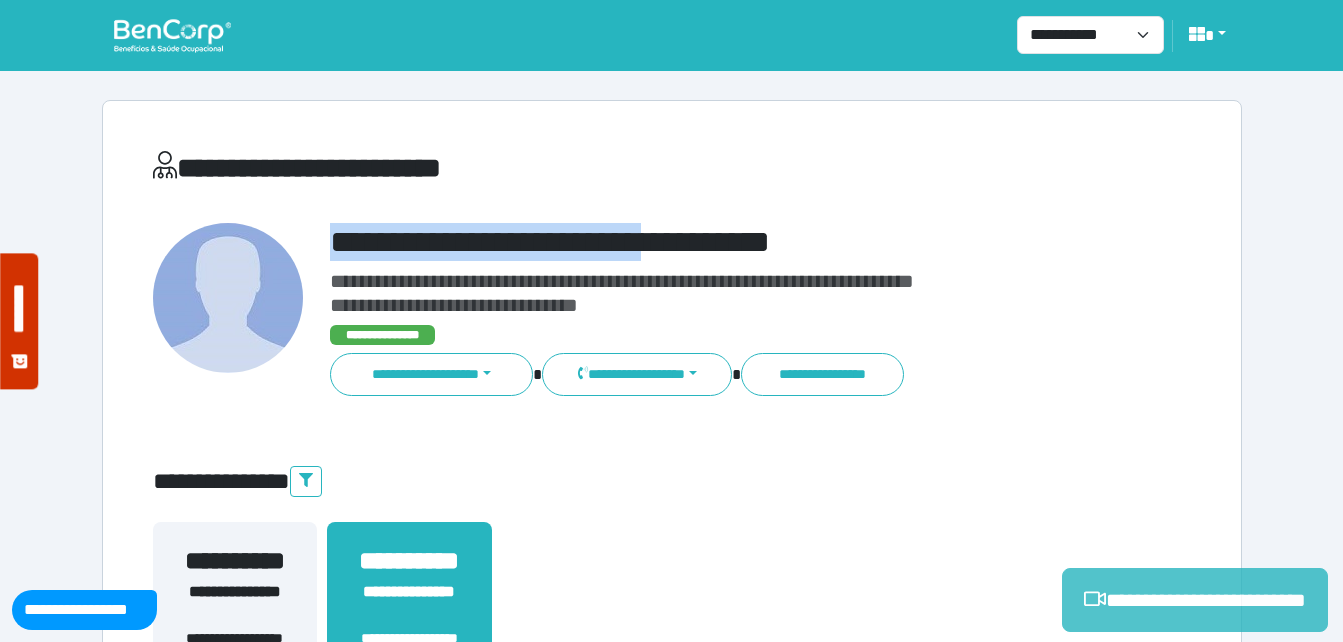 click on "**********" at bounding box center [1195, 600] 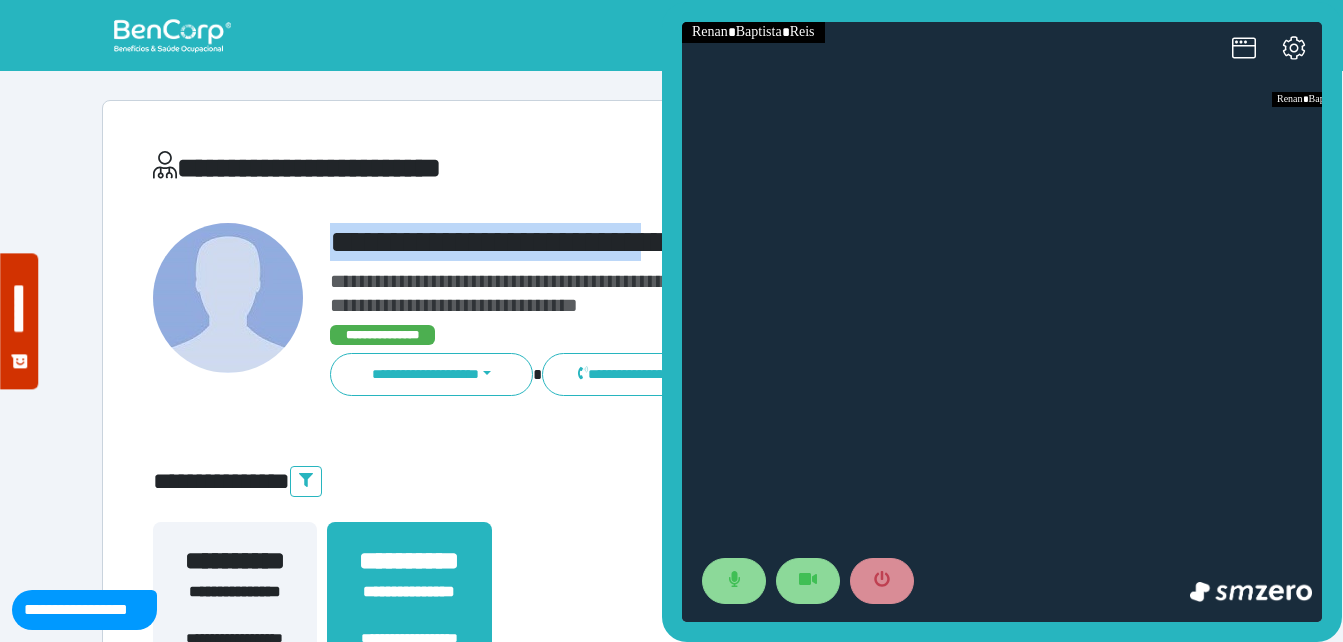 scroll, scrollTop: 0, scrollLeft: 0, axis: both 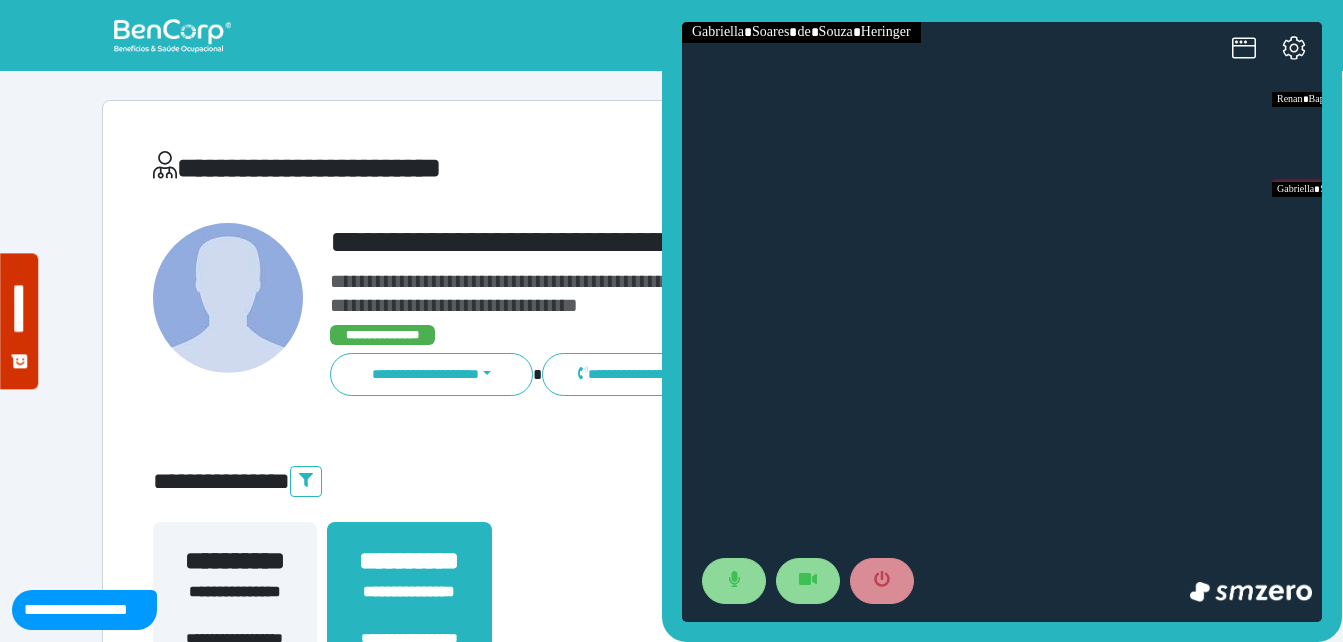 click on "**********" at bounding box center (716, 310) 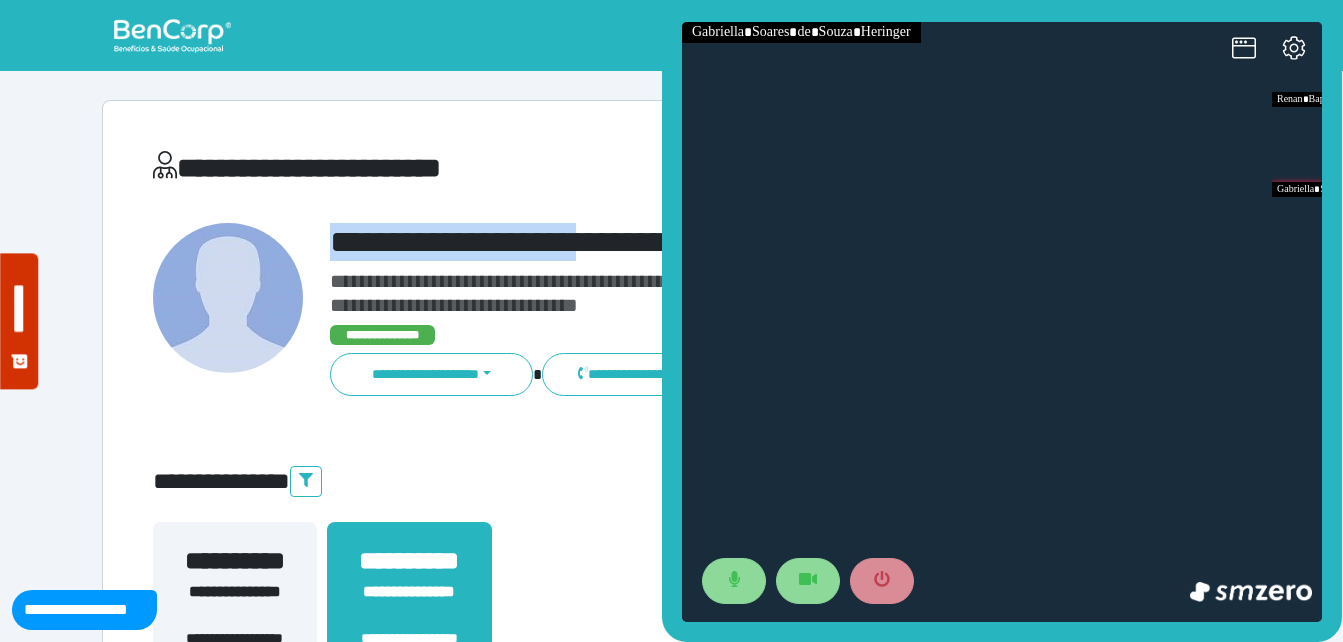 drag, startPoint x: 306, startPoint y: 245, endPoint x: 648, endPoint y: 234, distance: 342.17685 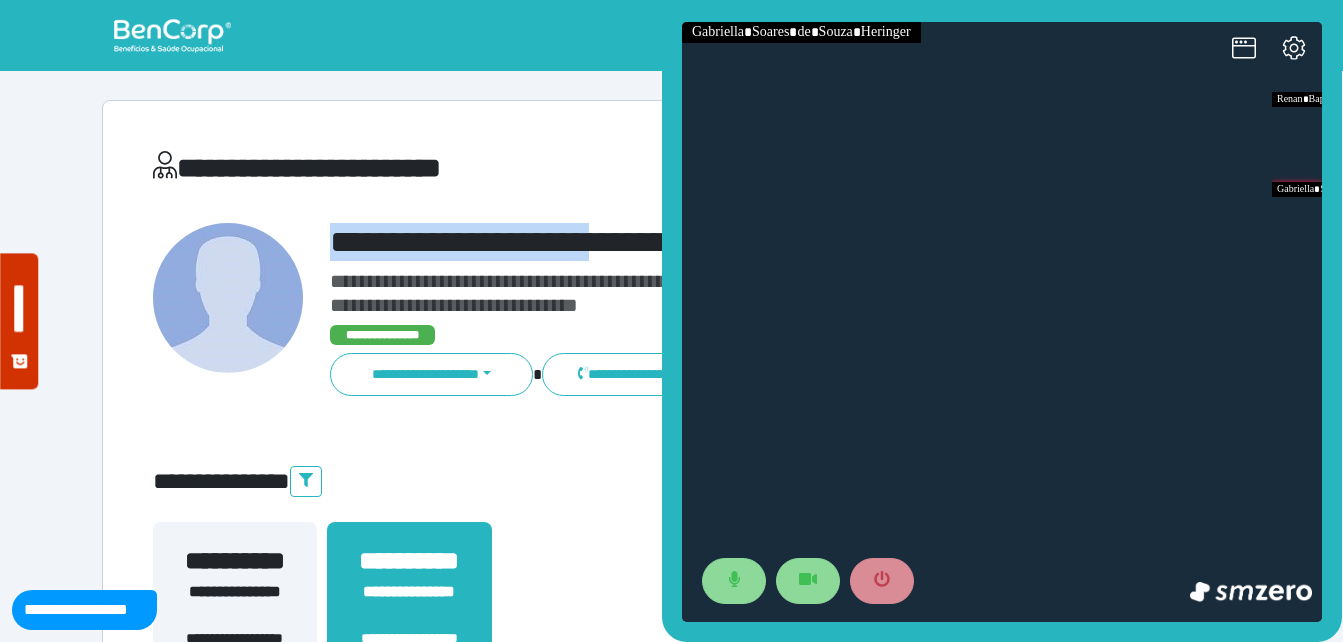 copy on "**********" 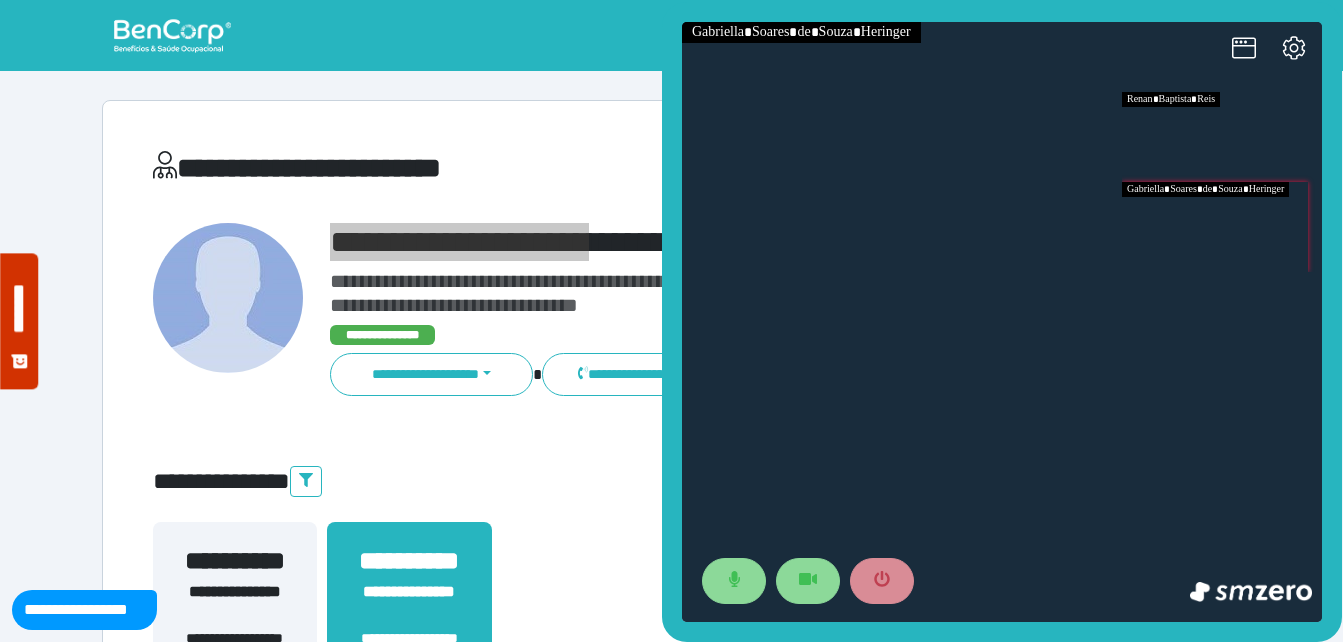 click at bounding box center (1222, 137) 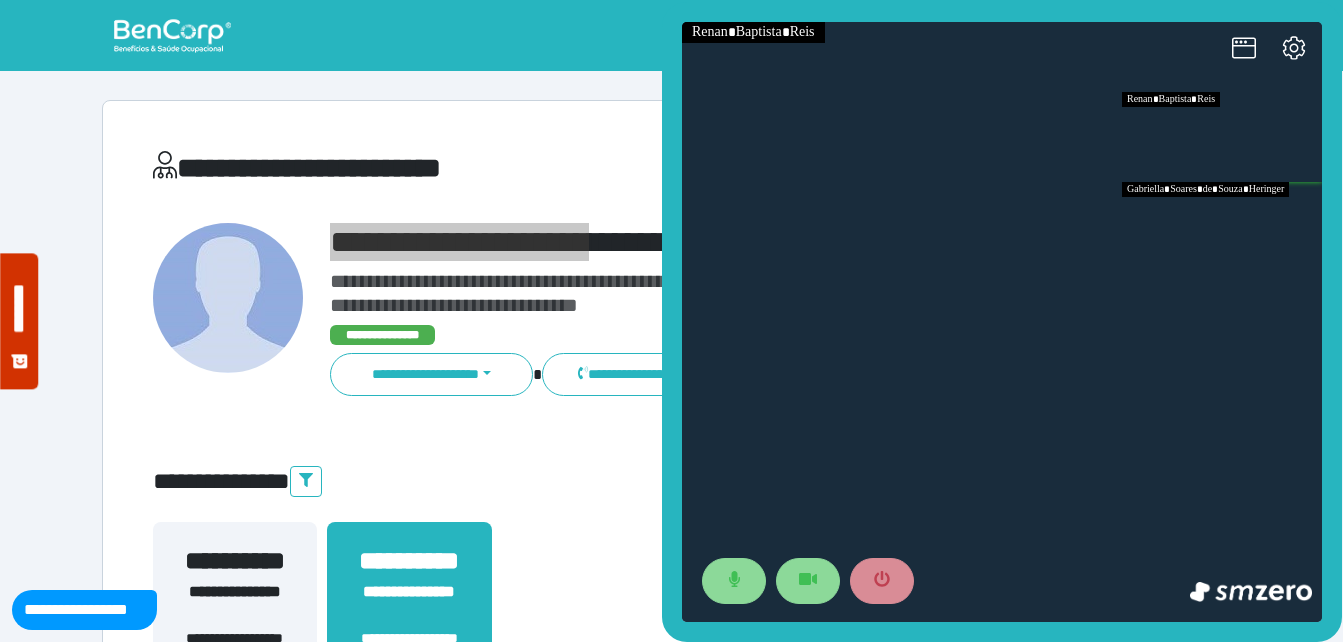 click at bounding box center (1222, 227) 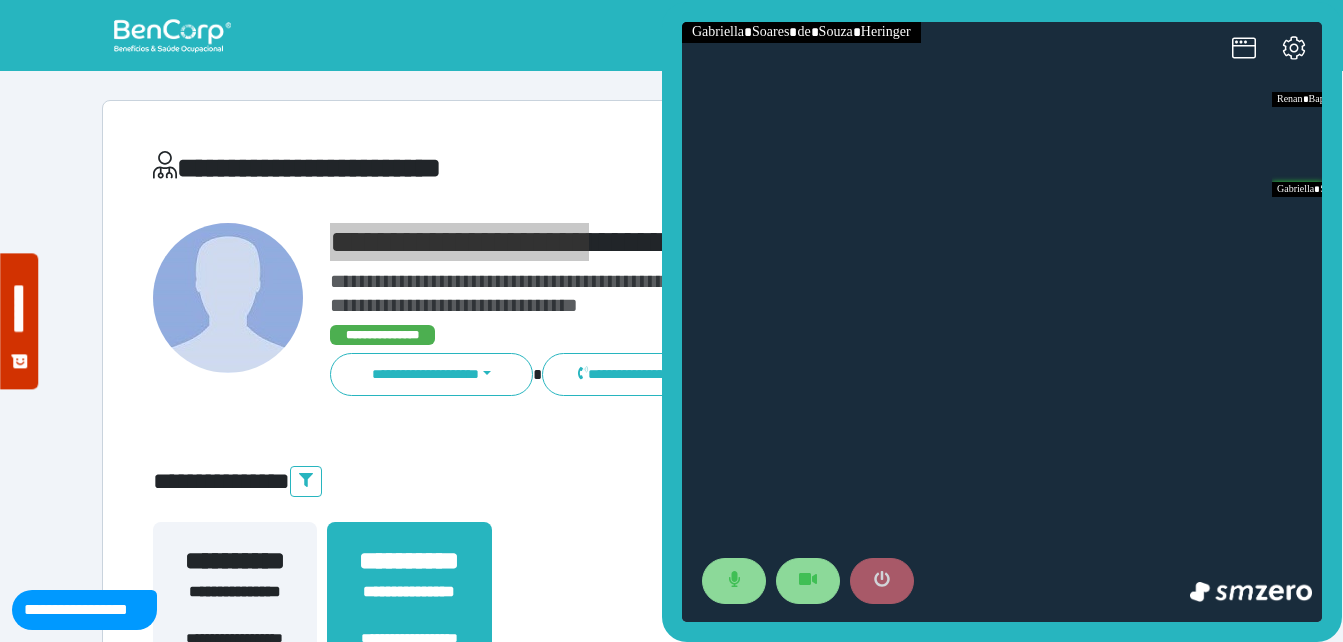 drag, startPoint x: 881, startPoint y: 593, endPoint x: 900, endPoint y: 567, distance: 32.202484 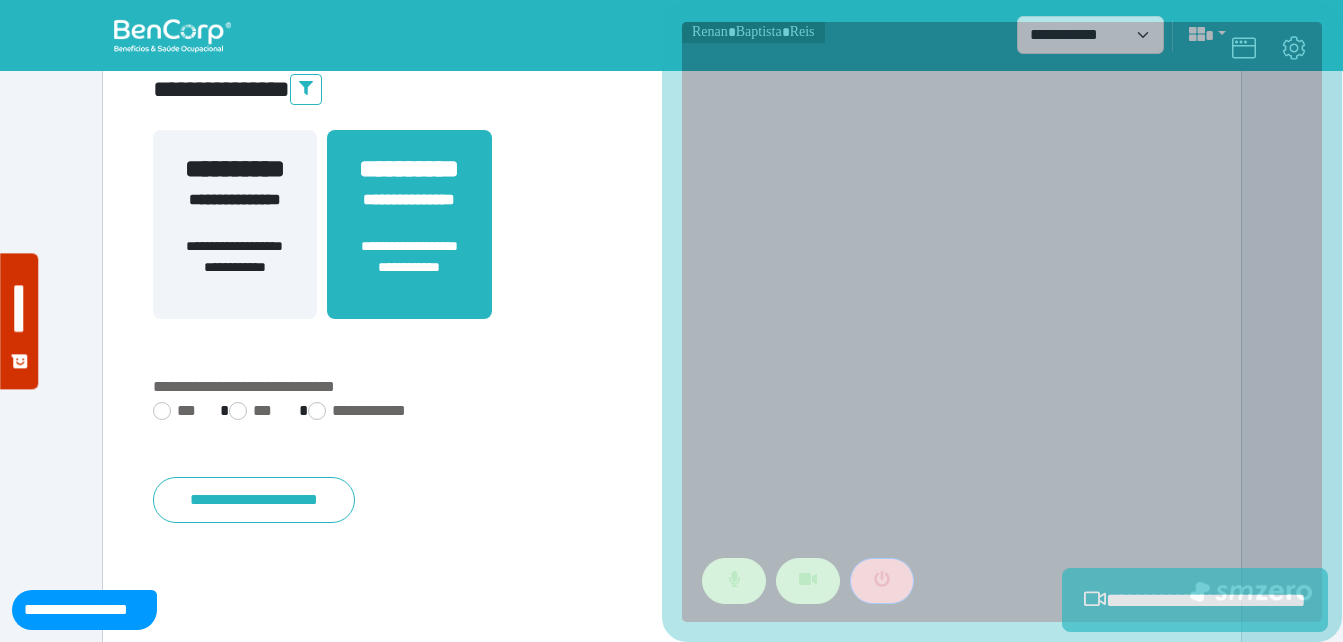 scroll, scrollTop: 494, scrollLeft: 0, axis: vertical 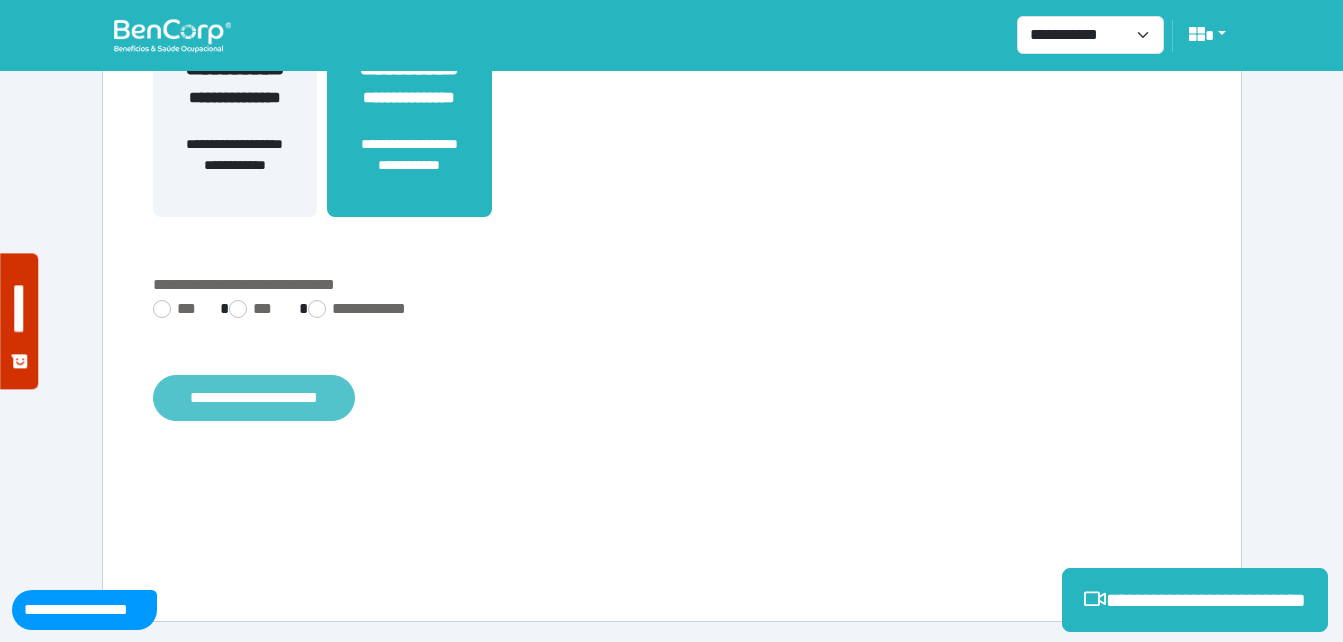 click on "**********" at bounding box center [254, 398] 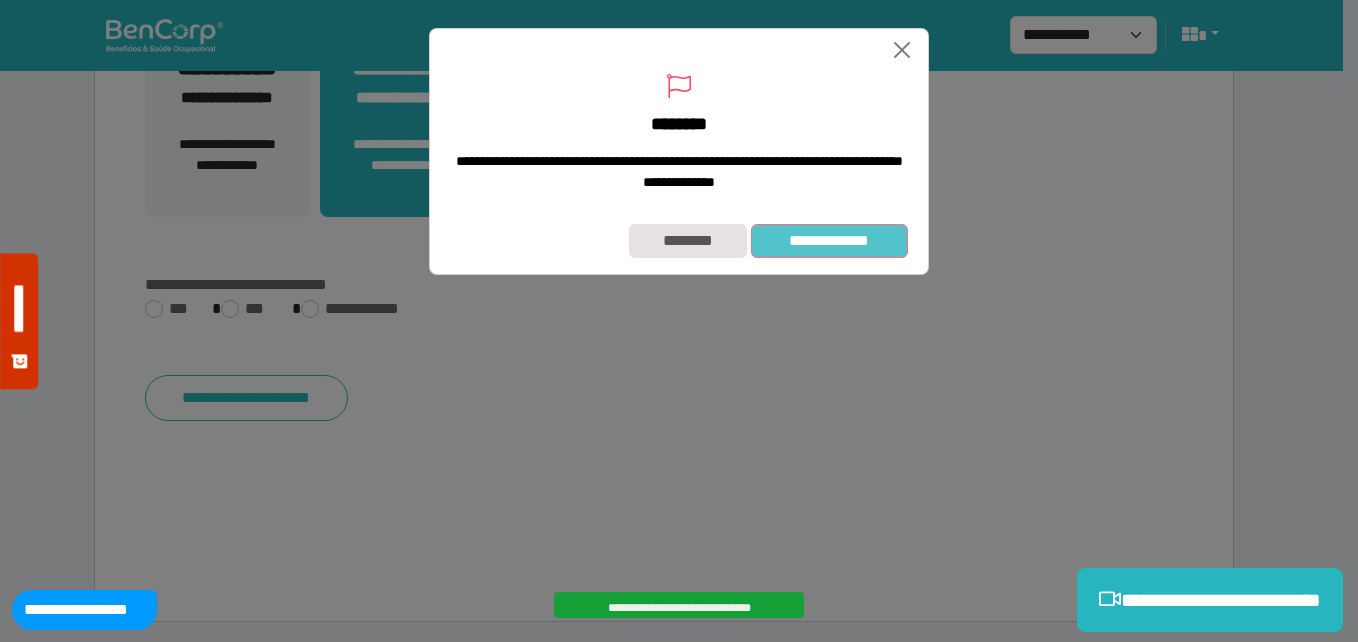 click on "**********" at bounding box center (829, 241) 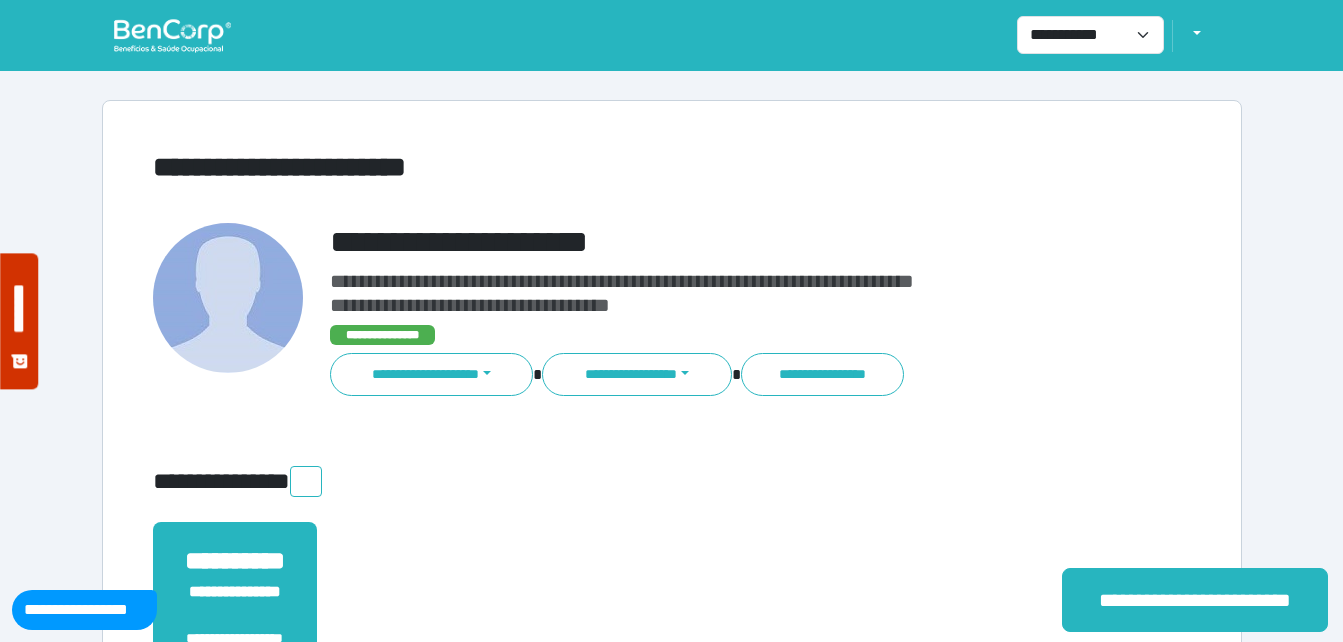 scroll, scrollTop: 0, scrollLeft: 0, axis: both 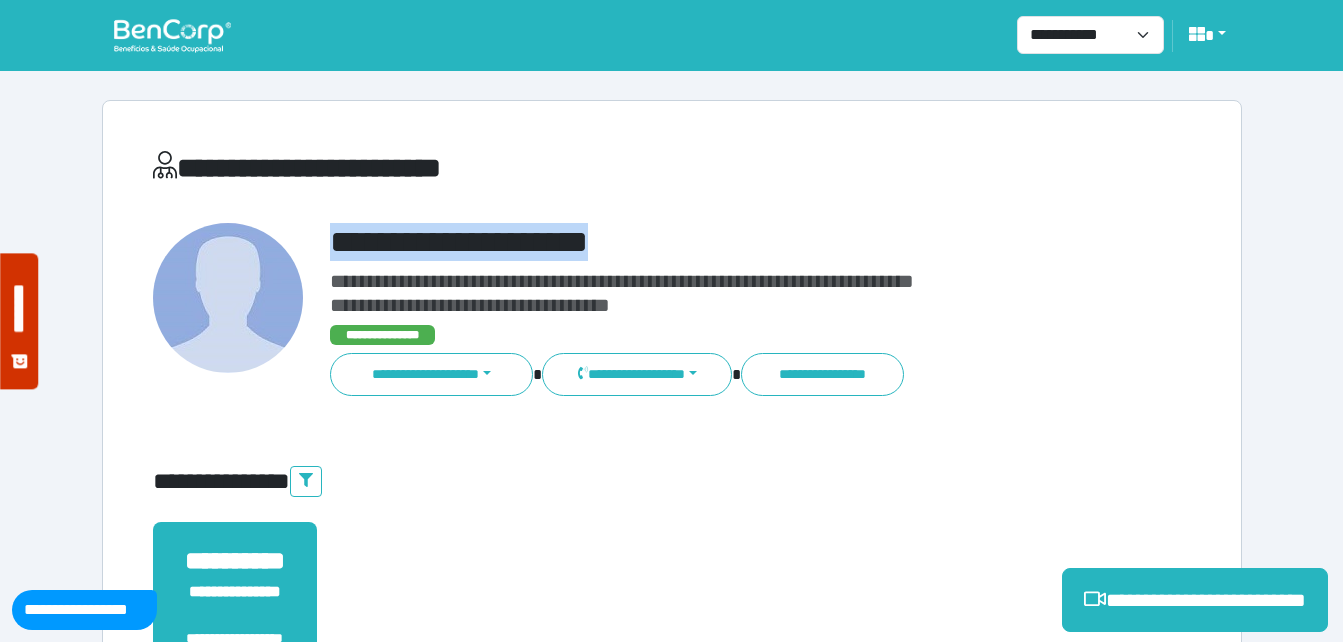 drag, startPoint x: 307, startPoint y: 227, endPoint x: 764, endPoint y: 262, distance: 458.33832 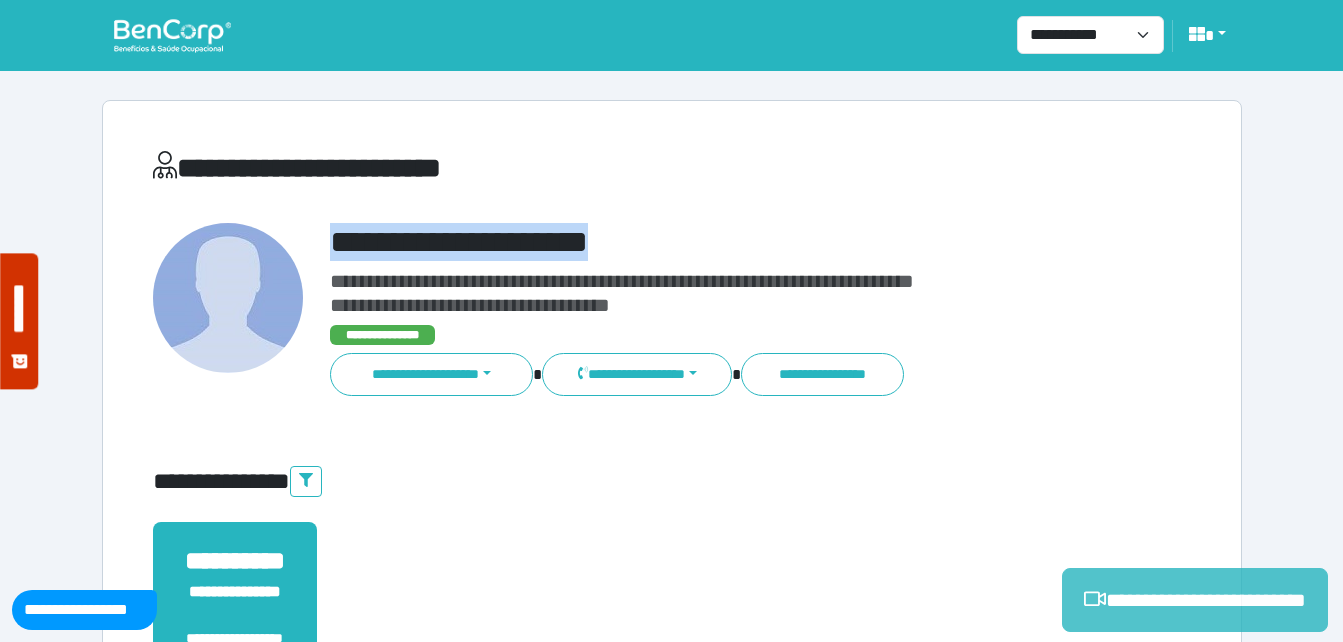 click on "**********" at bounding box center [1195, 600] 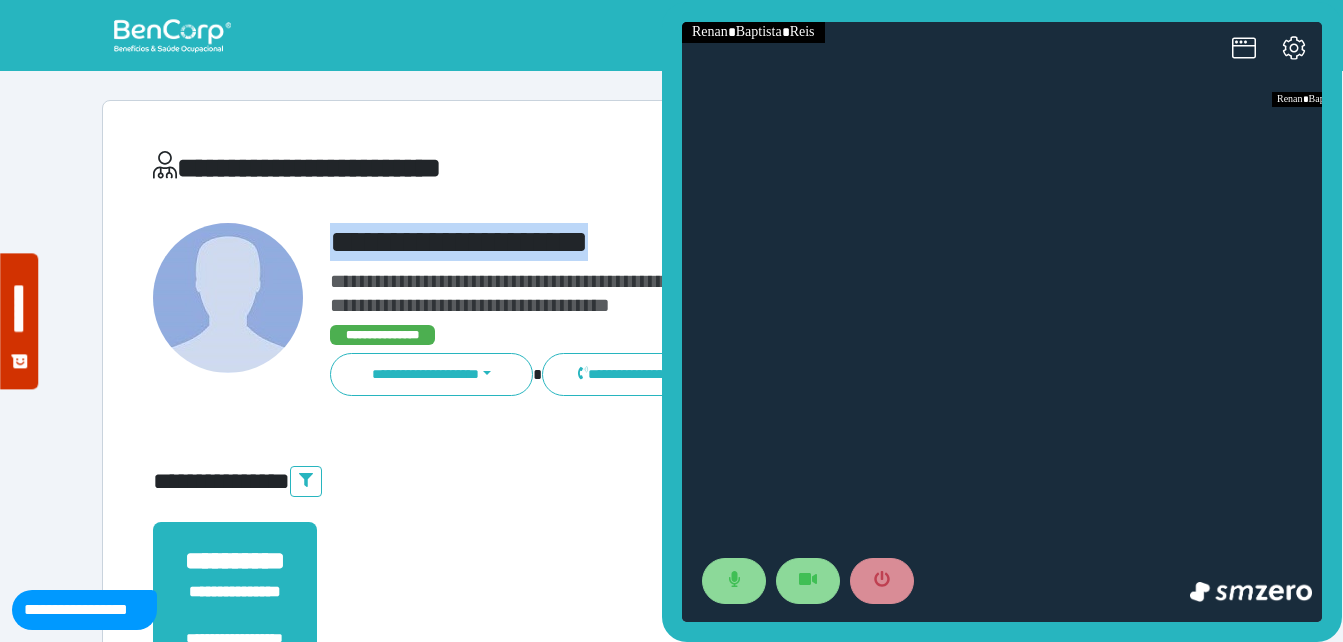 scroll, scrollTop: 0, scrollLeft: 0, axis: both 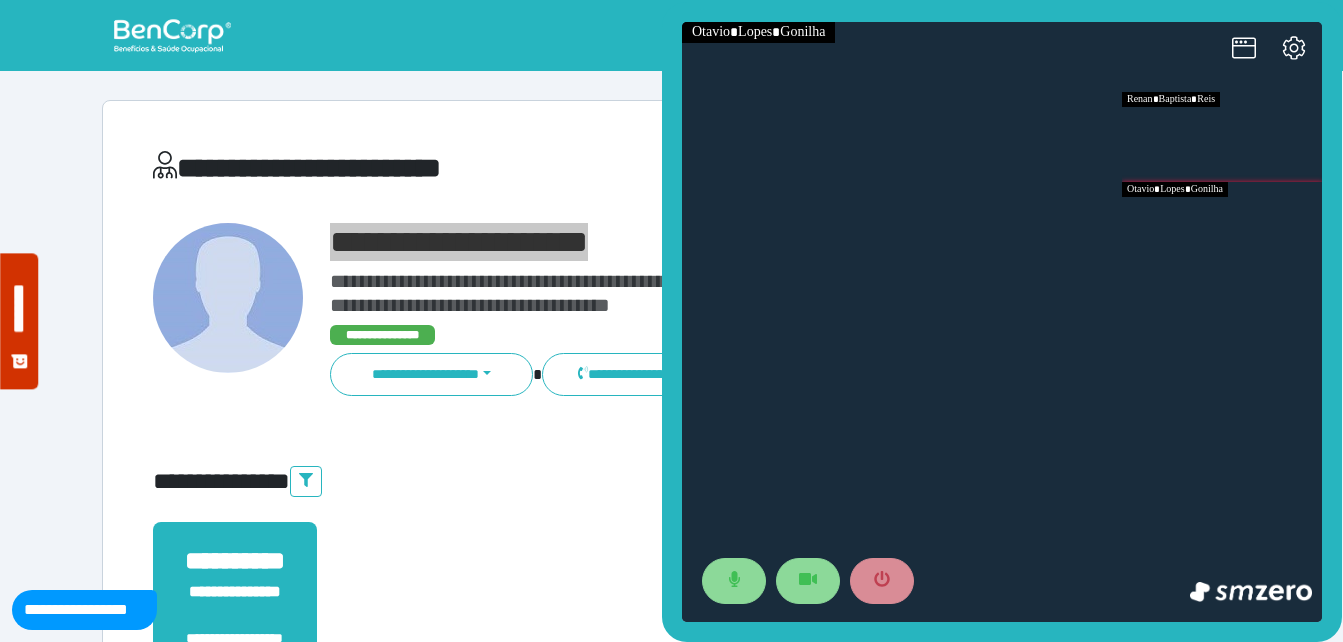 click at bounding box center [1222, 227] 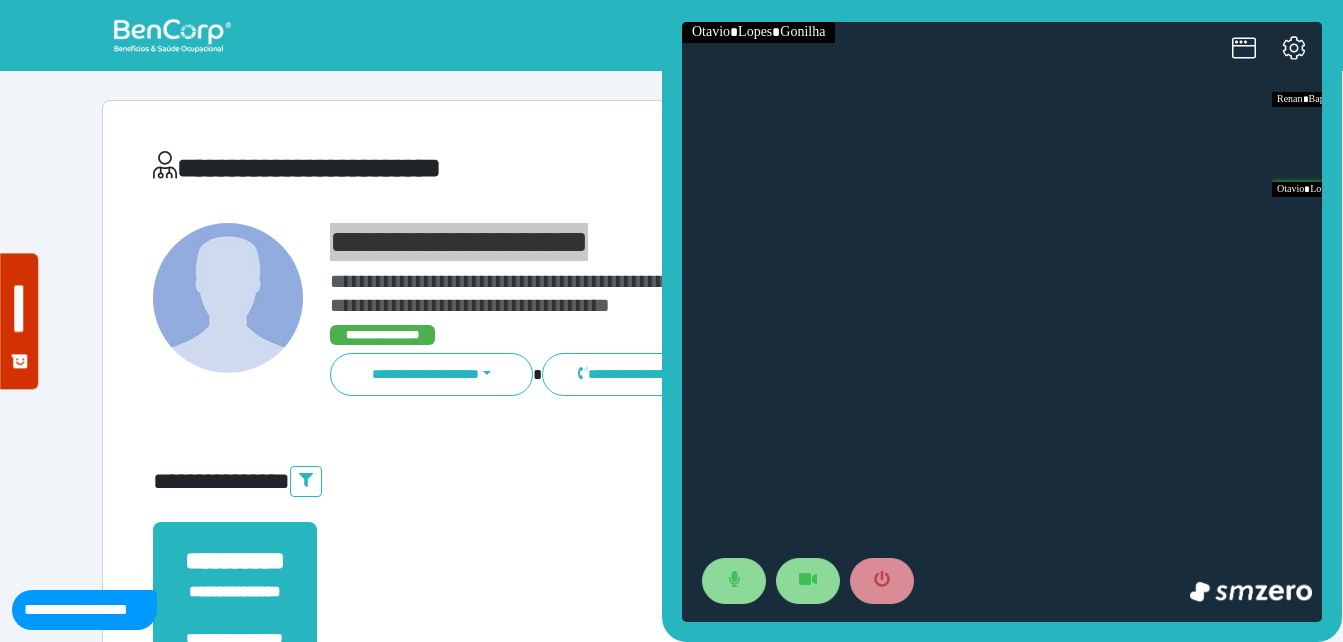 click at bounding box center [1002, 322] 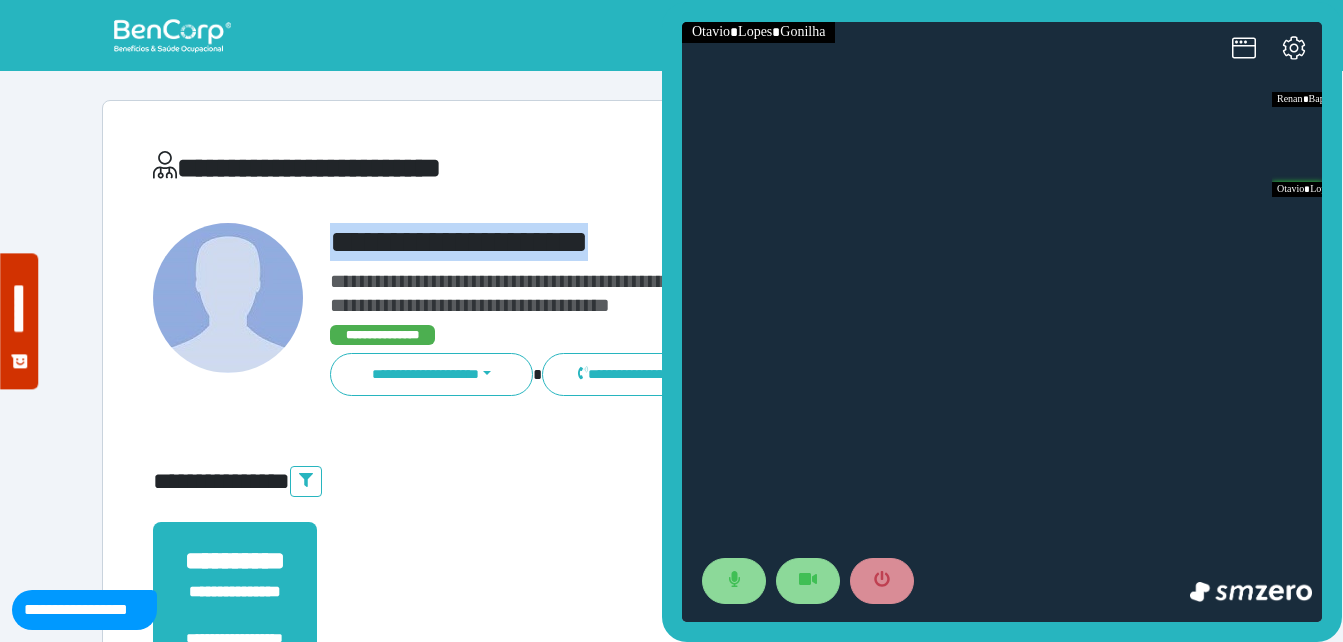 click on "**********" at bounding box center (716, 242) 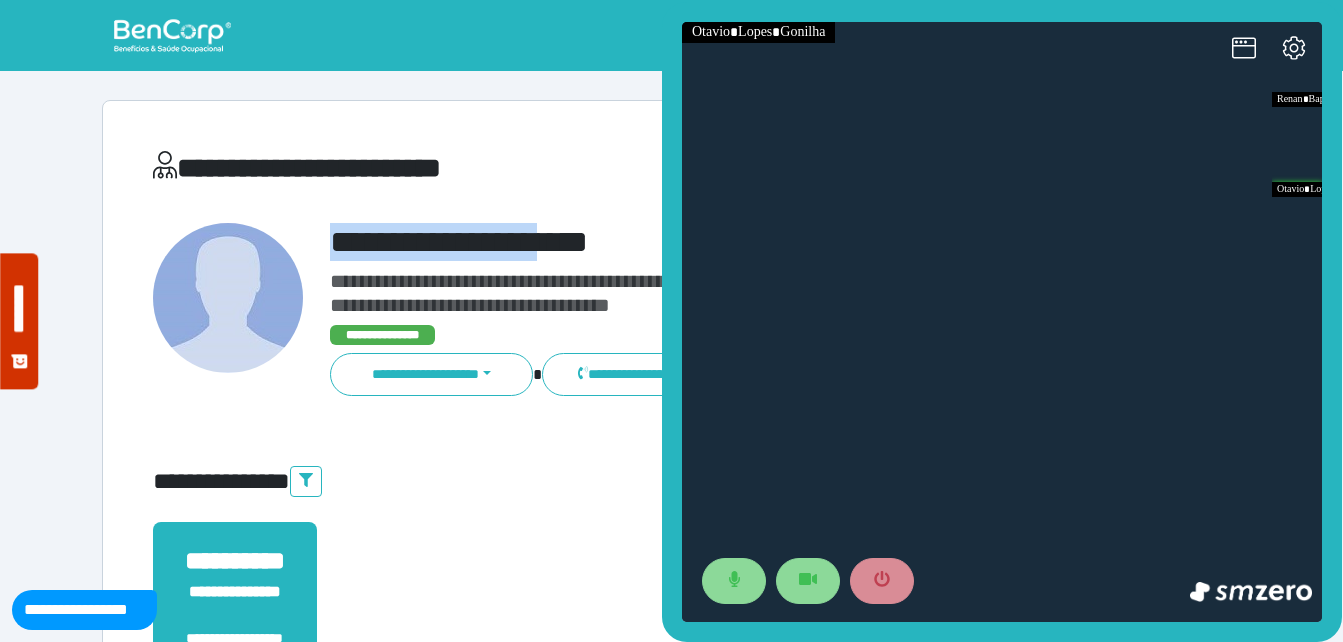 drag, startPoint x: 401, startPoint y: 224, endPoint x: 596, endPoint y: 221, distance: 195.02307 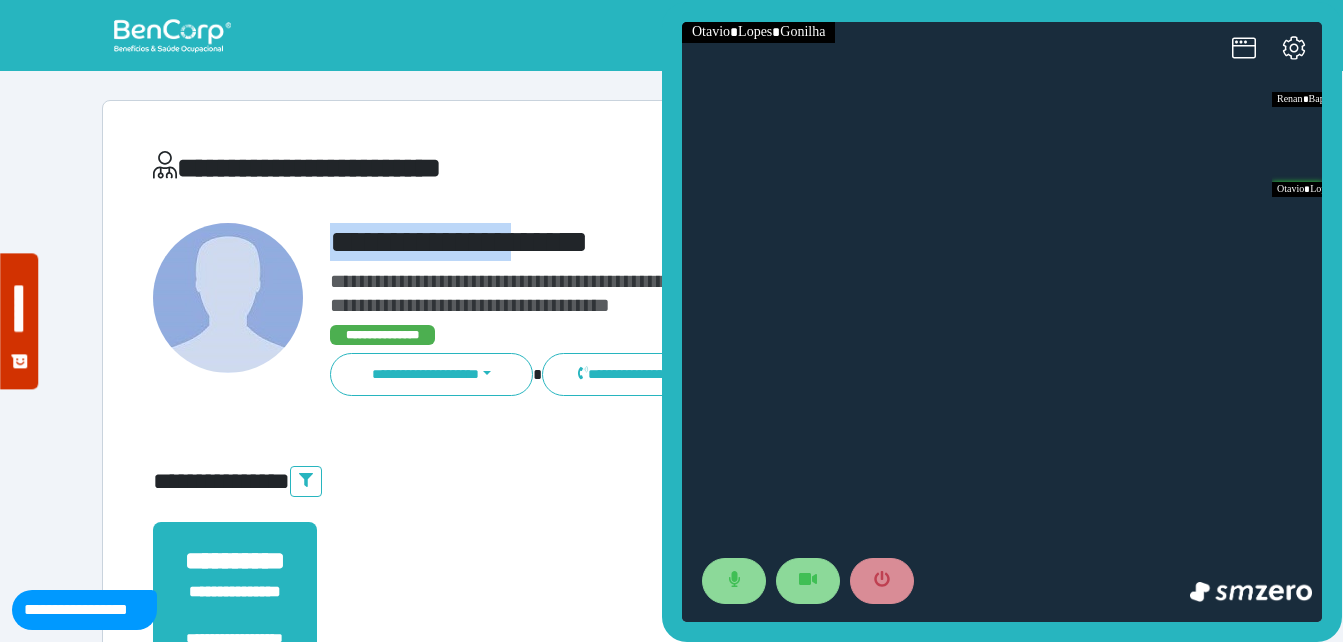 drag, startPoint x: 377, startPoint y: 228, endPoint x: 562, endPoint y: 222, distance: 185.09727 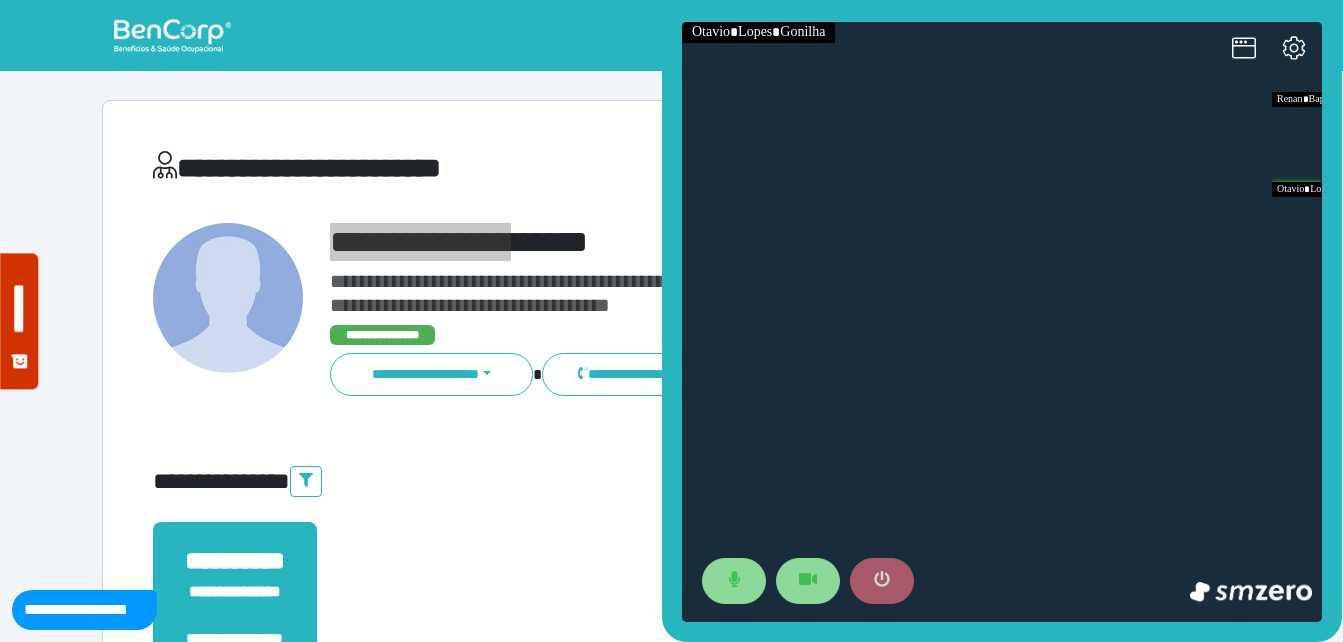 click 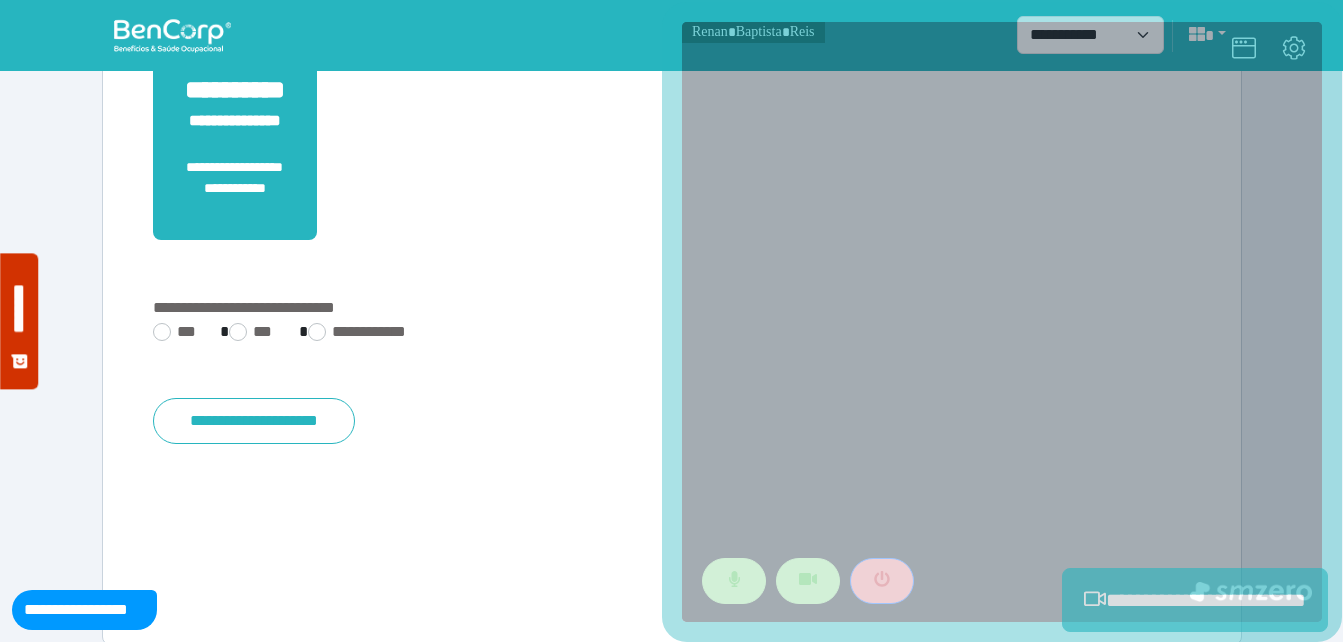 scroll, scrollTop: 494, scrollLeft: 0, axis: vertical 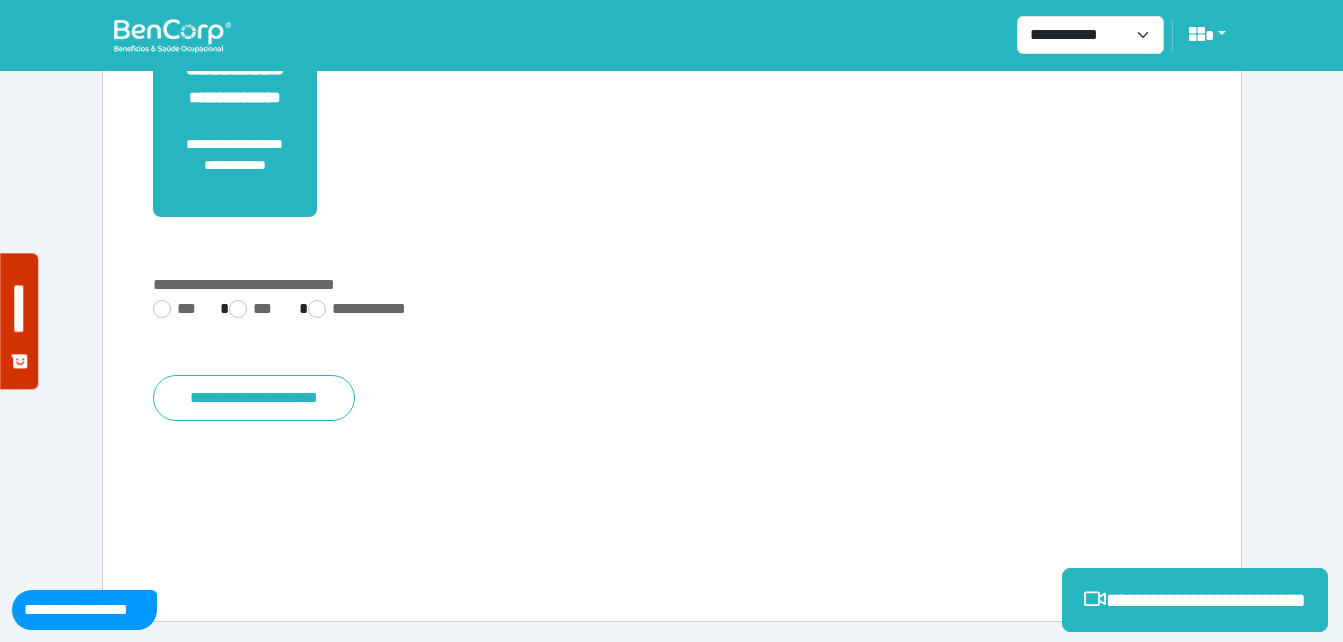 click on "**********" at bounding box center (672, 311) 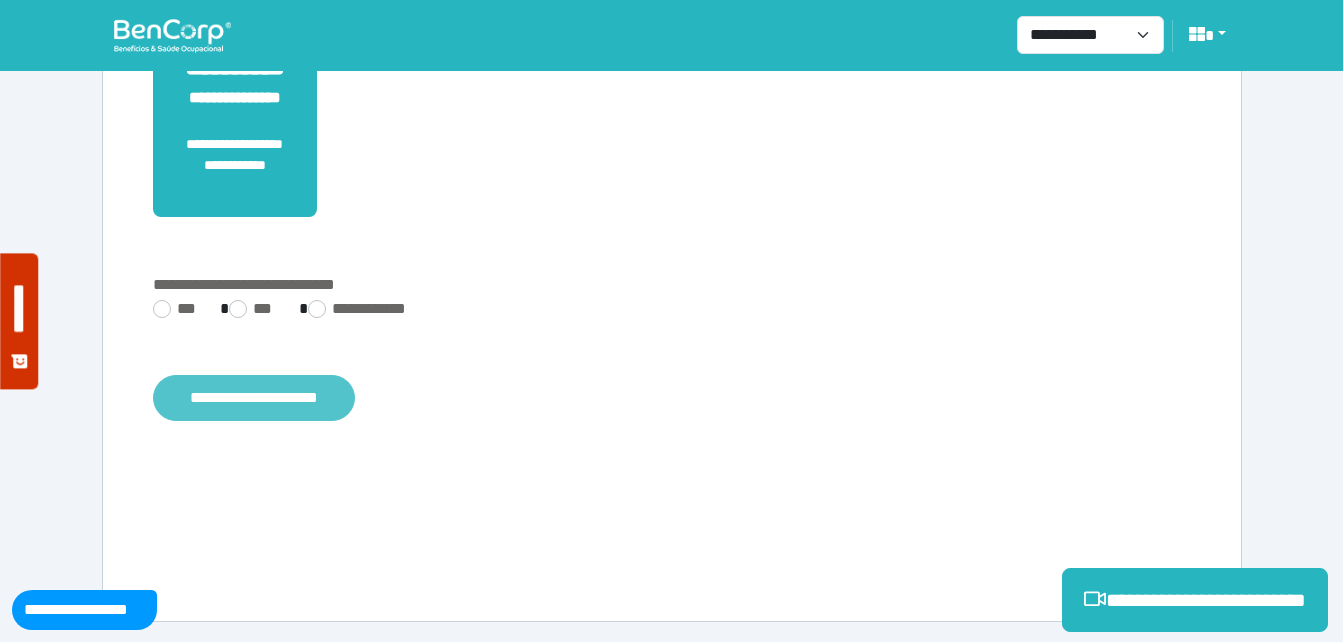 drag, startPoint x: 191, startPoint y: 318, endPoint x: 243, endPoint y: 379, distance: 80.1561 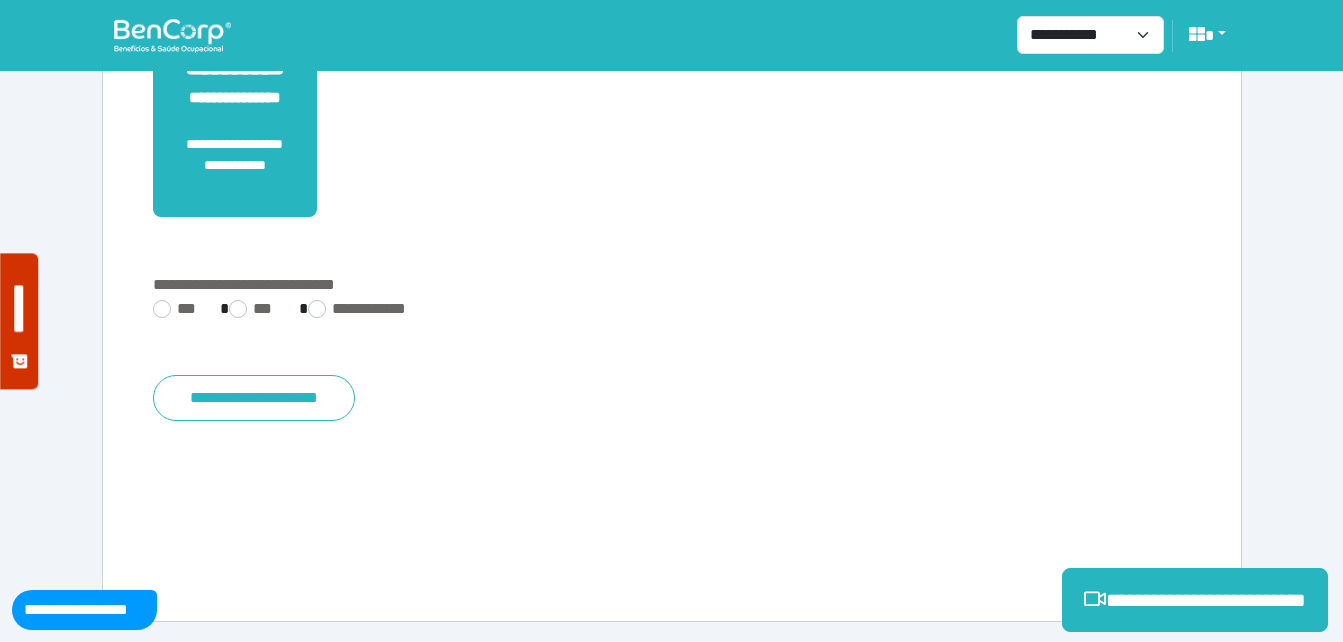 click on "**********" at bounding box center (672, 285) 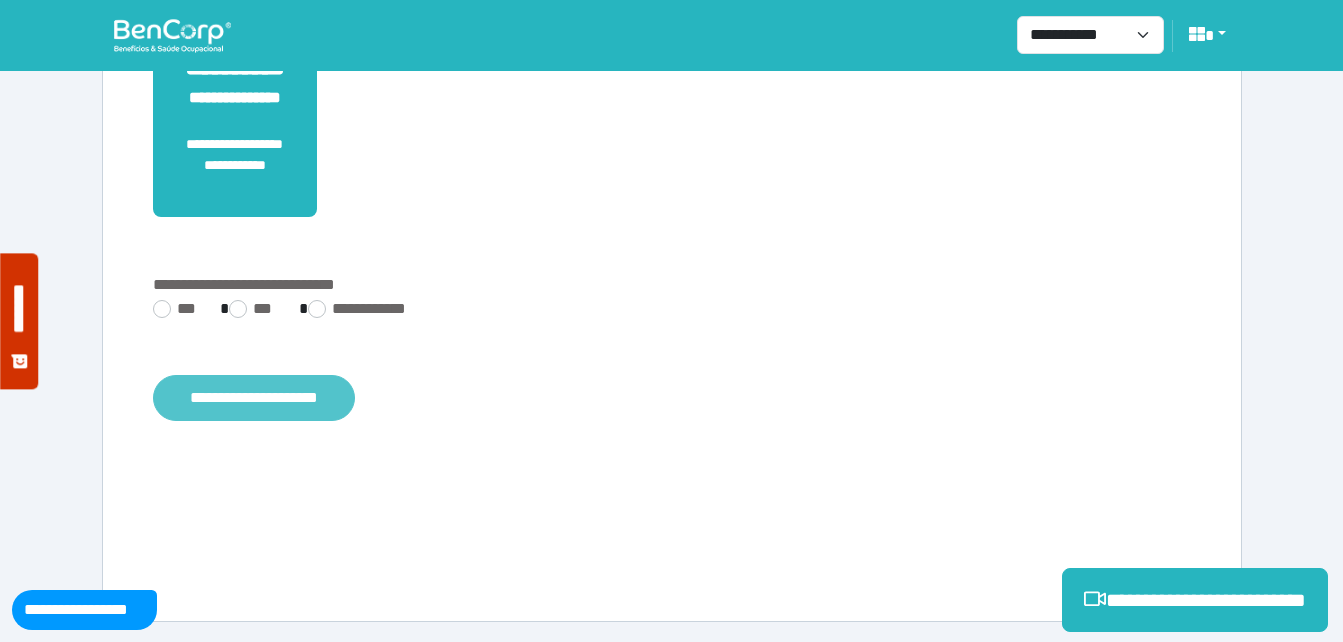 click on "**********" at bounding box center [254, 398] 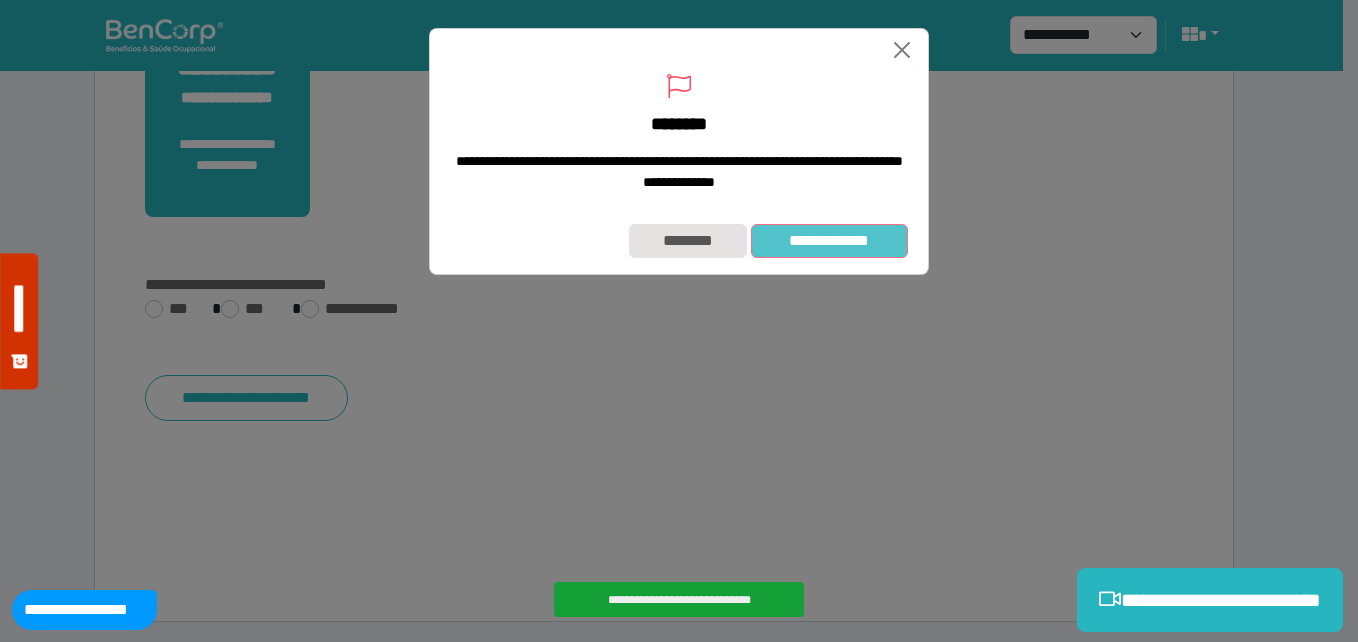 click on "**********" at bounding box center (829, 241) 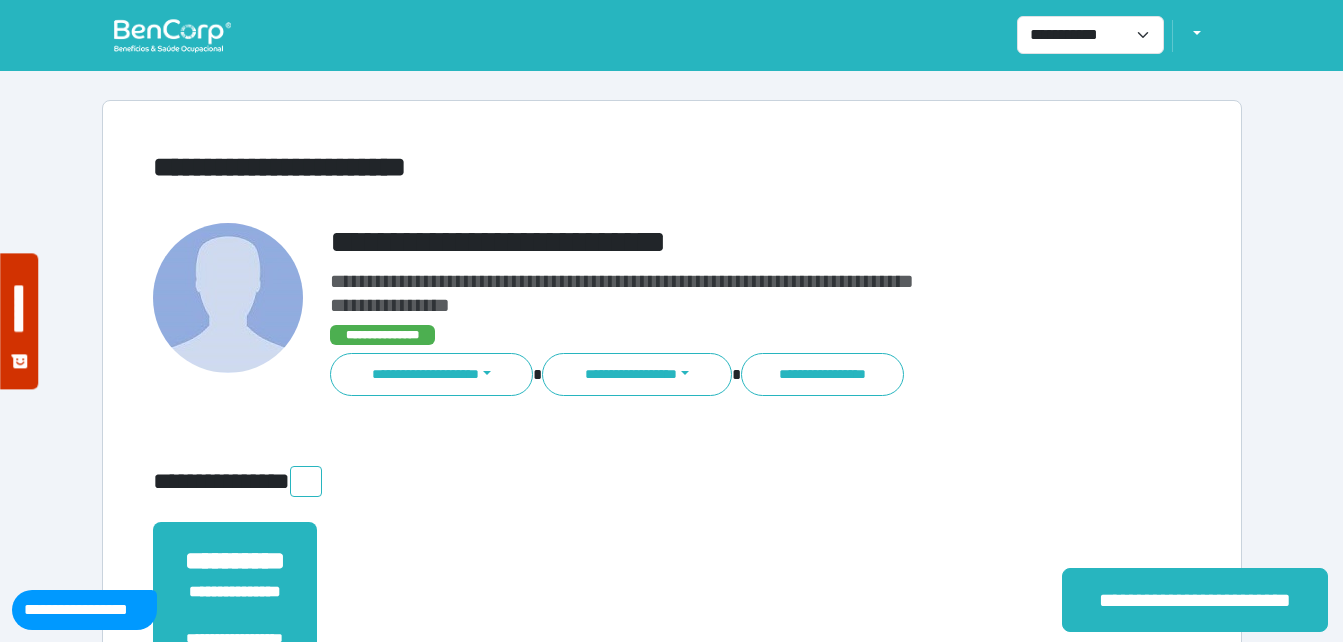 scroll, scrollTop: 0, scrollLeft: 0, axis: both 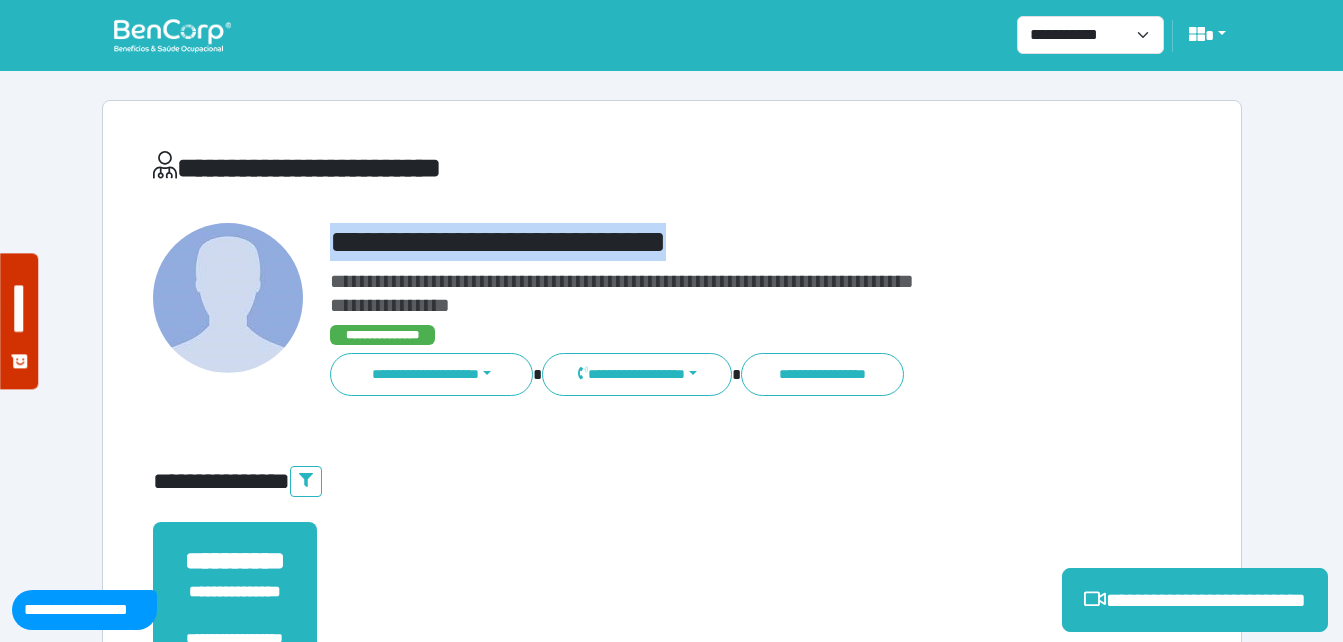 drag, startPoint x: 312, startPoint y: 238, endPoint x: 835, endPoint y: 234, distance: 523.0153 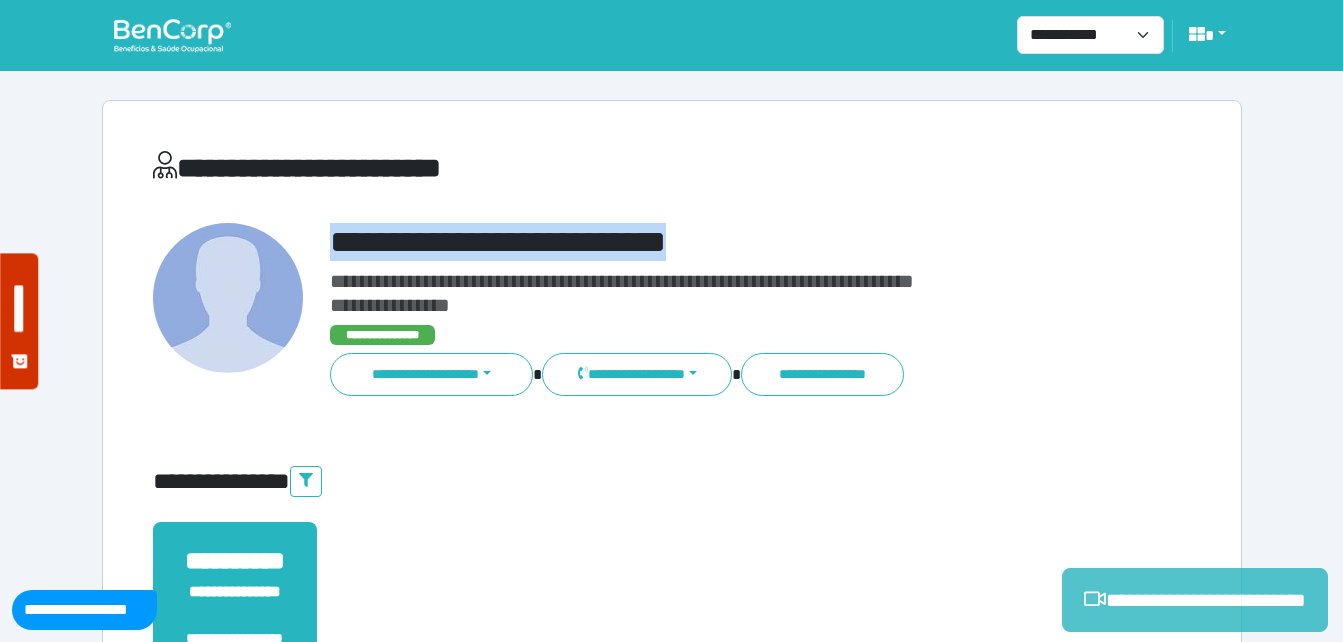 copy on "**********" 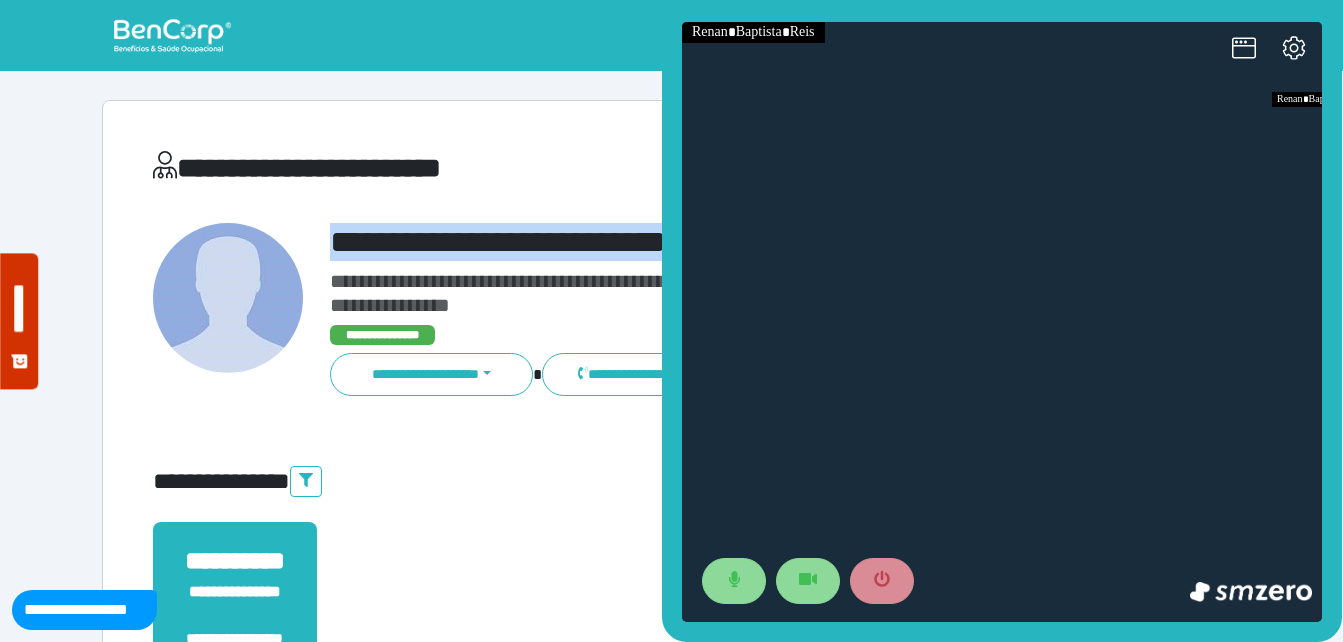 scroll, scrollTop: 0, scrollLeft: 0, axis: both 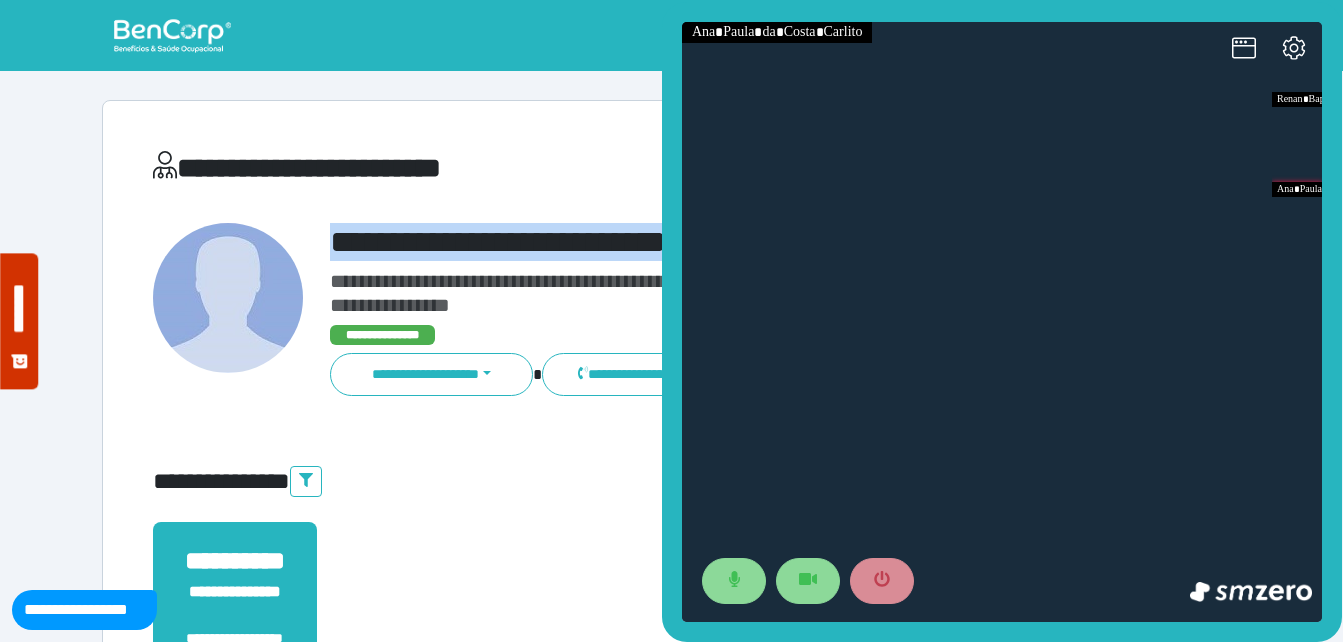 click on "**********" at bounding box center (716, 242) 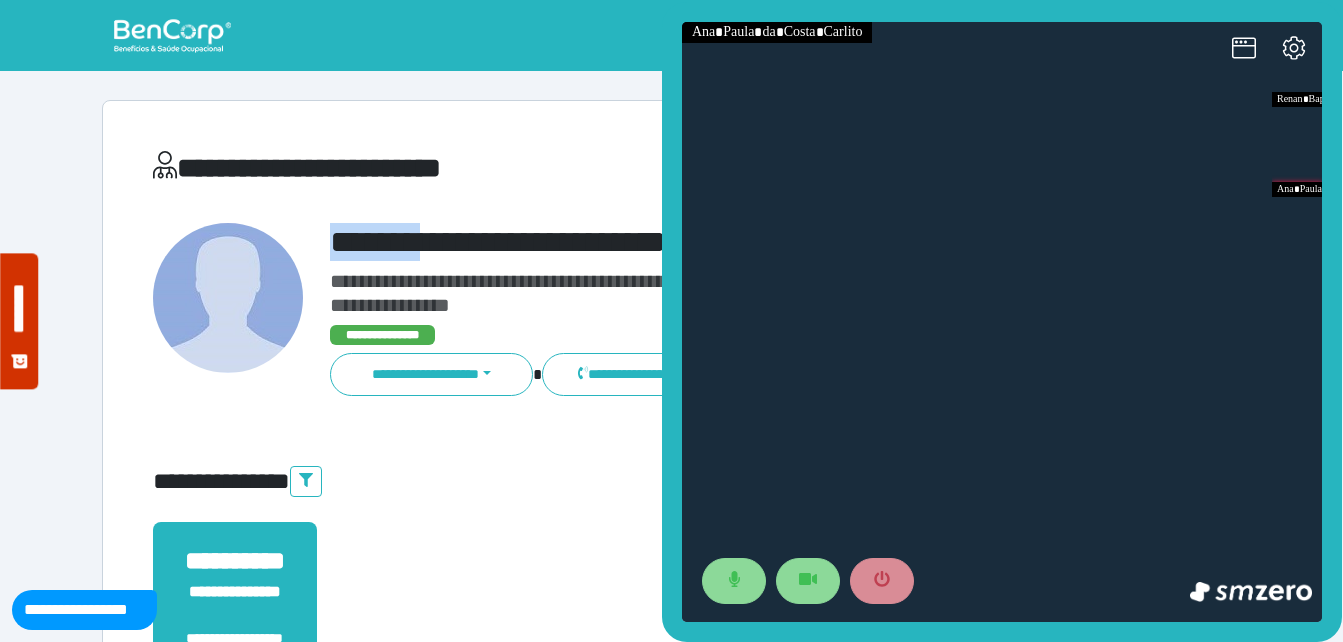 drag, startPoint x: 327, startPoint y: 231, endPoint x: 603, endPoint y: 221, distance: 276.1811 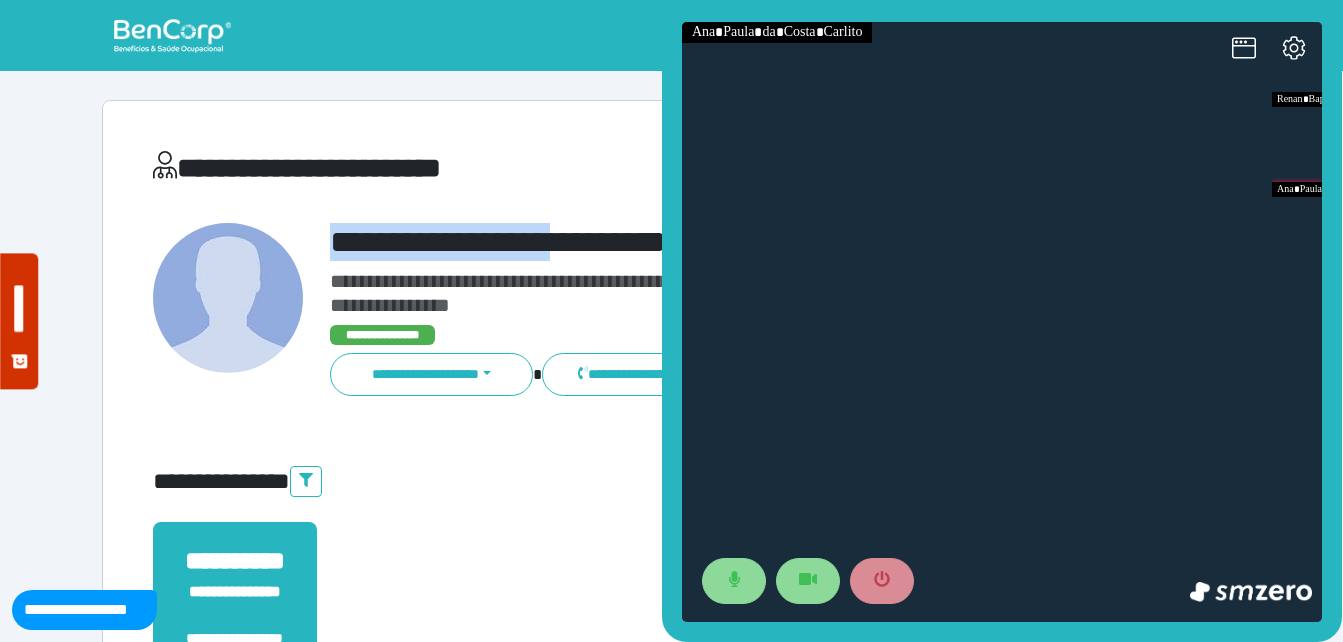 copy on "**********" 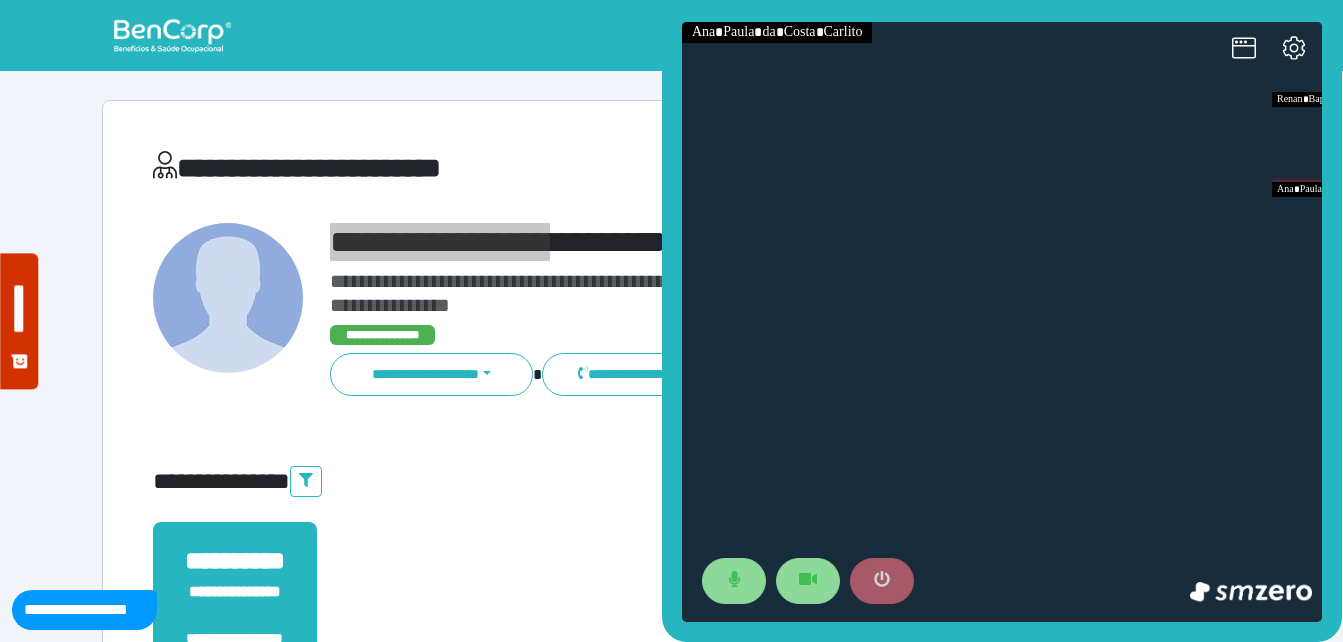 click 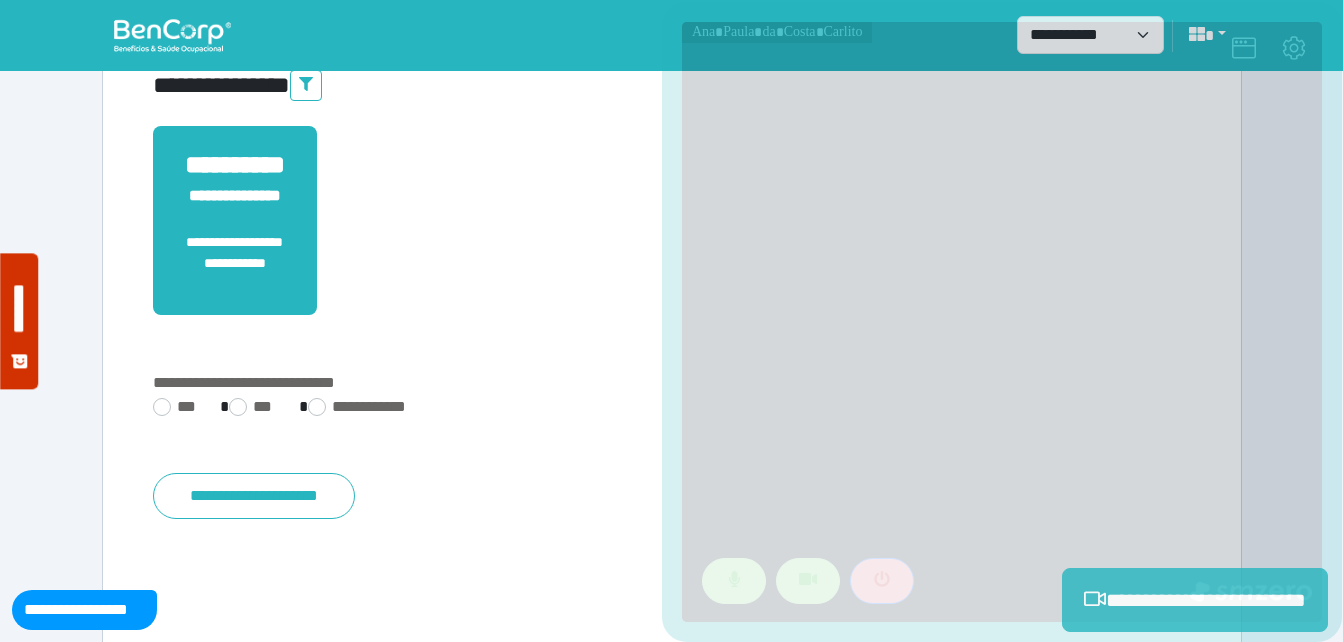scroll, scrollTop: 494, scrollLeft: 0, axis: vertical 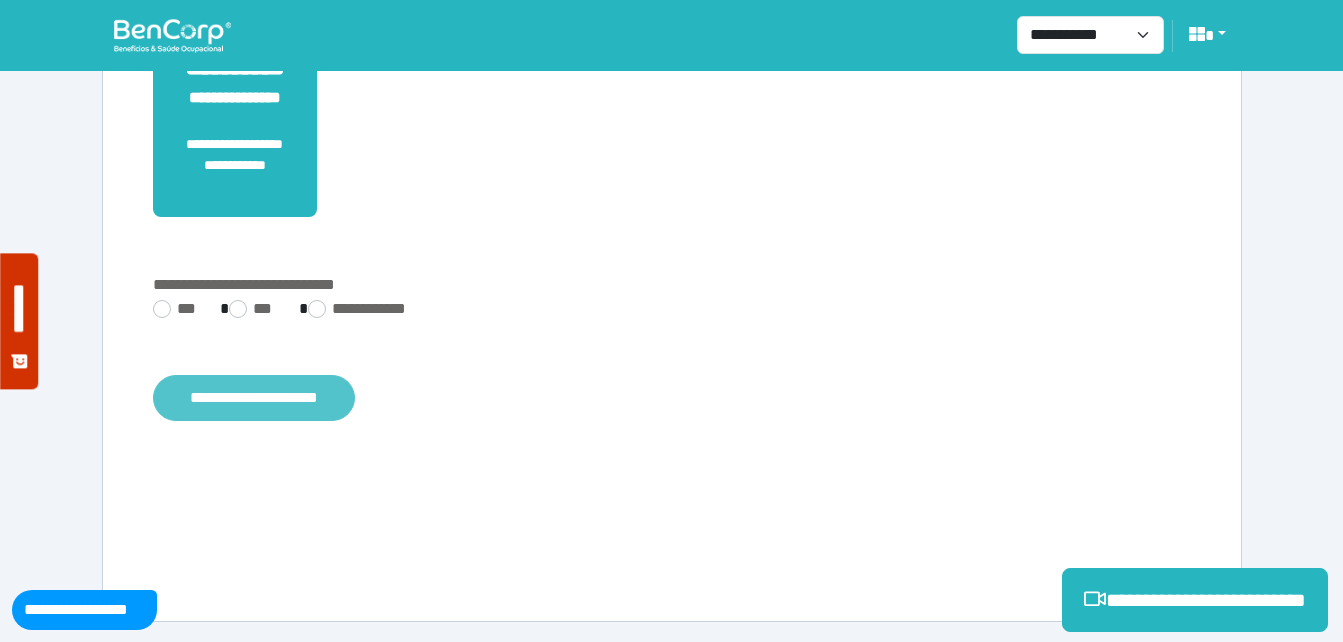 click on "**********" at bounding box center (254, 398) 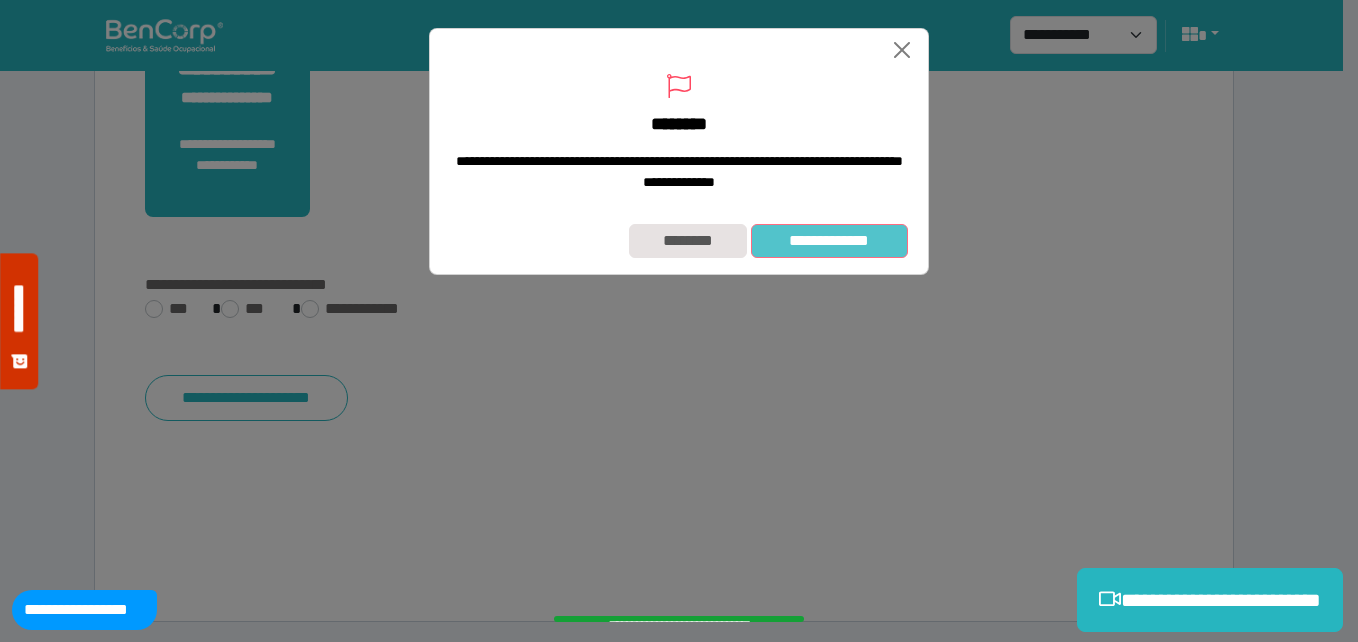 click on "**********" at bounding box center (829, 241) 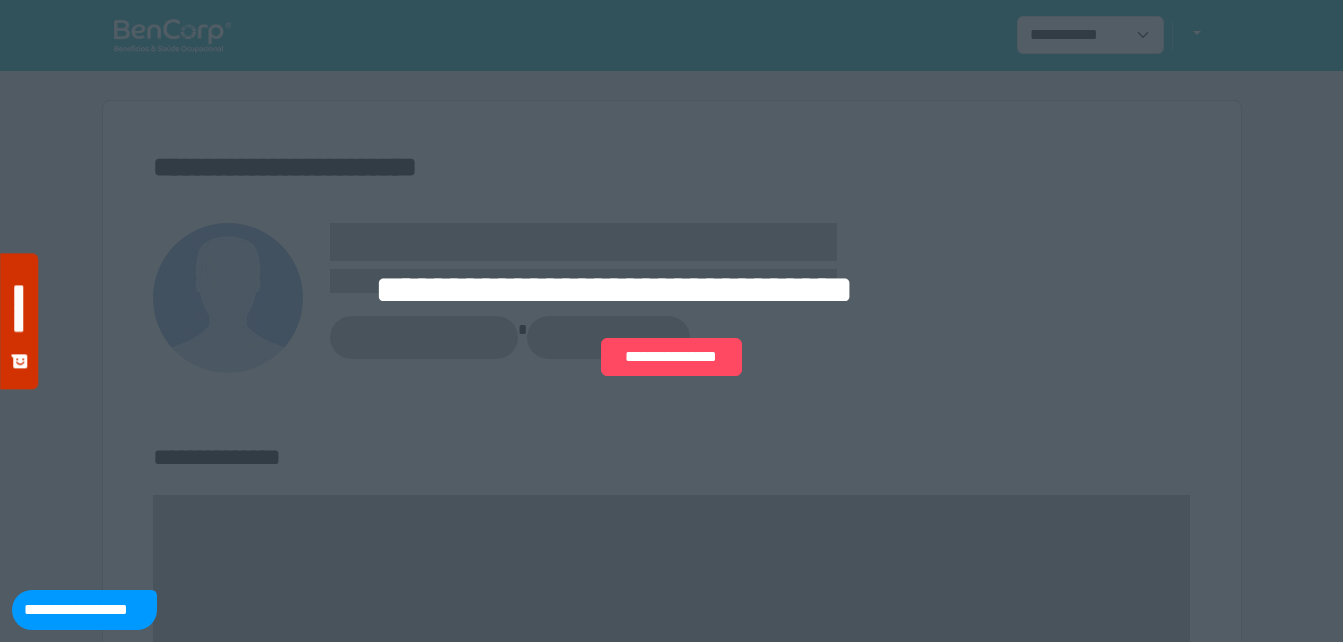 scroll, scrollTop: 0, scrollLeft: 0, axis: both 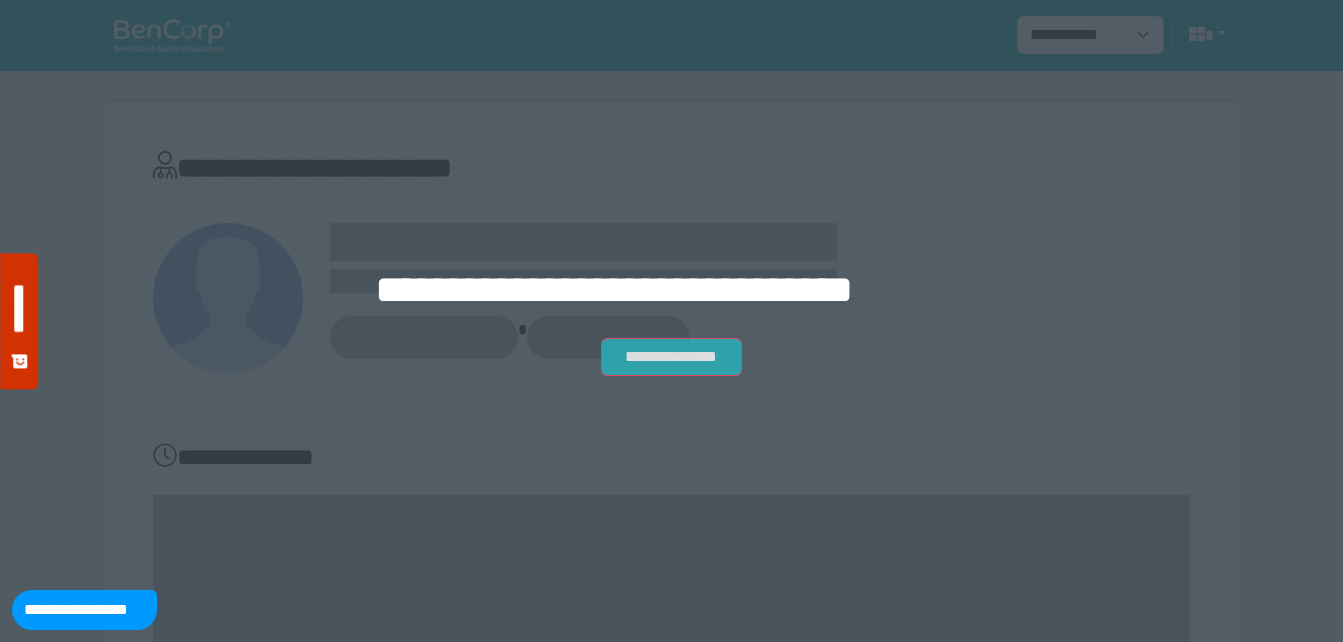 click on "**********" at bounding box center (671, 357) 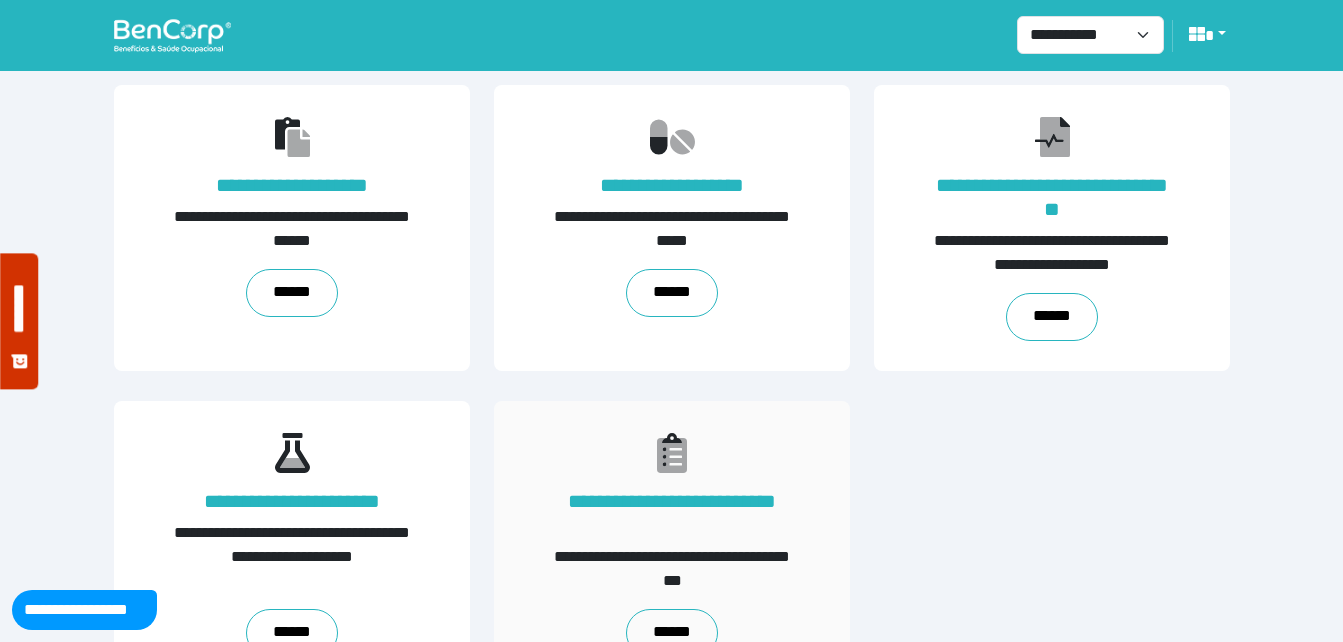 scroll, scrollTop: 454, scrollLeft: 0, axis: vertical 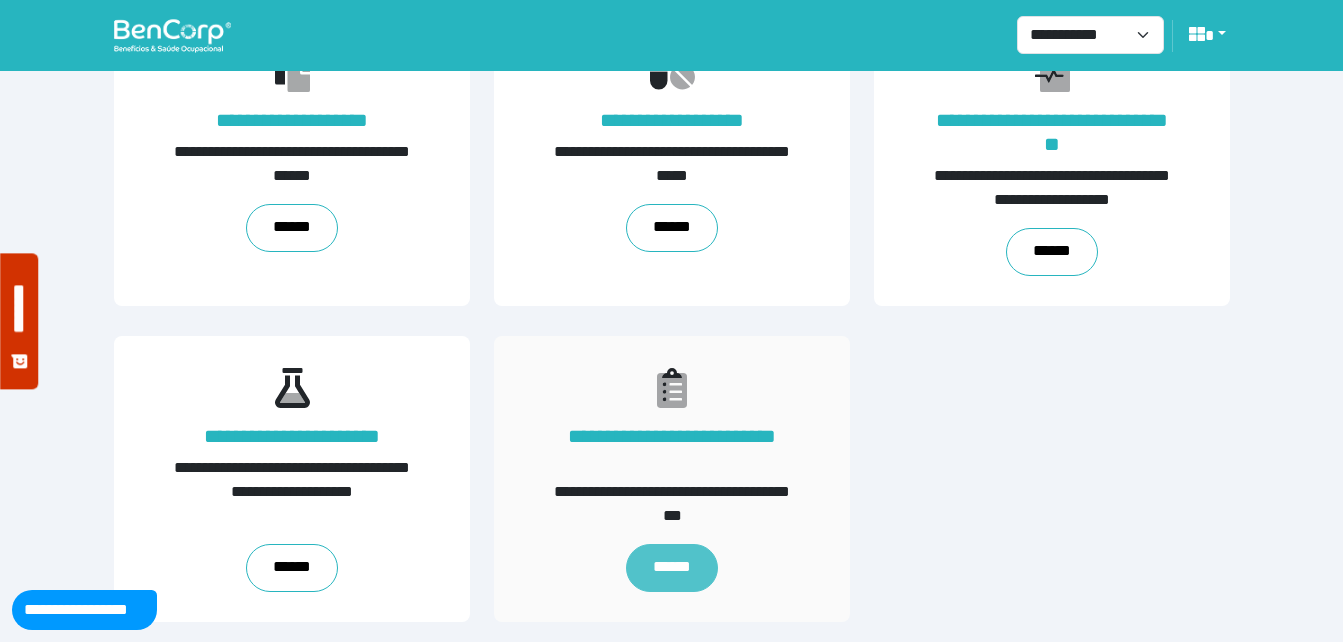 click on "******" at bounding box center (671, 568) 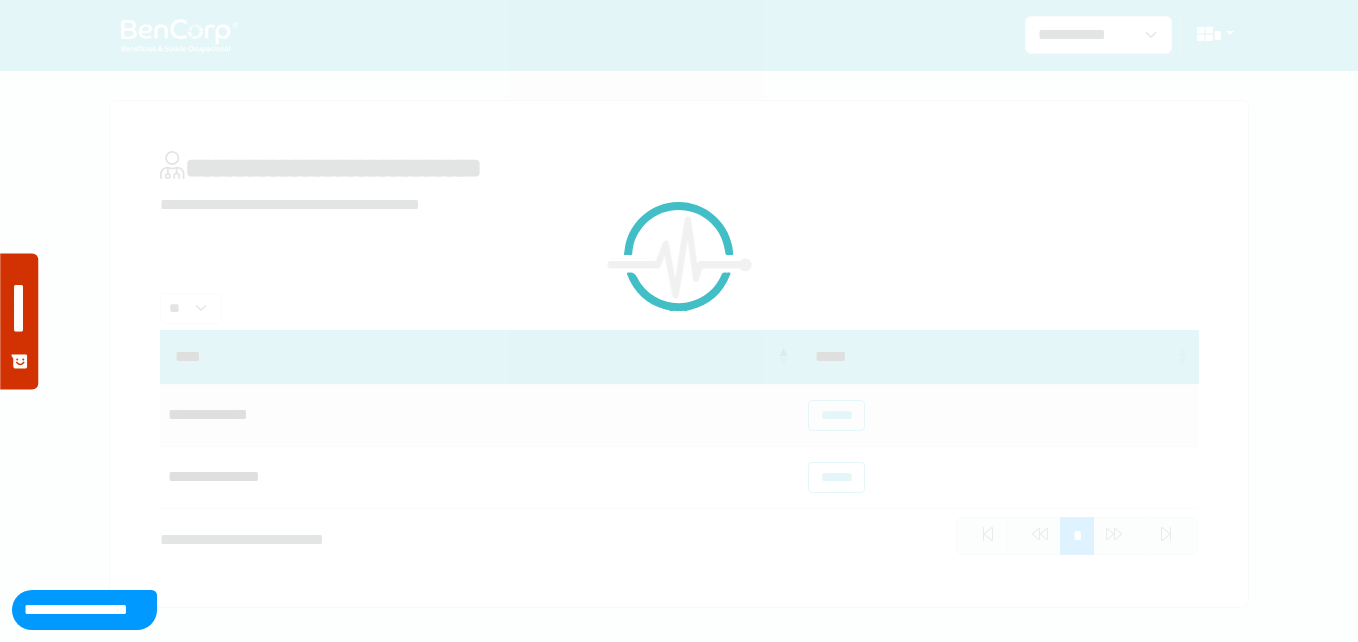 scroll, scrollTop: 0, scrollLeft: 0, axis: both 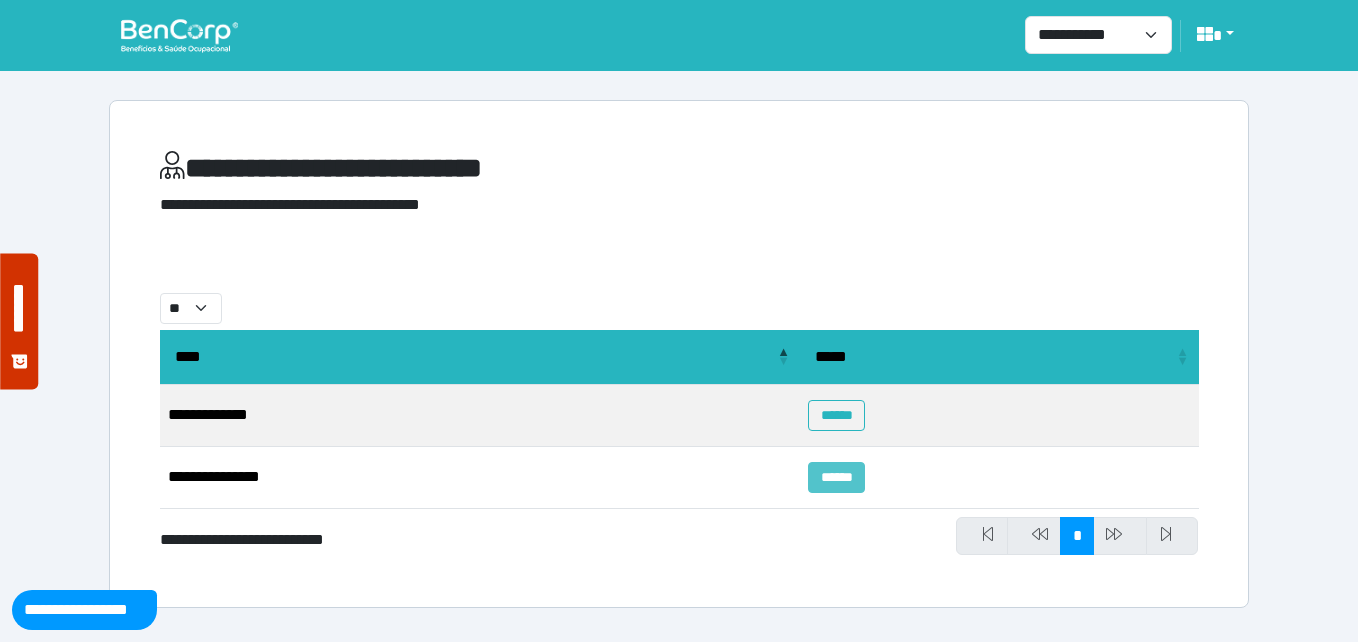 click on "******" at bounding box center [836, 477] 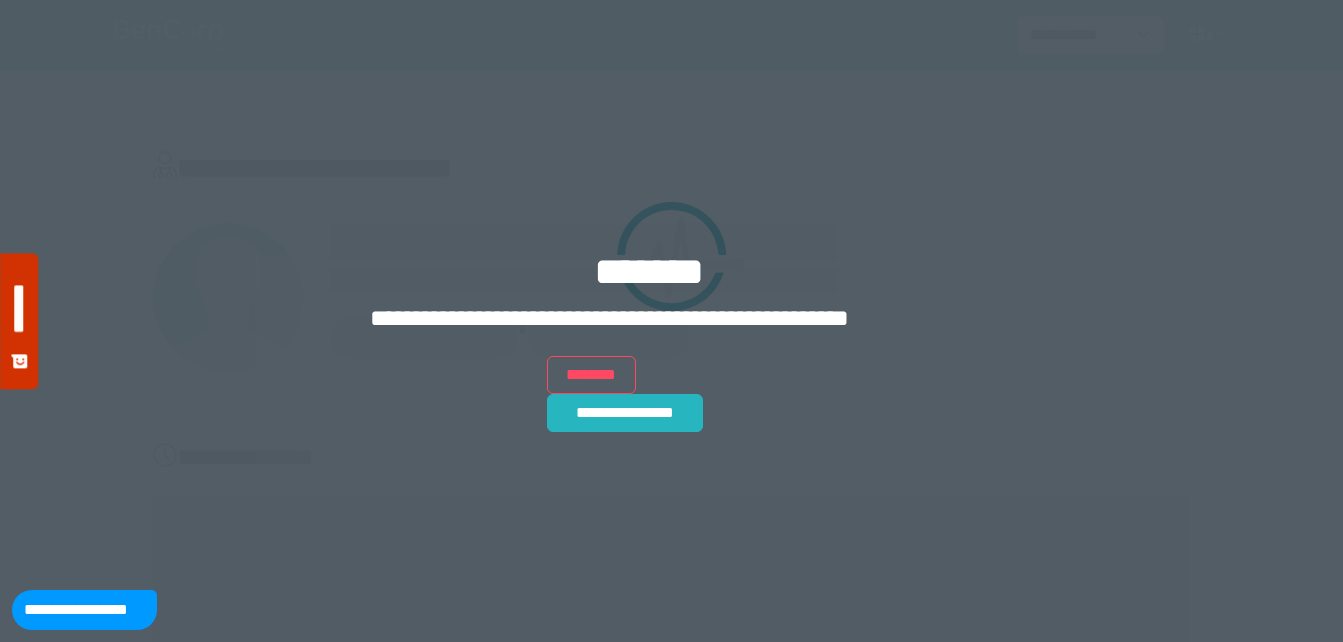 scroll, scrollTop: 0, scrollLeft: 0, axis: both 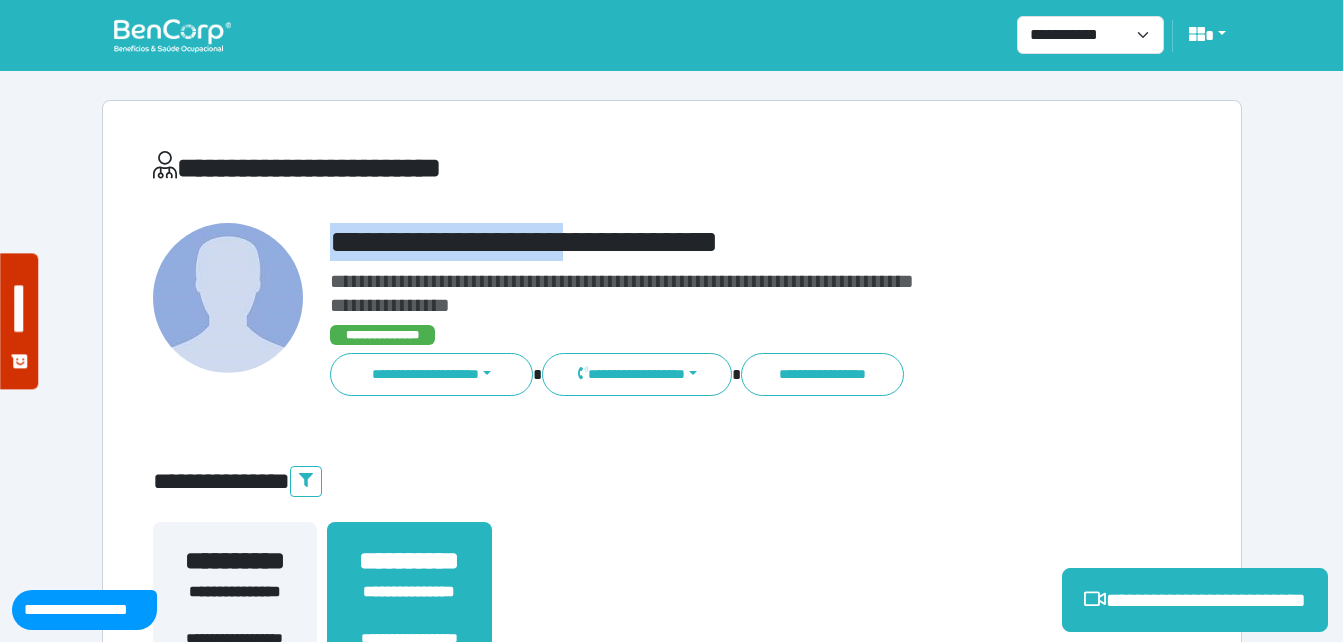drag, startPoint x: 319, startPoint y: 228, endPoint x: 605, endPoint y: 229, distance: 286.00174 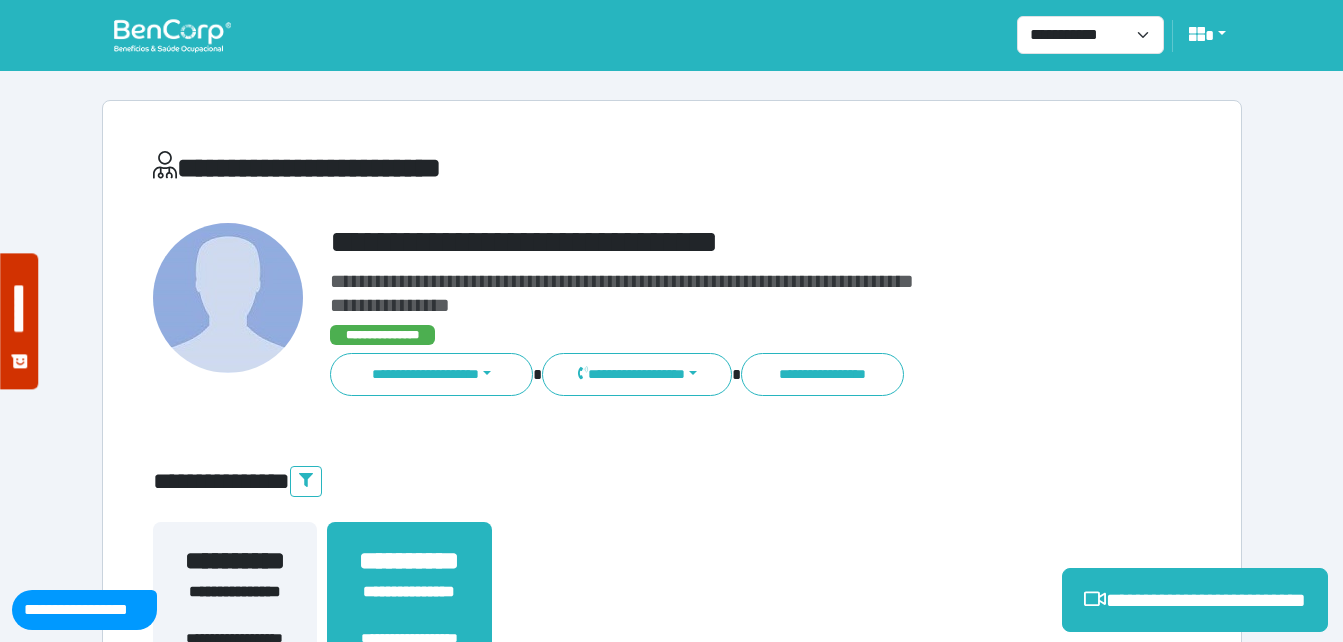 drag, startPoint x: 541, startPoint y: 408, endPoint x: 537, endPoint y: 476, distance: 68.117546 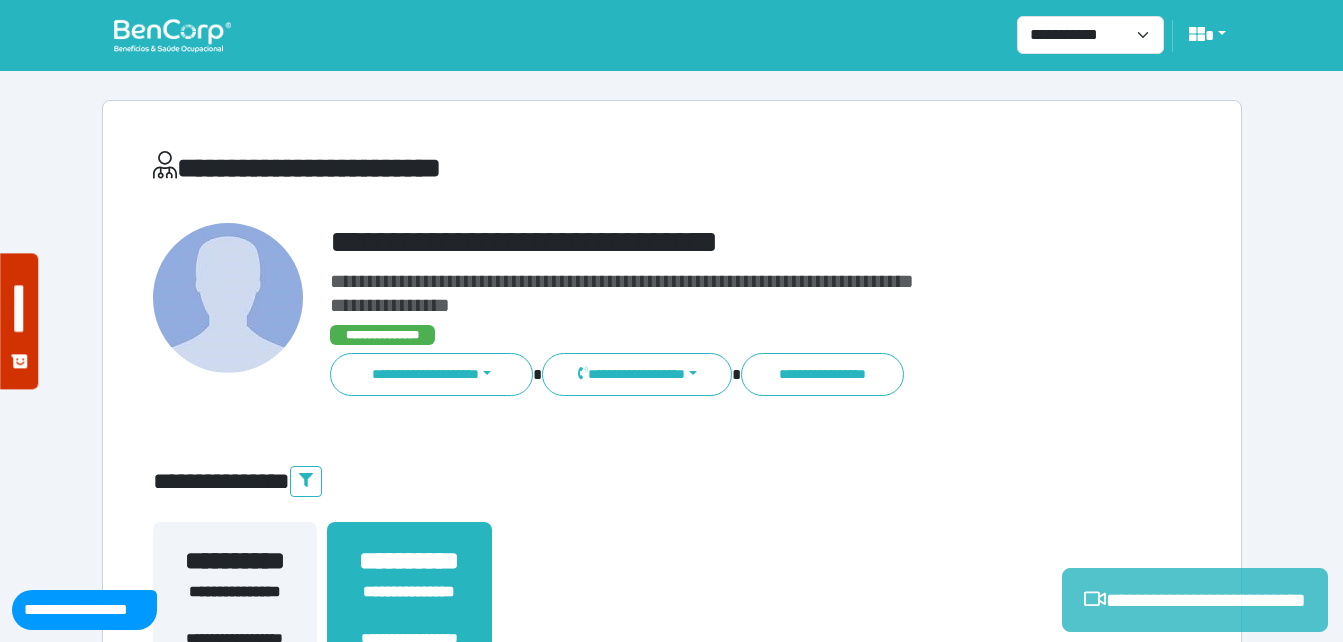 click on "**********" at bounding box center (1195, 600) 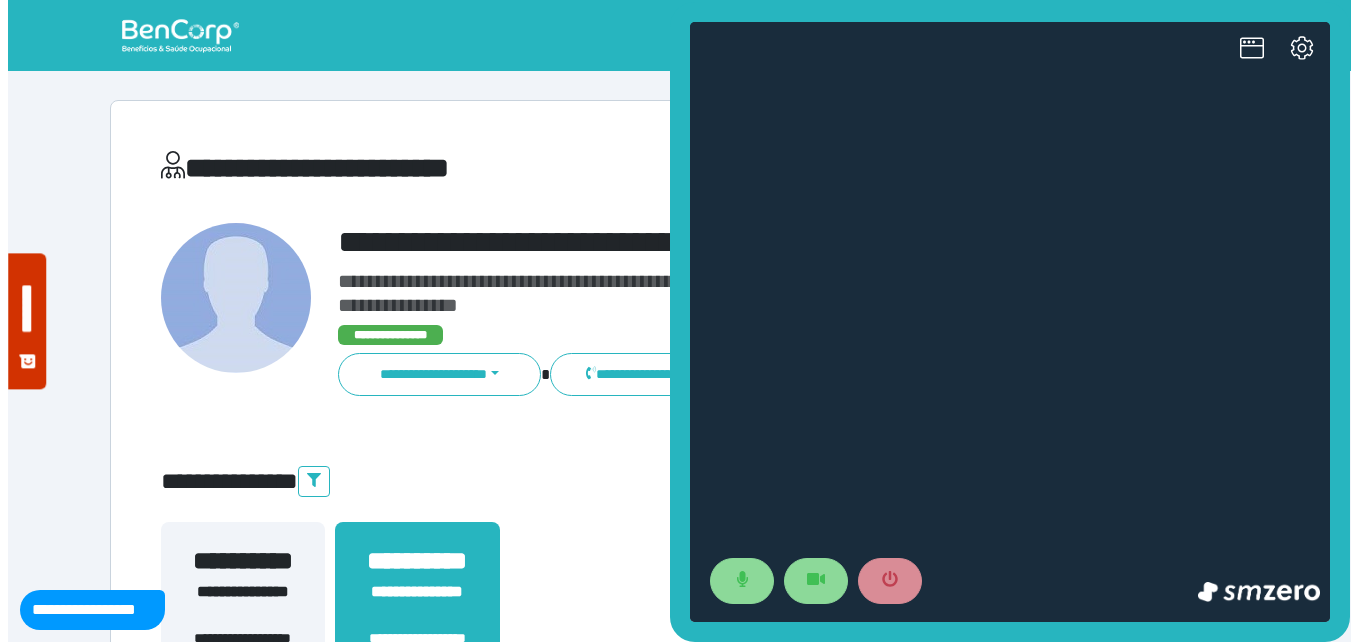scroll, scrollTop: 0, scrollLeft: 0, axis: both 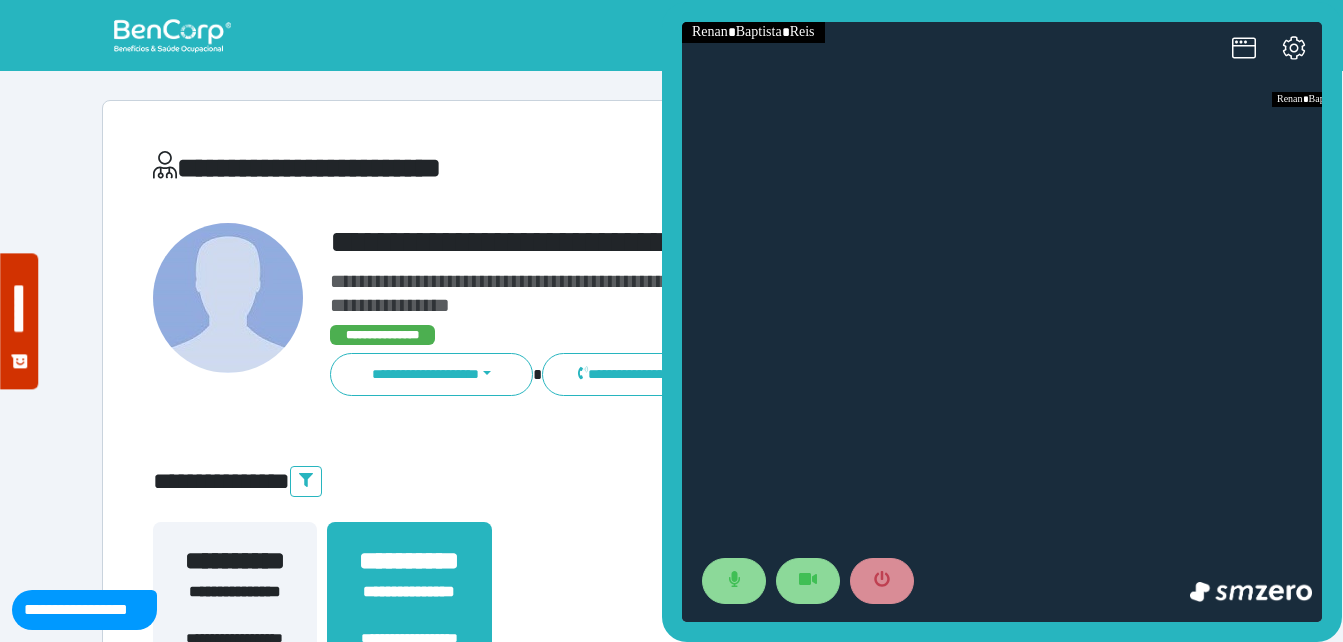drag, startPoint x: 428, startPoint y: 214, endPoint x: 400, endPoint y: 223, distance: 29.410883 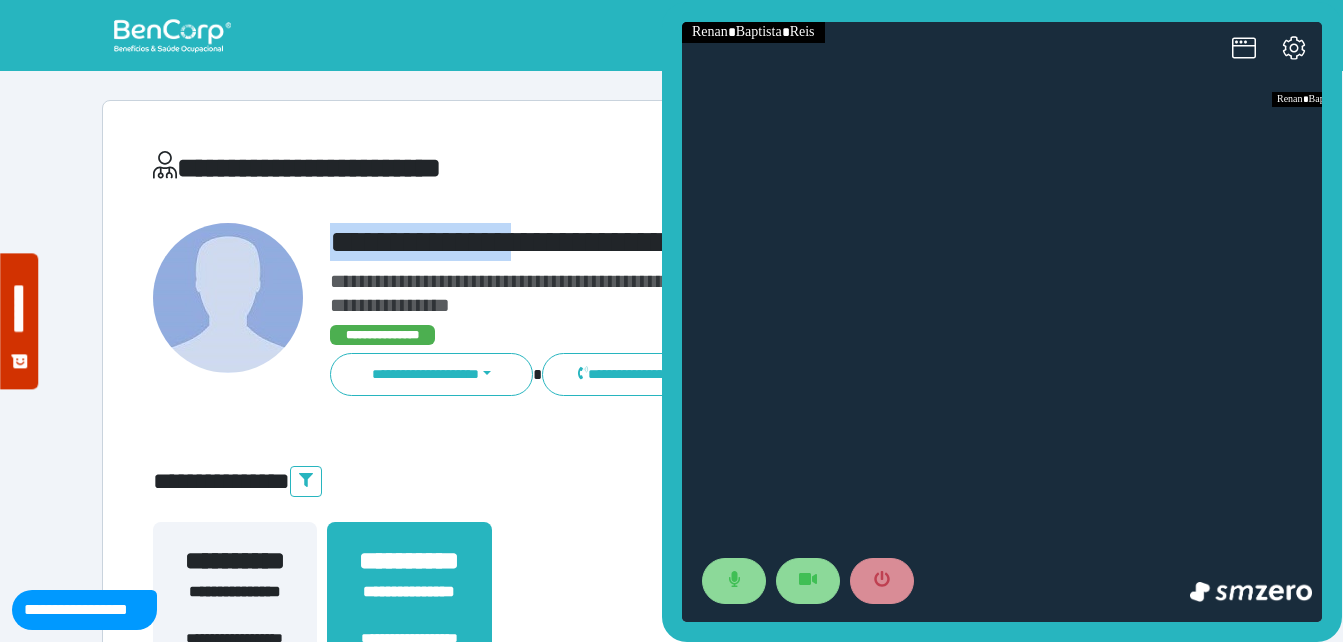 drag, startPoint x: 324, startPoint y: 240, endPoint x: 559, endPoint y: 223, distance: 235.61409 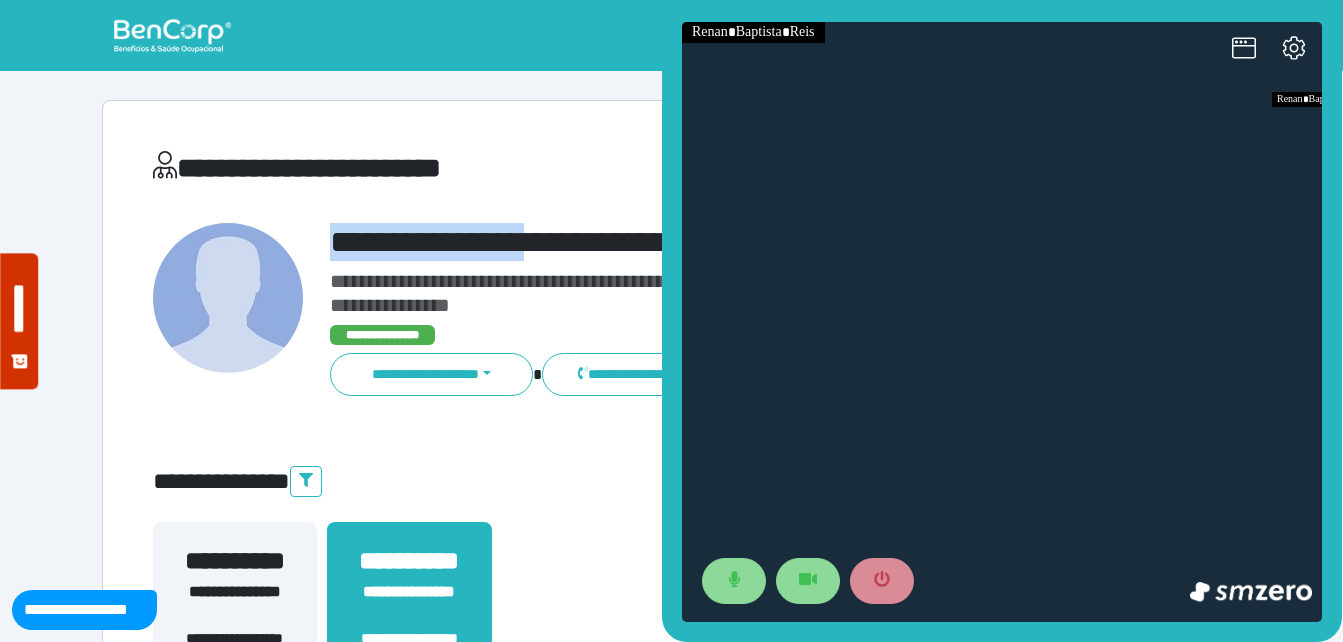 copy on "**********" 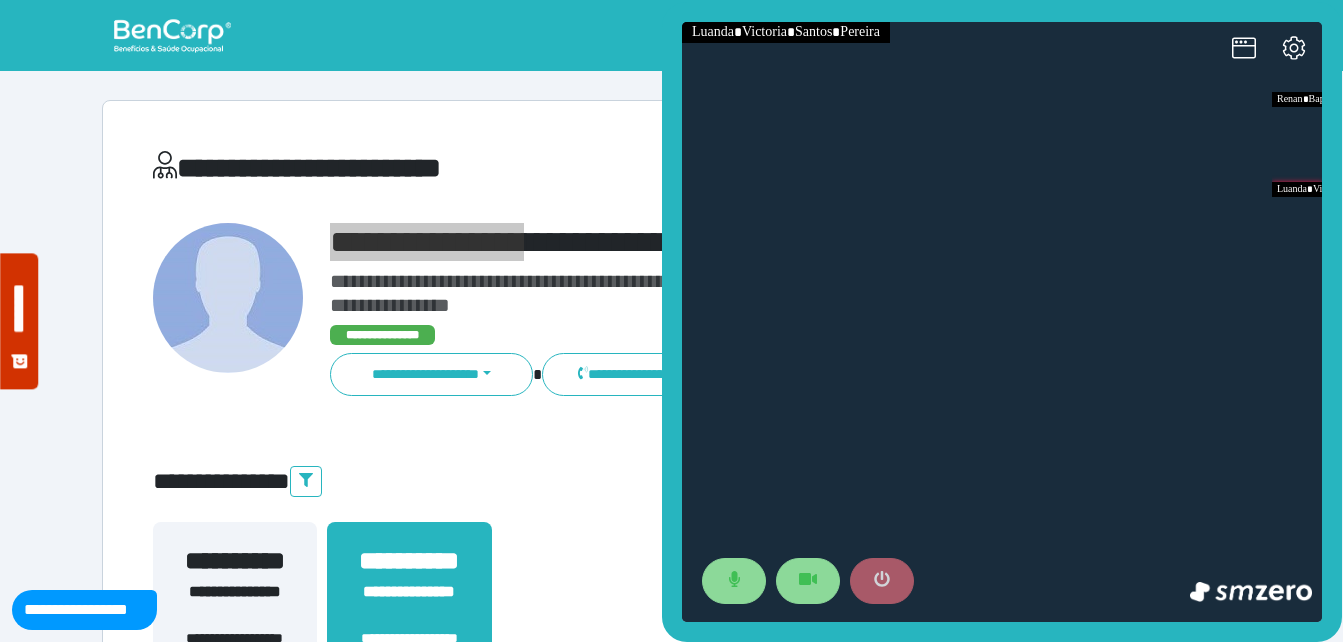 click at bounding box center [882, 581] 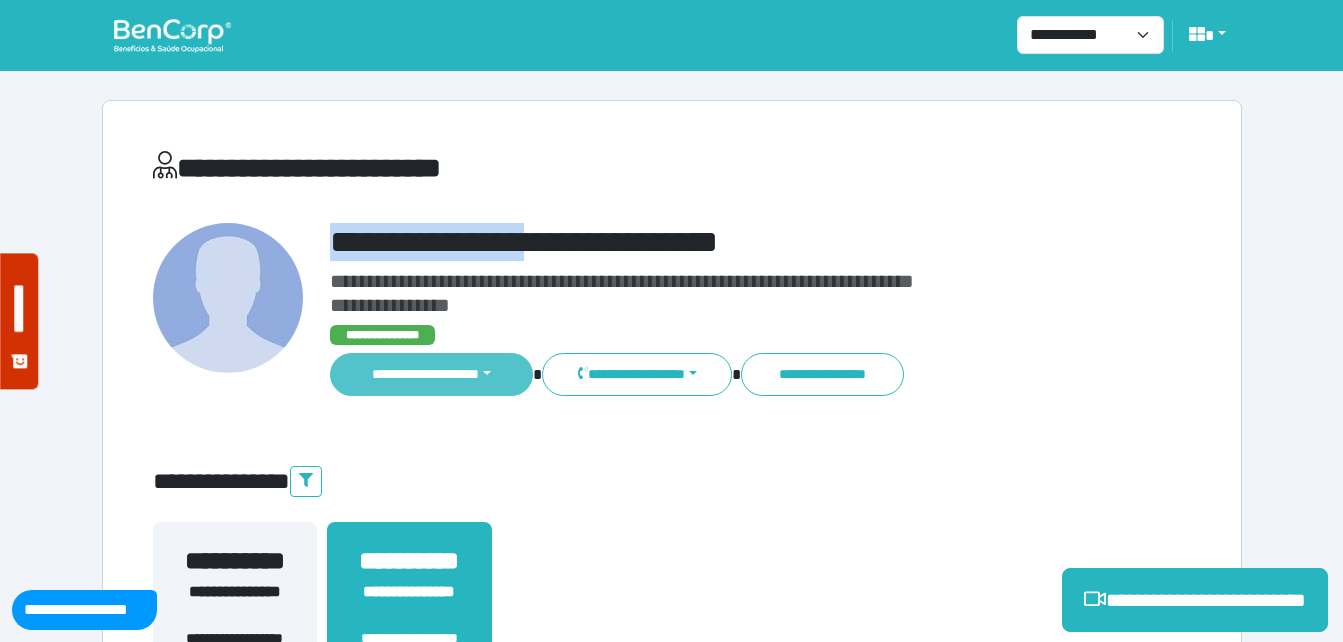 click on "**********" at bounding box center [432, 374] 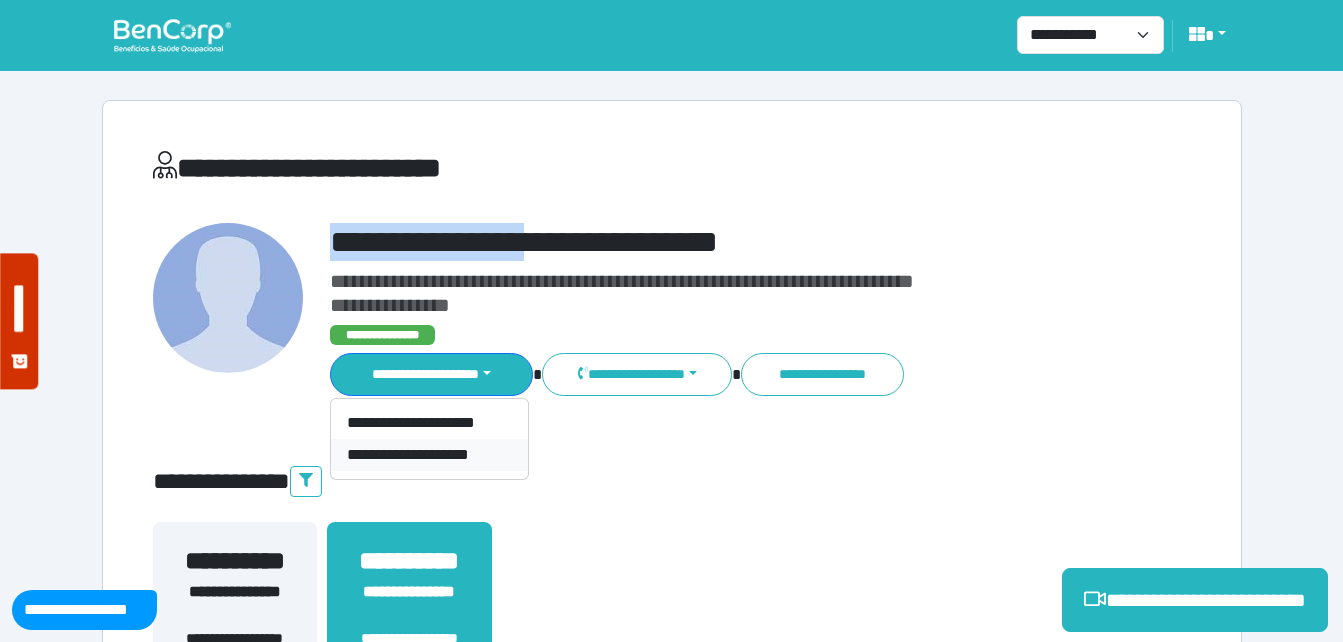click on "**********" at bounding box center [429, 455] 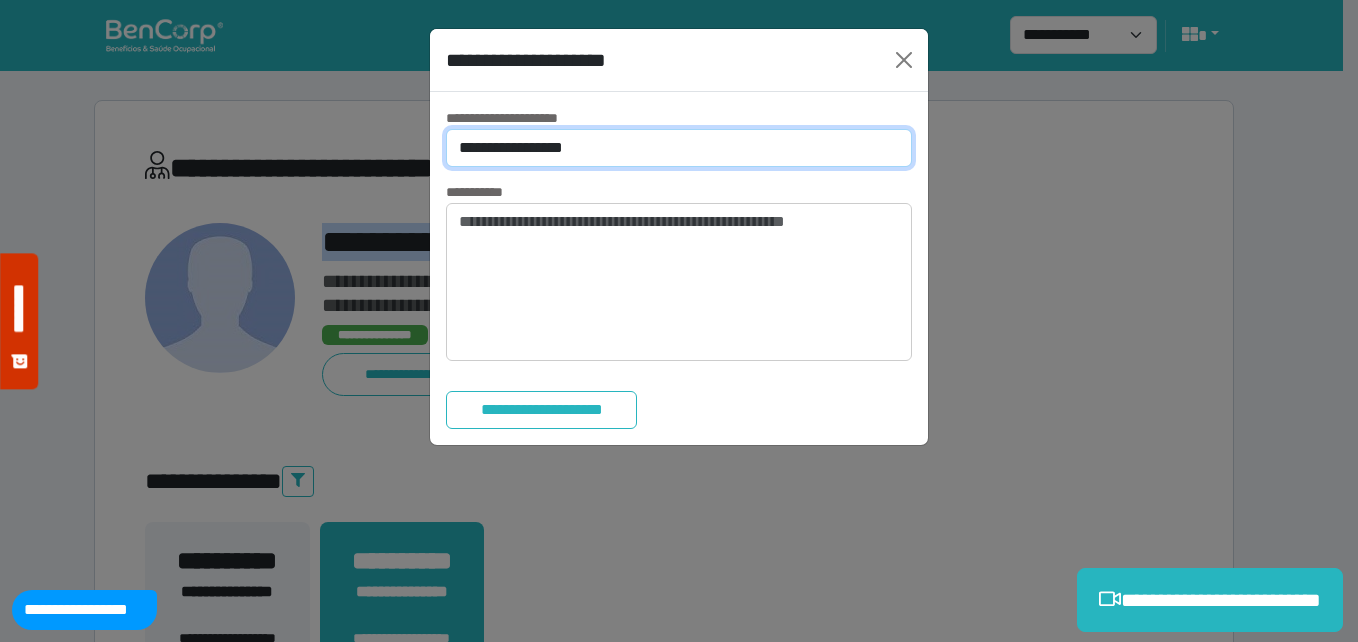click on "**********" at bounding box center [679, 148] 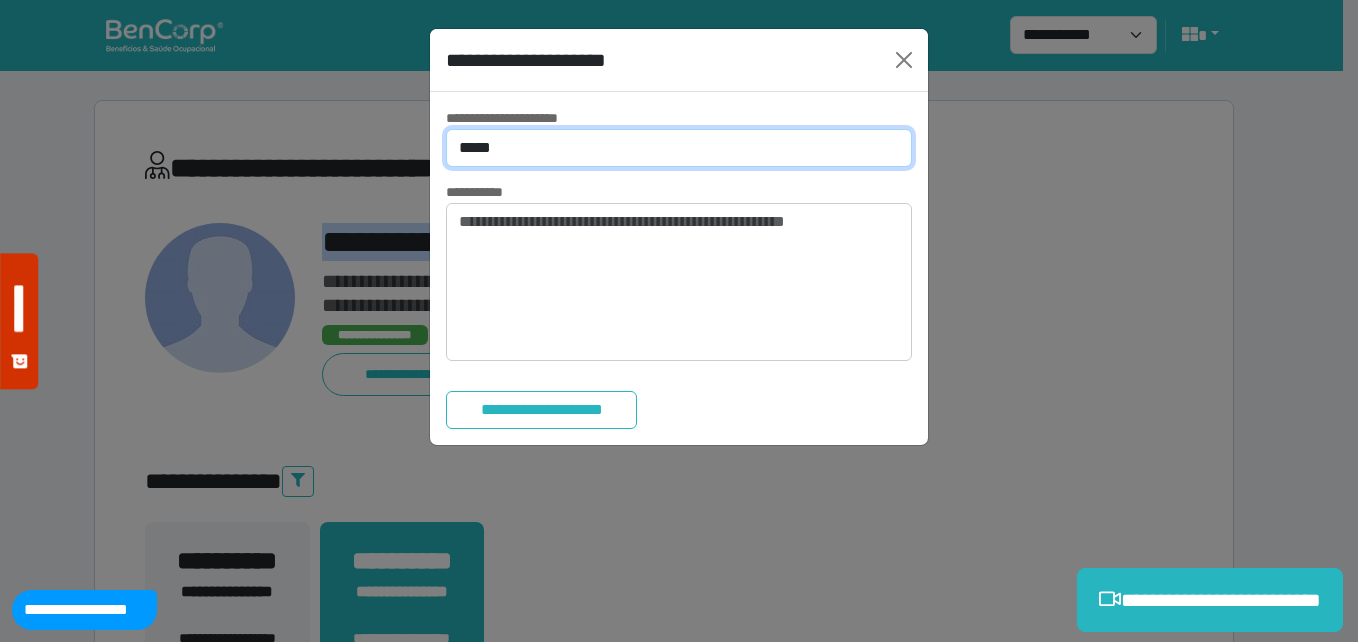 click on "**********" at bounding box center [679, 148] 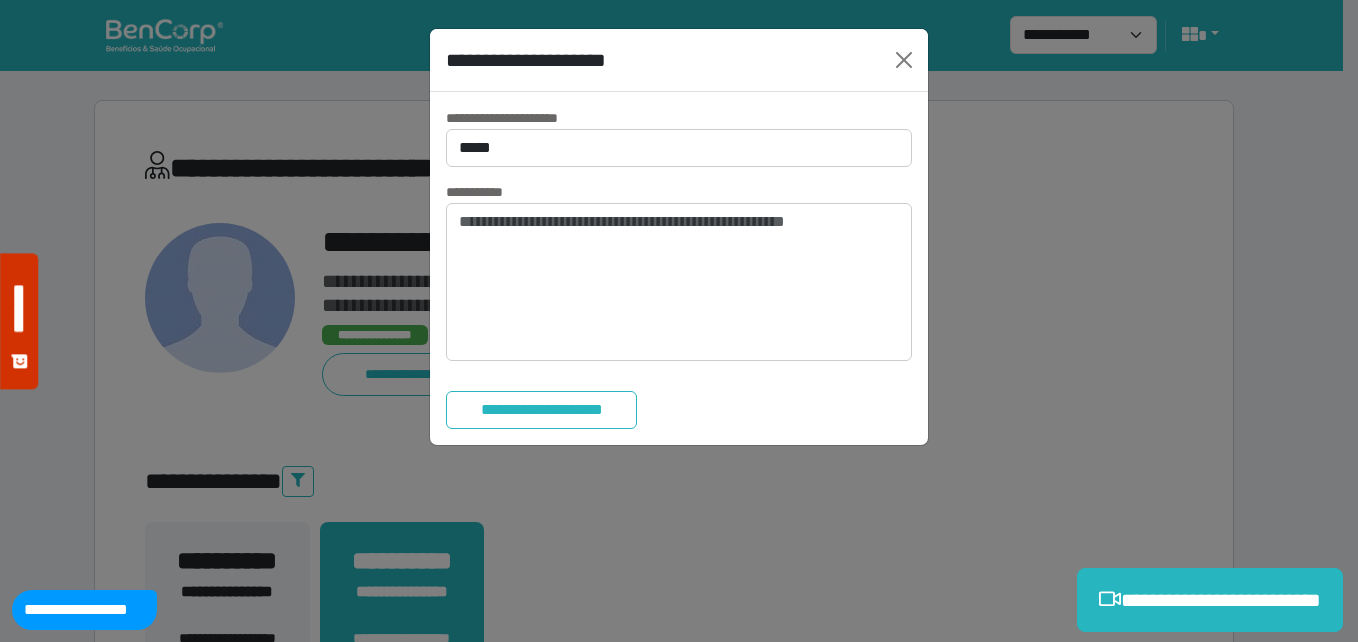 click on "**********" at bounding box center [679, 268] 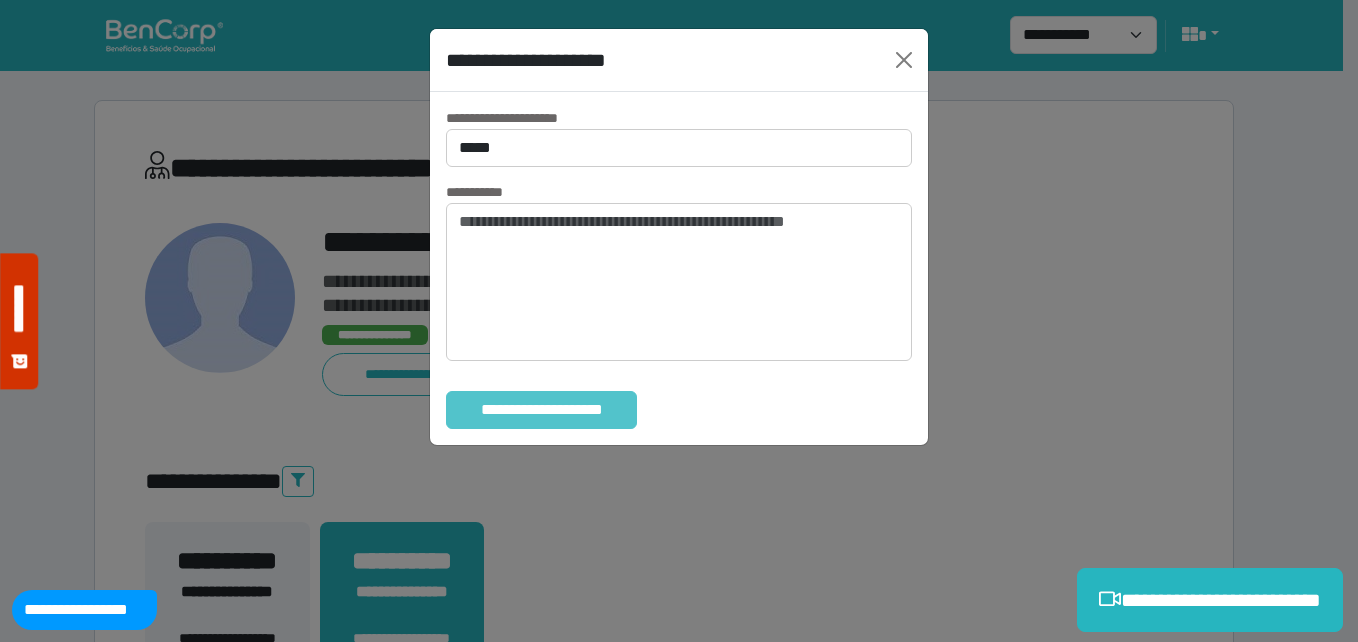 click on "**********" at bounding box center [541, 410] 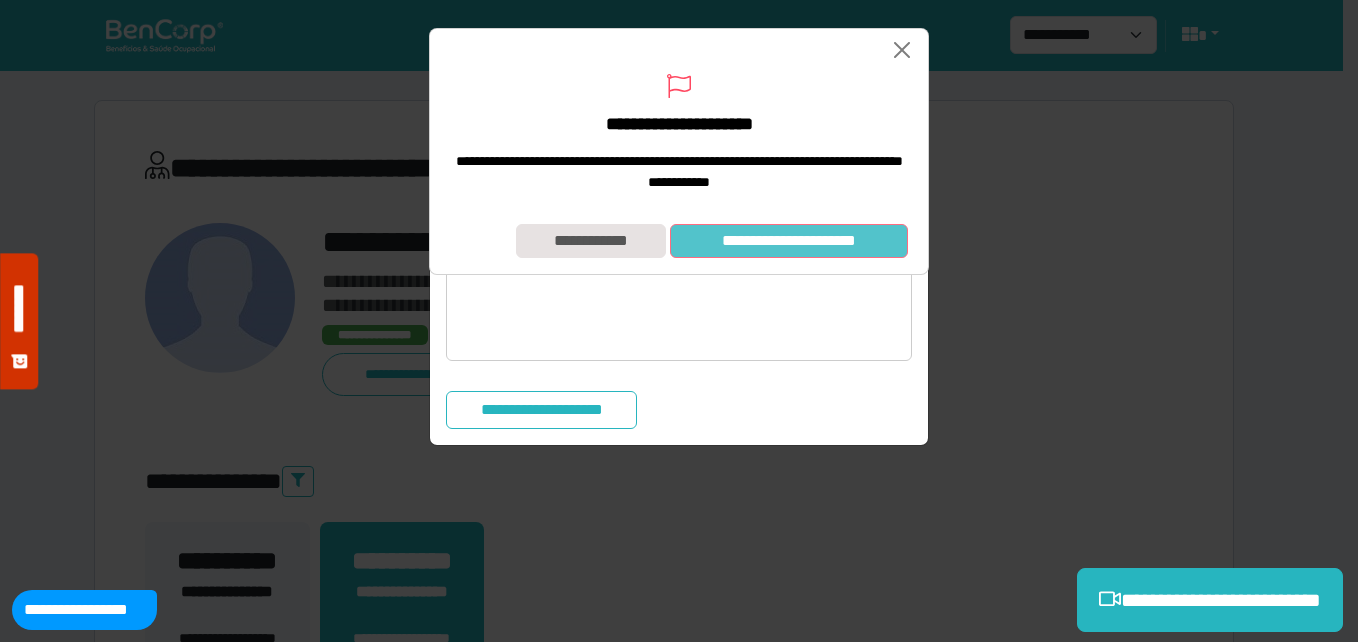 click on "**********" at bounding box center [789, 241] 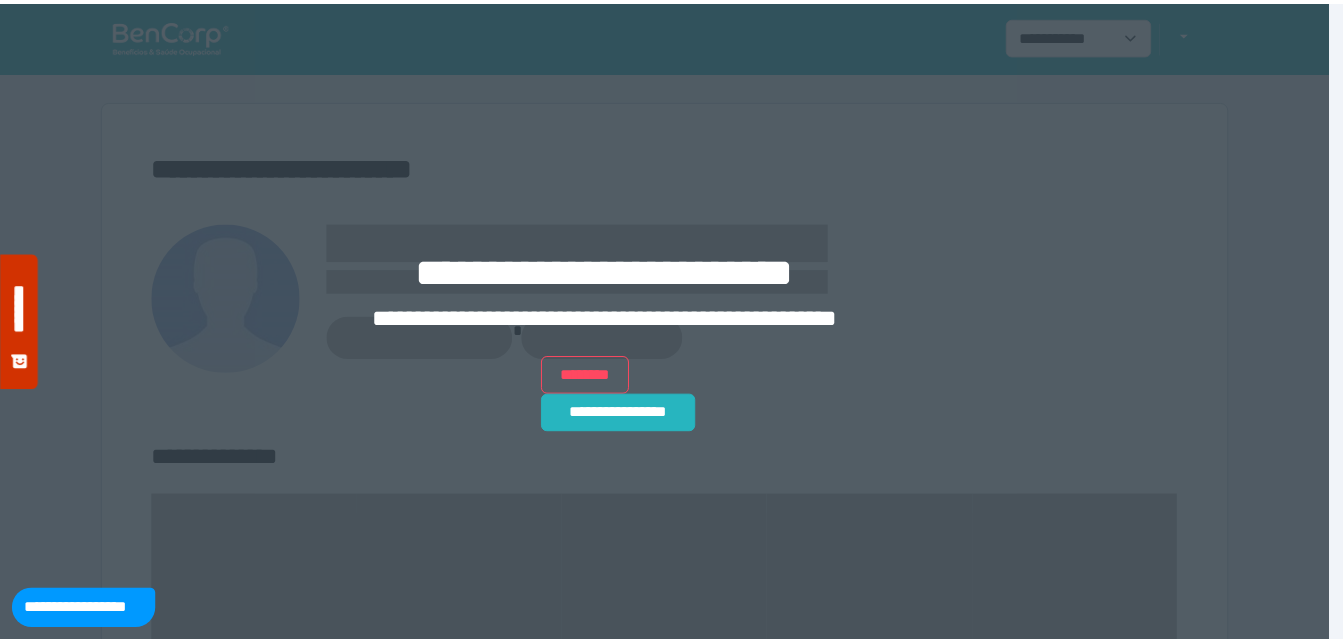 scroll, scrollTop: 0, scrollLeft: 0, axis: both 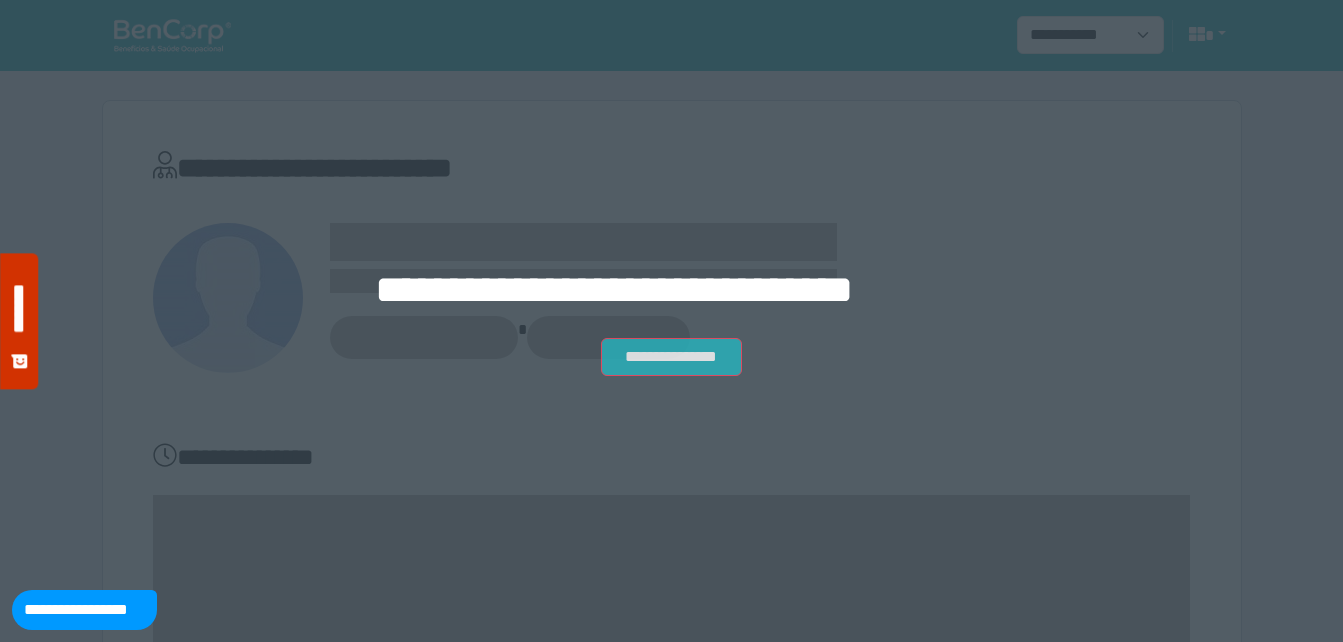 click on "**********" at bounding box center [671, 357] 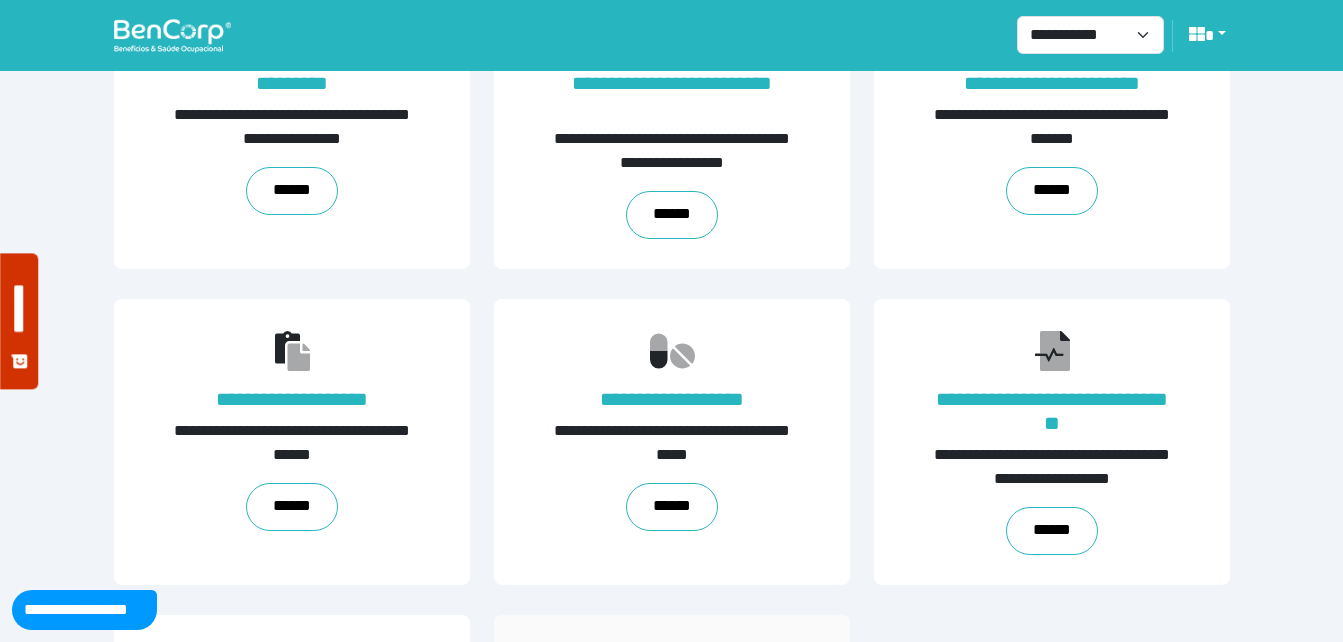 scroll, scrollTop: 454, scrollLeft: 0, axis: vertical 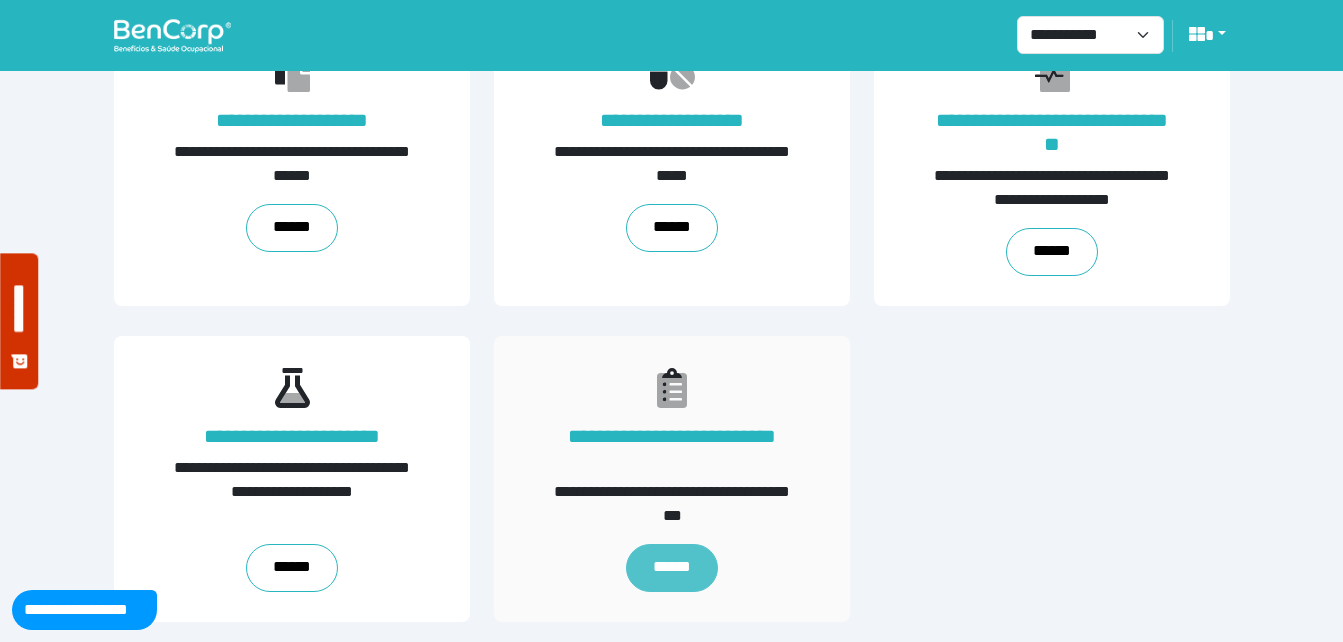 click on "******" at bounding box center [671, 568] 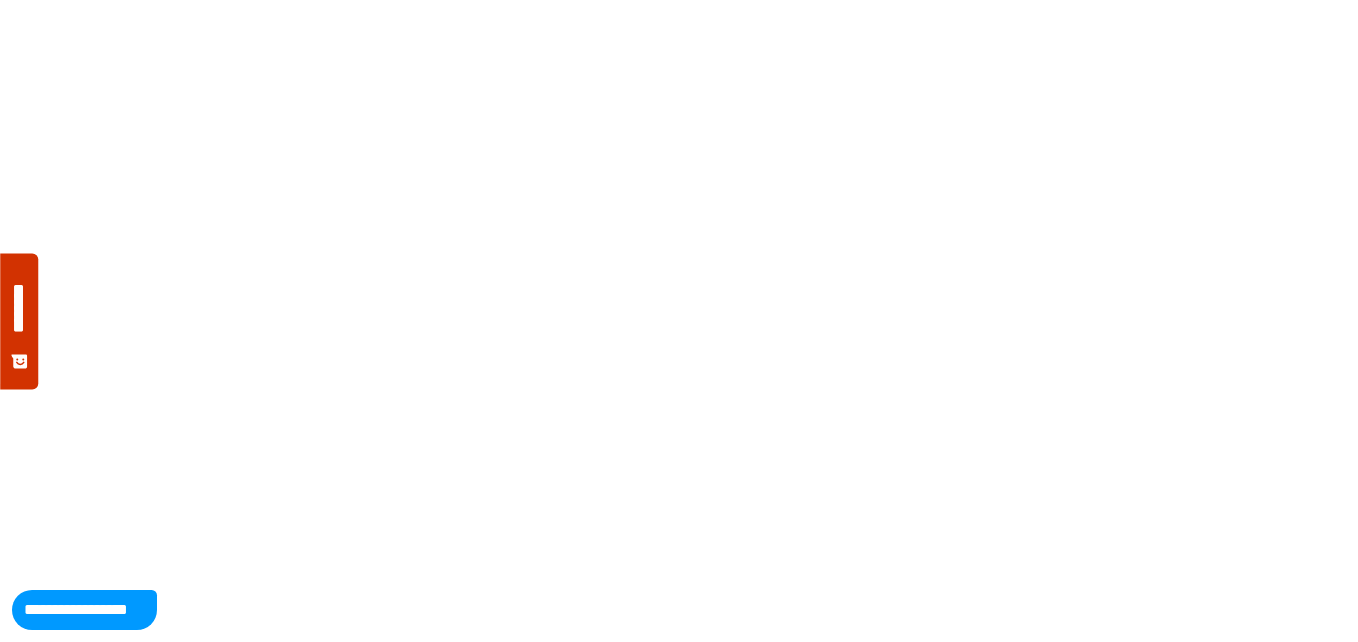 scroll, scrollTop: 0, scrollLeft: 0, axis: both 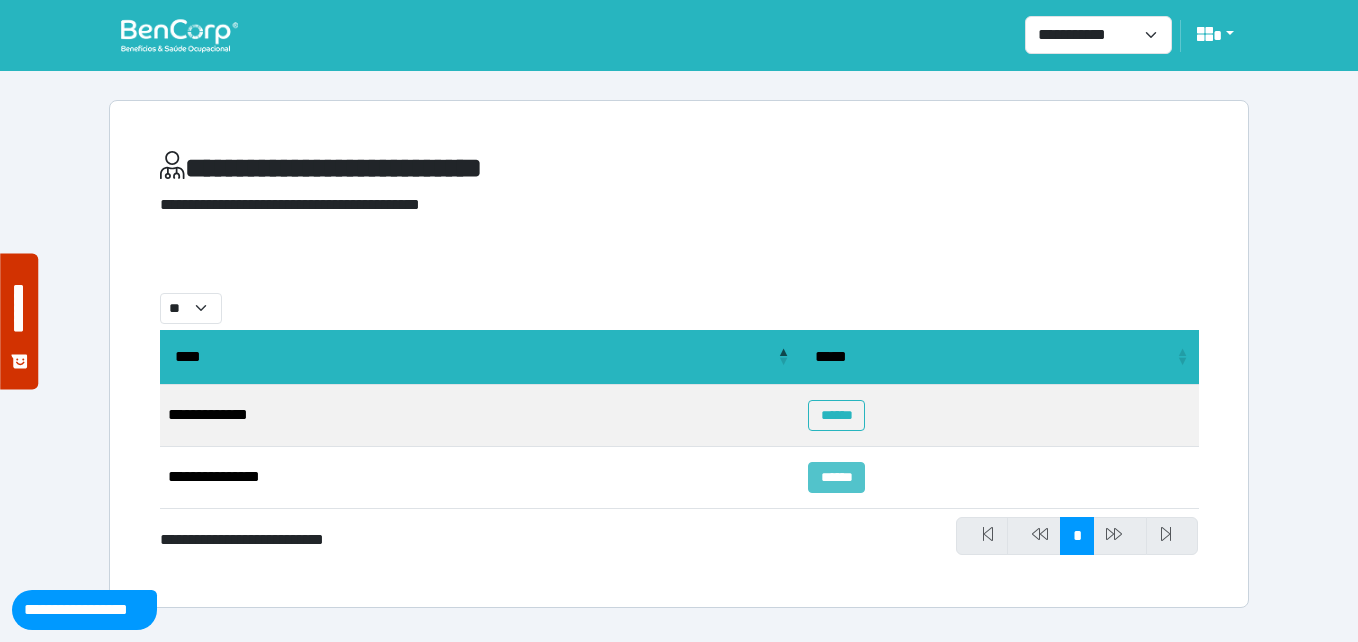 click on "******" at bounding box center [836, 477] 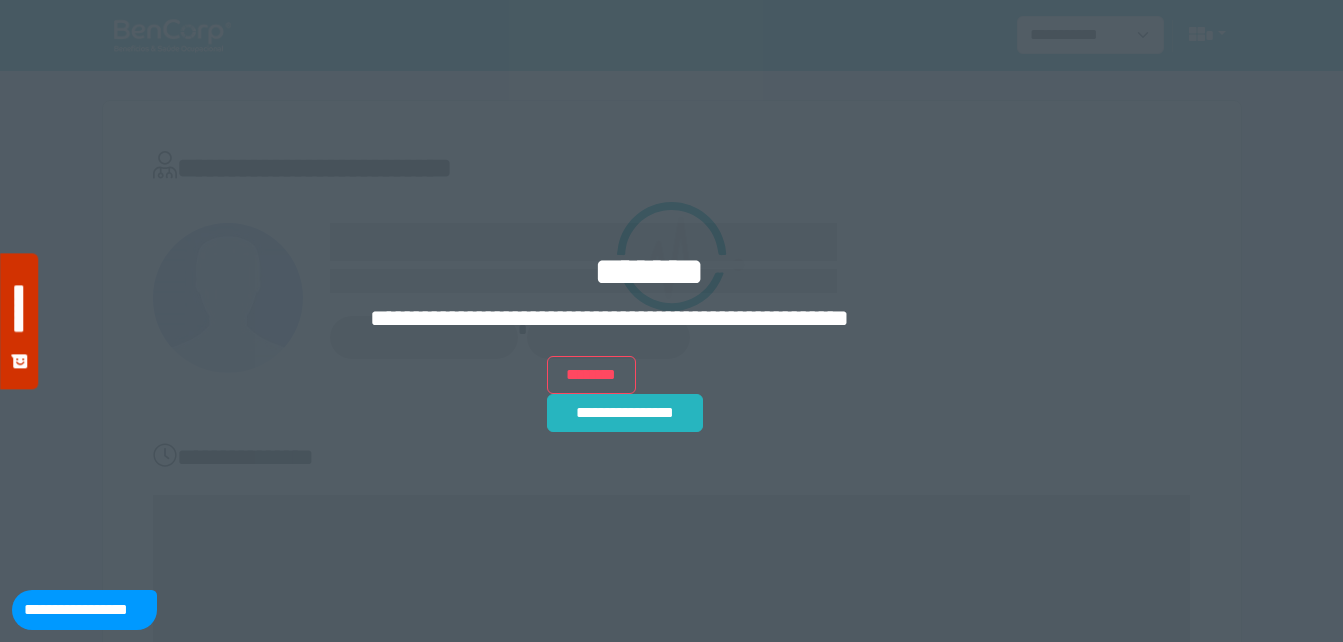 scroll, scrollTop: 0, scrollLeft: 0, axis: both 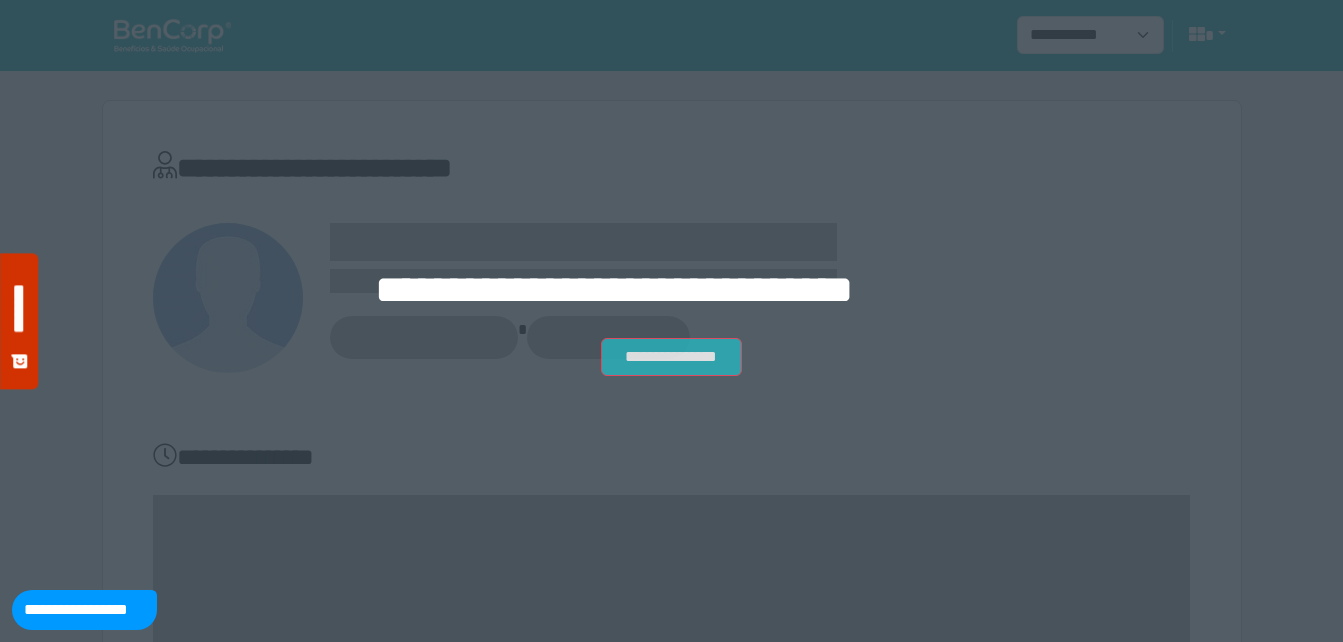click on "**********" at bounding box center [671, 357] 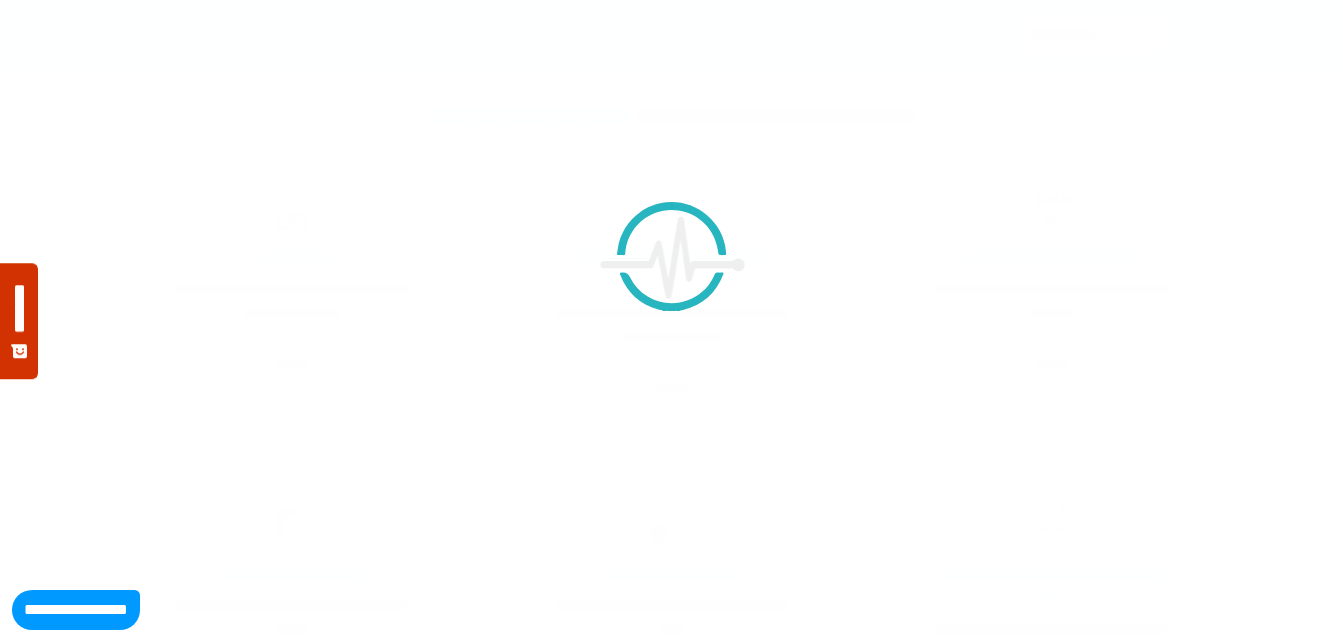 scroll, scrollTop: 0, scrollLeft: 0, axis: both 